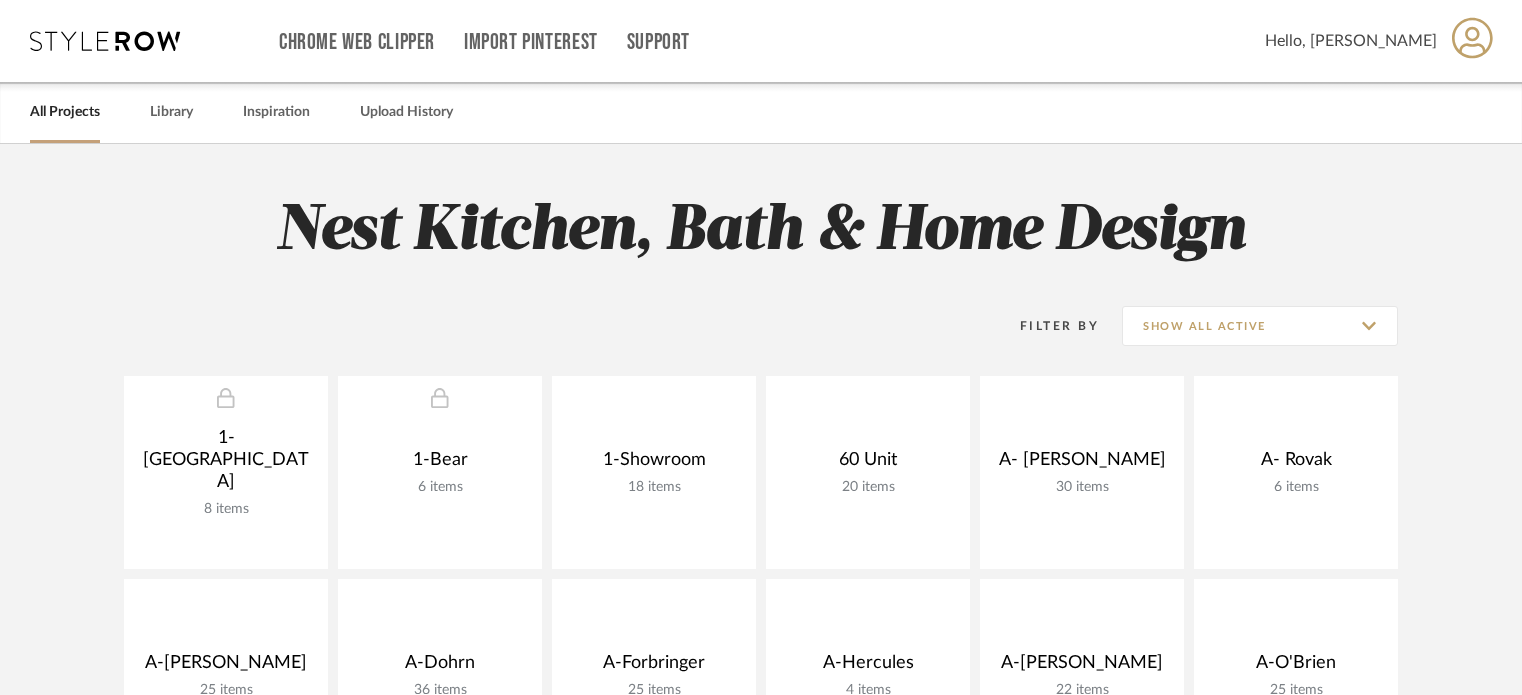 scroll, scrollTop: 0, scrollLeft: 0, axis: both 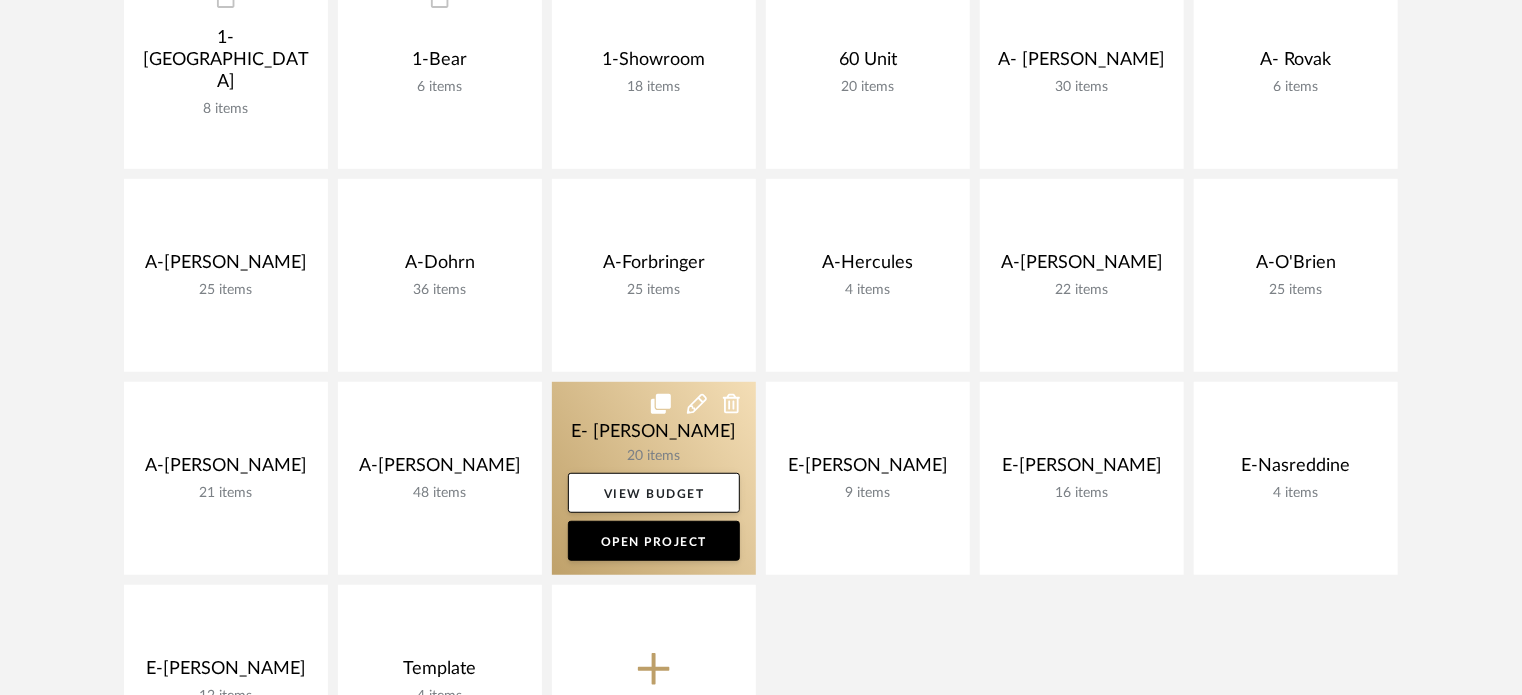 click 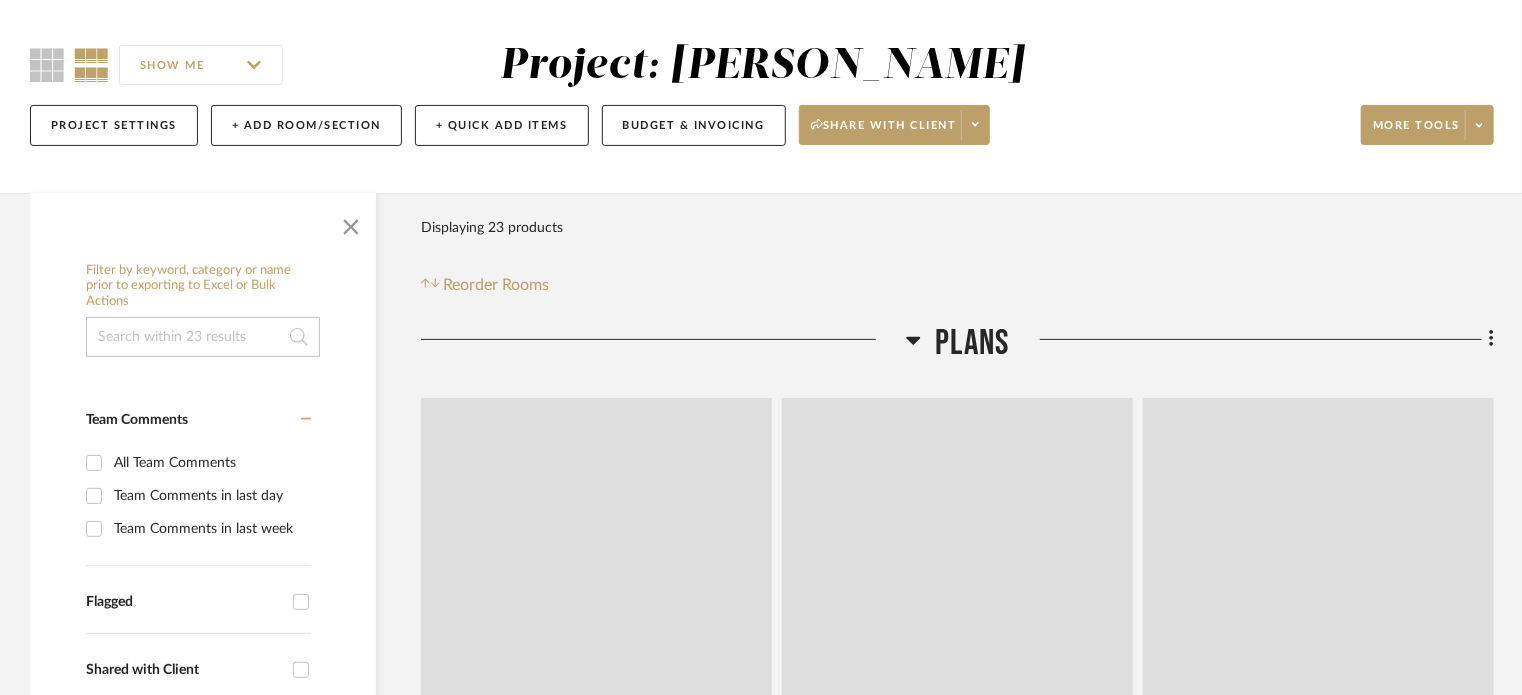 scroll, scrollTop: 0, scrollLeft: 0, axis: both 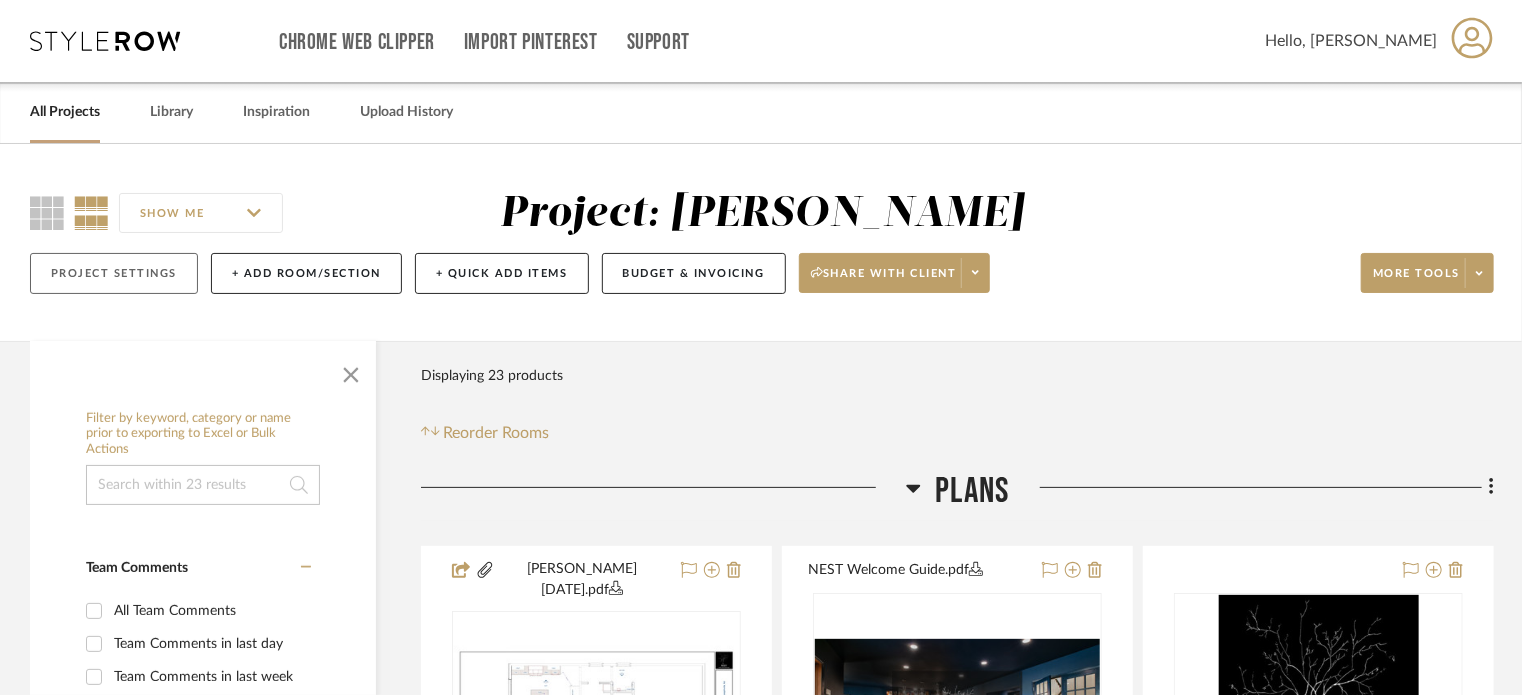 click on "Project Settings" 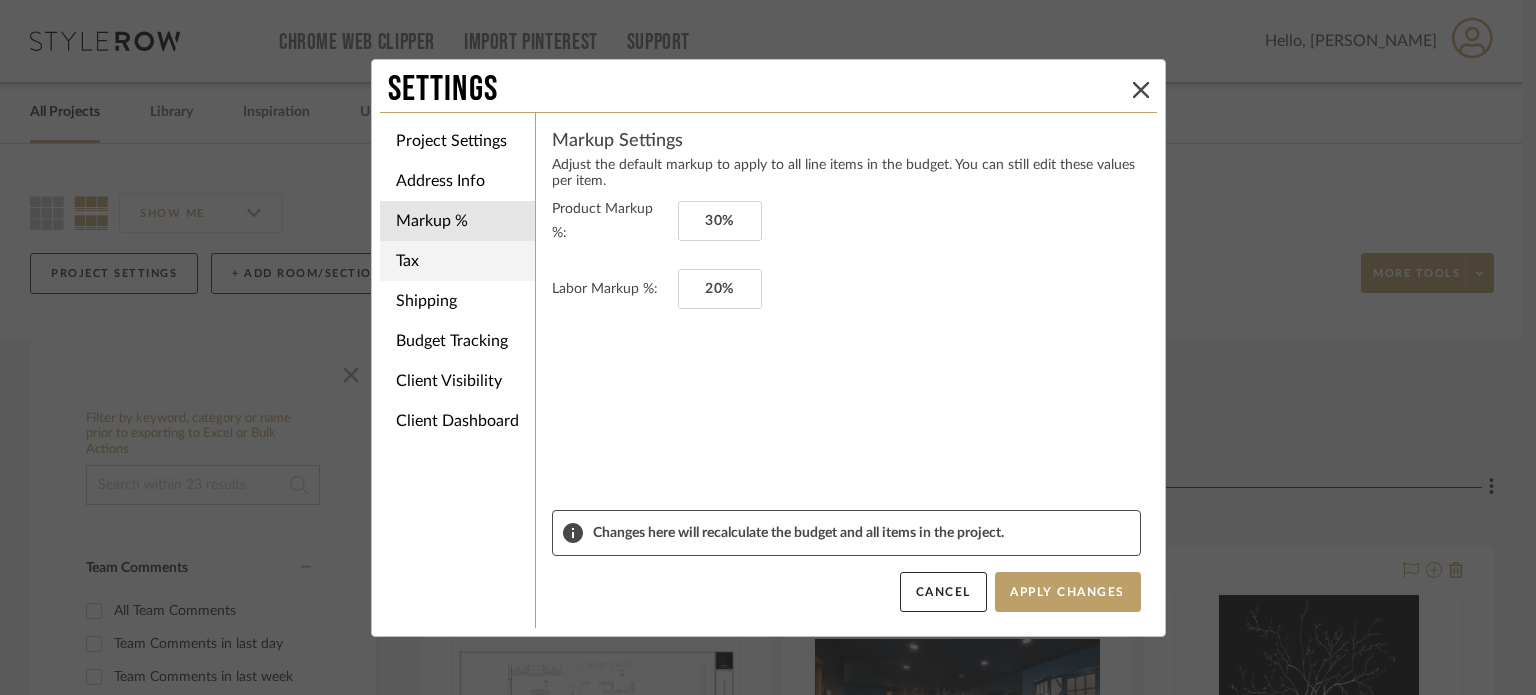 click on "Tax" at bounding box center [457, 261] 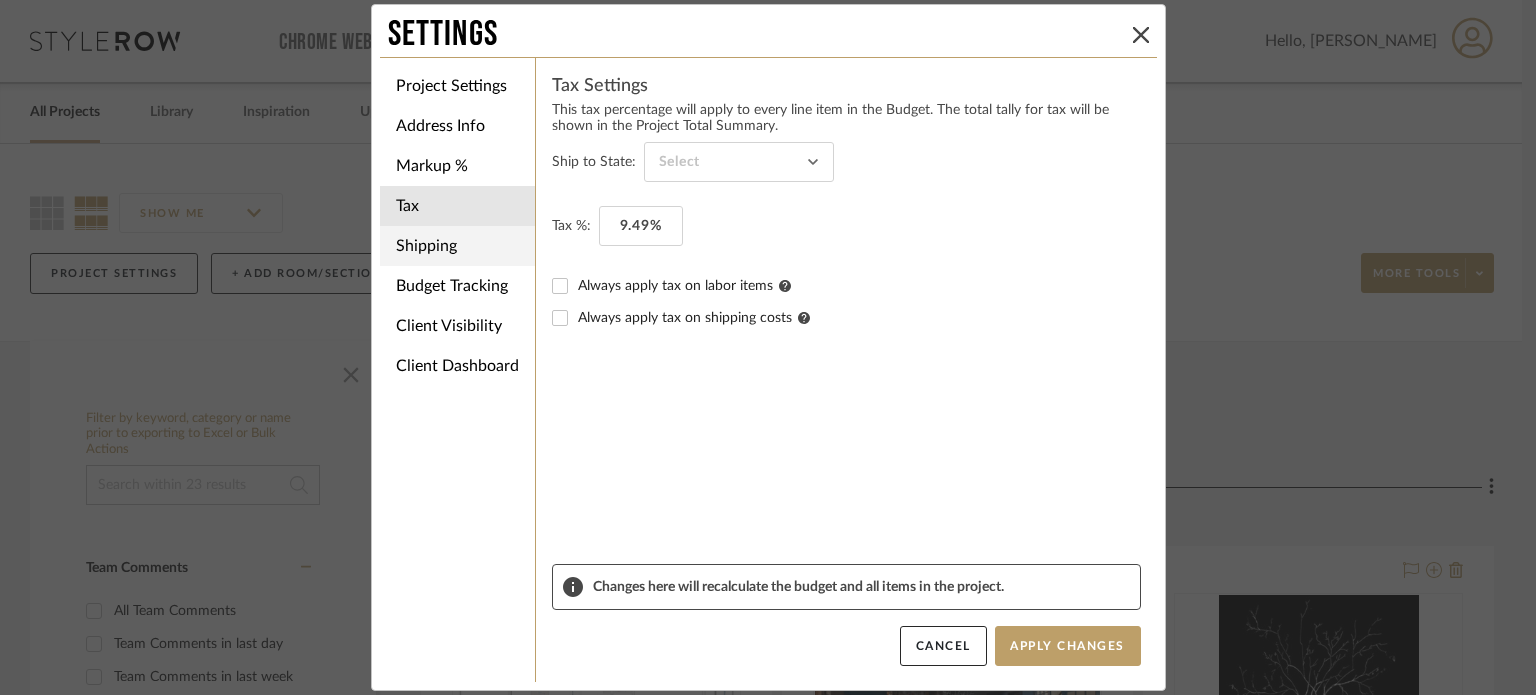 click on "Shipping" at bounding box center [457, 246] 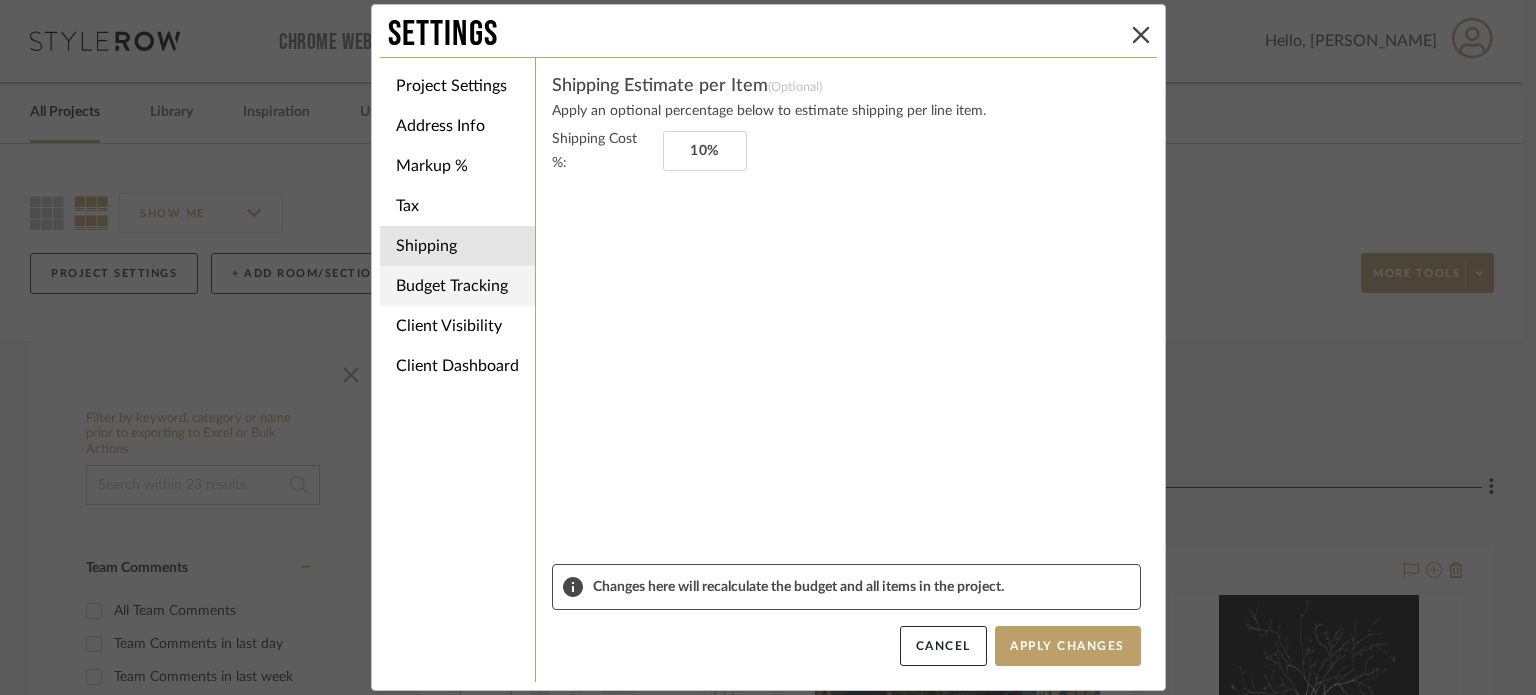 click on "Budget Tracking" at bounding box center (457, 286) 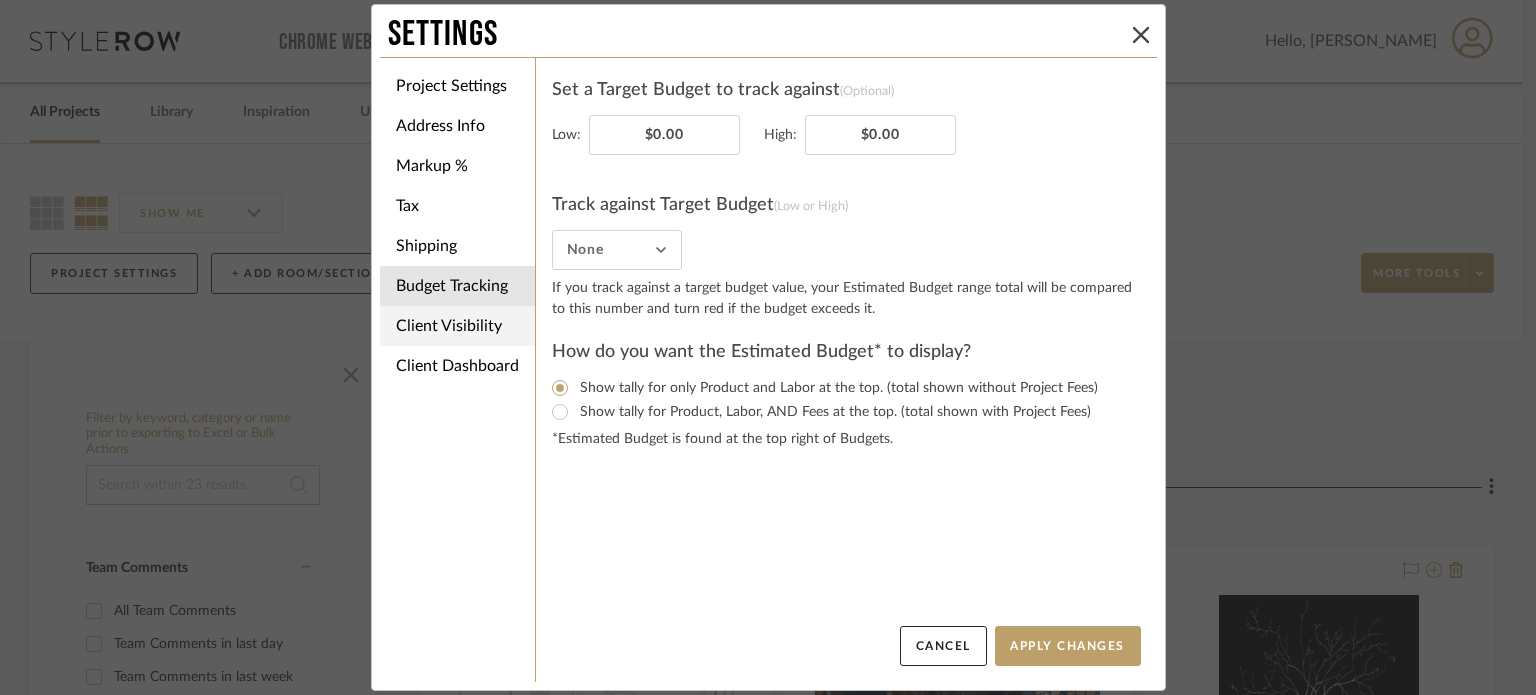 click on "Client Visibility" at bounding box center (457, 326) 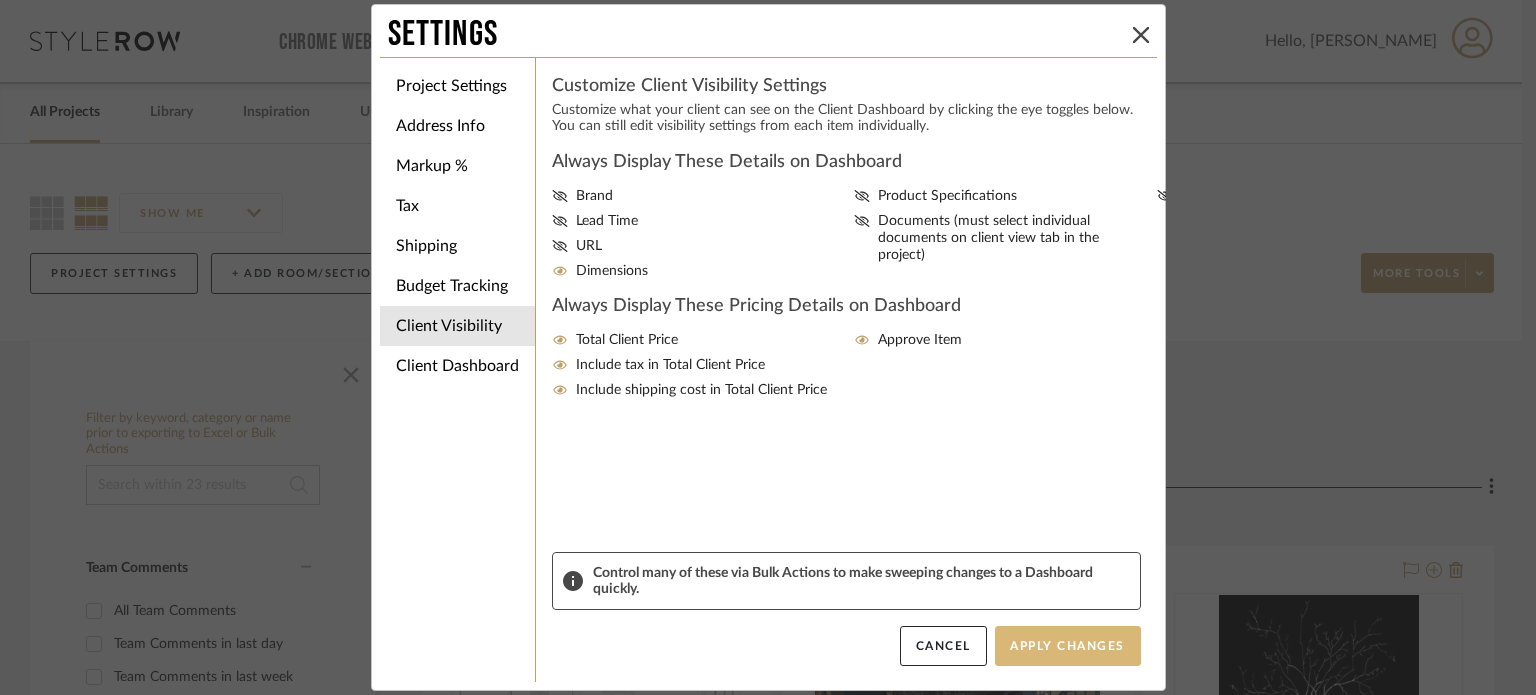 click on "Apply Changes" at bounding box center [1068, 646] 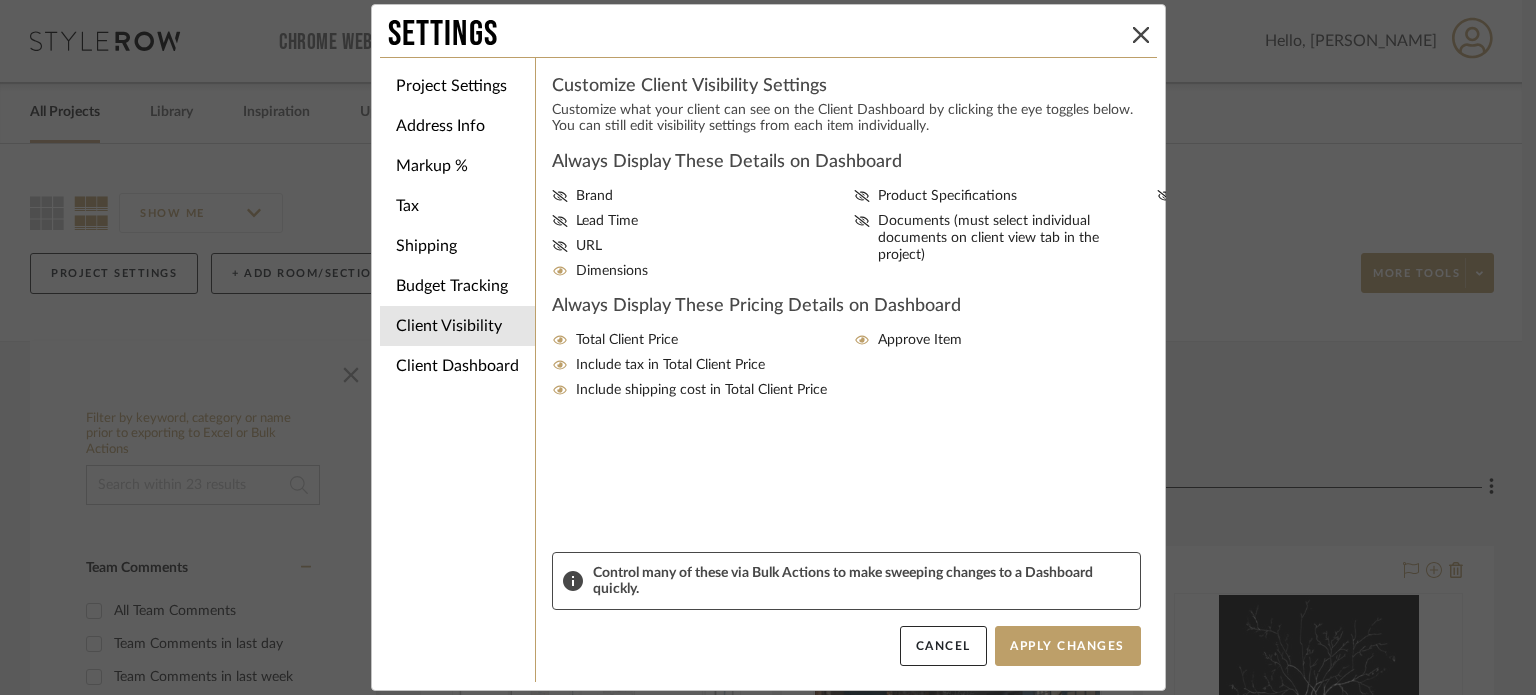 click on "Settings  Project Settings   Address Info   Markup %   Tax   Shipping   Budget Tracking   Client Visibility   Client Dashboard  Customize Client Visibility Settings  Customize what your client can see on the Client Dashboard by clicking the eye toggles below. You can still edit visibility settings from each item individually.  Always Display These Details on Dashboard Brand Lead Time URL Dimensions Product Specifications Documents (must select individual documents on client view tab in the project) Install Date Always Display These Pricing Details on Dashboard Total Client Price Include tax in Total Client Price Include shipping cost in Total Client Price Approve Item  Control many of these via Bulk Actions to make sweeping changes to a Dashboard quickly.  Cancel Apply Changes" at bounding box center (768, 347) 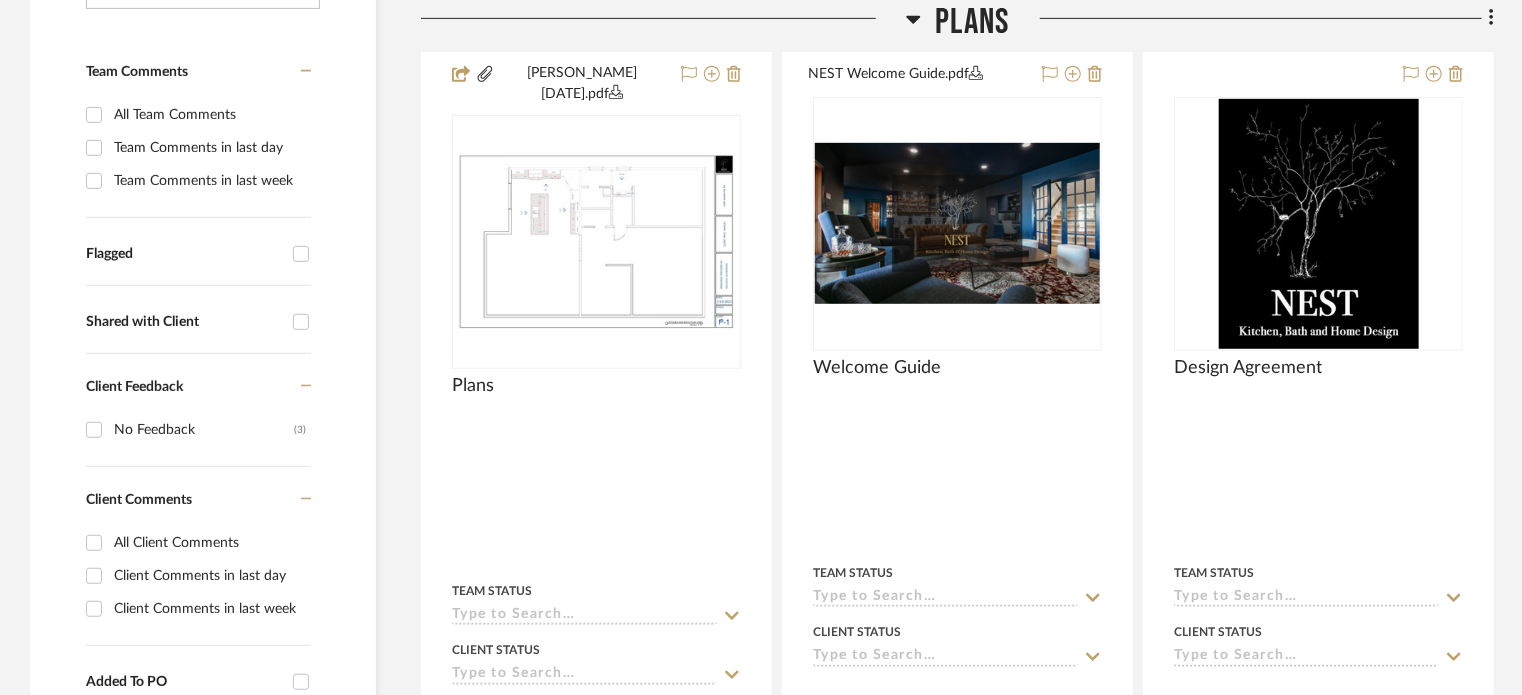 scroll, scrollTop: 500, scrollLeft: 0, axis: vertical 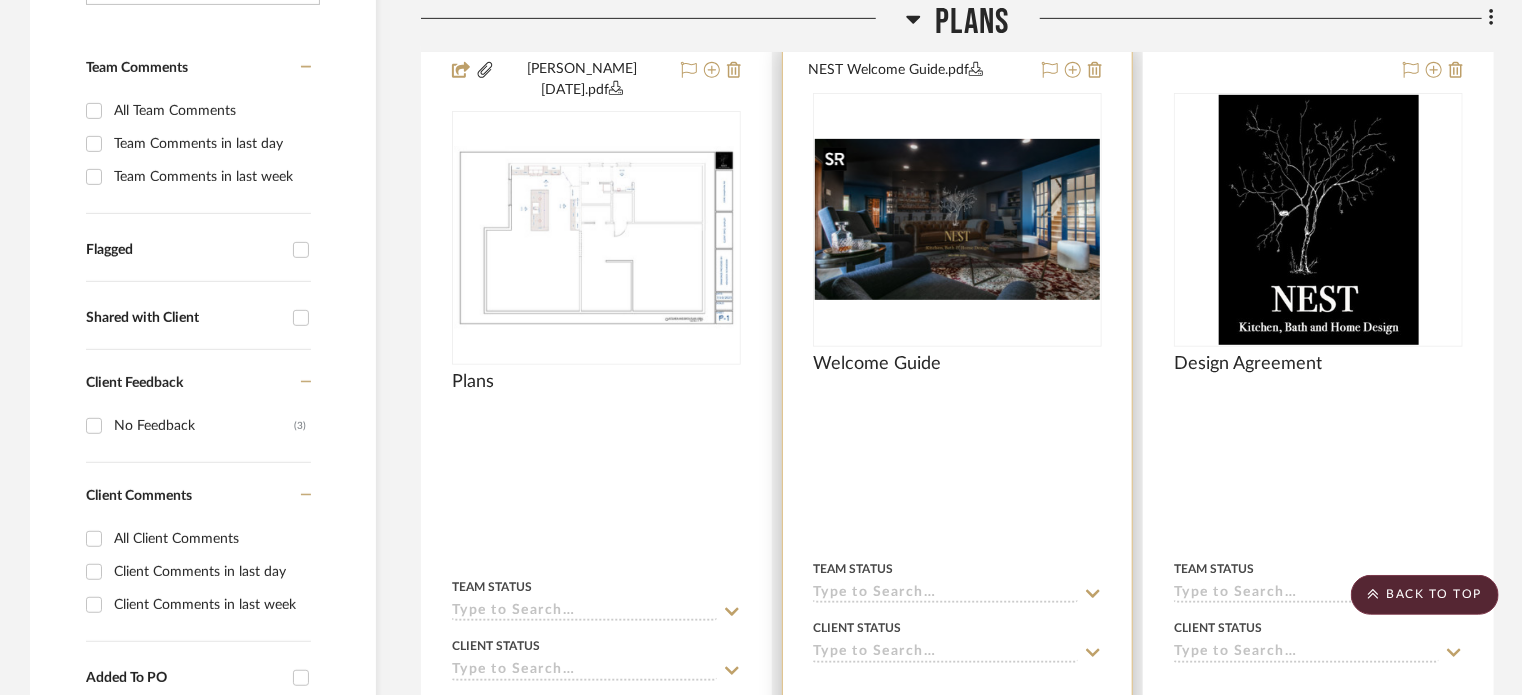 click at bounding box center [0, 0] 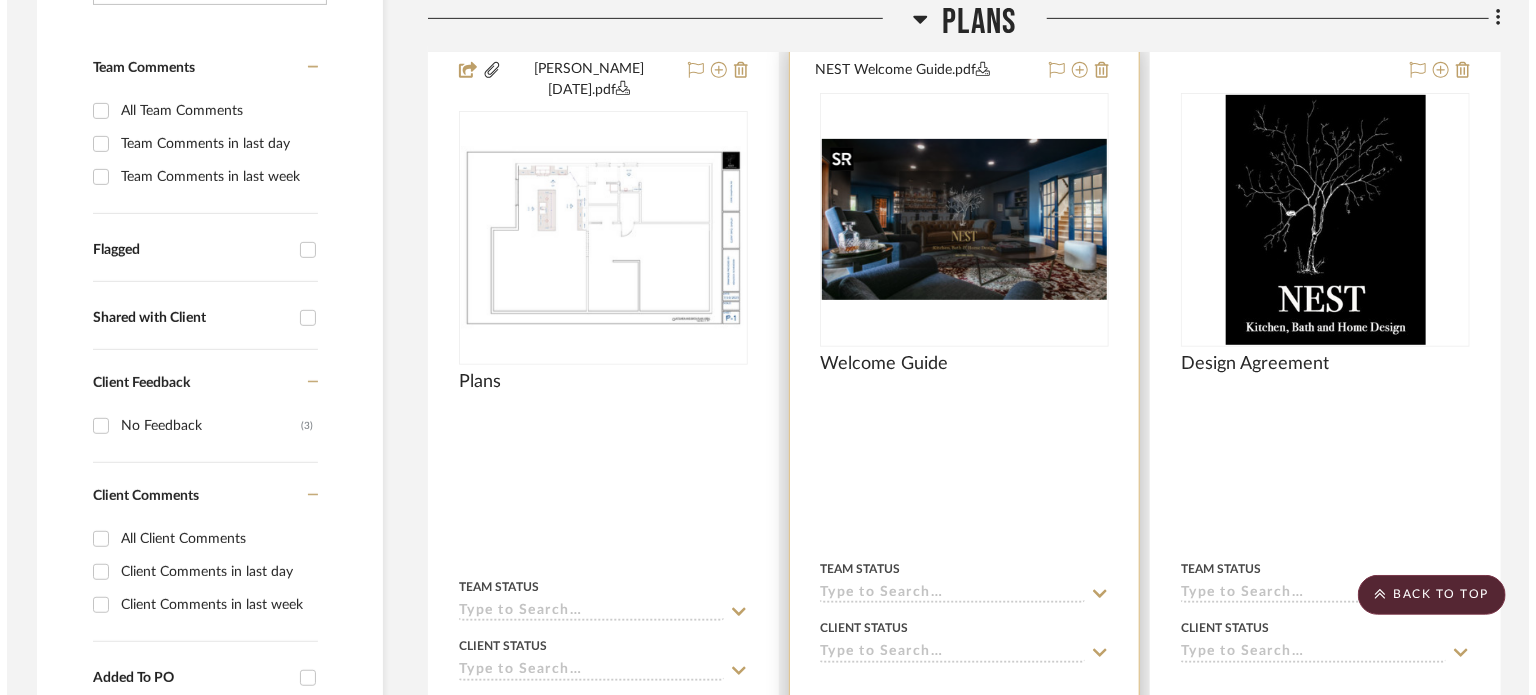 scroll, scrollTop: 0, scrollLeft: 0, axis: both 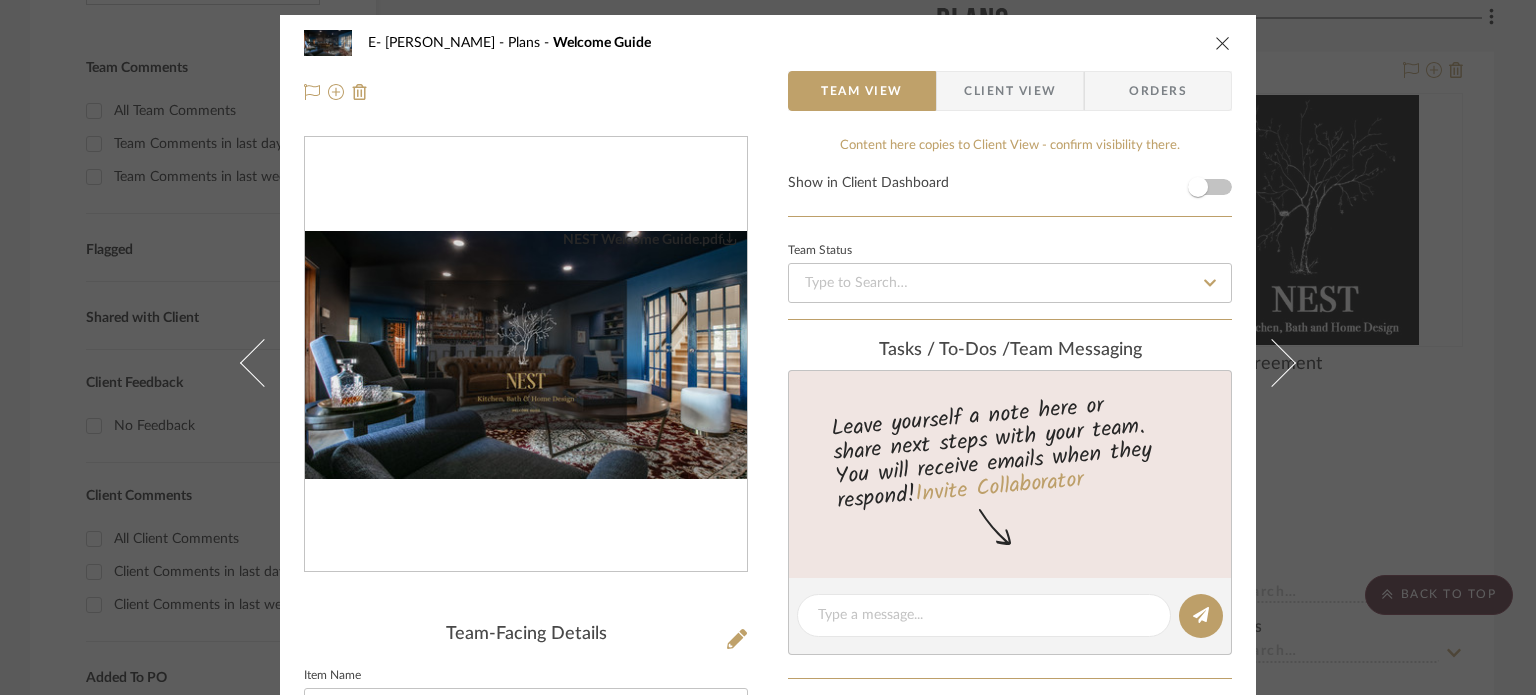 click on "NEST Welcome Guide.pdf" at bounding box center (526, 355) 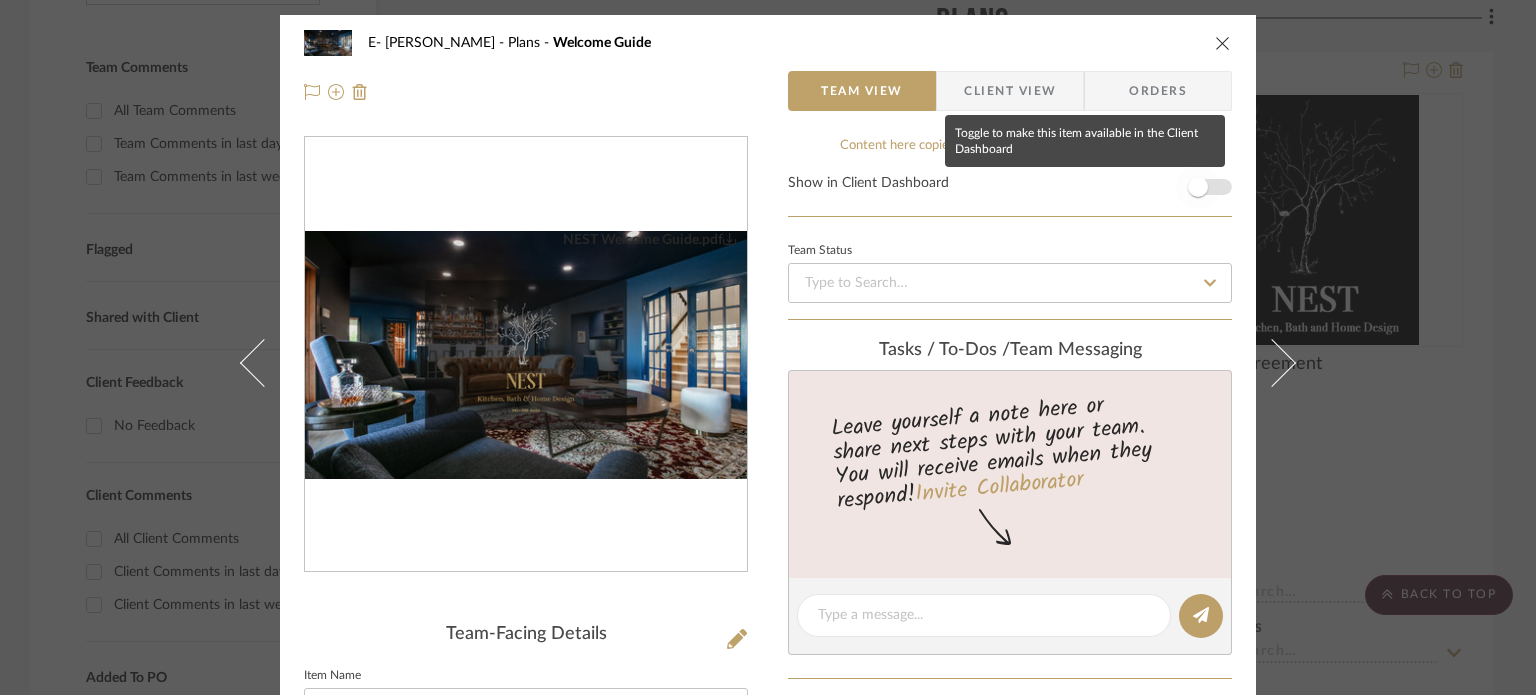 click at bounding box center (1198, 187) 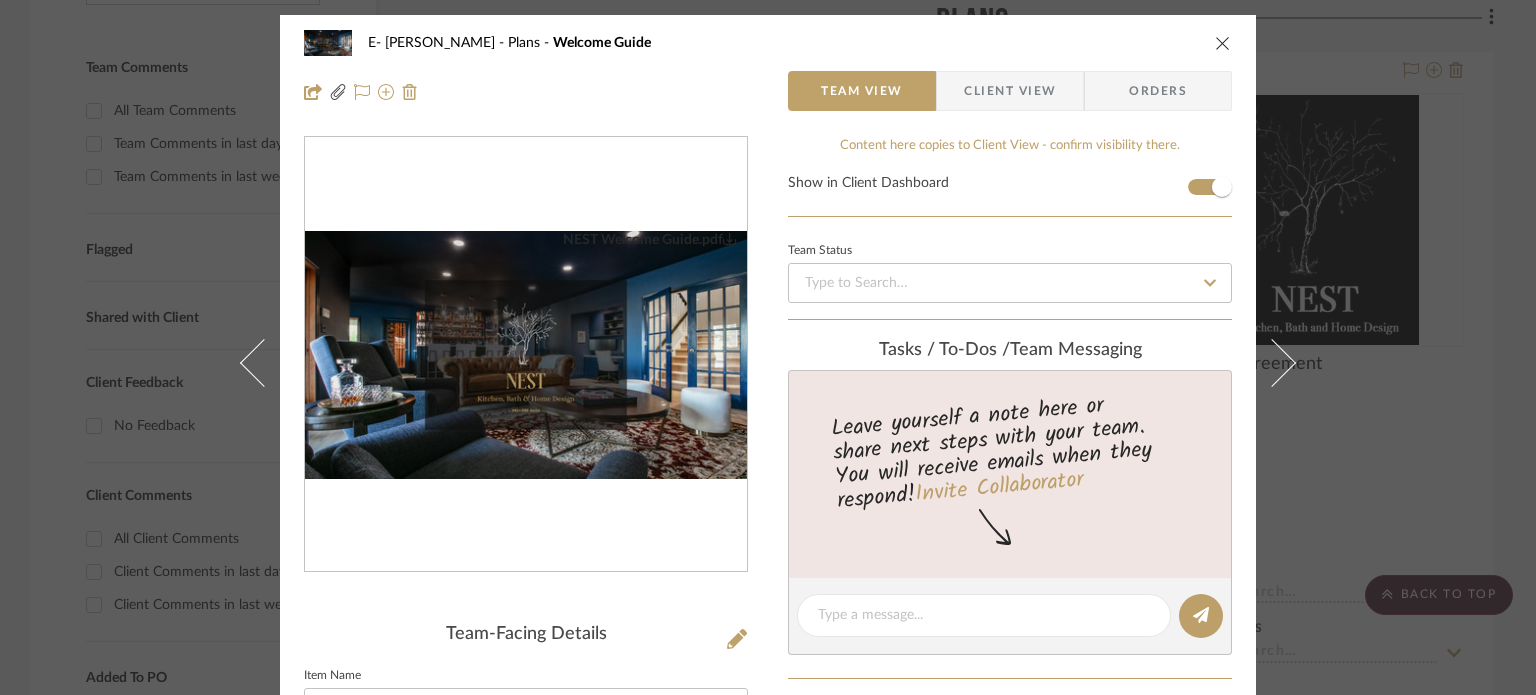 type 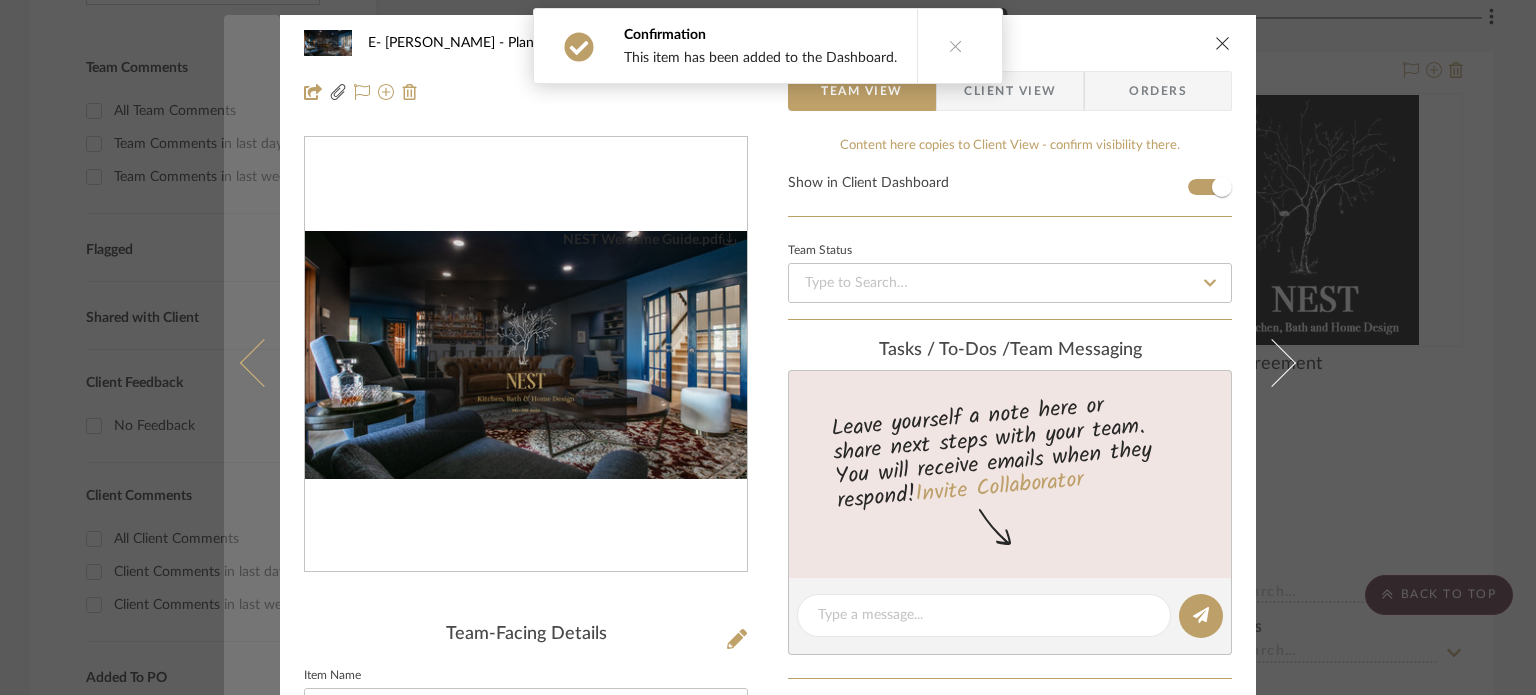 click at bounding box center (252, 362) 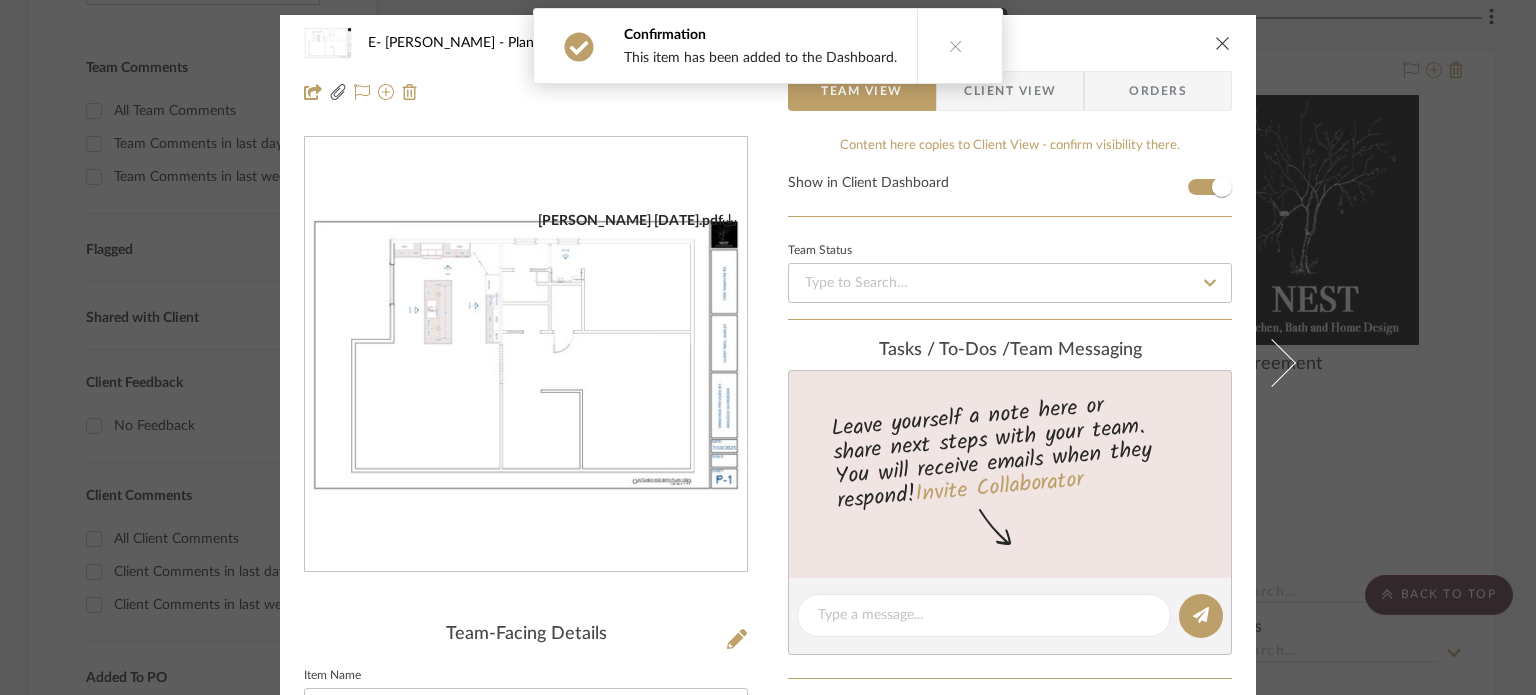 click on "E- Fleming Plans Plans Team View Client View Orders  Fleming 7.10.25.pdf   Team-Facing Details   Item Name  Plans  Internal Description  Content here copies to Client View - confirm visibility there.  Show in Client Dashboard  Team Status Tasks / To-Dos /  team Messaging  Leave yourself a note here or share next steps with your team. You will receive emails when they
respond!  Invite Collaborator Internal Notes  Documents  Choose a file  or drag it here. Change Room/Update Quantity  Plans  *To create a new room/section do that from main project page    Shannon Leisure" at bounding box center (768, 347) 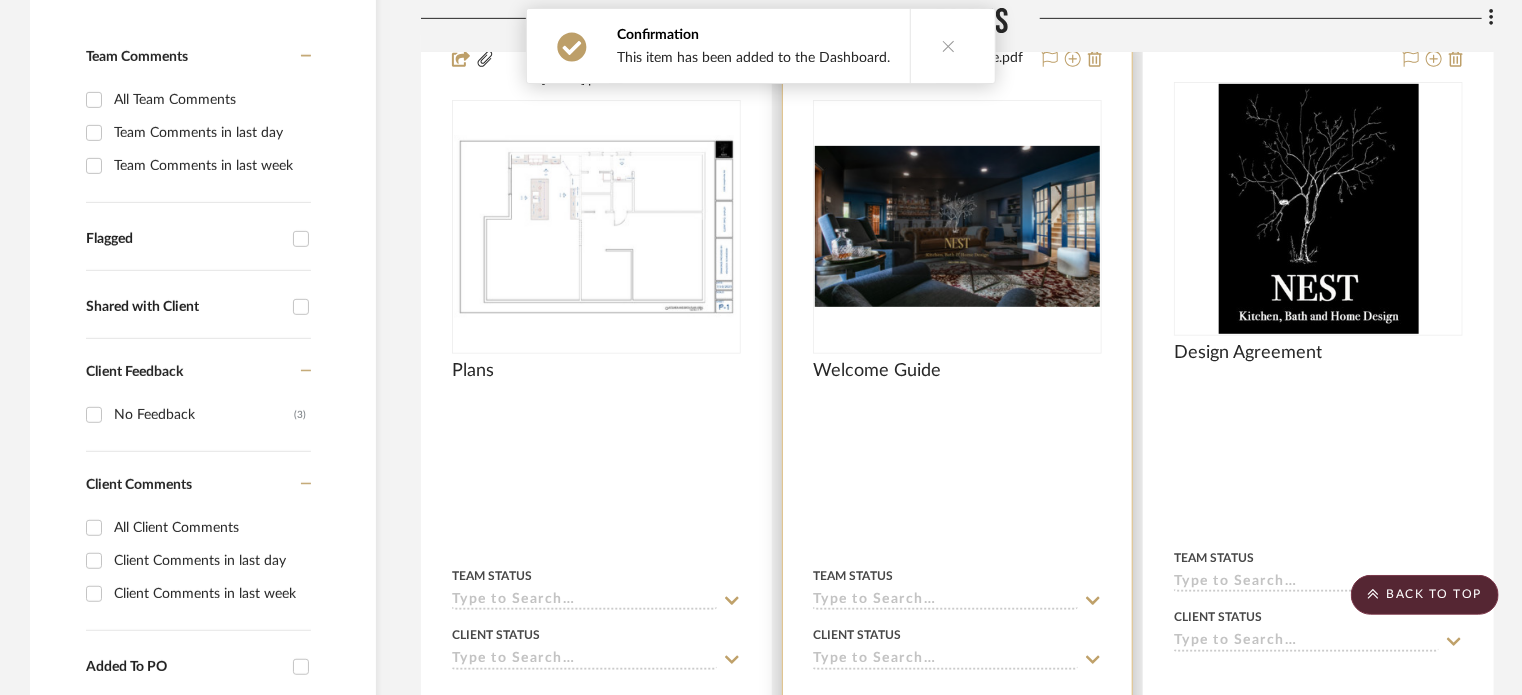 scroll, scrollTop: 500, scrollLeft: 0, axis: vertical 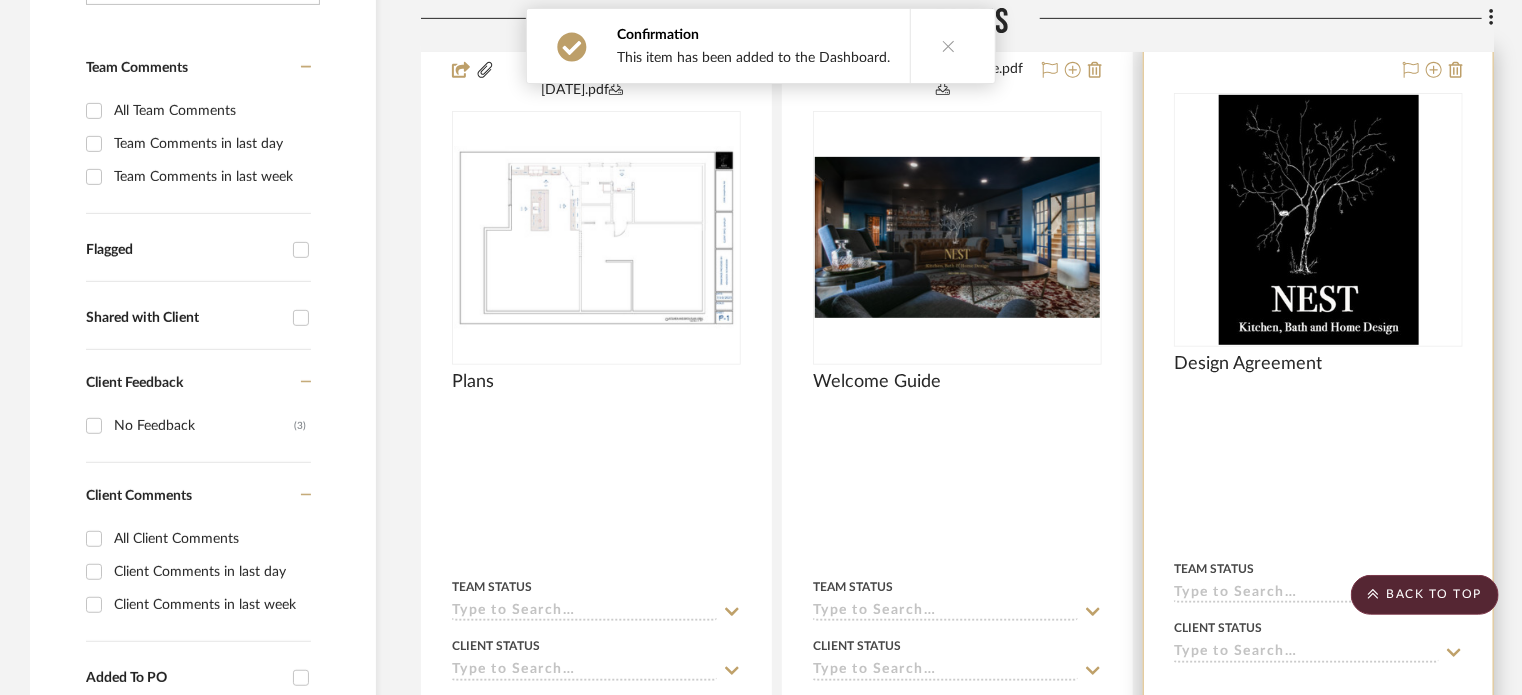 click at bounding box center (1318, 493) 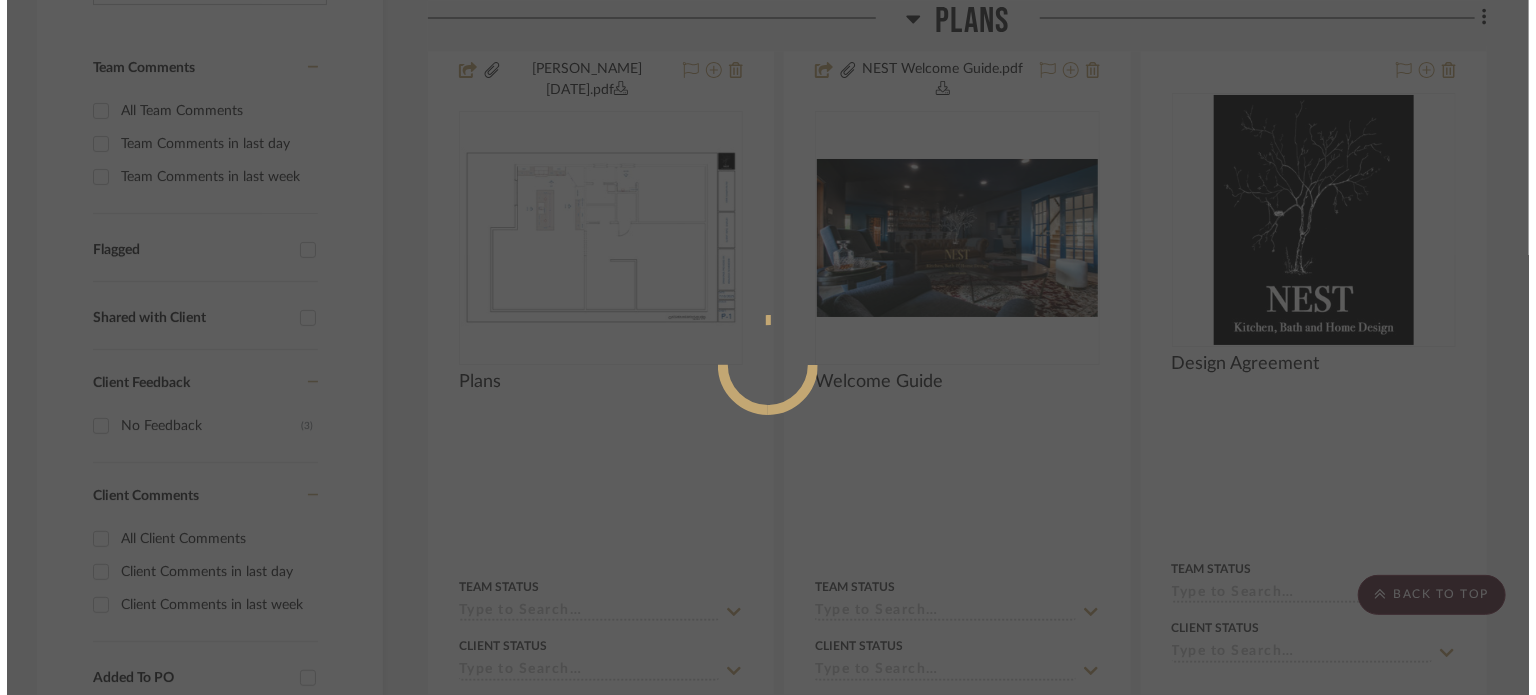 scroll, scrollTop: 0, scrollLeft: 0, axis: both 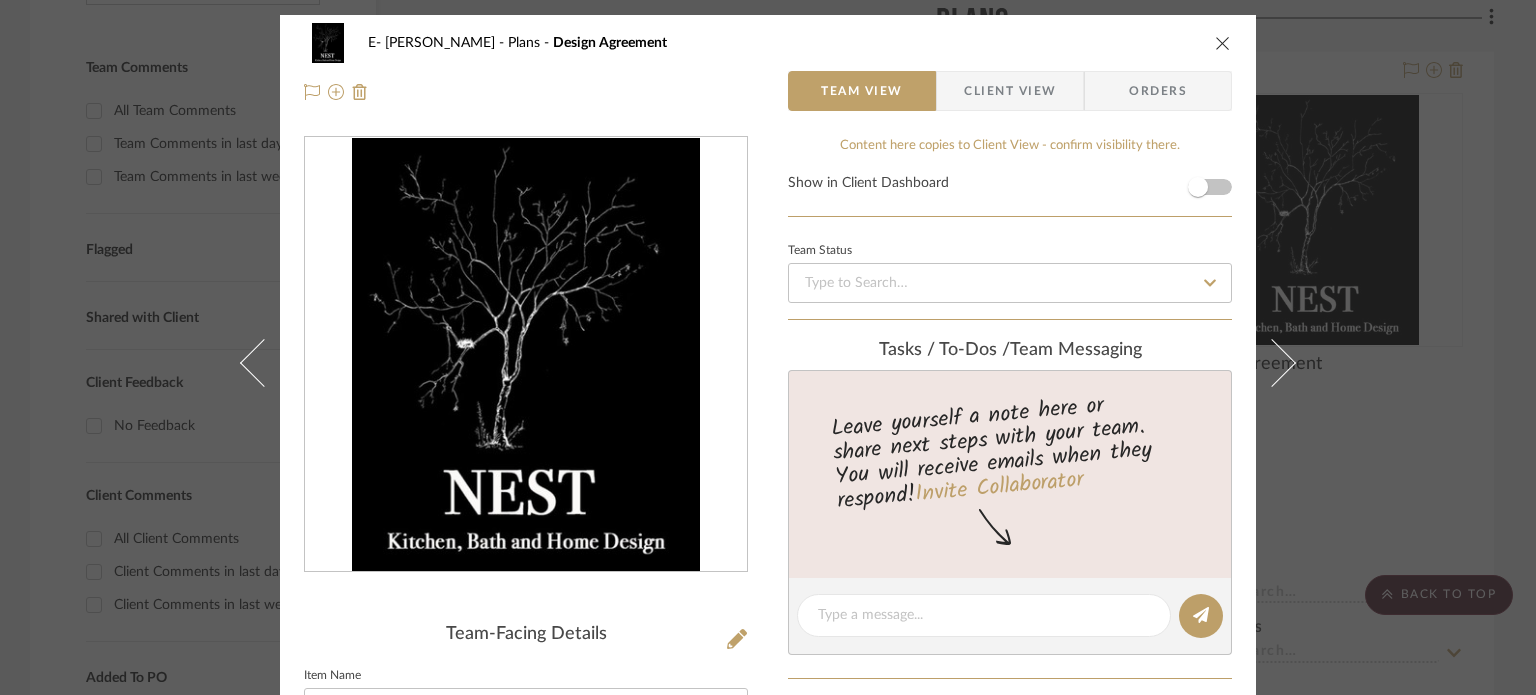 click on "E- Fleming Plans Design Agreement Team View Client View Orders  Team-Facing Details   Item Name  Design Agreement  Internal Description  Content here copies to Client View - confirm visibility there.  Show in Client Dashboard  Team Status Tasks / To-Dos /  team Messaging  Leave yourself a note here or share next steps with your team. You will receive emails when they
respond!  Invite Collaborator Internal Notes  Documents  Choose a file  or drag it here. Change Room/Update Quantity  Plans  *To create a new room/section do that from main project page    Shannon Leisure" at bounding box center (768, 347) 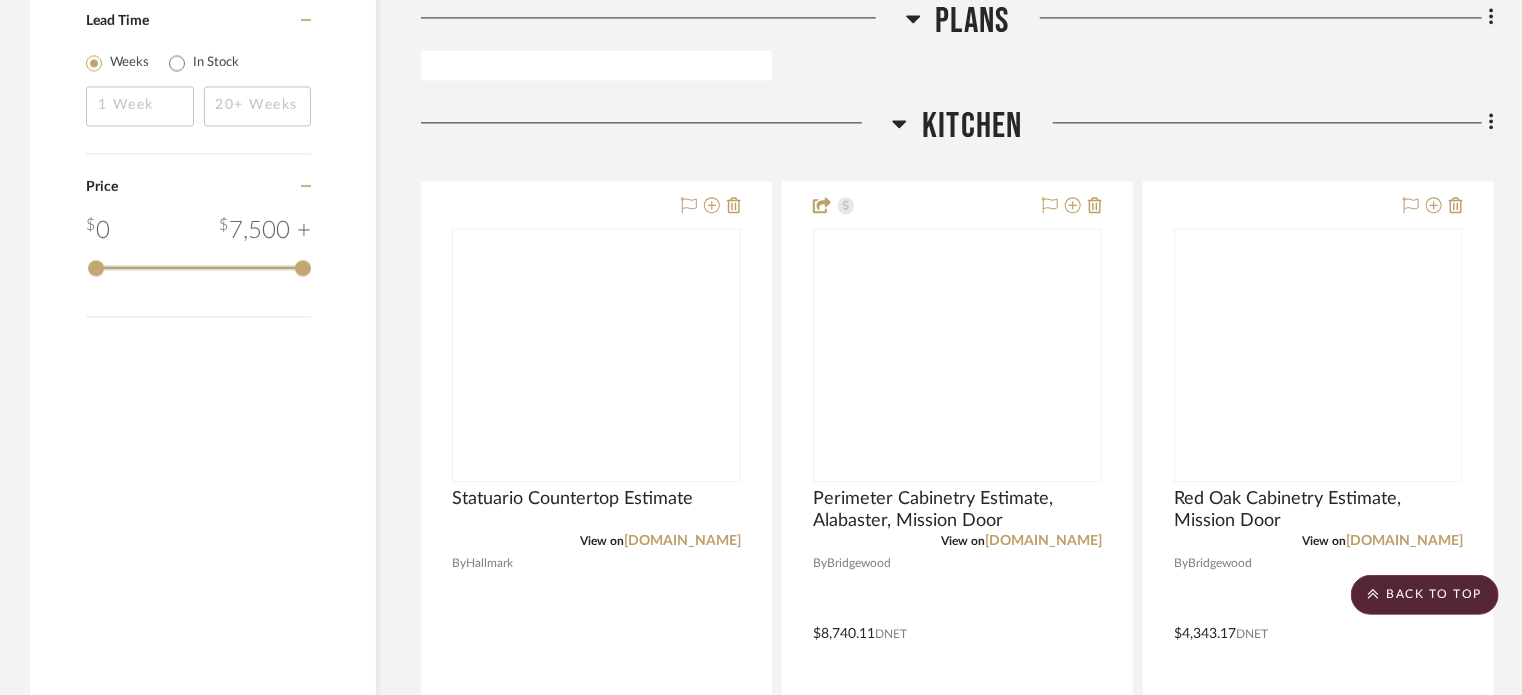 scroll, scrollTop: 2300, scrollLeft: 0, axis: vertical 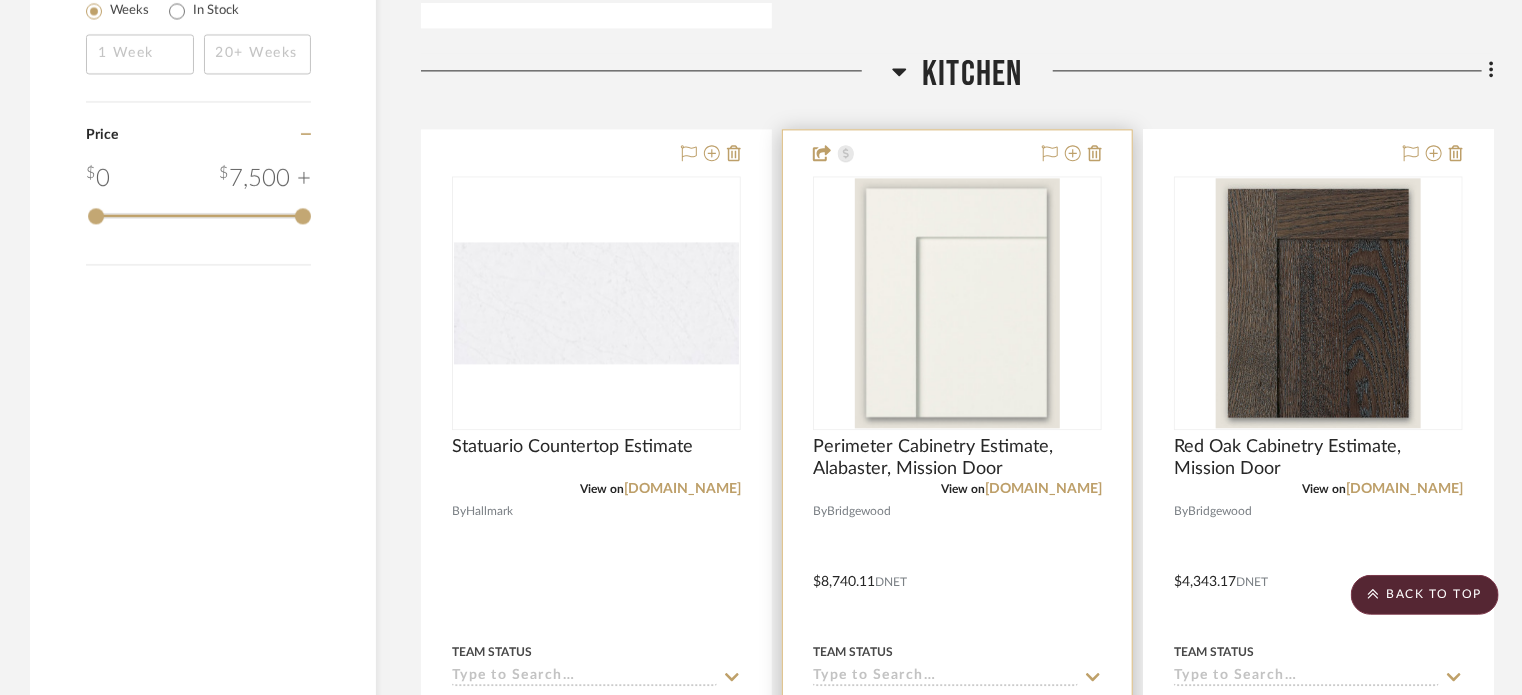 type 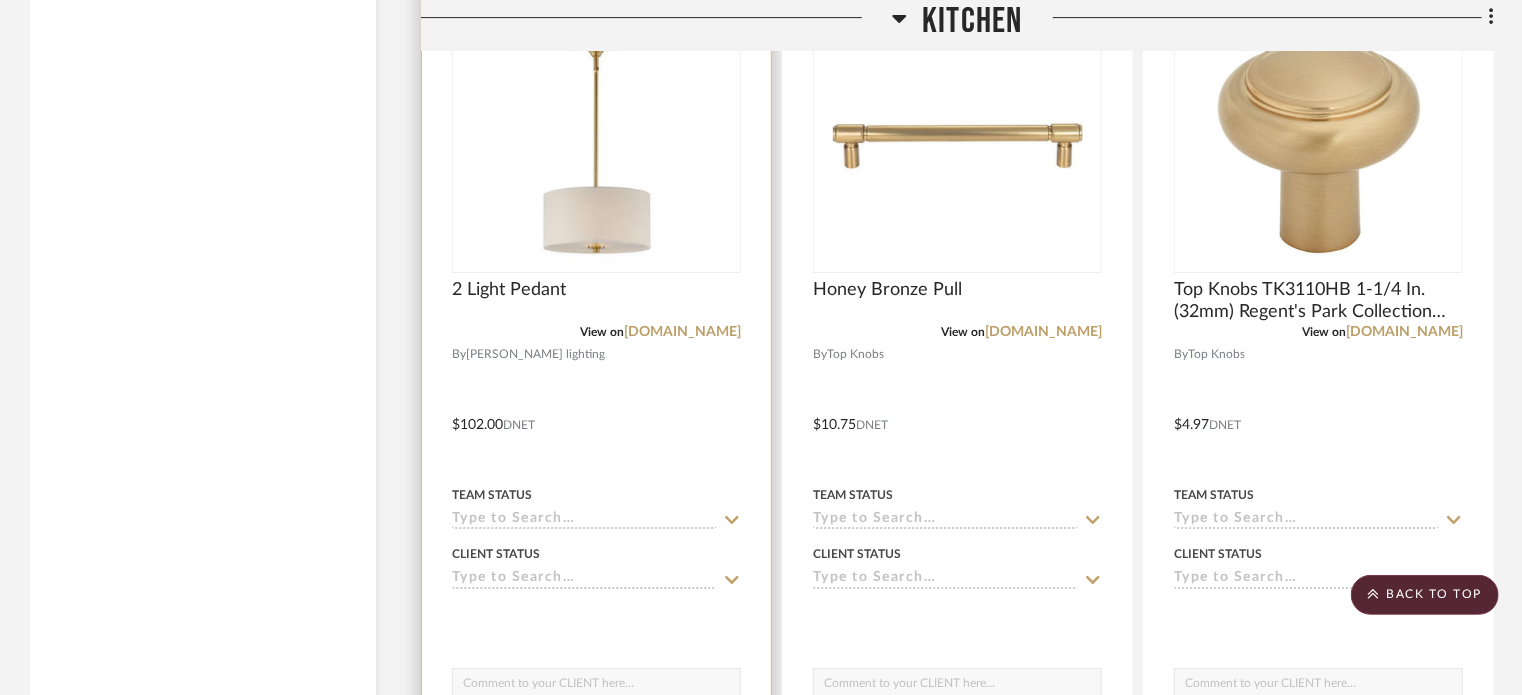 scroll, scrollTop: 3300, scrollLeft: 0, axis: vertical 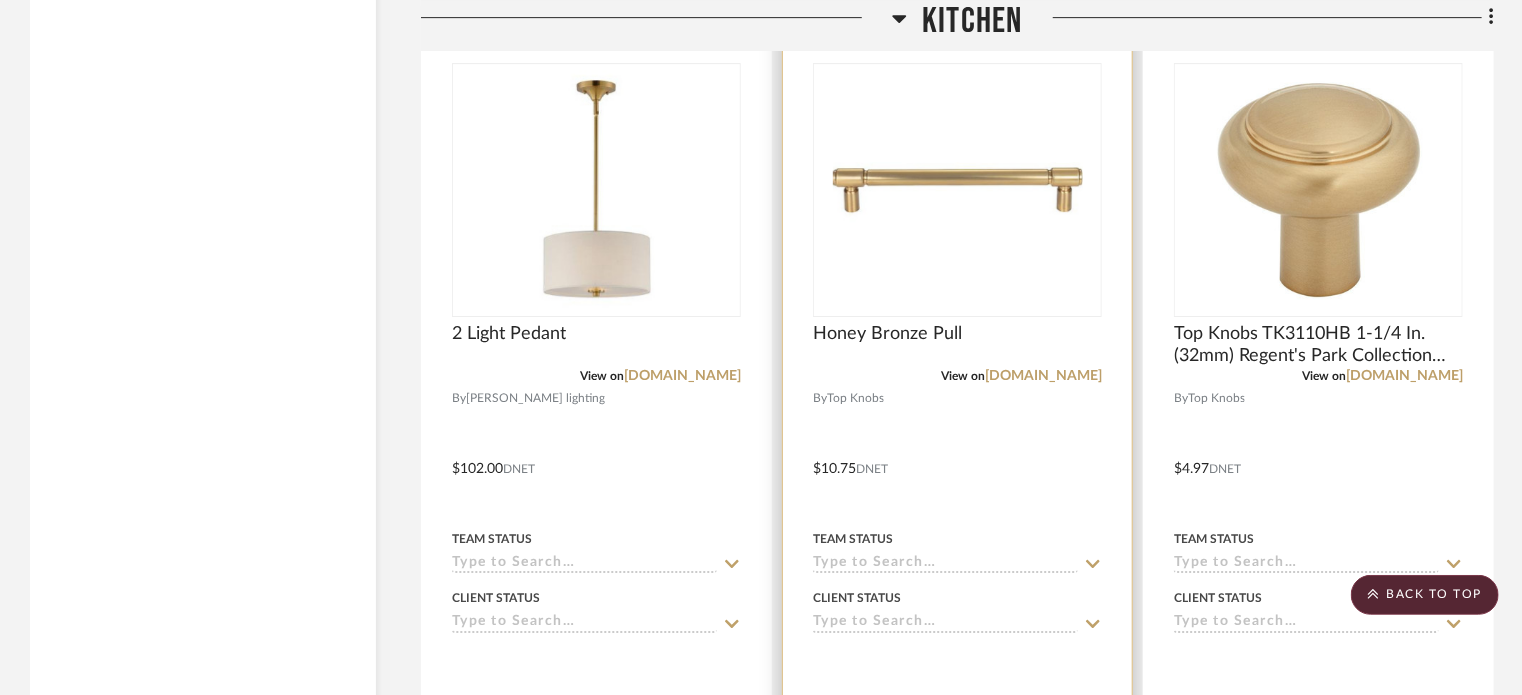 click at bounding box center [957, 454] 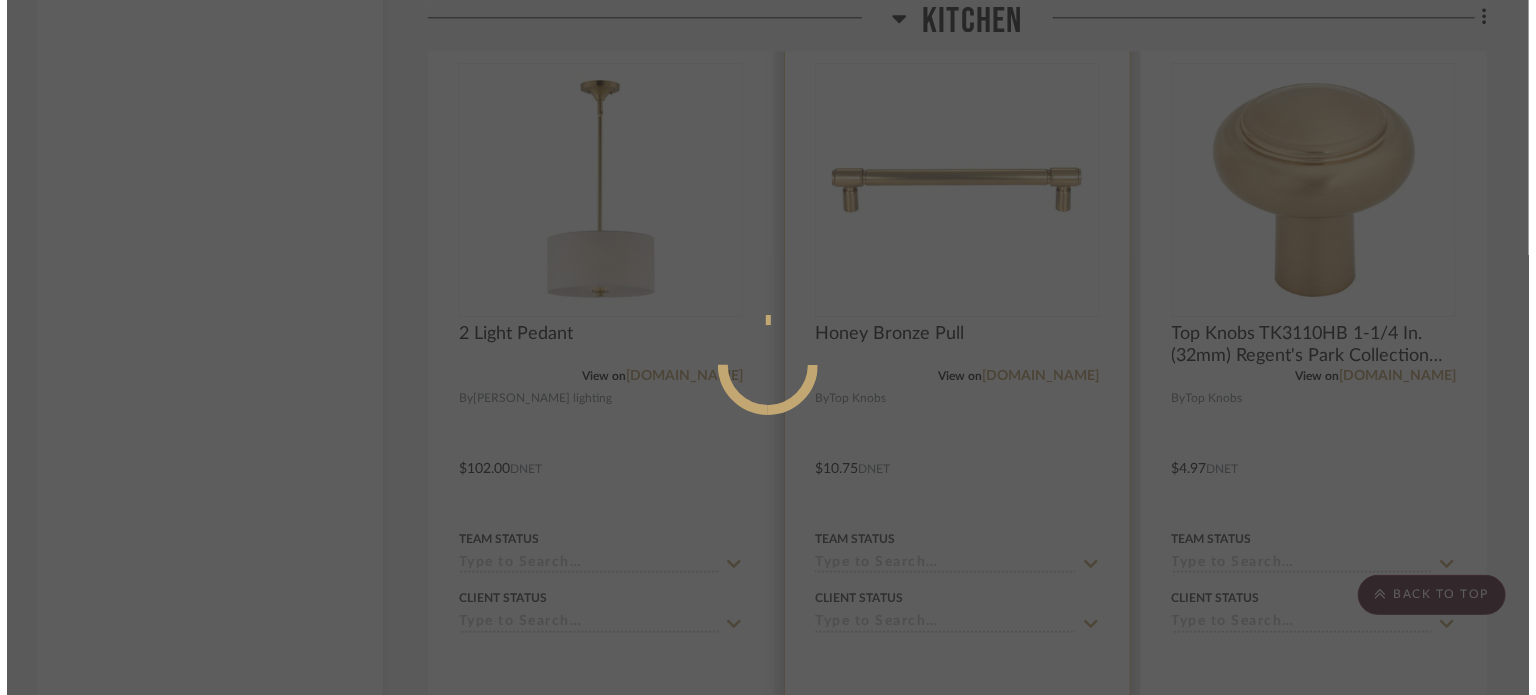 scroll, scrollTop: 0, scrollLeft: 0, axis: both 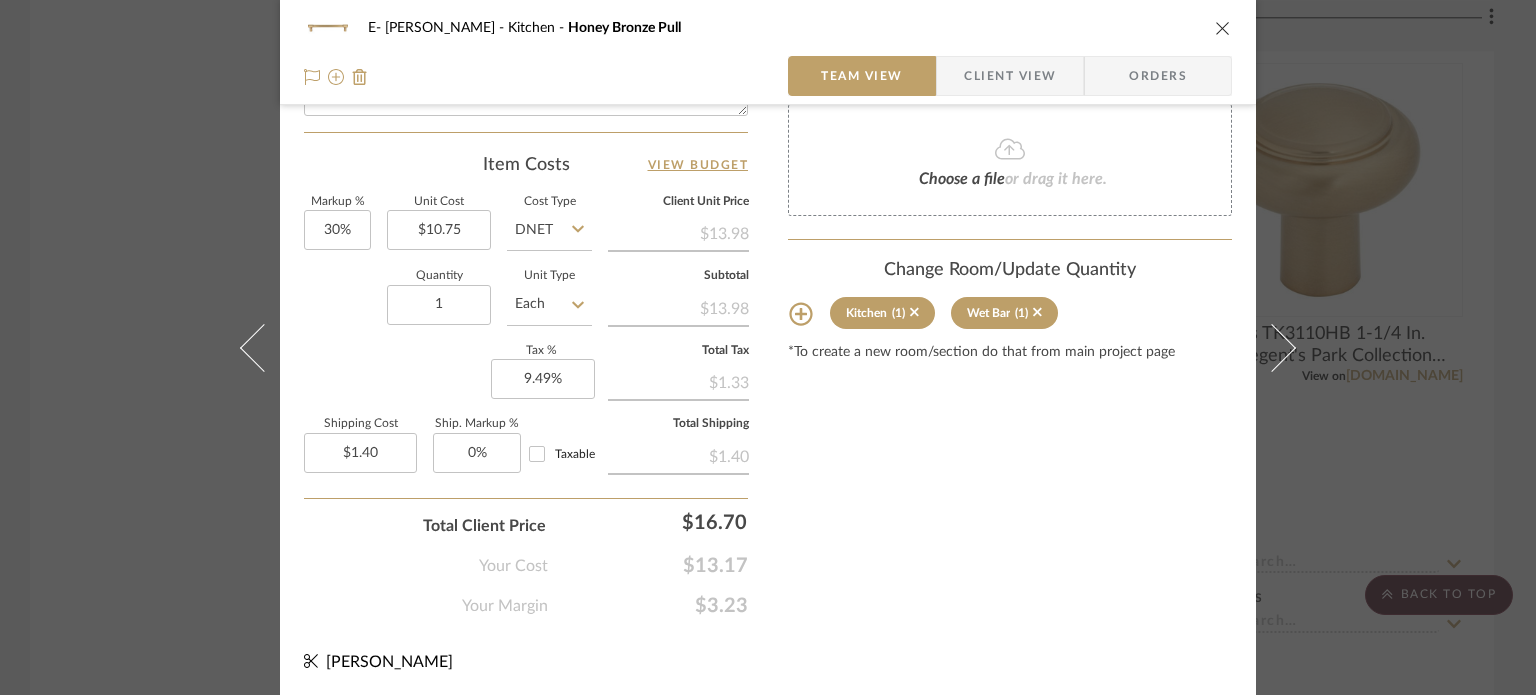 click on "E- Fleming Kitchen Honey Bronze Pull Team View Client View Orders  Team-Facing Details   Item Name  Honey Bronze Pull  Brand  Top Knobs  Internal Description   Dimensions  6 5/16  Product Specifications   Item Costs   View Budget   Markup %  30%  Unit Cost  $10.75  Cost Type  DNET  Client Unit Price   $13.98   Quantity  1  Unit Type  Each  Subtotal   $13.98   Tax %  9.49%  Total Tax   $1.33   Shipping Cost  $1.40  Ship. Markup %  0% Taxable  Total Shipping   $1.40  Total Client Price  $16.70  Your Cost  $13.17  Your Margin  $3.23  Content here copies to Client View - confirm visibility there.  Show in Client Dashboard   Include in Budget   View Budget  Team Status  Lead Time  In Stock Weeks  Est. Min   Est. Max   Due Date   Install Date  Tasks / To-Dos /  team Messaging  Leave yourself a note here or share next steps with your team. You will receive emails when they
respond!  Invite Collaborator Internal Notes  Documents  Choose a file  or drag it here. Change Room/Update Quantity  Kitchen  (1) (1)" at bounding box center (768, 347) 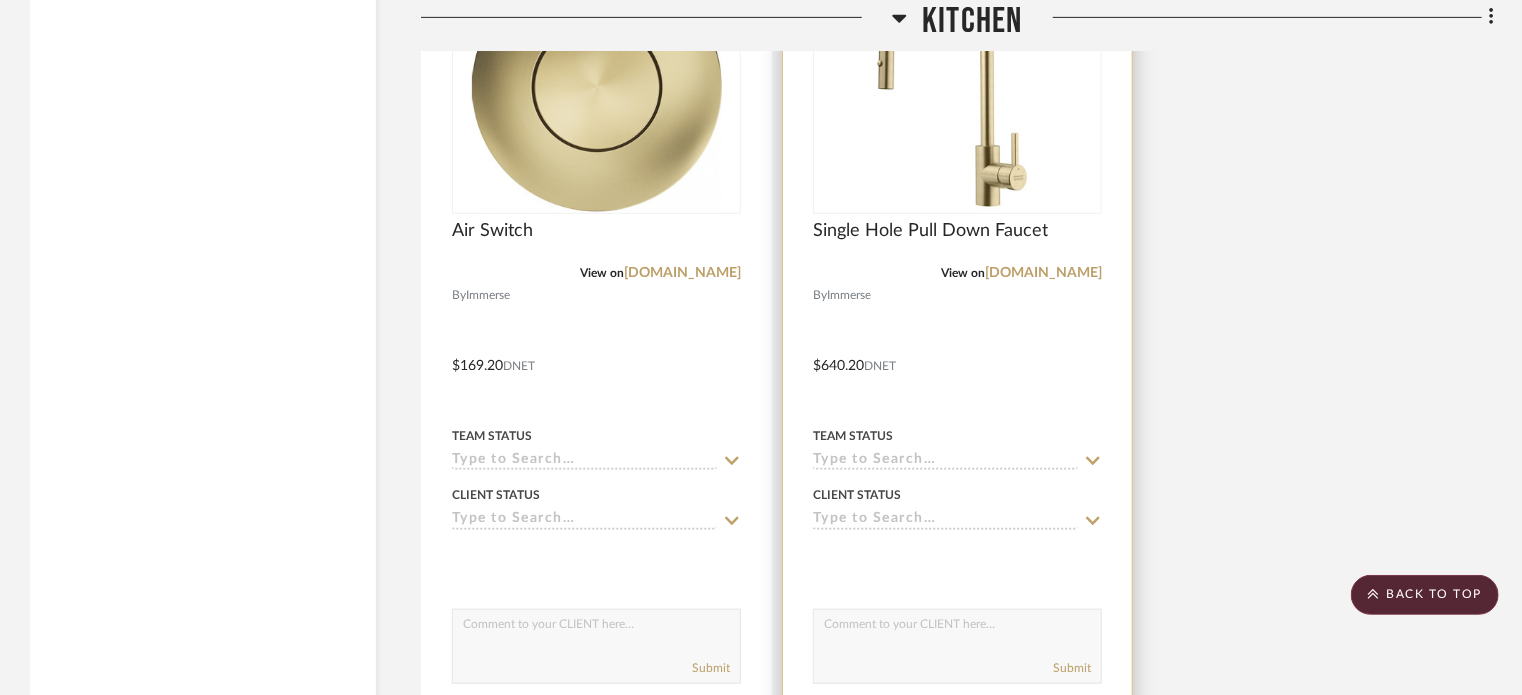 scroll, scrollTop: 4700, scrollLeft: 0, axis: vertical 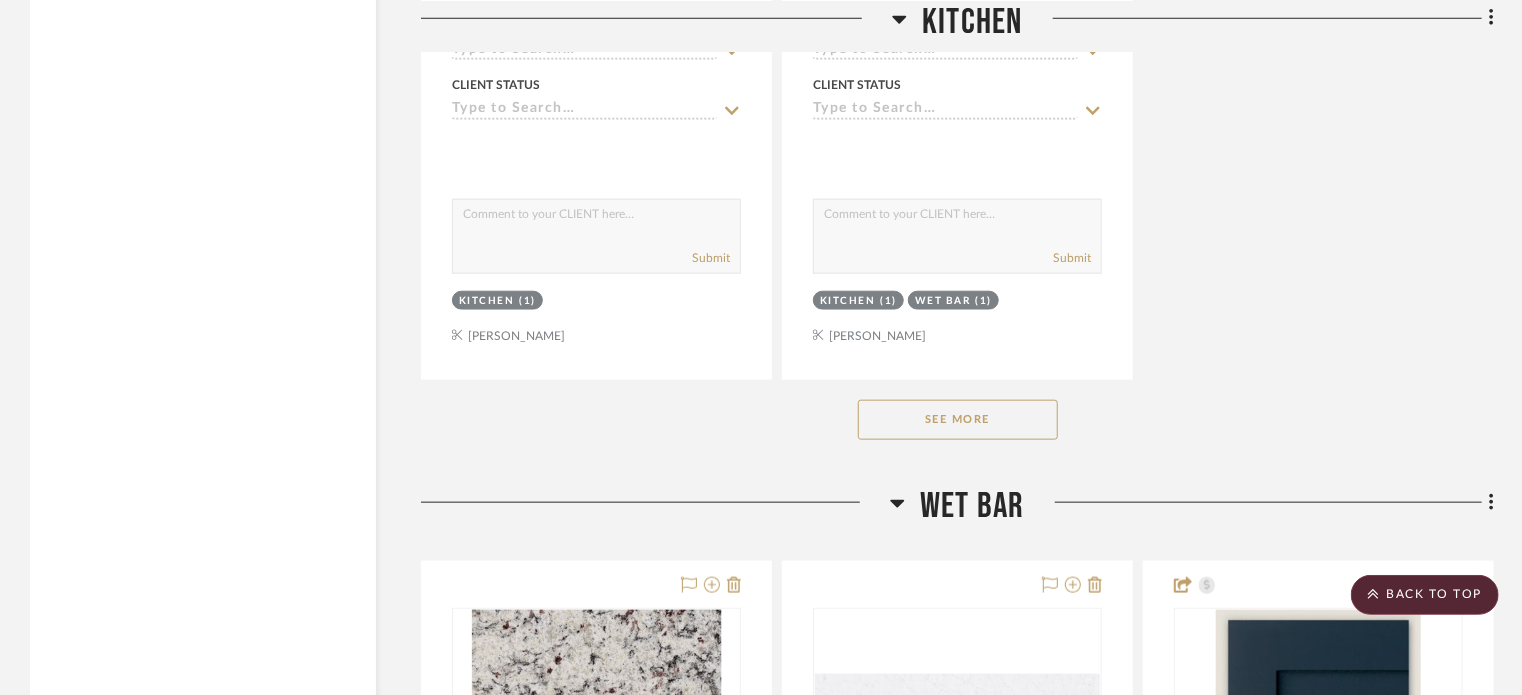 click on "See More" 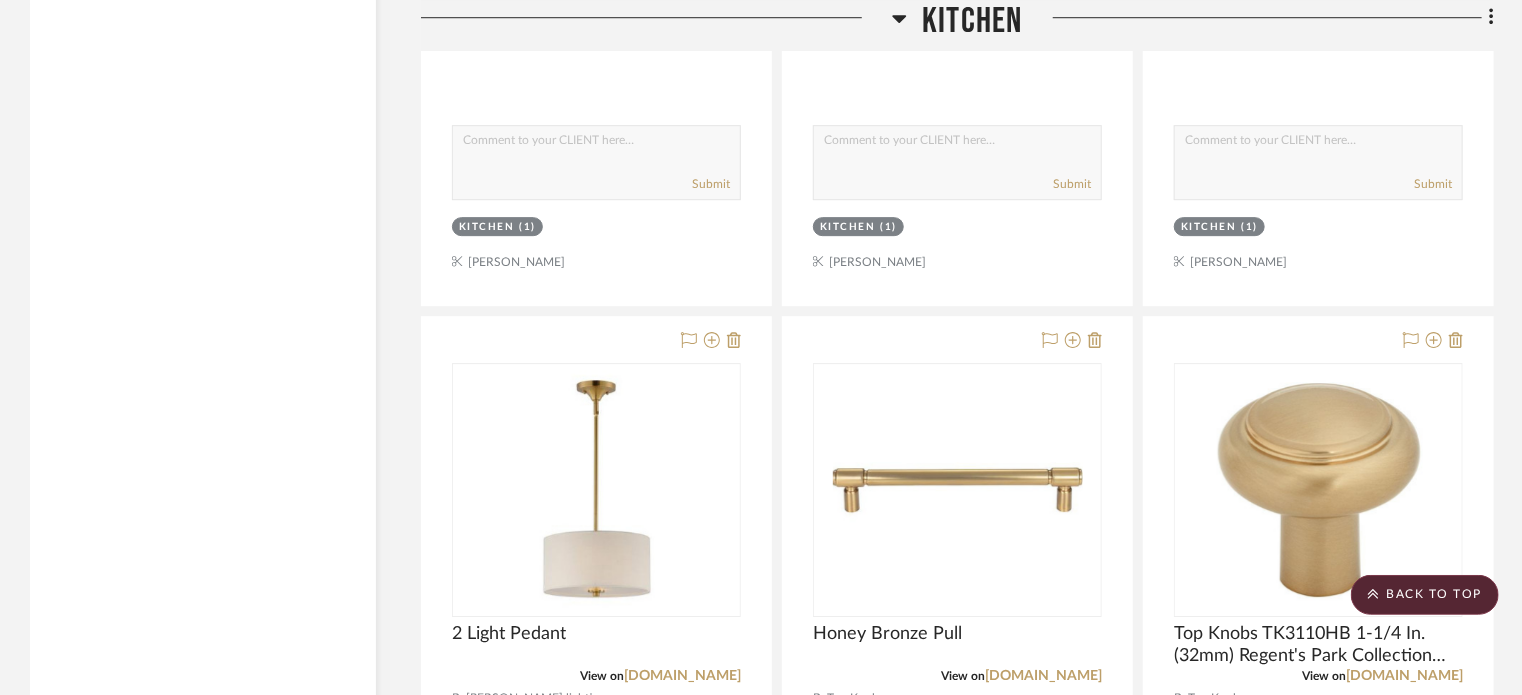 scroll, scrollTop: 2500, scrollLeft: 0, axis: vertical 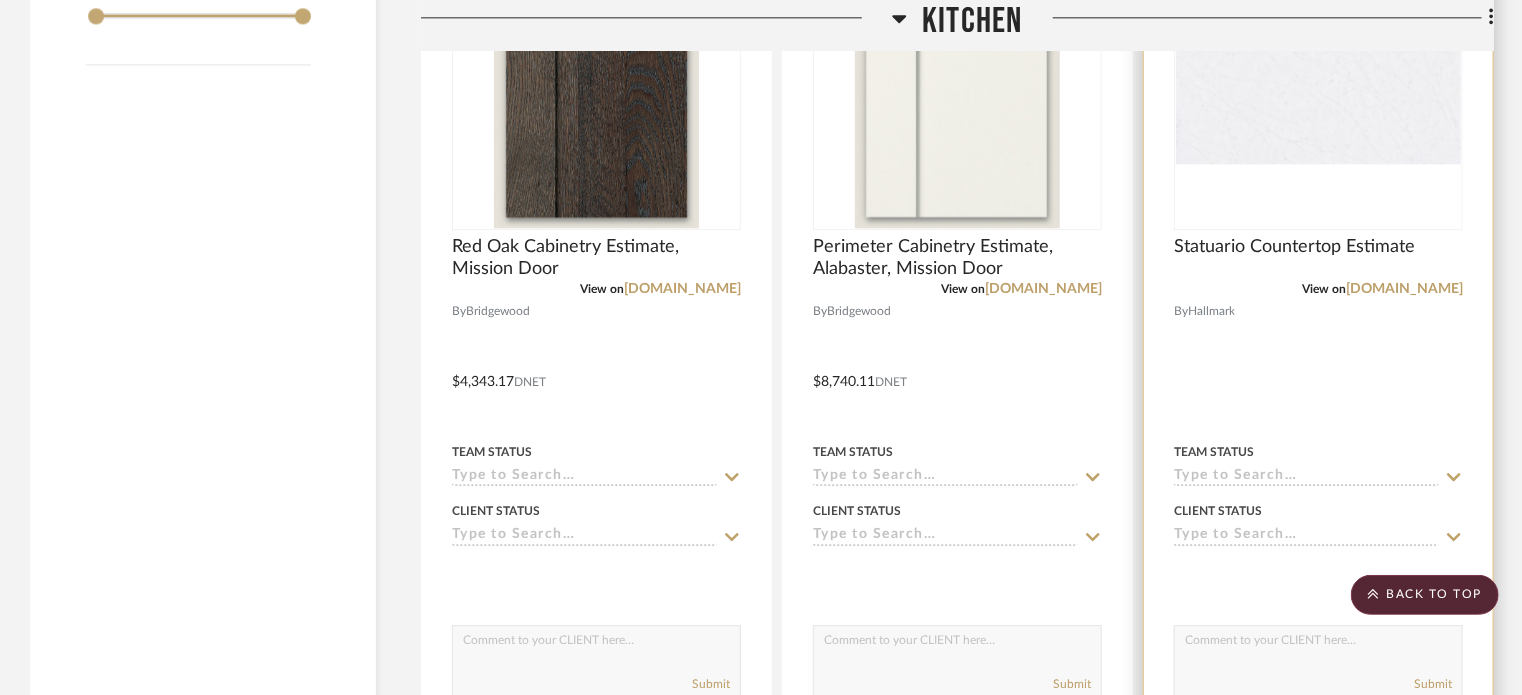 click at bounding box center (1318, 367) 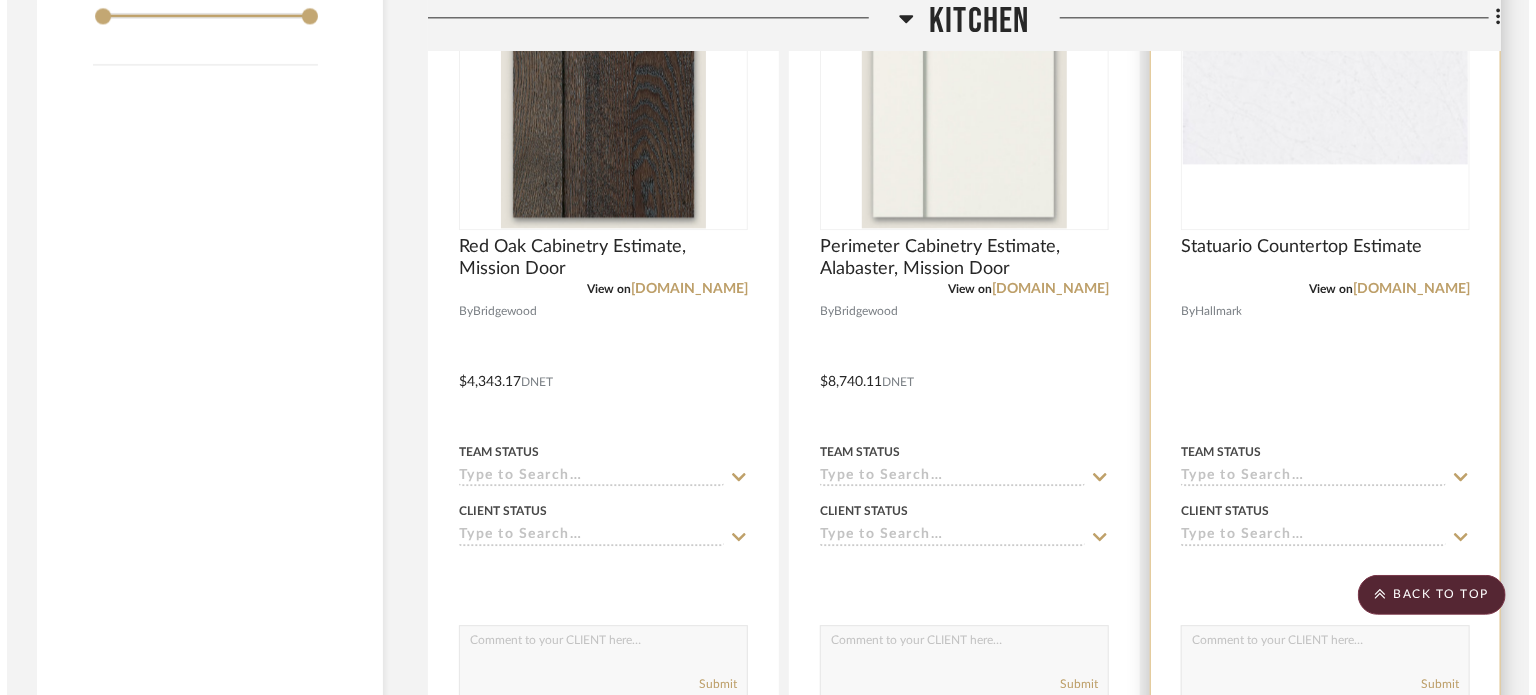 scroll, scrollTop: 0, scrollLeft: 0, axis: both 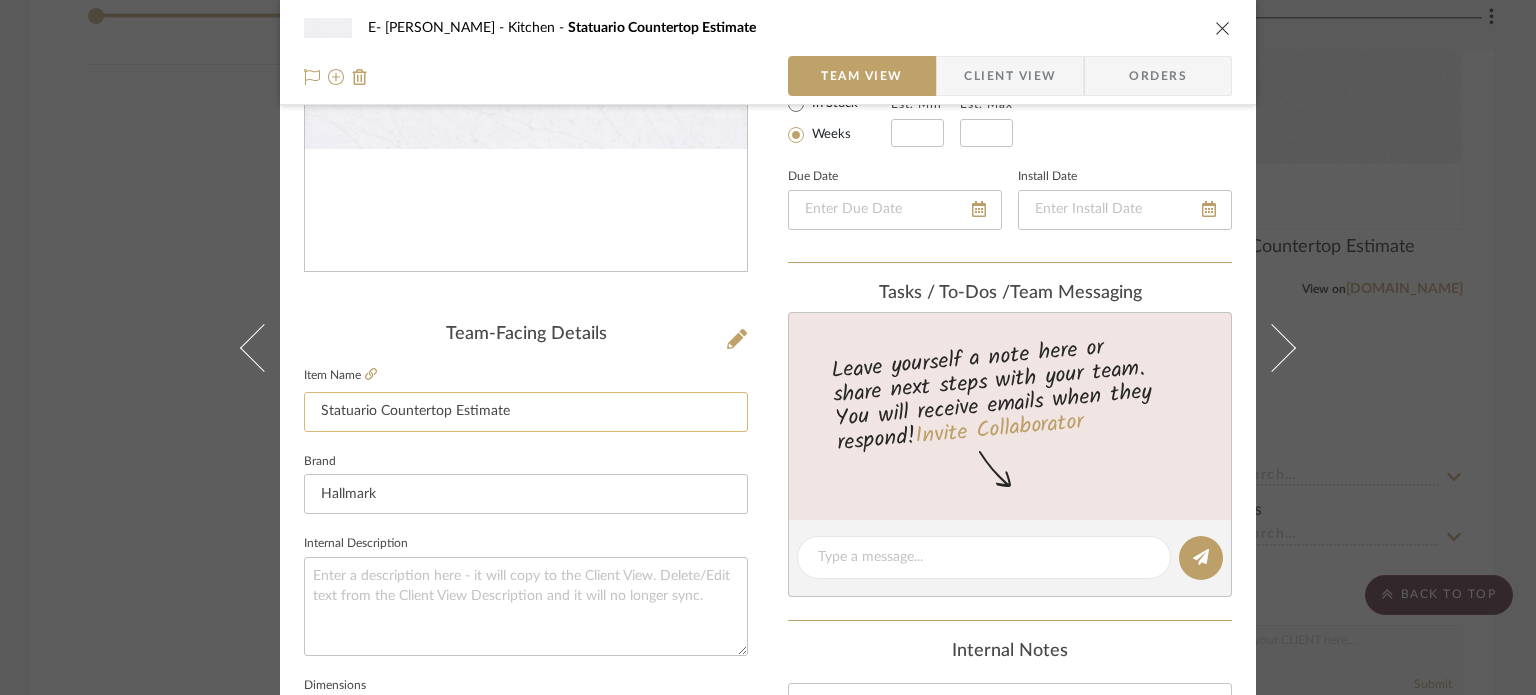 click on "Statuario Countertop Estimate" 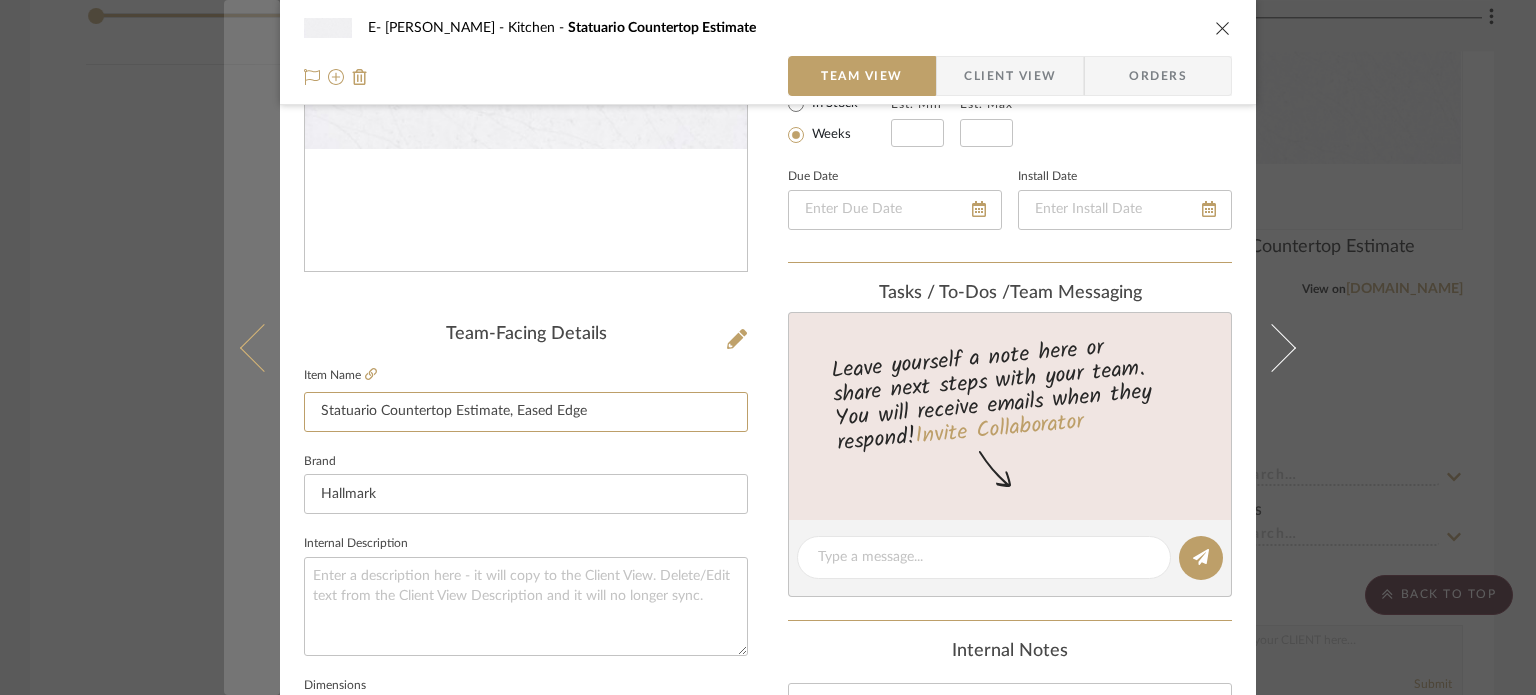 type on "Statuario Countertop Estimate, Eased Edge" 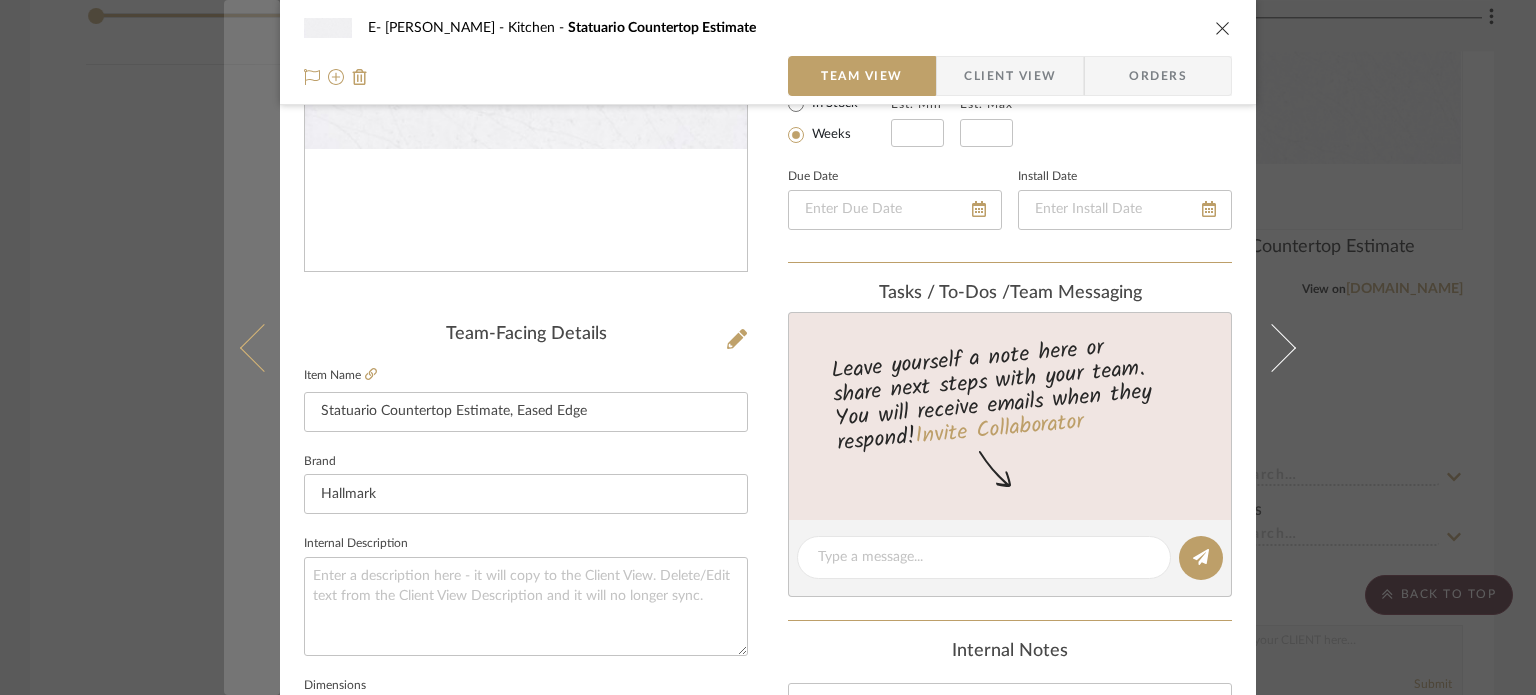 click at bounding box center (252, 347) 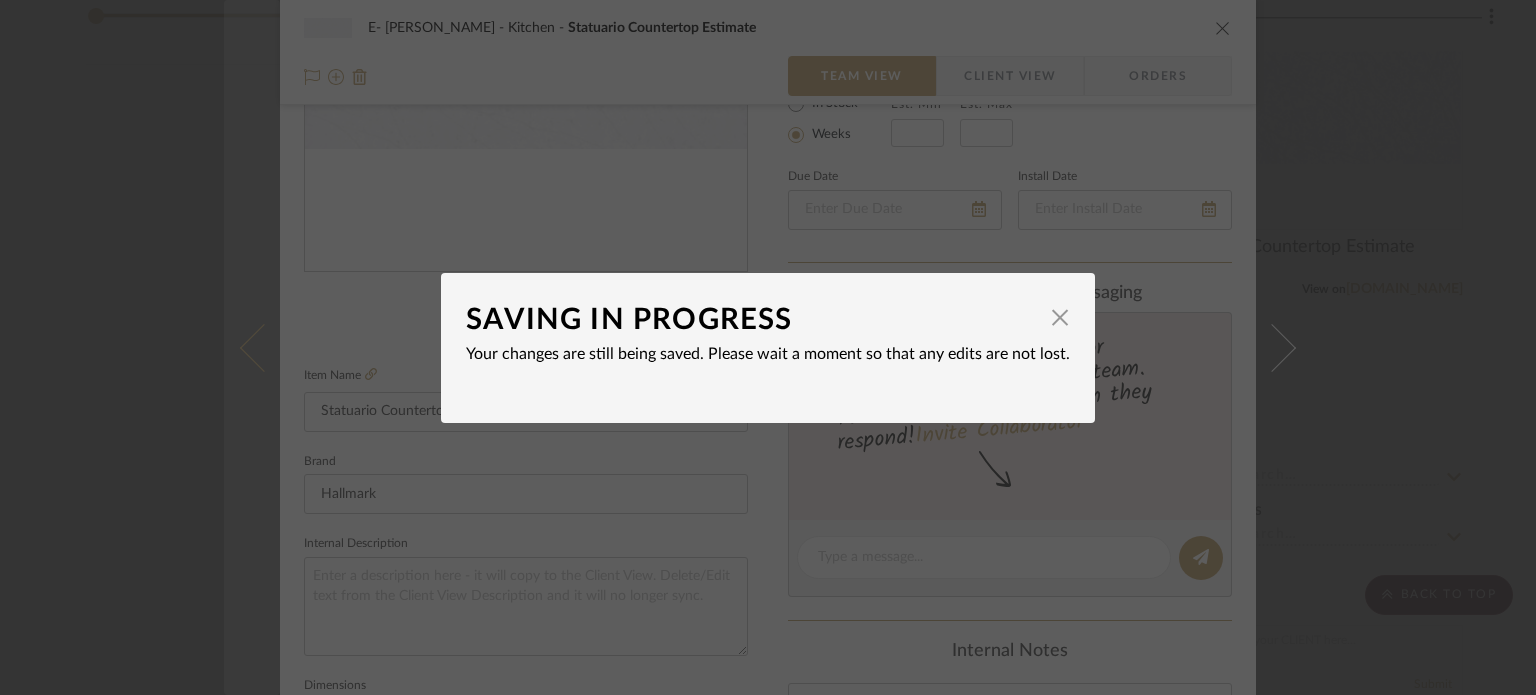 type 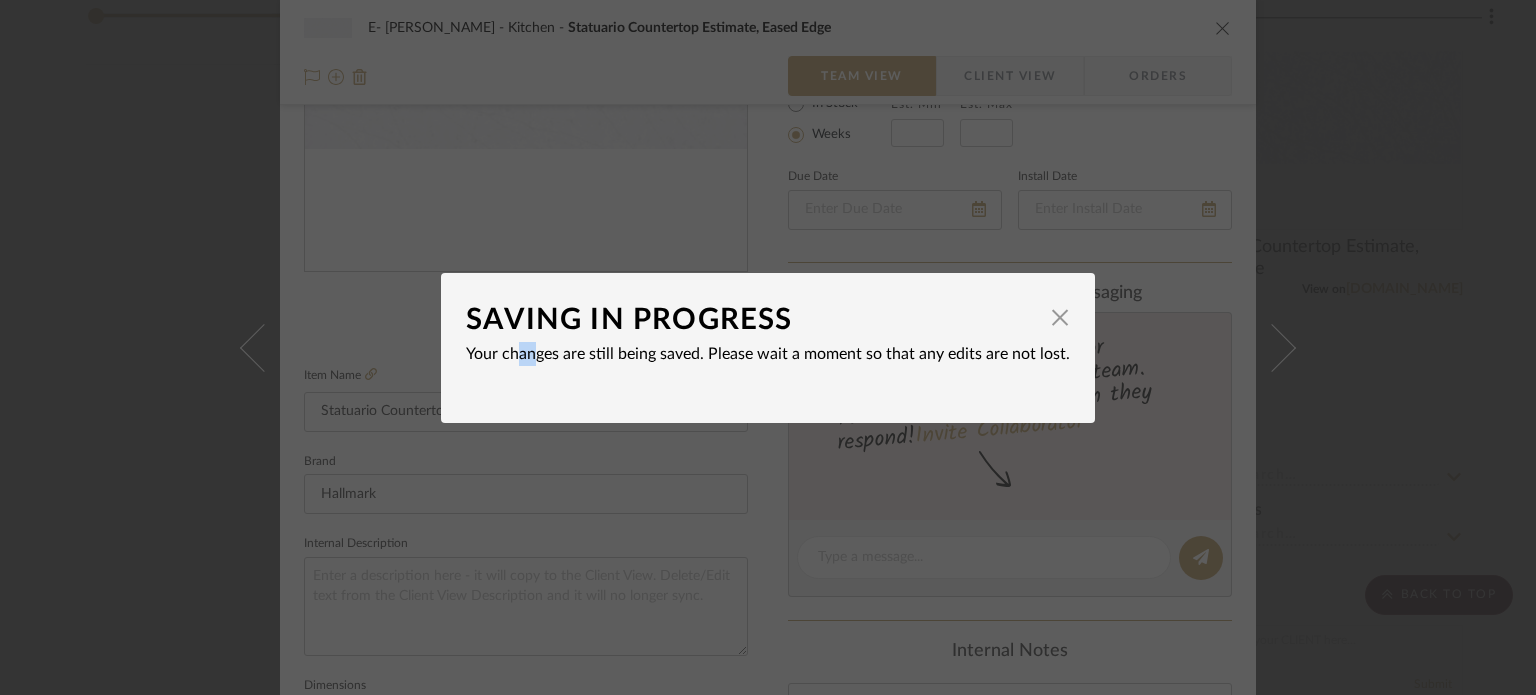 click on "SAVING IN PROGRESS × Your changes are still being saved. Please wait a moment so that any edits are not lost." at bounding box center (768, 347) 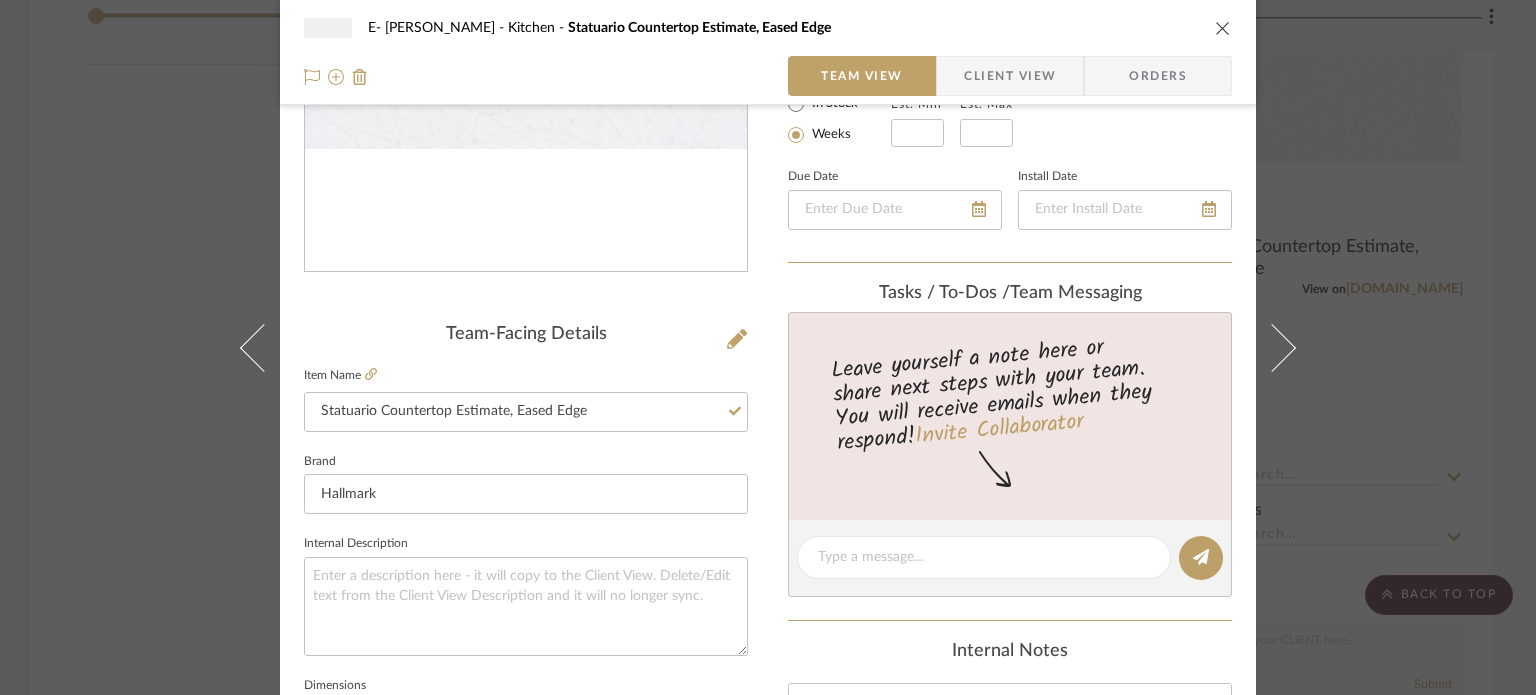 click on "Brand  Hallmark" 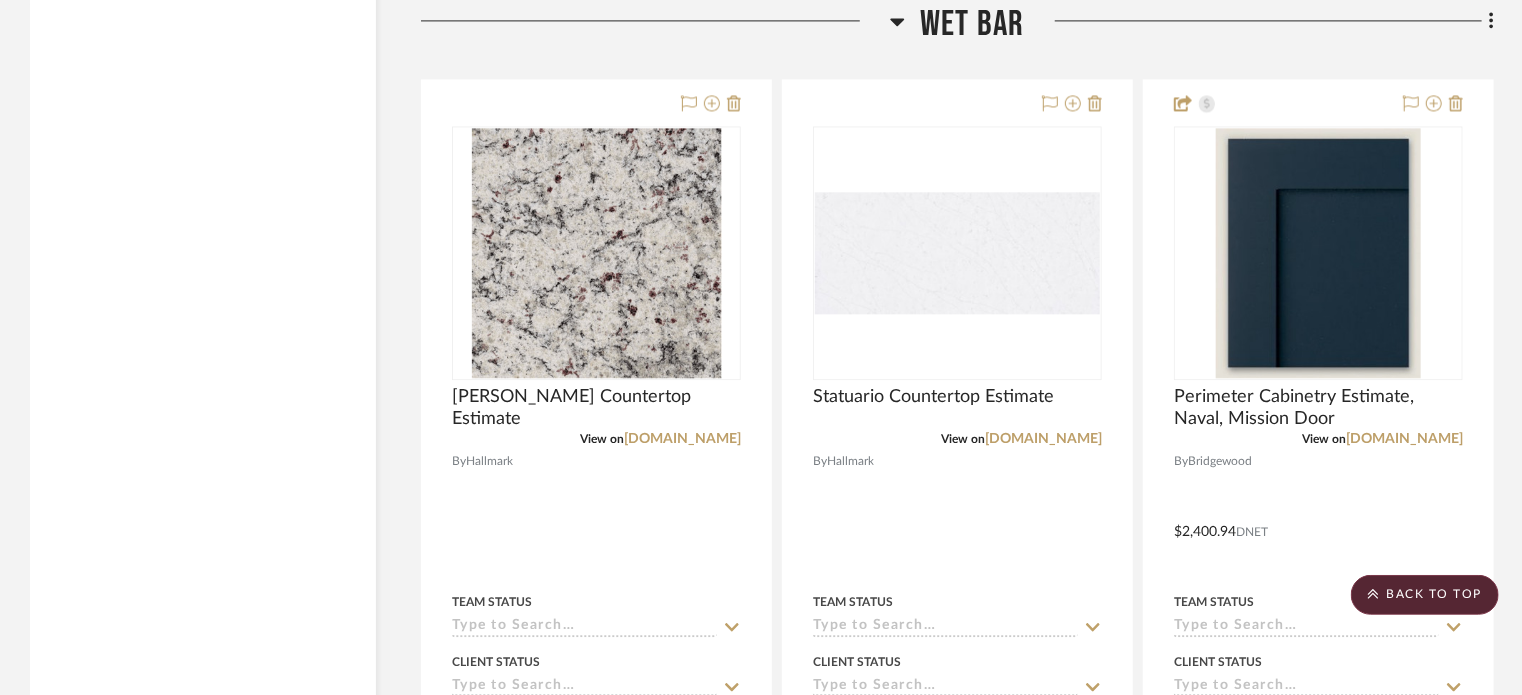 scroll, scrollTop: 6100, scrollLeft: 0, axis: vertical 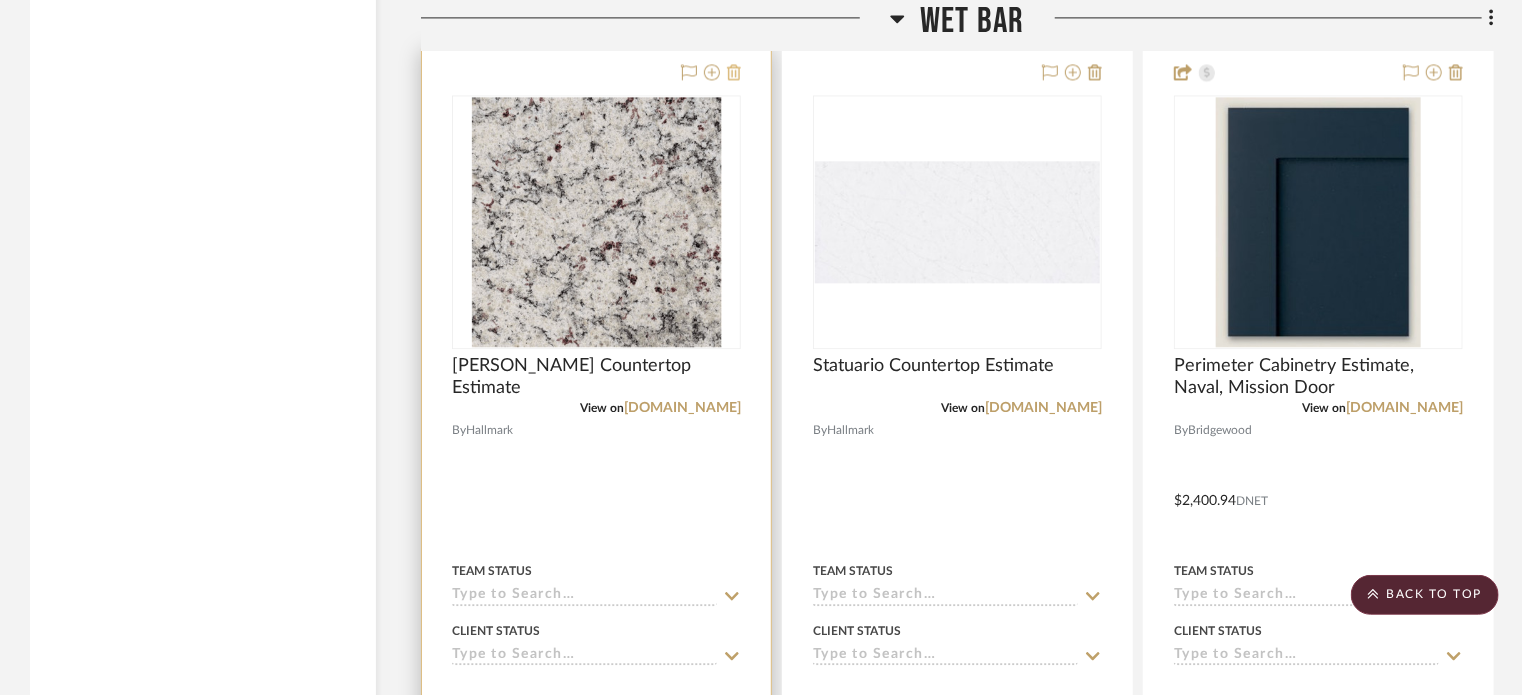 click 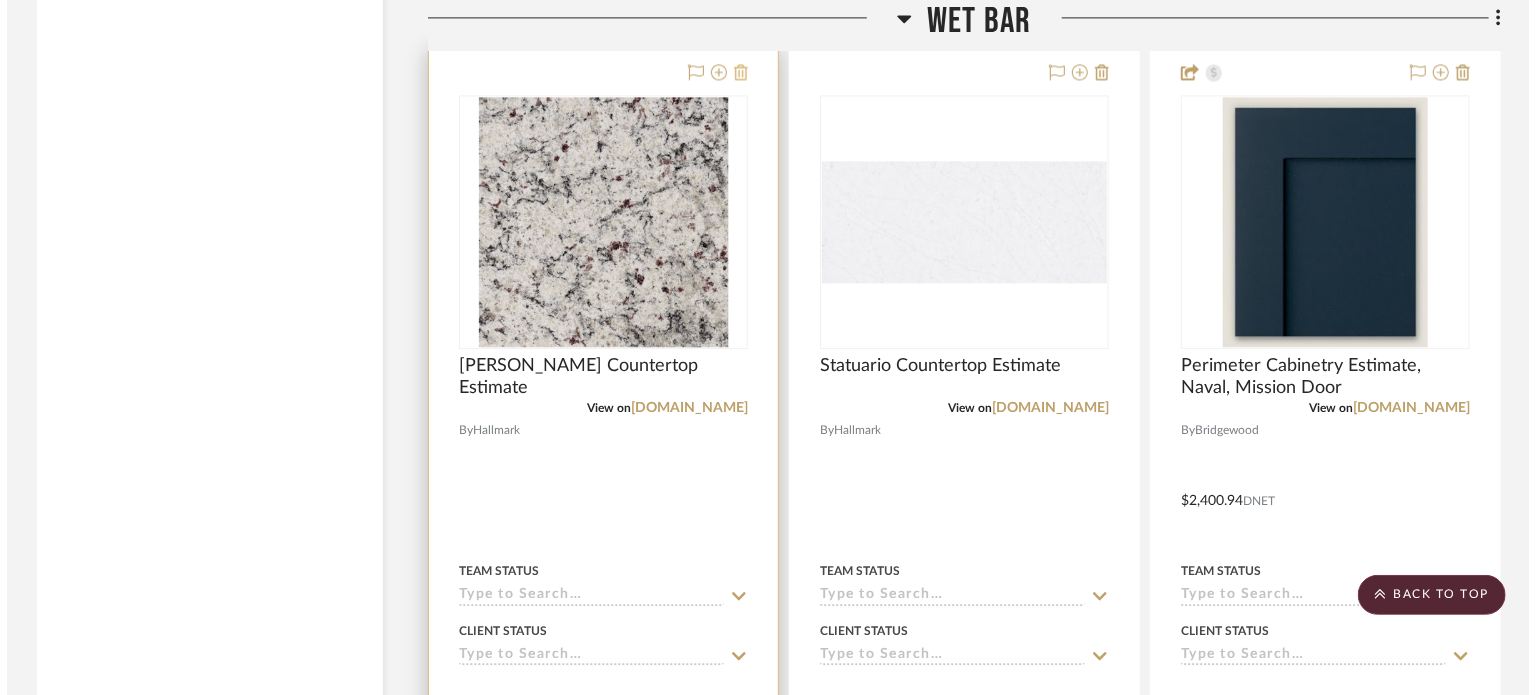 scroll, scrollTop: 0, scrollLeft: 0, axis: both 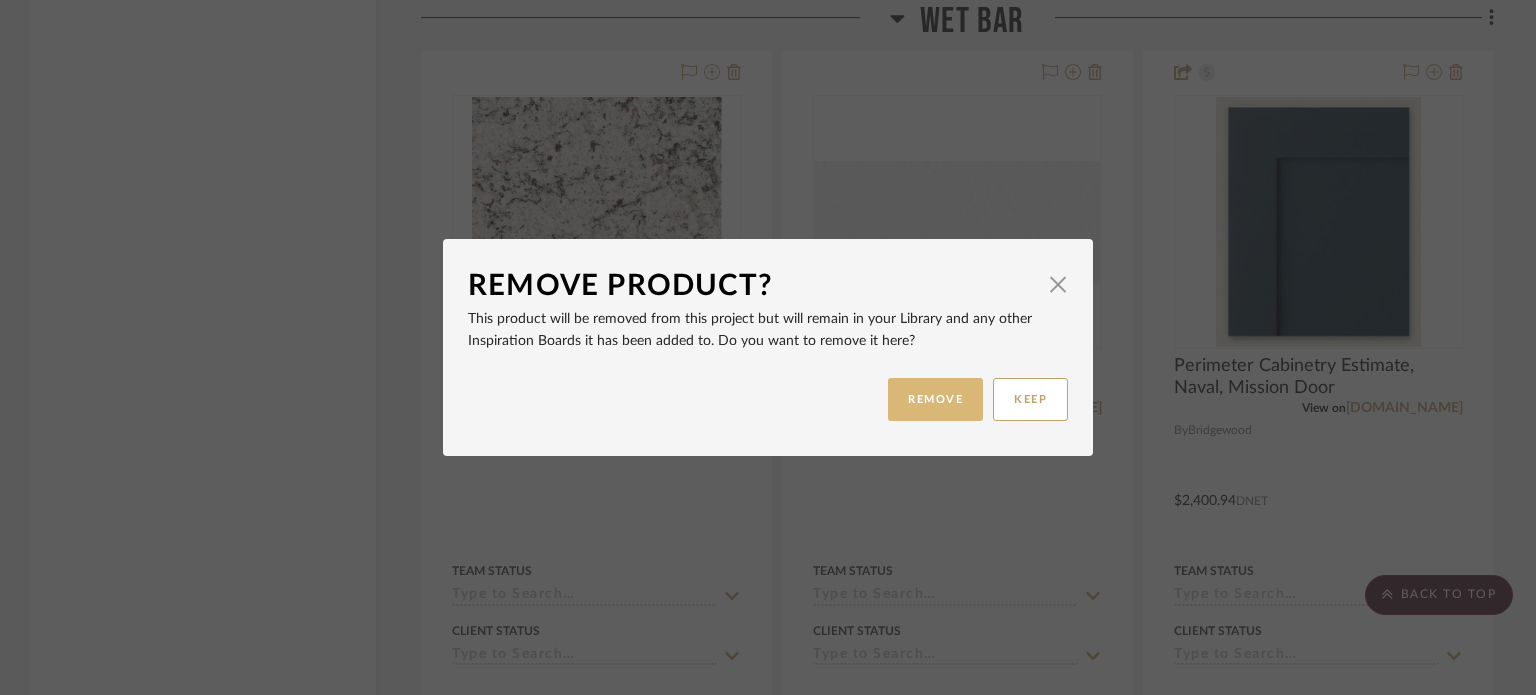 click on "REMOVE" at bounding box center (935, 399) 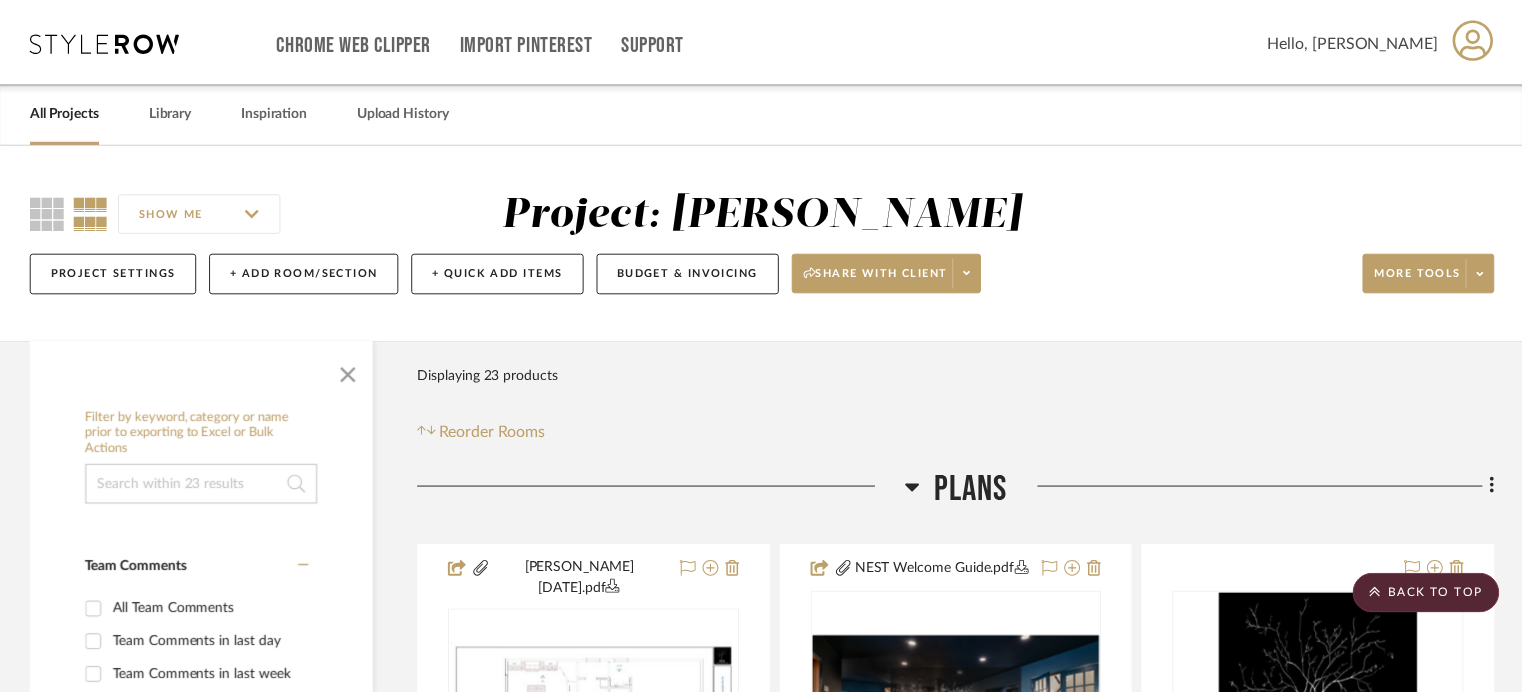 scroll, scrollTop: 6100, scrollLeft: 0, axis: vertical 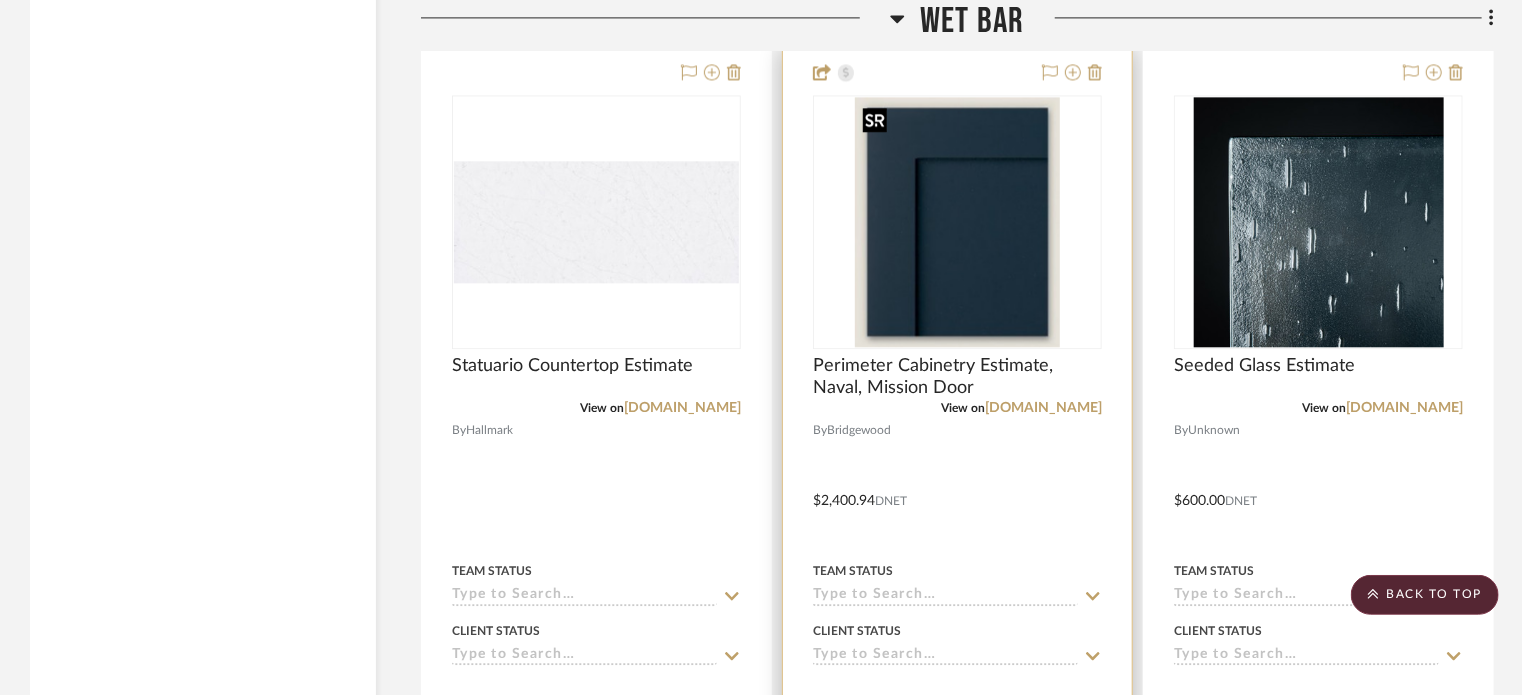 type 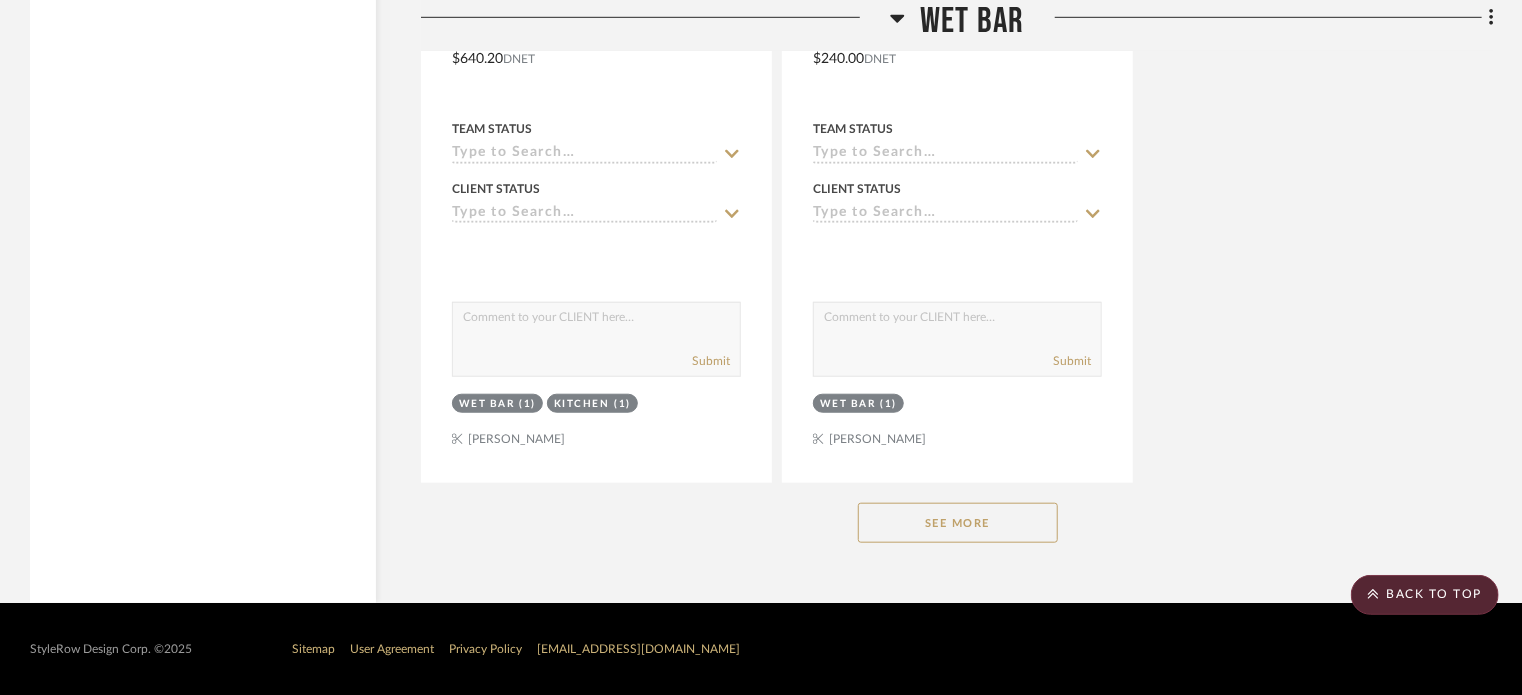 scroll, scrollTop: 8319, scrollLeft: 0, axis: vertical 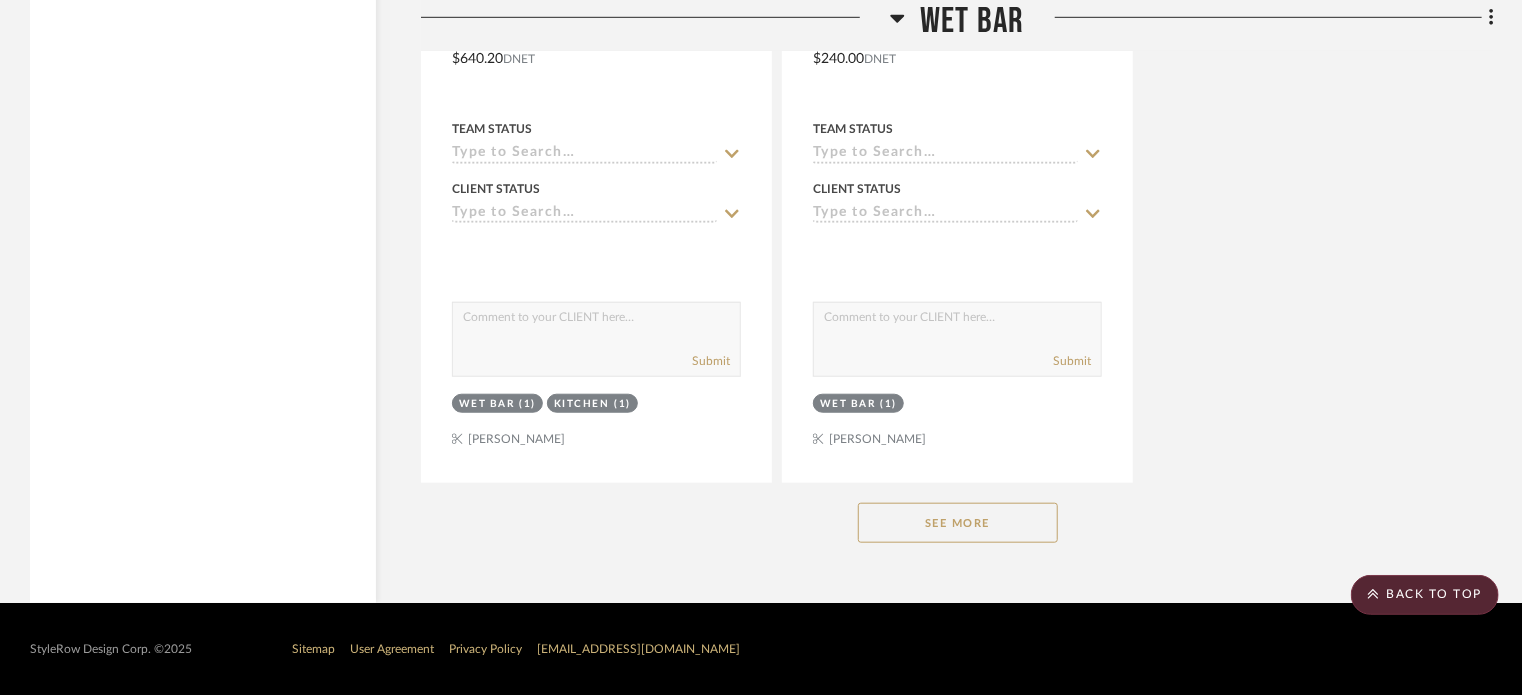click on "See More" 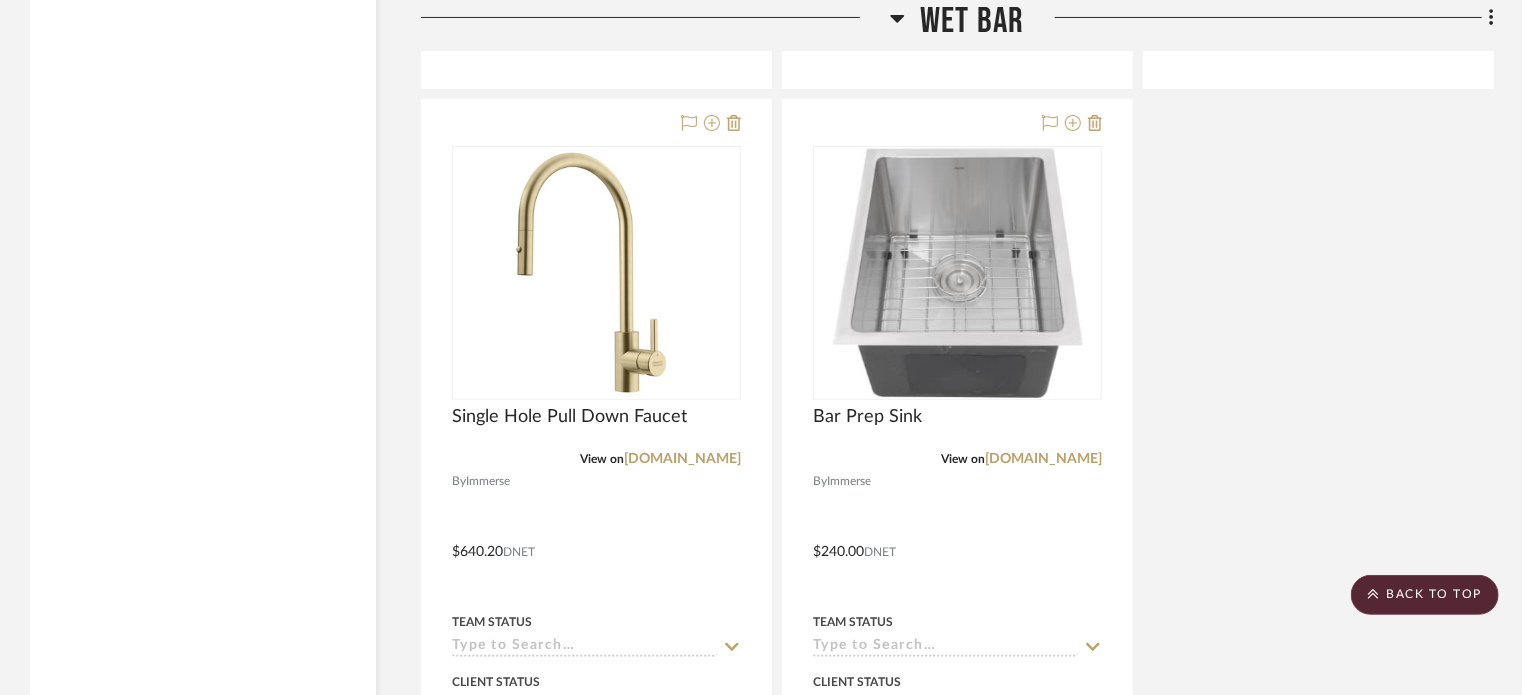 scroll, scrollTop: 7819, scrollLeft: 0, axis: vertical 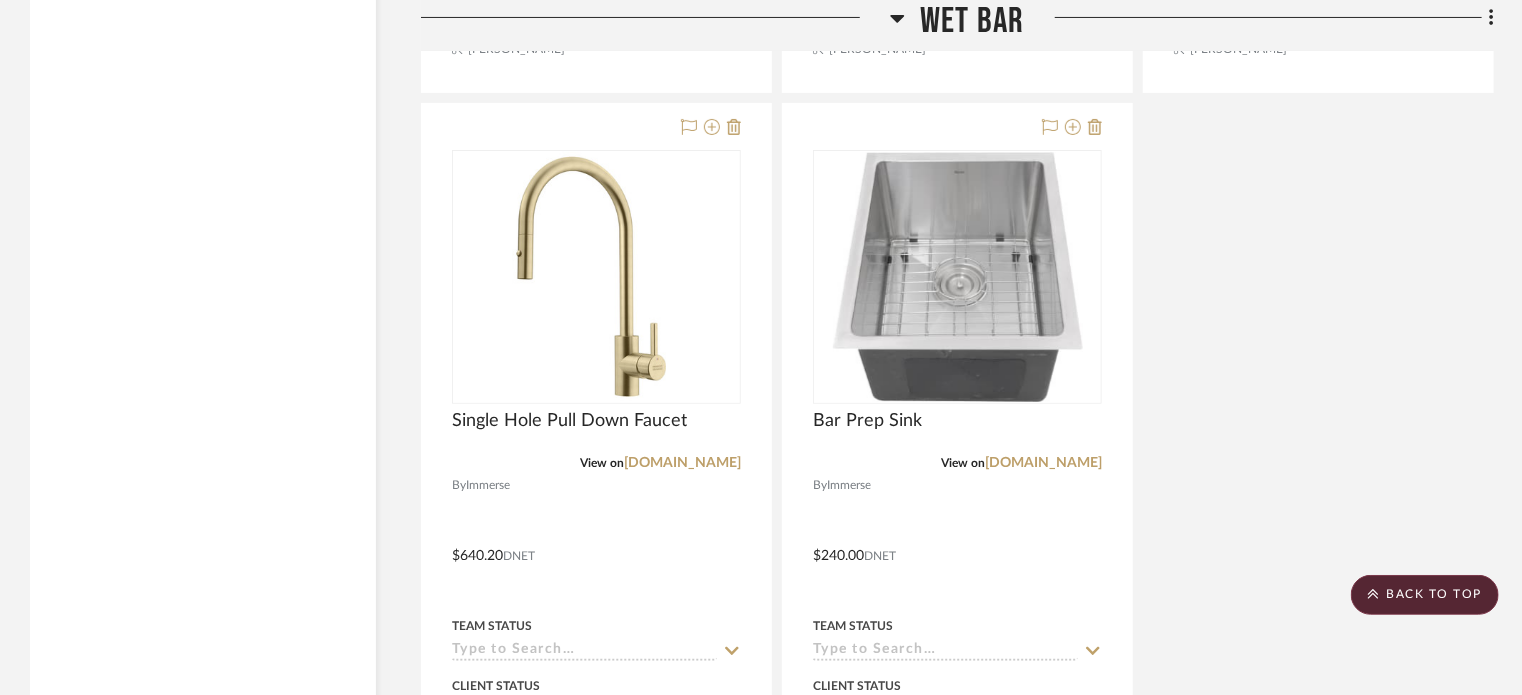 click at bounding box center (957, 541) 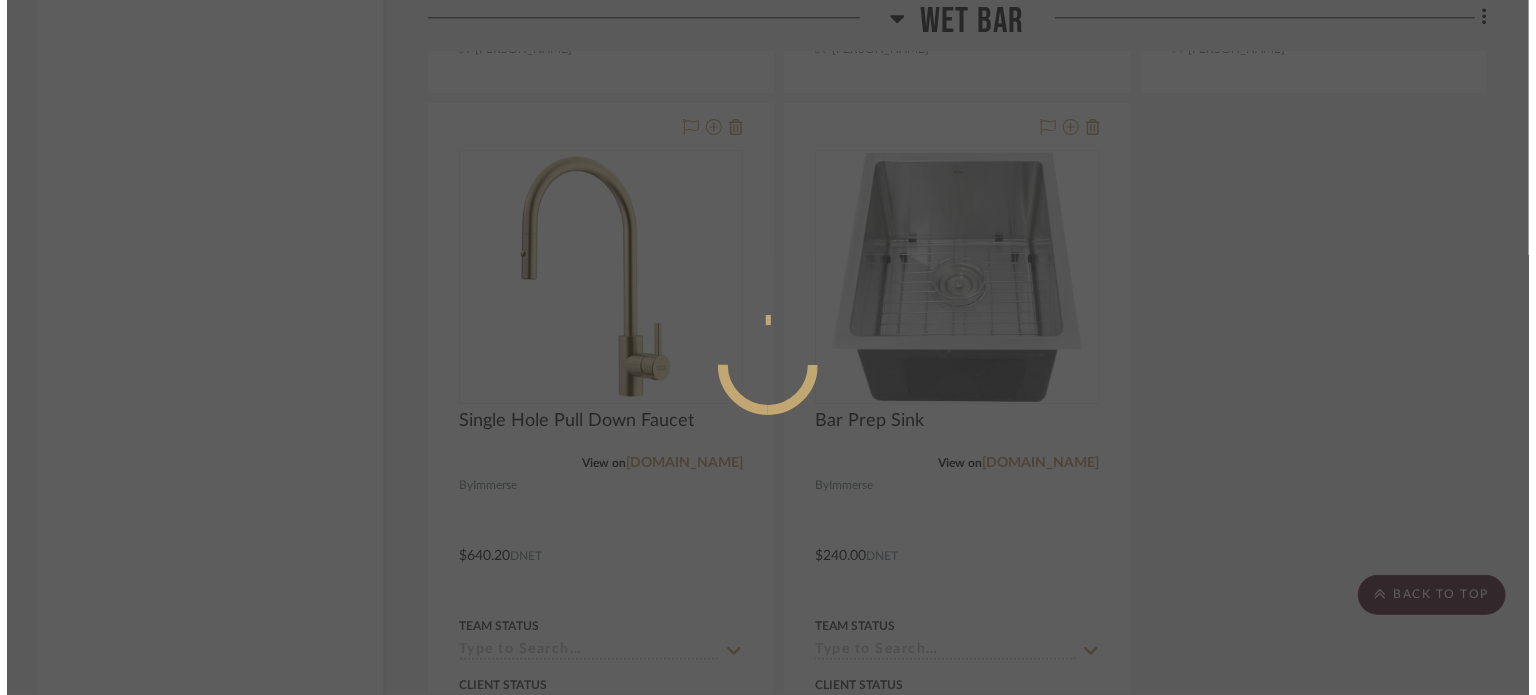 scroll, scrollTop: 0, scrollLeft: 0, axis: both 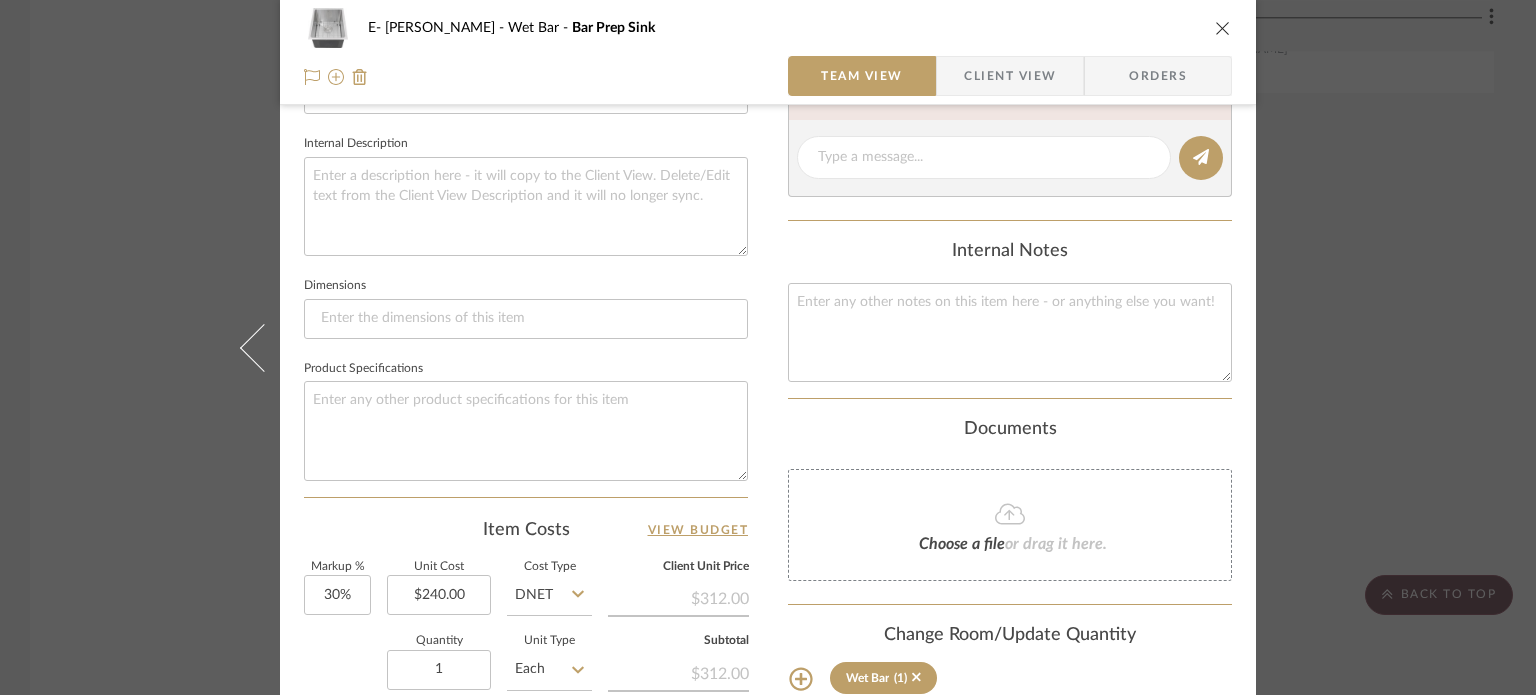 click on "E- [PERSON_NAME] Wet Bar Bar Prep Sink Team View Client View Orders  Team-Facing Details   Item Name  Bar Prep Sink  Brand  Immerse  Internal Description   Dimensions   Product Specifications   Item Costs   View Budget   Markup %  30%  Unit Cost  $240.00  Cost Type  DNET  Client Unit Price   $312.00   Quantity  1  Unit Type  Each  Subtotal   $312.00   Tax %  9.49%  Total Tax   $29.61   Shipping Cost  $31.20  Ship. Markup %  0% Taxable  Total Shipping   $31.20  Total Client Price  $372.81  Your Cost  $293.98  Your Margin  $72.00  Content here copies to Client View - confirm visibility there.  Show in Client Dashboard   Include in Budget   View Budget  Team Status  Lead Time  In Stock Weeks  Est. Min   Est. Max   Due Date   Install Date  Tasks / To-Dos /  team Messaging  Leave yourself a note here or share next steps with your team. You will receive emails when they
respond!  Invite Collaborator Internal Notes  Documents  Choose a file  or drag it here. Change Room/Update Quantity  Wet Bar  (1)" at bounding box center (768, 347) 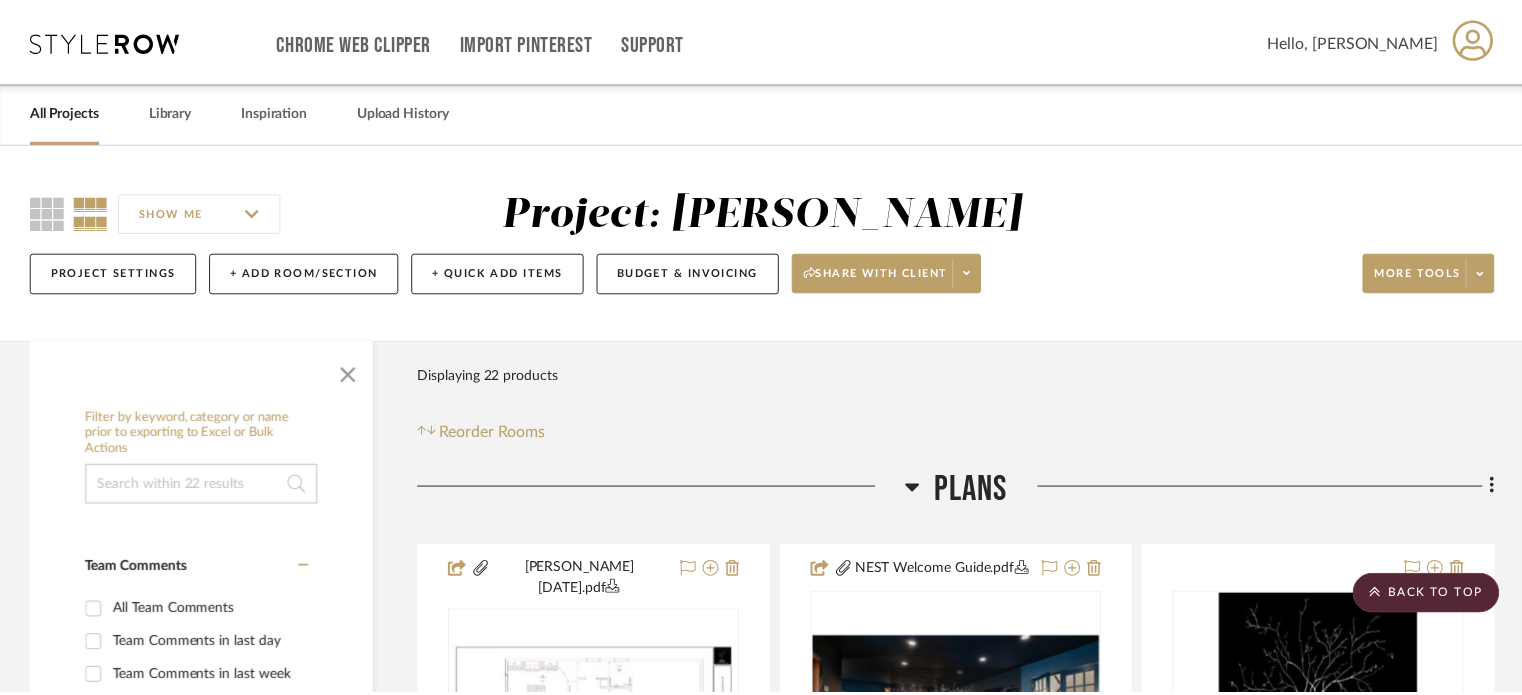 scroll, scrollTop: 7819, scrollLeft: 0, axis: vertical 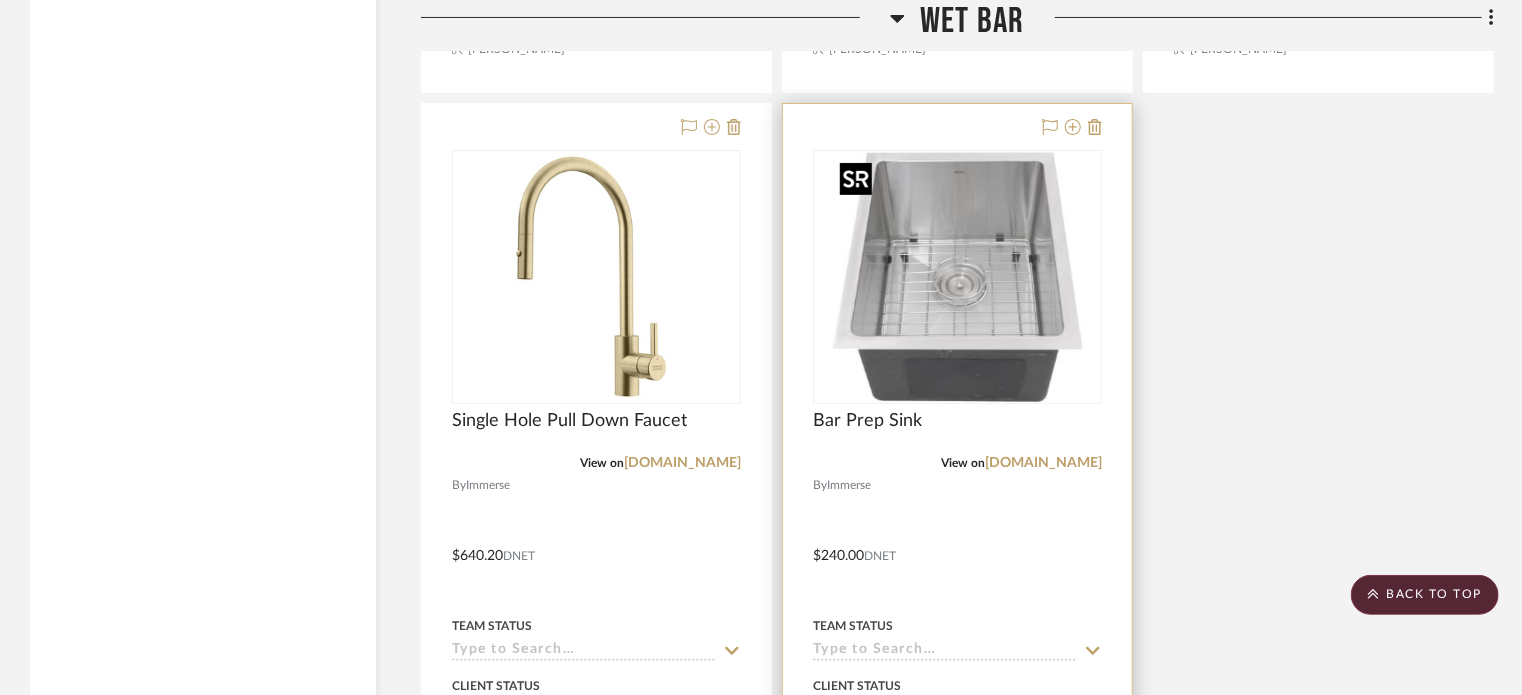 drag, startPoint x: 938, startPoint y: 402, endPoint x: 700, endPoint y: 495, distance: 255.52495 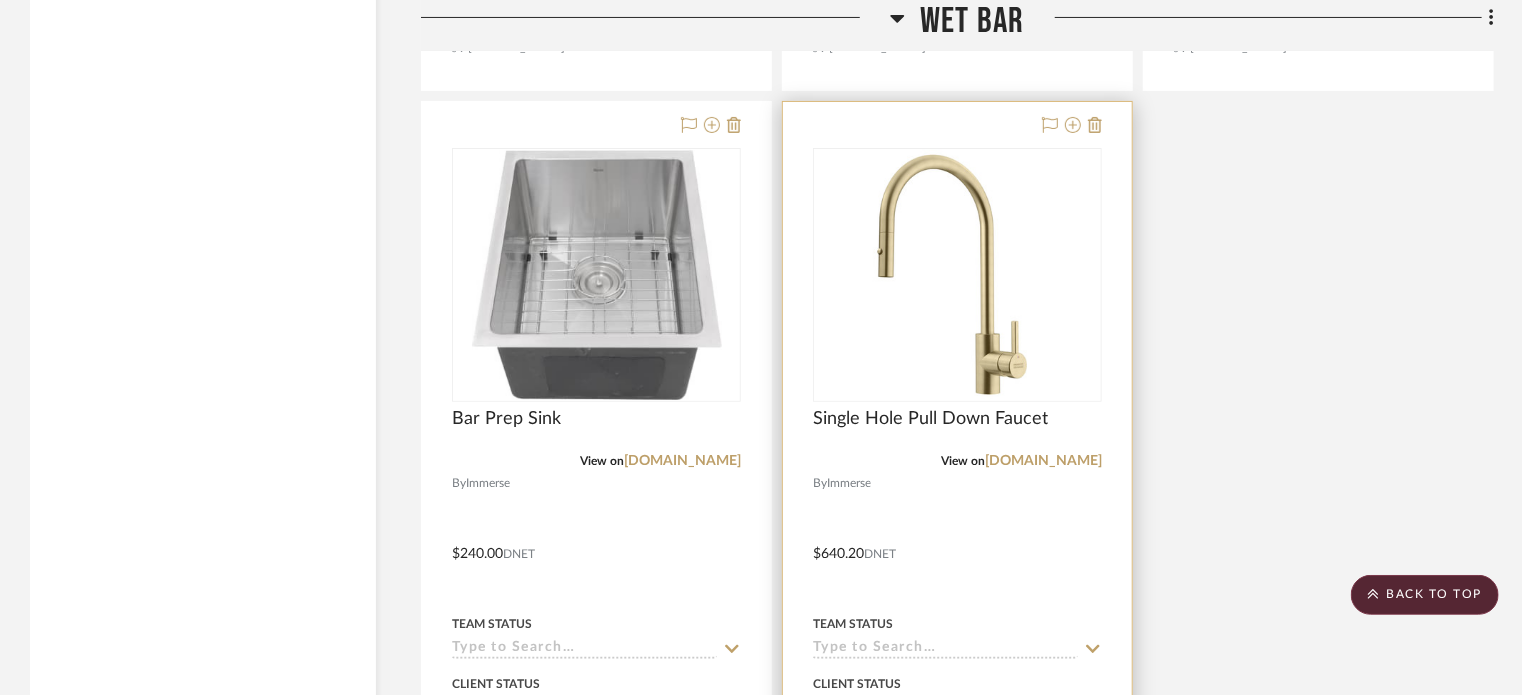 scroll, scrollTop: 7819, scrollLeft: 0, axis: vertical 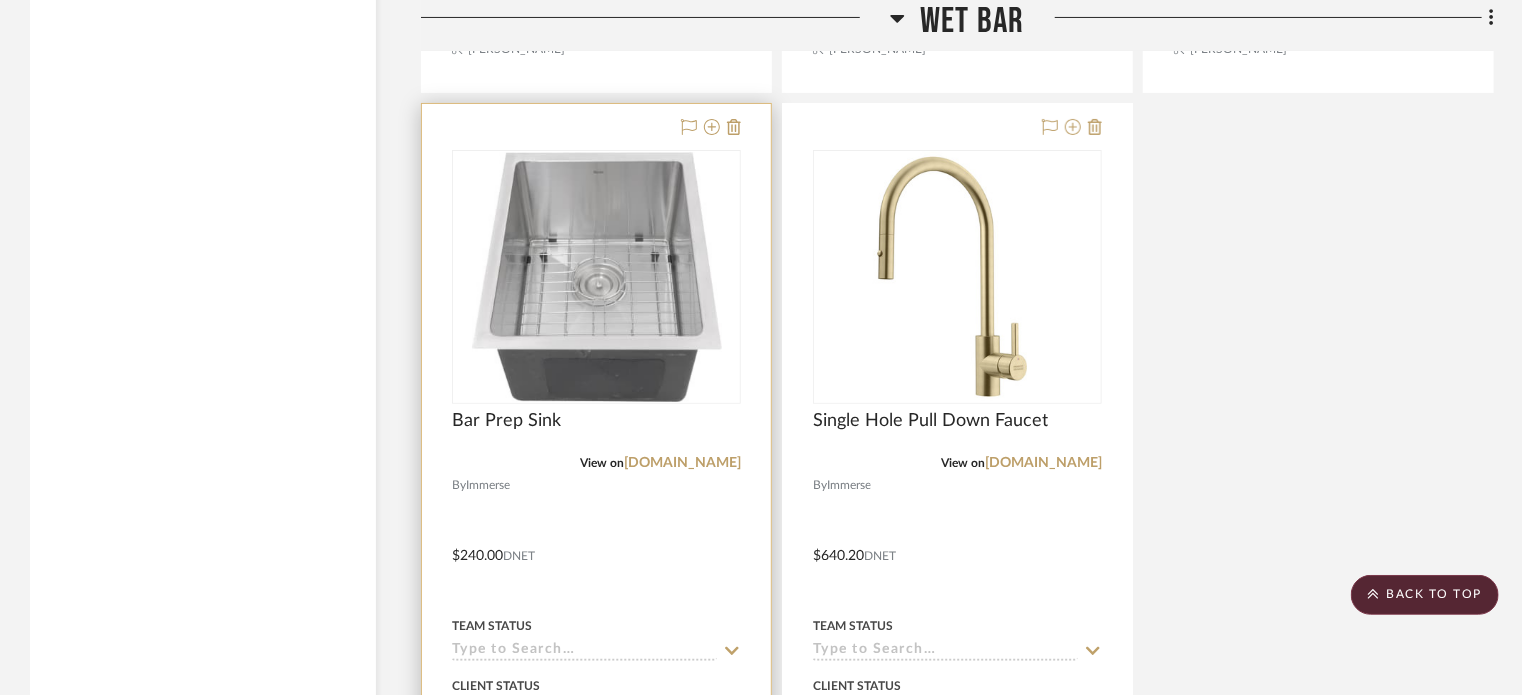 click at bounding box center (596, 541) 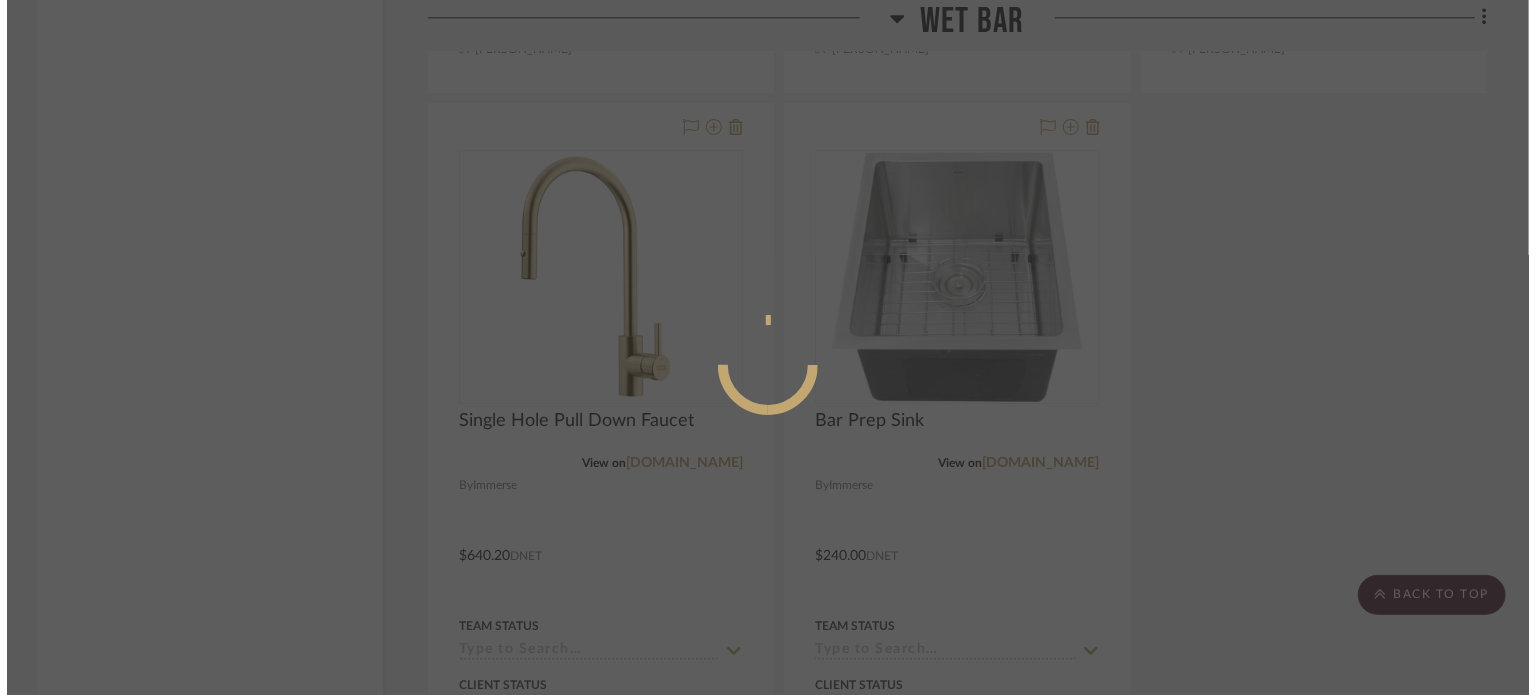 scroll, scrollTop: 0, scrollLeft: 0, axis: both 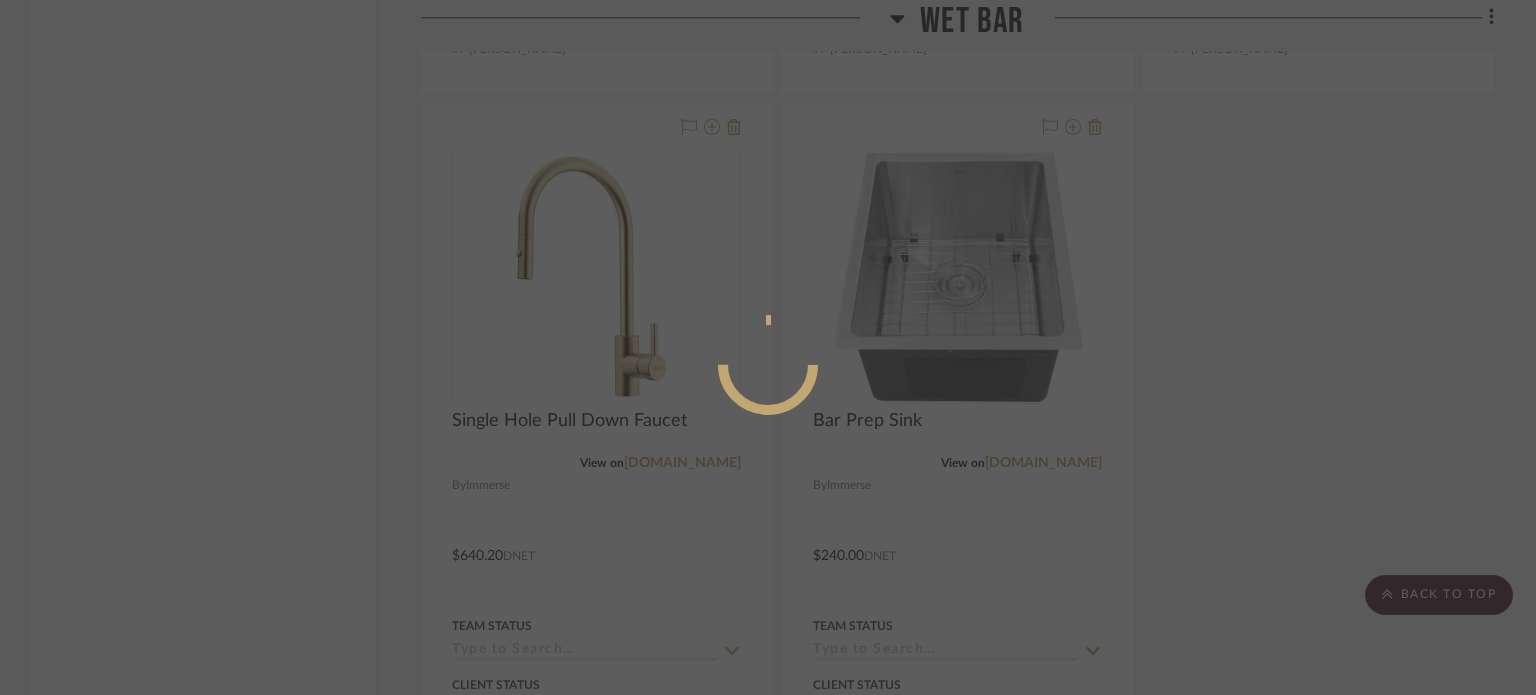 click at bounding box center (768, 347) 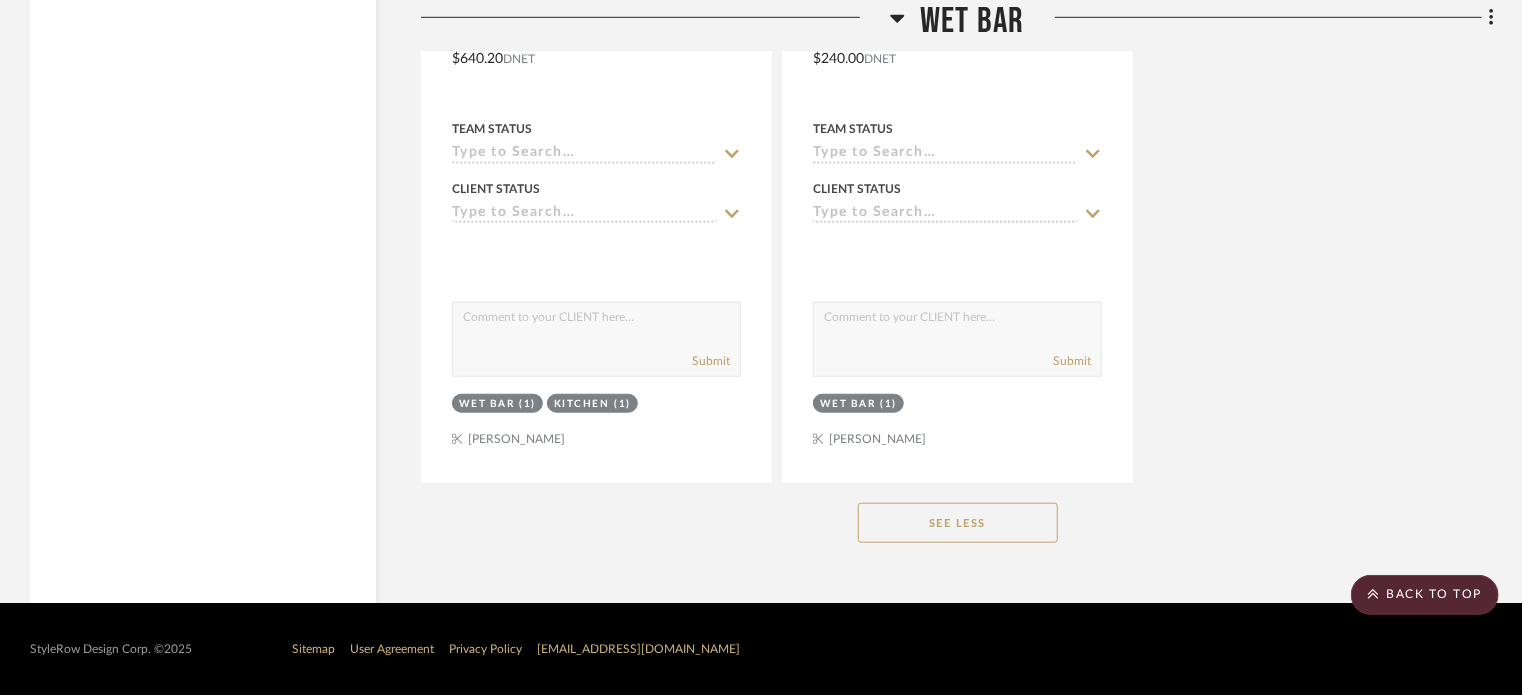 scroll, scrollTop: 7919, scrollLeft: 0, axis: vertical 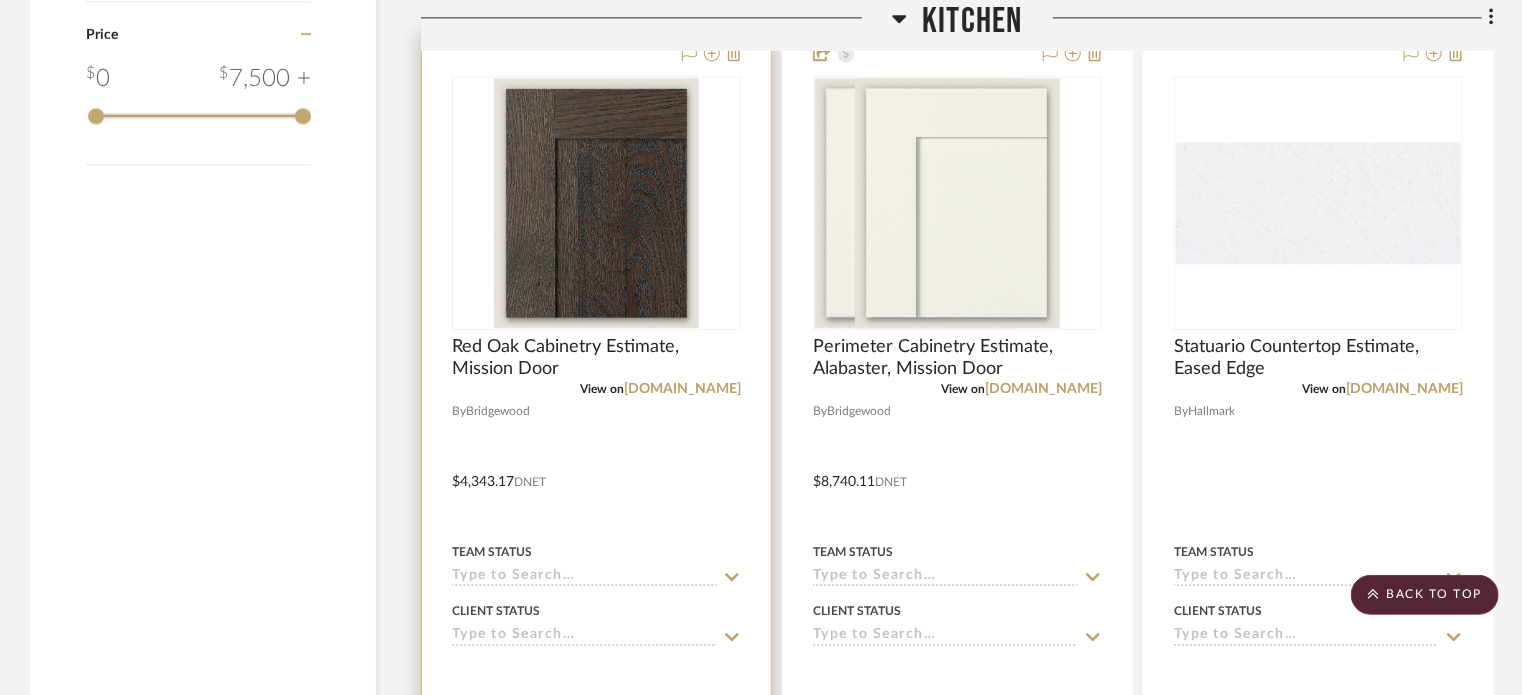 click at bounding box center (596, 467) 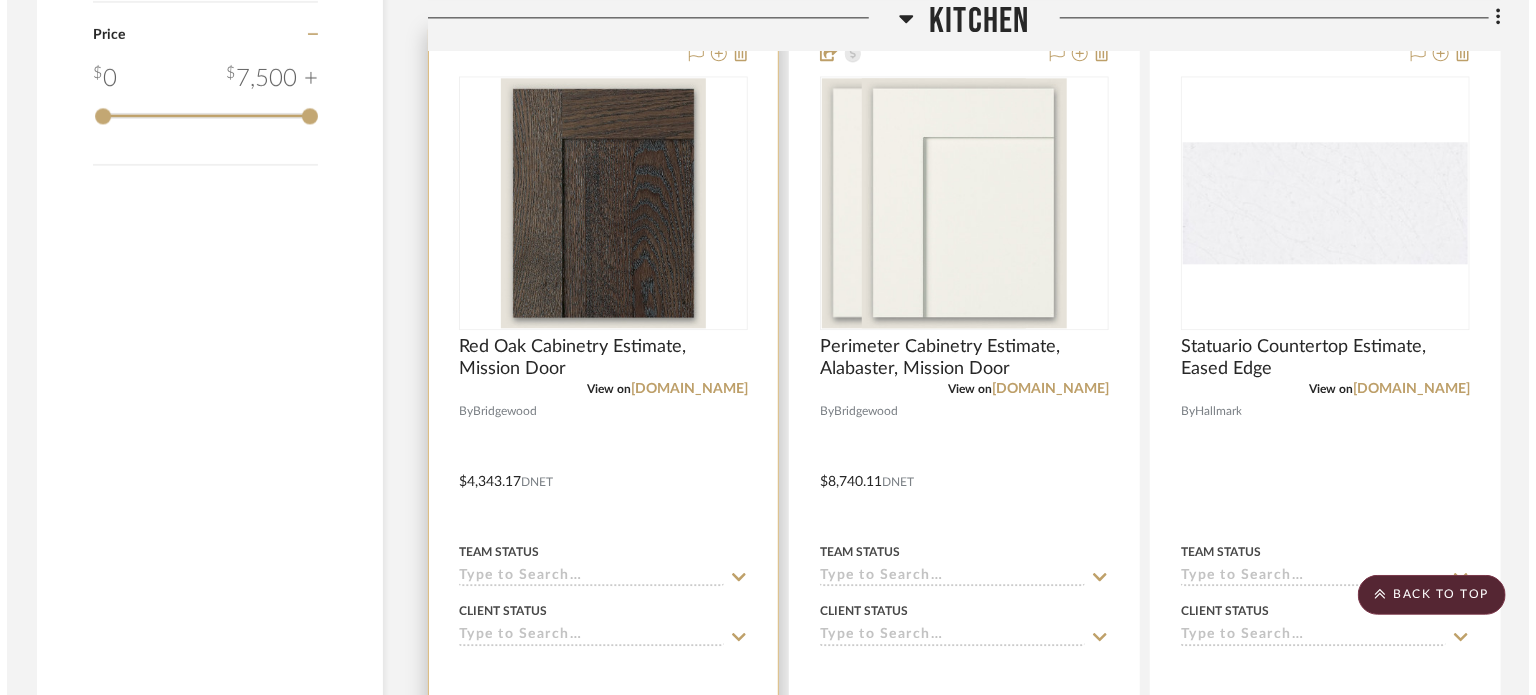 scroll, scrollTop: 0, scrollLeft: 0, axis: both 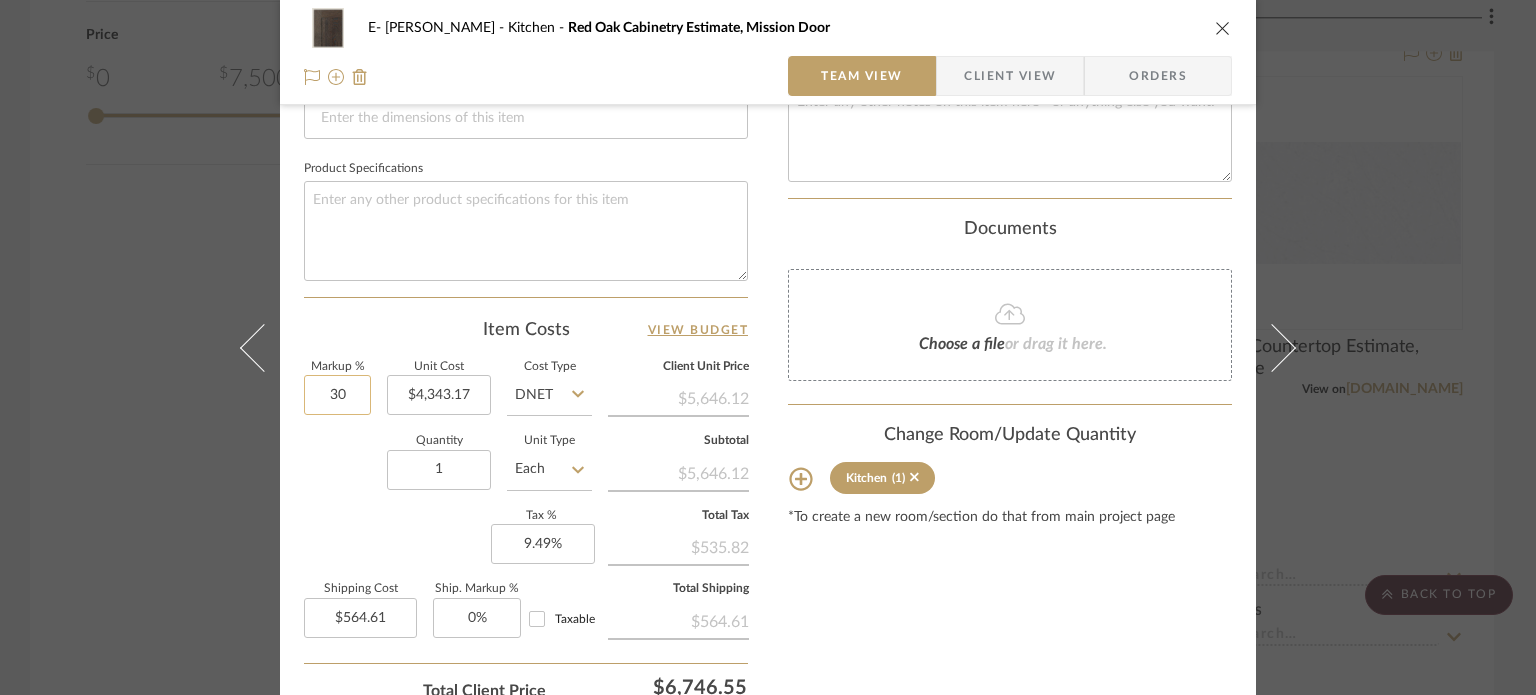click on "30" 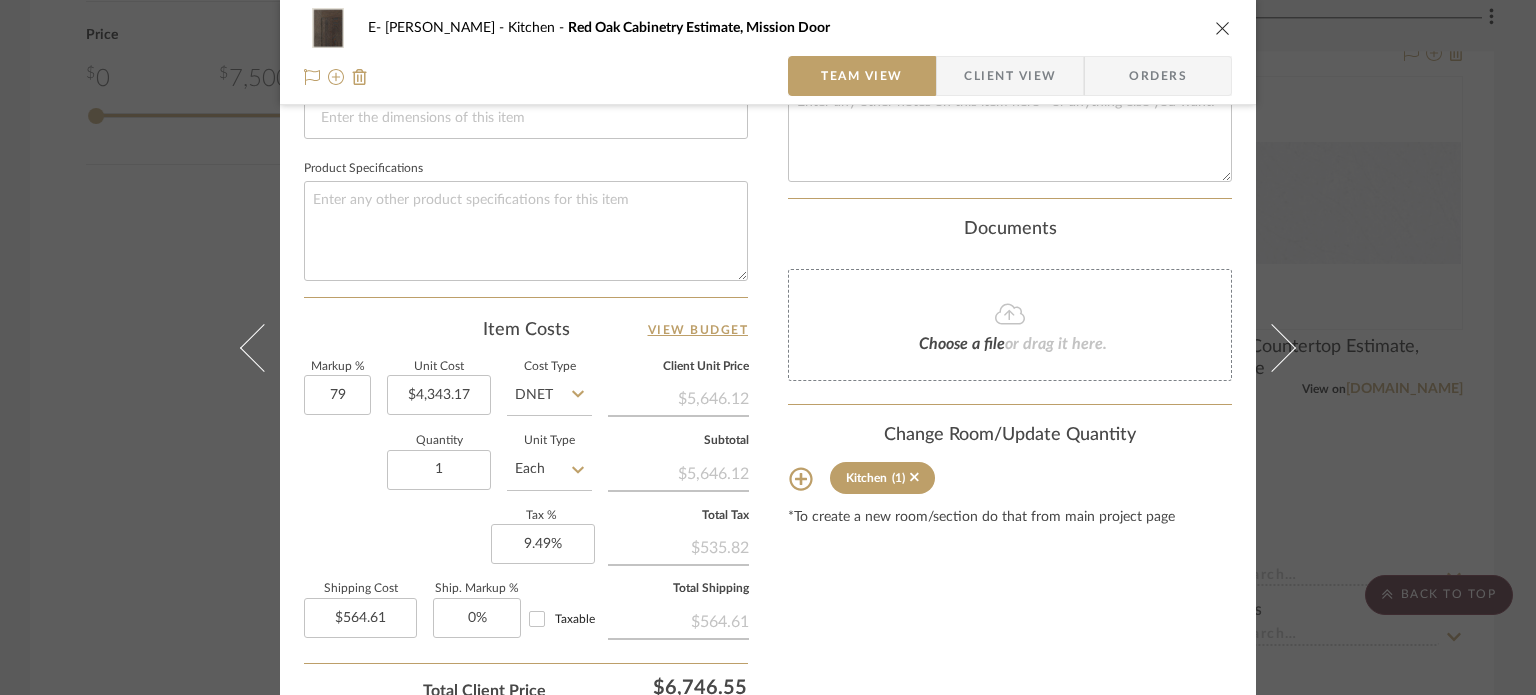 type on "79%" 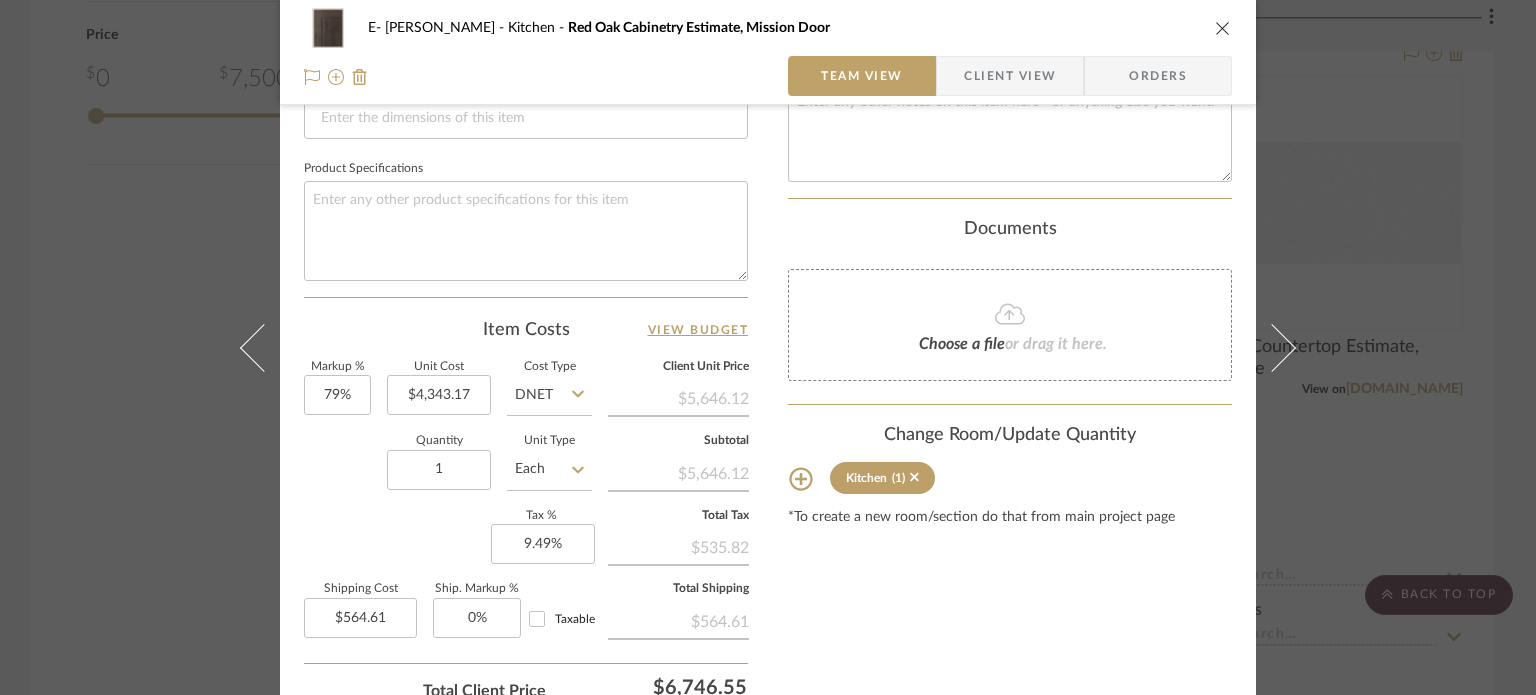 drag, startPoint x: 892, startPoint y: 611, endPoint x: 888, endPoint y: 596, distance: 15.524175 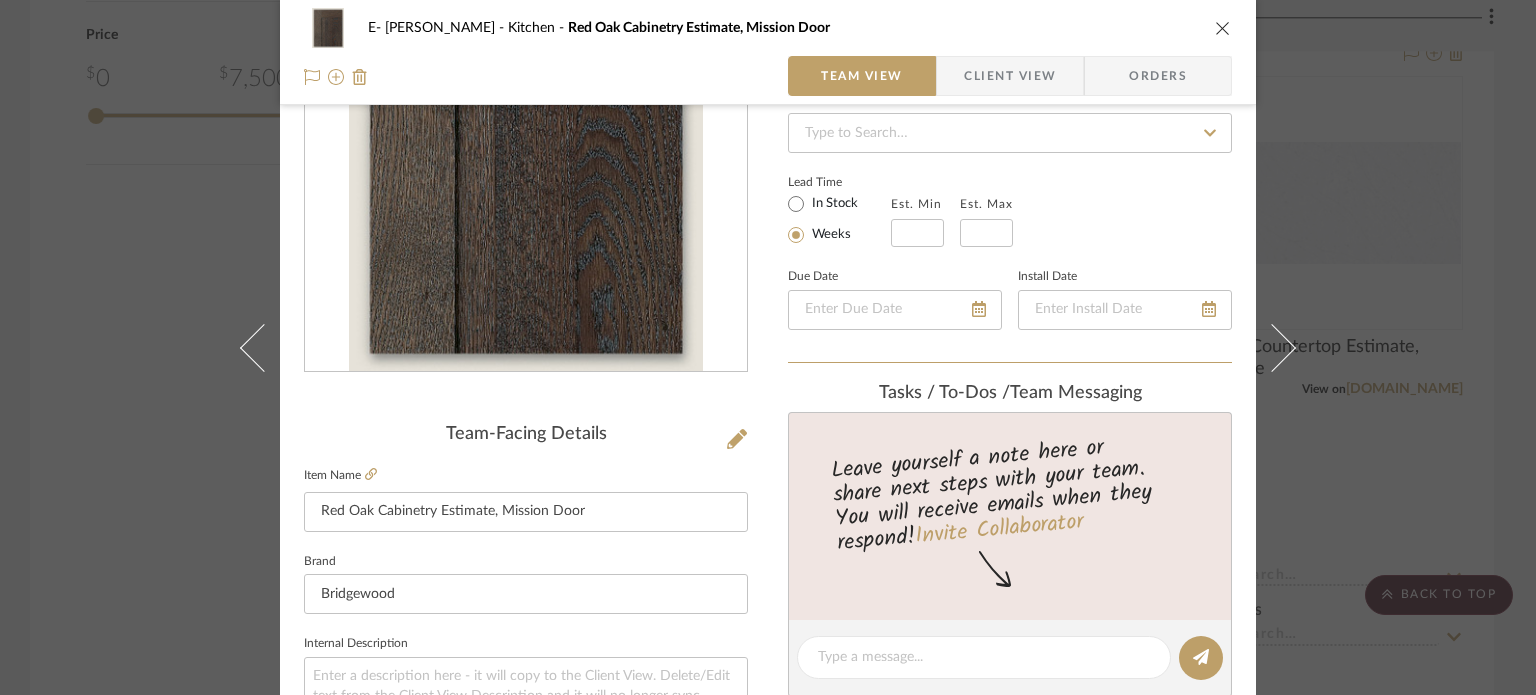 scroll, scrollTop: 0, scrollLeft: 0, axis: both 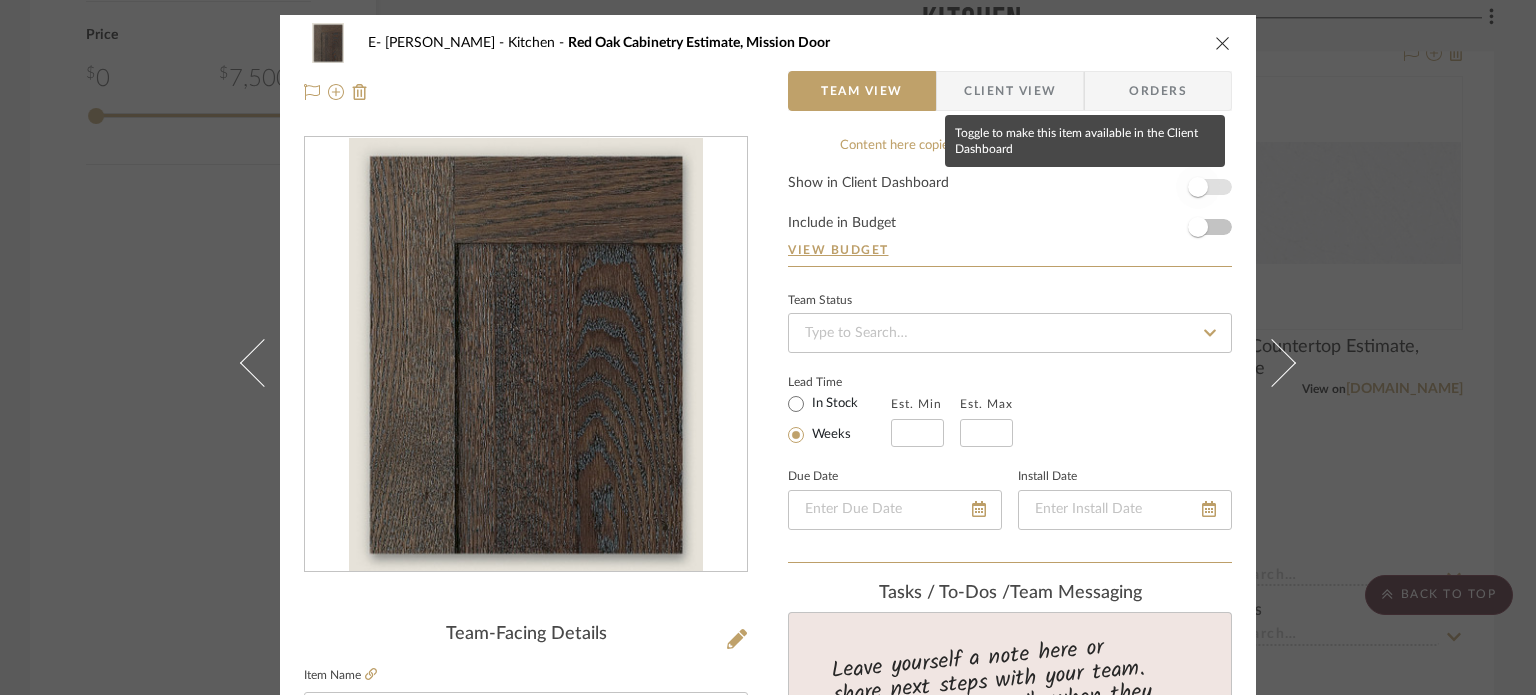 click at bounding box center [1198, 187] 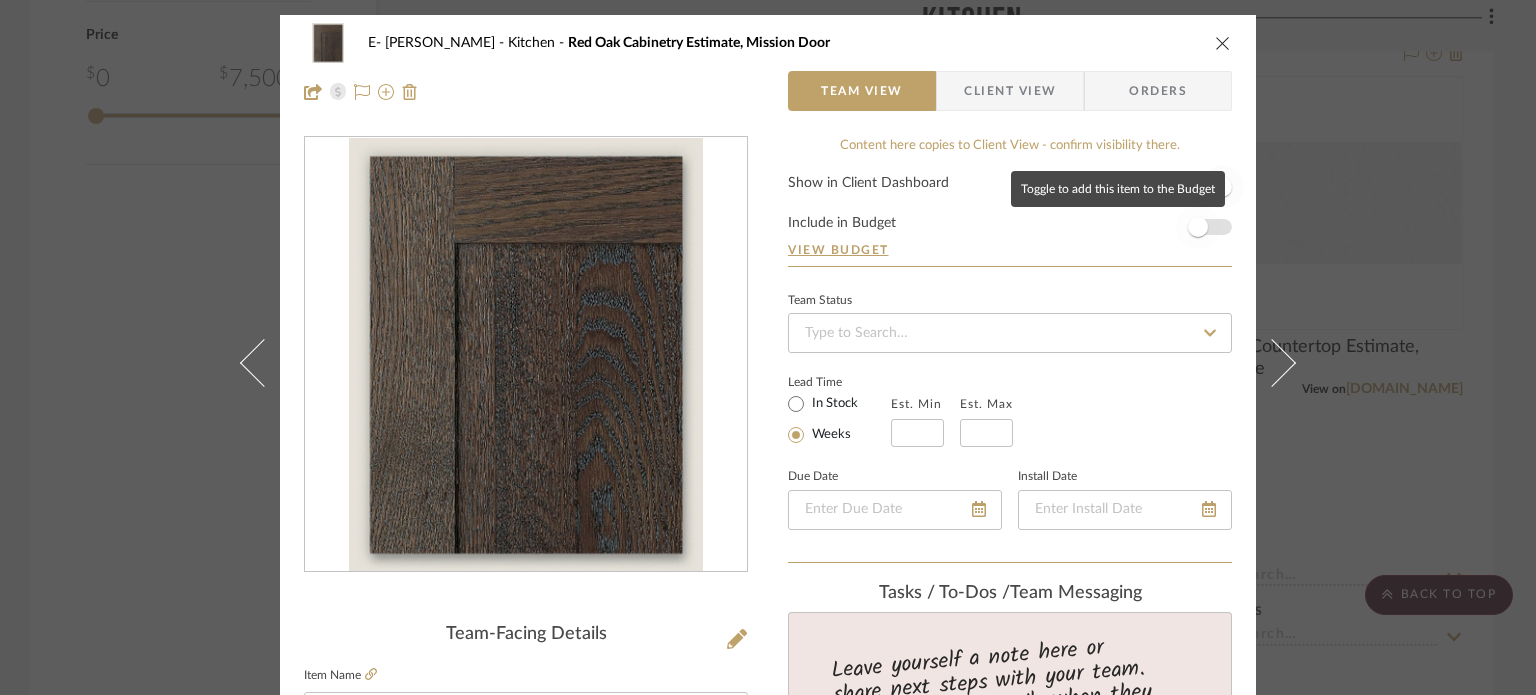 click at bounding box center (1198, 227) 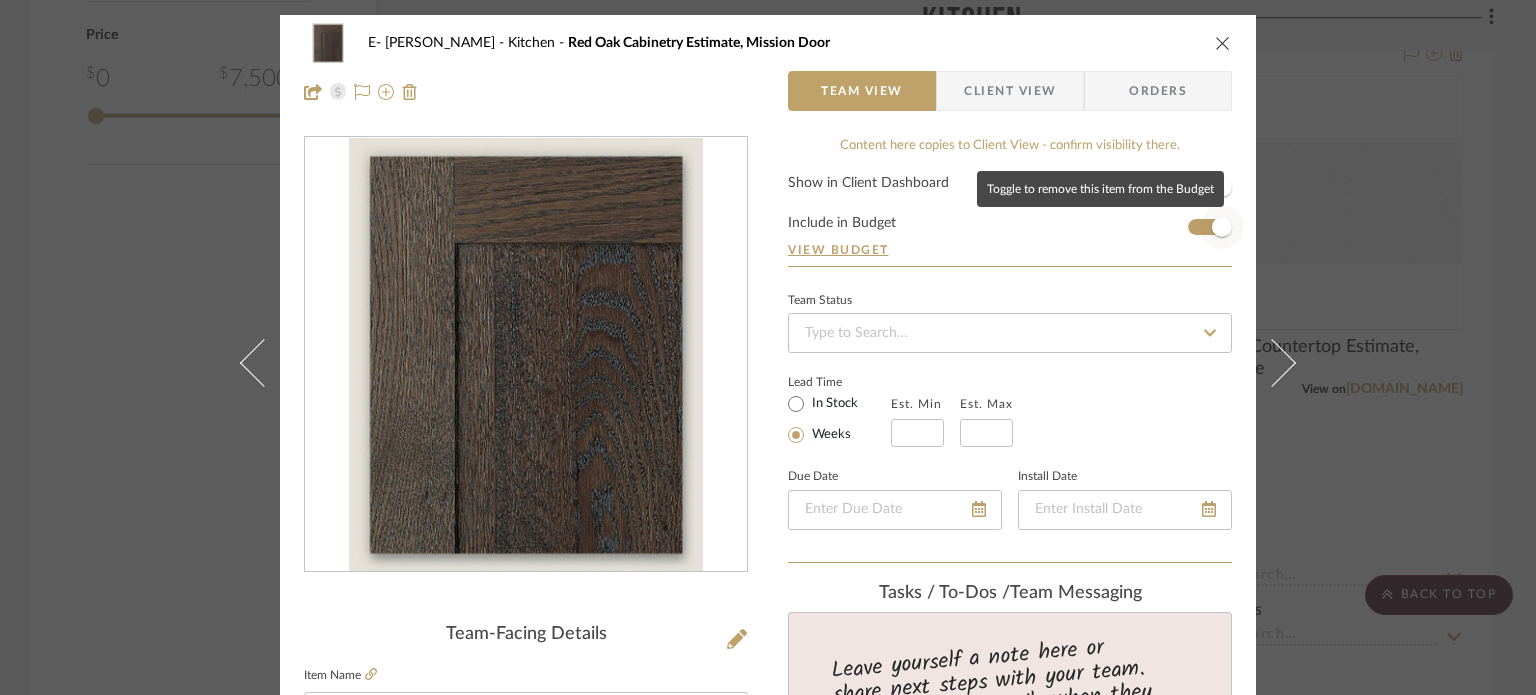 type 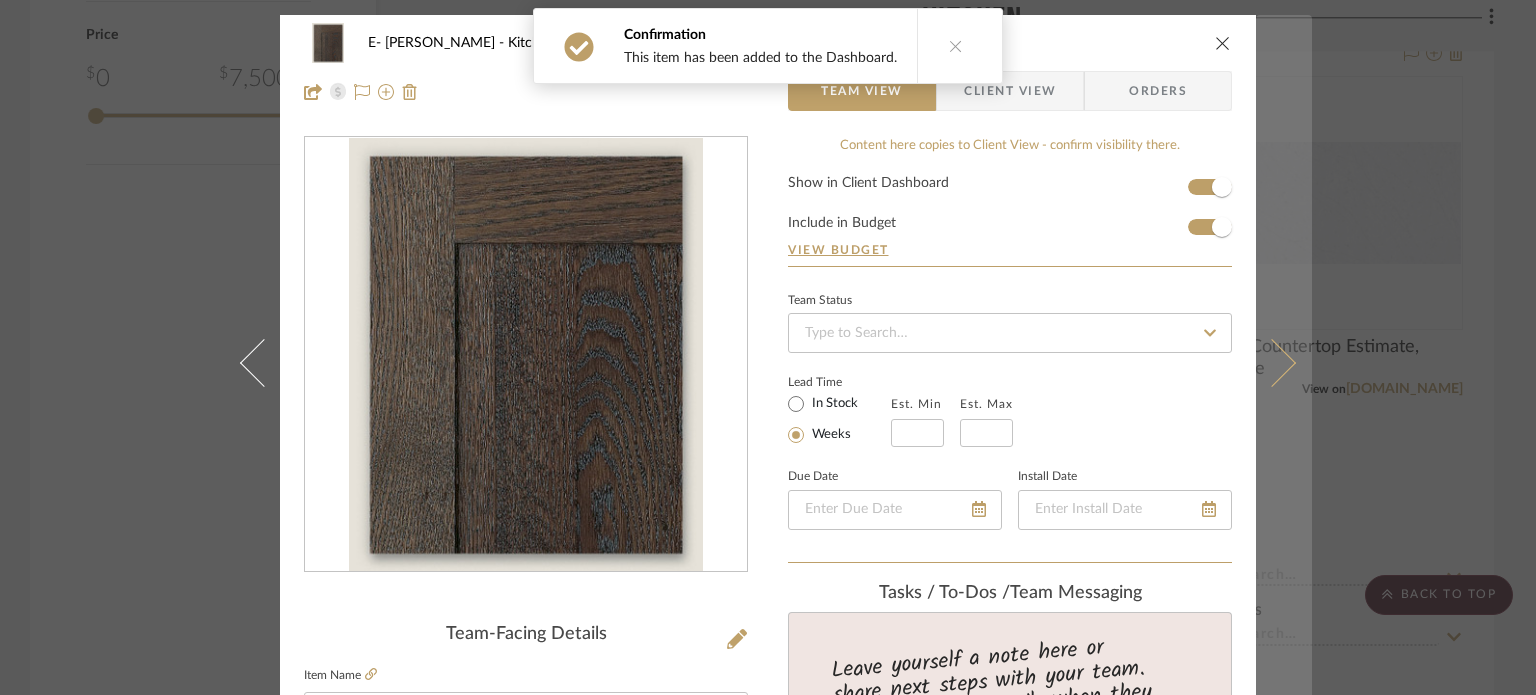 type 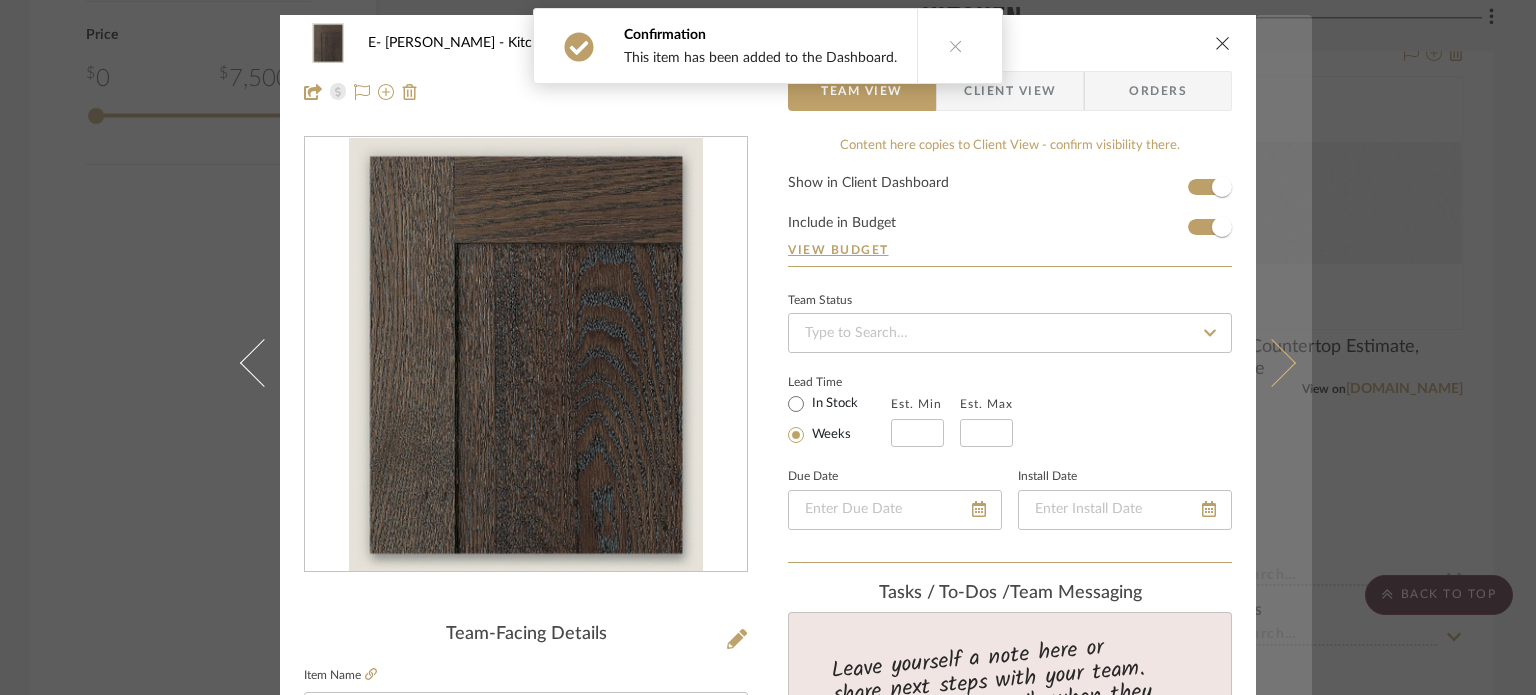 click at bounding box center [1284, 362] 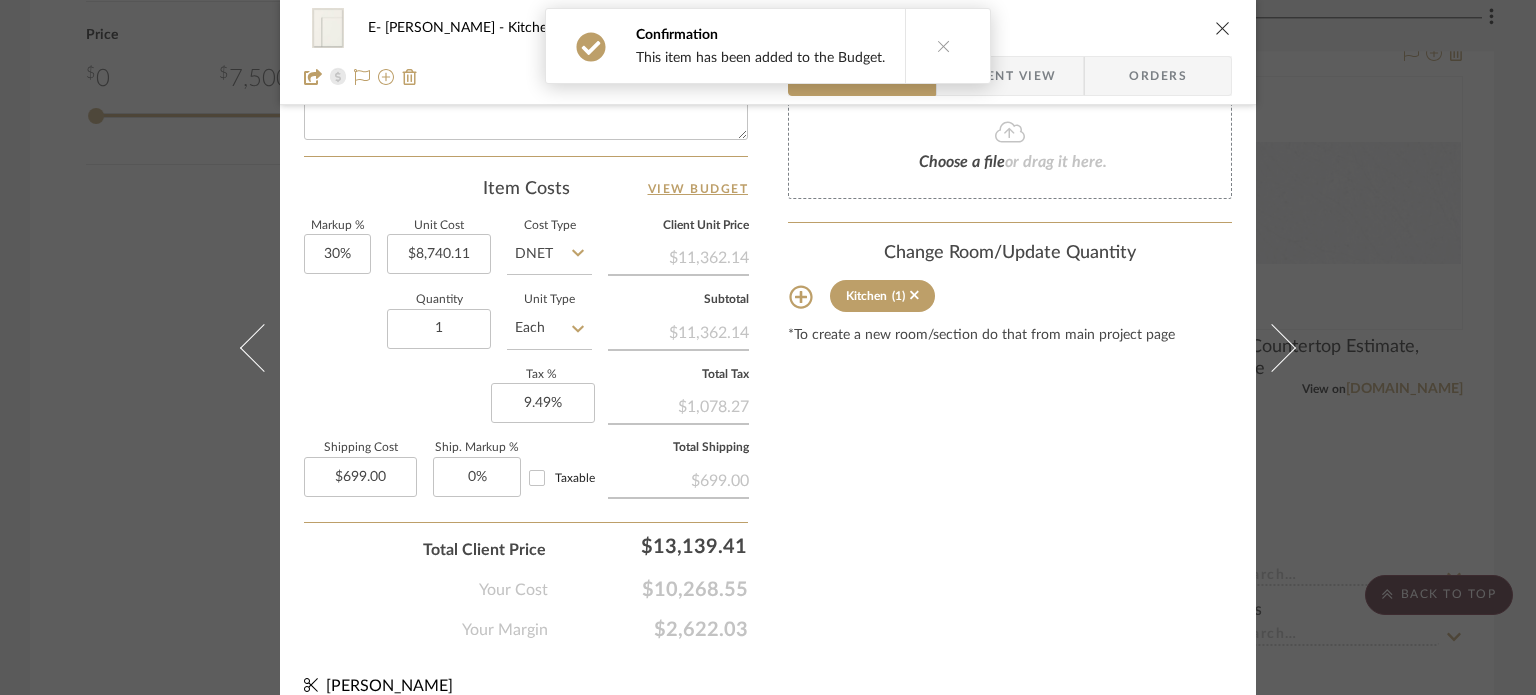 scroll, scrollTop: 1065, scrollLeft: 0, axis: vertical 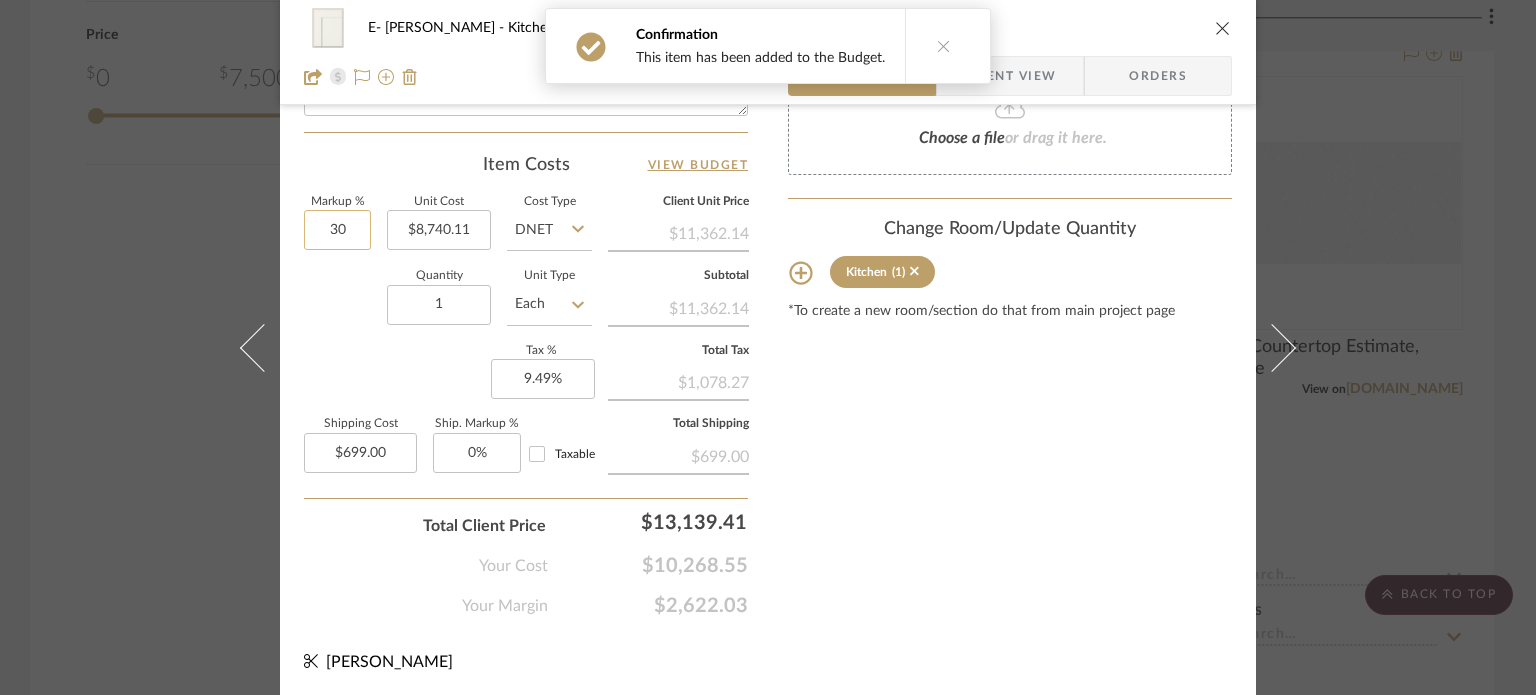 click on "30" 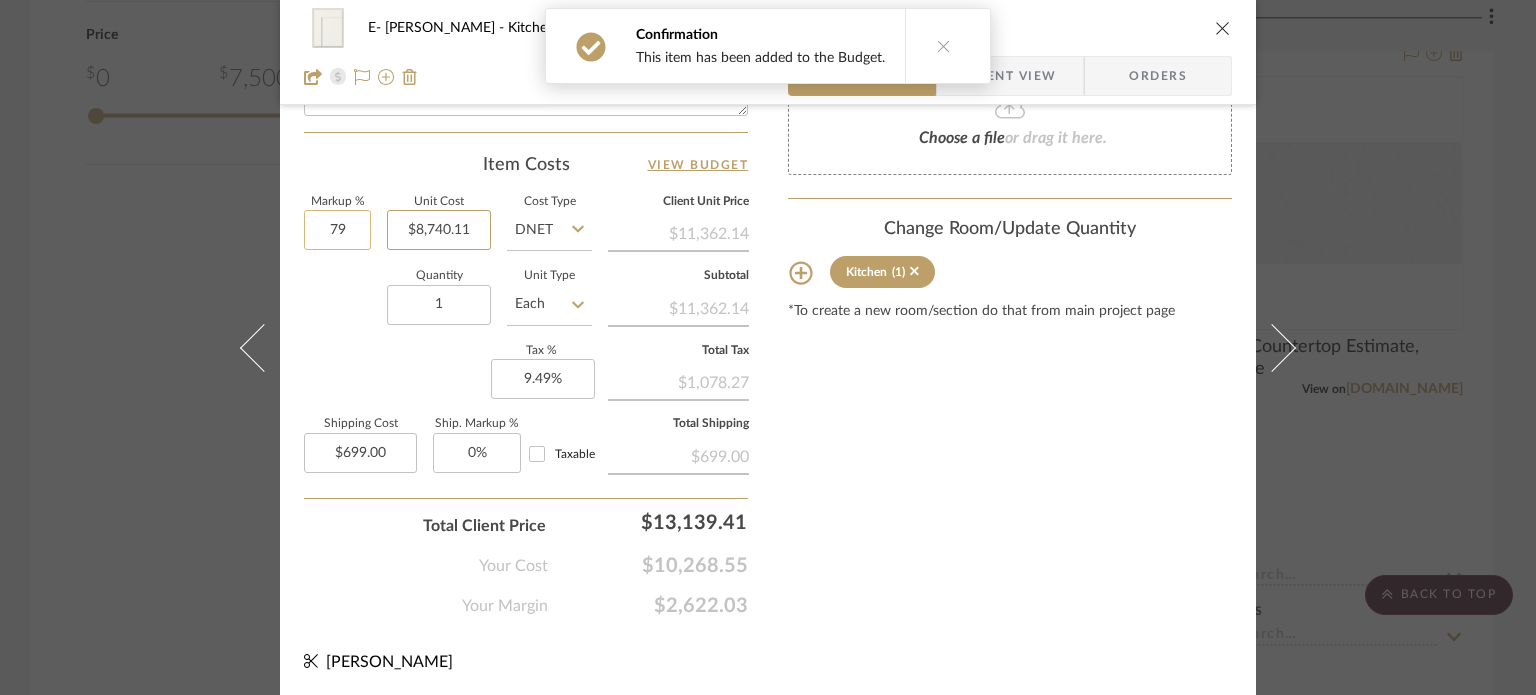 type on "79%" 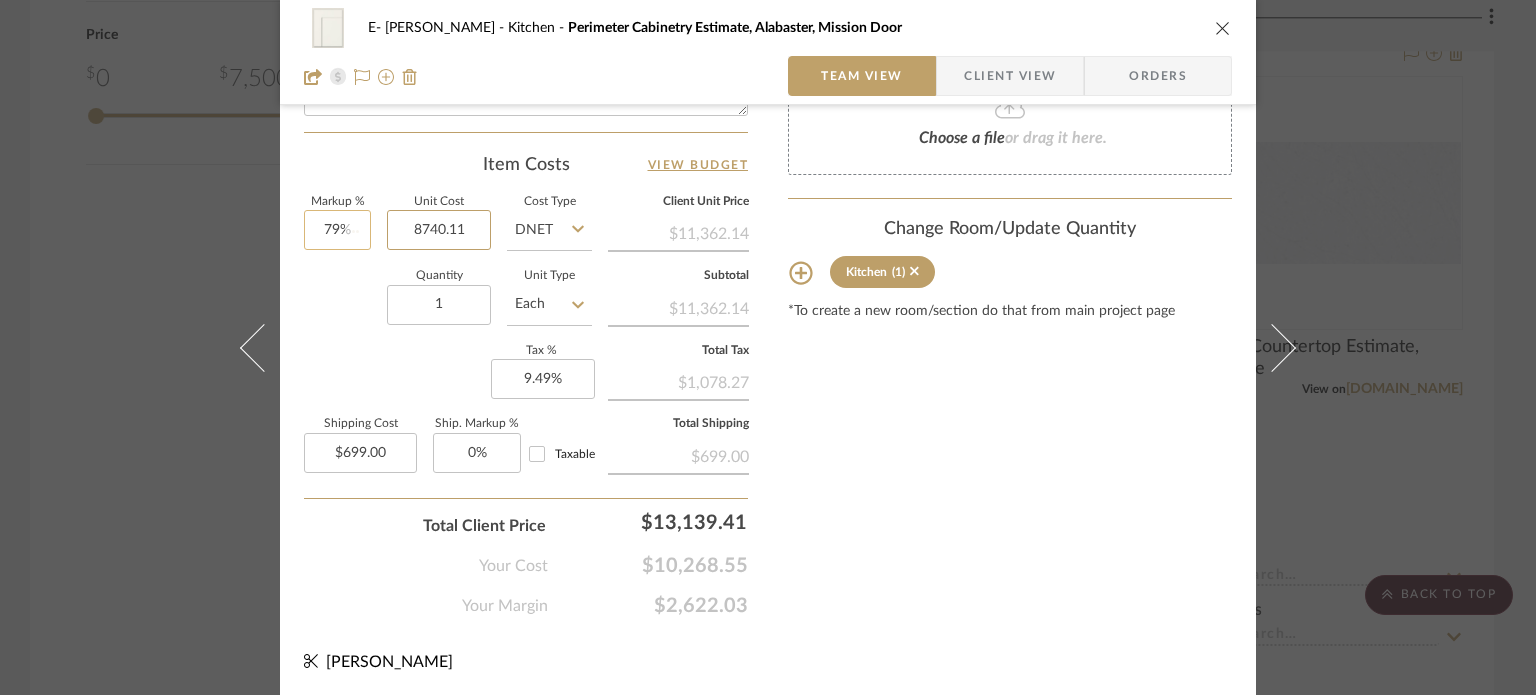 type 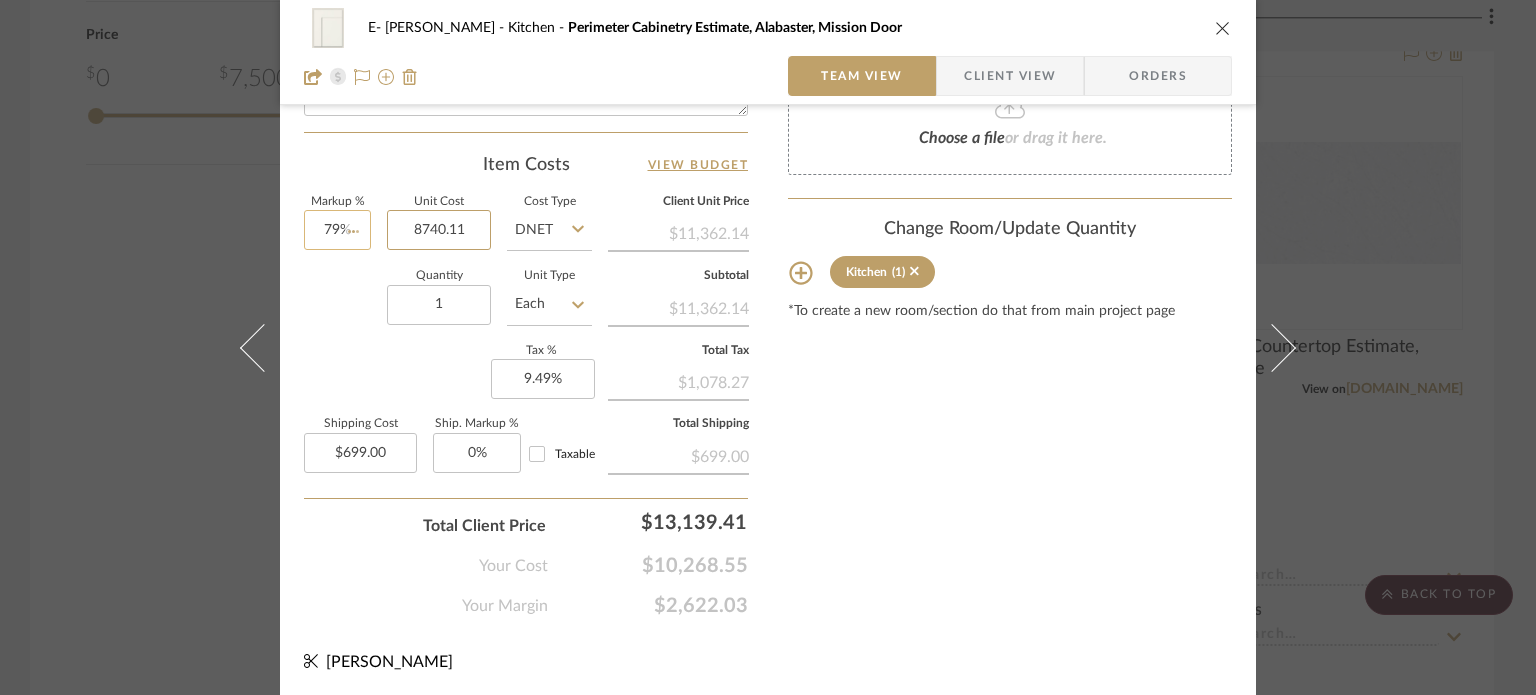 type 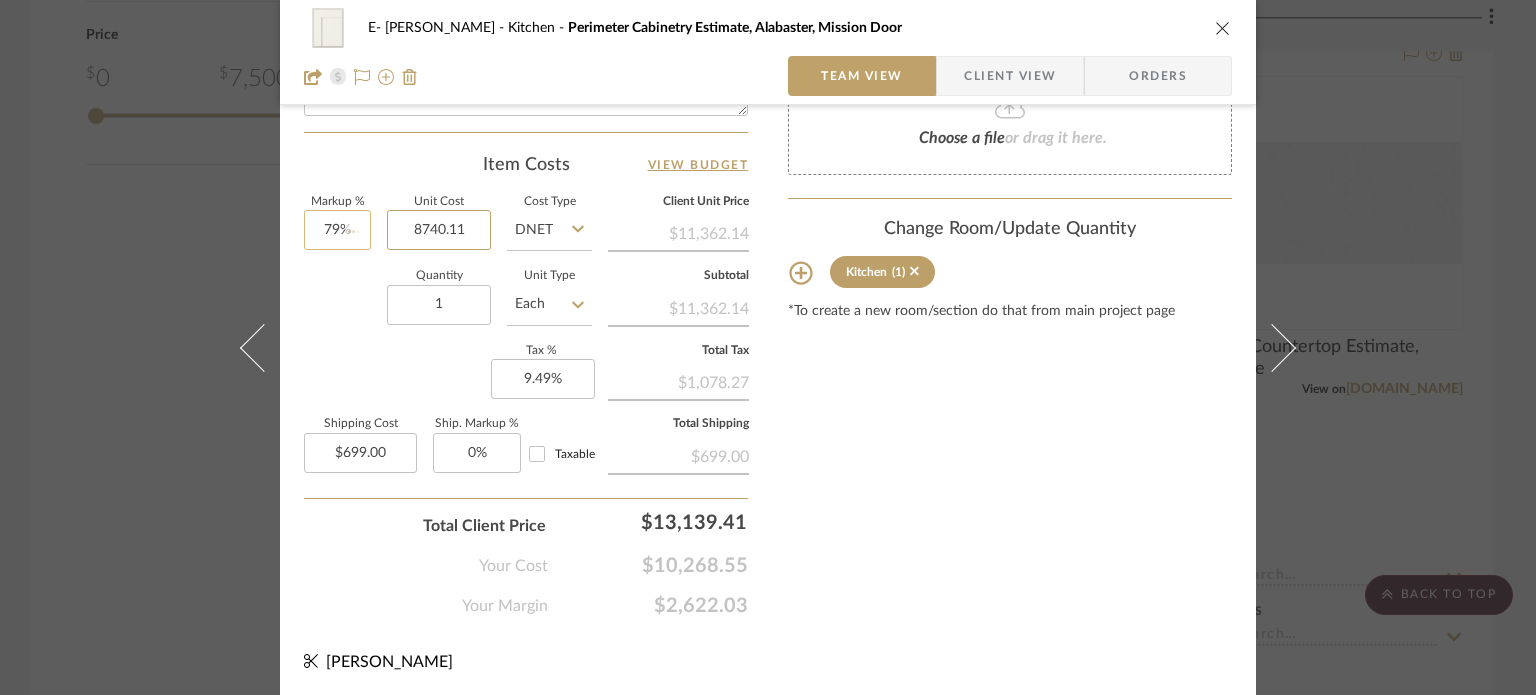 type 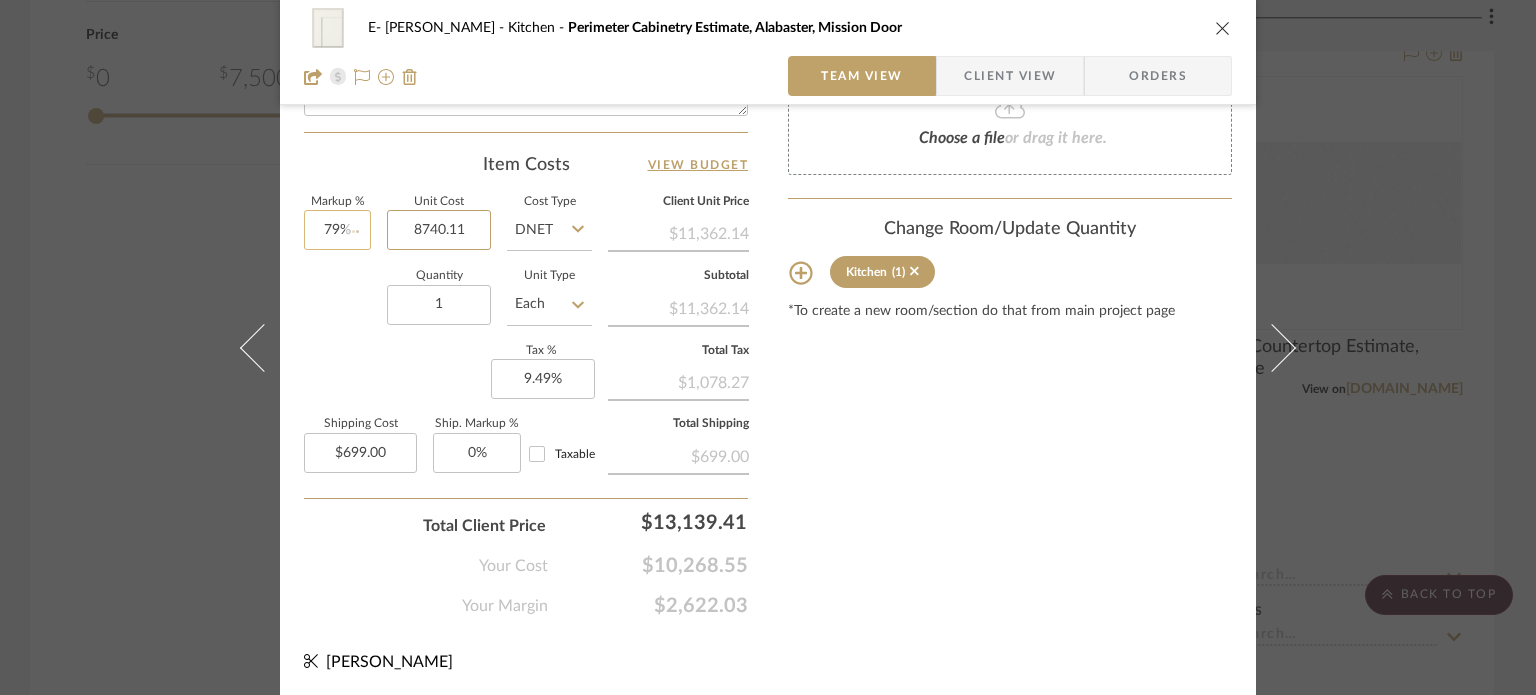 type 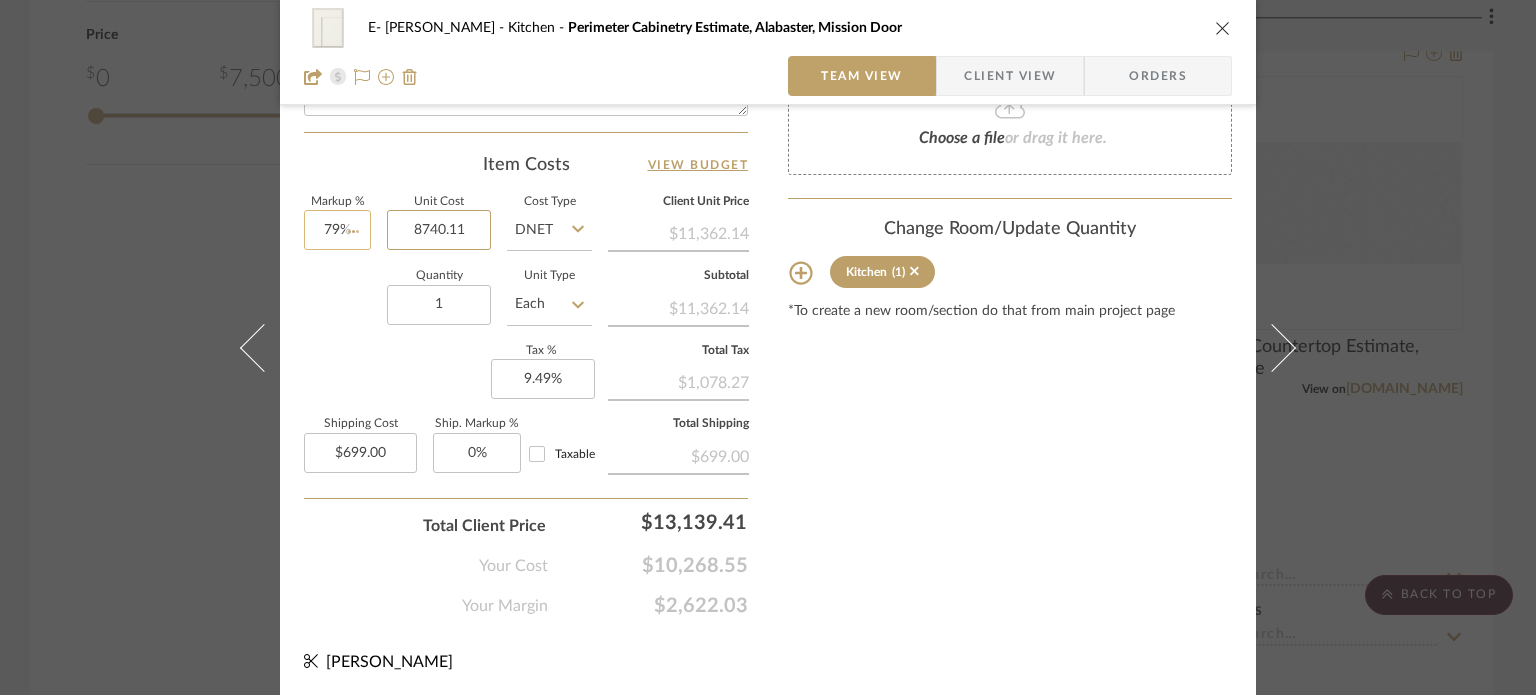 type 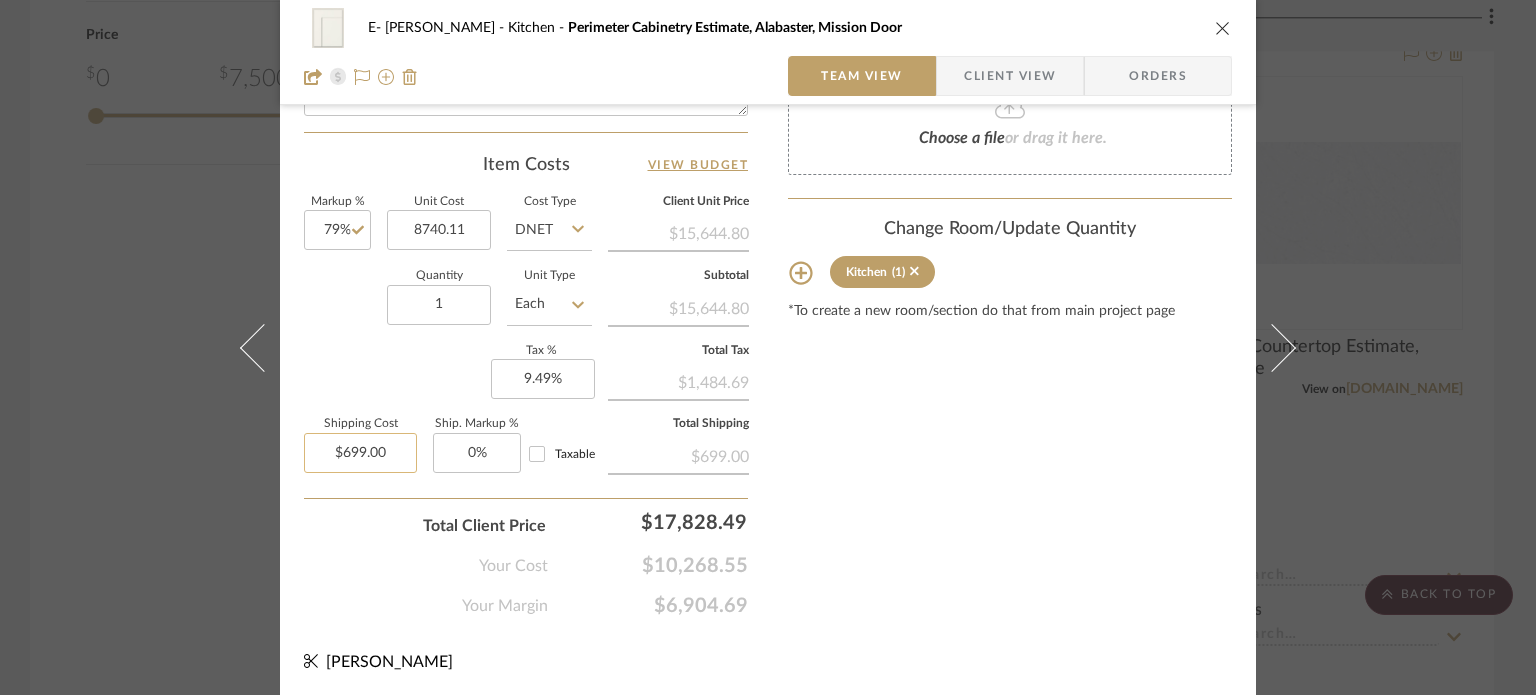 type on "$8,740.11" 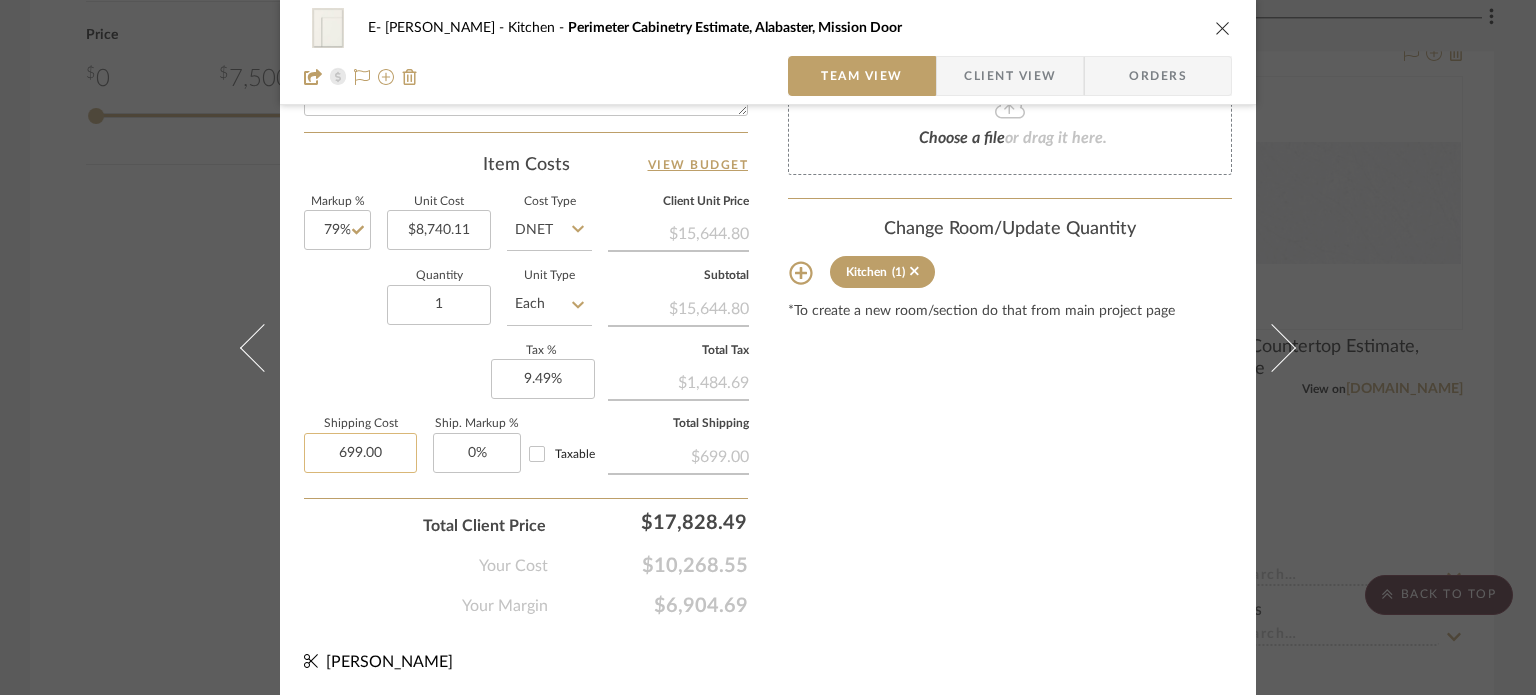 click on "699.00" 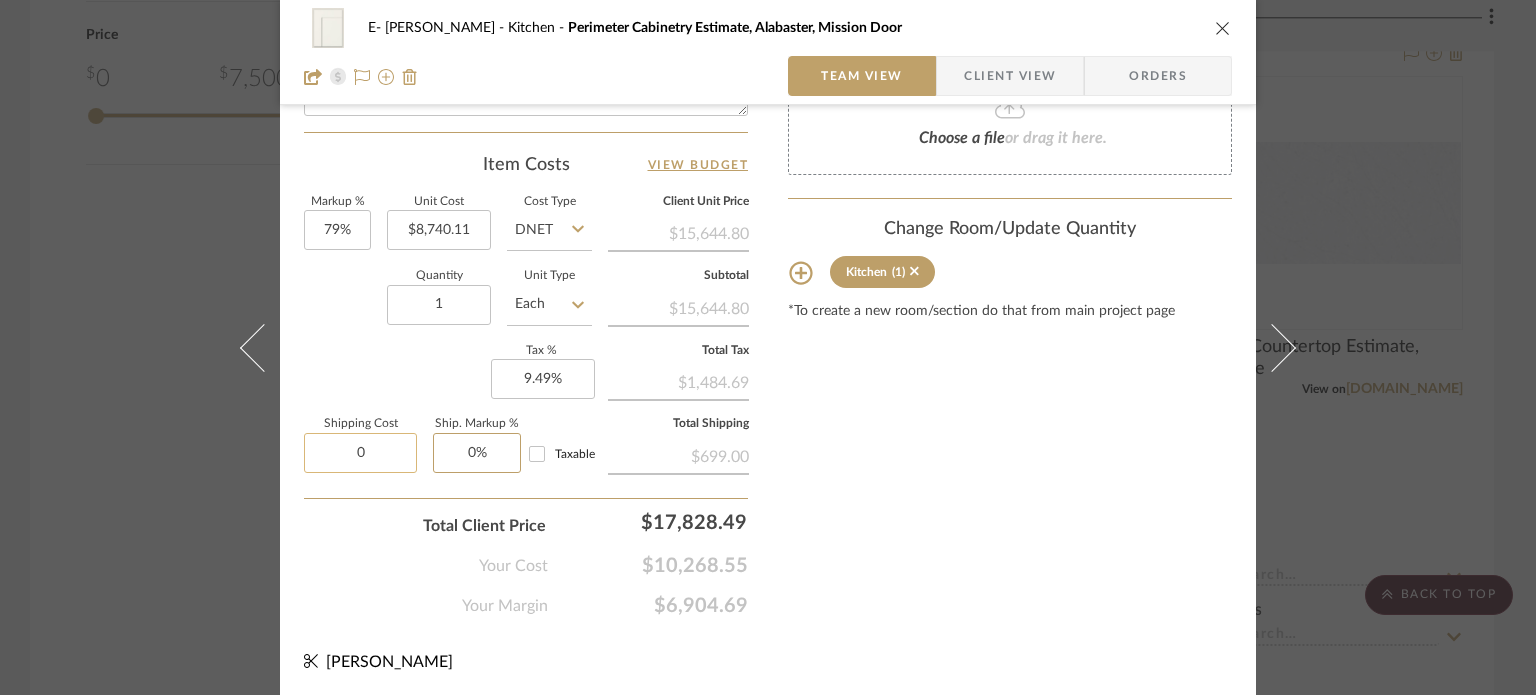 type on "$0.00" 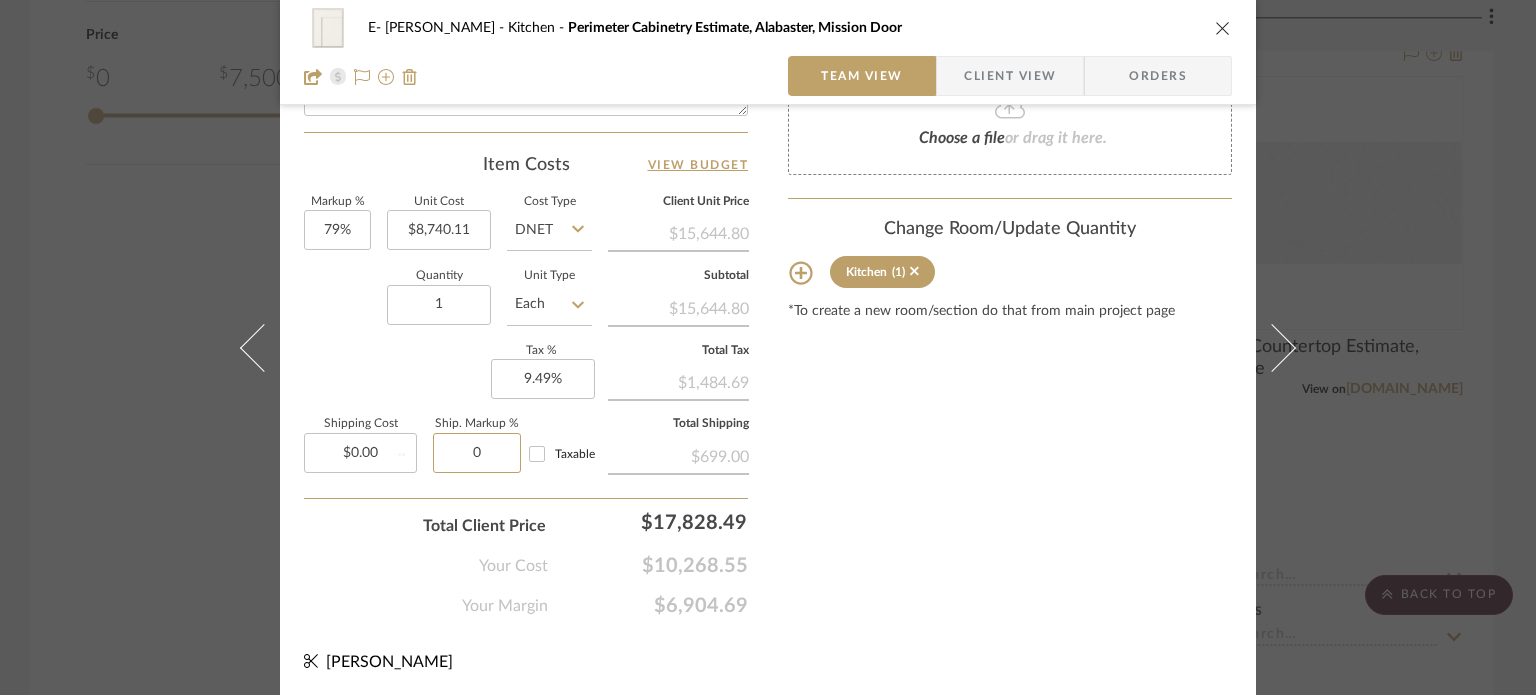 type 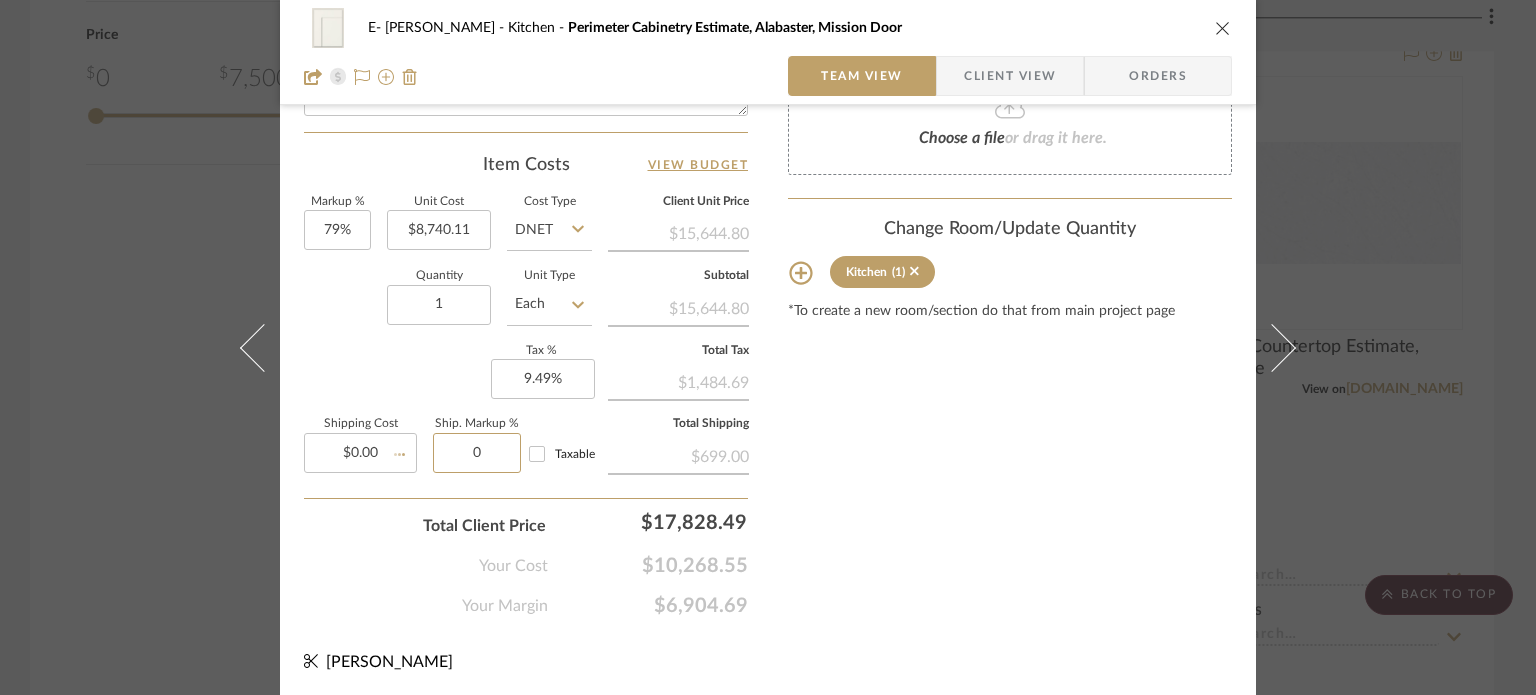 type 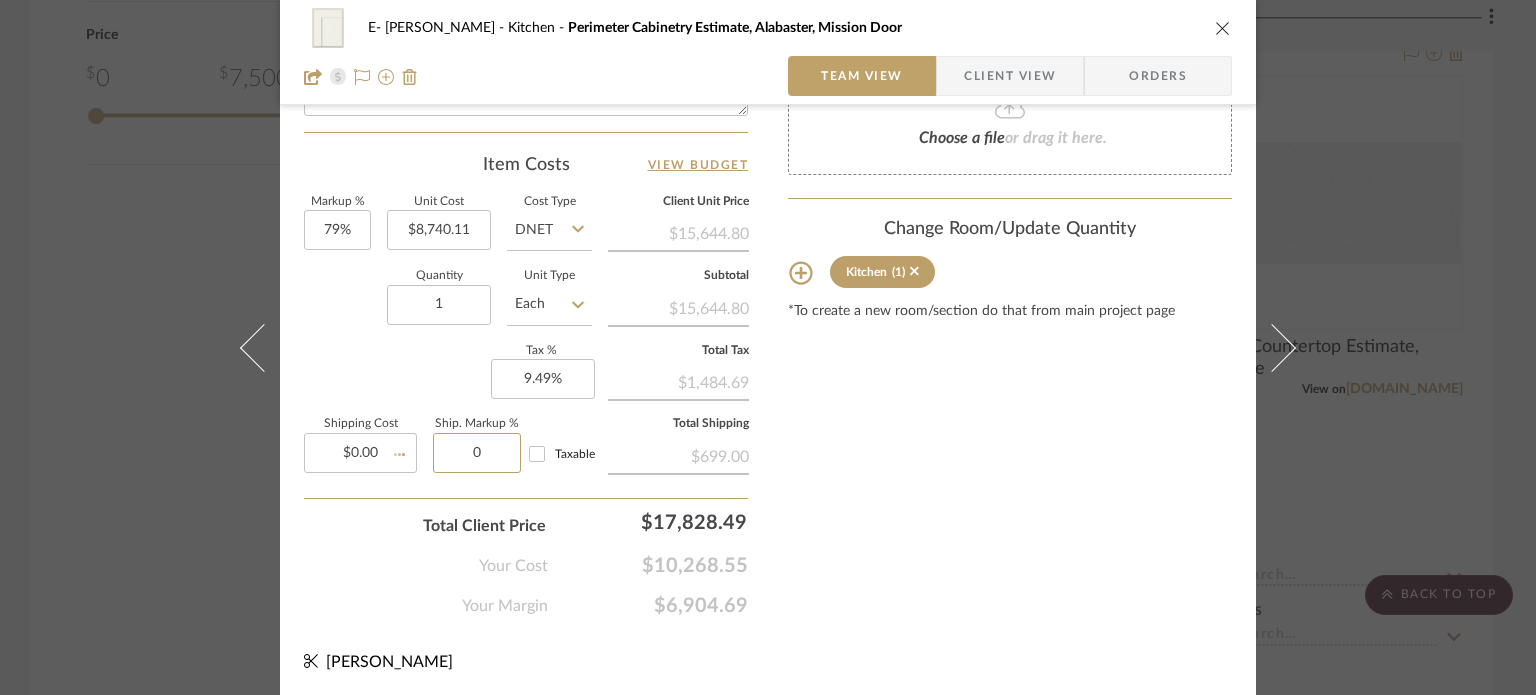 type 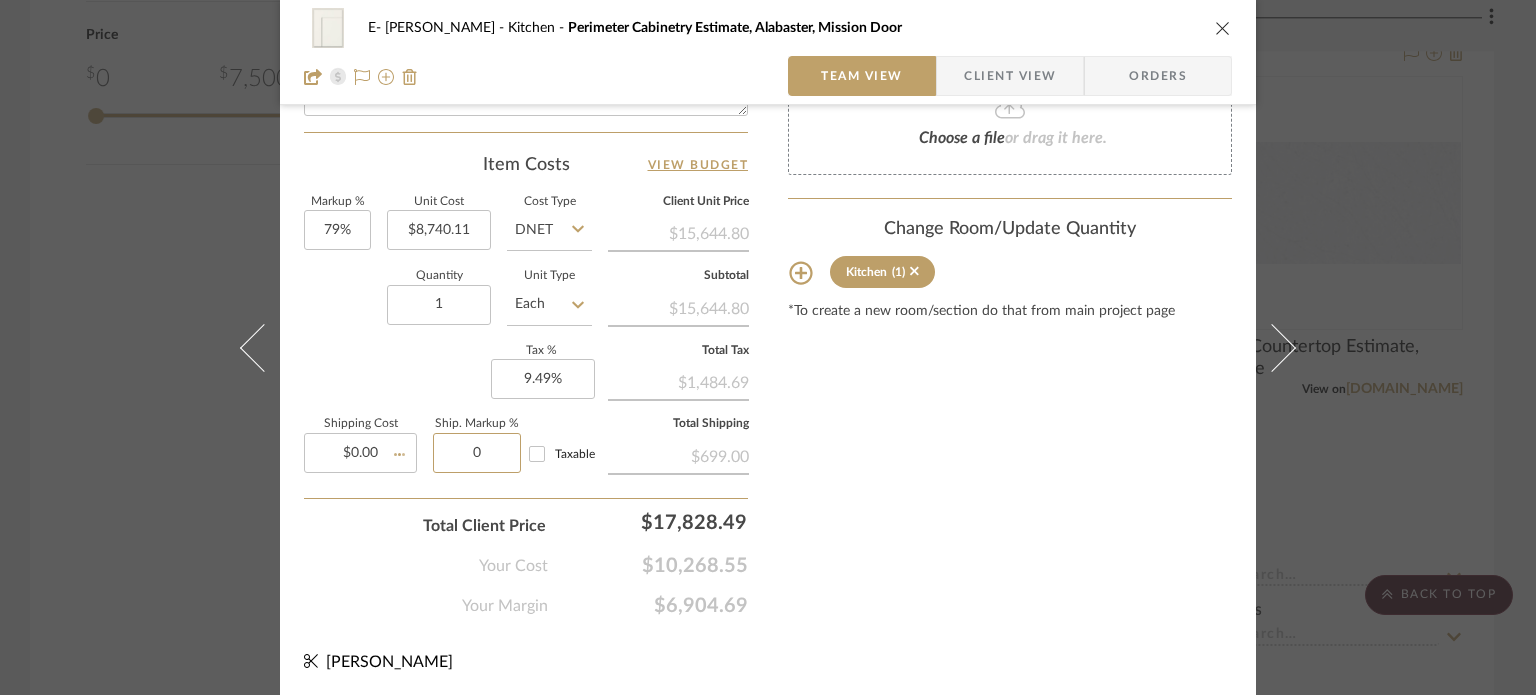 type 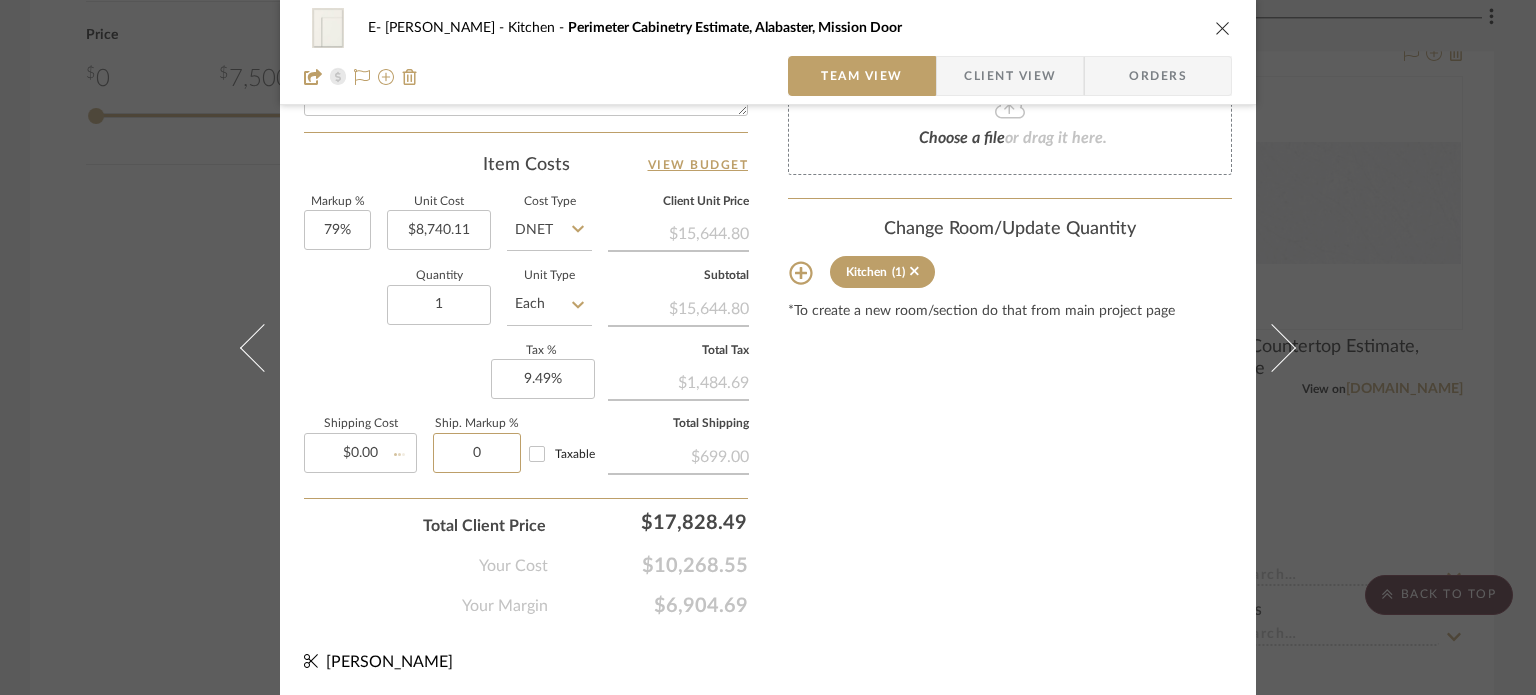 type 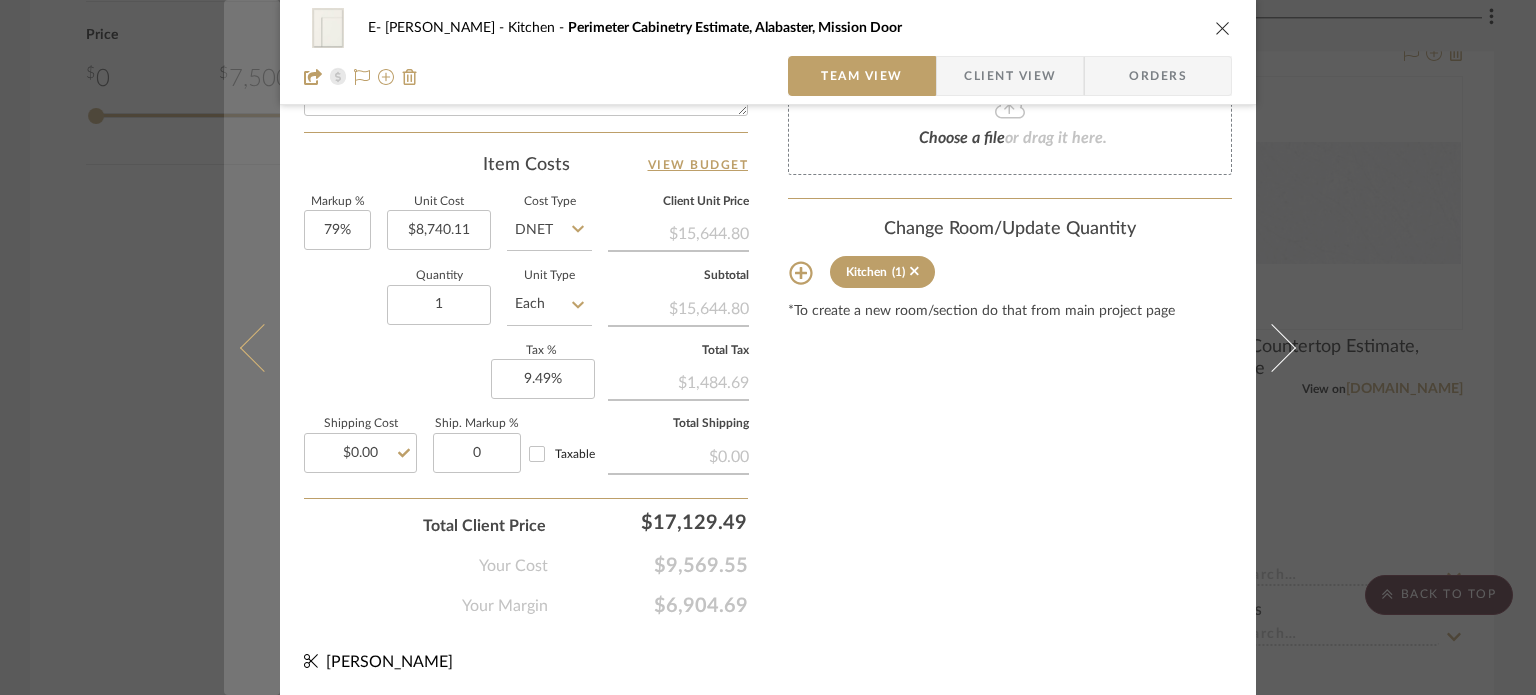 type on "0%" 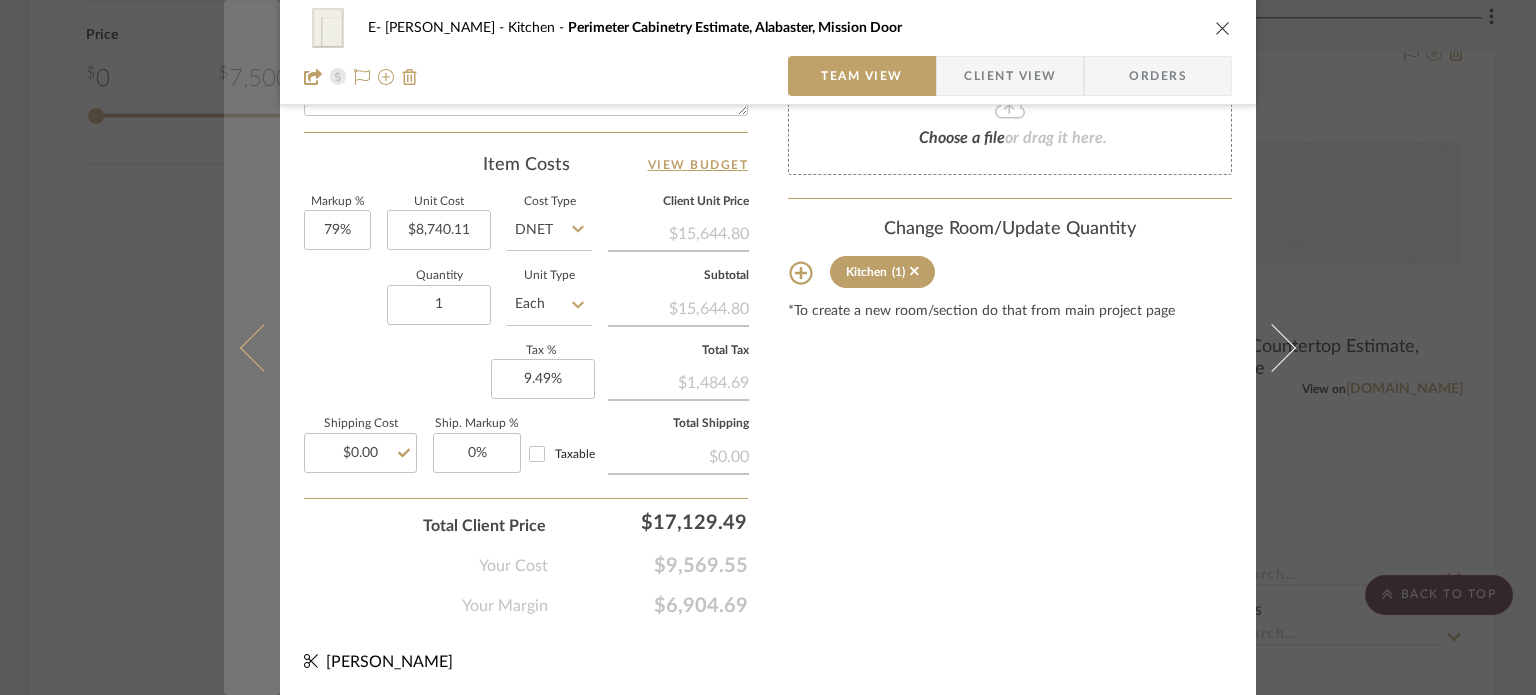 click at bounding box center [264, 347] 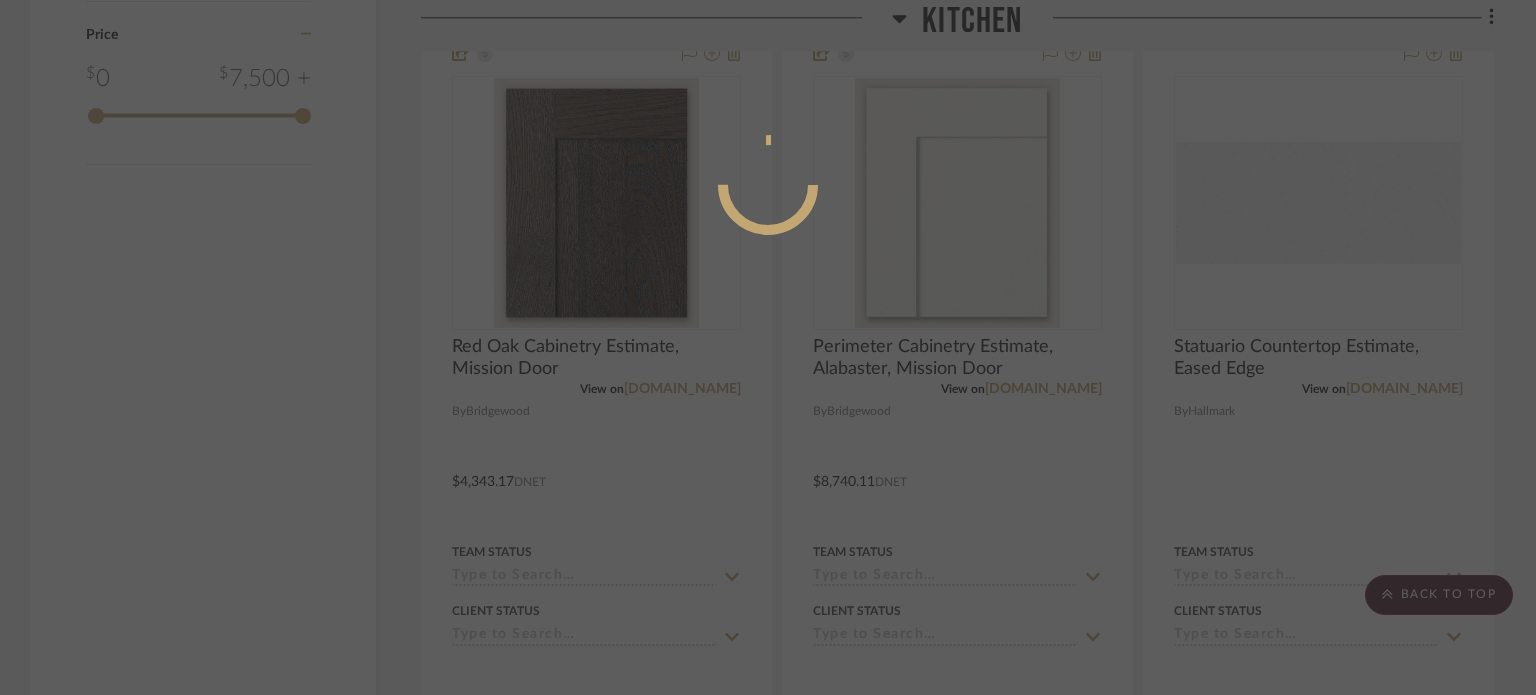 scroll, scrollTop: 1065, scrollLeft: 0, axis: vertical 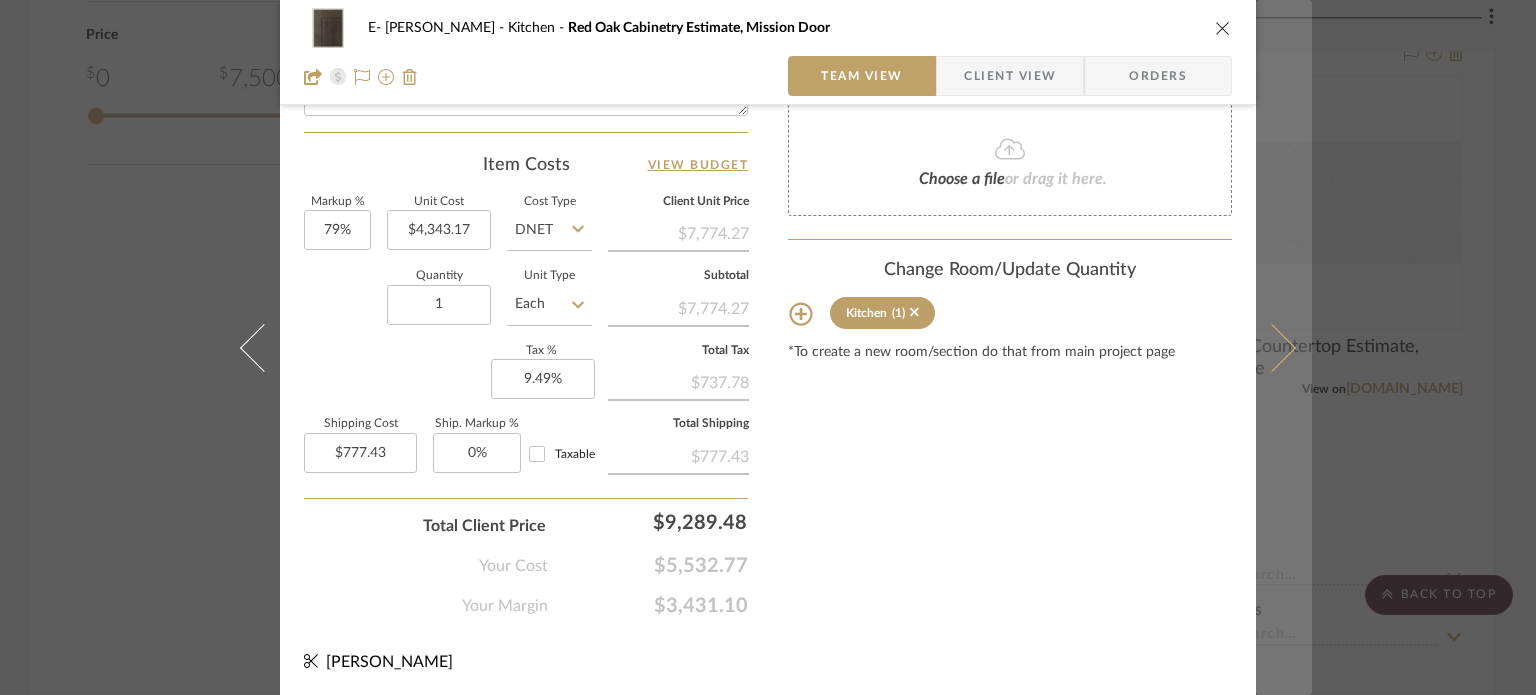 click at bounding box center [1272, 347] 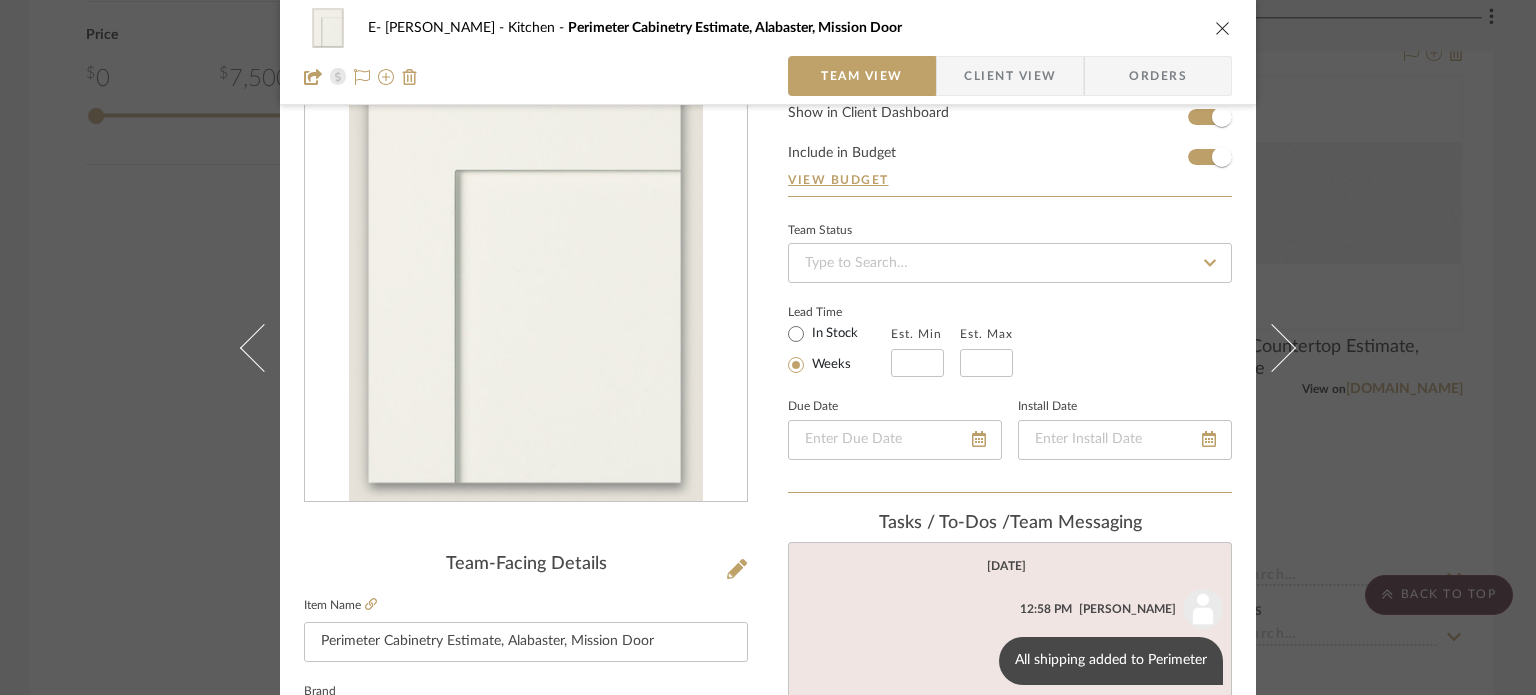 scroll, scrollTop: 0, scrollLeft: 0, axis: both 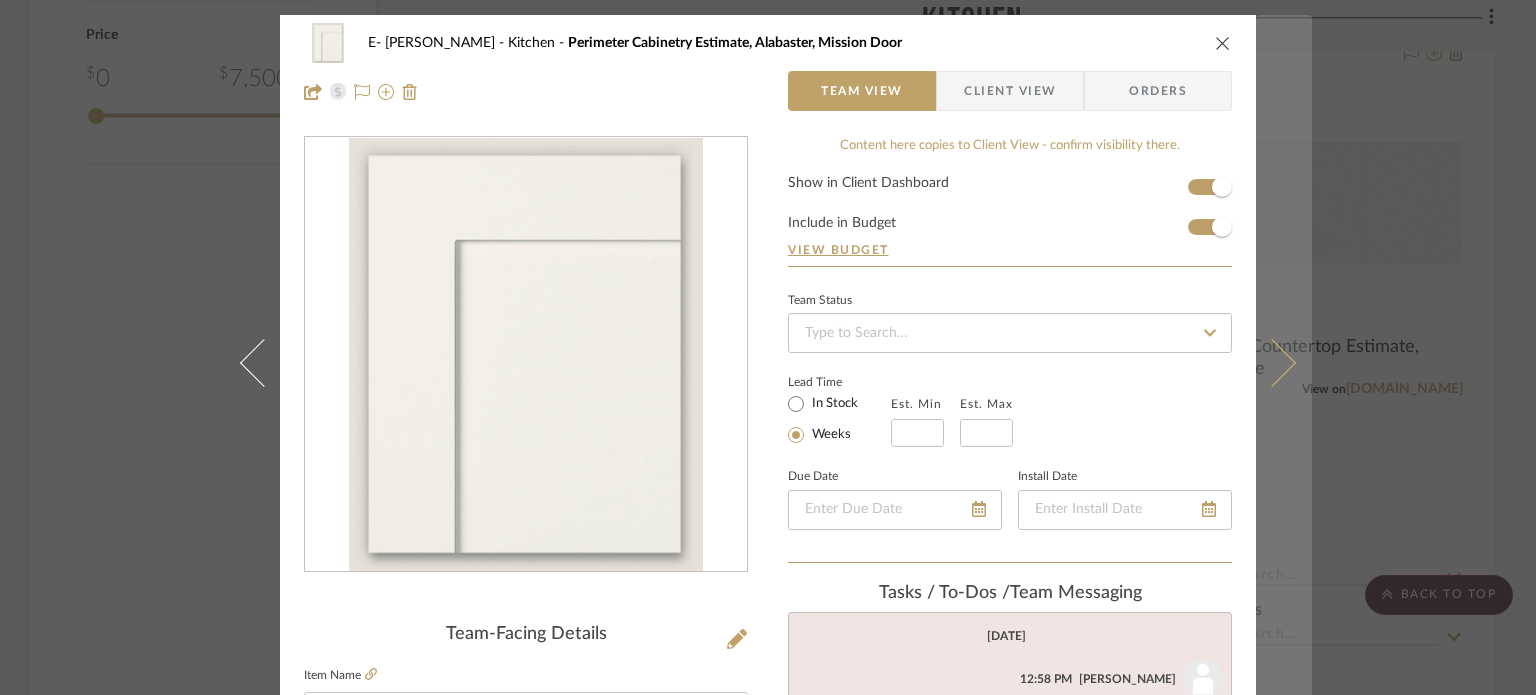 click at bounding box center (1284, 362) 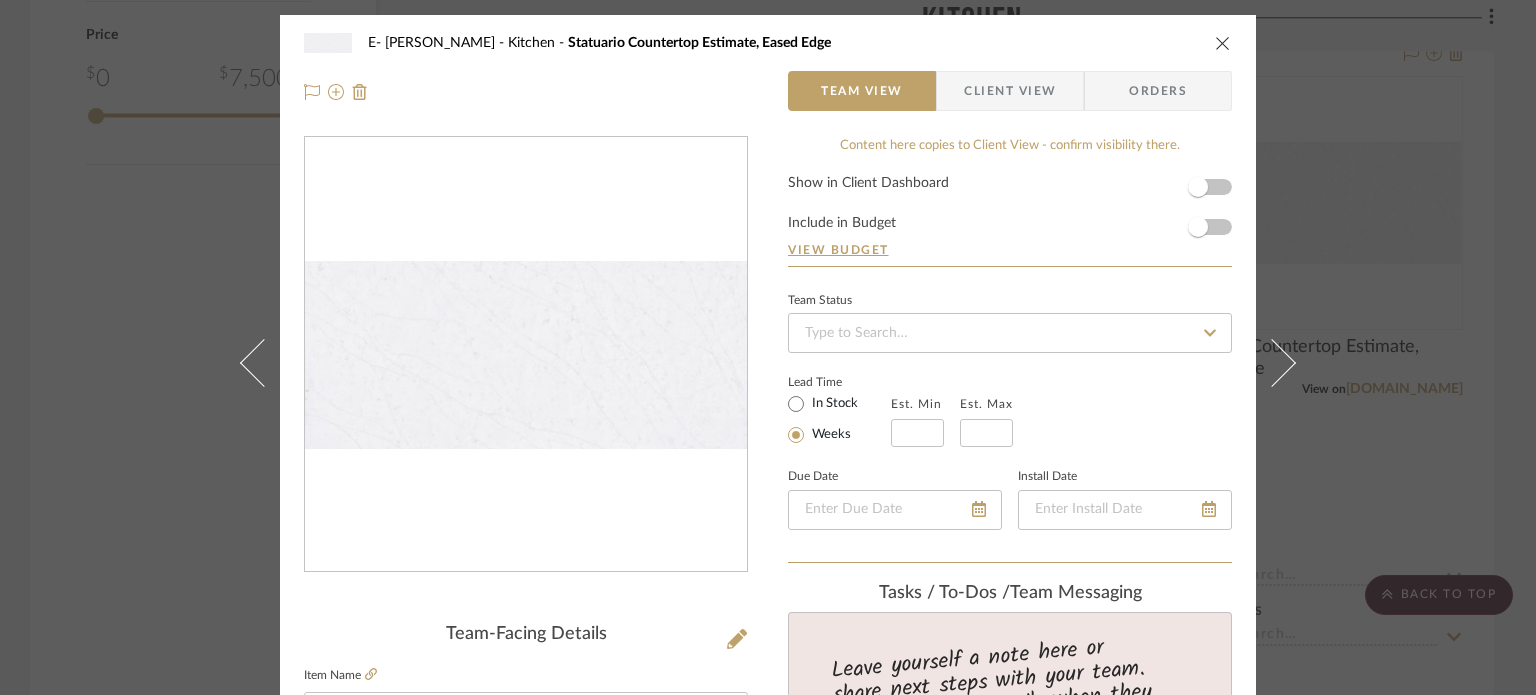 click on "Show in Client Dashboard   Include in Budget   View Budget" at bounding box center (1010, 221) 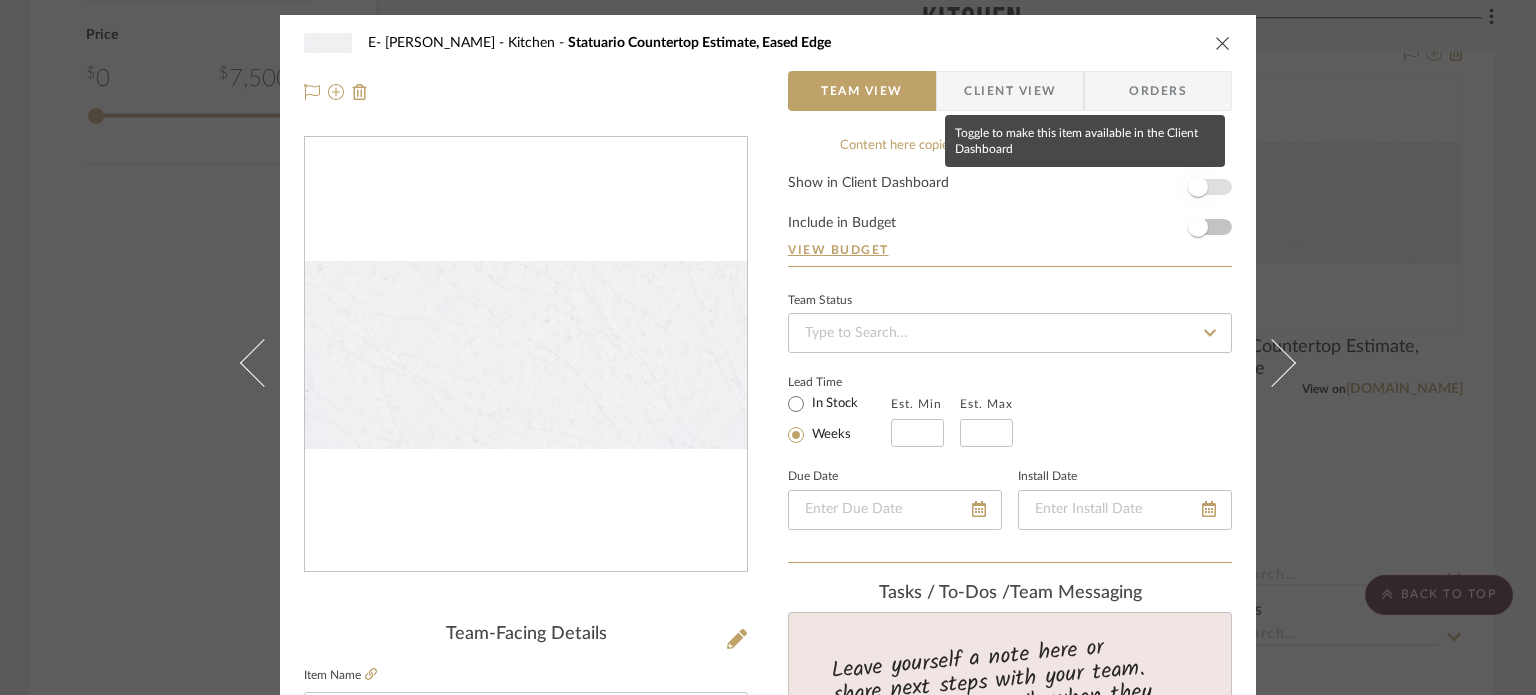 click at bounding box center [1198, 187] 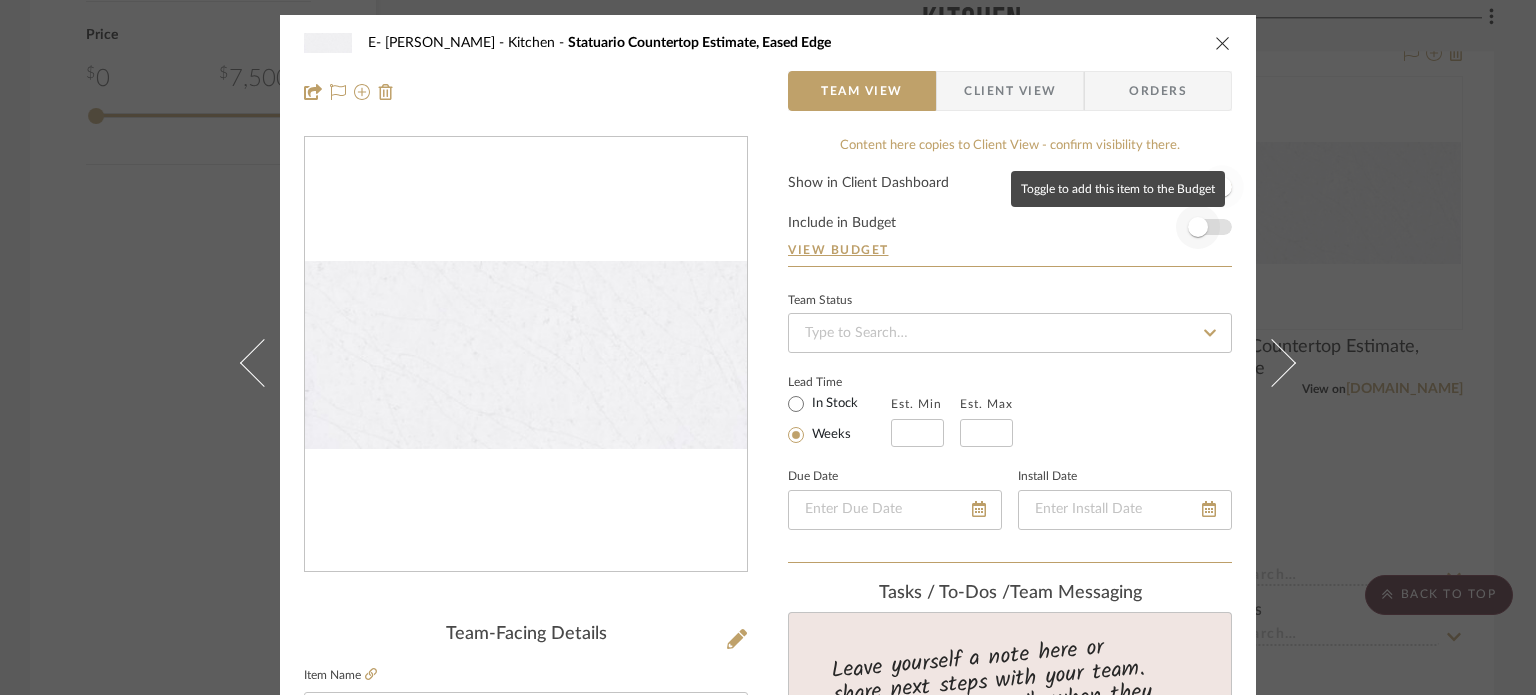 type 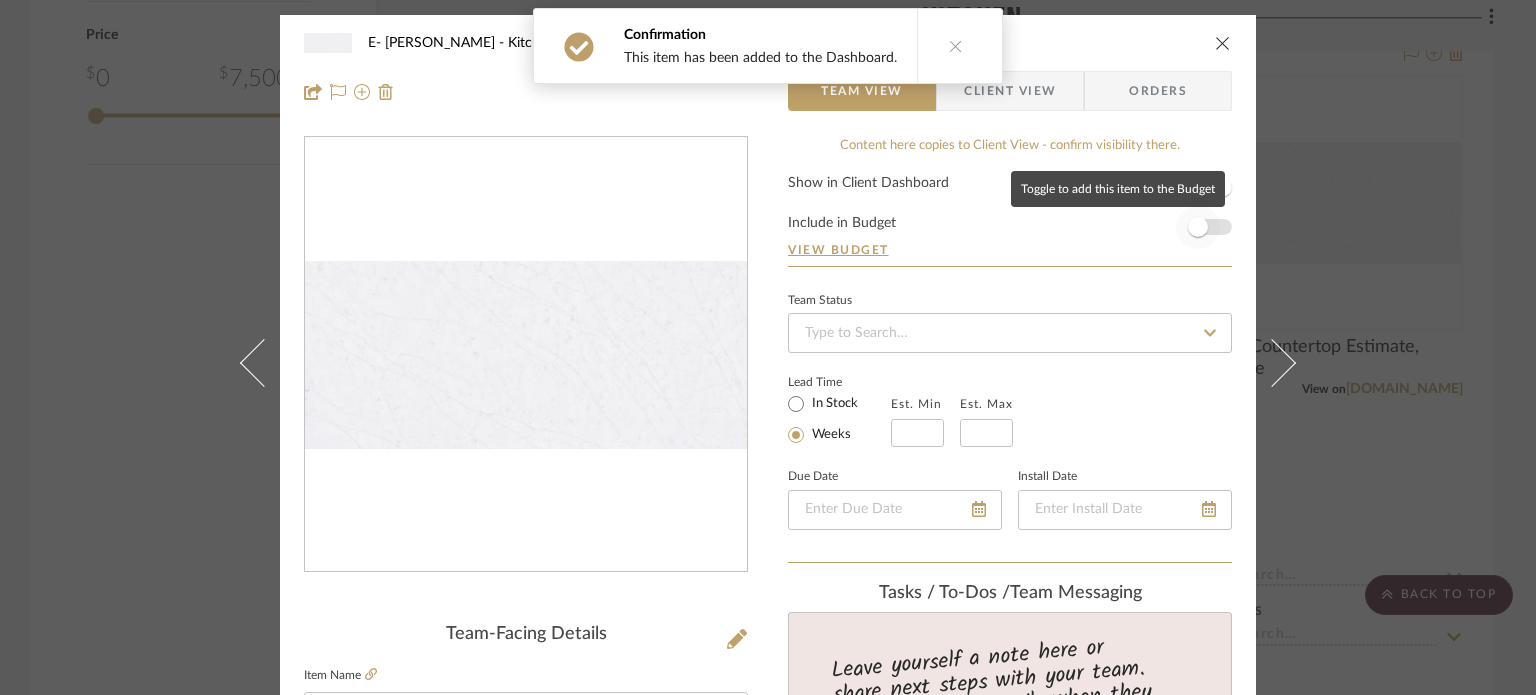 click at bounding box center [1198, 227] 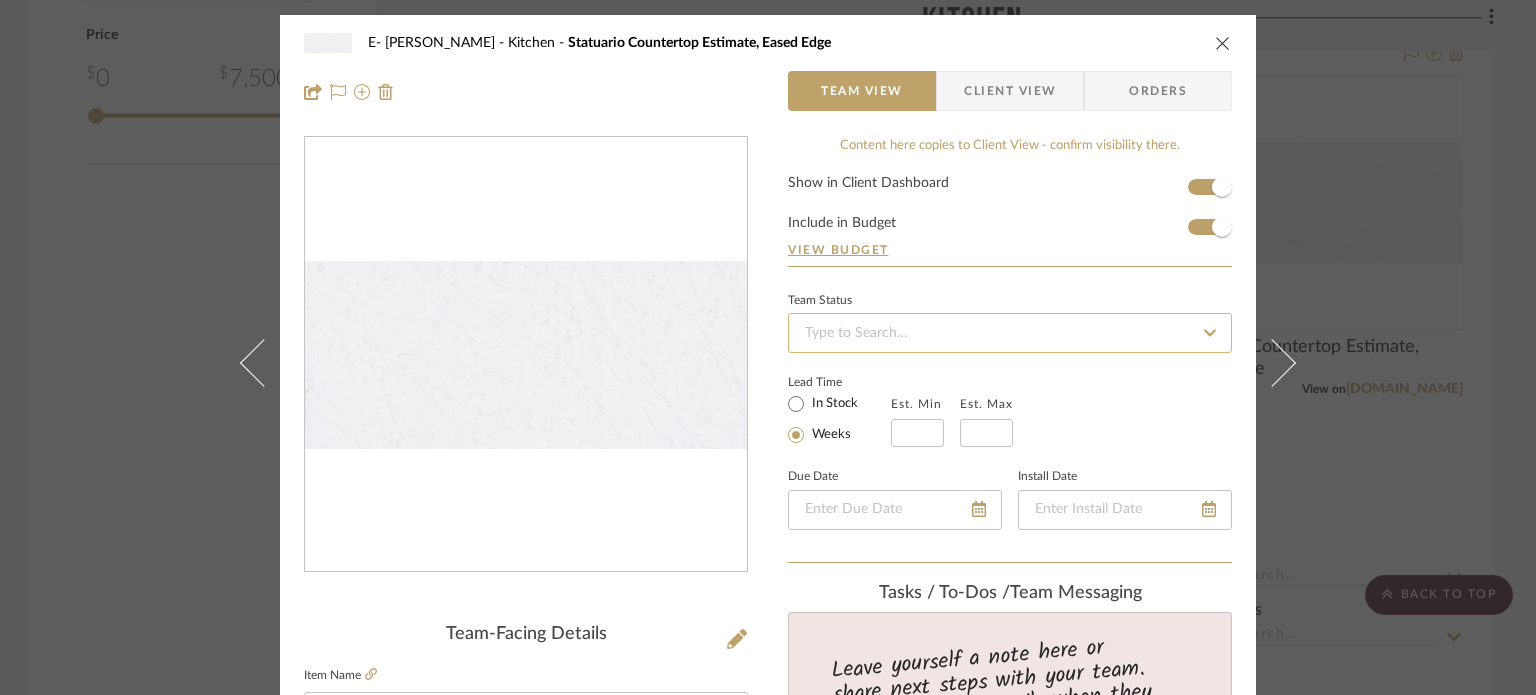type 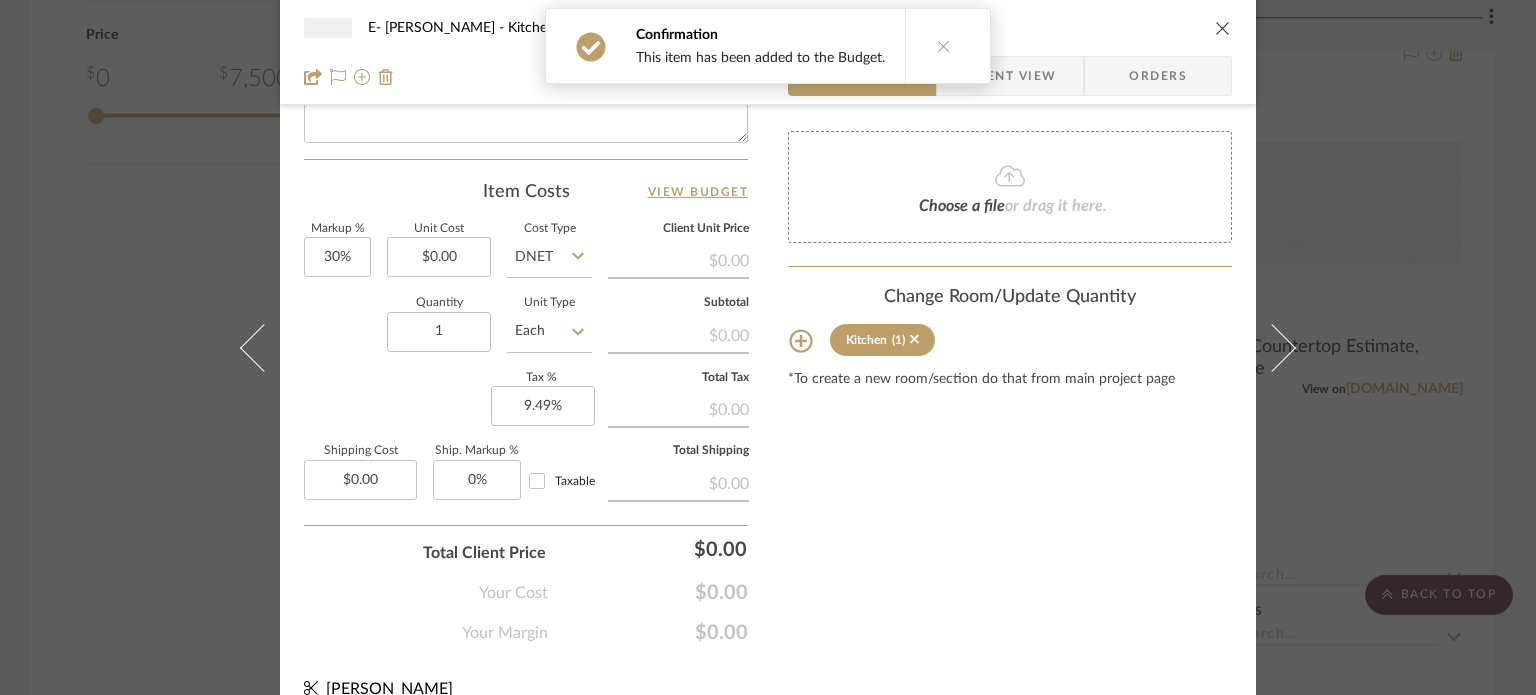 scroll, scrollTop: 1065, scrollLeft: 0, axis: vertical 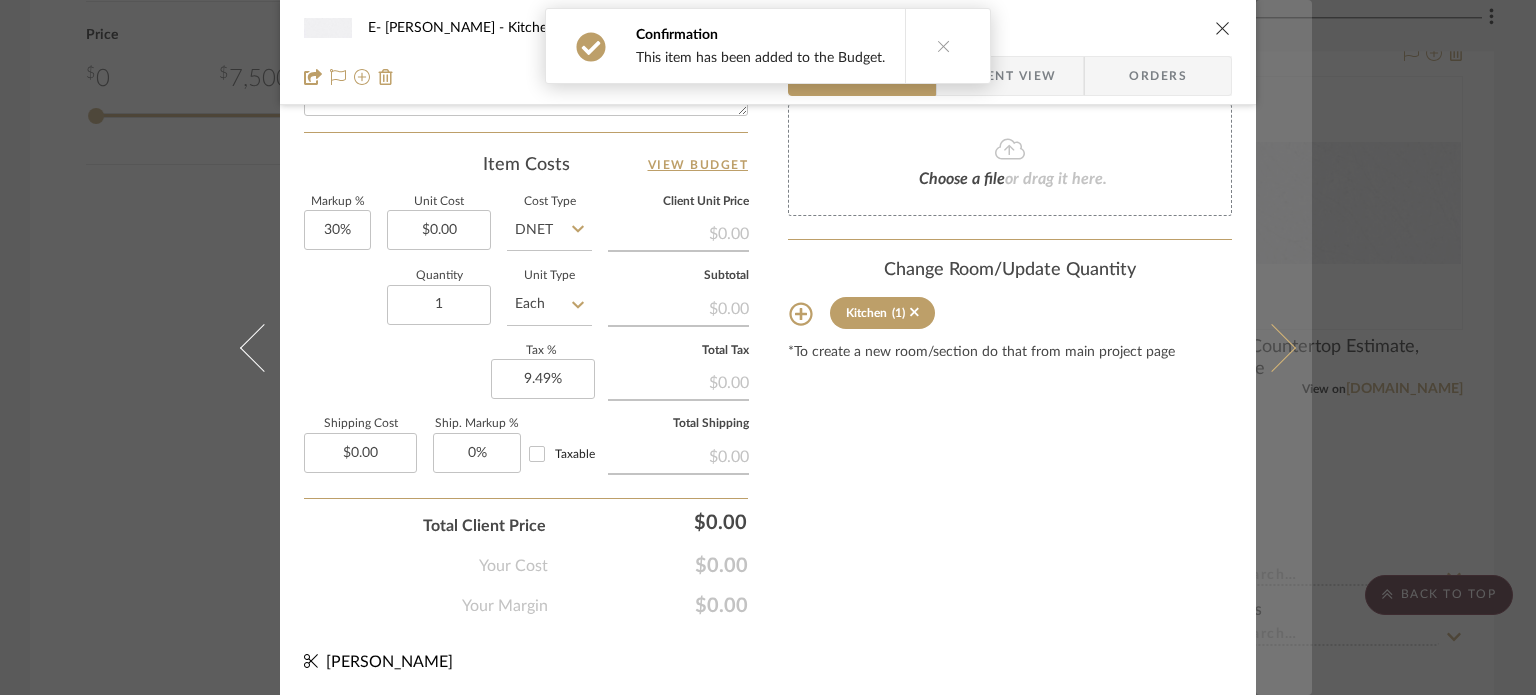 click at bounding box center (1272, 347) 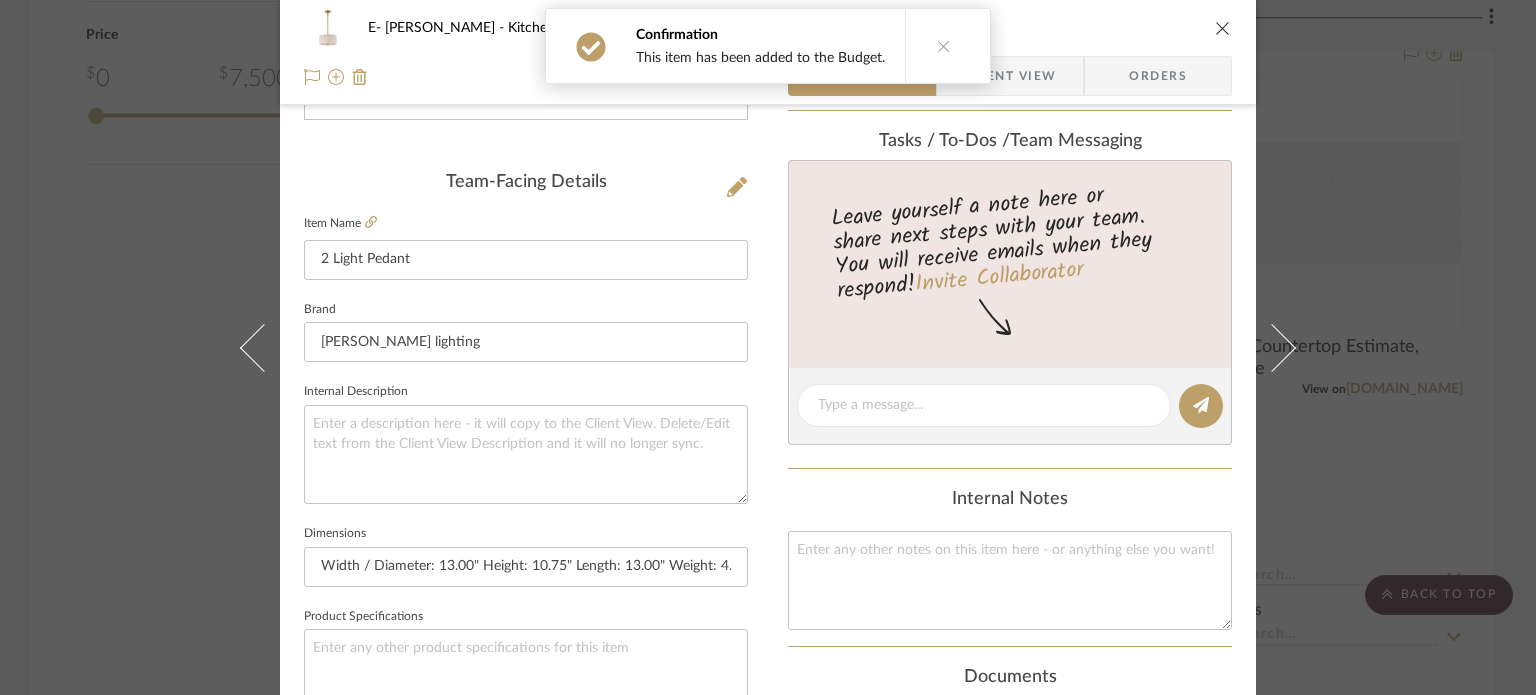 scroll, scrollTop: 0, scrollLeft: 0, axis: both 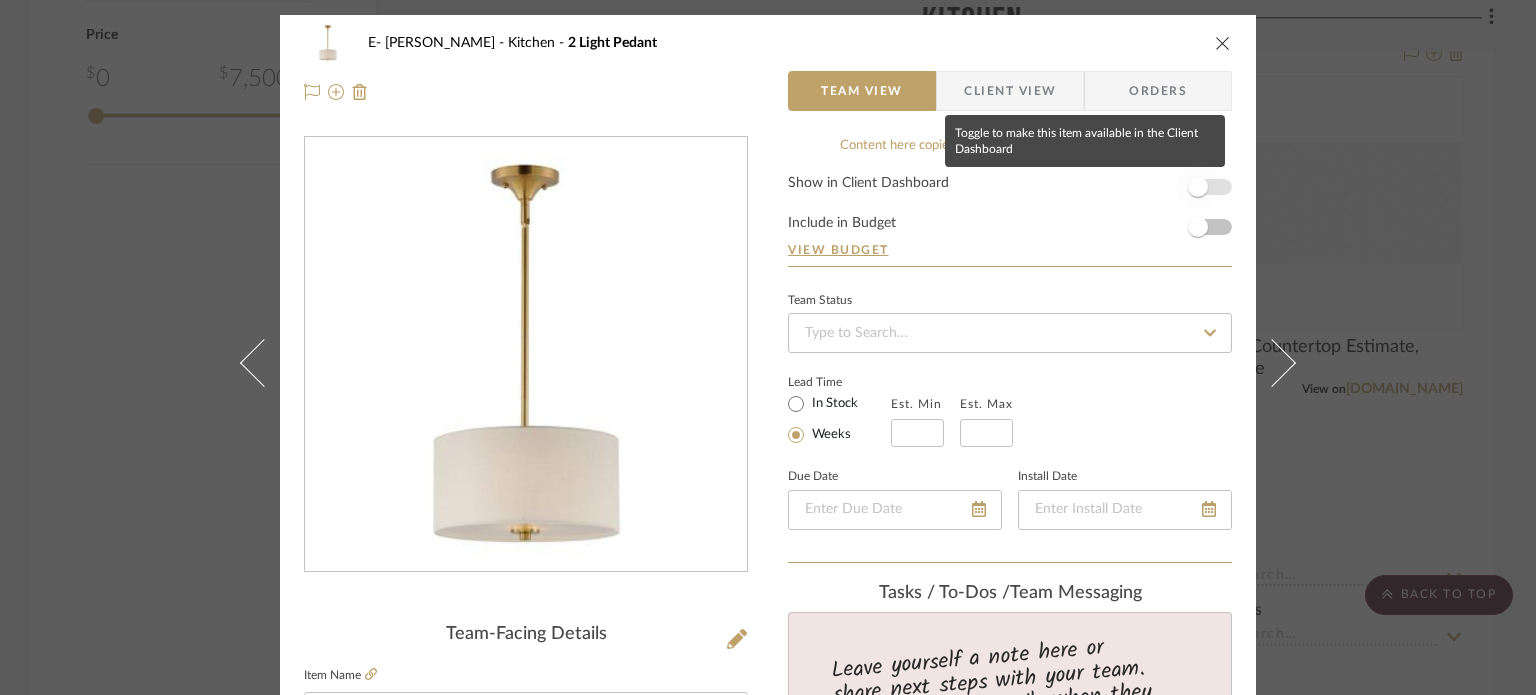 click at bounding box center (1198, 187) 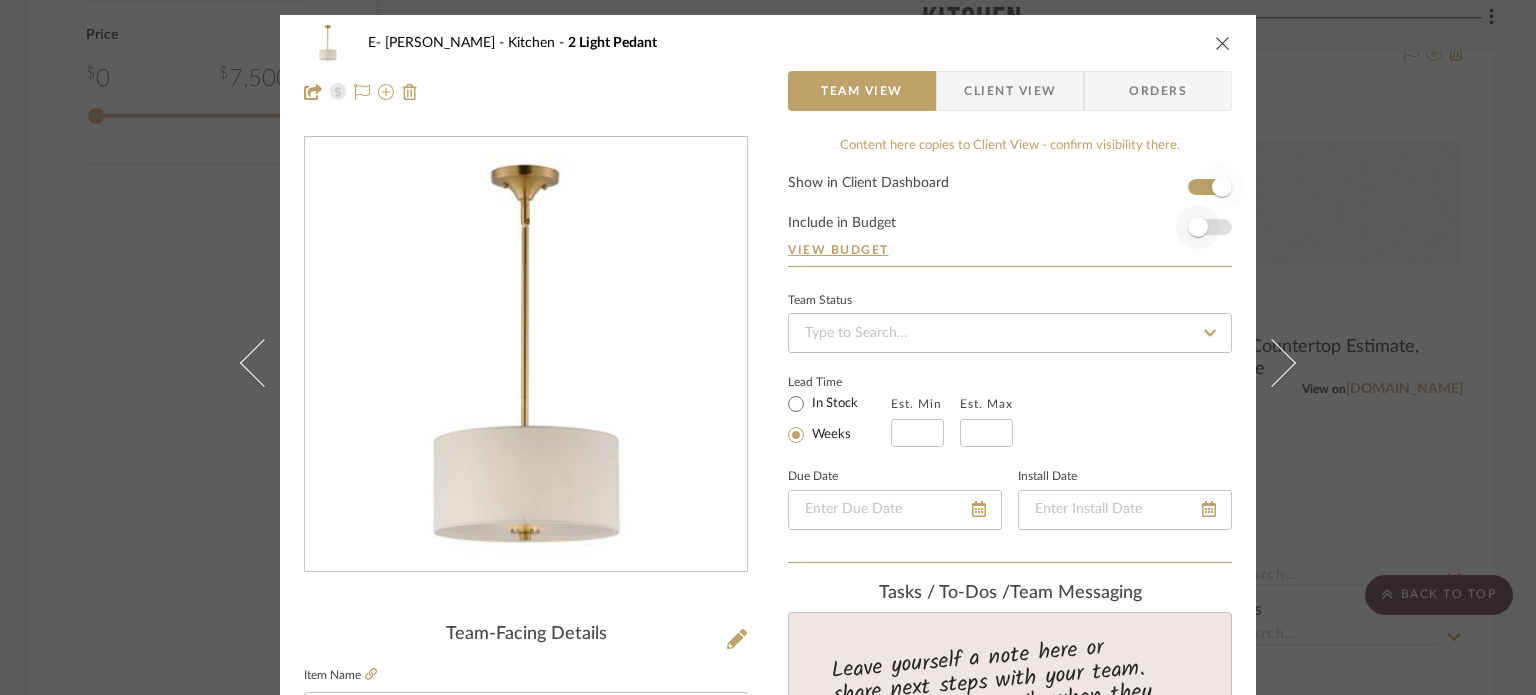 type 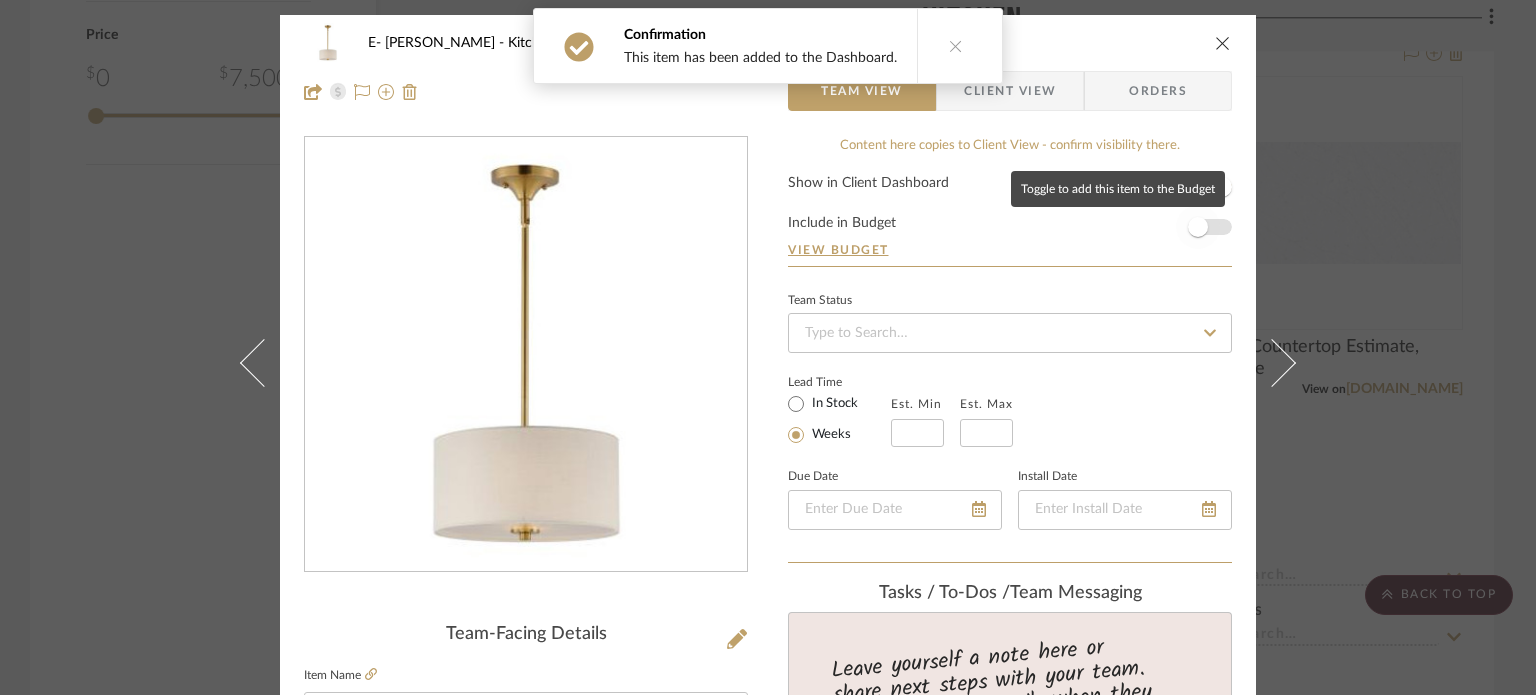 click at bounding box center [1198, 227] 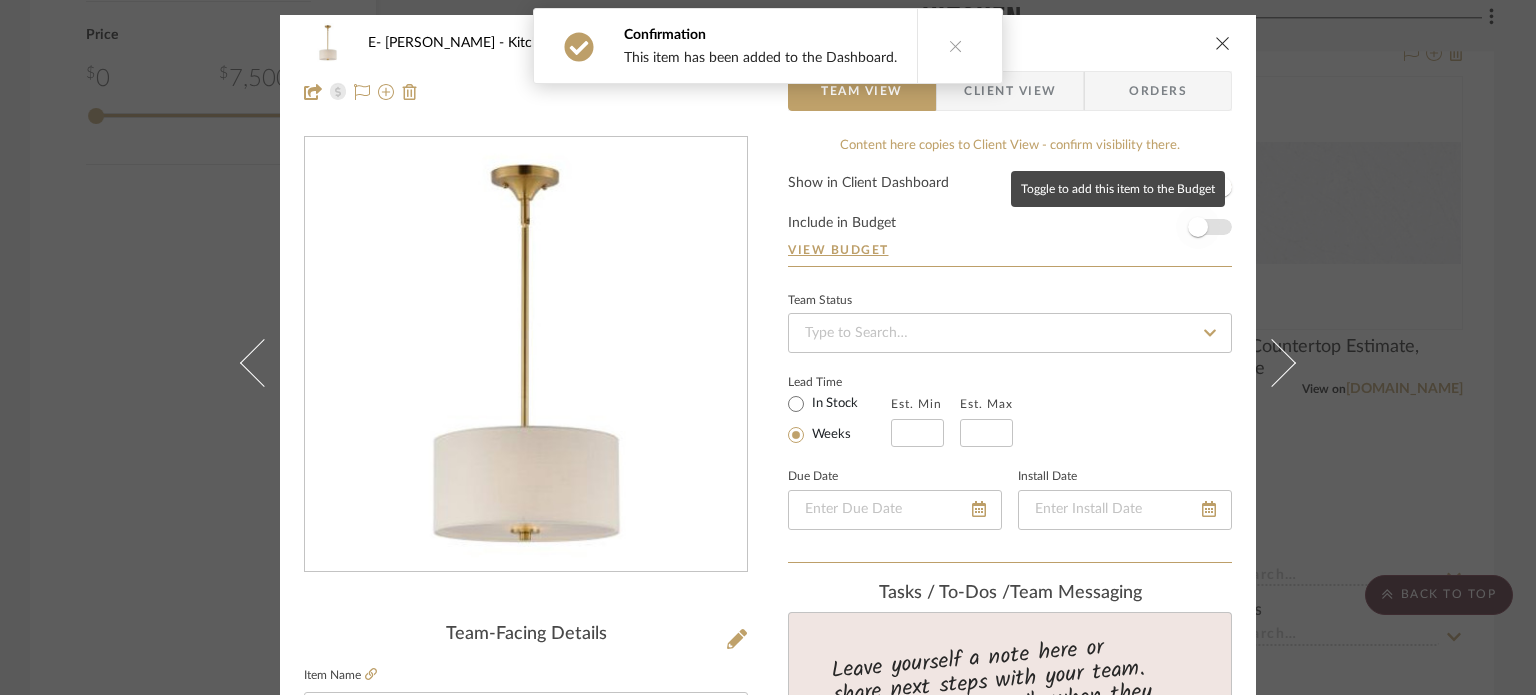 type 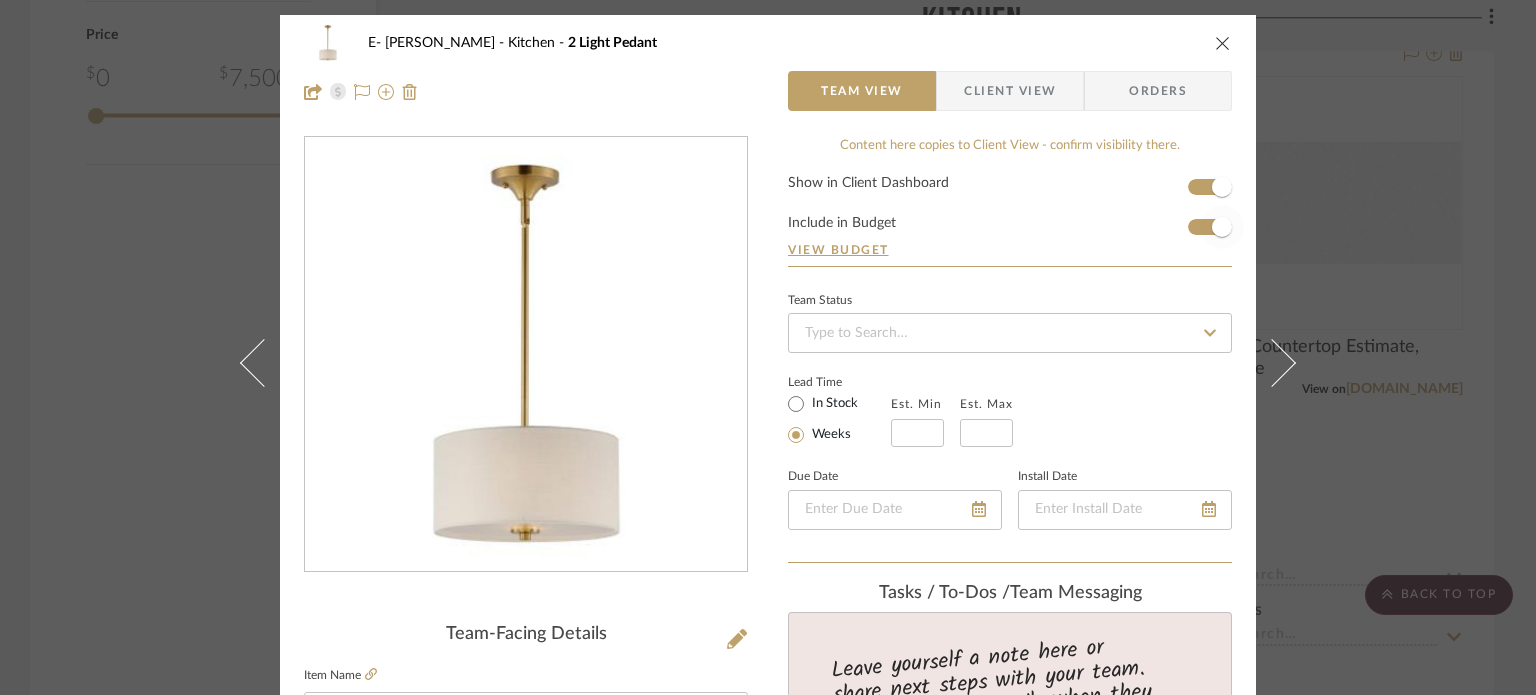 type 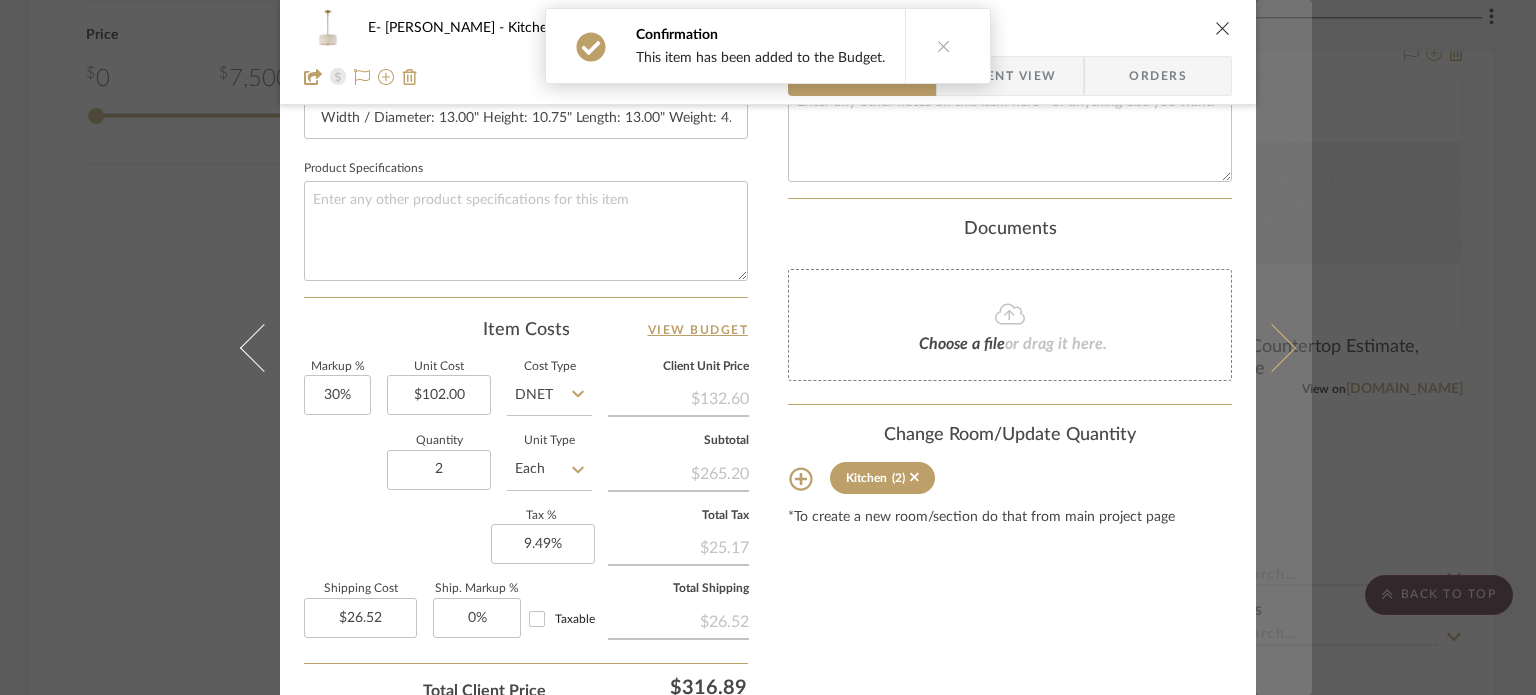click at bounding box center [1272, 347] 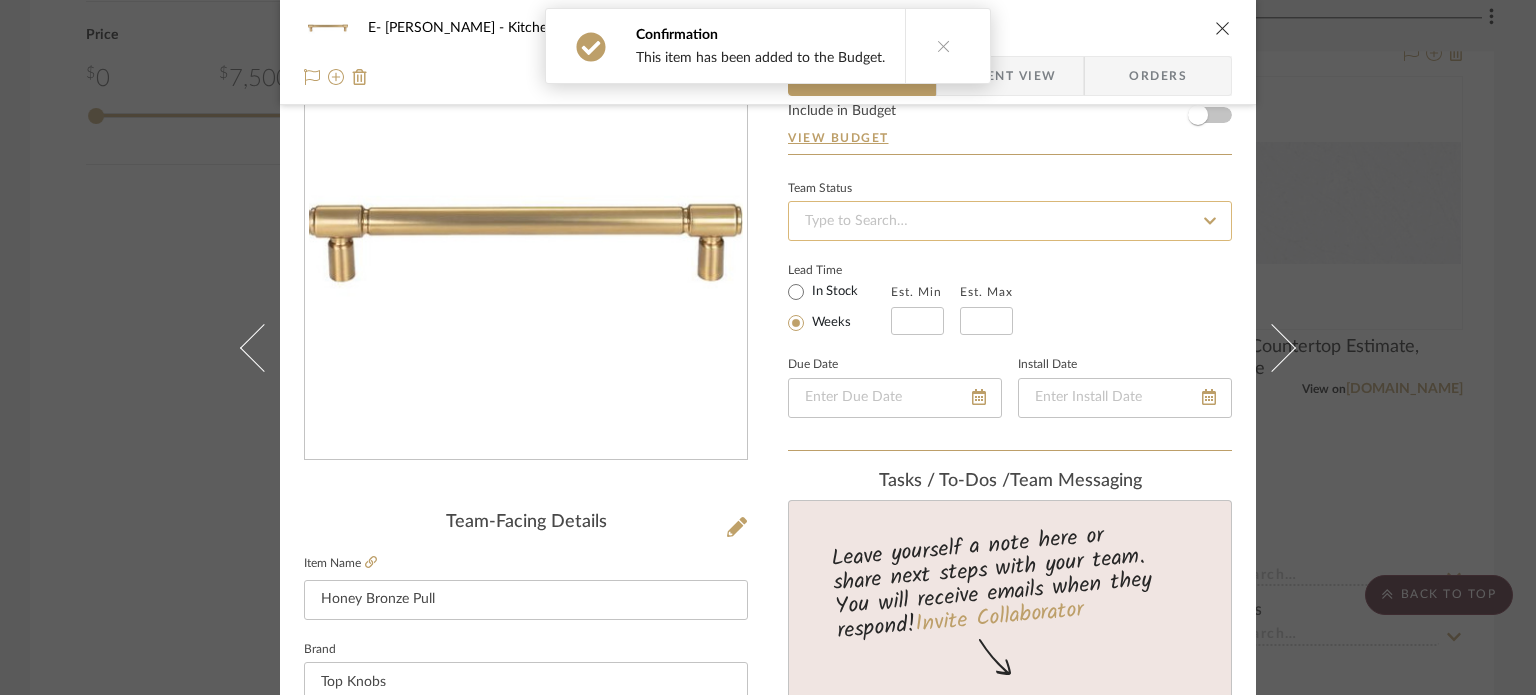 scroll, scrollTop: 0, scrollLeft: 0, axis: both 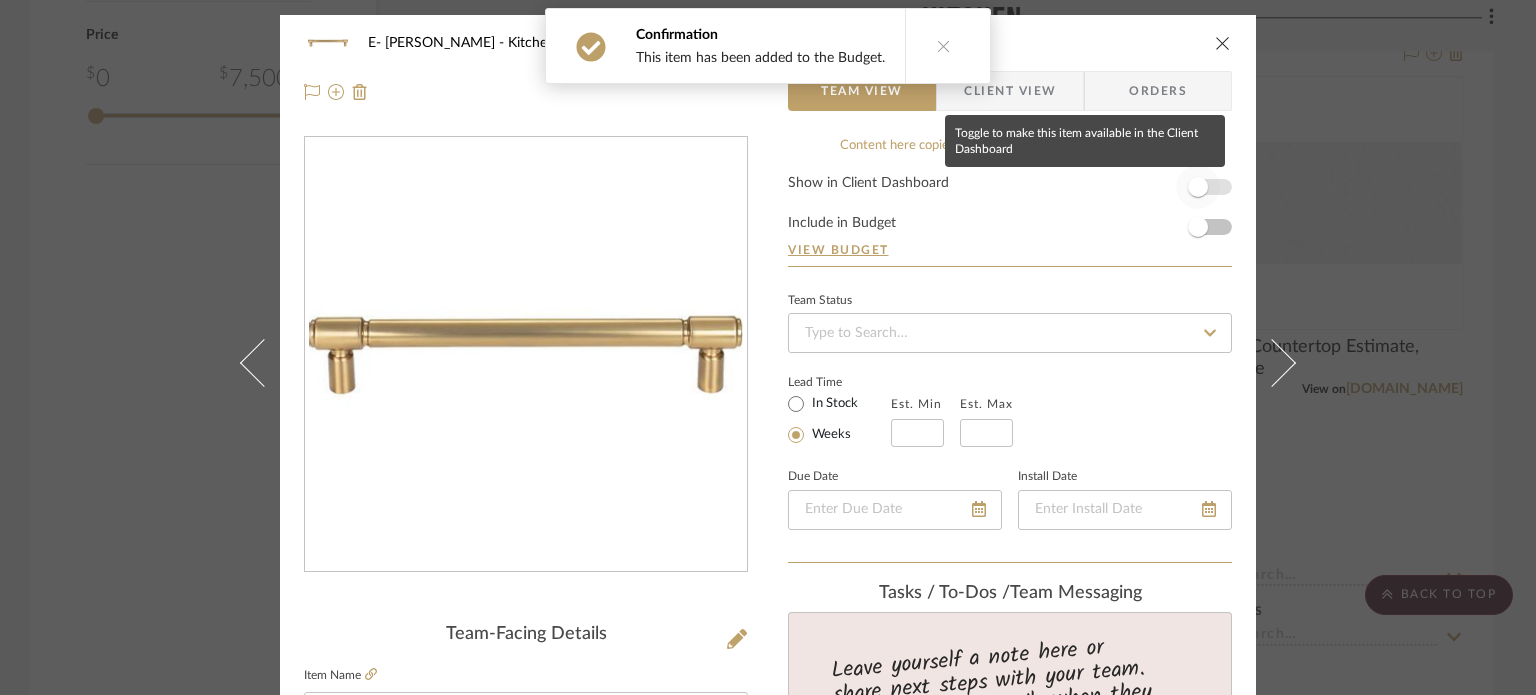 click at bounding box center (1198, 187) 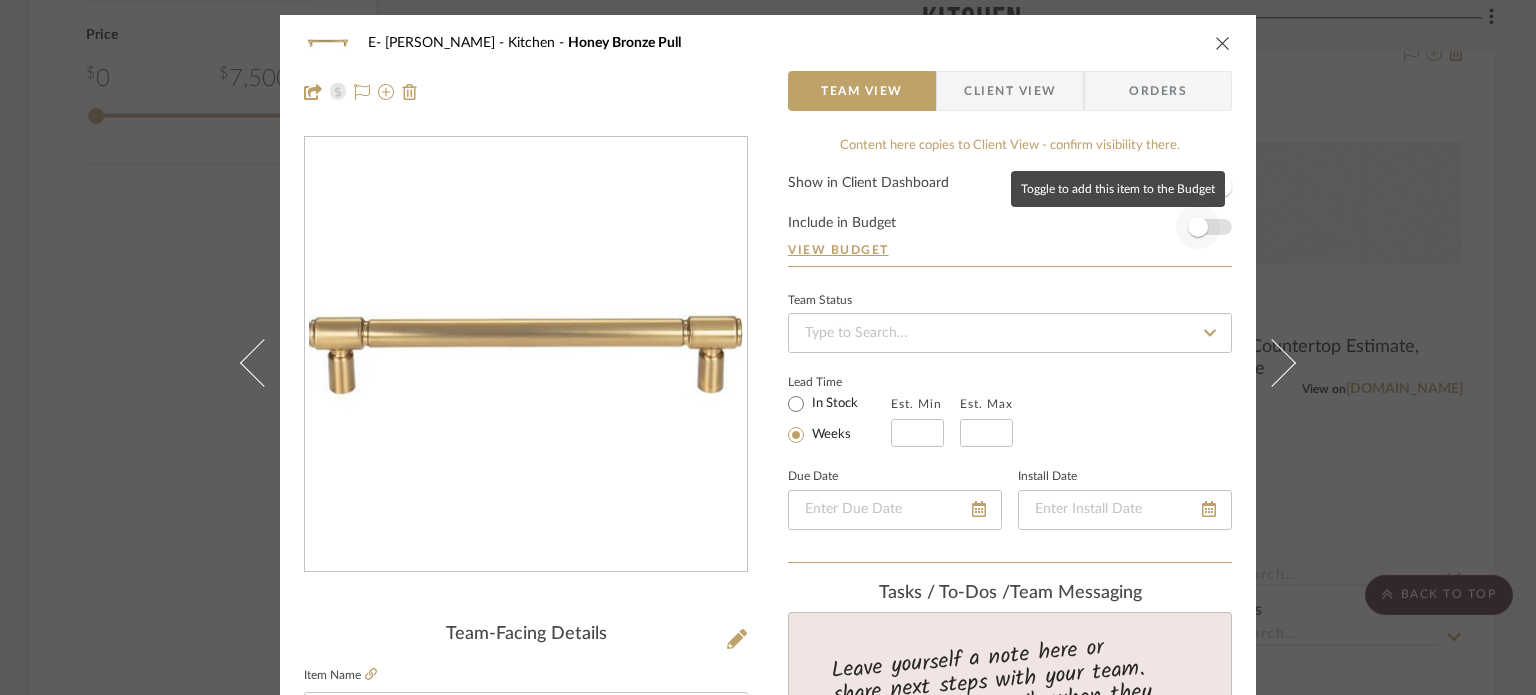 type 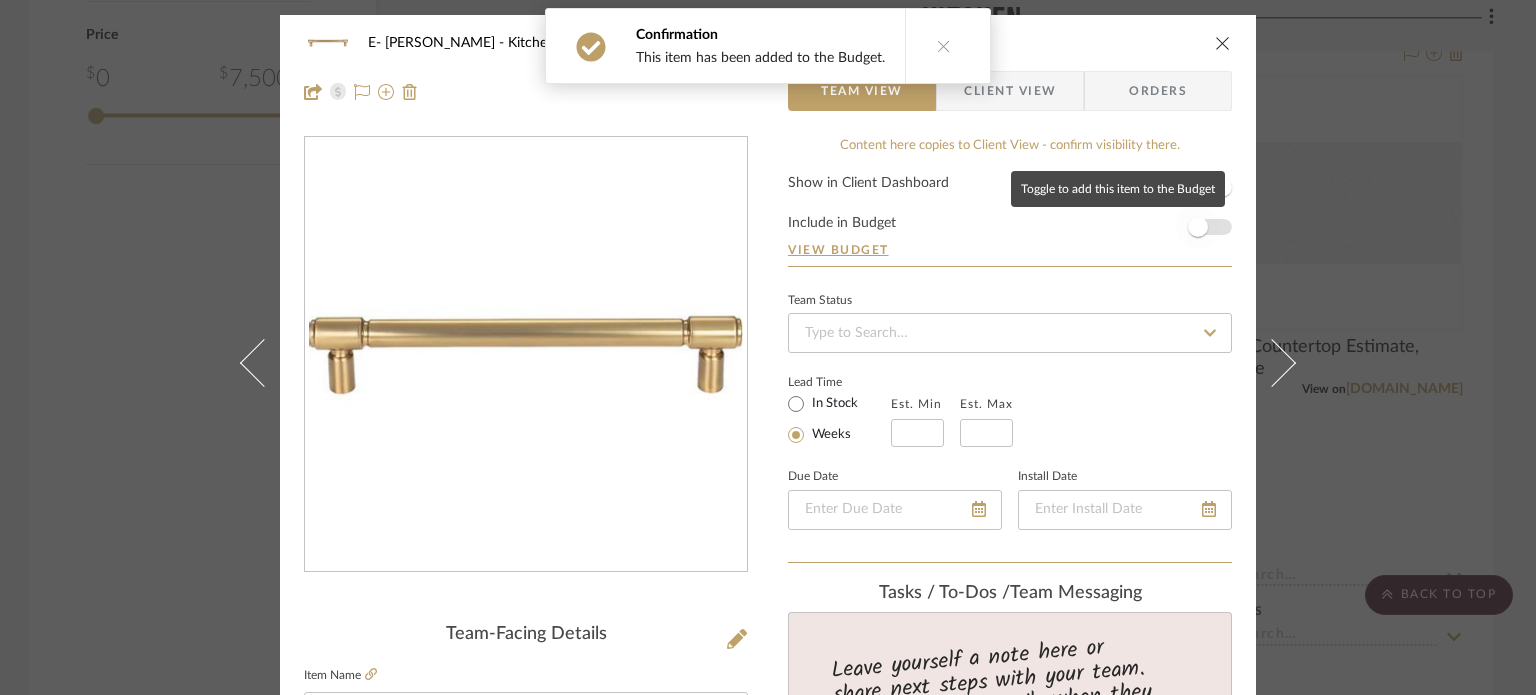 click at bounding box center [1198, 227] 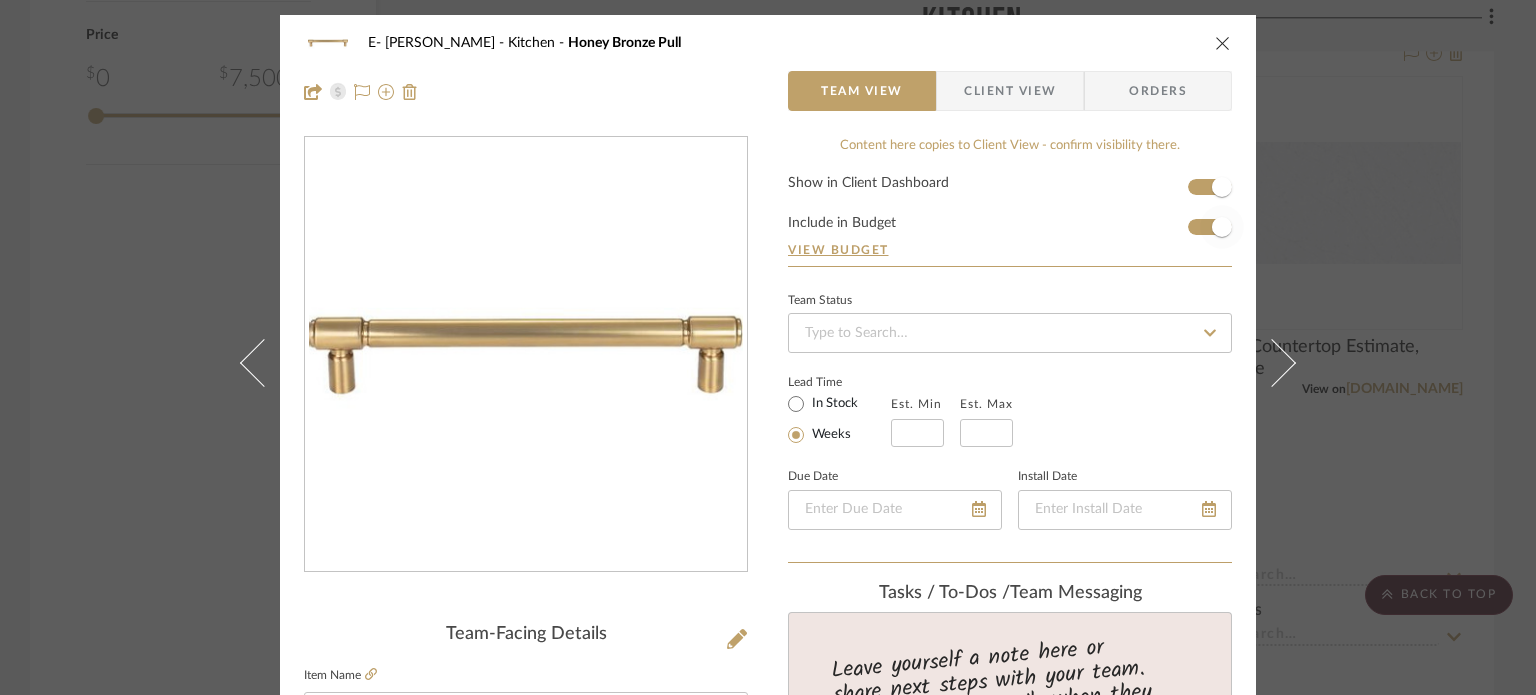 type 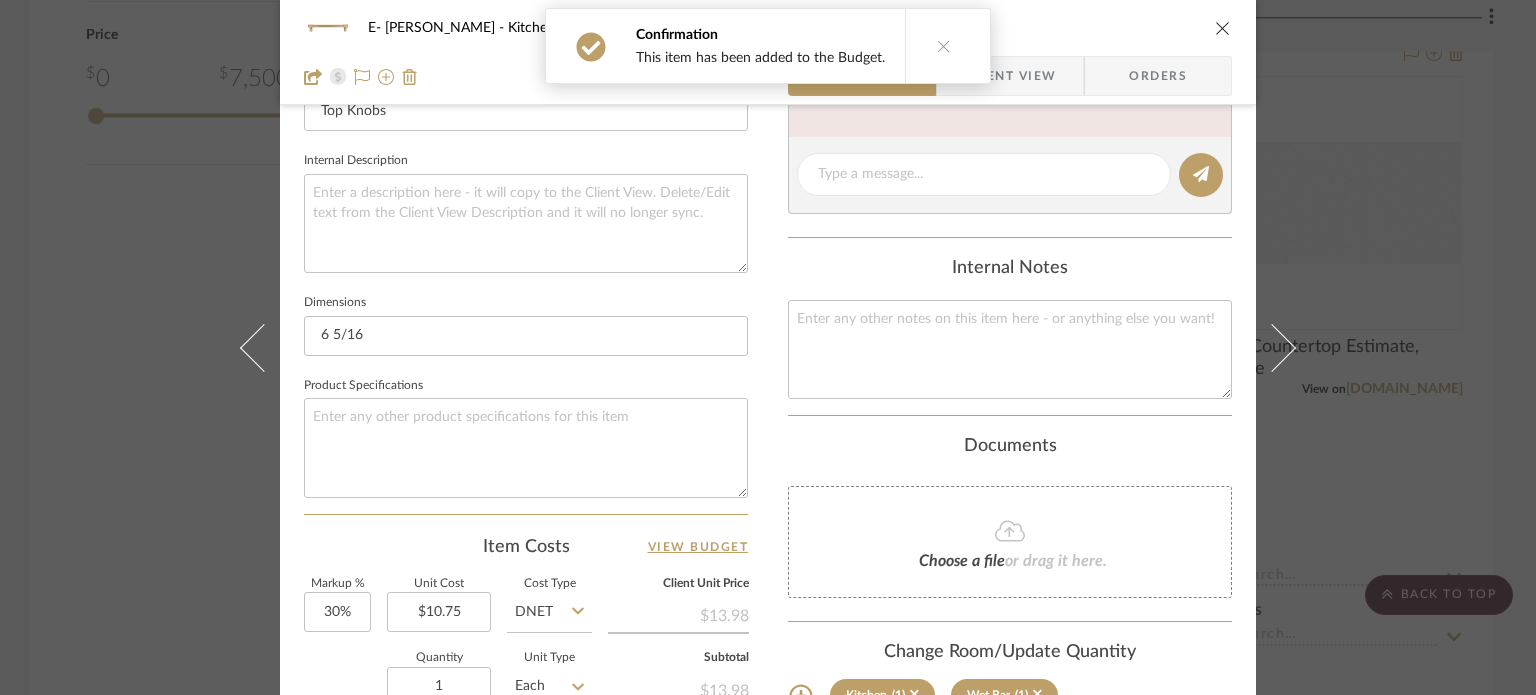 scroll, scrollTop: 1065, scrollLeft: 0, axis: vertical 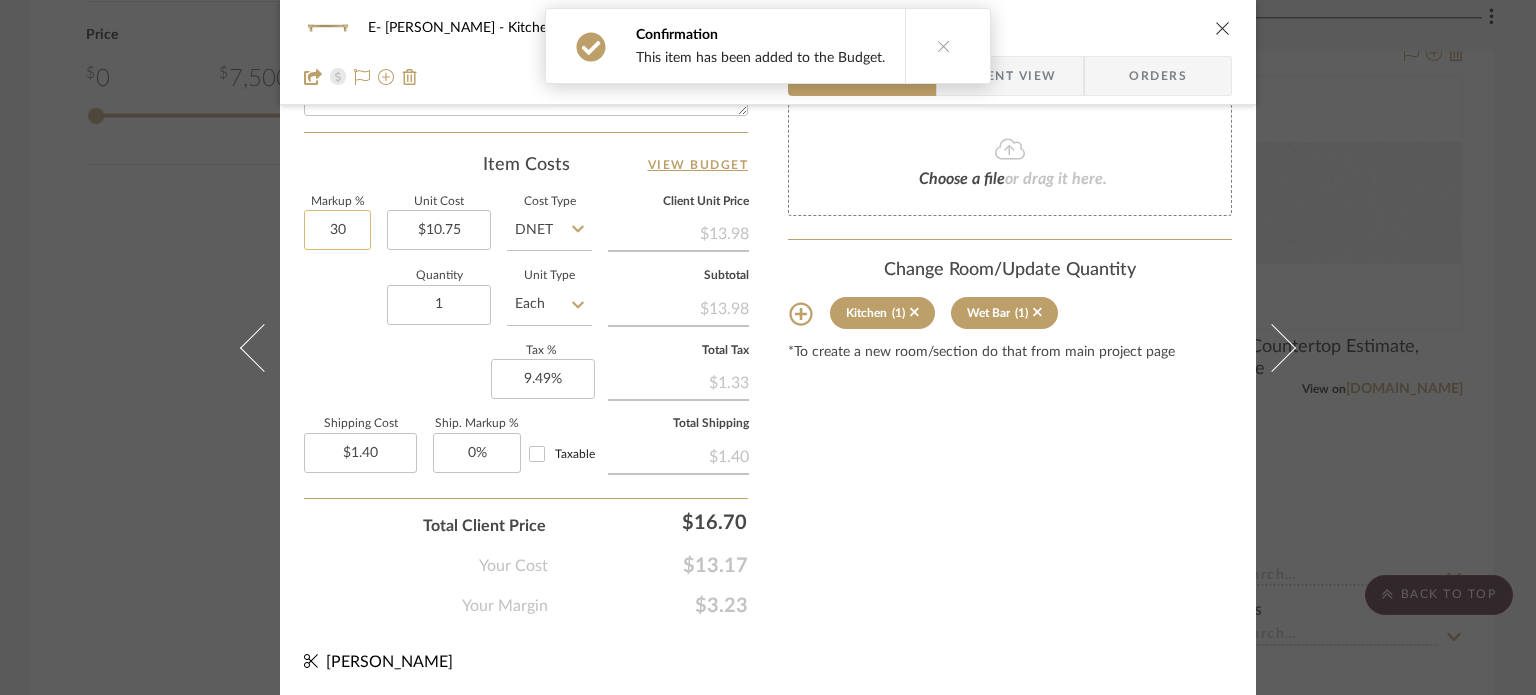 click on "30" 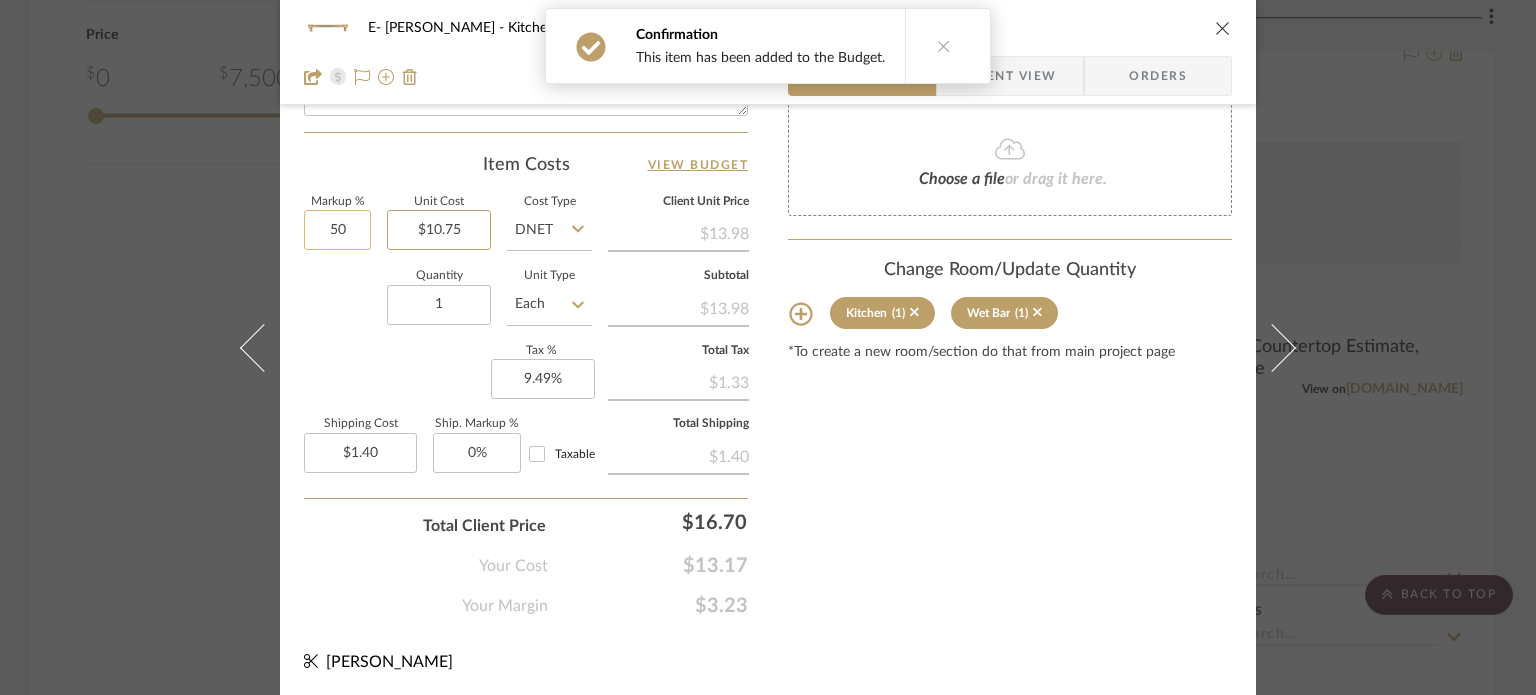 type on "50%" 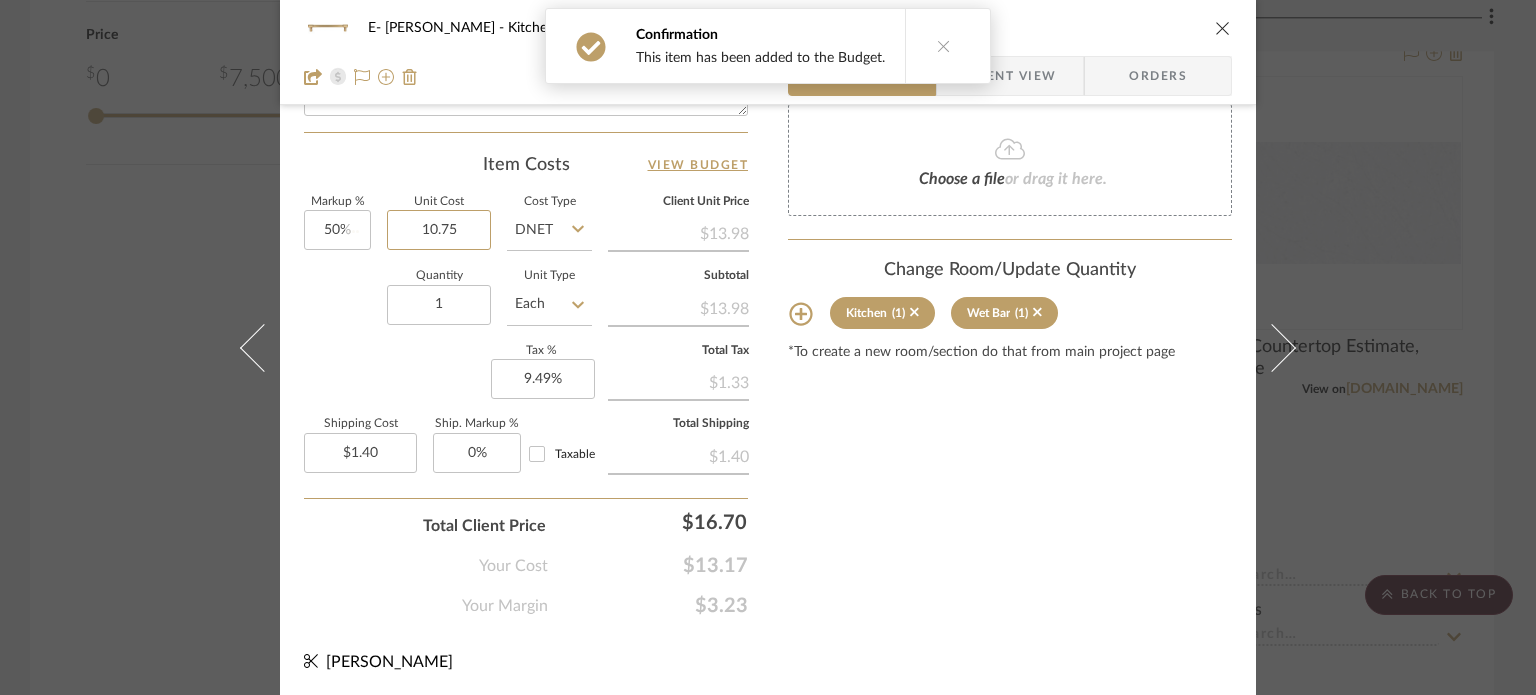 type 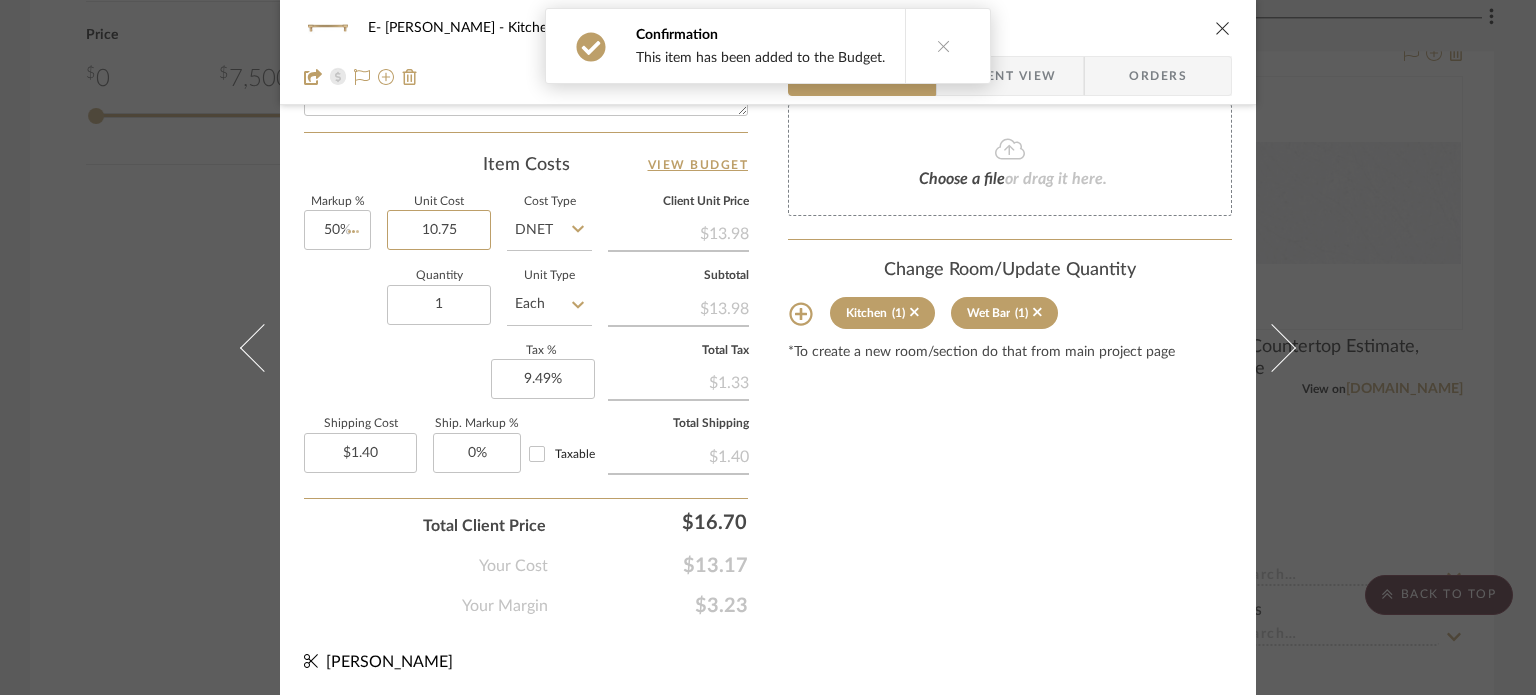 type 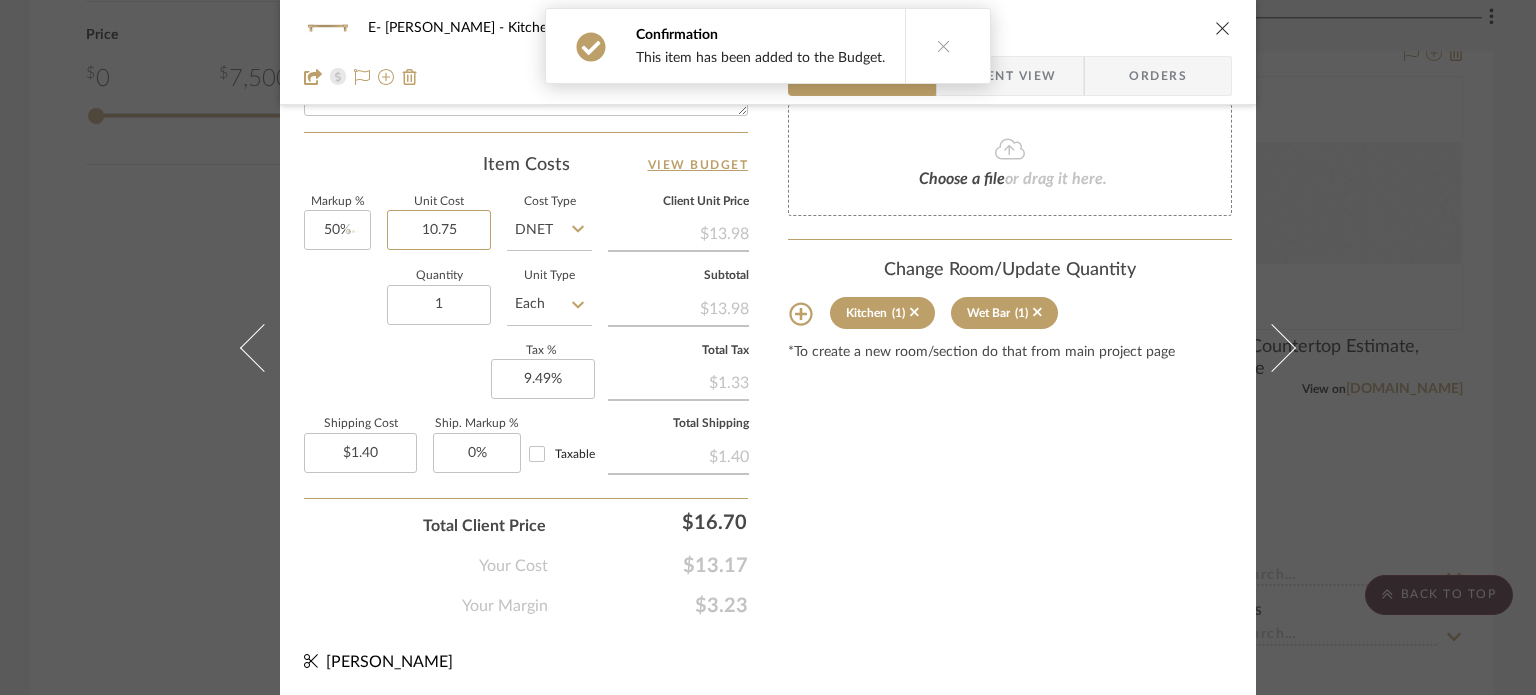 type on "$1.61" 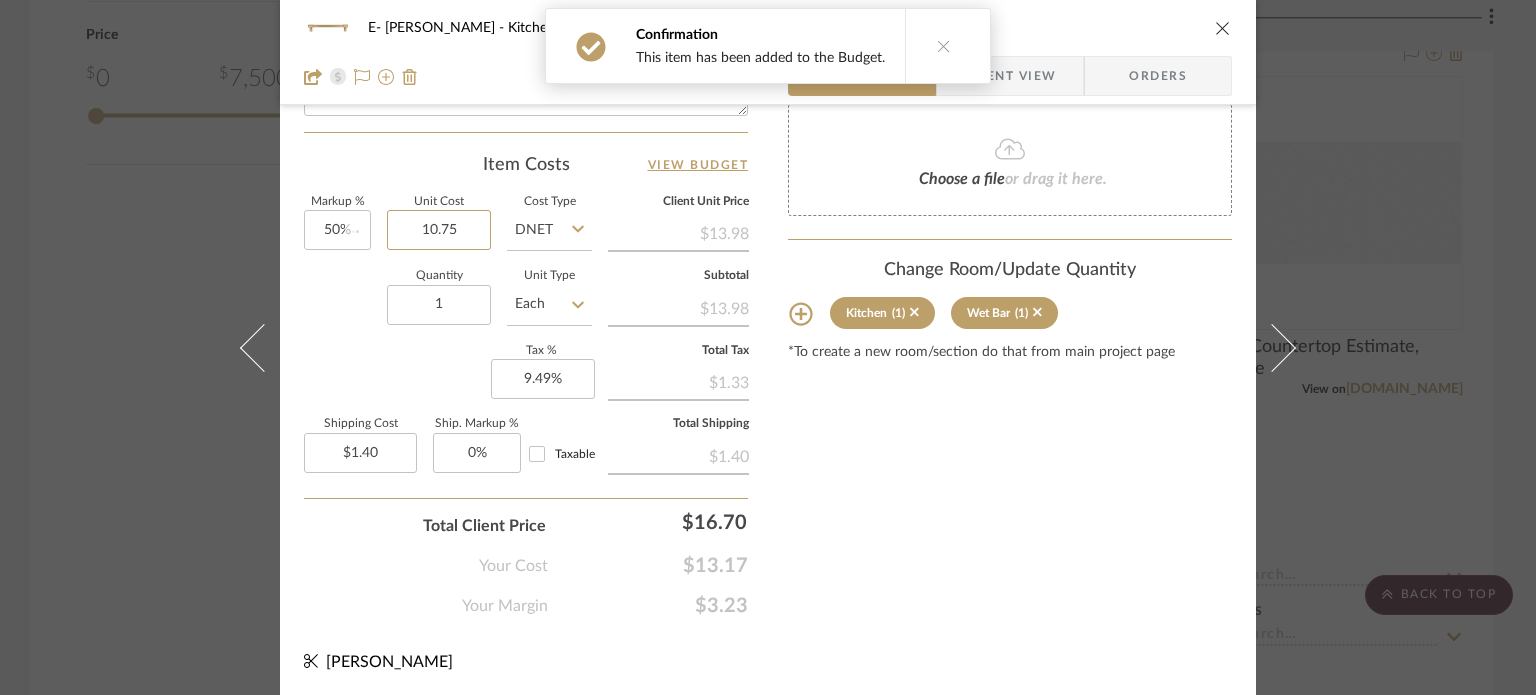 type 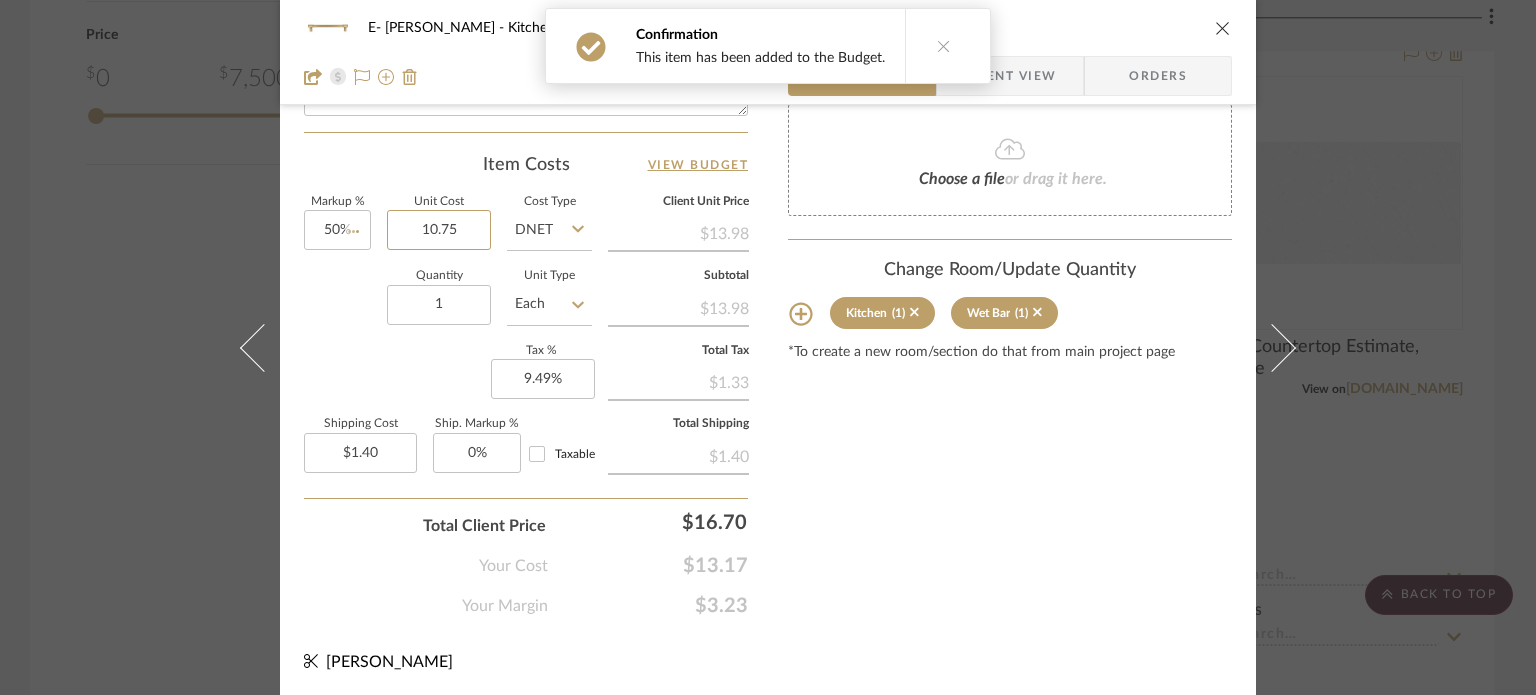 type 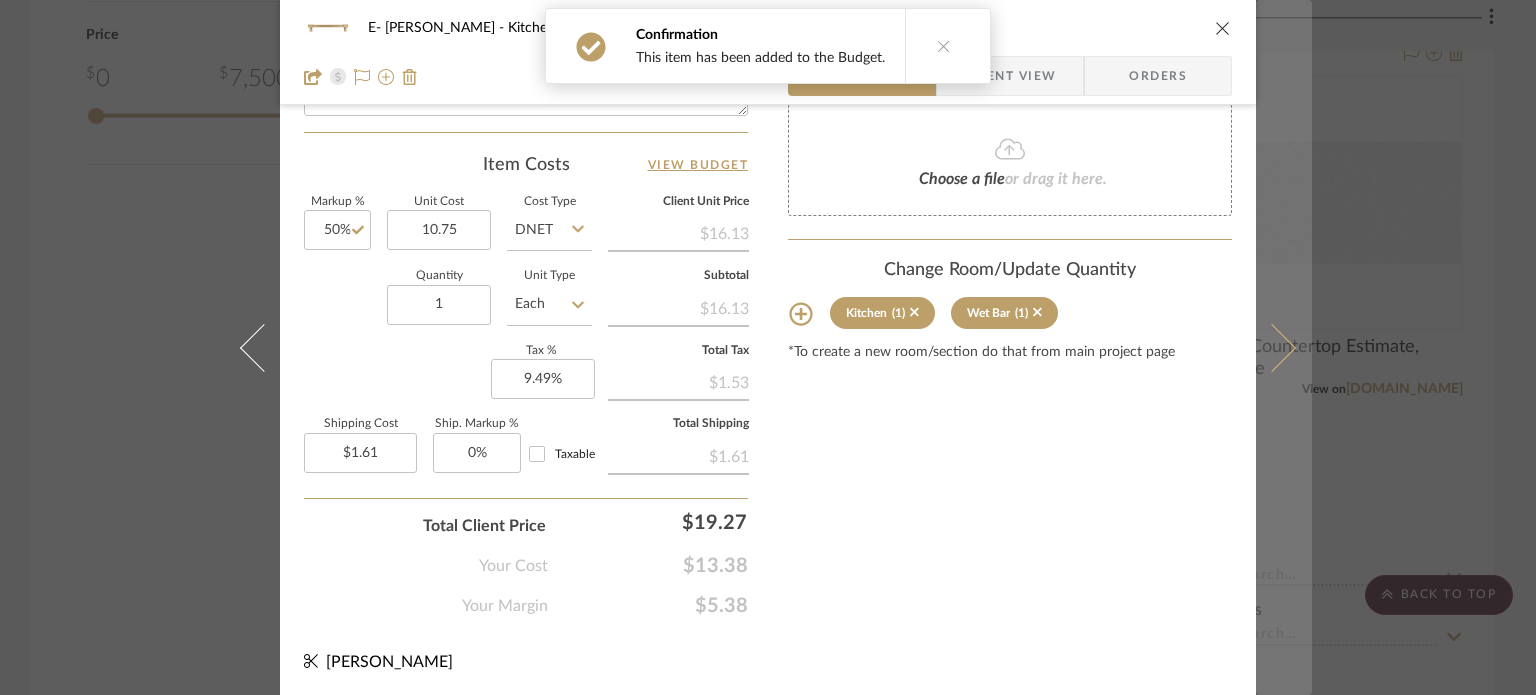 type on "$10.75" 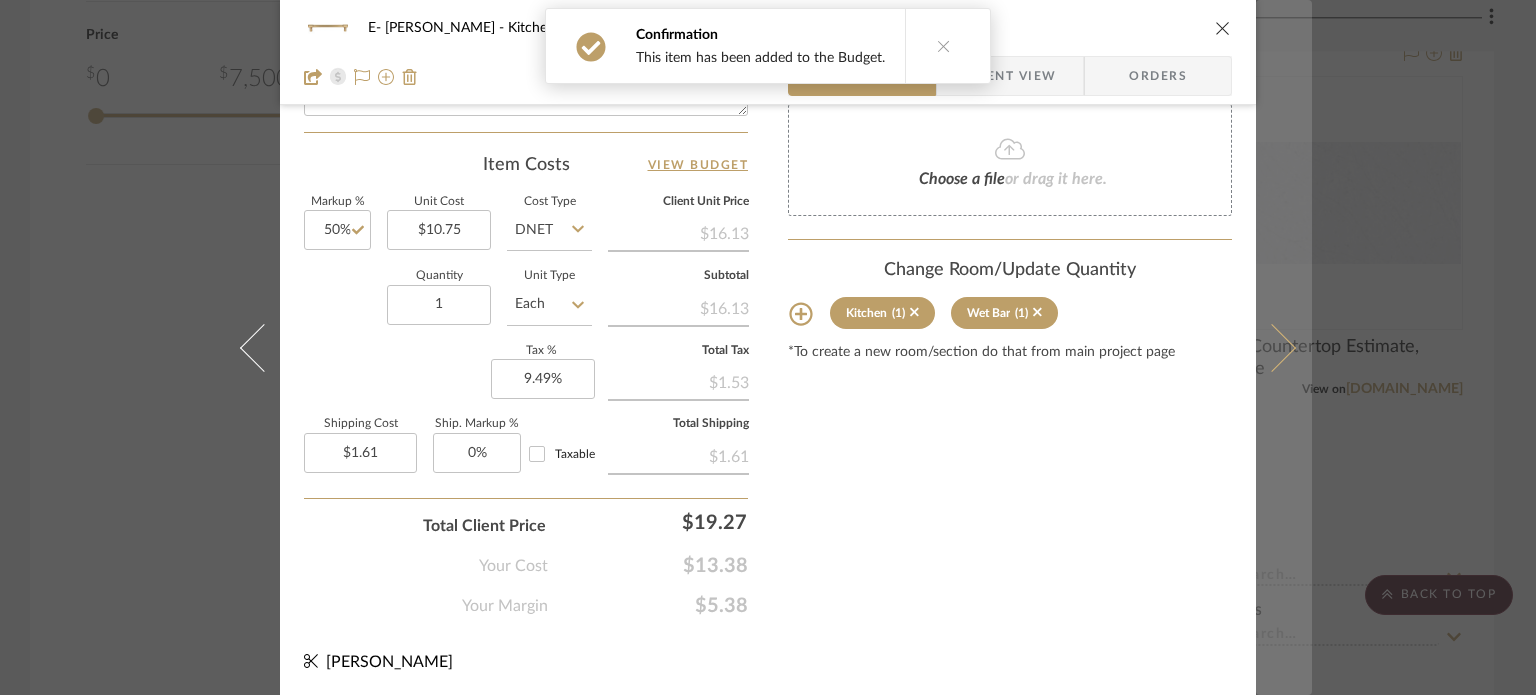 click at bounding box center (1272, 347) 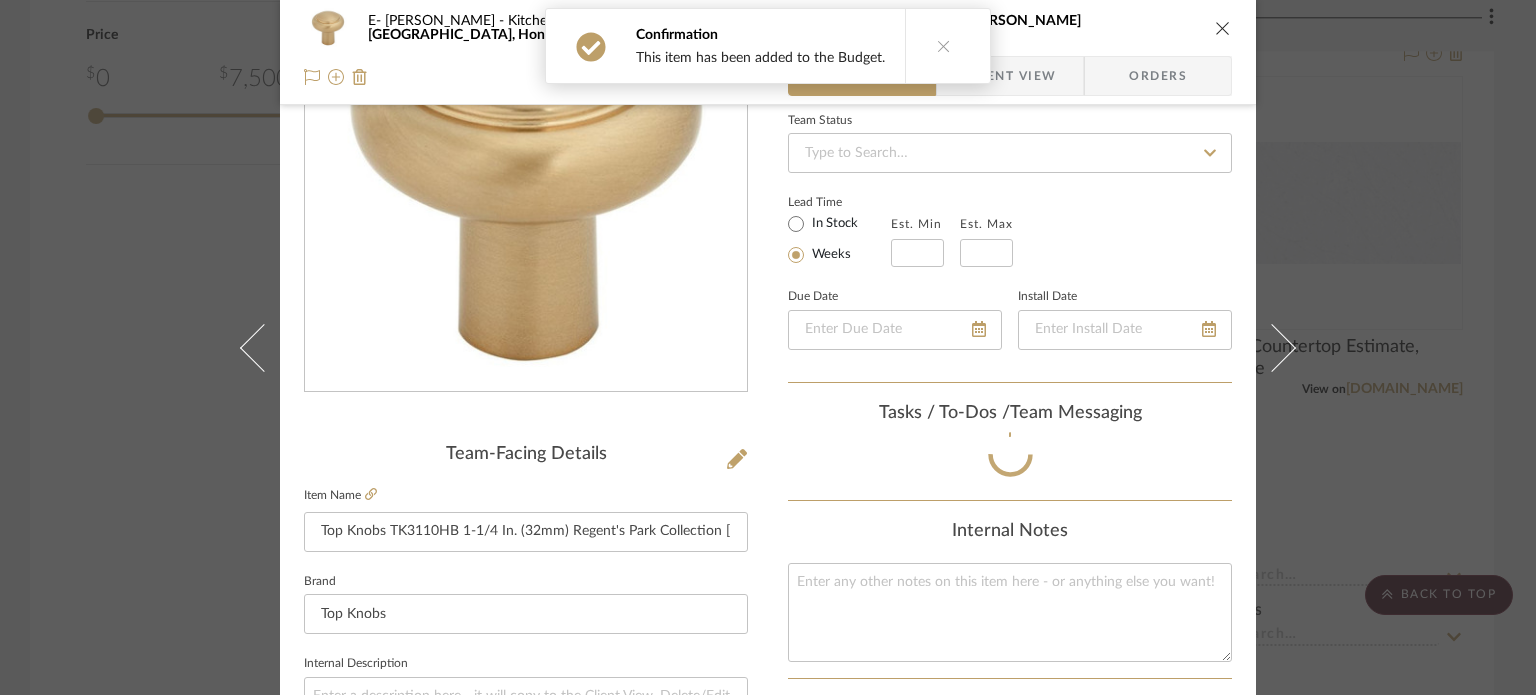 scroll, scrollTop: 1065, scrollLeft: 0, axis: vertical 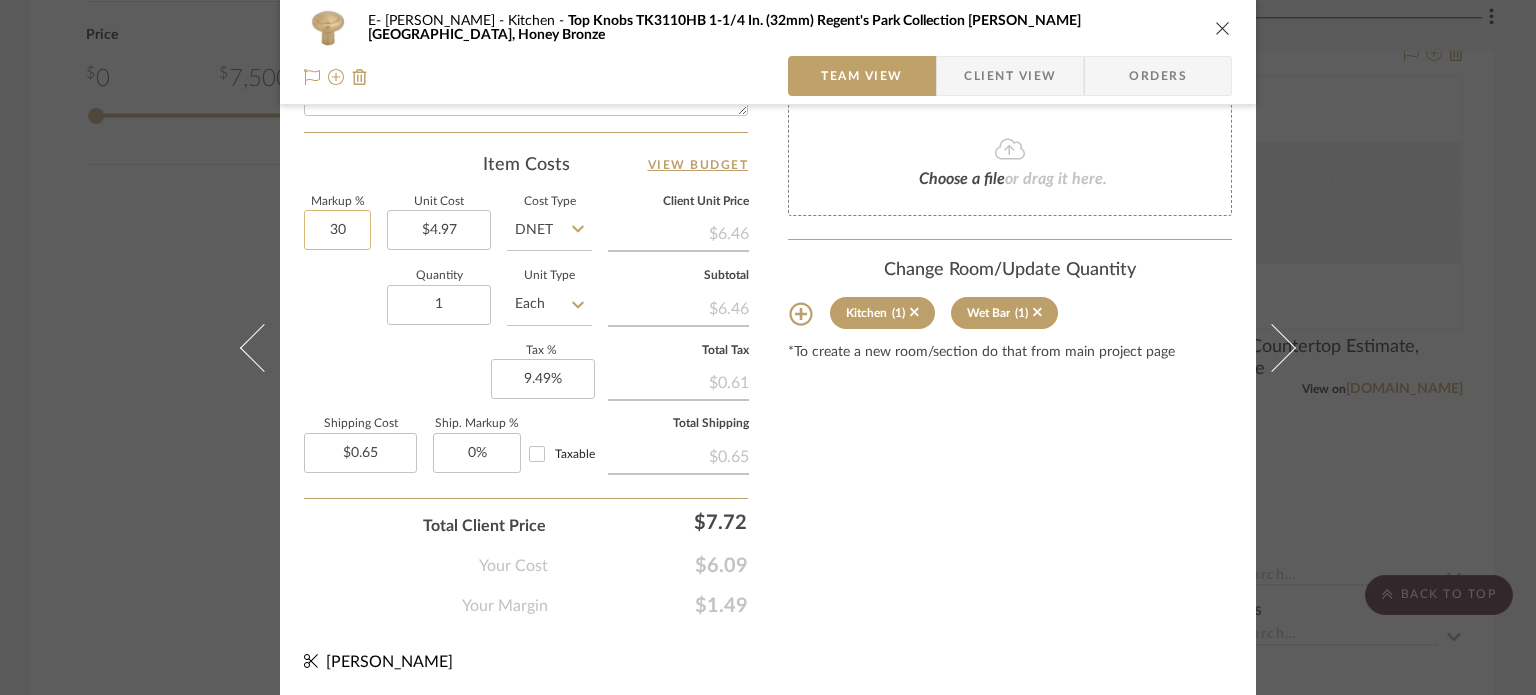 click on "30" 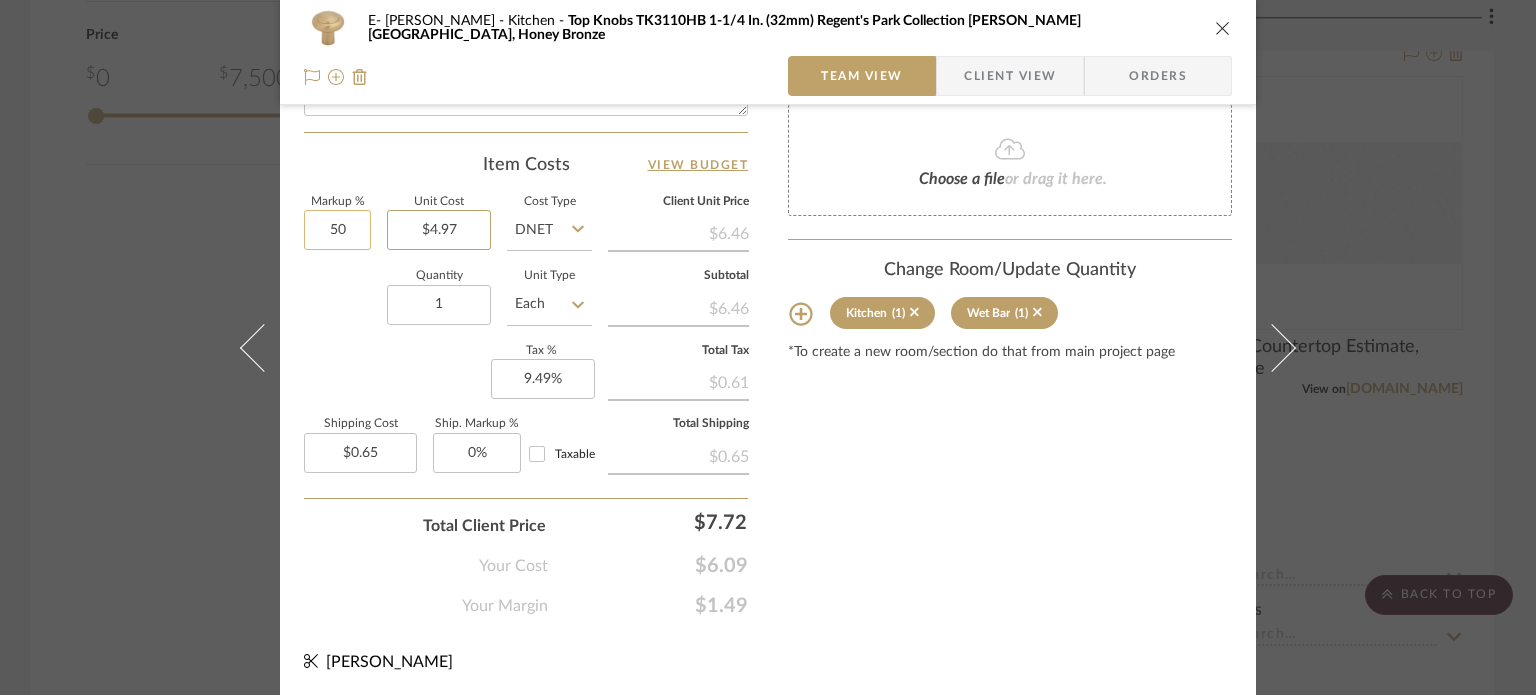 type on "50%" 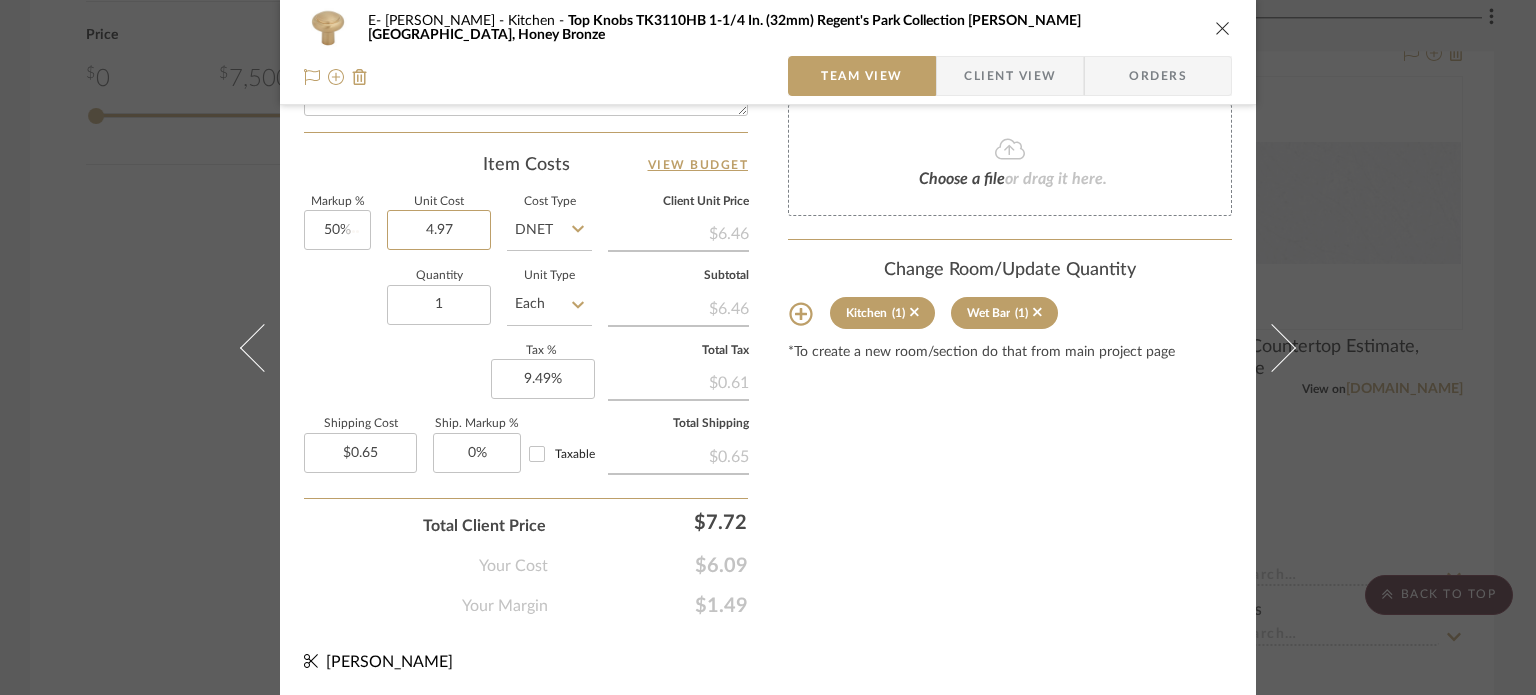 type 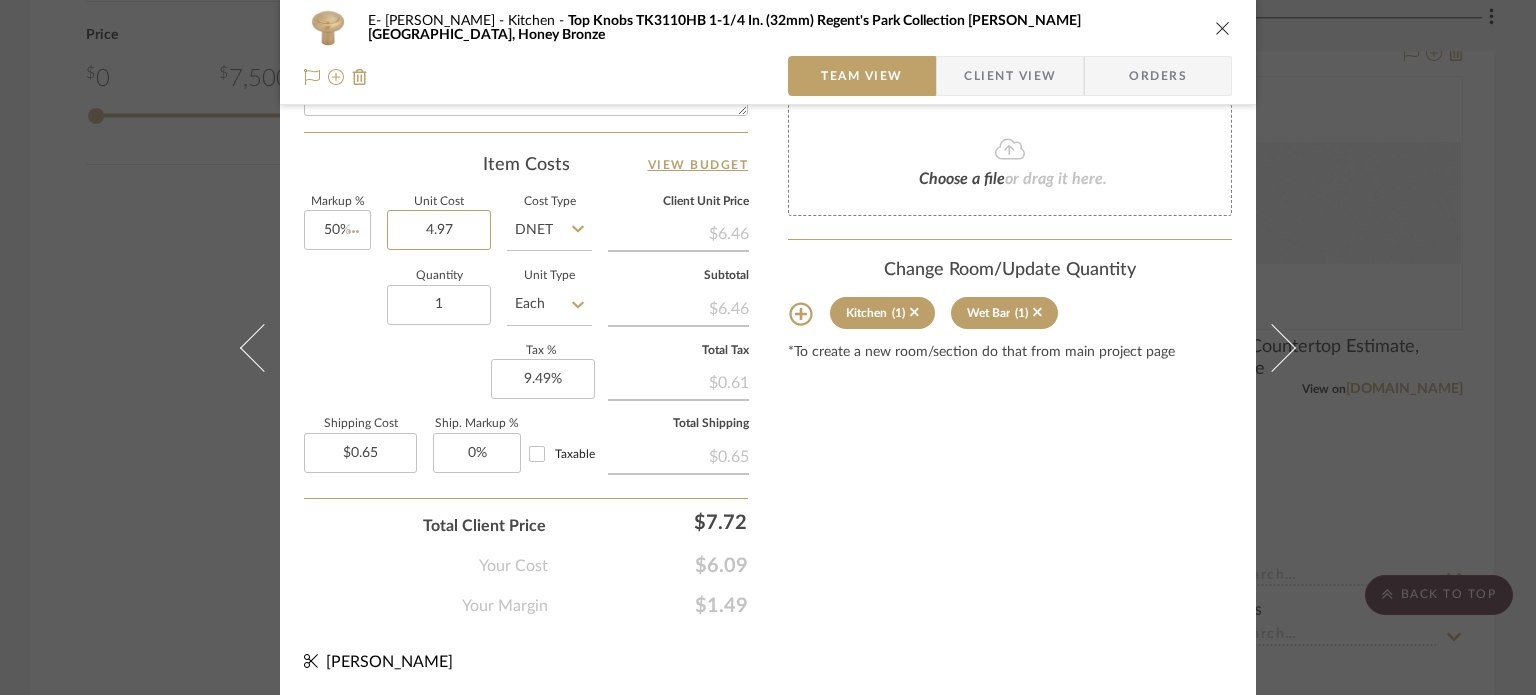 type 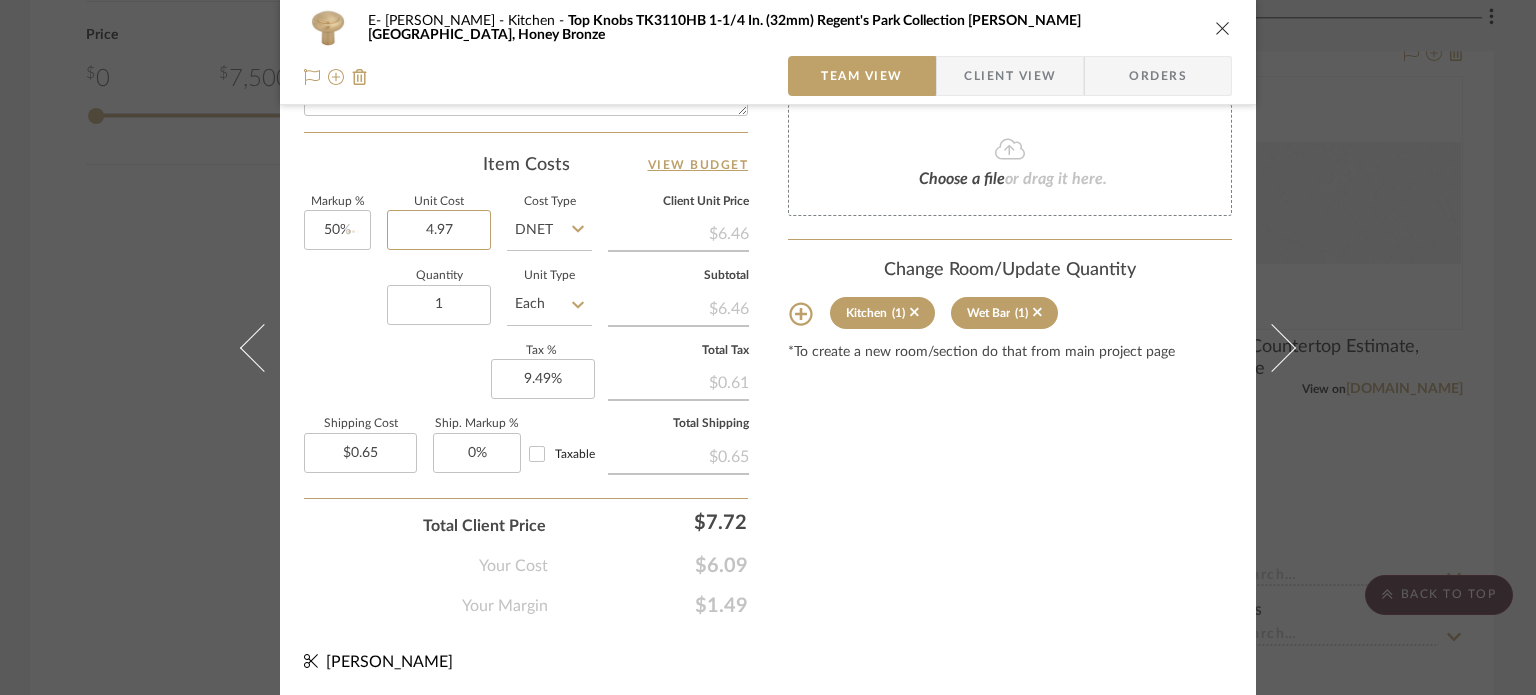 type 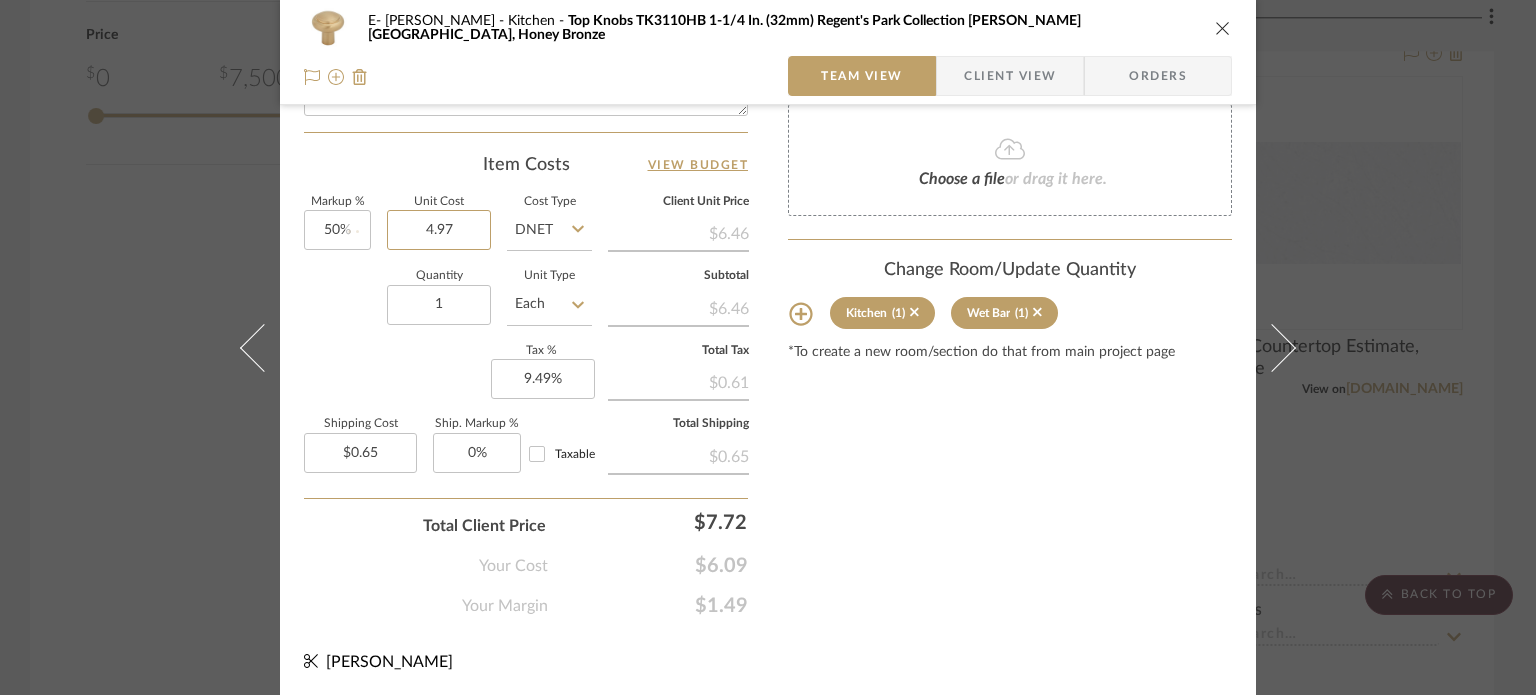 type on "$0.75" 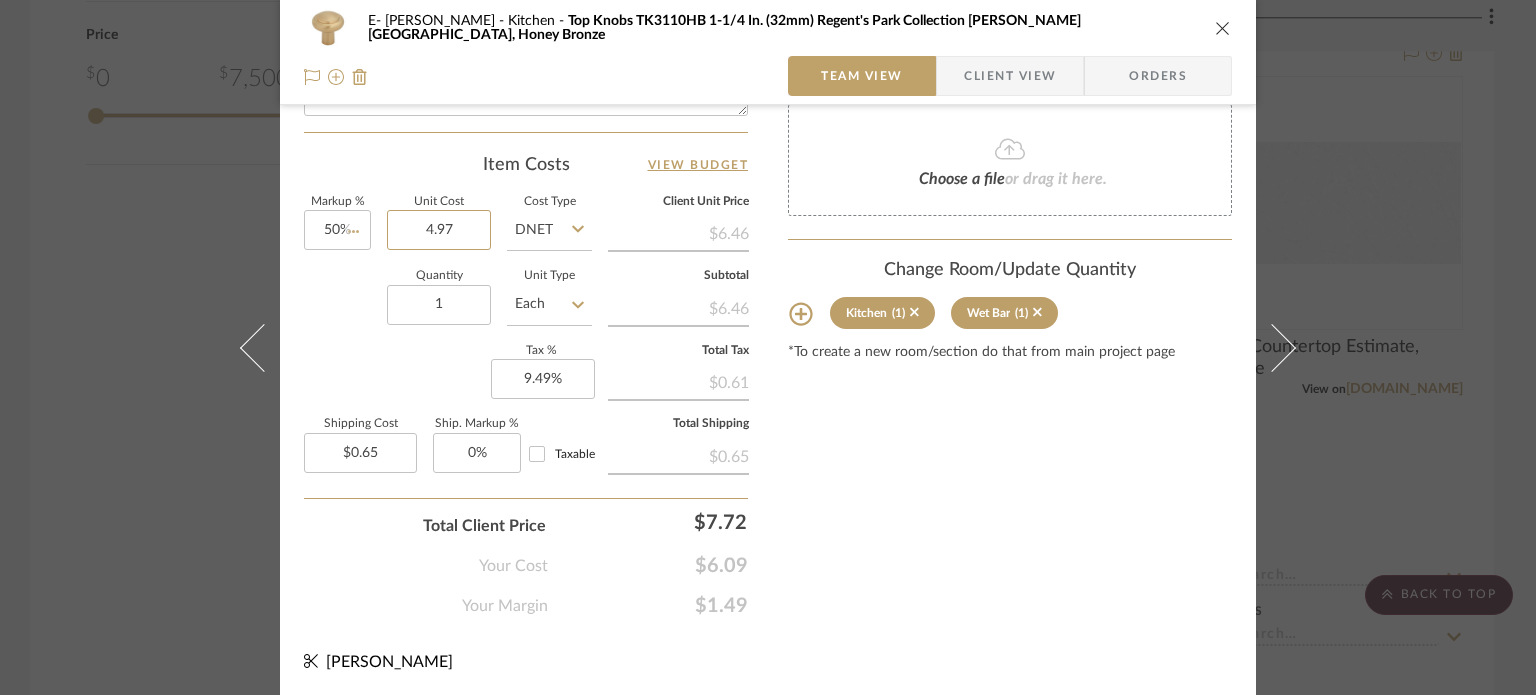 type 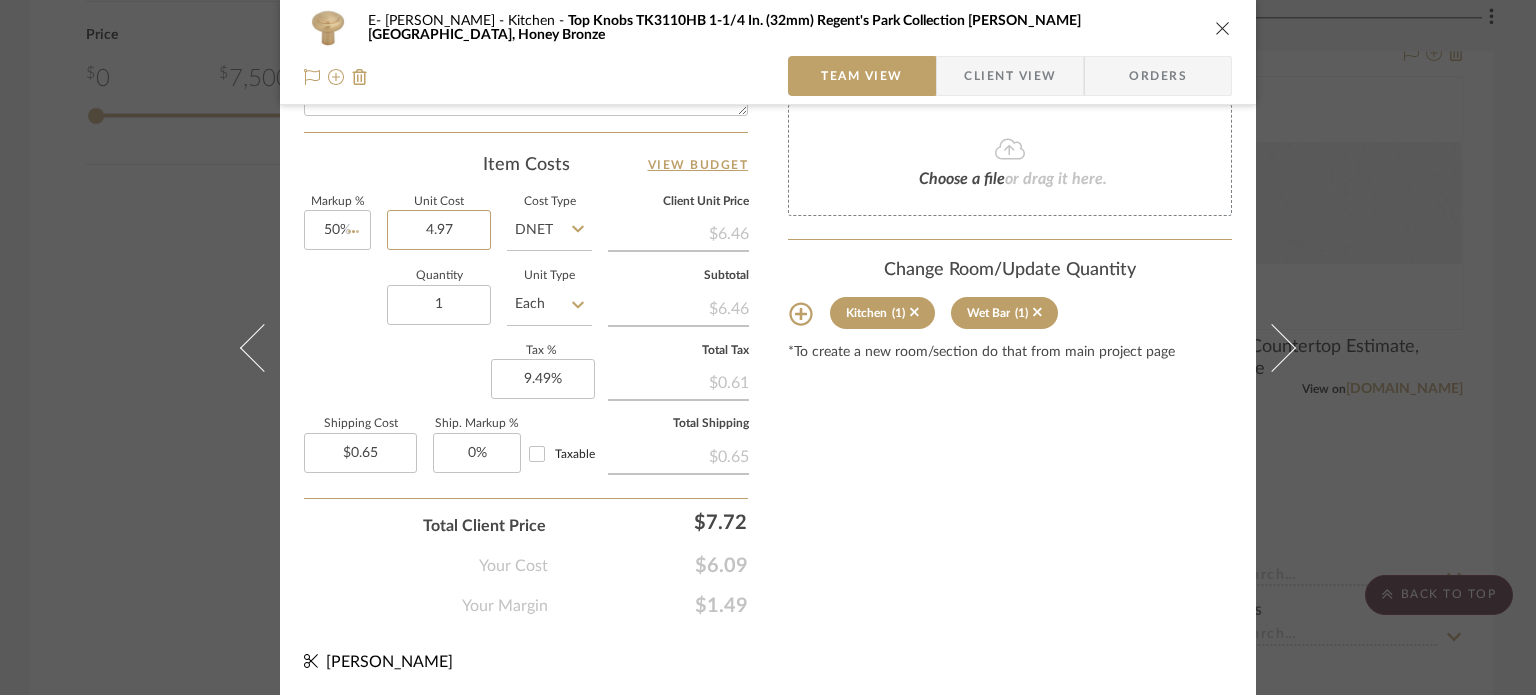 type 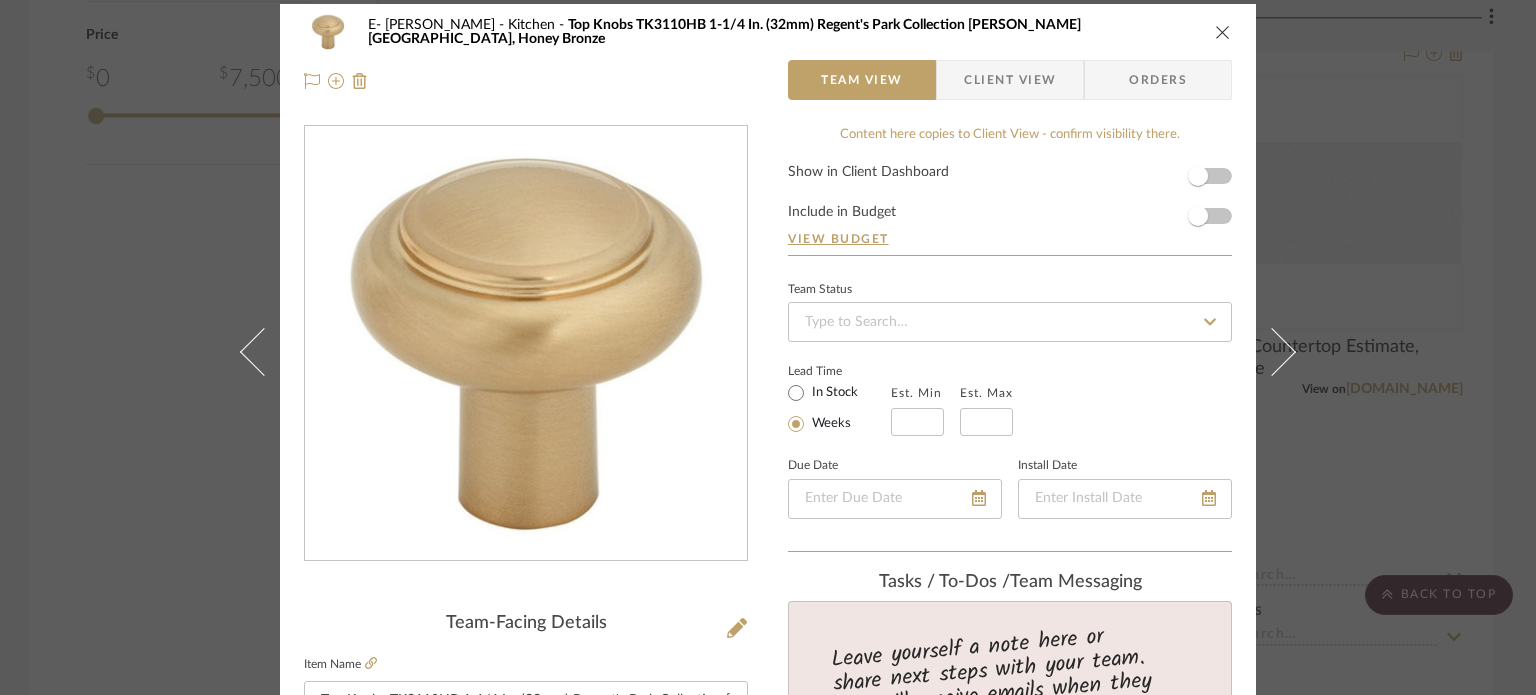 scroll, scrollTop: 0, scrollLeft: 0, axis: both 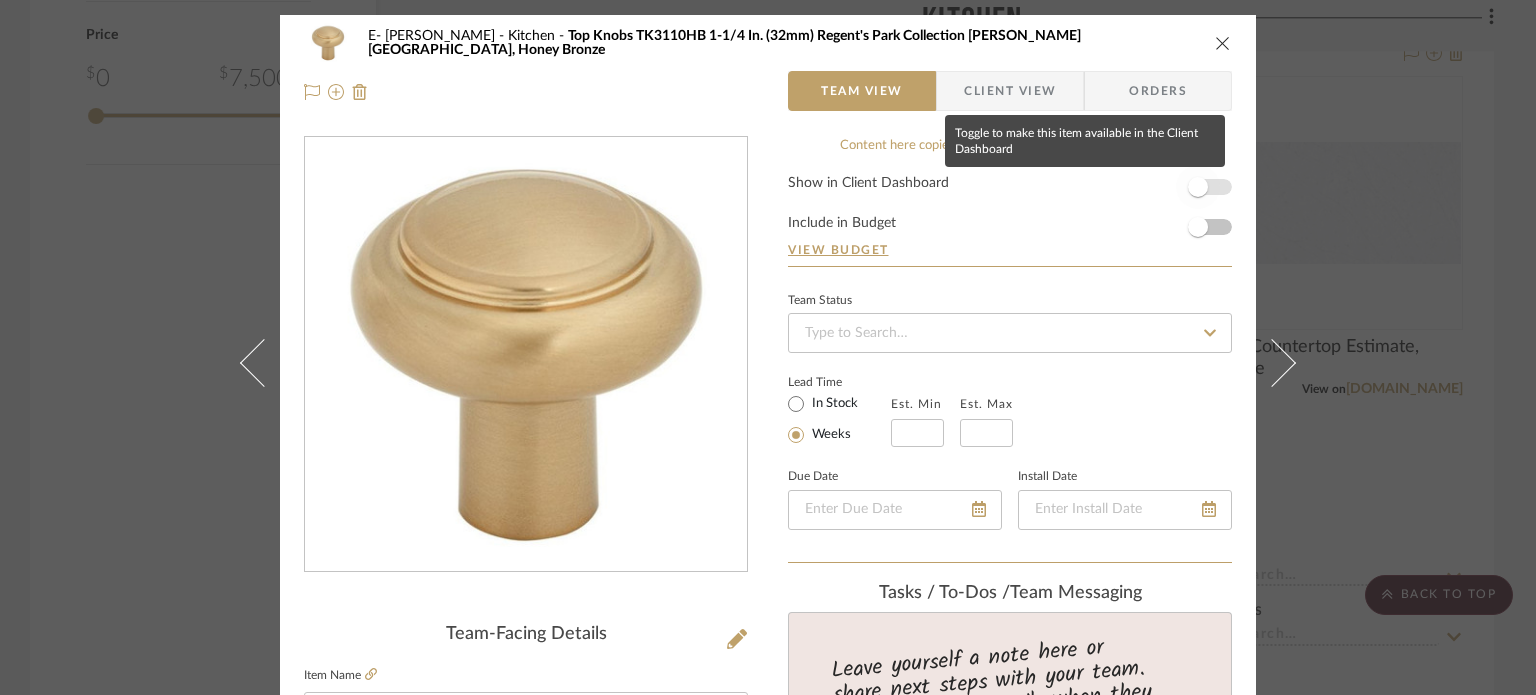 type on "$4.97" 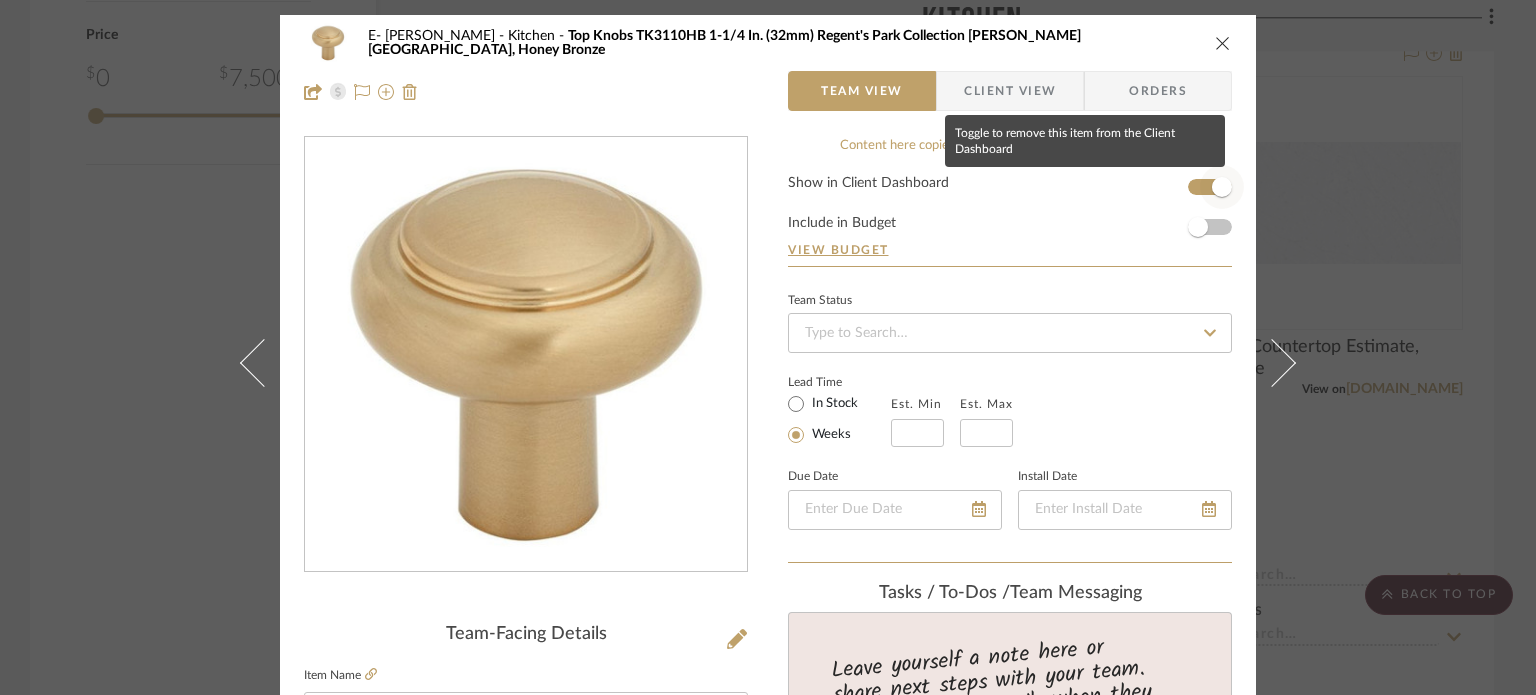 type 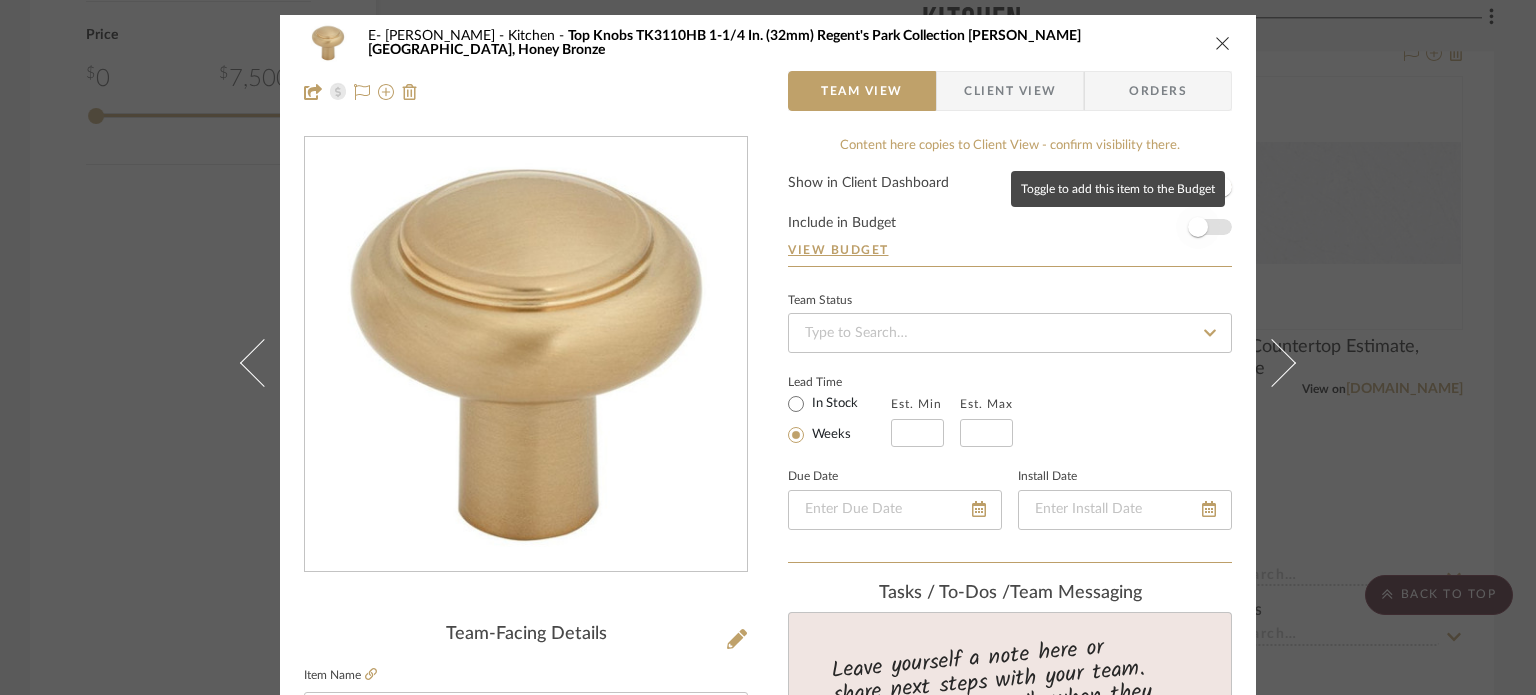 click at bounding box center [1198, 227] 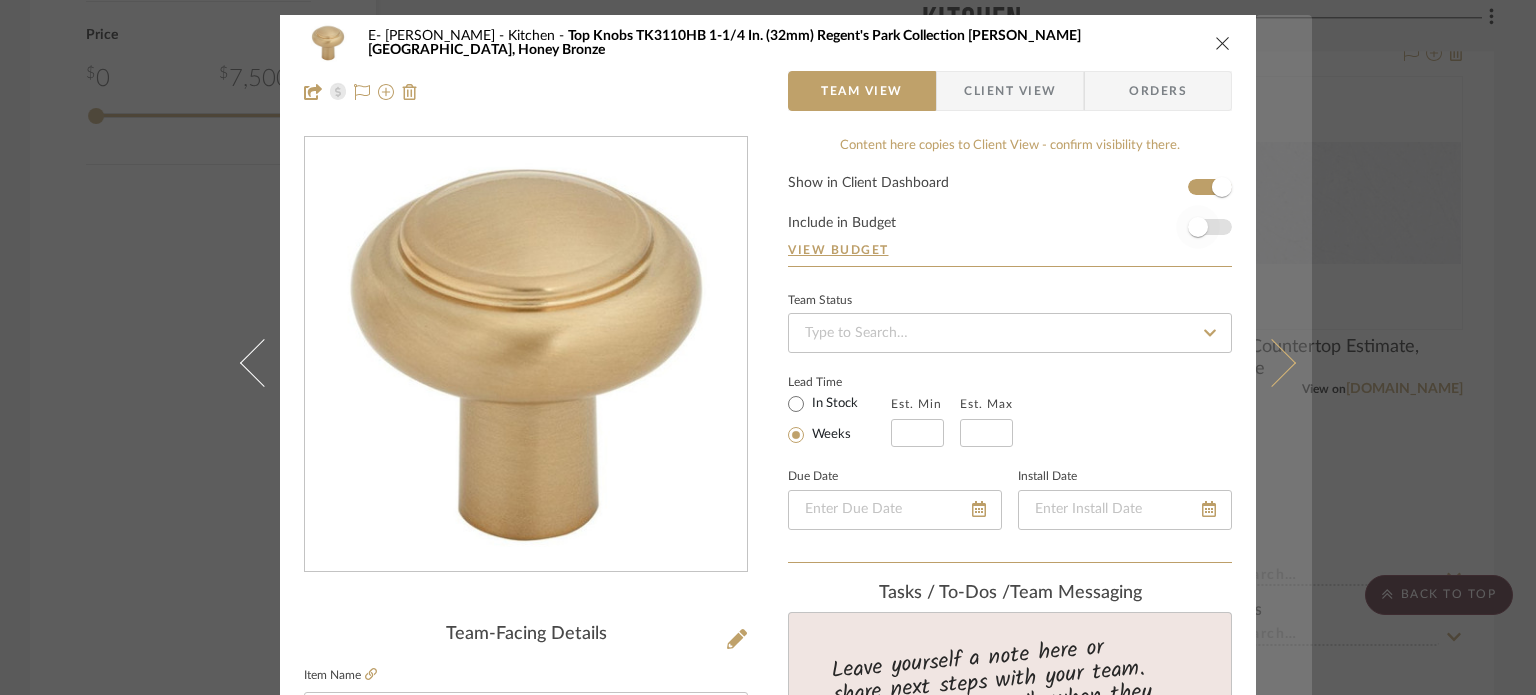 type 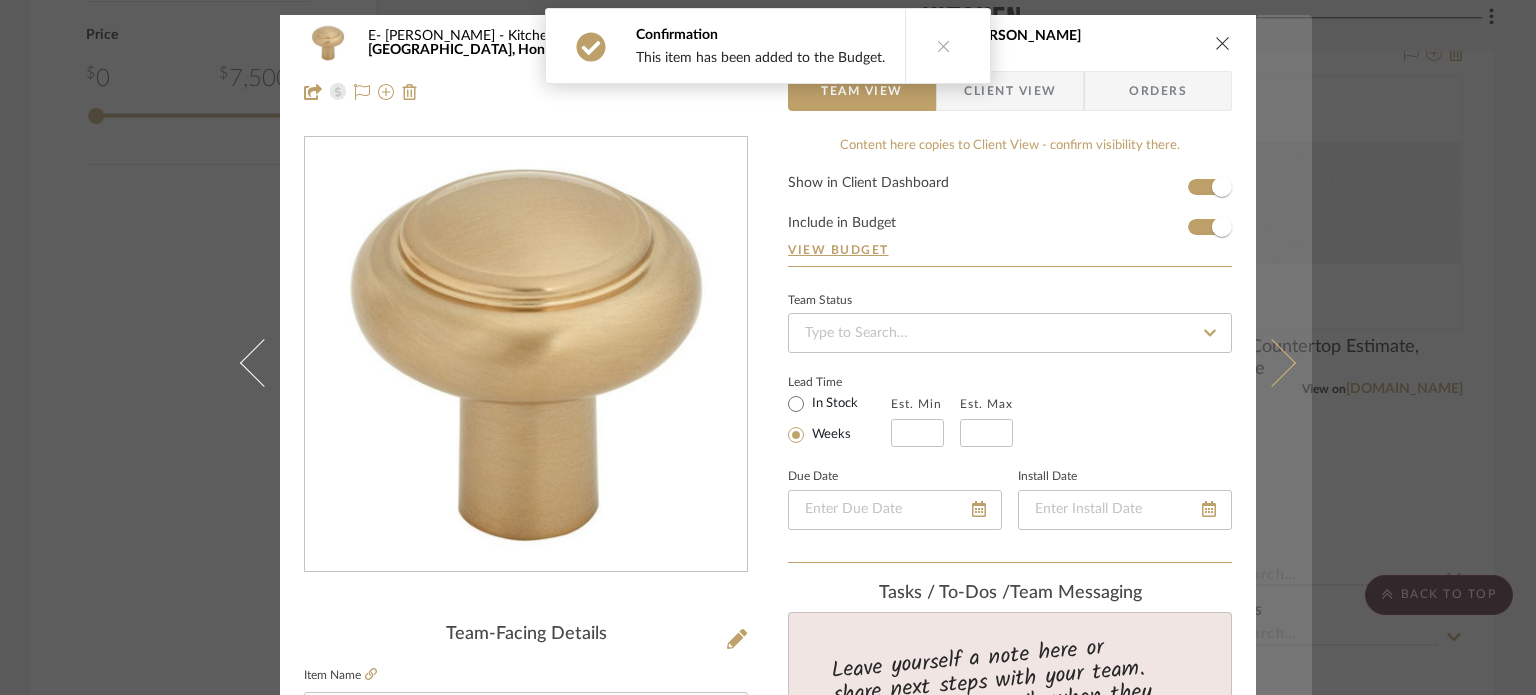click at bounding box center [1284, 362] 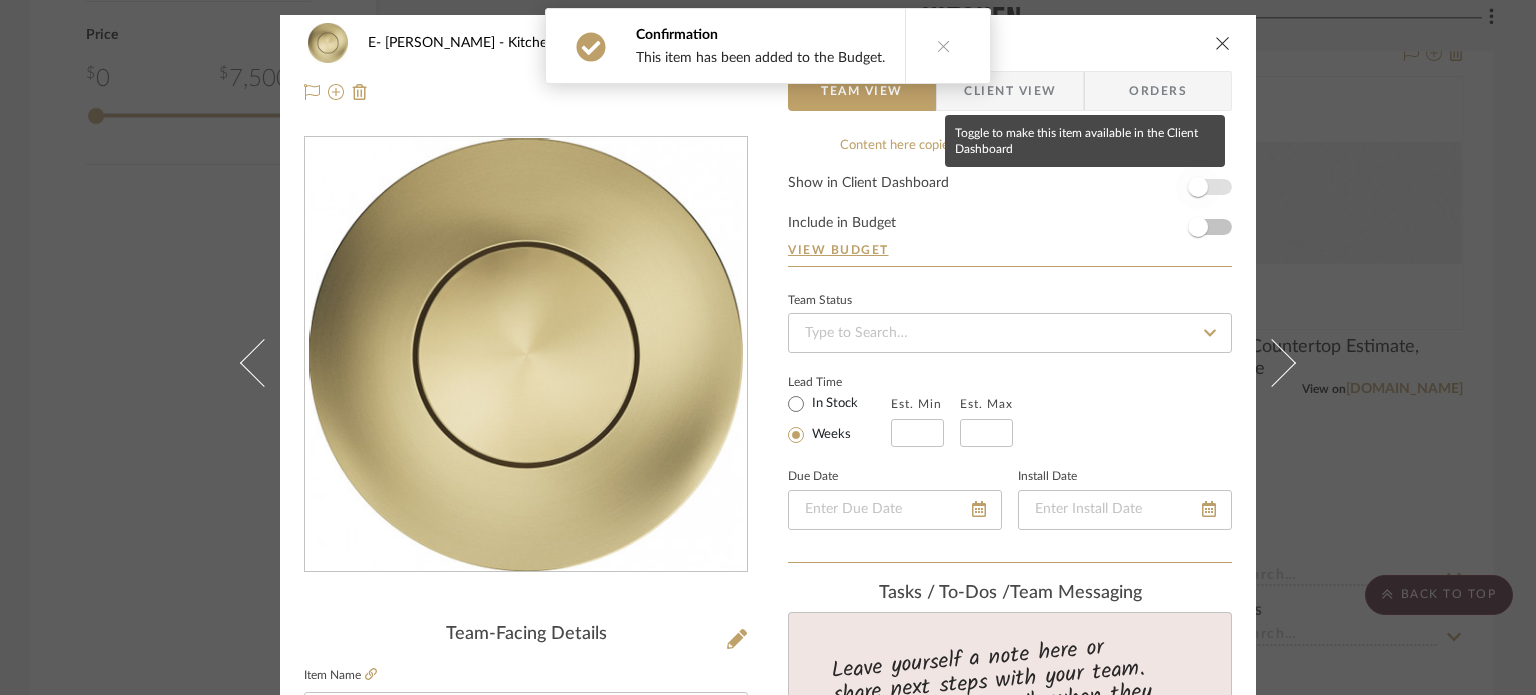 click at bounding box center (1198, 187) 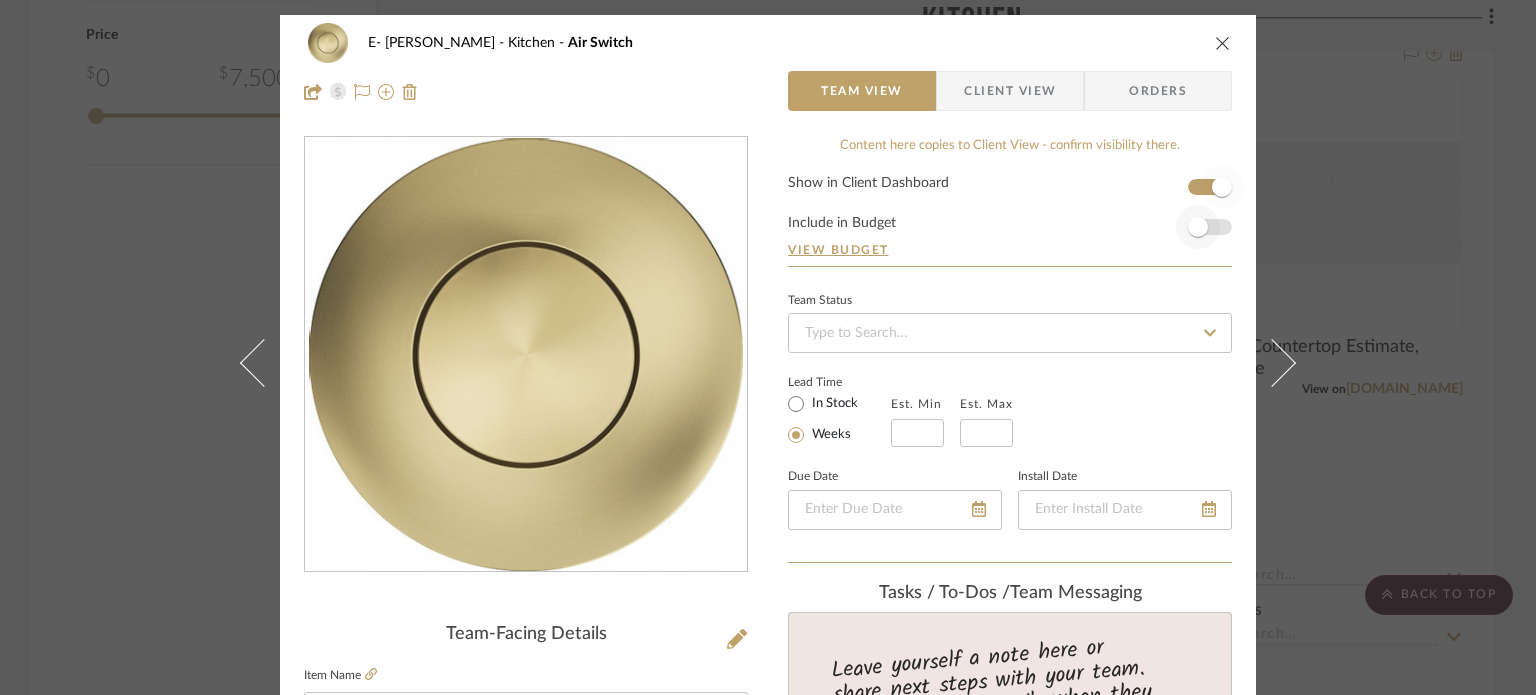 type 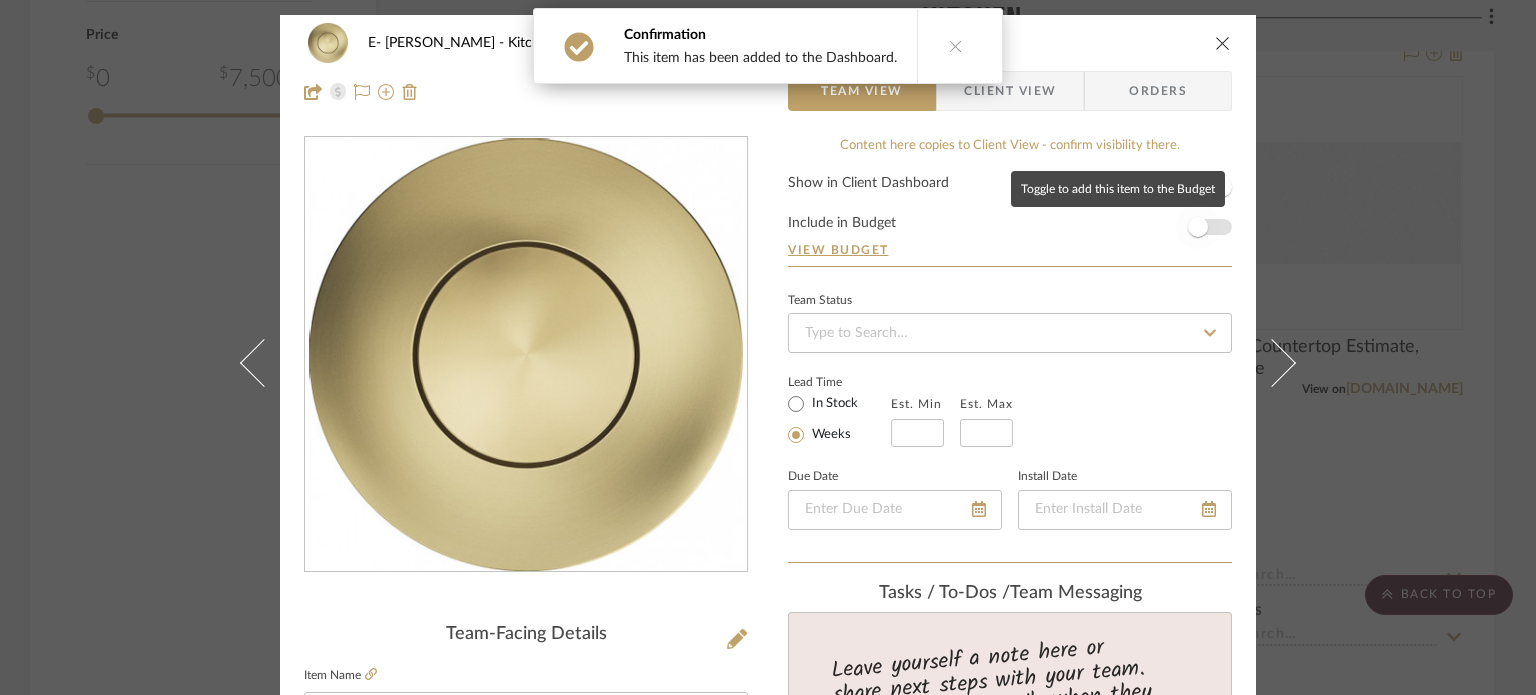 click at bounding box center [1198, 227] 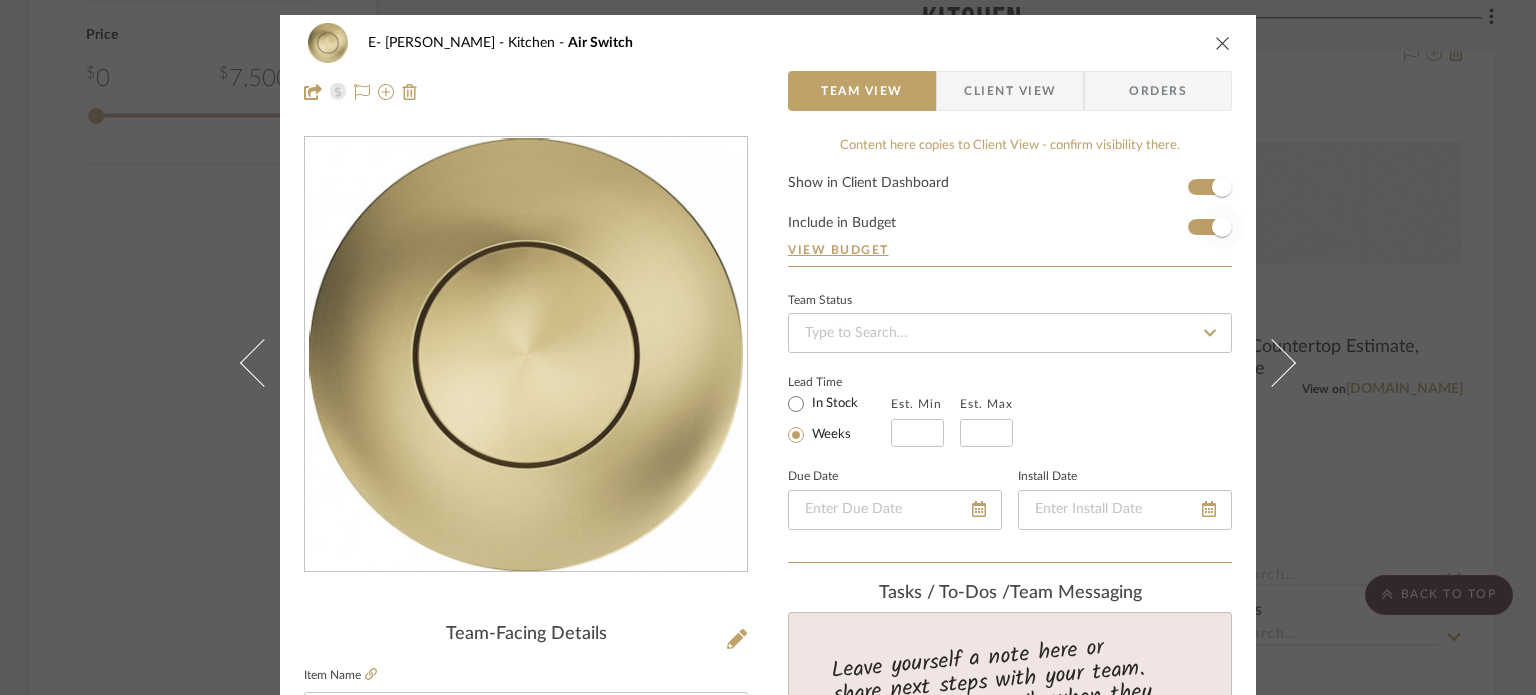type 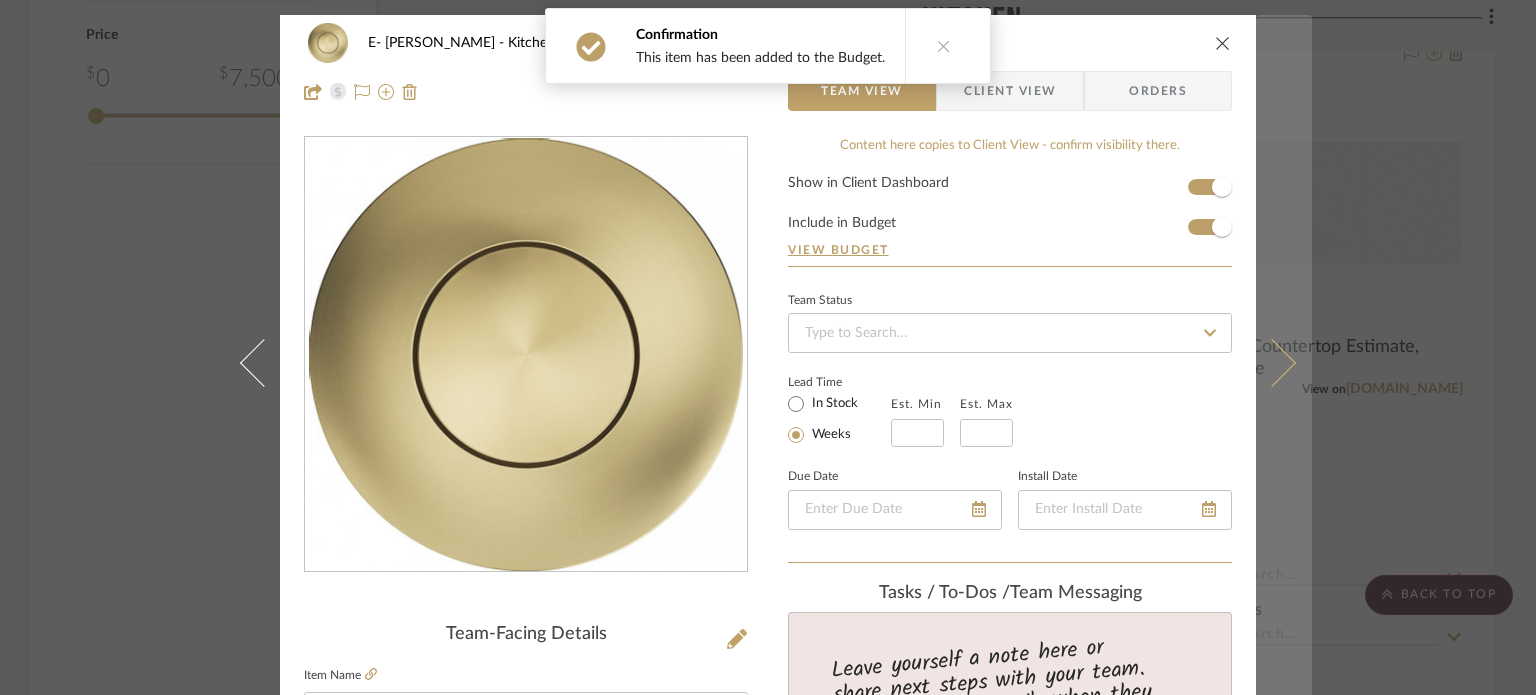 click at bounding box center (1272, 362) 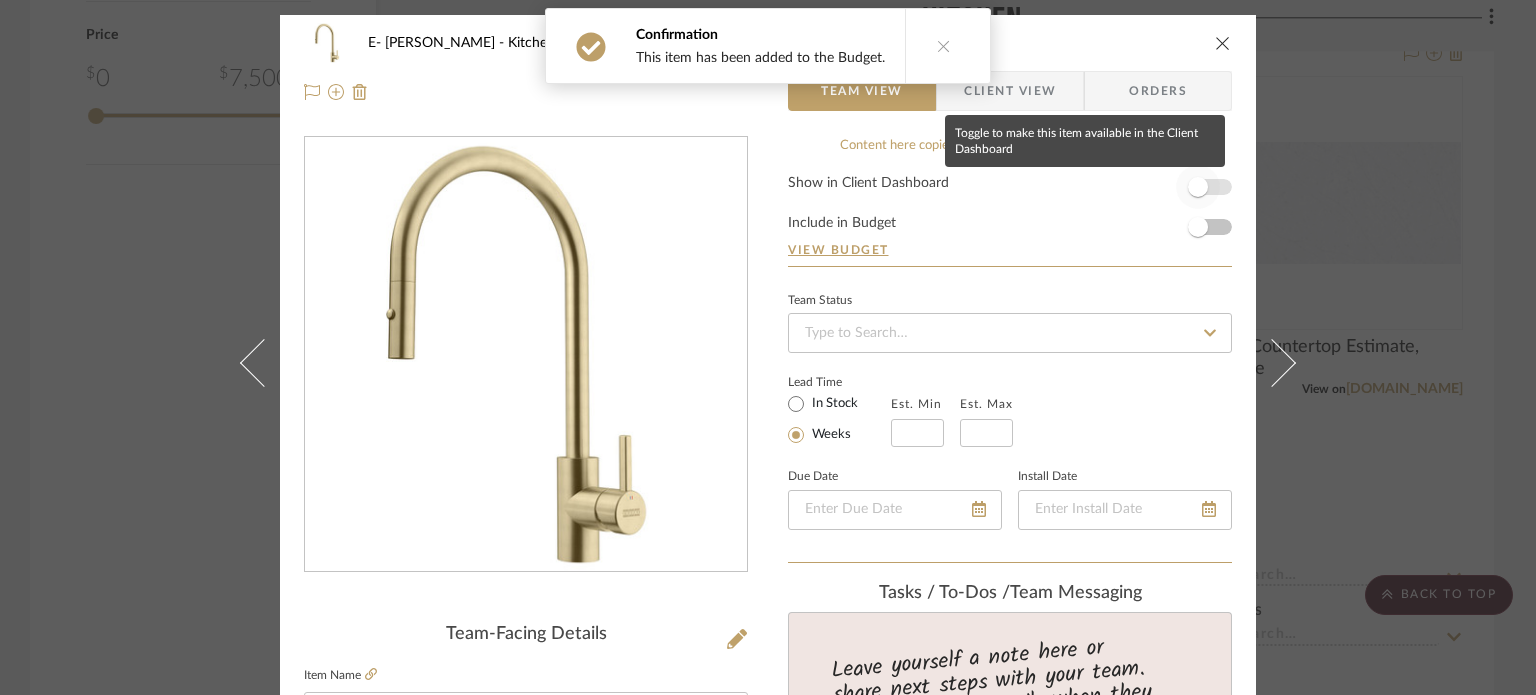 click at bounding box center [1198, 187] 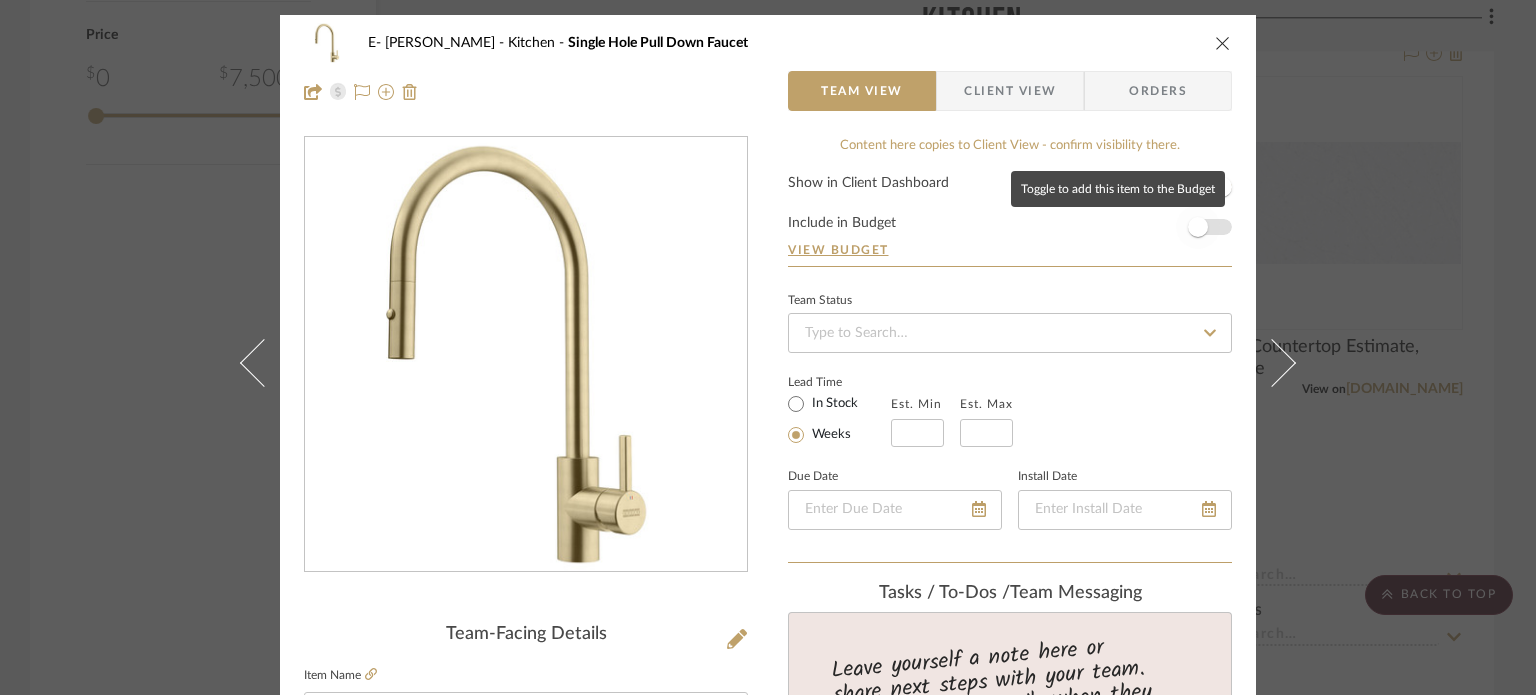 type 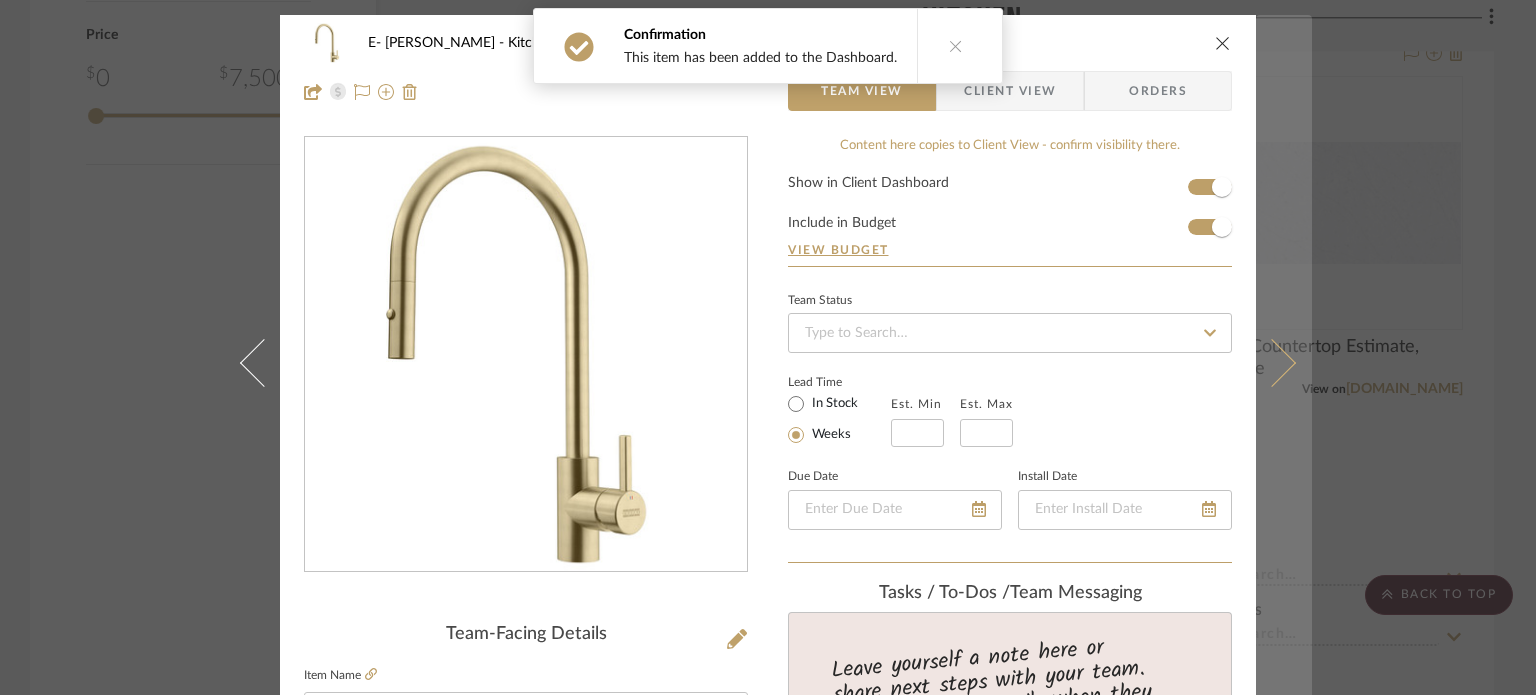 click at bounding box center (1284, 362) 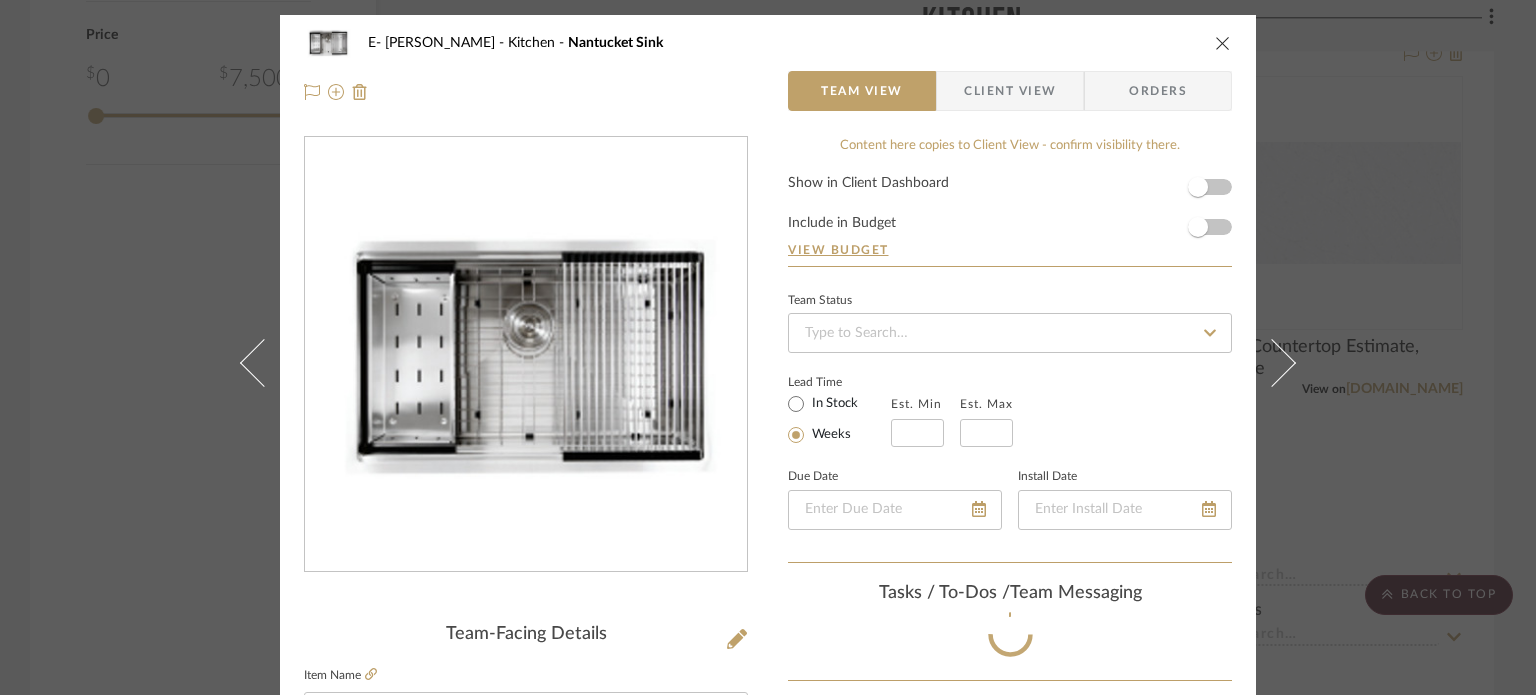 type 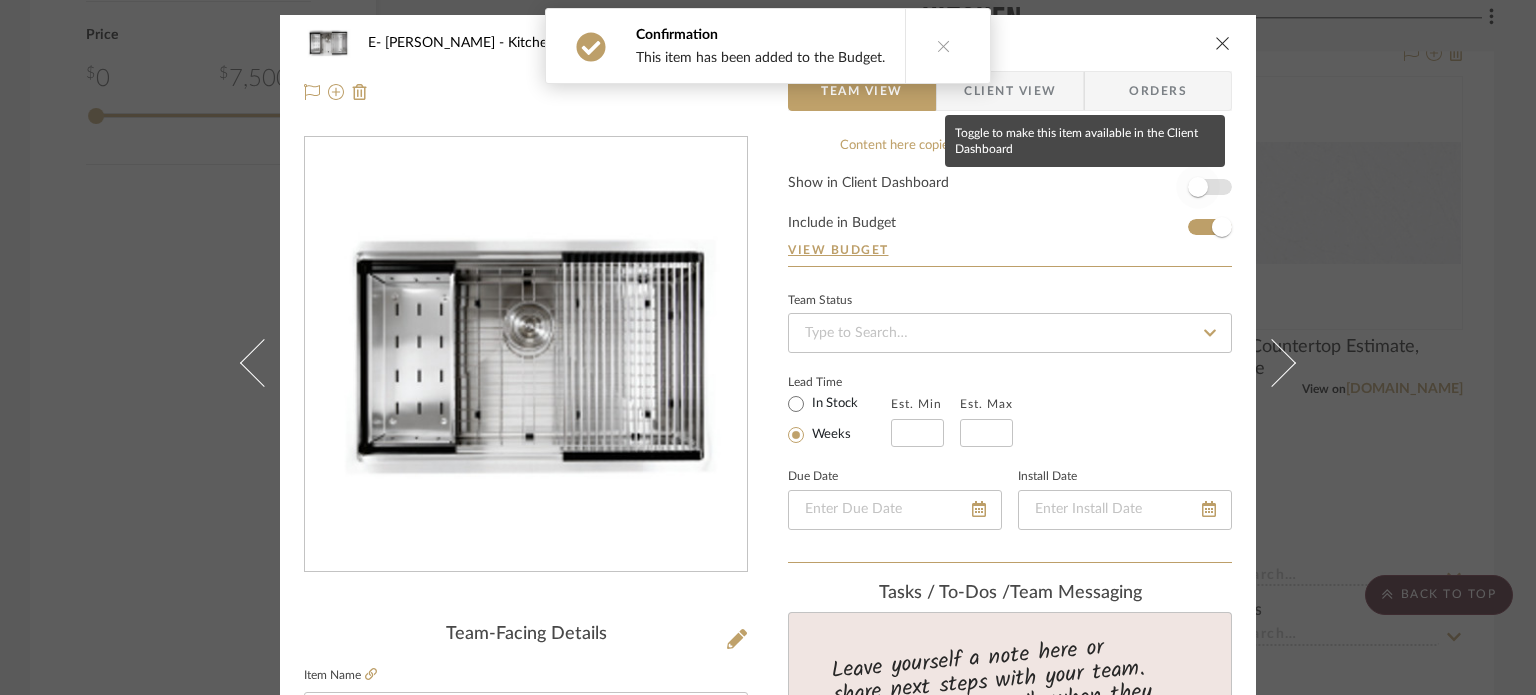 click at bounding box center (1198, 187) 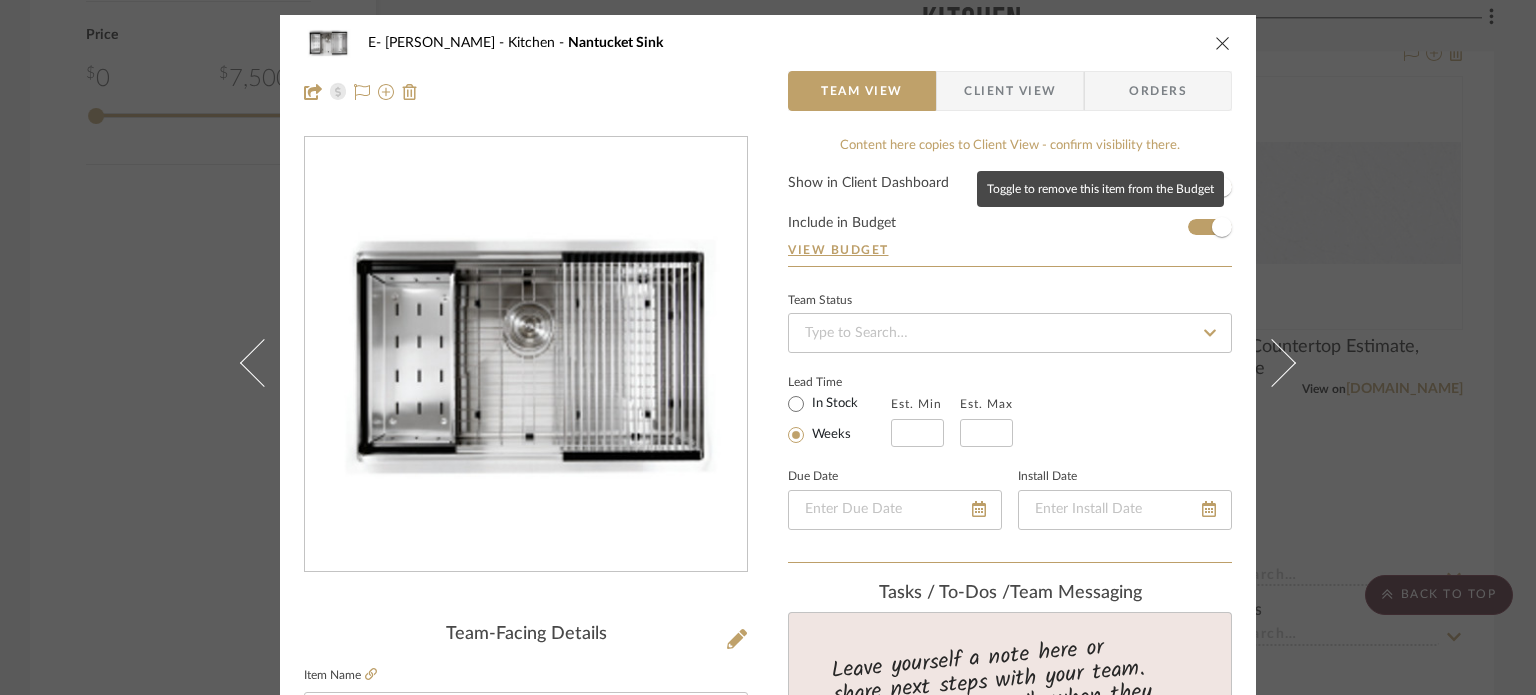 type 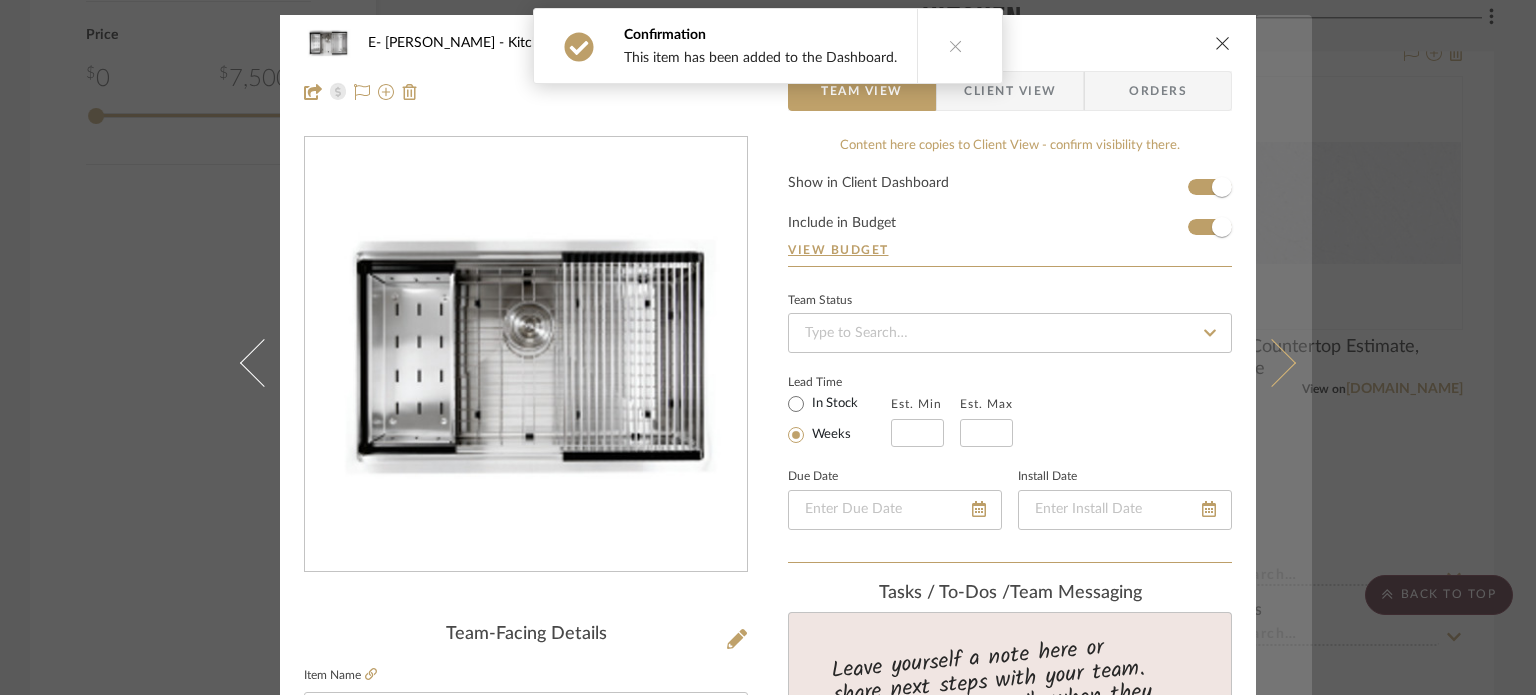 click at bounding box center [1284, 362] 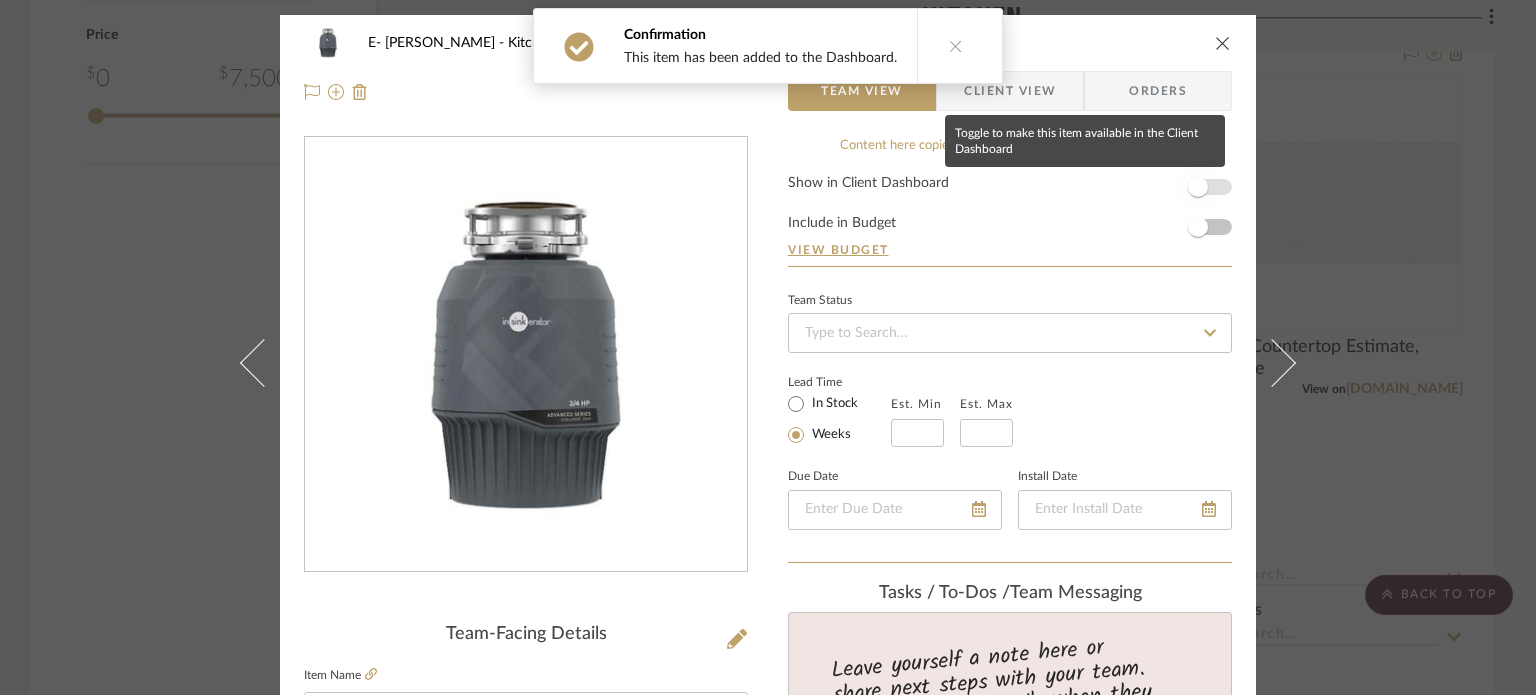 click at bounding box center (1198, 187) 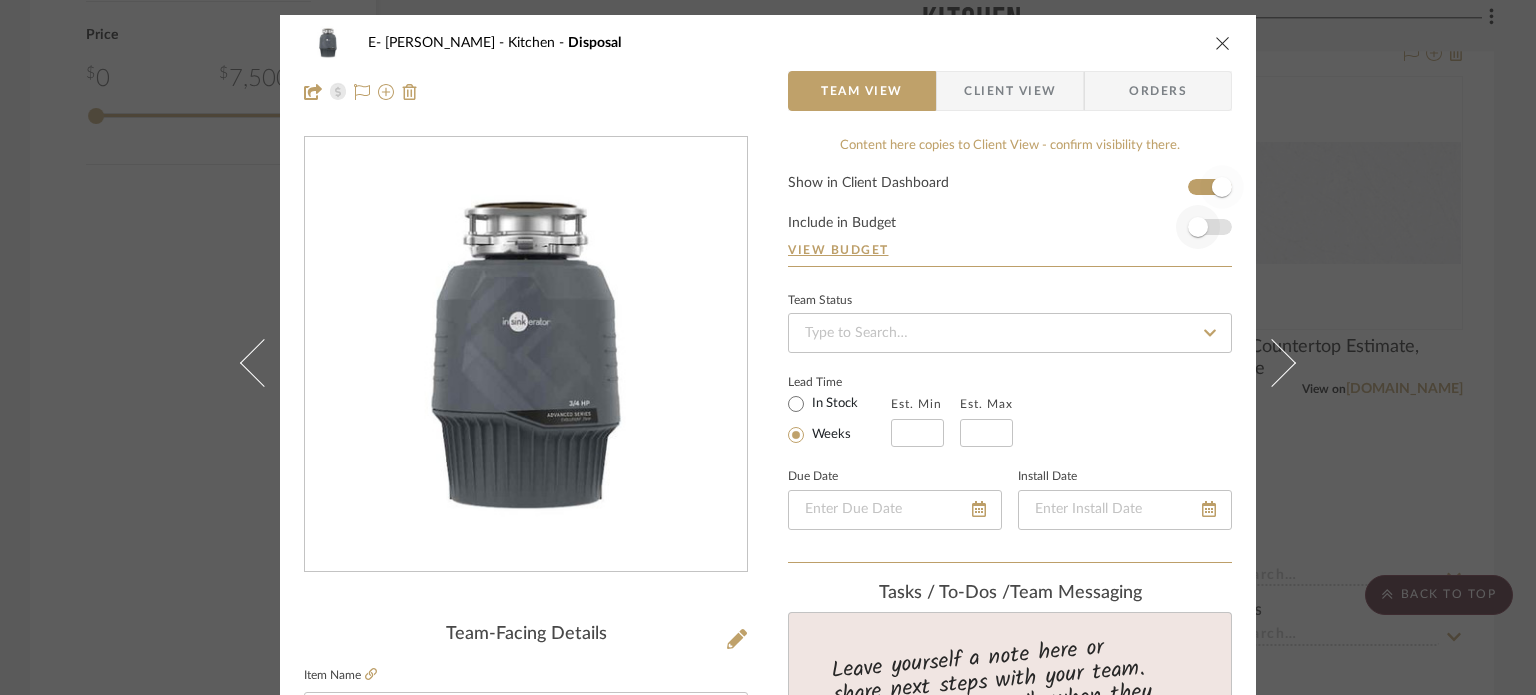 type 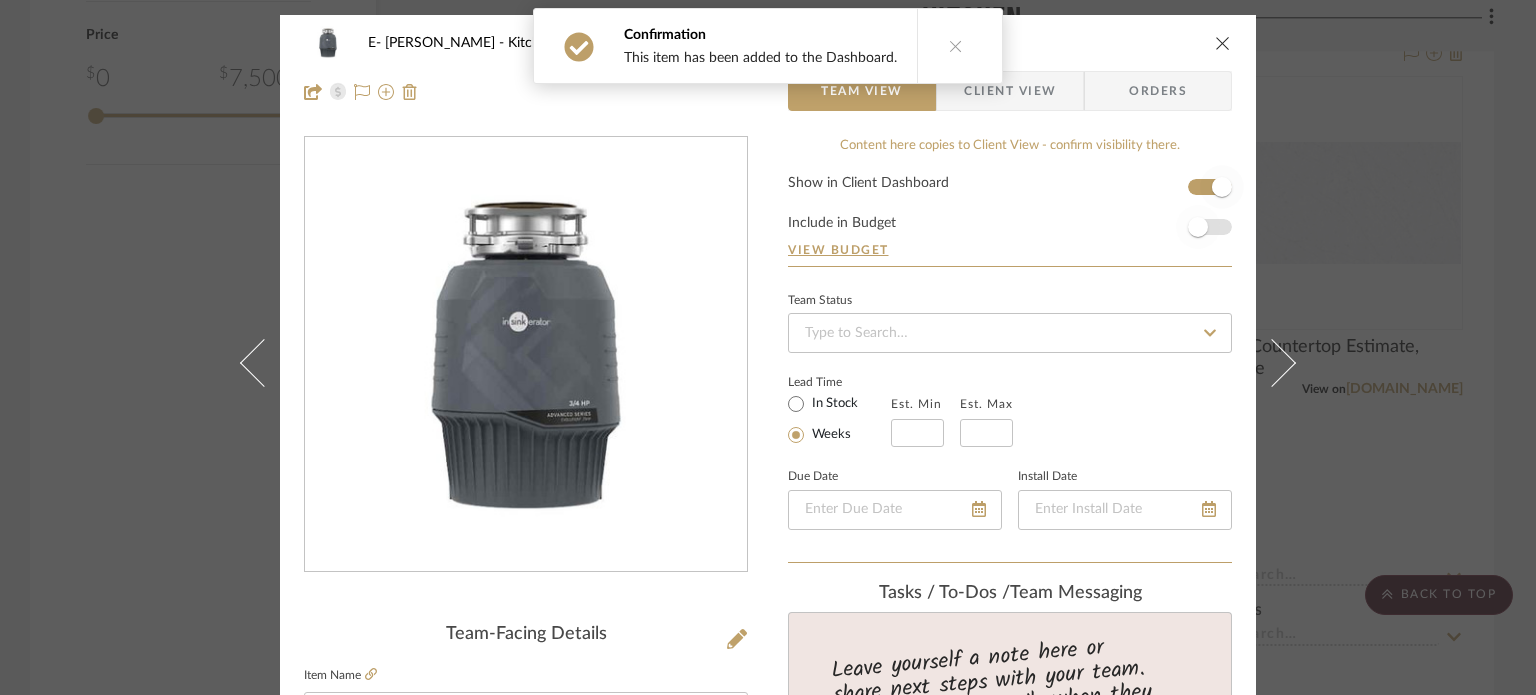 click at bounding box center (1198, 227) 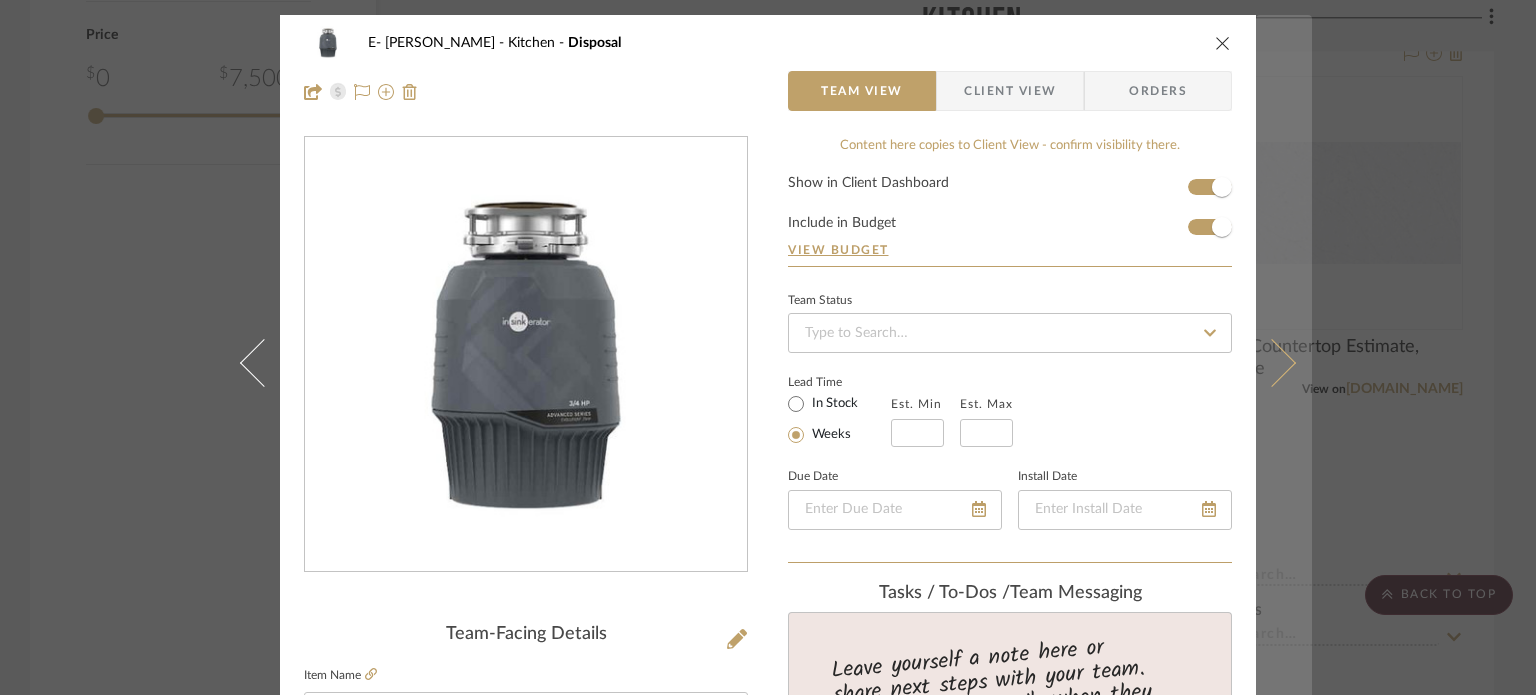 type 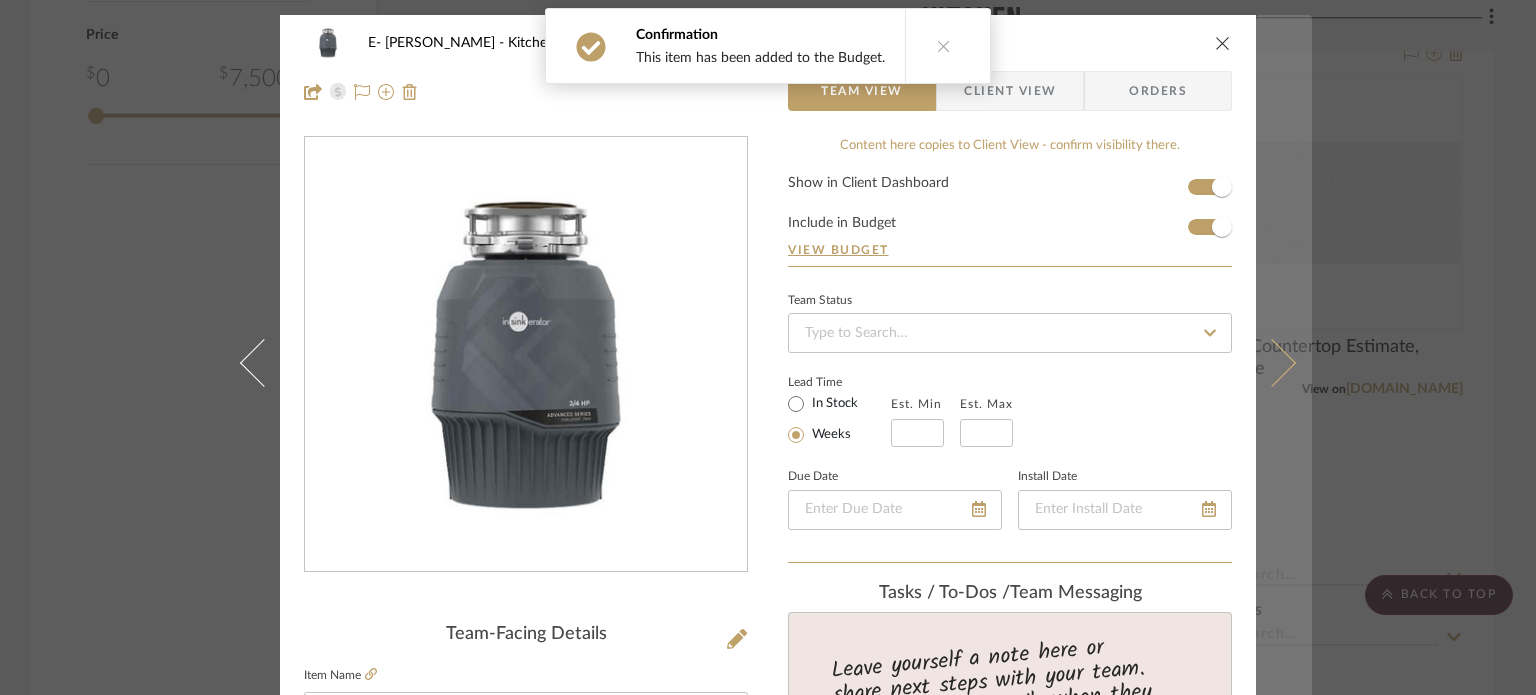 click at bounding box center [1284, 362] 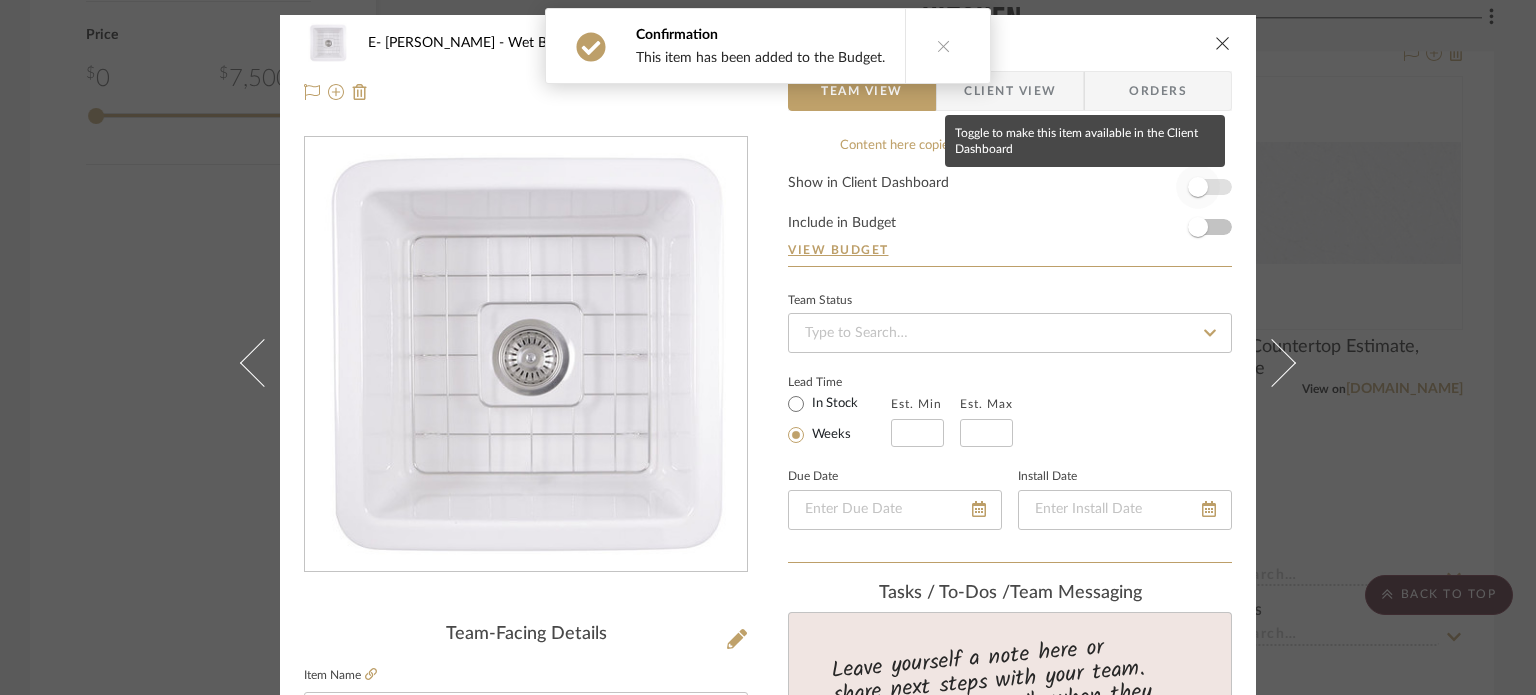 click at bounding box center [1198, 187] 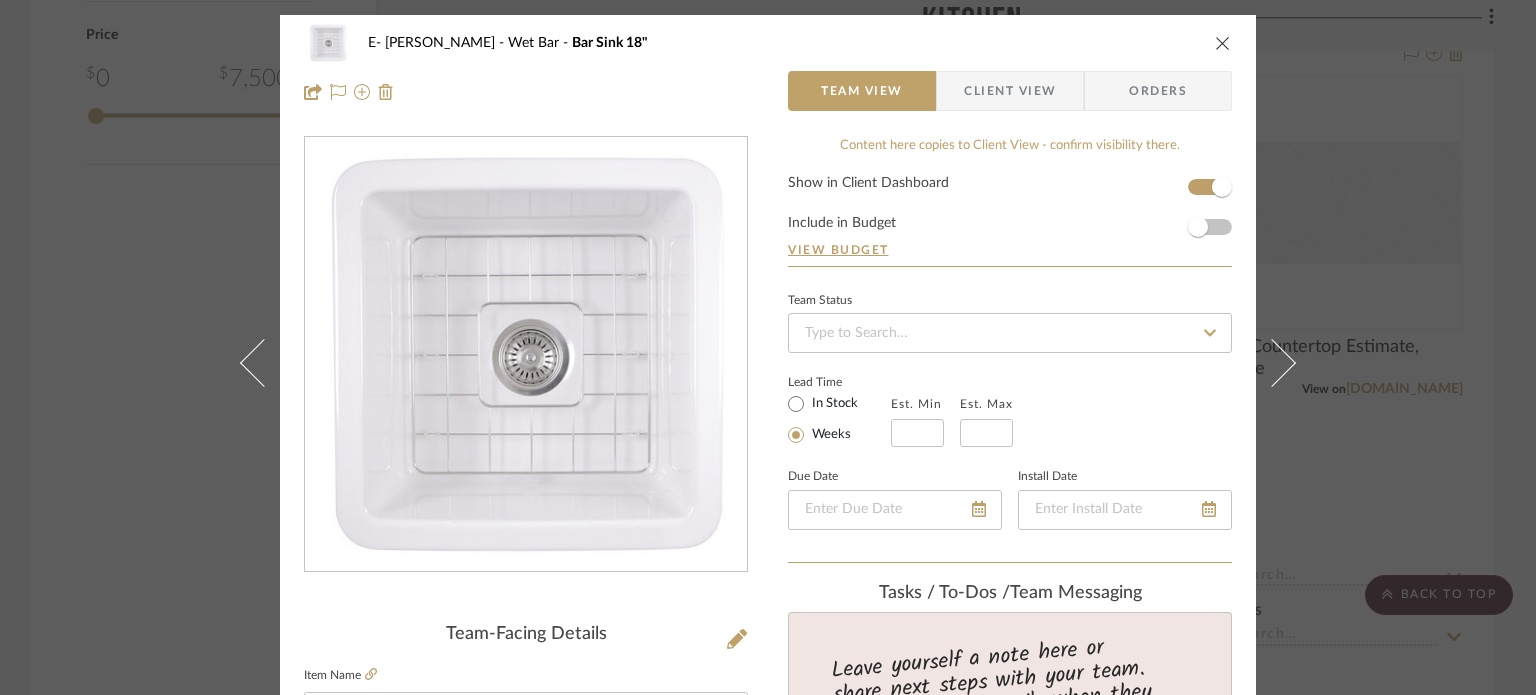 type 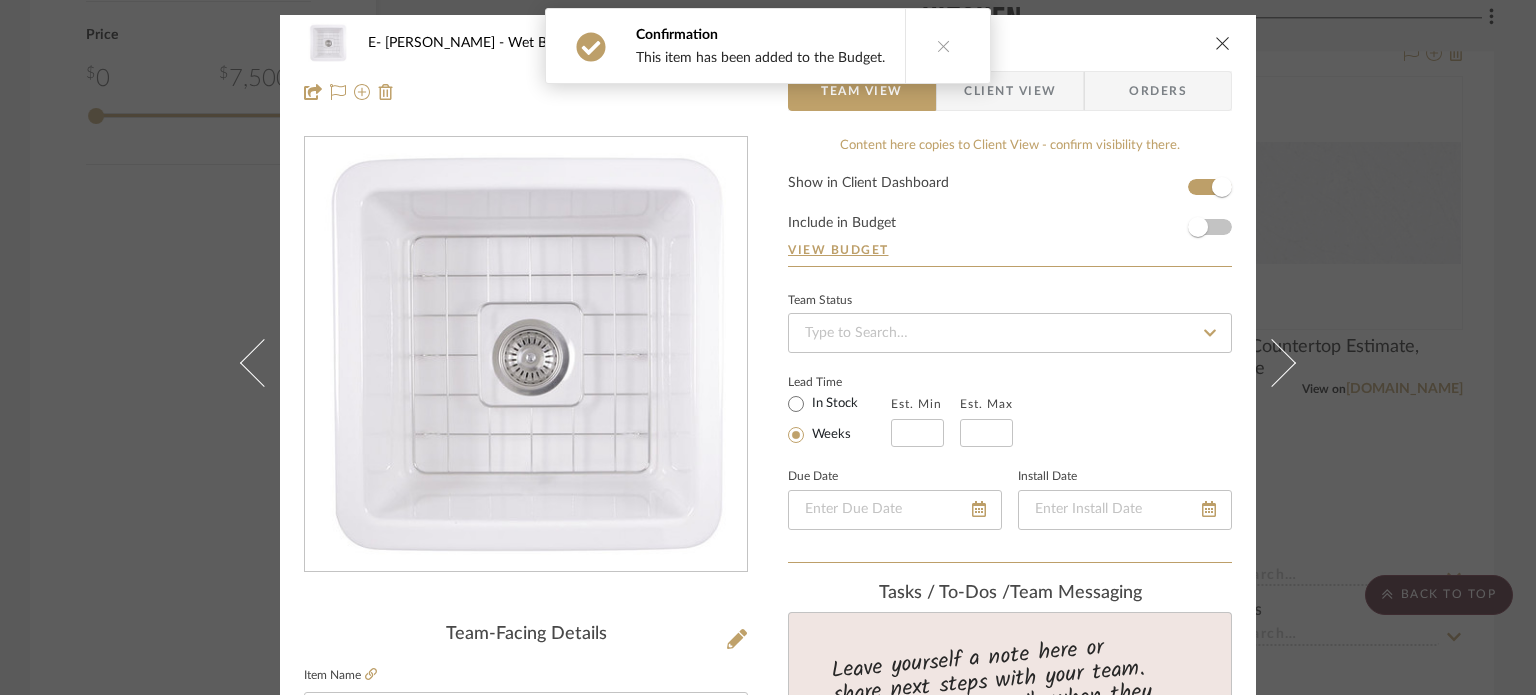 click on "Show in Client Dashboard   Include in Budget   View Budget" at bounding box center [1010, 221] 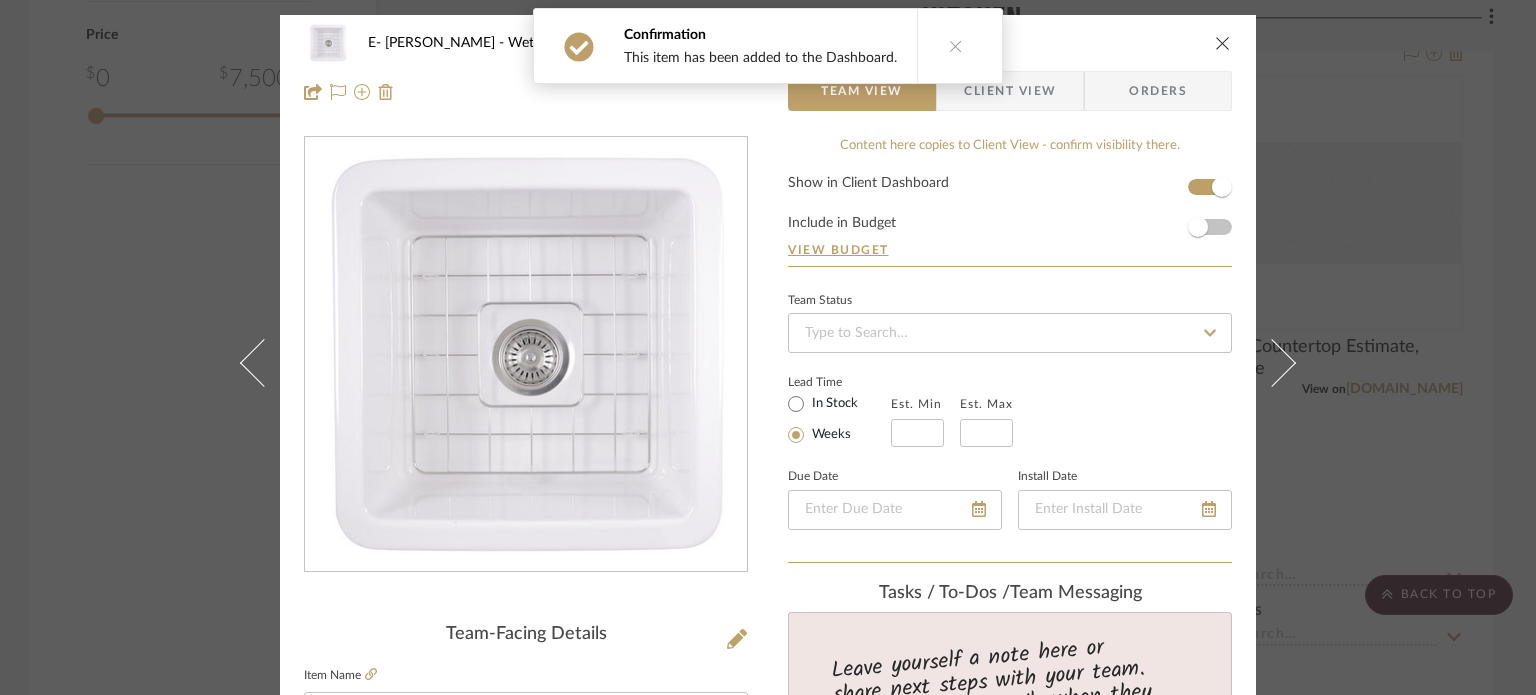 click on "Show in Client Dashboard   Include in Budget   View Budget" at bounding box center [1010, 221] 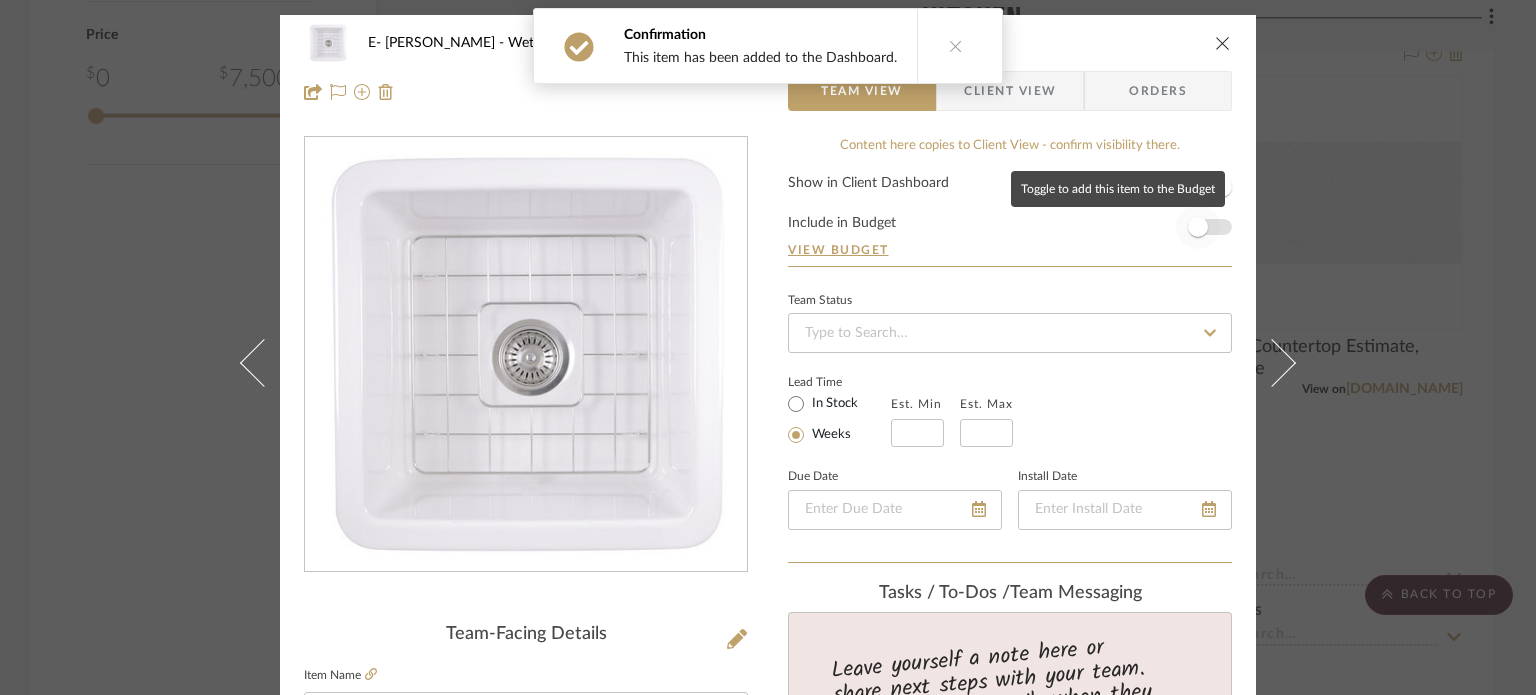 click at bounding box center [1198, 227] 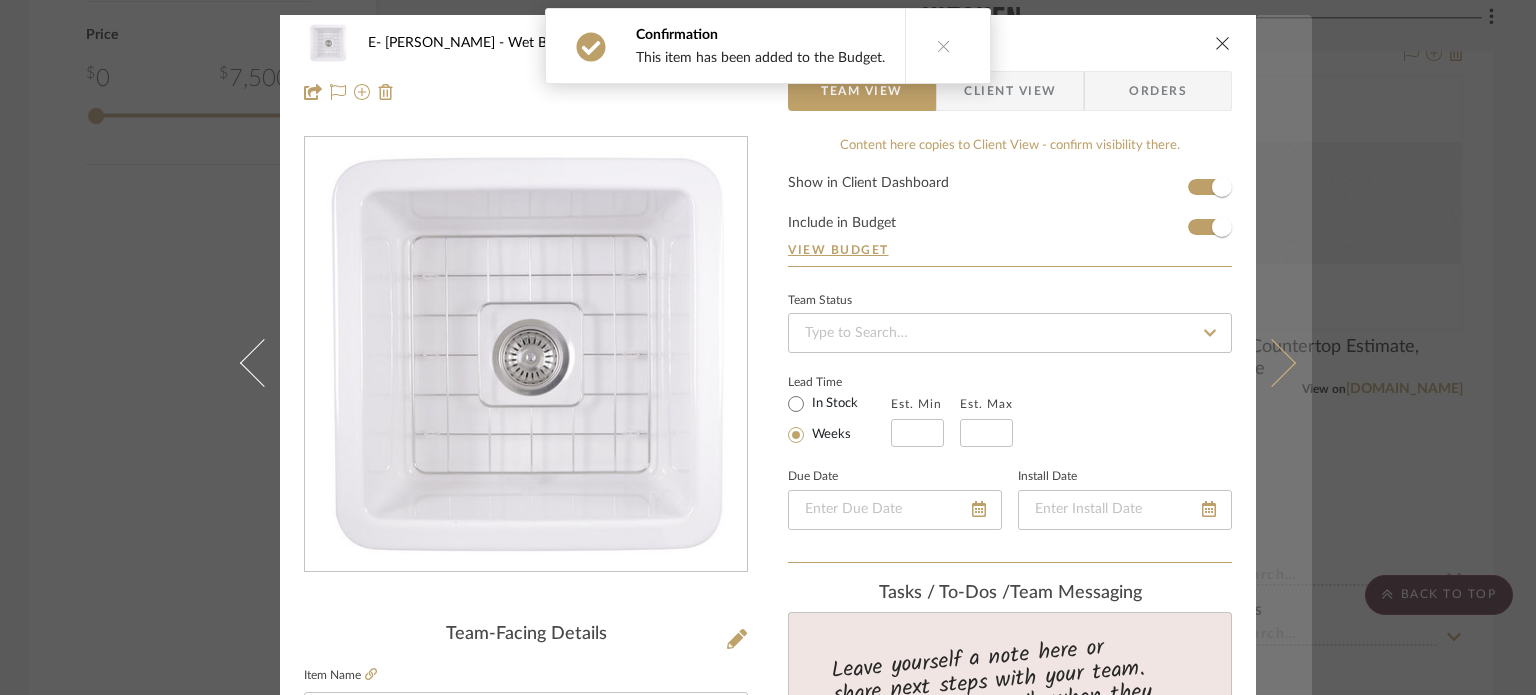 click at bounding box center (1284, 362) 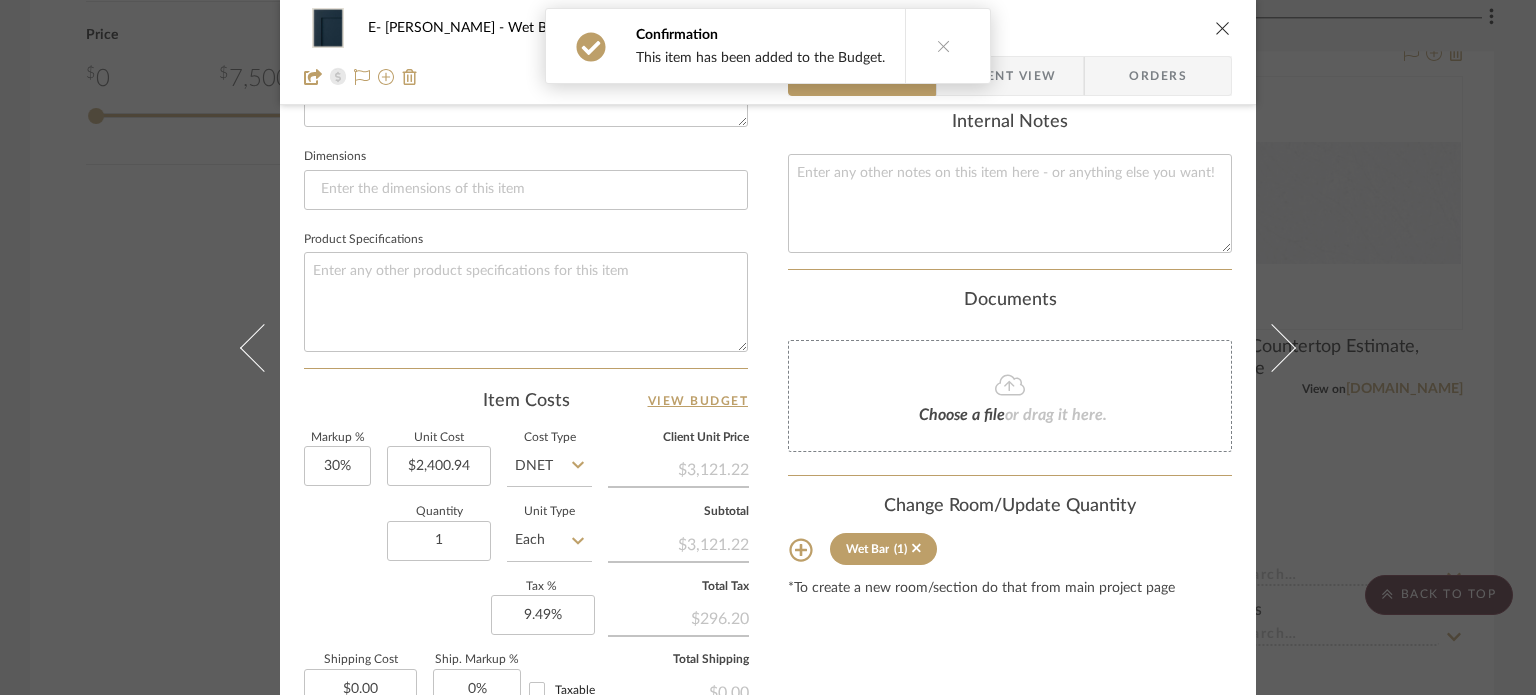 scroll, scrollTop: 1000, scrollLeft: 0, axis: vertical 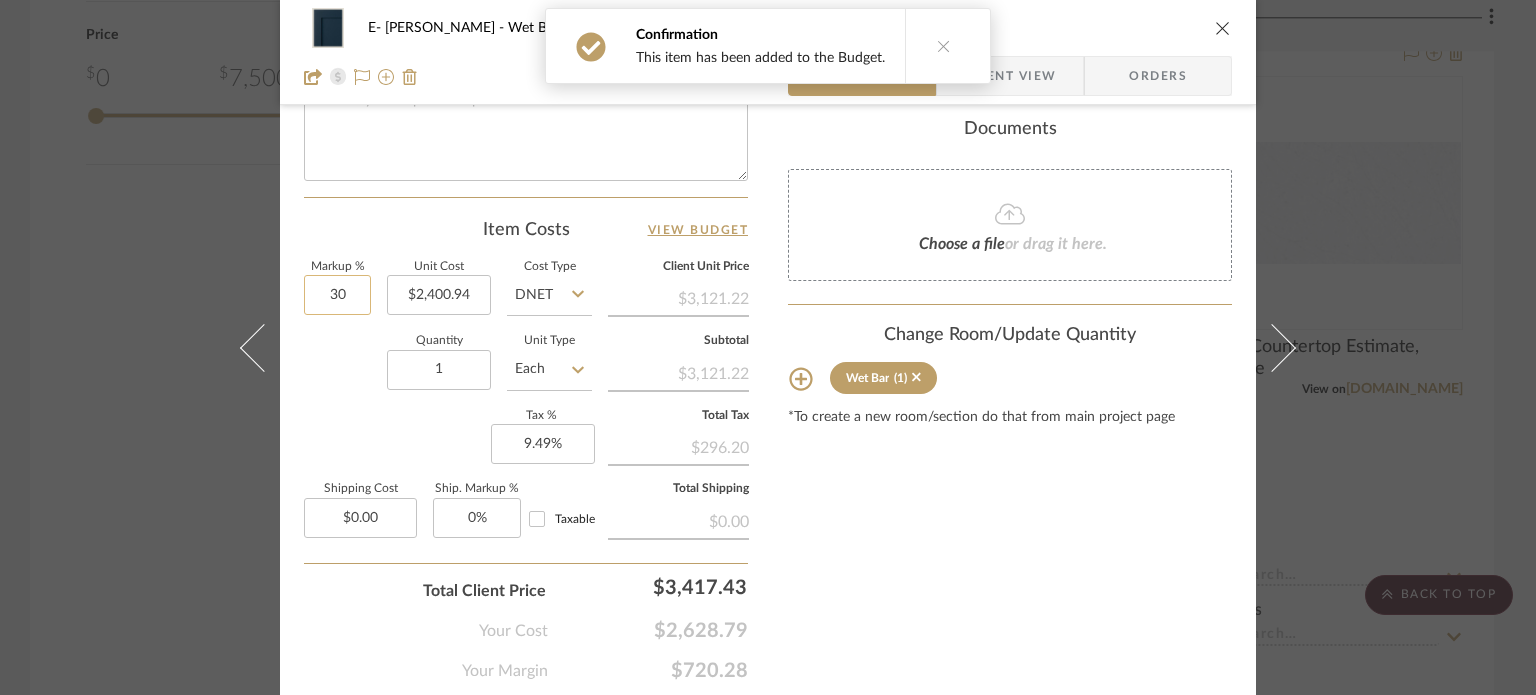 click on "30" 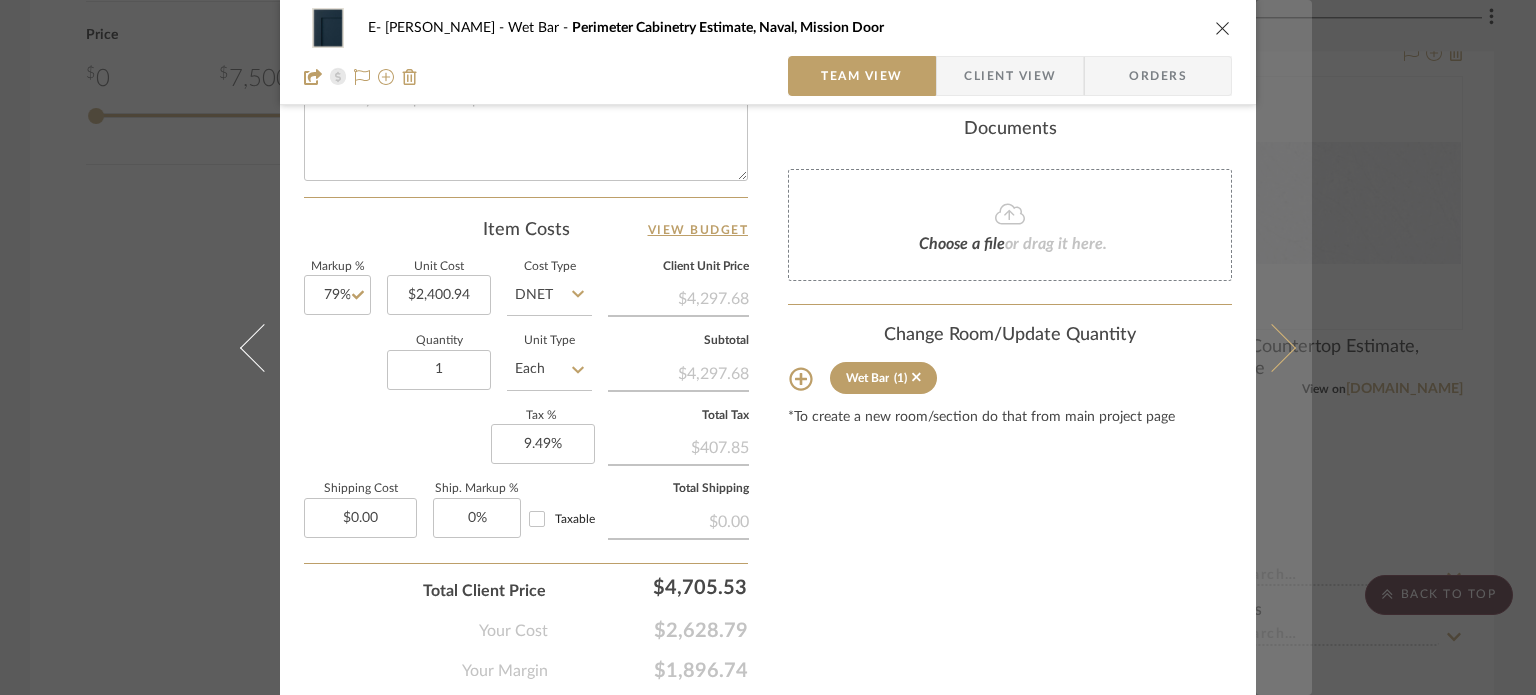 click at bounding box center [1272, 347] 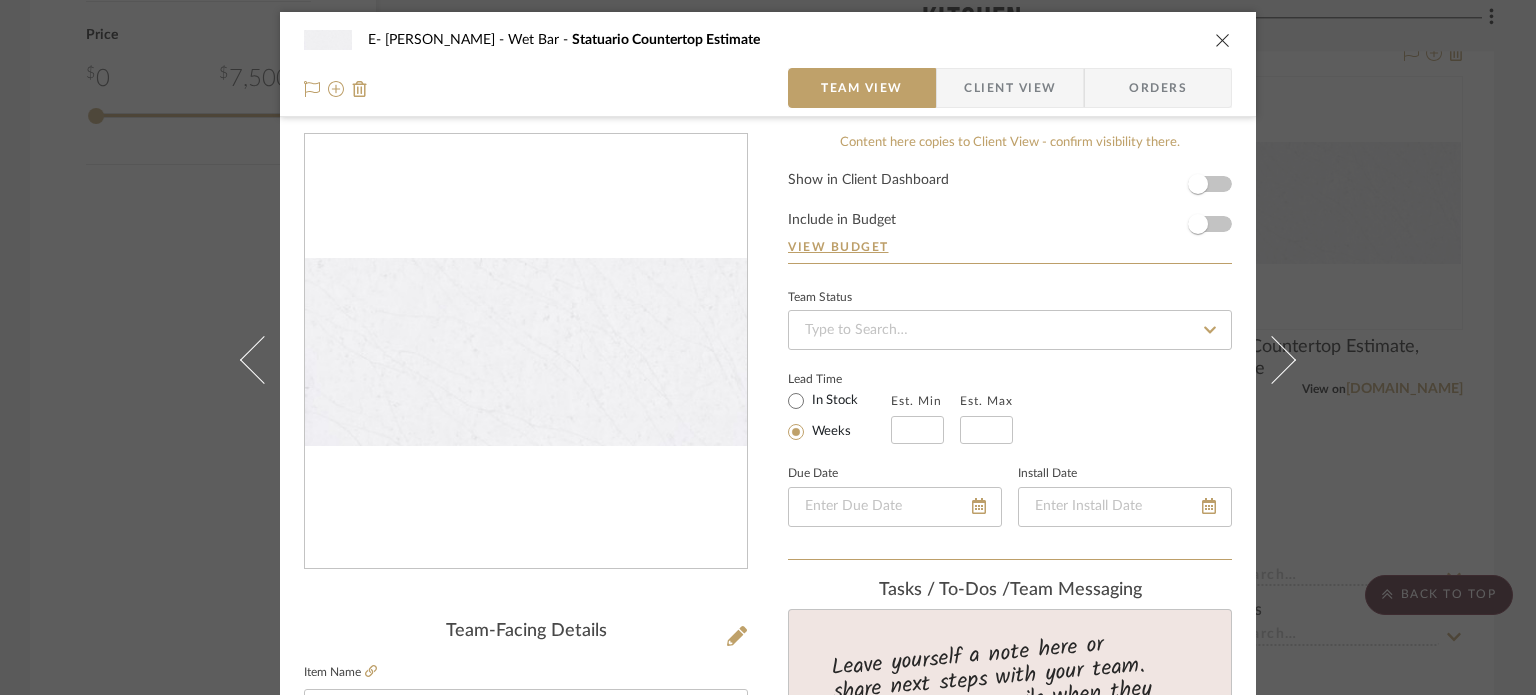 scroll, scrollTop: 0, scrollLeft: 0, axis: both 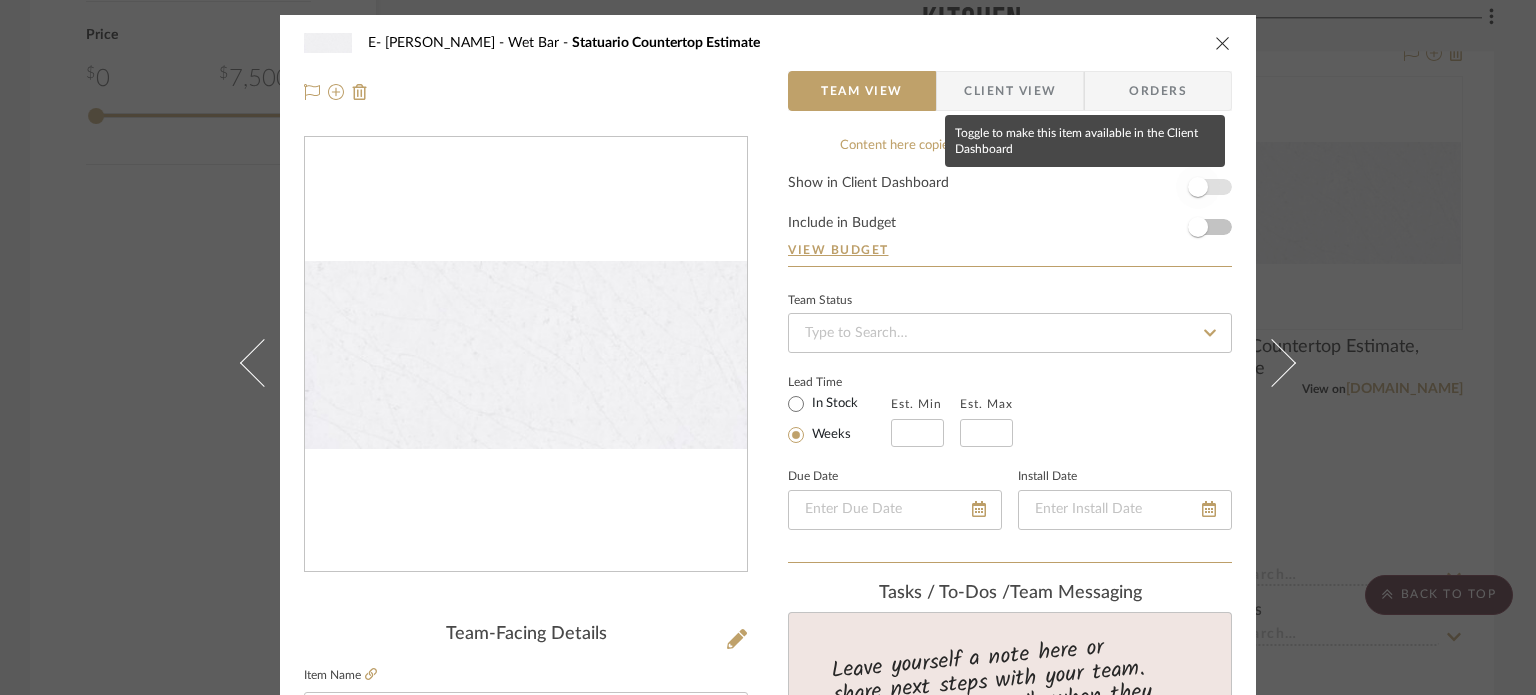 click at bounding box center [1198, 187] 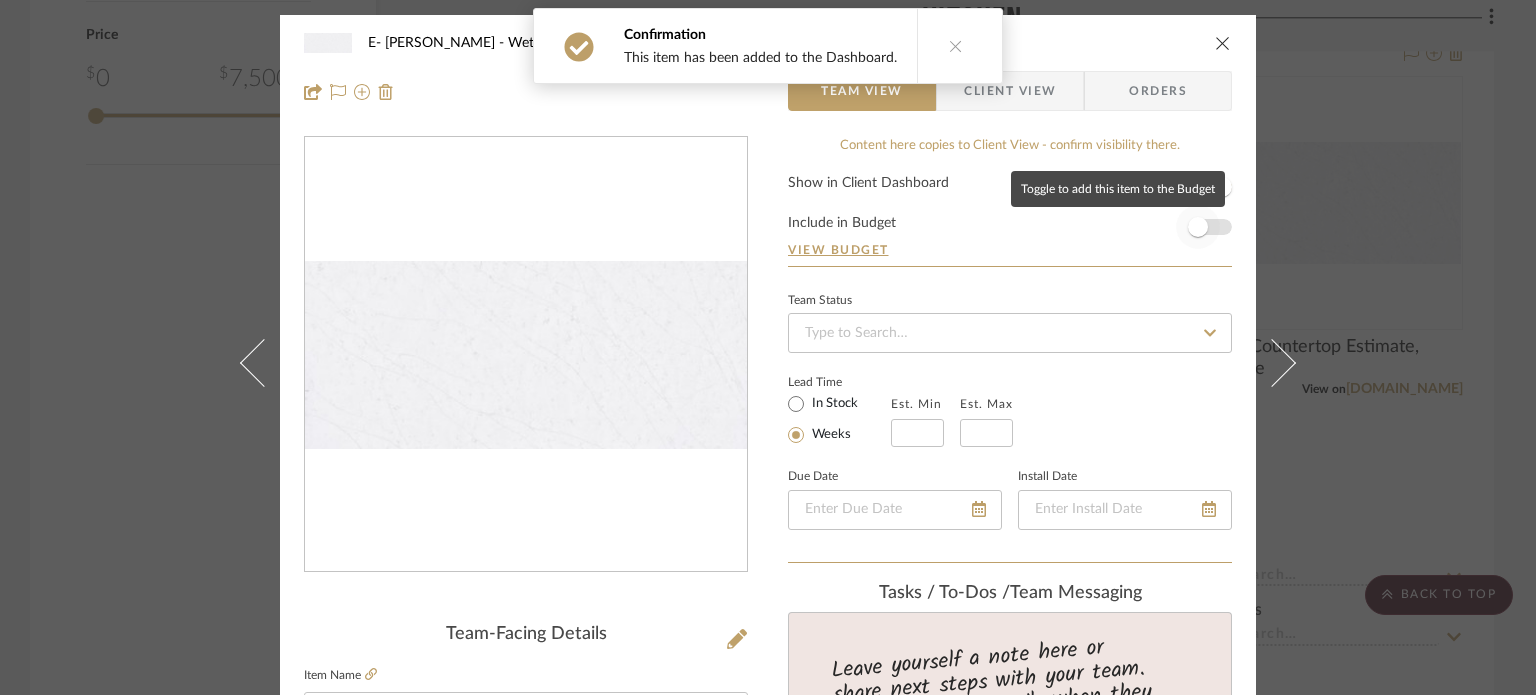 click at bounding box center (1198, 227) 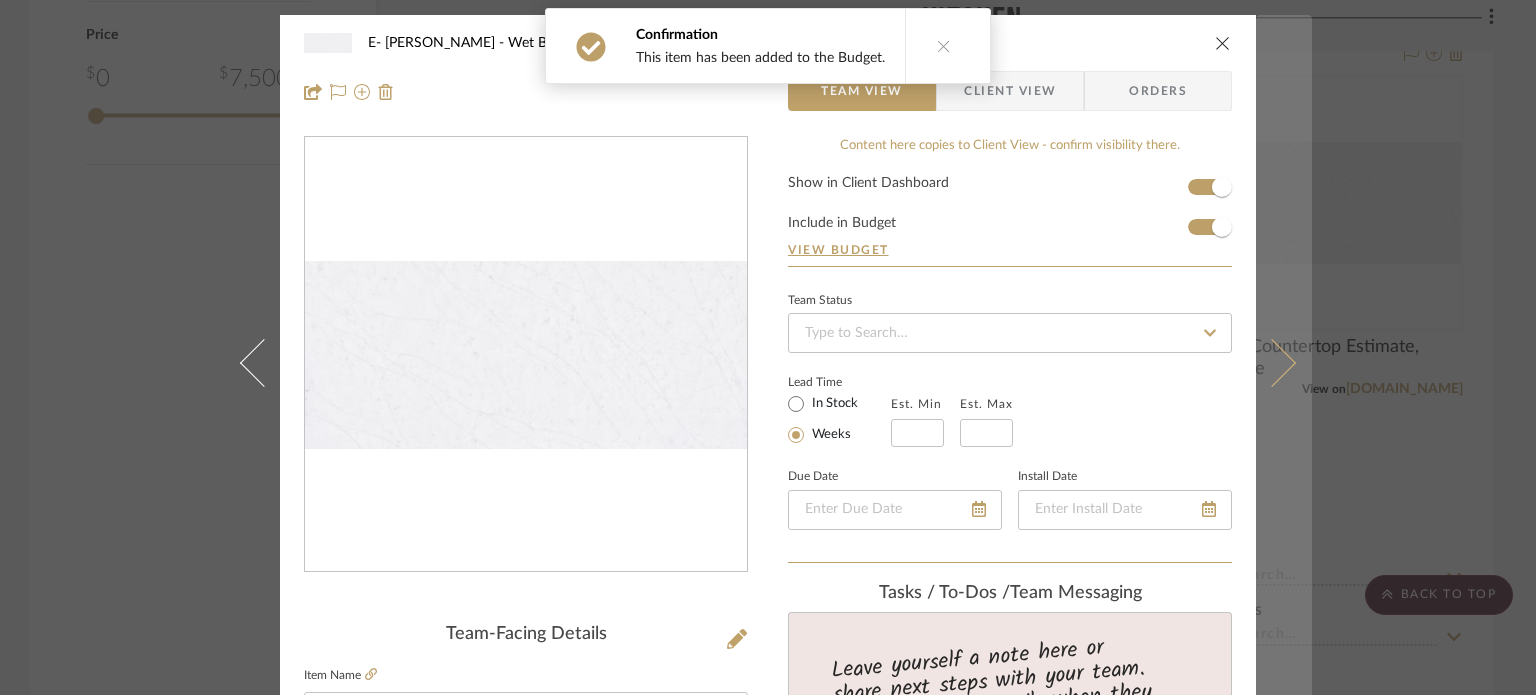 click at bounding box center (1284, 362) 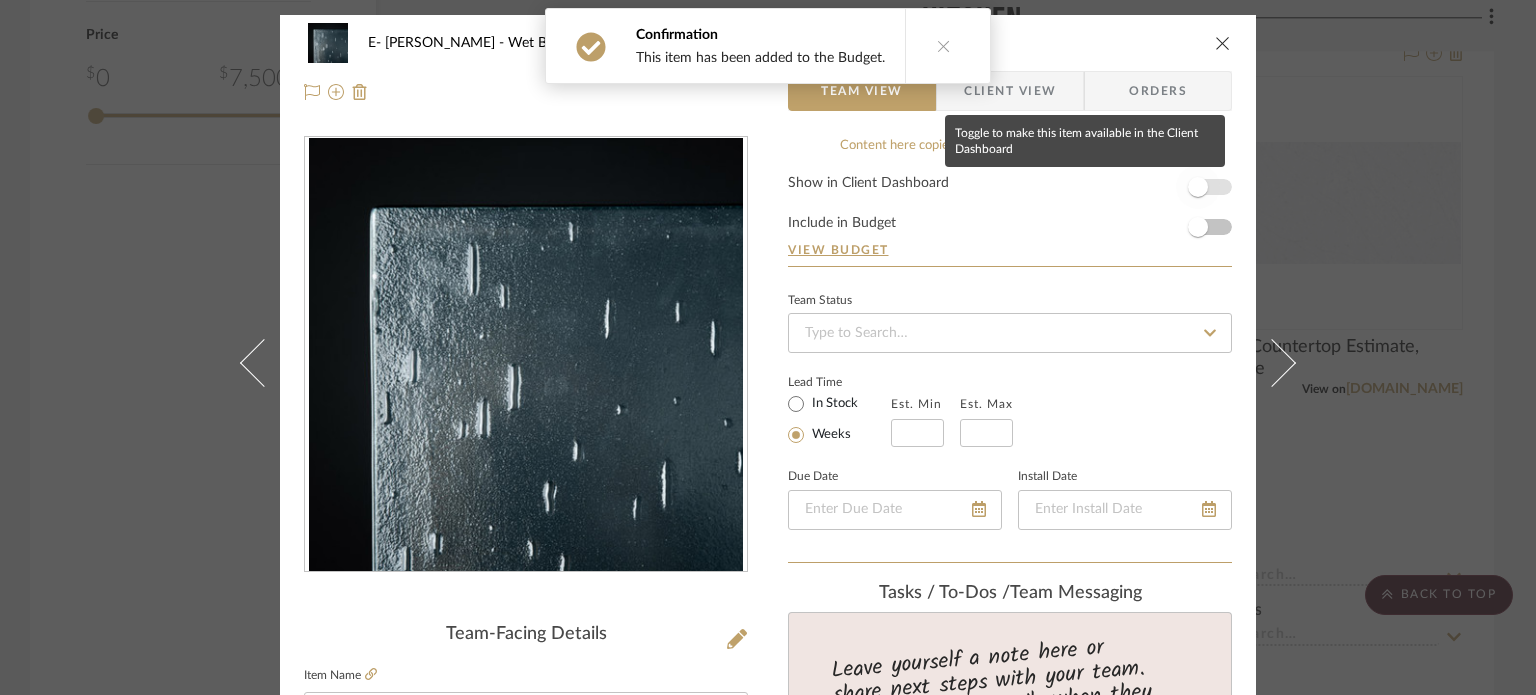 click at bounding box center (1198, 187) 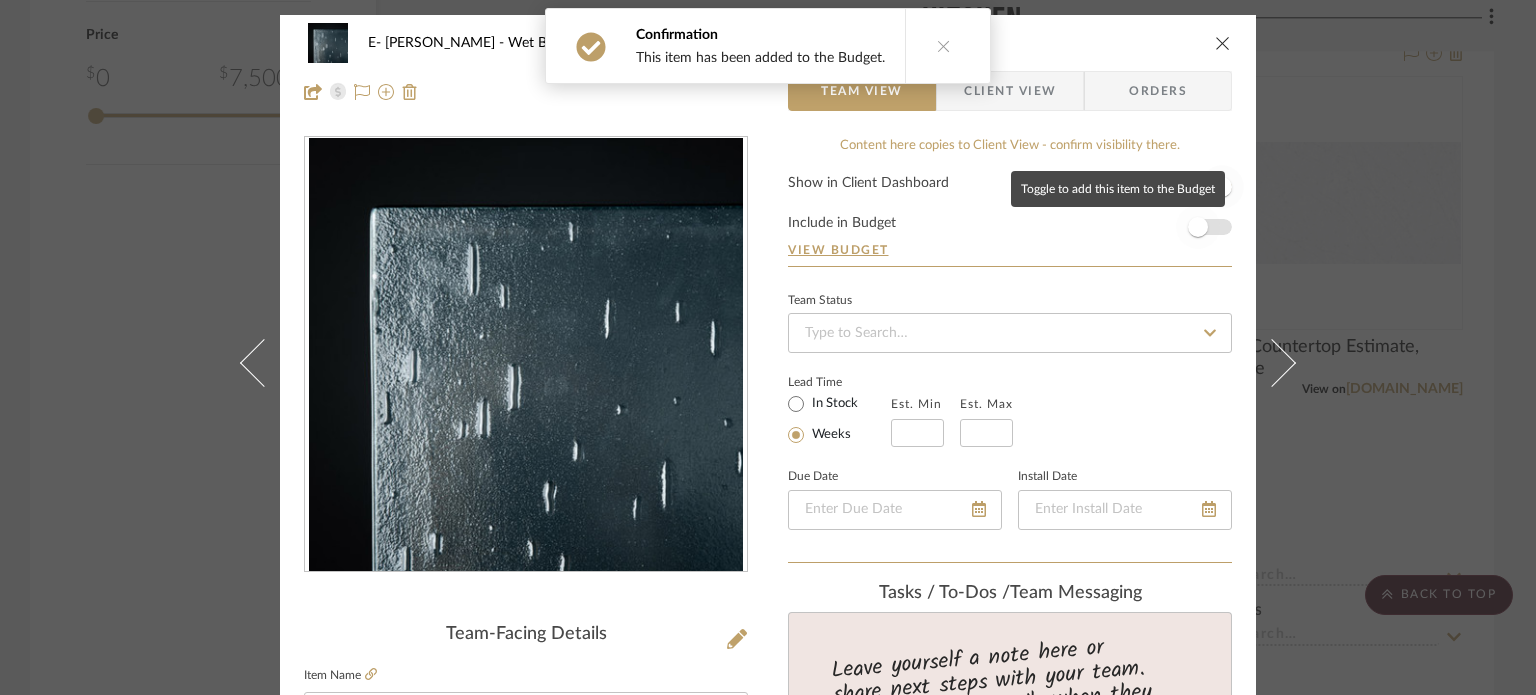 click at bounding box center [1198, 227] 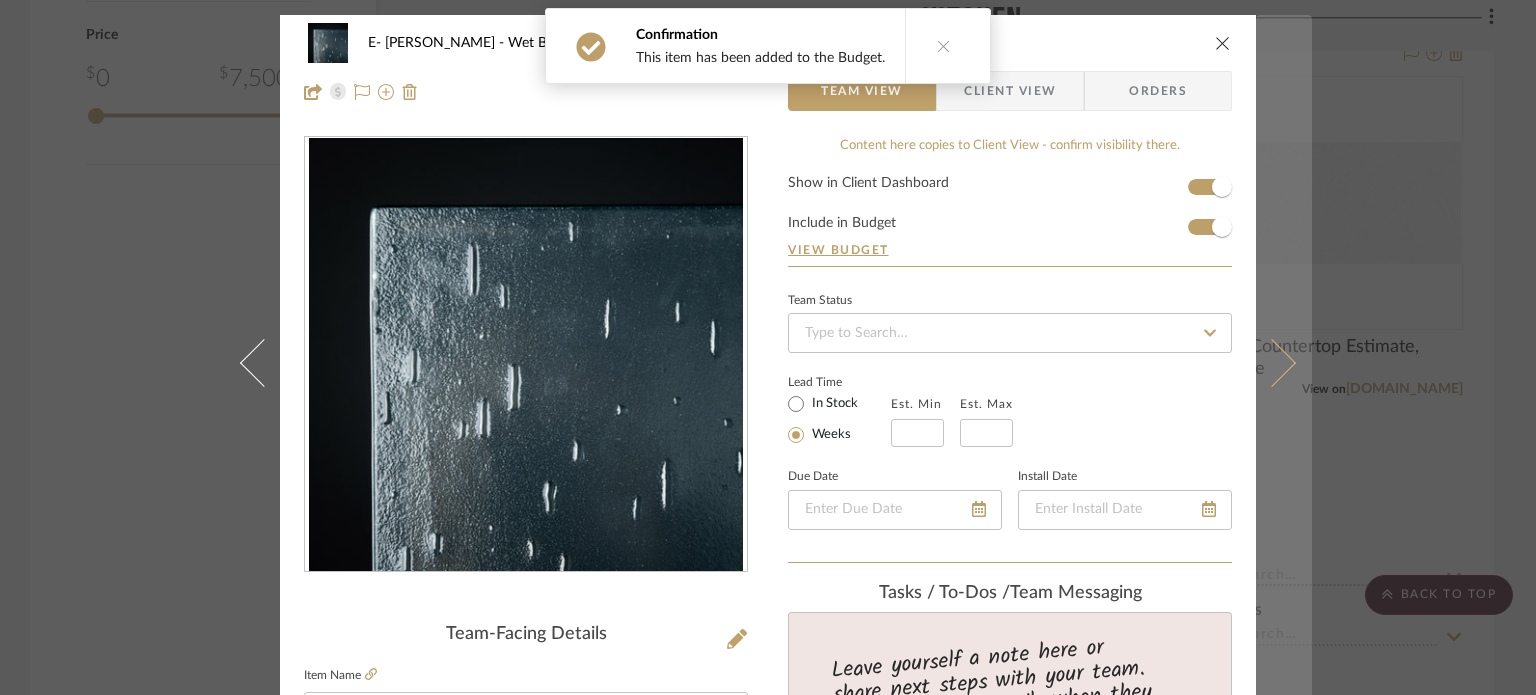 click at bounding box center (1284, 362) 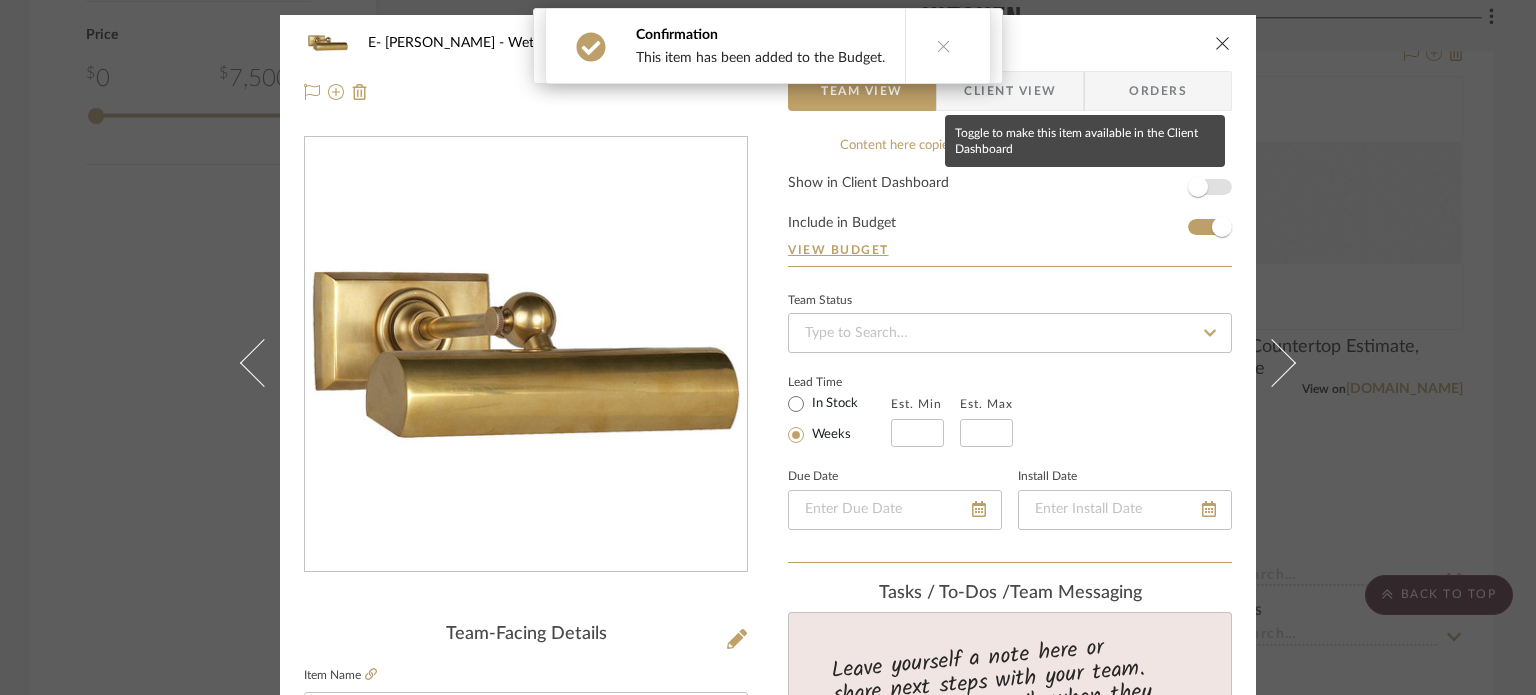 click at bounding box center (1198, 187) 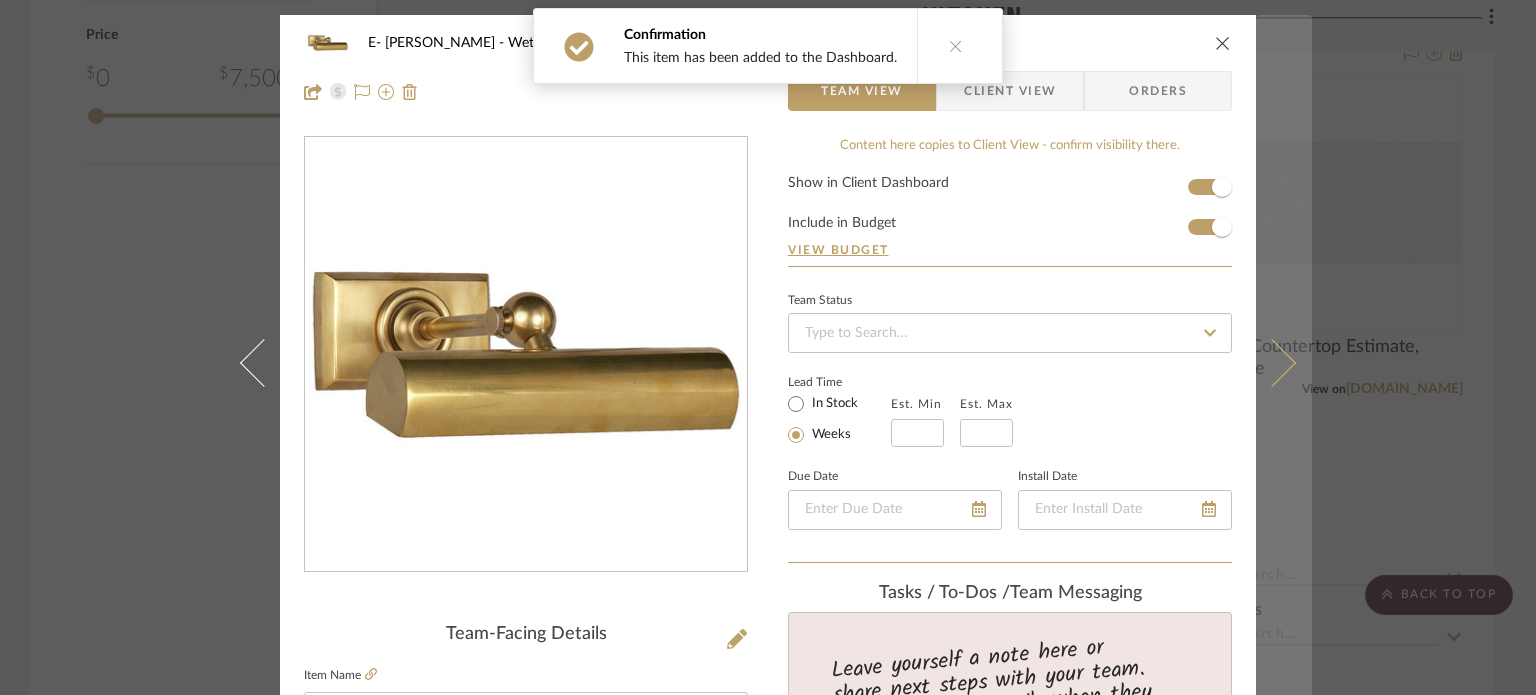 click at bounding box center [1284, 362] 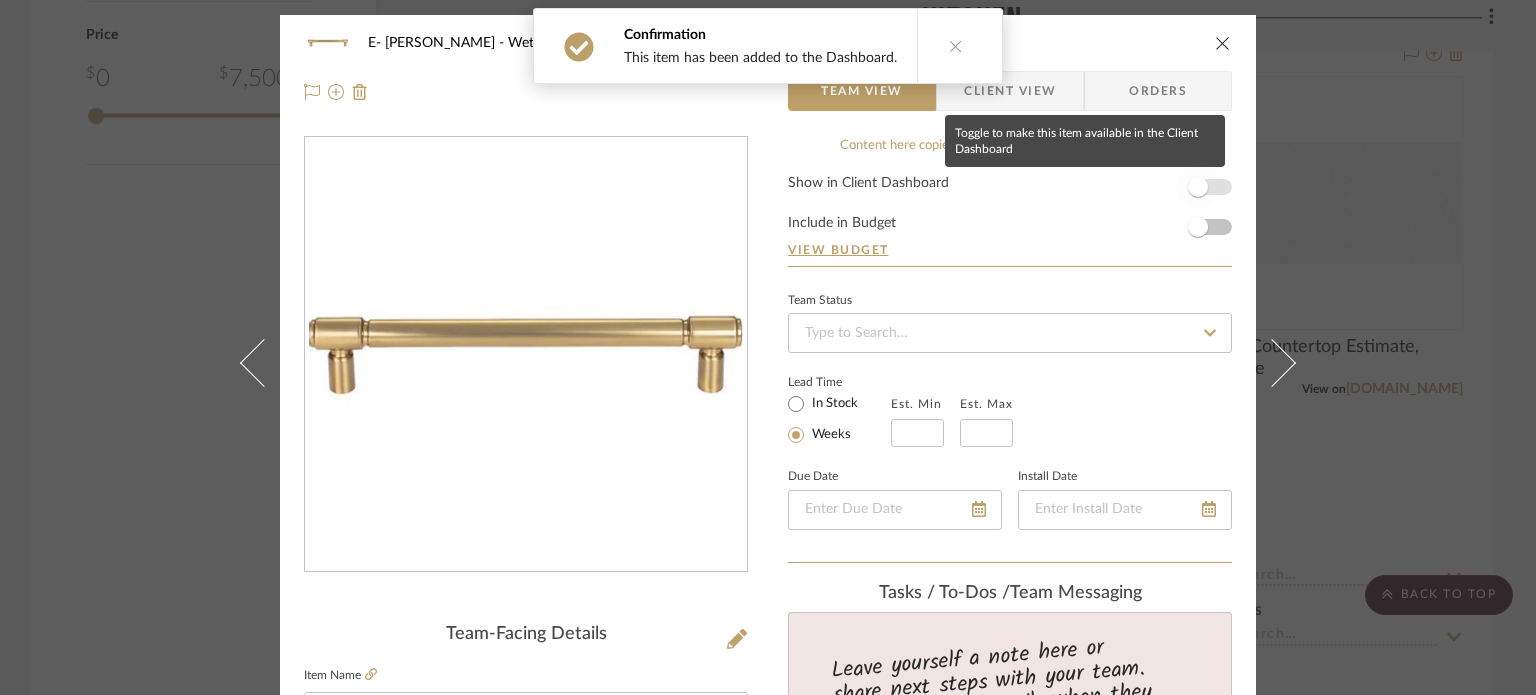 click at bounding box center (1198, 187) 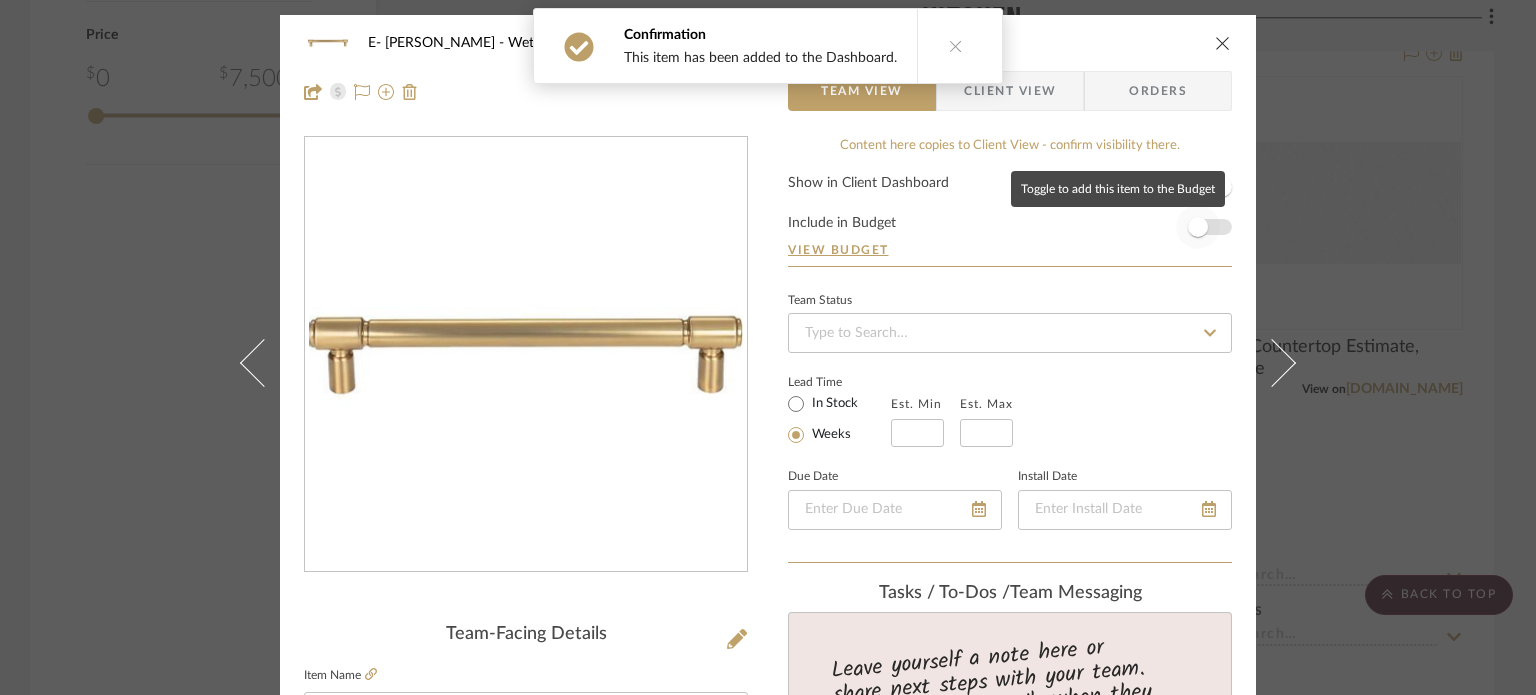 click at bounding box center (1198, 227) 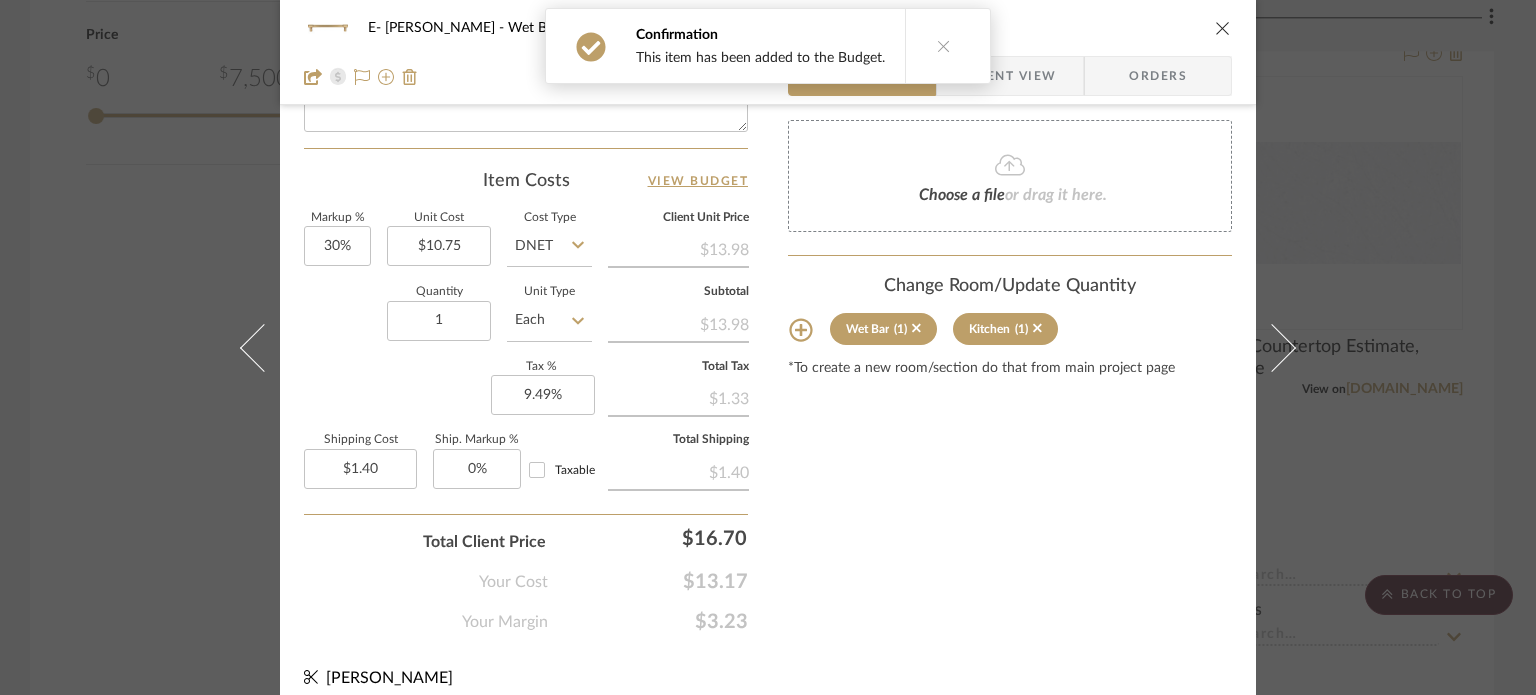 scroll, scrollTop: 1065, scrollLeft: 0, axis: vertical 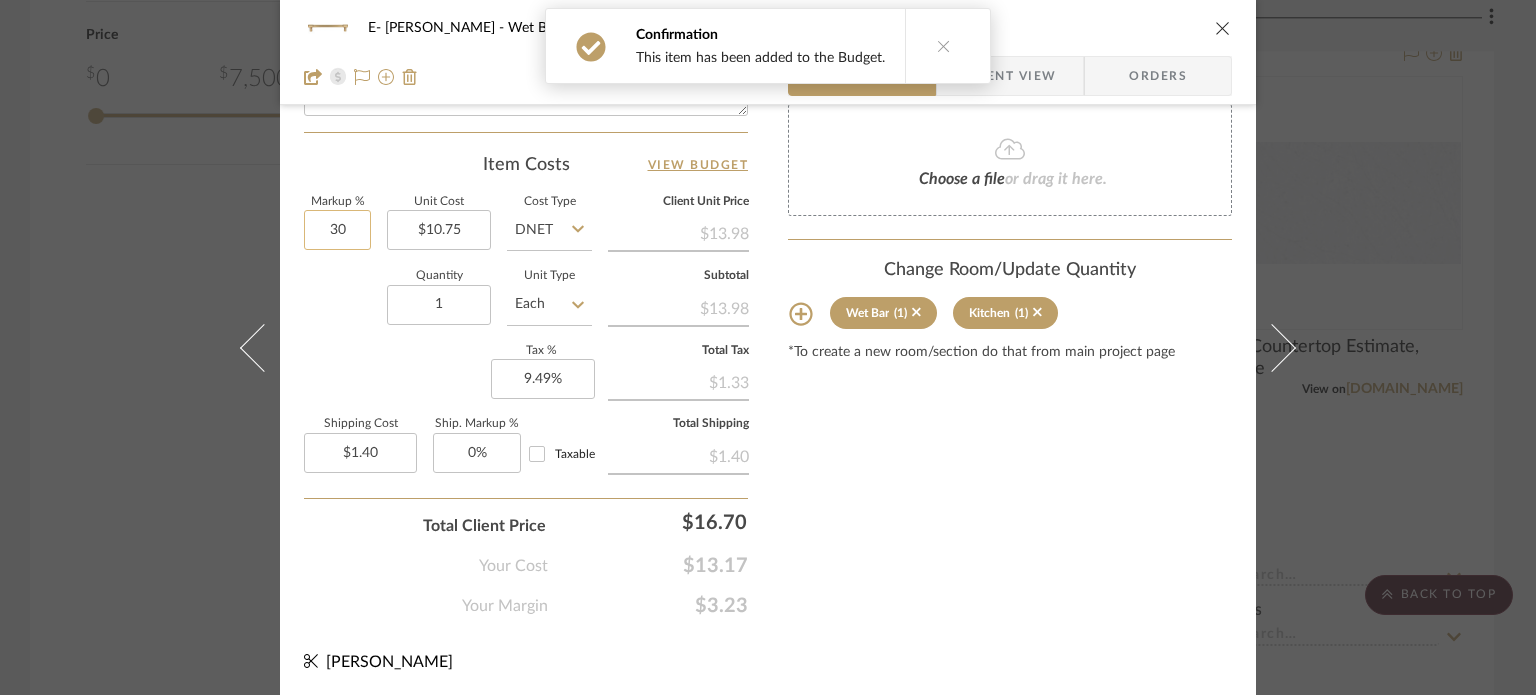 click on "30" 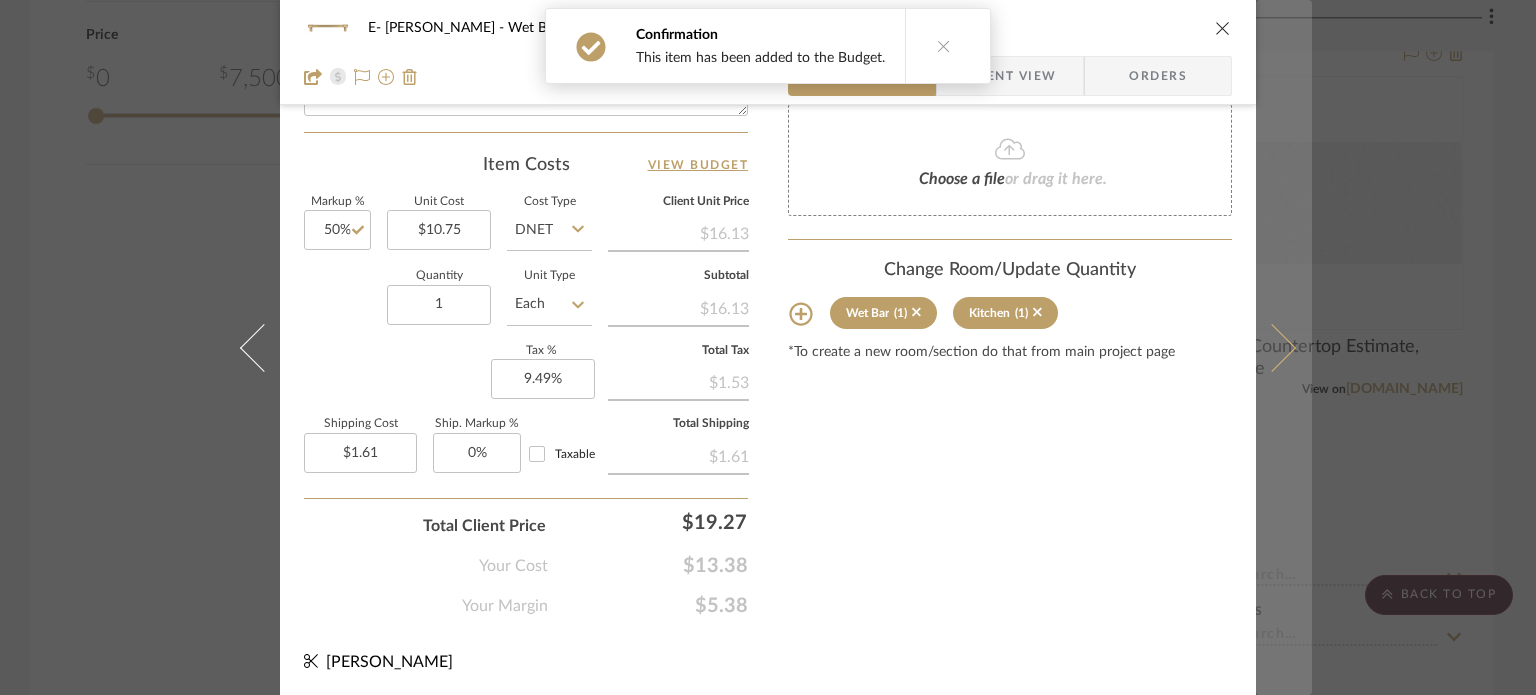click at bounding box center (1284, 347) 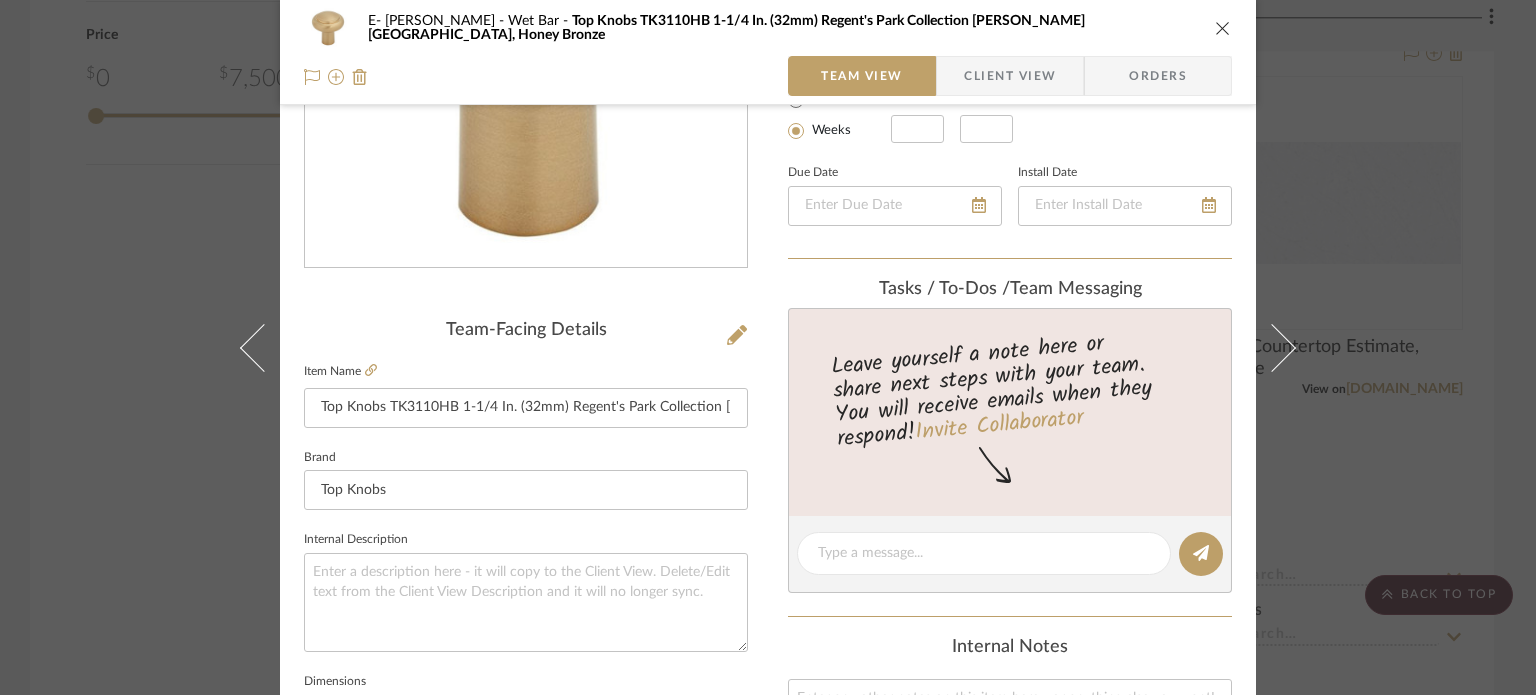 scroll, scrollTop: 0, scrollLeft: 0, axis: both 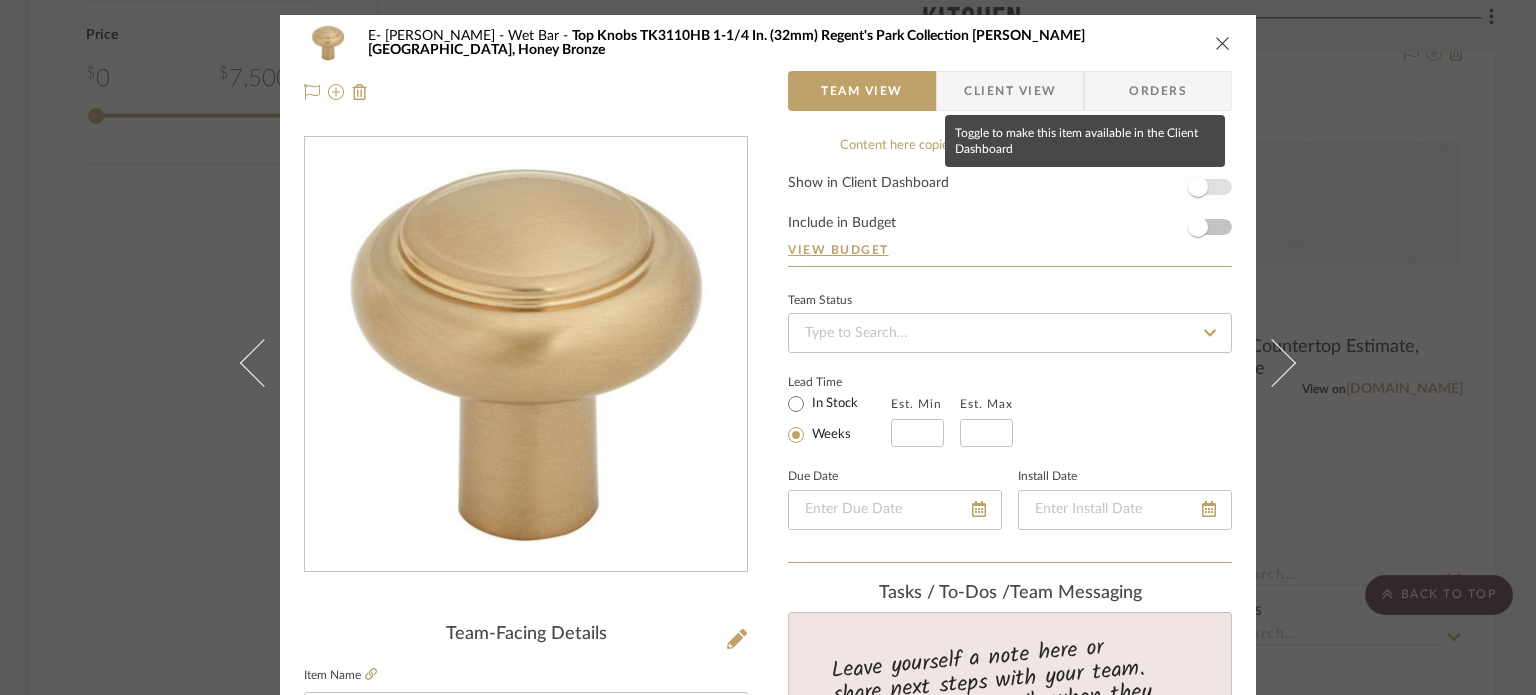 click at bounding box center (1198, 187) 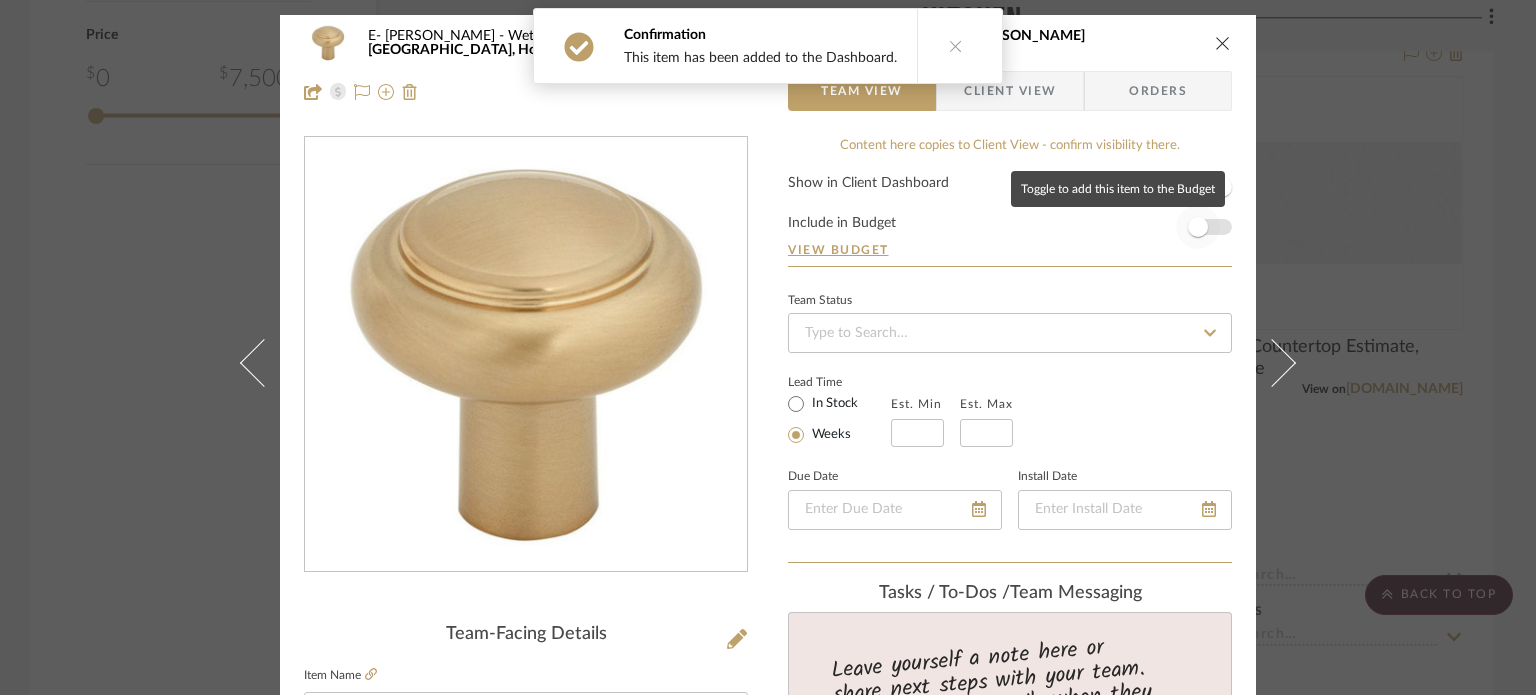 click at bounding box center [1198, 227] 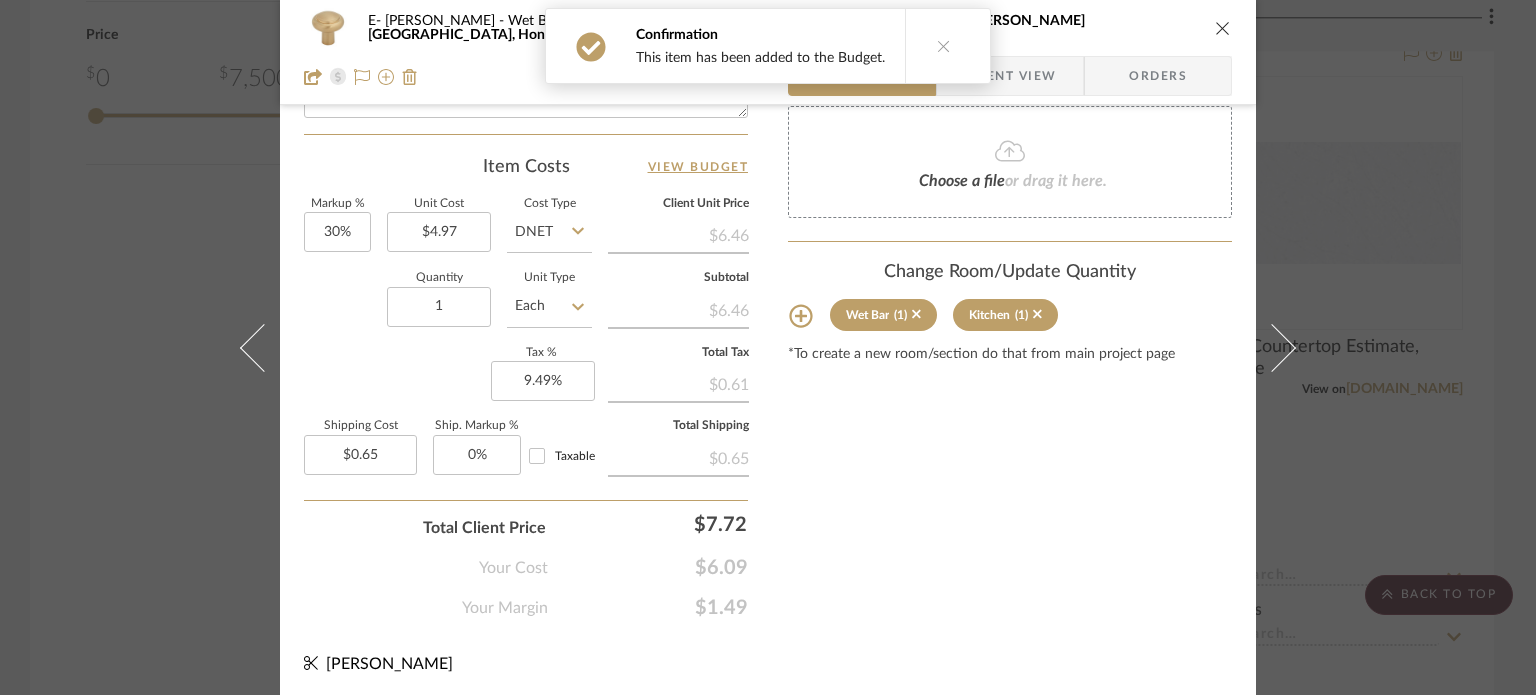 scroll, scrollTop: 1065, scrollLeft: 0, axis: vertical 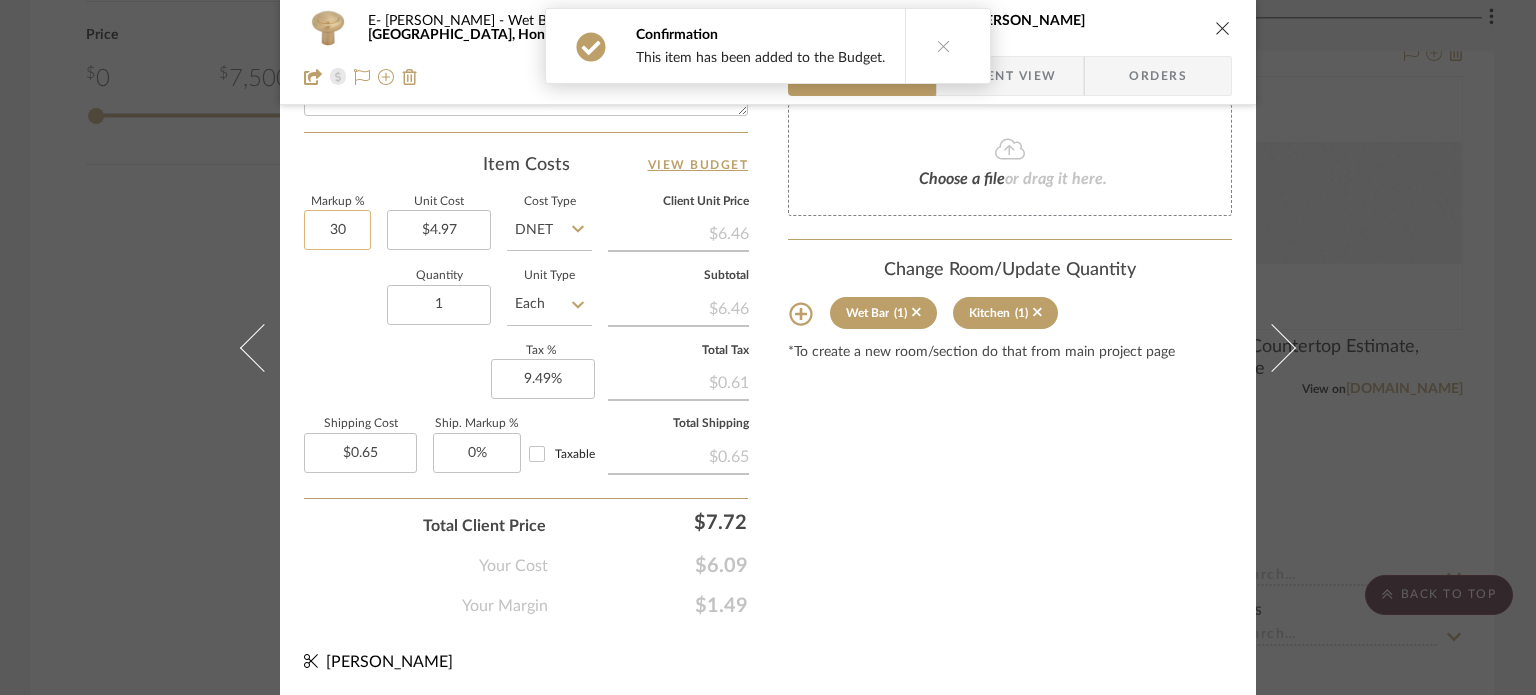 click on "30" 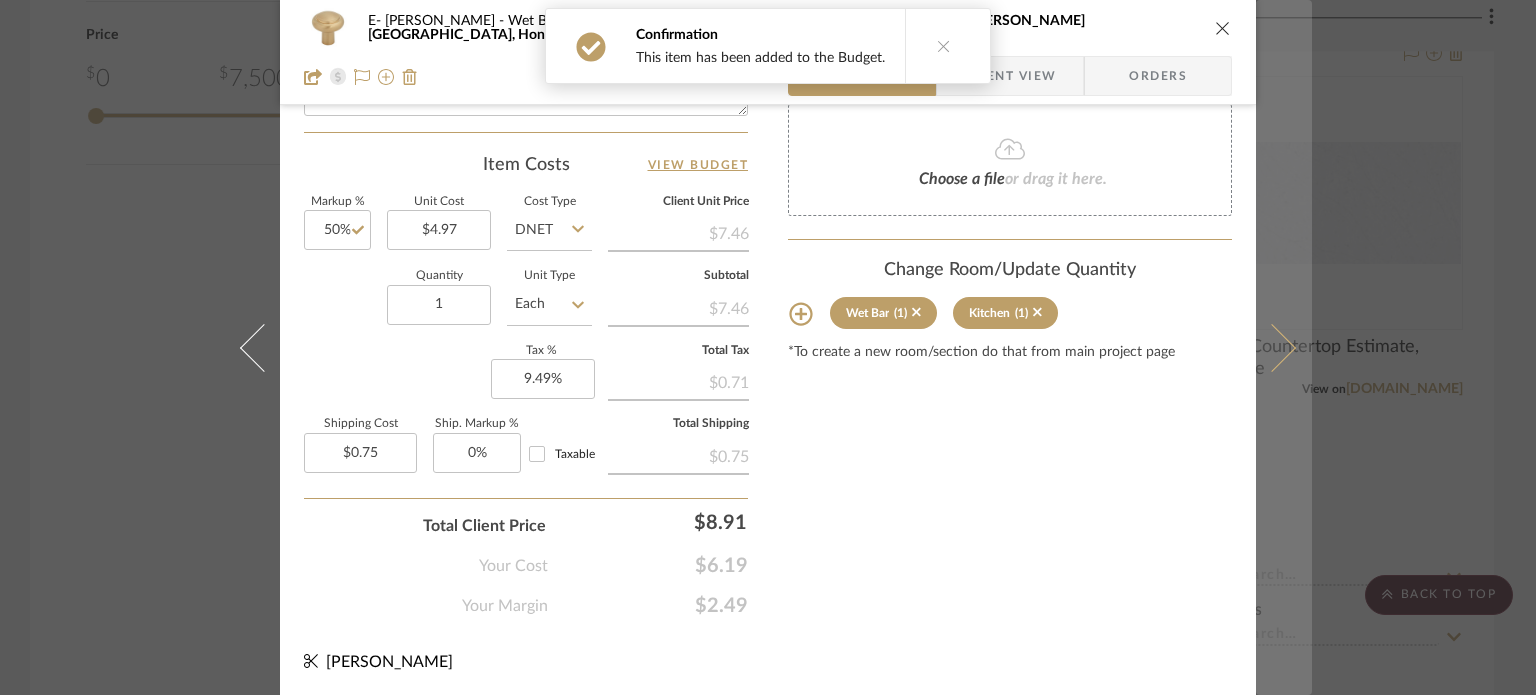 click at bounding box center (1284, 347) 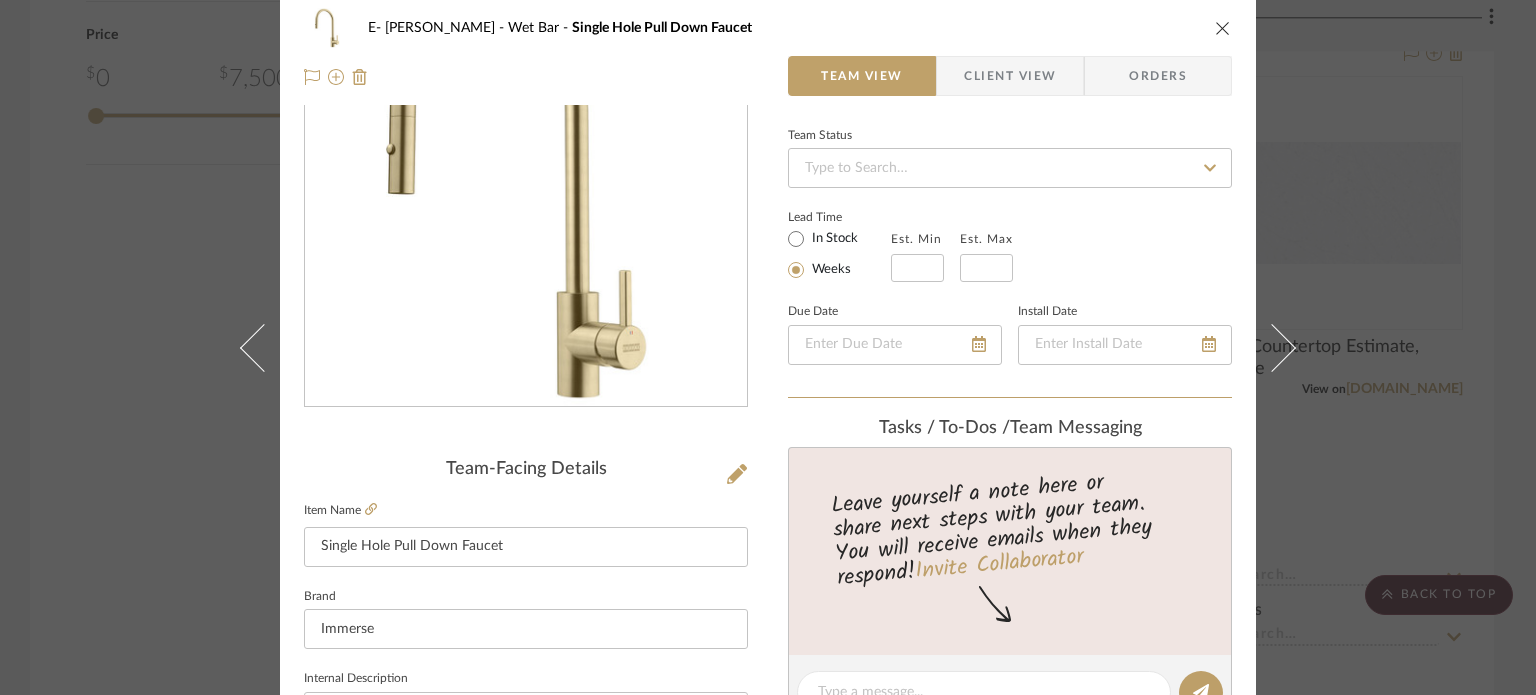 scroll, scrollTop: 0, scrollLeft: 0, axis: both 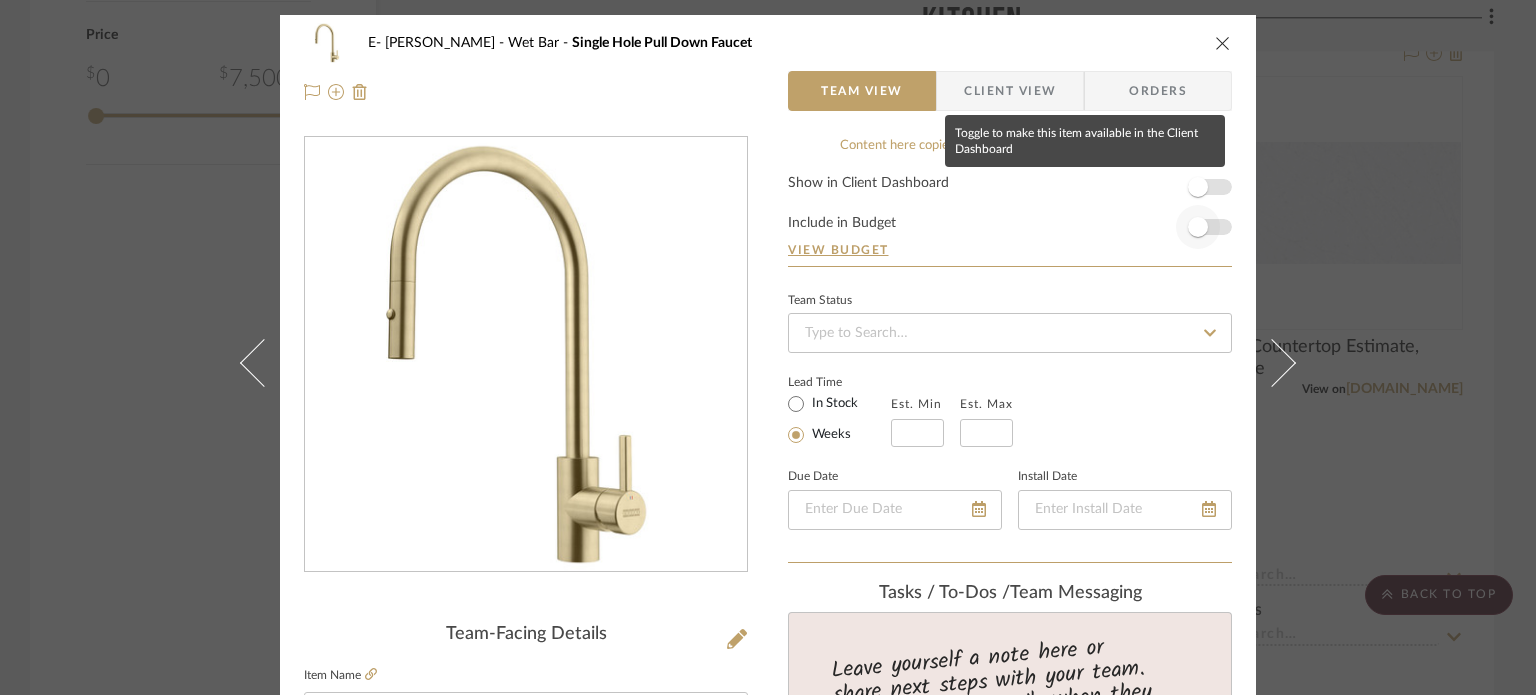 drag, startPoint x: 1186, startPoint y: 191, endPoint x: 1189, endPoint y: 226, distance: 35.128338 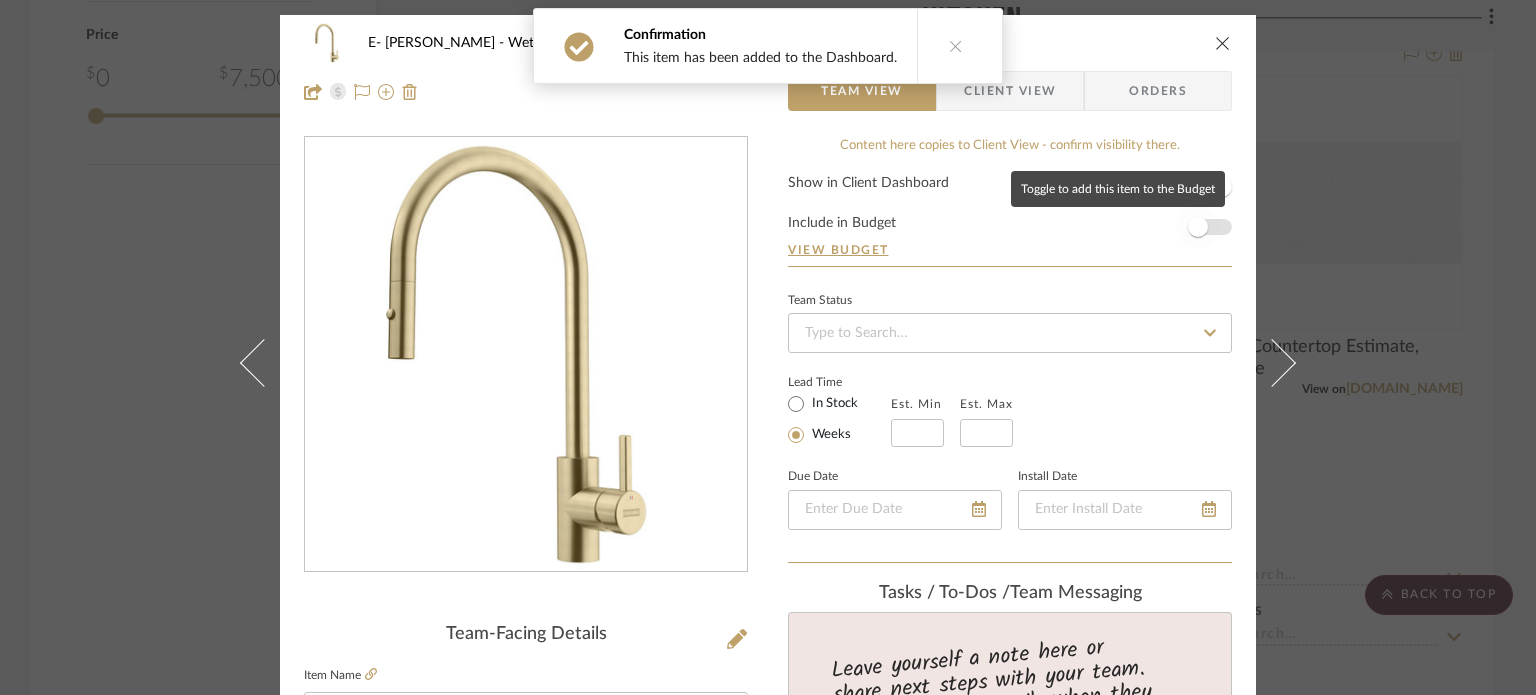 click at bounding box center [1198, 227] 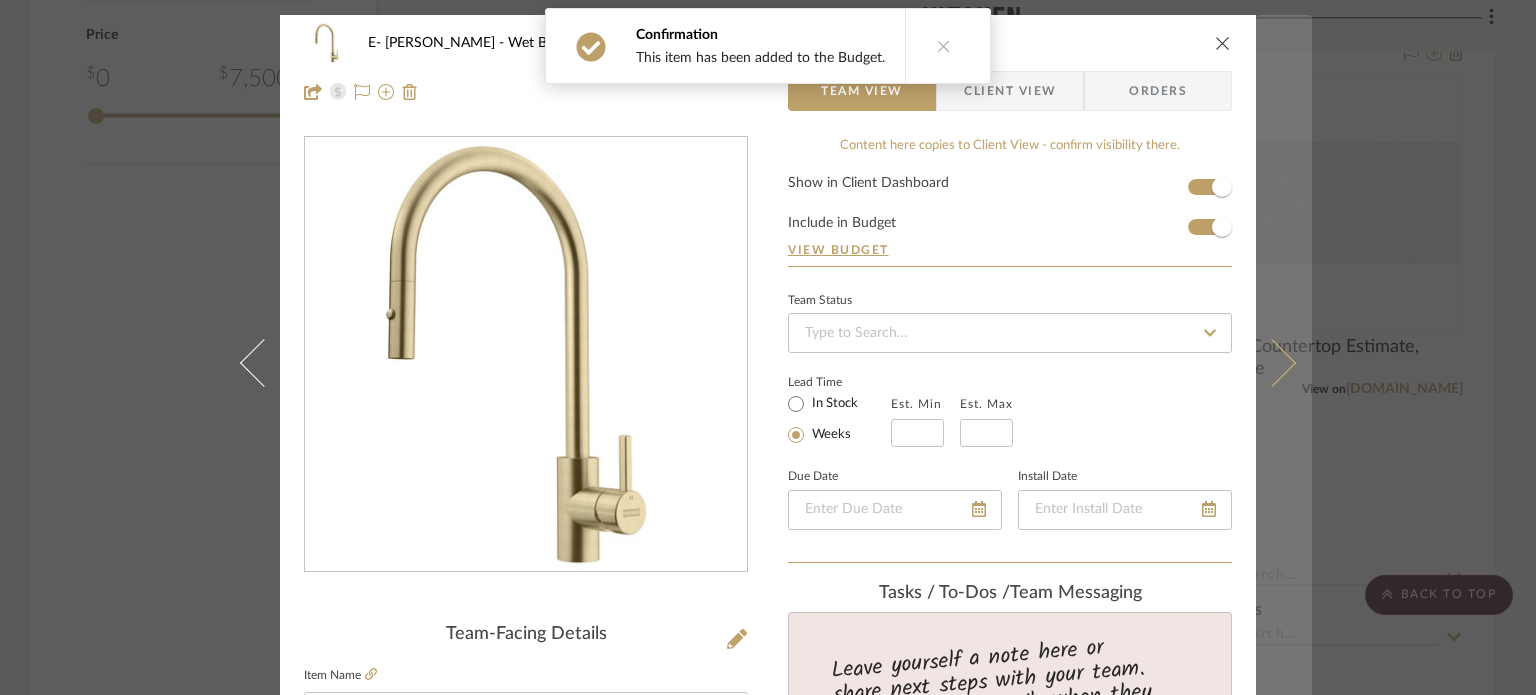 click at bounding box center (1272, 362) 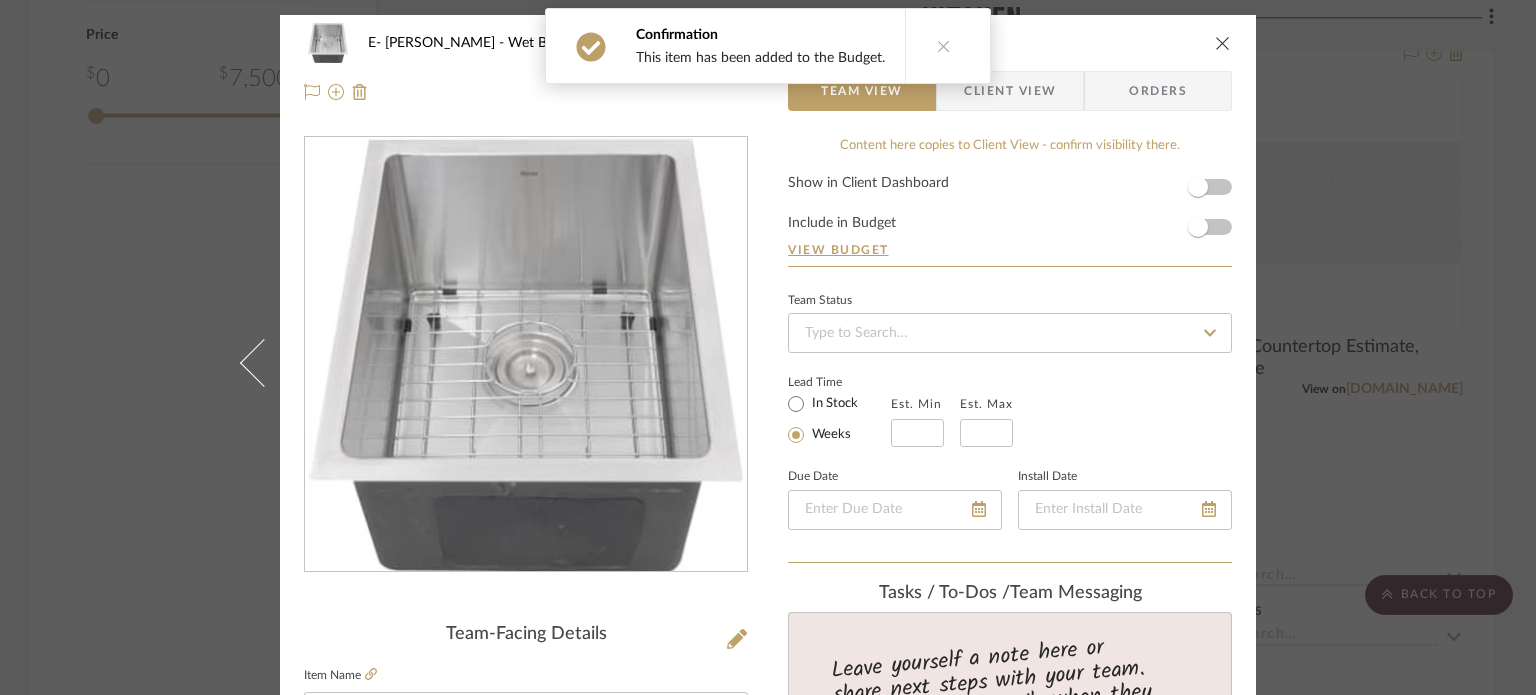 click on "E- [PERSON_NAME] Wet Bar Bar Prep Sink Team View Client View Orders  Team-Facing Details   Item Name  Bar Prep Sink  Brand  Immerse  Internal Description   Dimensions   Product Specifications   Item Costs   View Budget   Markup %  30%  Unit Cost  $240.00  Cost Type  DNET  Client Unit Price   $312.00   Quantity  1  Unit Type  Each  Subtotal   $312.00   Tax %  9.49%  Total Tax   $29.61   Shipping Cost  $31.20  Ship. Markup %  0% Taxable  Total Shipping   $31.20  Total Client Price  $372.81  Your Cost  $293.98  Your Margin  $72.00  Content here copies to Client View - confirm visibility there.  Show in Client Dashboard   Include in Budget   View Budget  Team Status  Lead Time  In Stock Weeks  Est. Min   Est. Max   Due Date   Install Date  Tasks / To-Dos /  team Messaging  Leave yourself a note here or share next steps with your team. You will receive emails when they
respond!  Invite Collaborator Internal Notes  Documents  Choose a file  or drag it here. Change Room/Update Quantity  Wet Bar  (1)" at bounding box center (768, 347) 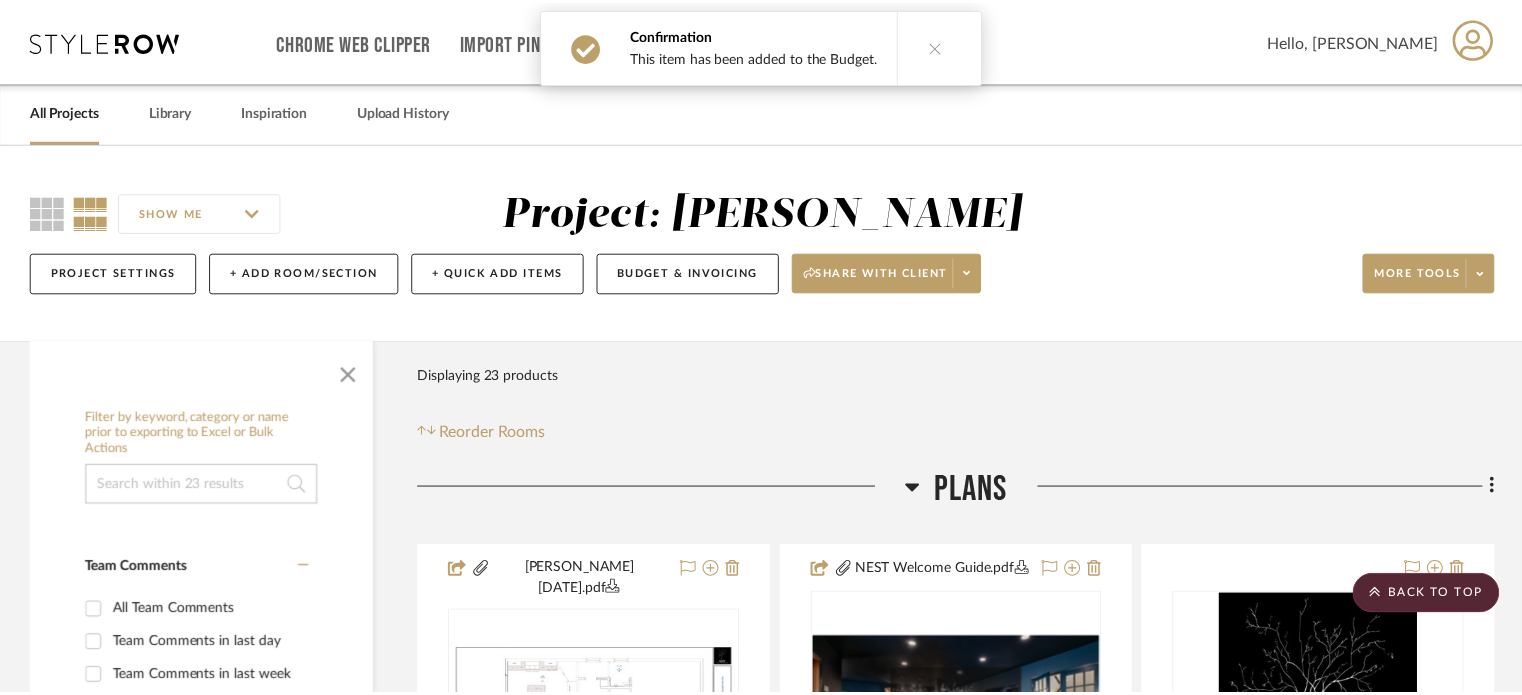 scroll, scrollTop: 2400, scrollLeft: 0, axis: vertical 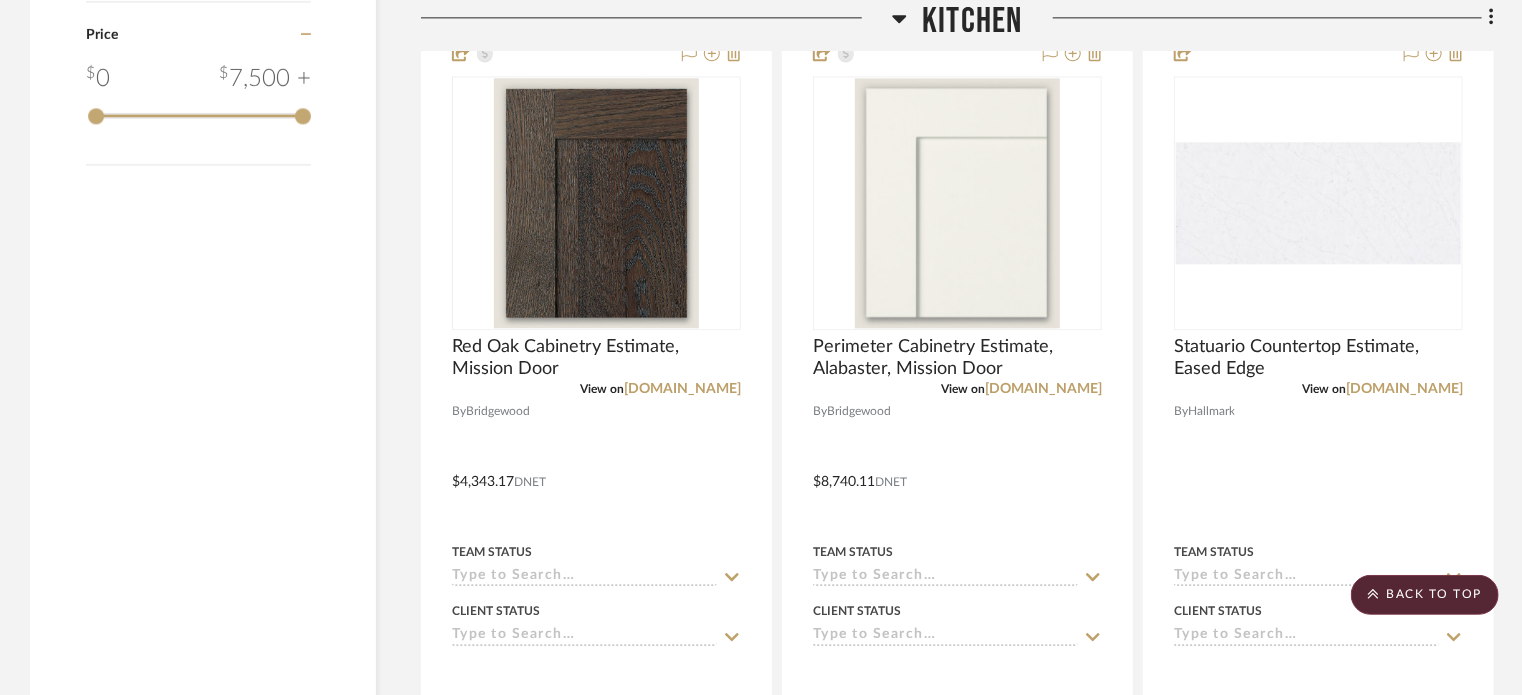 click on "Filter by keyword, category or name prior to exporting to Excel or Bulk Actions Team Comments All Team Comments Team Comments in last day Team Comments in last week Flagged Shared with Client Client Feedback No Feedback  (4)  Client Comments All Client Comments Client Comments in last day Client Comments in last week Added To PO Category  Kitchen   (6)   Bath   (3)   Architectural Elements   (2)   Hardware   (2)   Lighting   (2)   Accessories    (1)  Brand Bridgewood  (3)  Hallmark  (2)  Immerse  (5)  Nantucket  (1)  Top Knobs  (2)  [PERSON_NAME] lighting  (2)  Upload Method Clipped  (16)  Uploaded  (4)  Added By [PERSON_NAME]  (20)  Item Type Product  (16)  Site Photo or PDF  (4)  Lead Time Weeks In Stock Price 0  7,500 +  0 7500  Filter Products   Displaying 23 products  Reorder Rooms LOADING Plans  [PERSON_NAME] [DATE].pdf   Plans  By  Unknown
Team Status Client Status client Comments:  Submit   Plans     [PERSON_NAME]  NEST Welcome Guide.pdf   Welcome Guide  By  Unknown
Team Status Client Status  Submit" 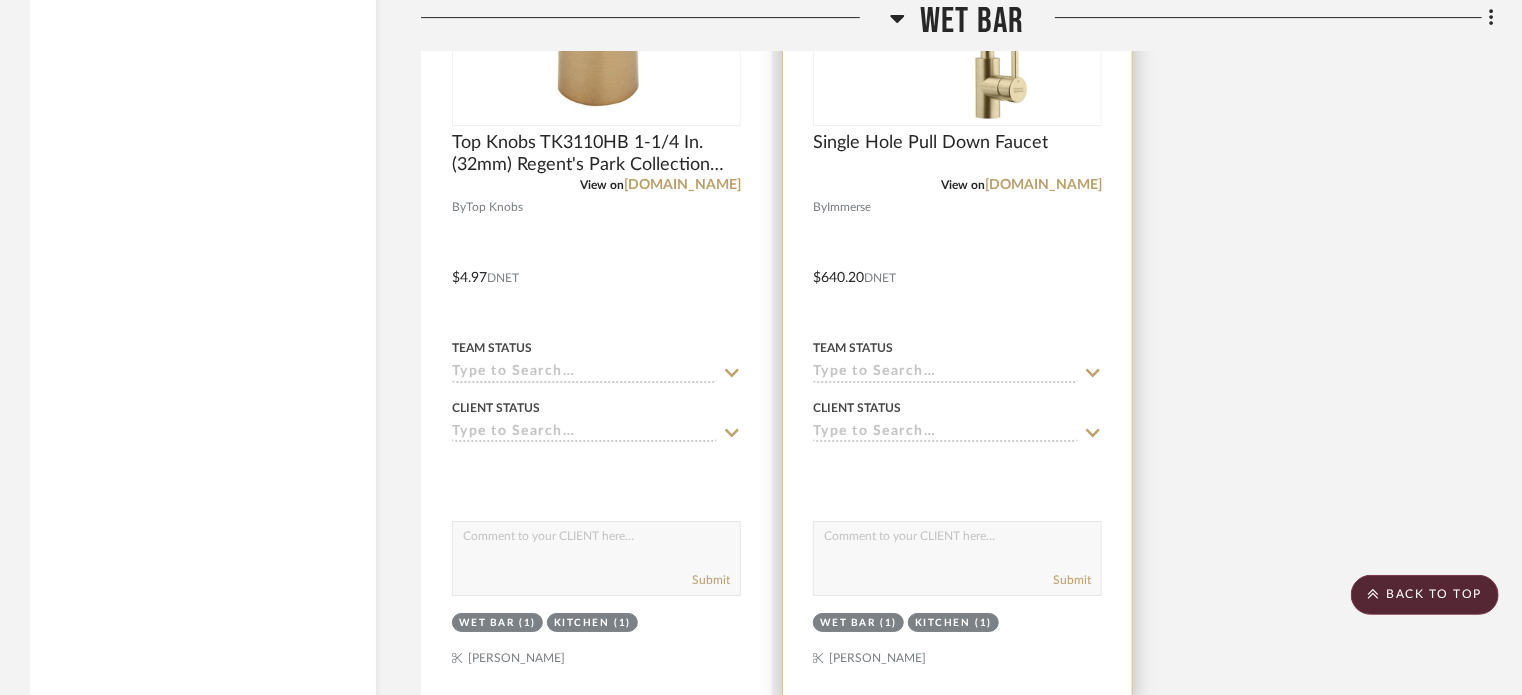 scroll, scrollTop: 7432, scrollLeft: 0, axis: vertical 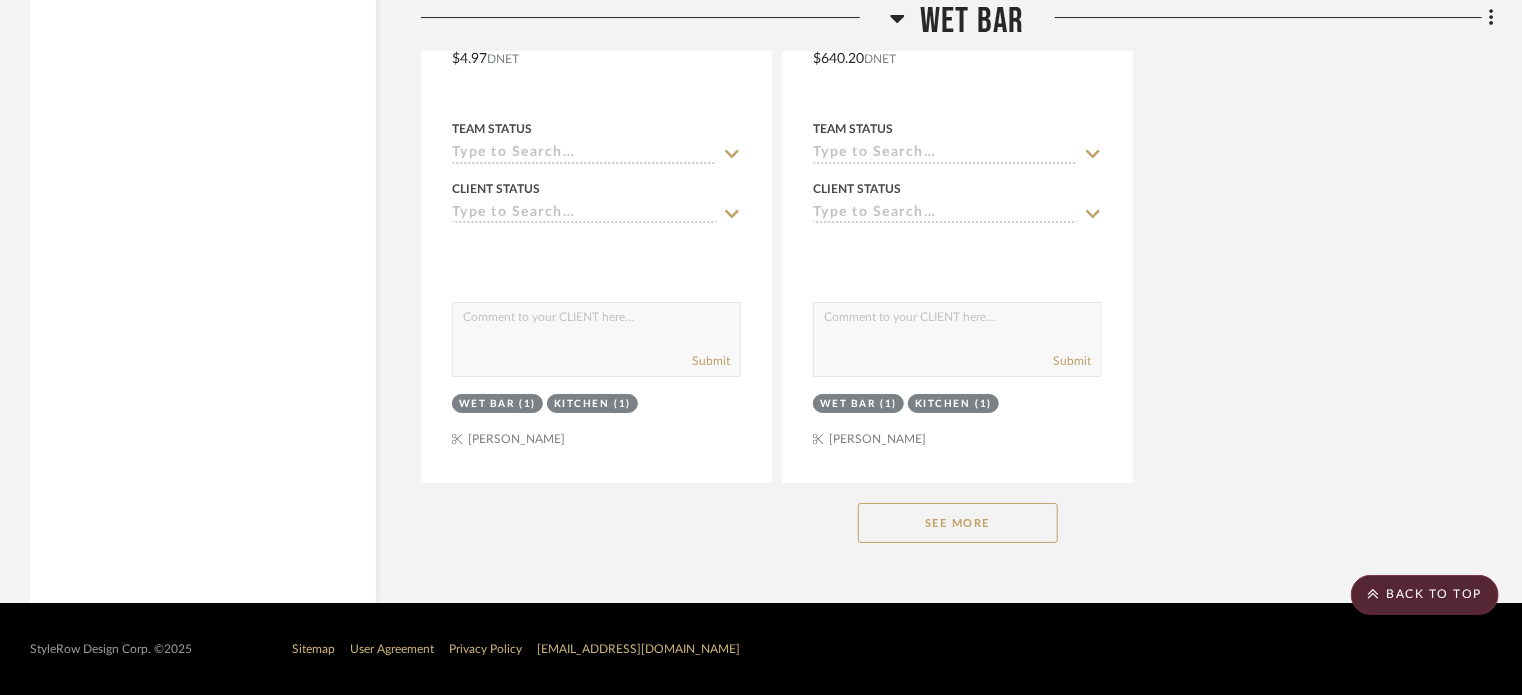 click on "See More" 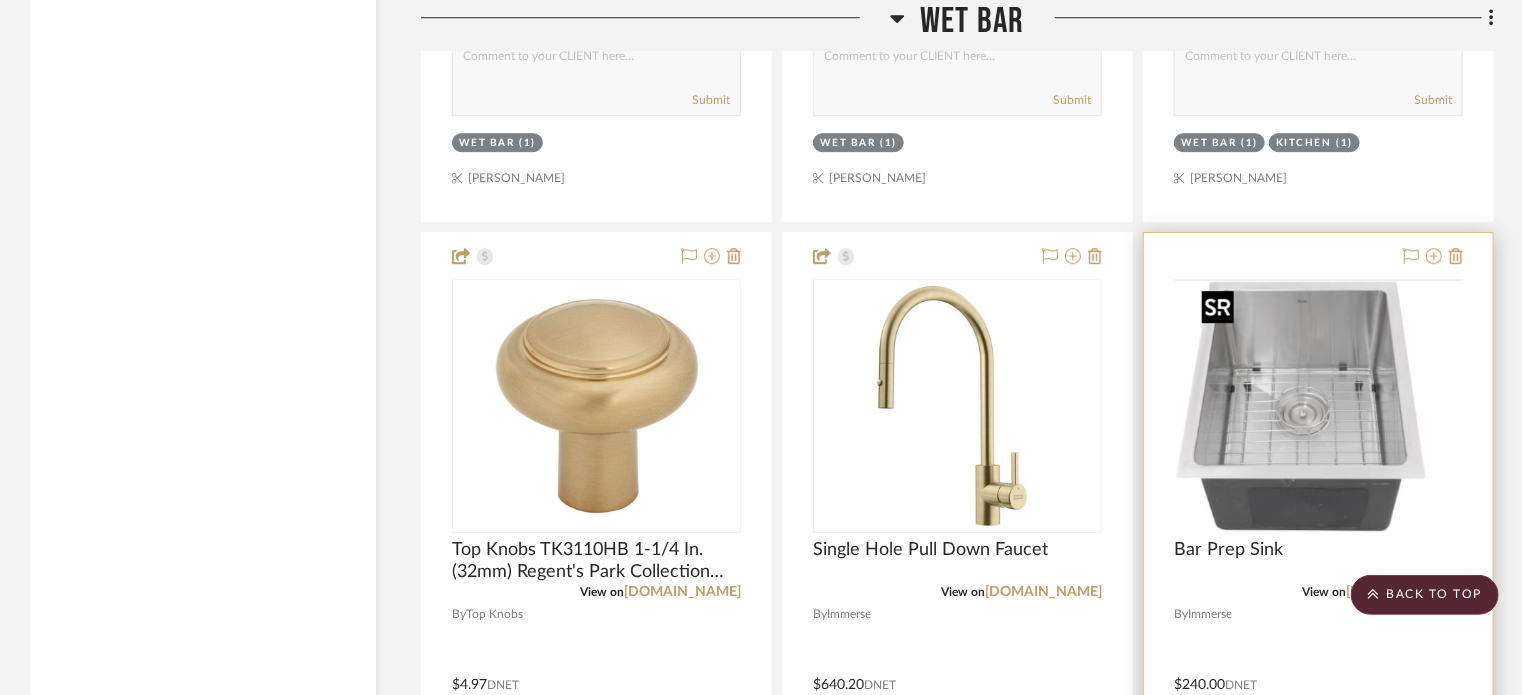 scroll, scrollTop: 6832, scrollLeft: 0, axis: vertical 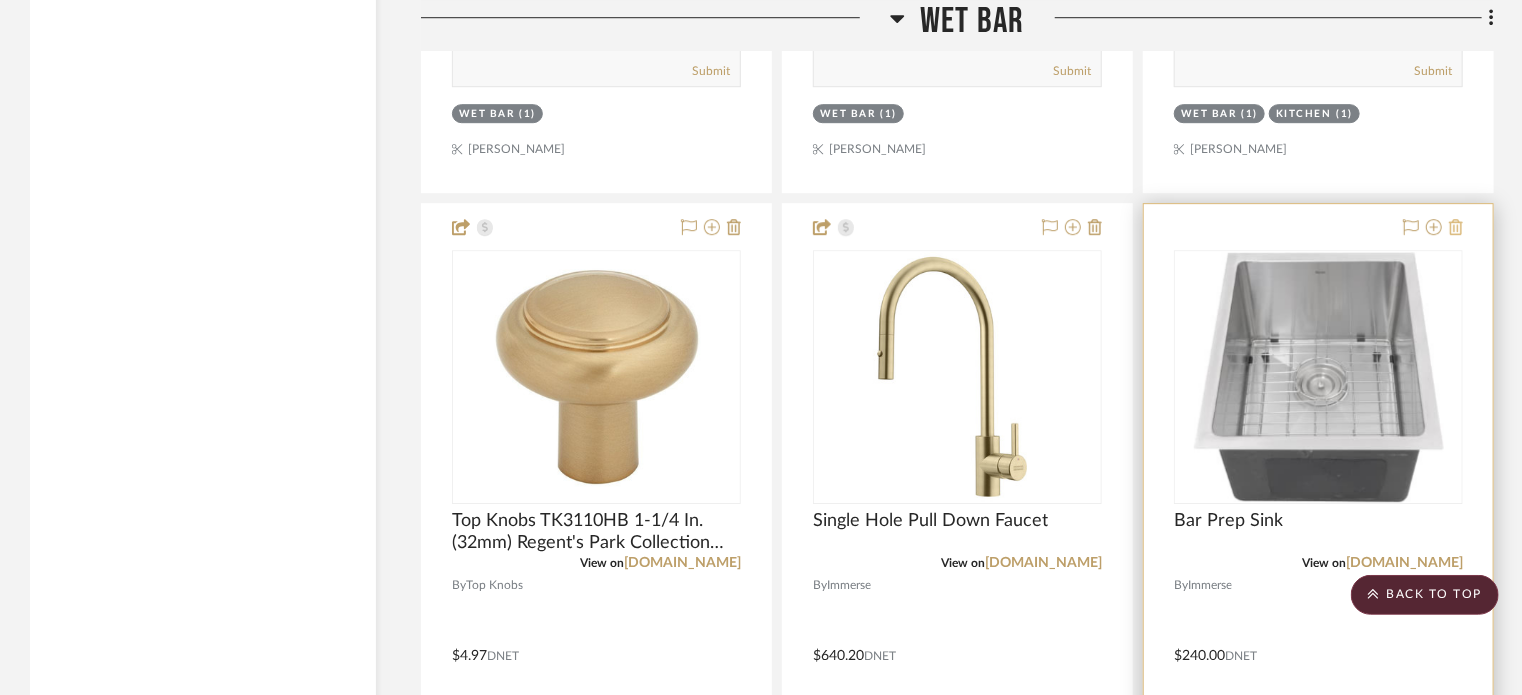 click 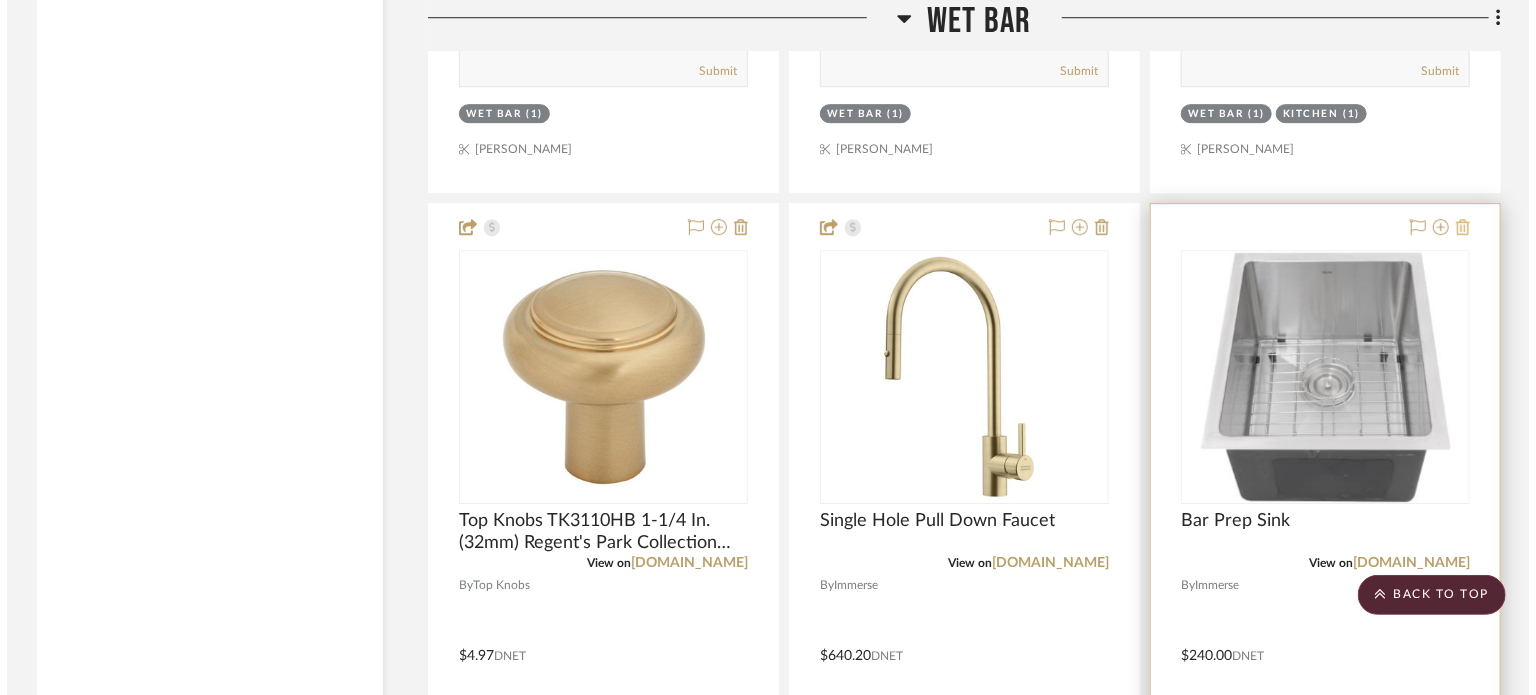 scroll, scrollTop: 0, scrollLeft: 0, axis: both 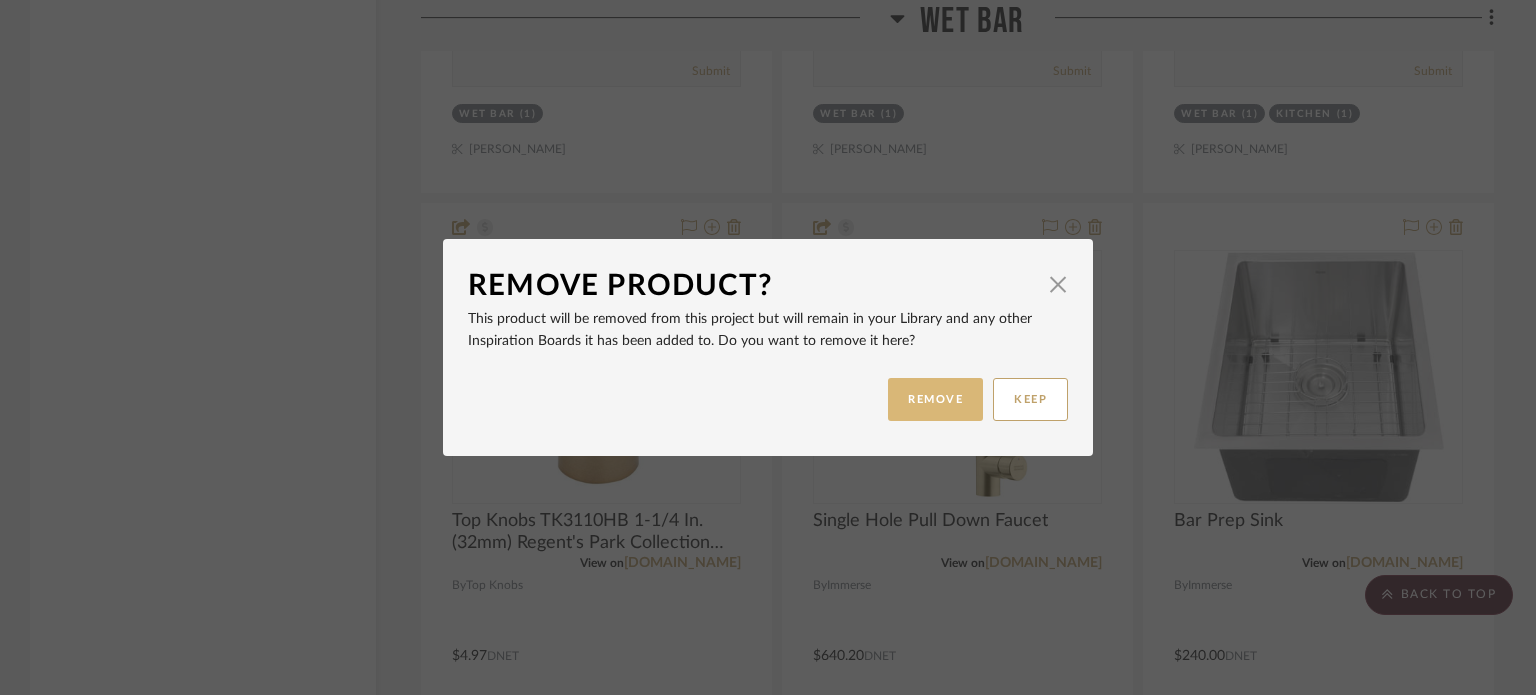 click on "REMOVE" at bounding box center [935, 399] 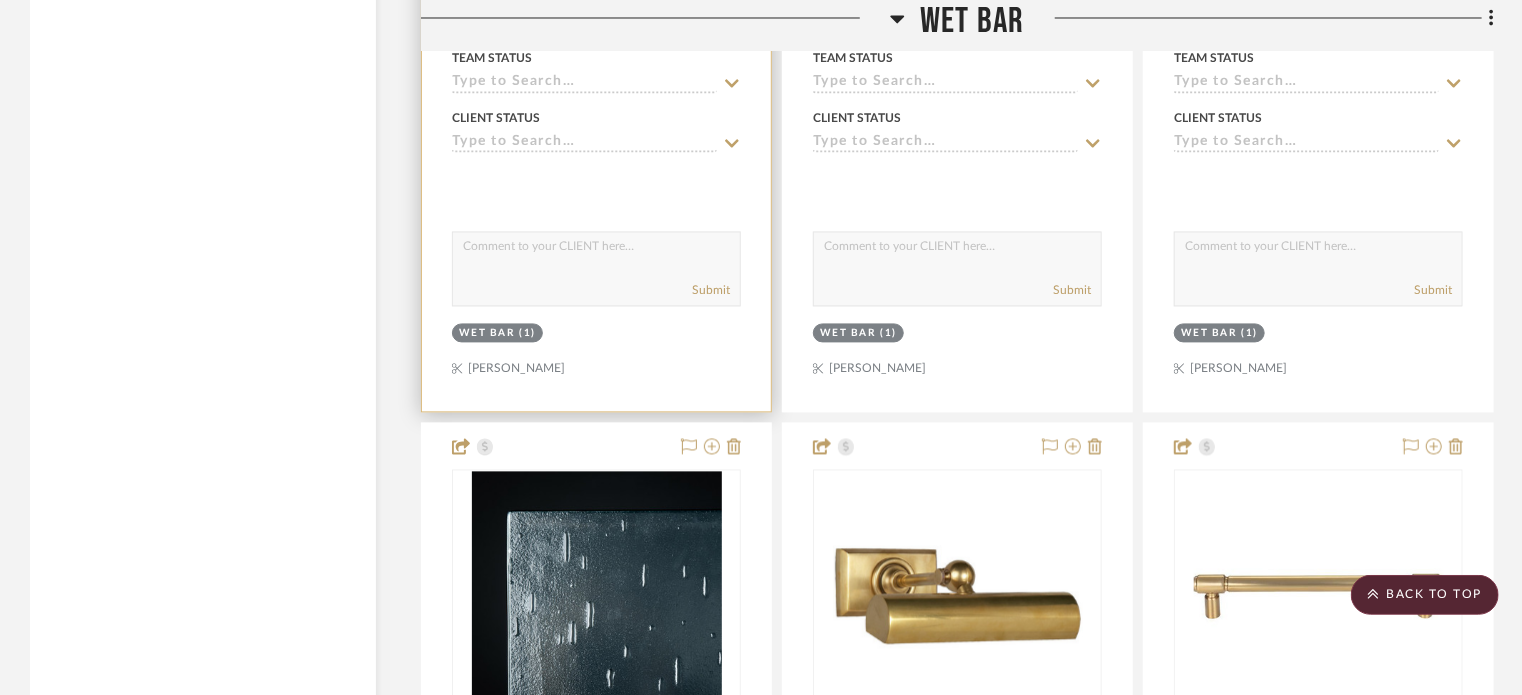 scroll, scrollTop: 5646, scrollLeft: 0, axis: vertical 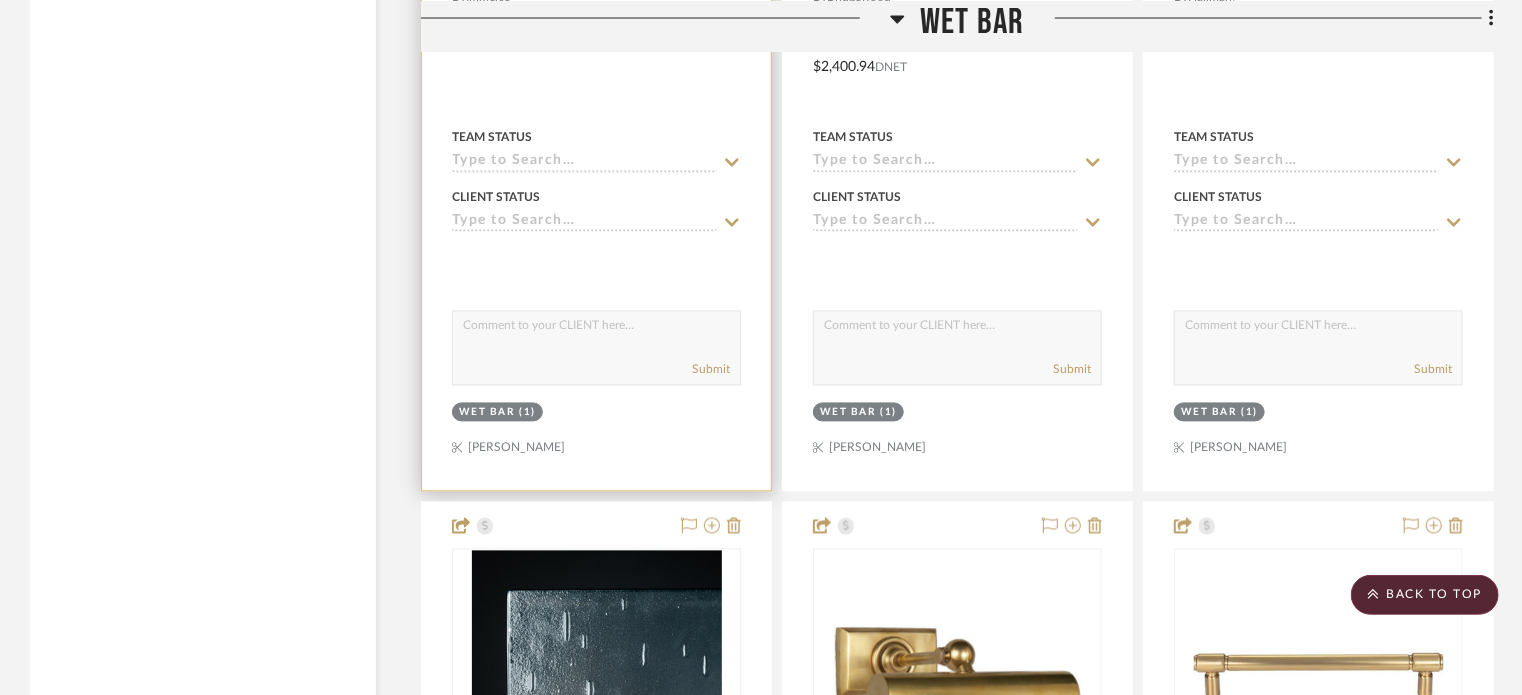 click at bounding box center [596, 53] 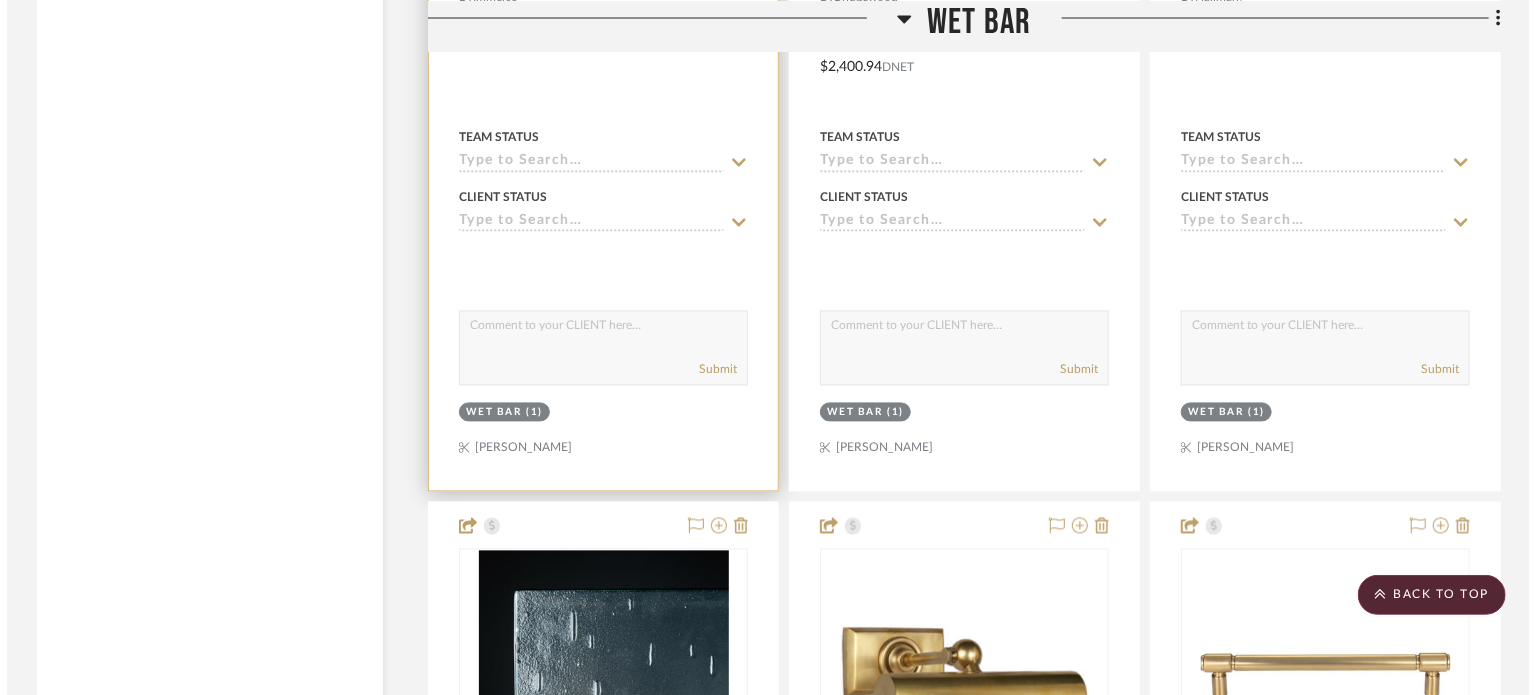 scroll, scrollTop: 0, scrollLeft: 0, axis: both 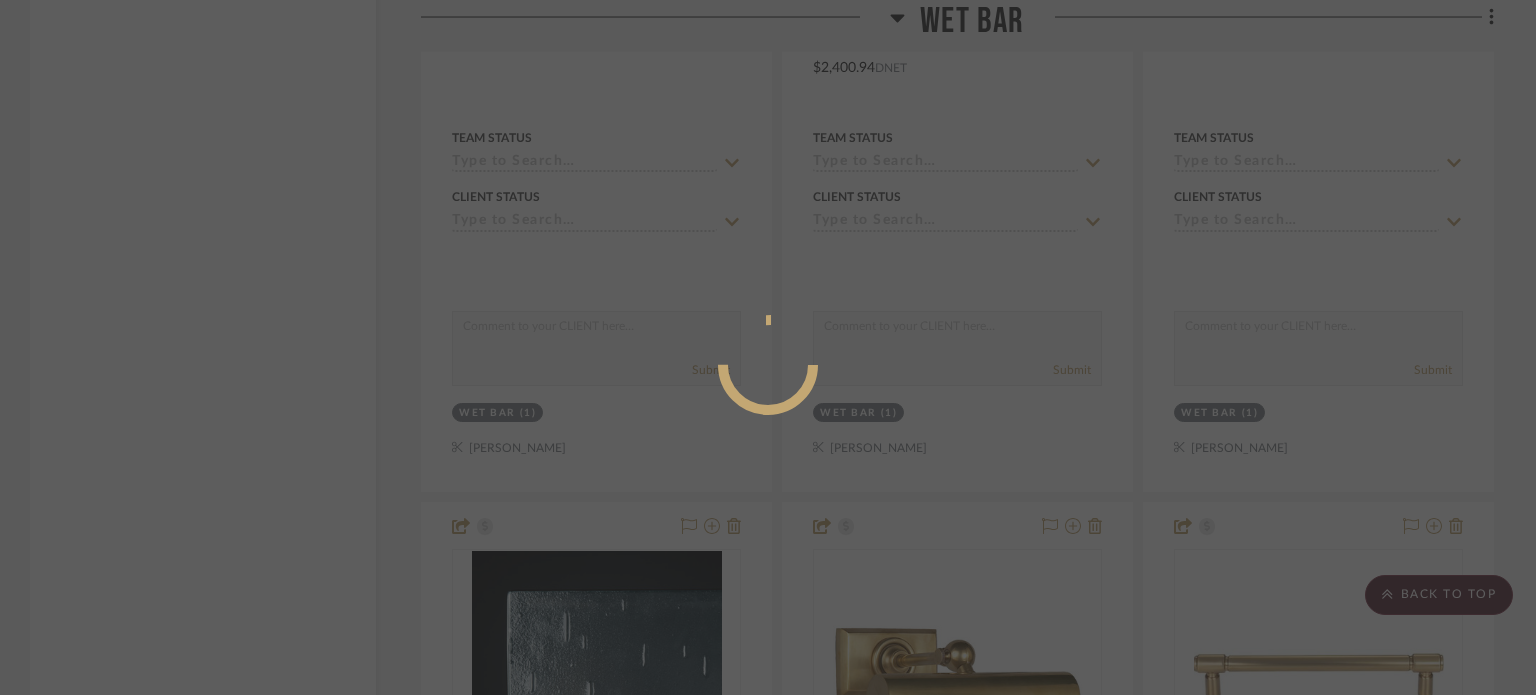 click at bounding box center (768, 445) 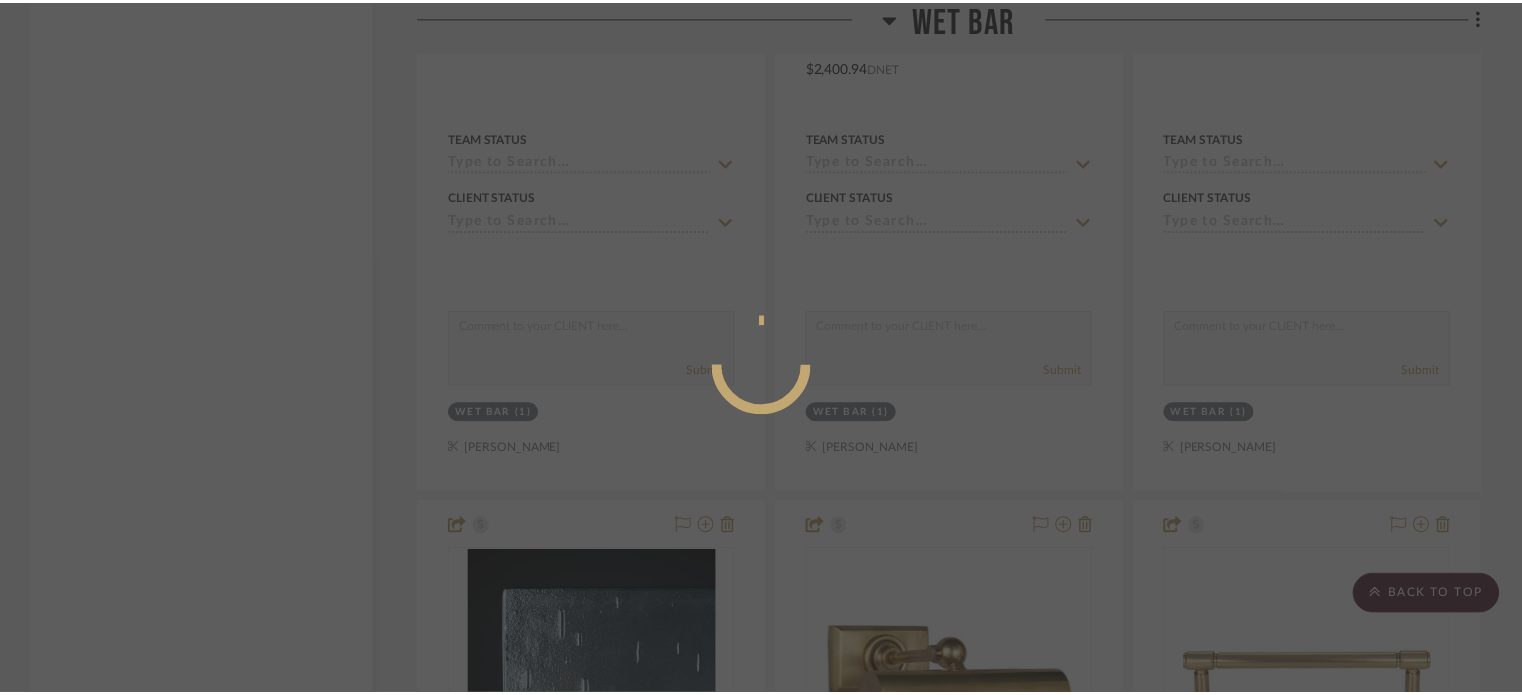 scroll, scrollTop: 5646, scrollLeft: 0, axis: vertical 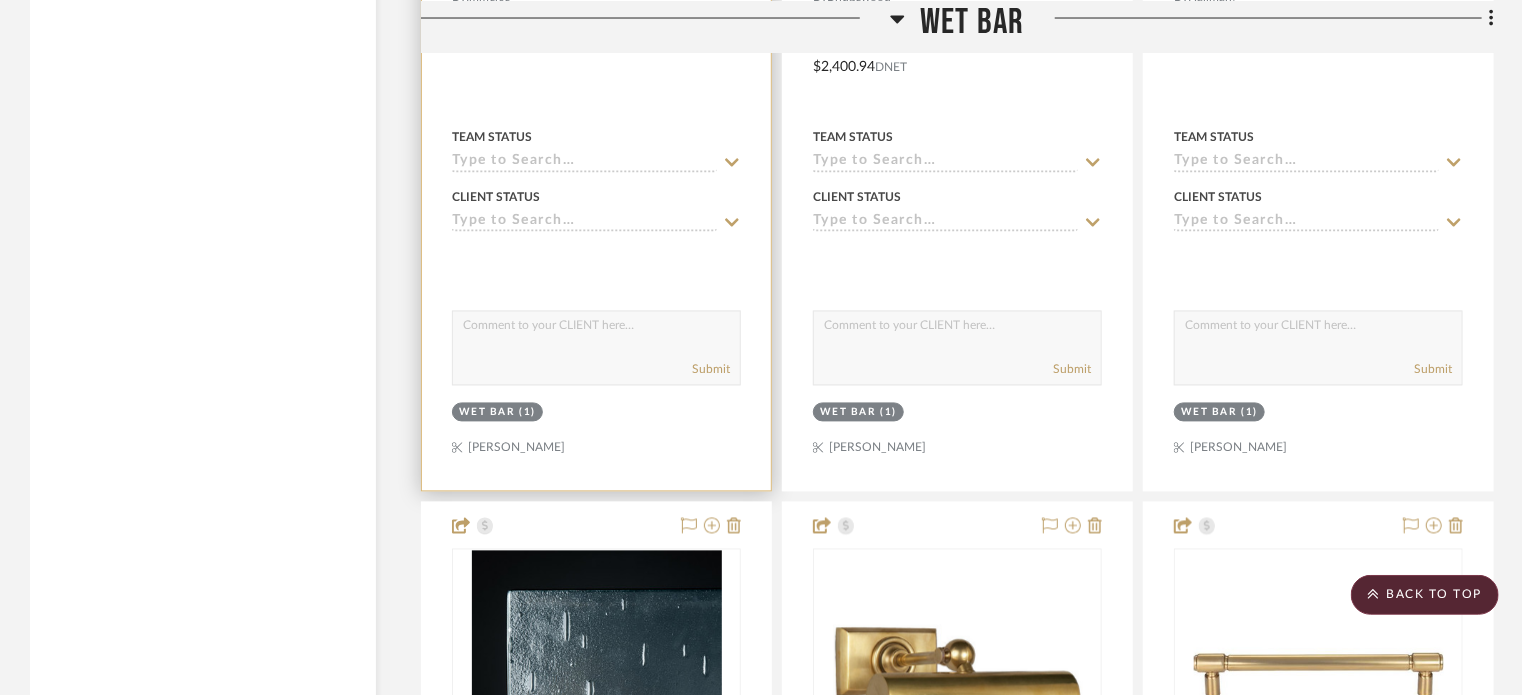 click at bounding box center (596, 53) 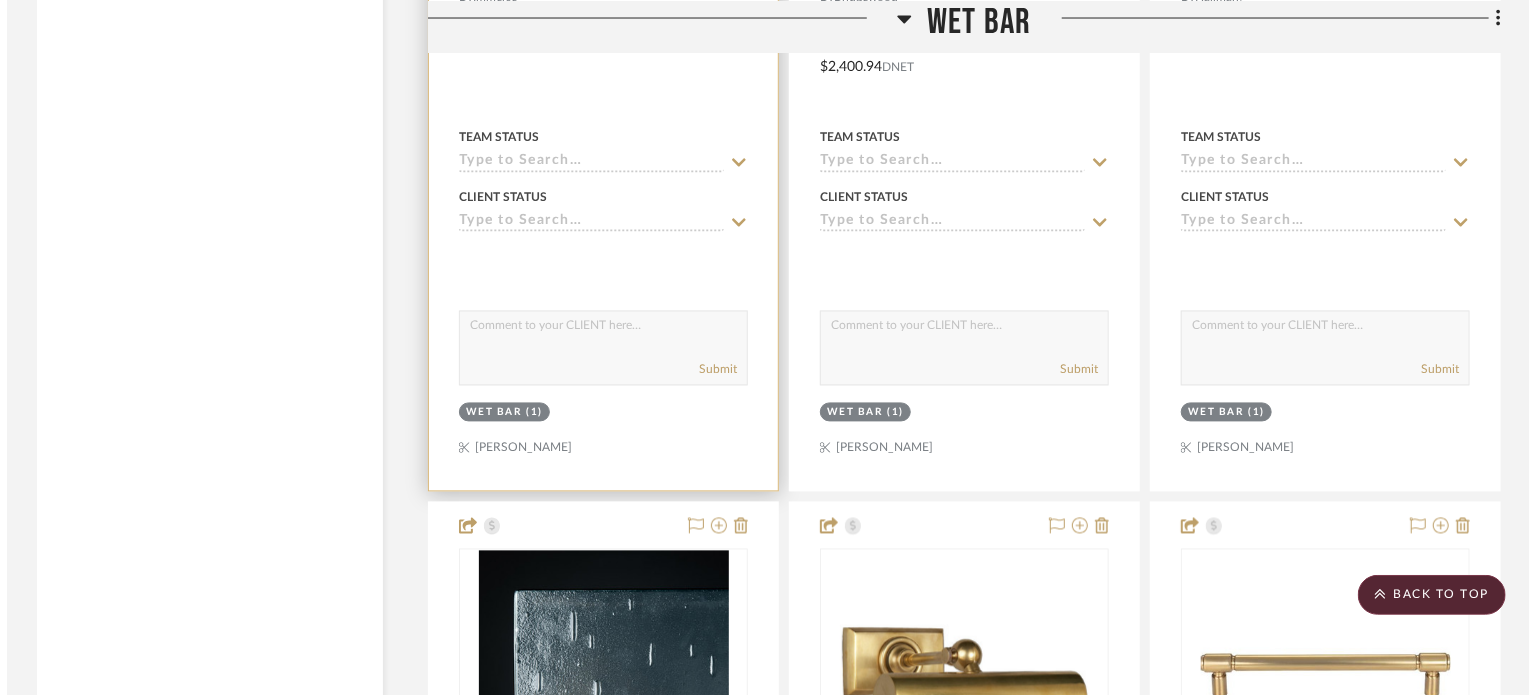 scroll, scrollTop: 0, scrollLeft: 0, axis: both 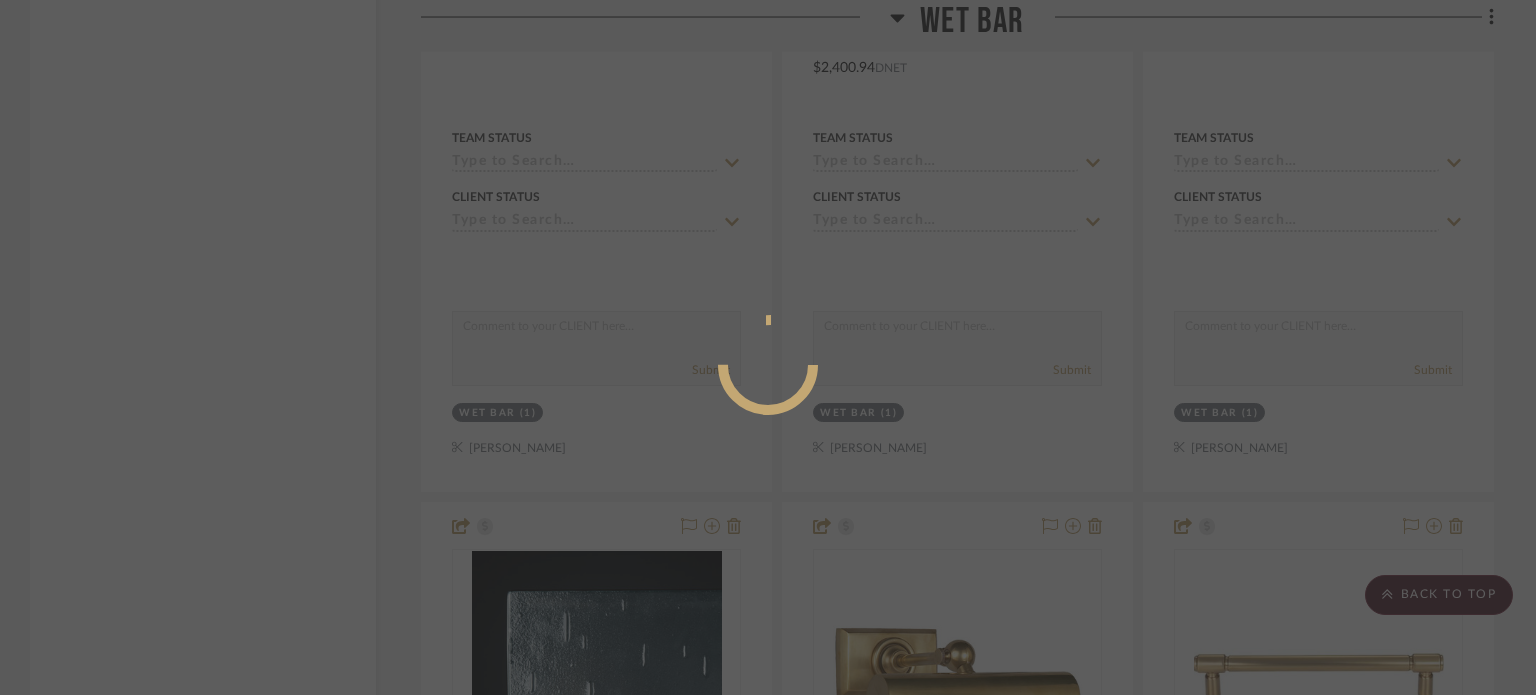 click at bounding box center [768, 347] 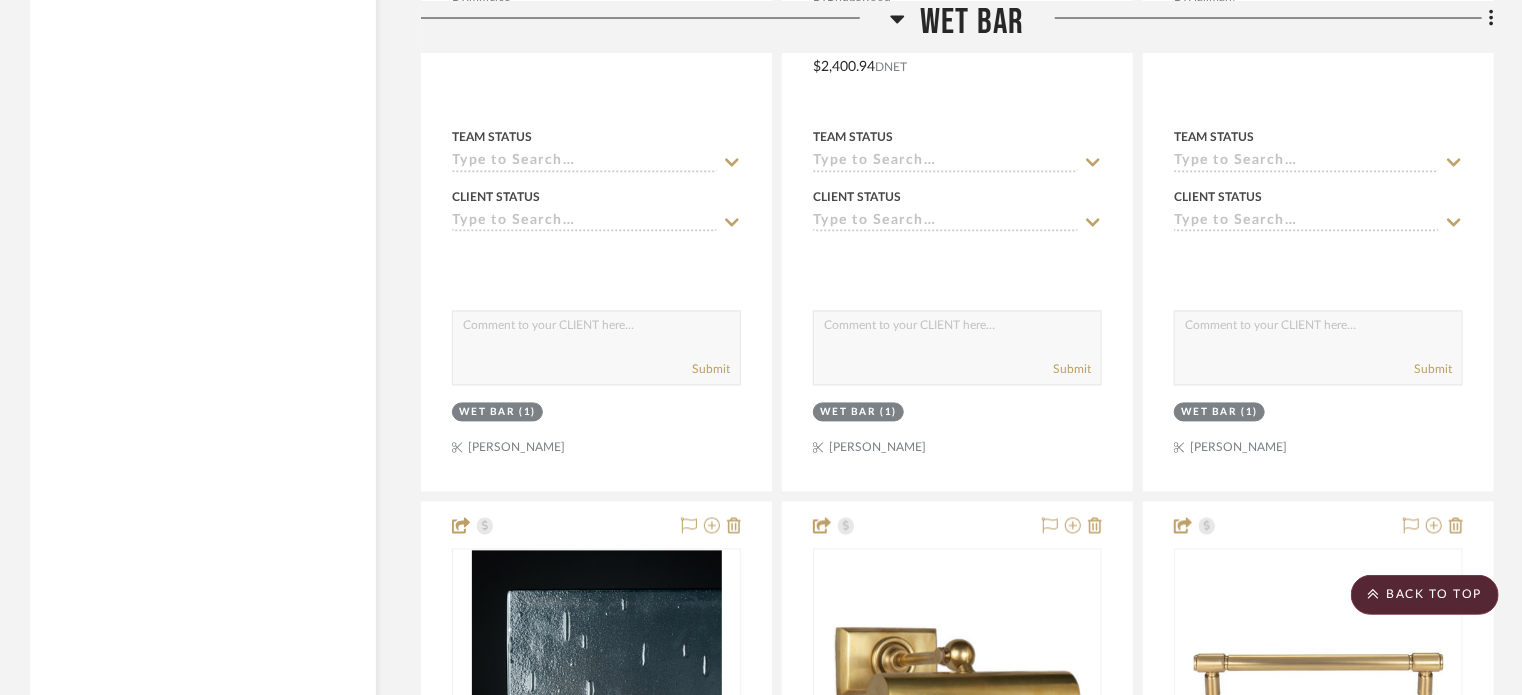 click on "Filter by keyword, category or name prior to exporting to Excel or Bulk Actions Team Comments All Team Comments Team Comments in last day Team Comments in last week Flagged Shared with Client Client Feedback No Feedback  (4)  Client Comments All Client Comments Client Comments in last day Client Comments in last week Added To PO Category  Kitchen   (6)   Bath   (3)   Architectural Elements   (2)   Hardware   (2)   Lighting   (2)   Accessories    (1)  Brand Bridgewood  (3)  Hallmark  (2)  Immerse  (5)  Nantucket  (1)  Top Knobs  (2)  [PERSON_NAME] lighting  (2)  Upload Method Clipped  (16)  Uploaded  (4)  Added By [PERSON_NAME]  (20)  Item Type Product  (16)  Site Photo or PDF  (4)  Lead Time Weeks In Stock Price 0  7,500 +  0 7500" 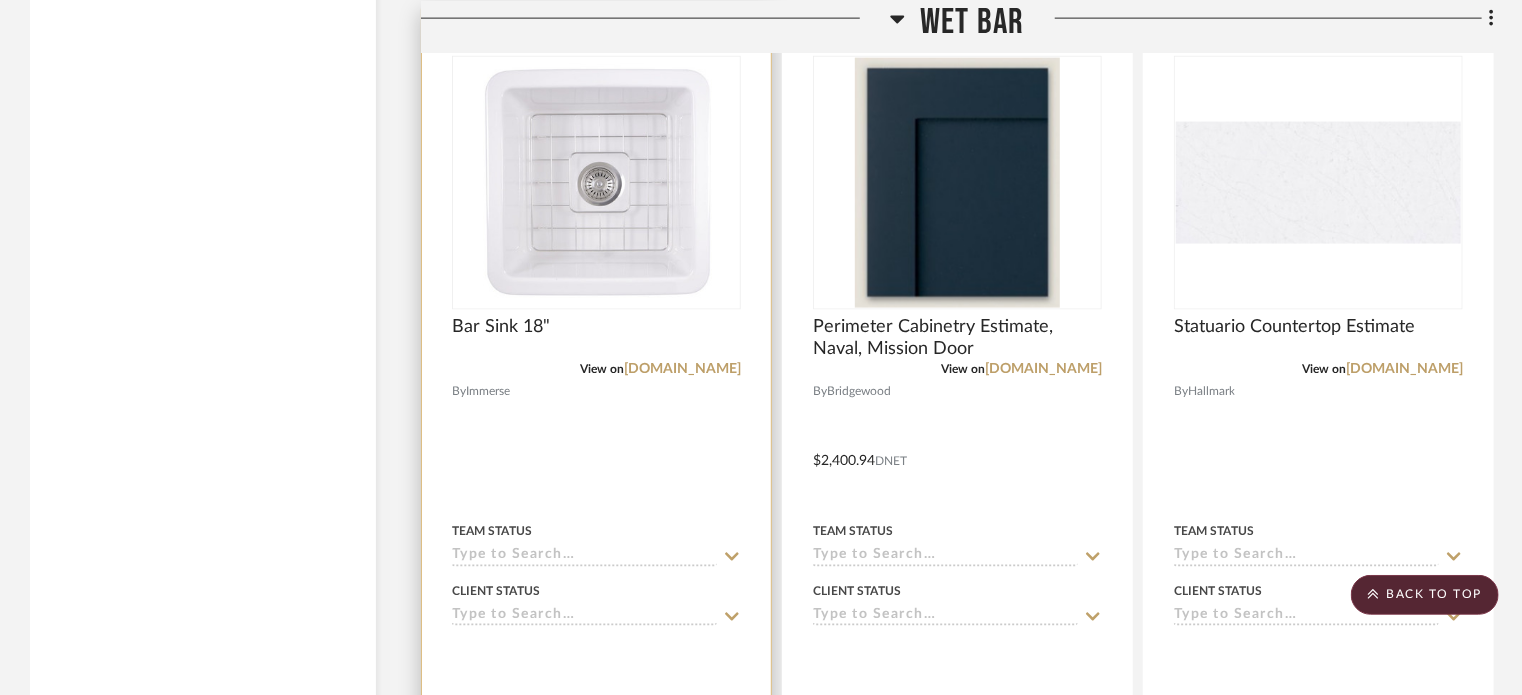 scroll, scrollTop: 5446, scrollLeft: 0, axis: vertical 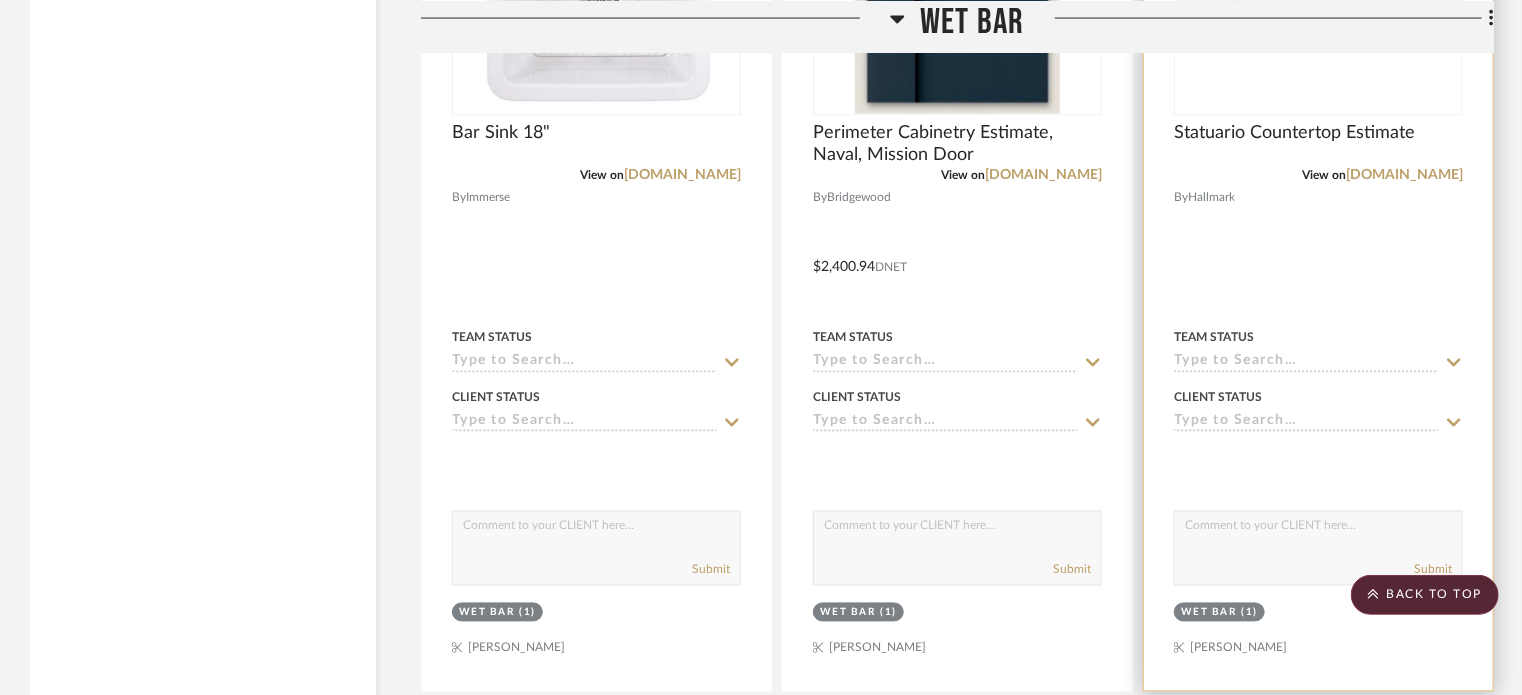 click at bounding box center (1318, 462) 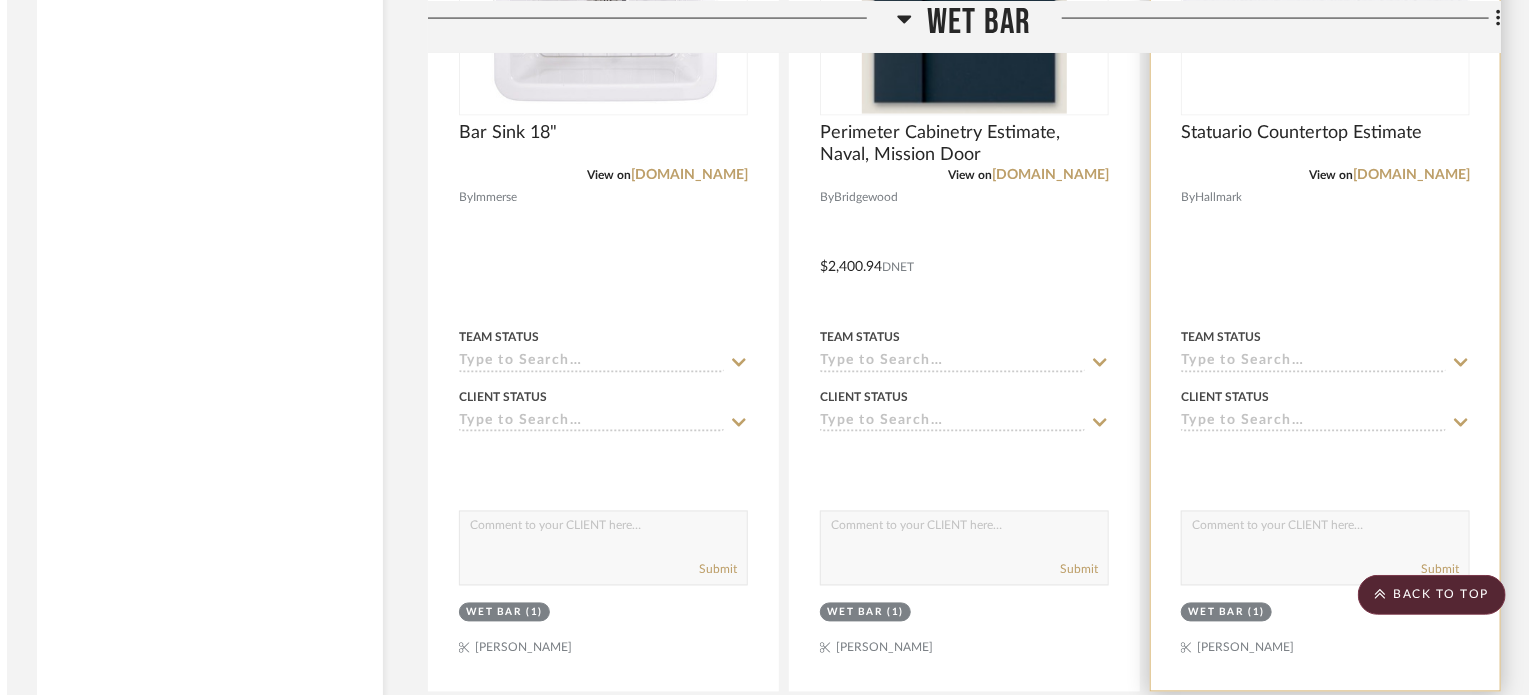 scroll, scrollTop: 0, scrollLeft: 0, axis: both 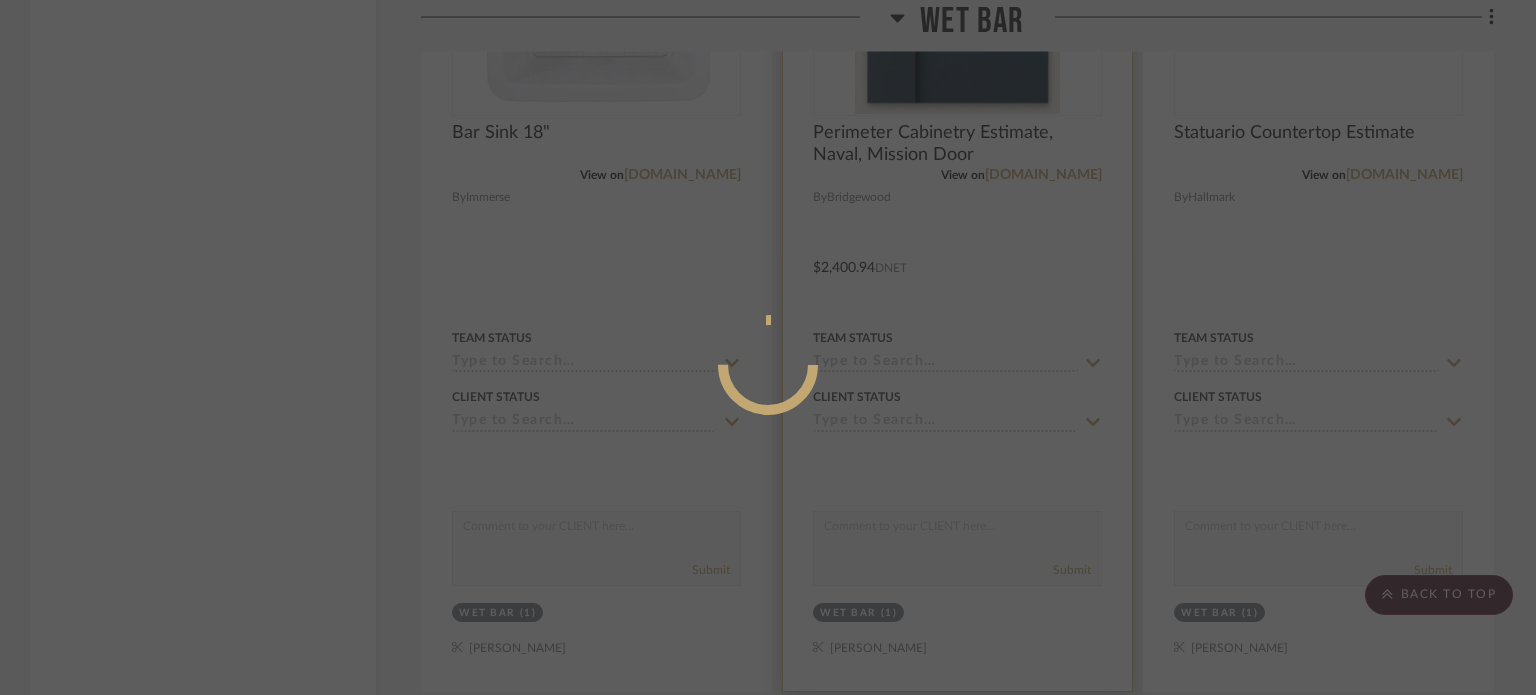 click at bounding box center [768, 347] 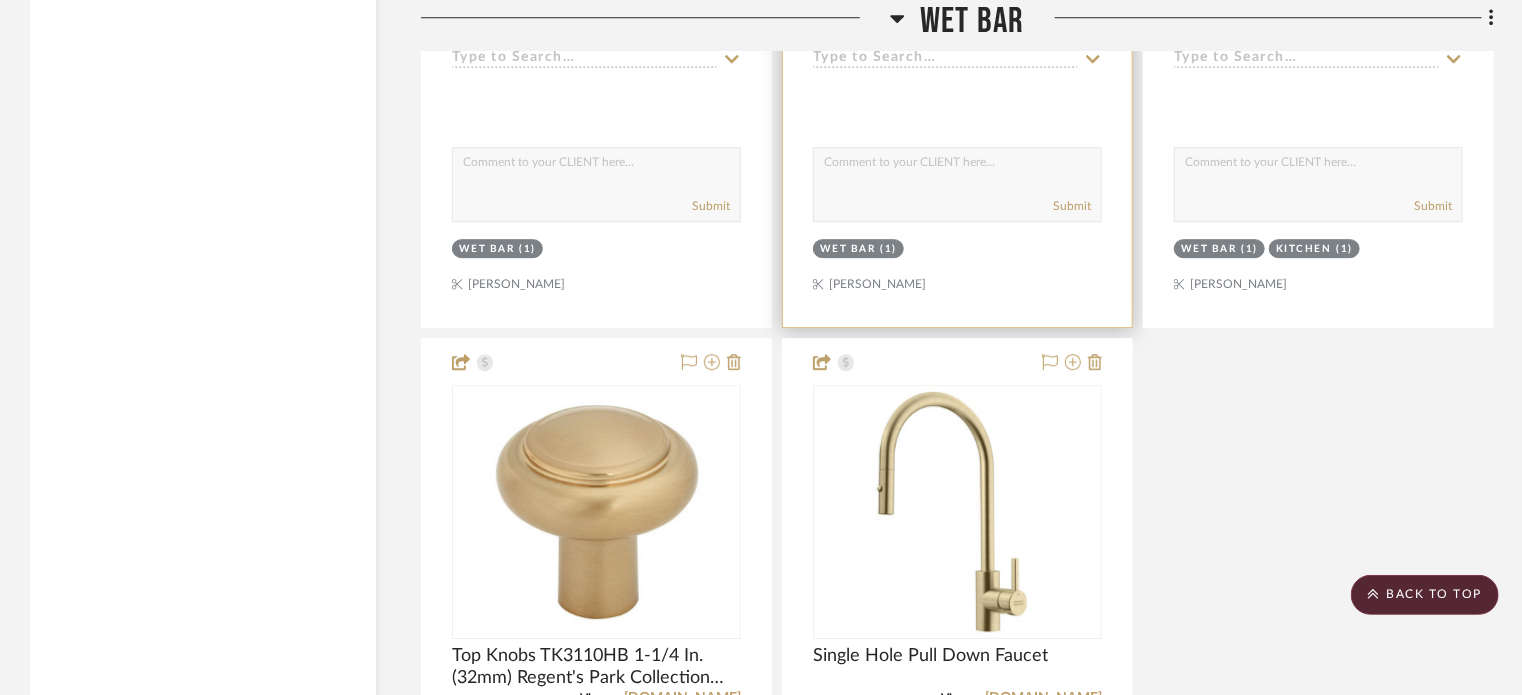 scroll, scrollTop: 6698, scrollLeft: 0, axis: vertical 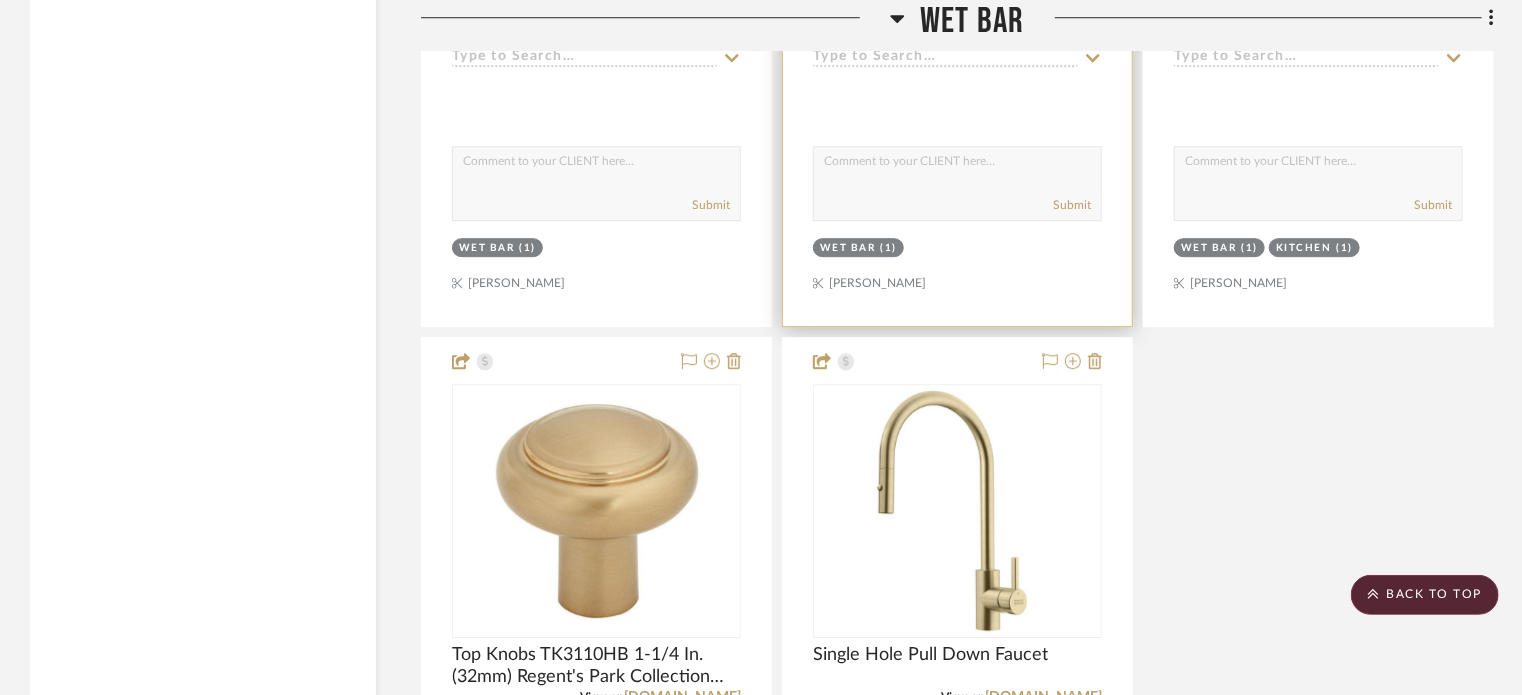 click at bounding box center [957, -112] 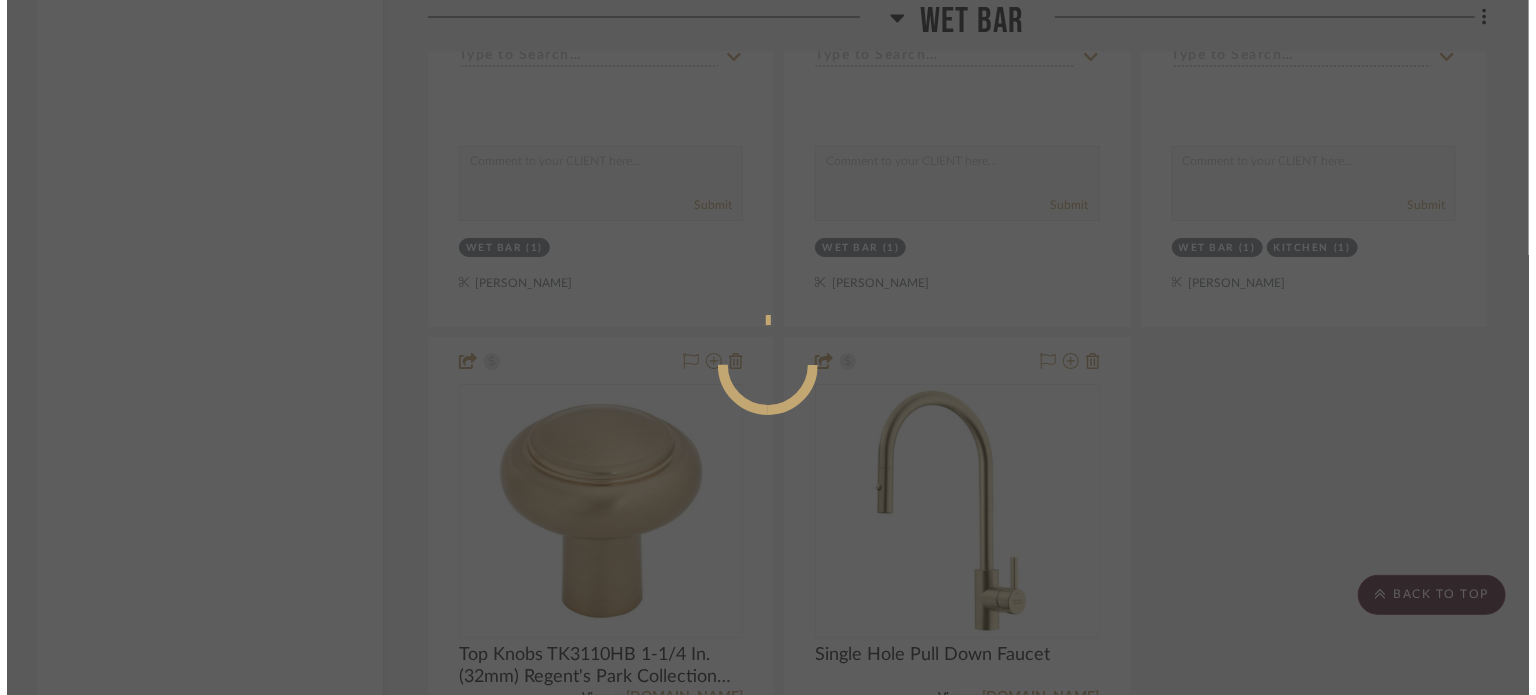 scroll, scrollTop: 0, scrollLeft: 0, axis: both 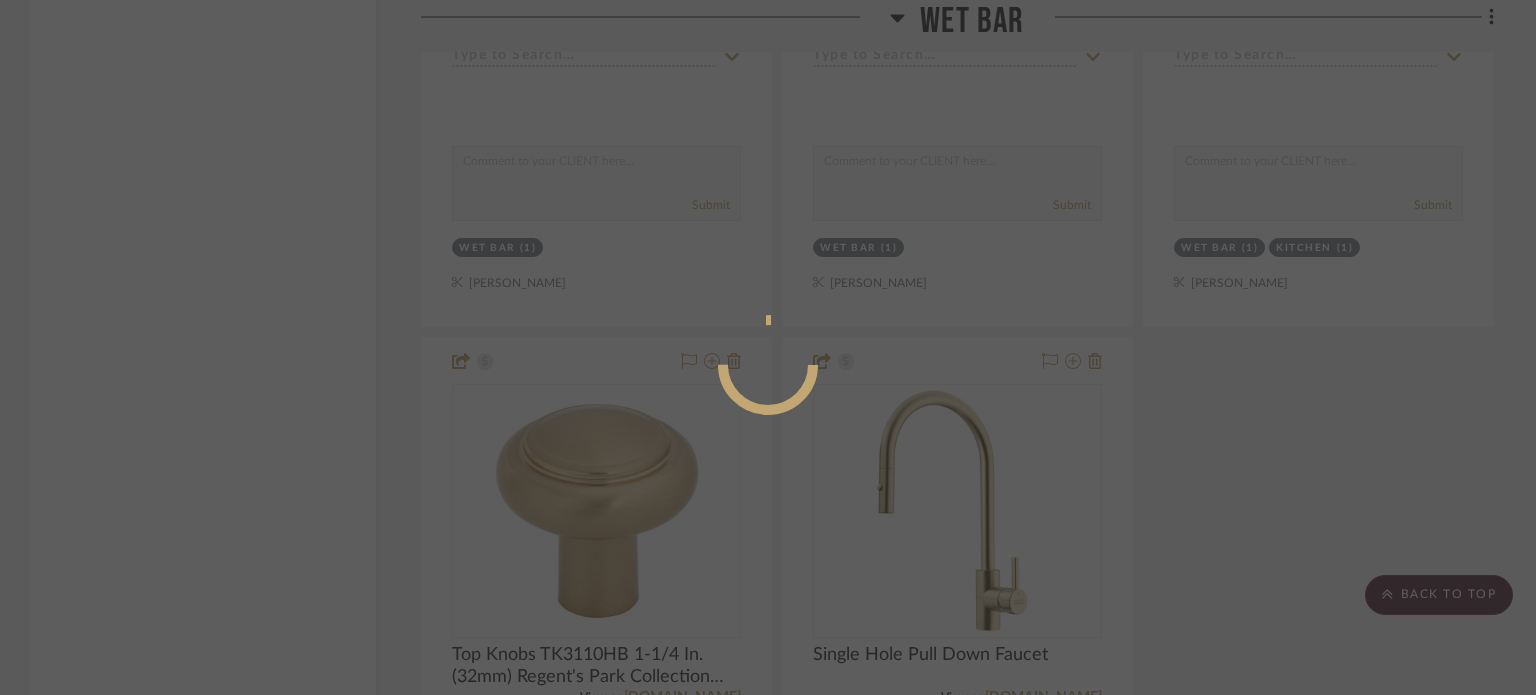 click at bounding box center (768, 347) 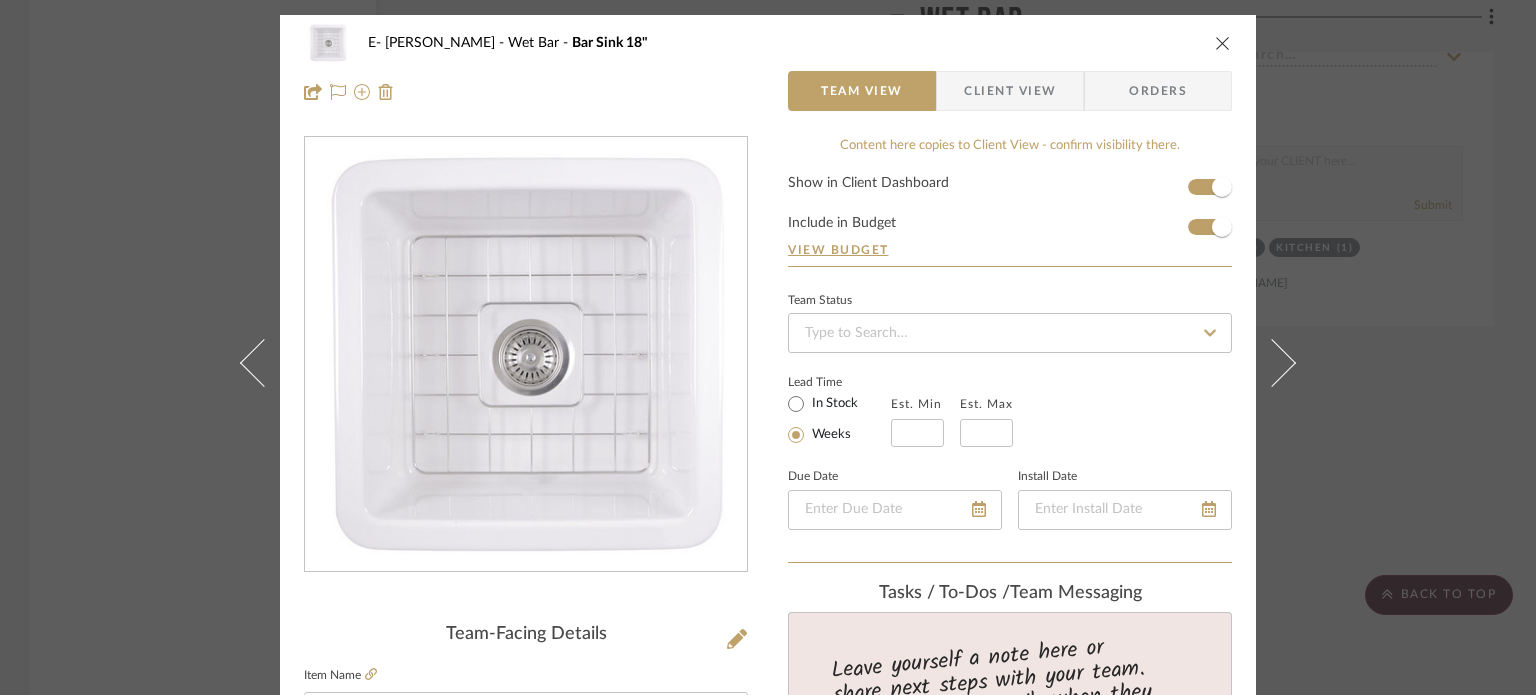 click on "E- [PERSON_NAME] Wet Bar Bar Sink 18" Team View Client View Orders  Team-Facing Details   Item Name  Bar Sink 18"  Brand  Immerse  Internal Description   Dimensions  18x18"  Product Specifications  [URL][DOMAIN_NAME]  Item Costs   View Budget   Markup %  30%  Unit Cost  $0.00  Cost Type  DNET  Client Unit Price   $0.00   Quantity  1  Unit Type  Each  Subtotal   $0.00   Tax %  9.49%  Total Tax   $0.00   Shipping Cost  $0.00  Ship. Markup %  0% Taxable  Total Shipping   $0.00  Total Client Price  $0.00  Your Cost  $0.00  Your Margin  $0.00  Content here copies to Client View - confirm visibility there.  Show in Client Dashboard   Include in Budget   View Budget  Team Status  Lead Time  In Stock Weeks  Est. Min   Est. Max   Due Date   Install Date  Tasks / To-Dos /  team Messaging  Leave yourself a note here or share next steps with your team. You will receive emails when they
respond!  Invite Collaborator Internal Notes" at bounding box center (768, 347) 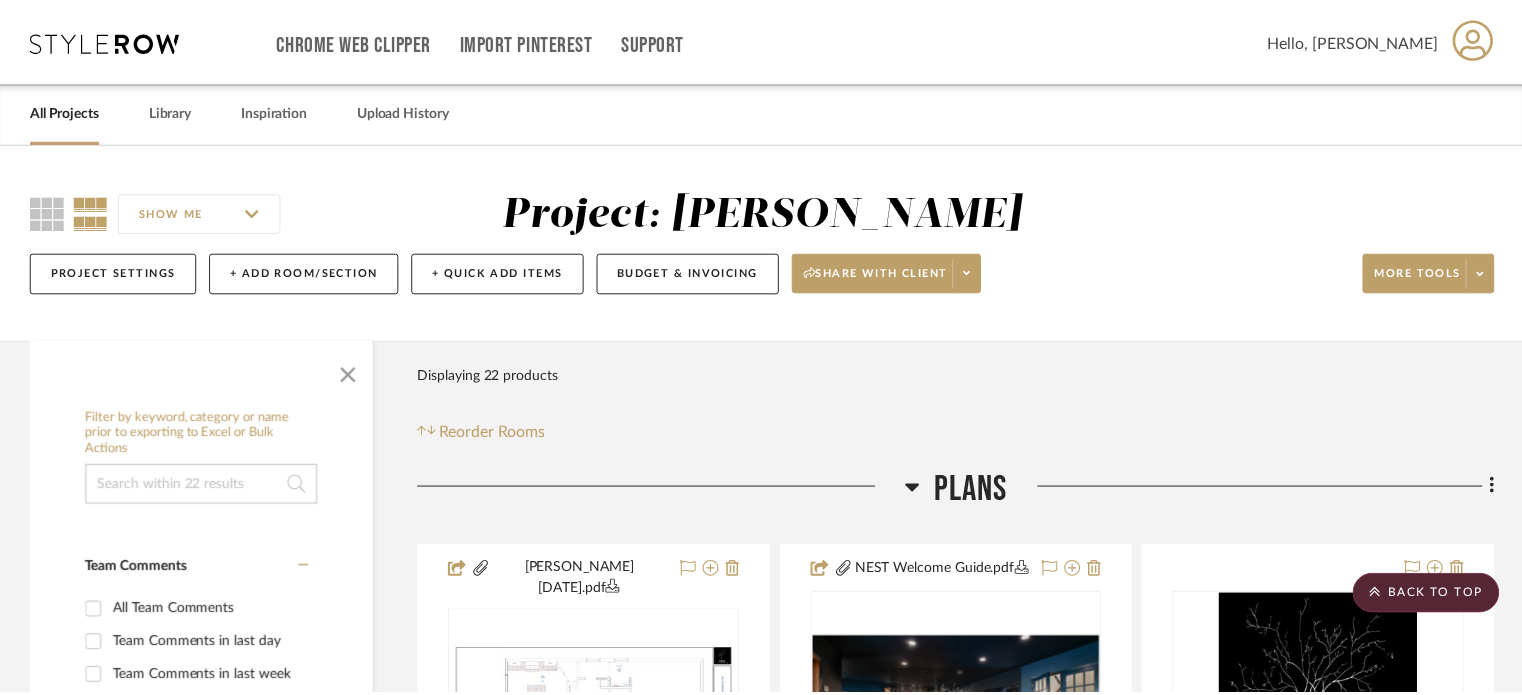 scroll, scrollTop: 6698, scrollLeft: 0, axis: vertical 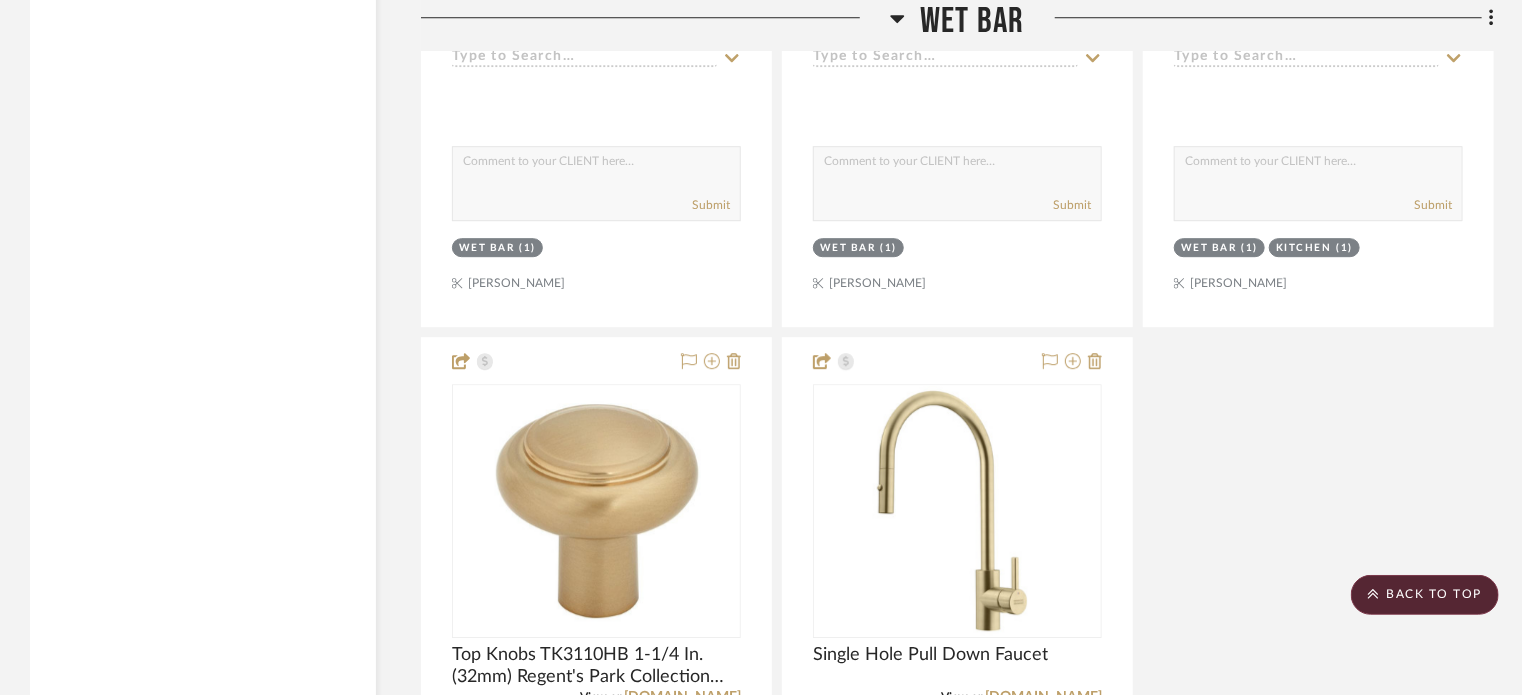 click on "Perimeter Cabinetry Estimate, Naval, Mission Door  View on  [DOMAIN_NAME]  By  Bridgewood
$2,400.94  DNET  Team Status Client Status client Comments:  Submit   Wet Bar  (1)    [PERSON_NAME]  Statuario Countertop Estimate  View on  [DOMAIN_NAME]  By  Hallmark
Team Status Client Status client Comments:  Submit   Wet Bar  (1)    [PERSON_NAME] Leisure  Seeded Glass Estimate  View on  [DOMAIN_NAME]  By  Unknown
$600.00  DNET  Team Status Client Status client Comments:  Submit   Wet Bar  (1)    [PERSON_NAME] Leisure  Picture Light   View on  [DOMAIN_NAME]  By  [PERSON_NAME] lighting  Hand-Rubbed Antique
Brass
$379.00  DNET  Team Status Client Status client Comments:  Submit   Wet Bar  (1)    [PERSON_NAME] Leisure  Bar Sink 18"  View on  [DOMAIN_NAME]  By  Immerse
Team Status Client Status client Comments:  Submit   Wet Bar  (1)    [PERSON_NAME]  Honey Bronze Pull  View on  [DOMAIN_NAME]  By  Top Knobs
$10.75  DNET  Team Status Client Status client Comments:  Submit   Wet Bar  (1) (1)" 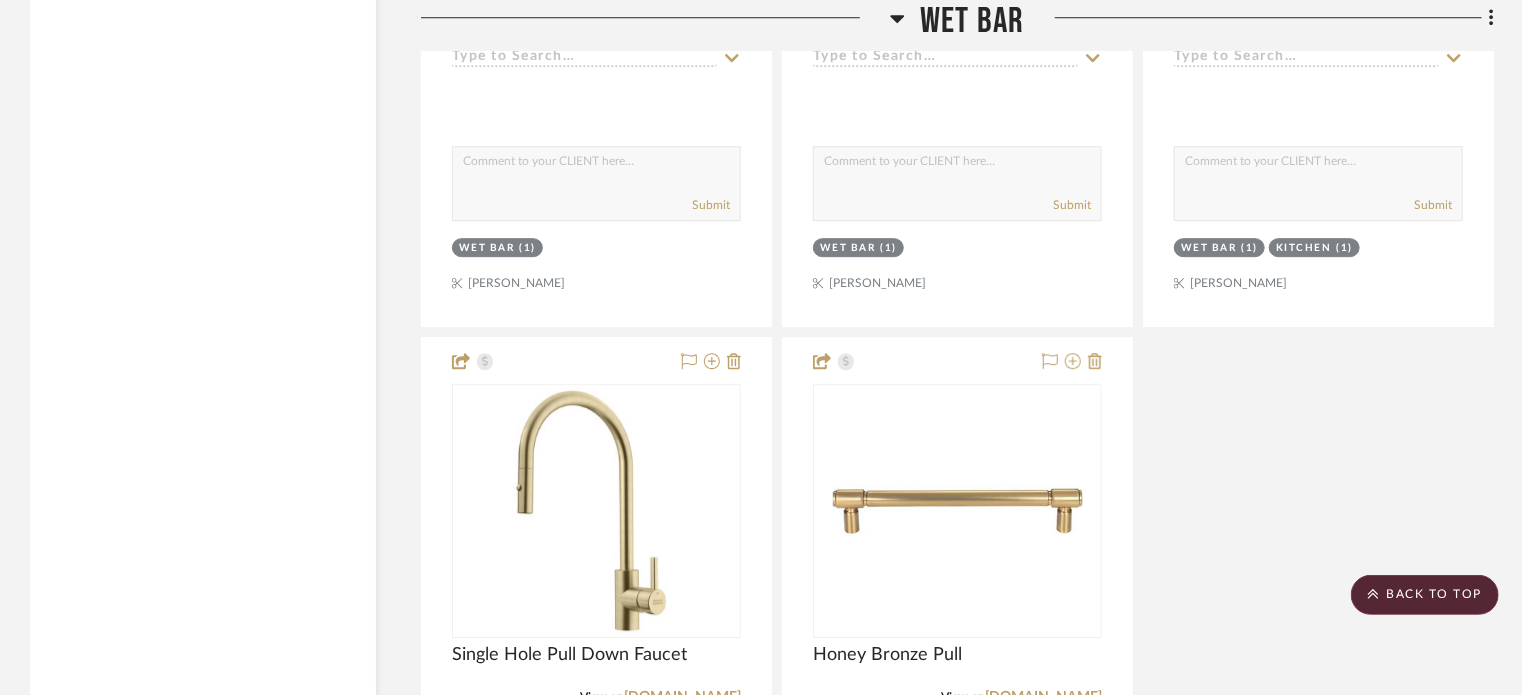 click on "Perimeter Cabinetry Estimate, Naval, Mission Door  View on  [DOMAIN_NAME]  By  Bridgewood
$2,400.94  DNET  Team Status Client Status client Comments:  Submit   Wet Bar  (1)    [PERSON_NAME]  Statuario Countertop Estimate  View on  [DOMAIN_NAME]  By  Hallmark
Team Status Client Status client Comments:  Submit   Wet Bar  (1)    [PERSON_NAME] Leisure  Seeded Glass Estimate  View on  [DOMAIN_NAME]  By  Unknown
$600.00  DNET  Team Status Client Status client Comments:  Submit   Wet Bar  (1)    [PERSON_NAME]  Picture Light   View on  [DOMAIN_NAME]  By  [PERSON_NAME] lighting  Hand-Rubbed Antique
Brass
$379.00  DNET  Team Status Client Status client Comments:  Submit   Wet Bar  (1)    [PERSON_NAME] Leisure  Bar Sink 18"  View on  [DOMAIN_NAME]  By  Immerse
Team Status Client Status client Comments:  Submit   Wet Bar  (1)    [PERSON_NAME]  Top Knobs TK3110HB 1-1/4 In. (32mm) Regent's Park Collection [PERSON_NAME][GEOGRAPHIC_DATA], Honey Bronze  View on  [DOMAIN_NAME]  By  Top Knobs
$4.97 (1) (1)" 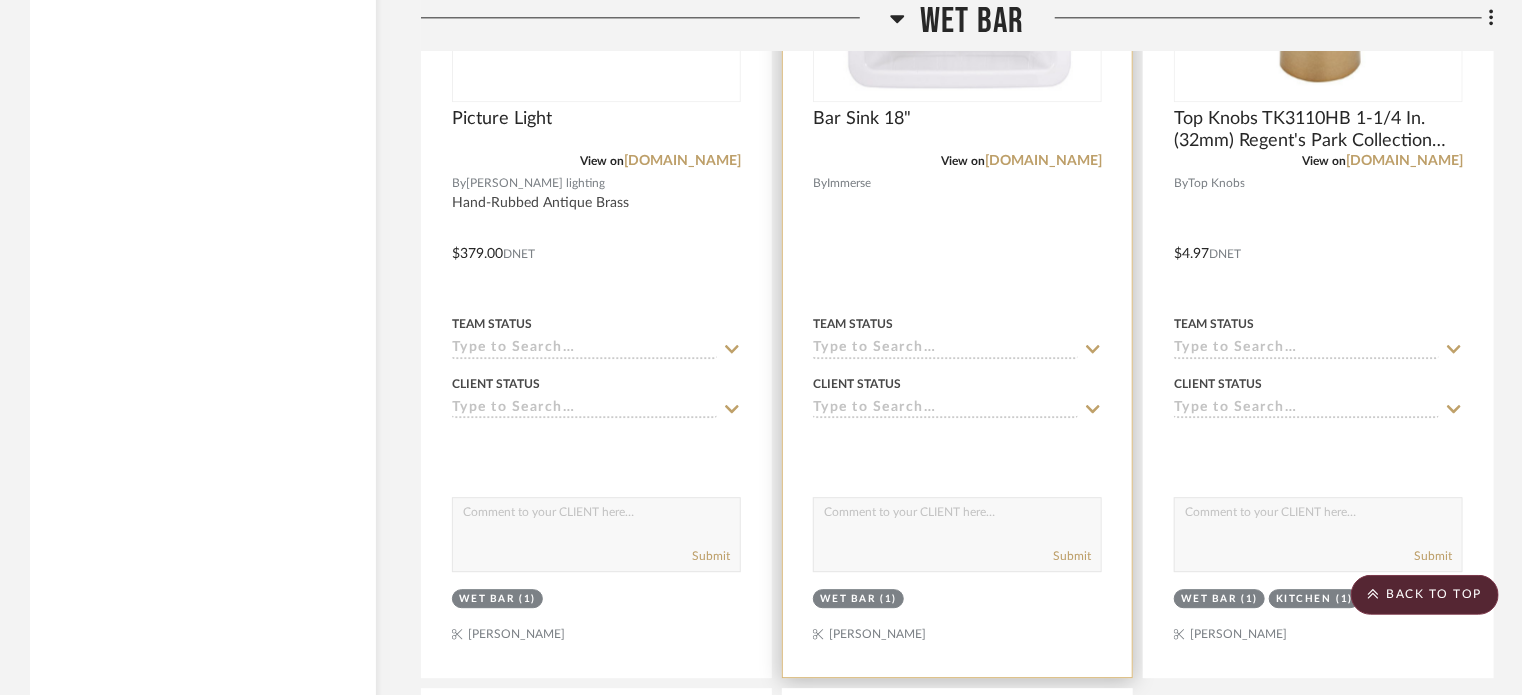 scroll, scrollTop: 6398, scrollLeft: 0, axis: vertical 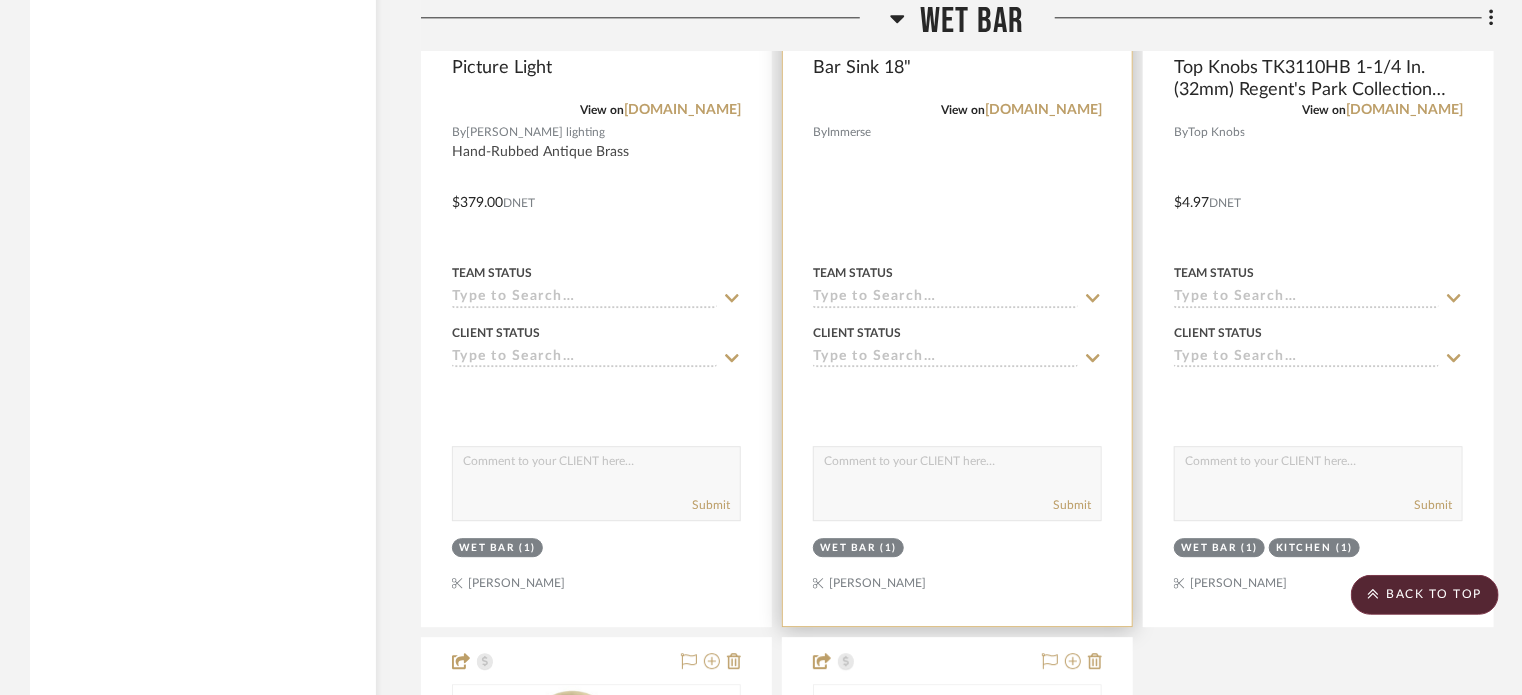 click at bounding box center [957, 397] 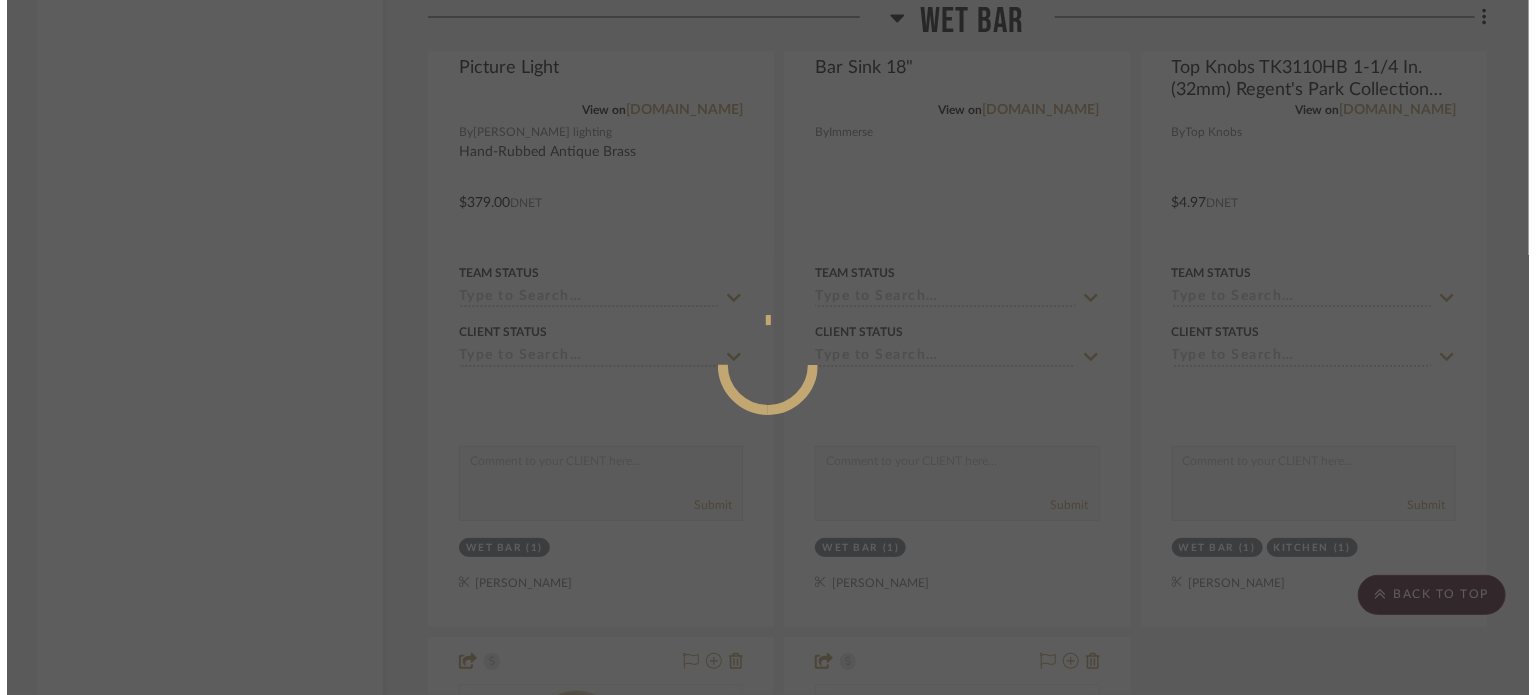 scroll, scrollTop: 0, scrollLeft: 0, axis: both 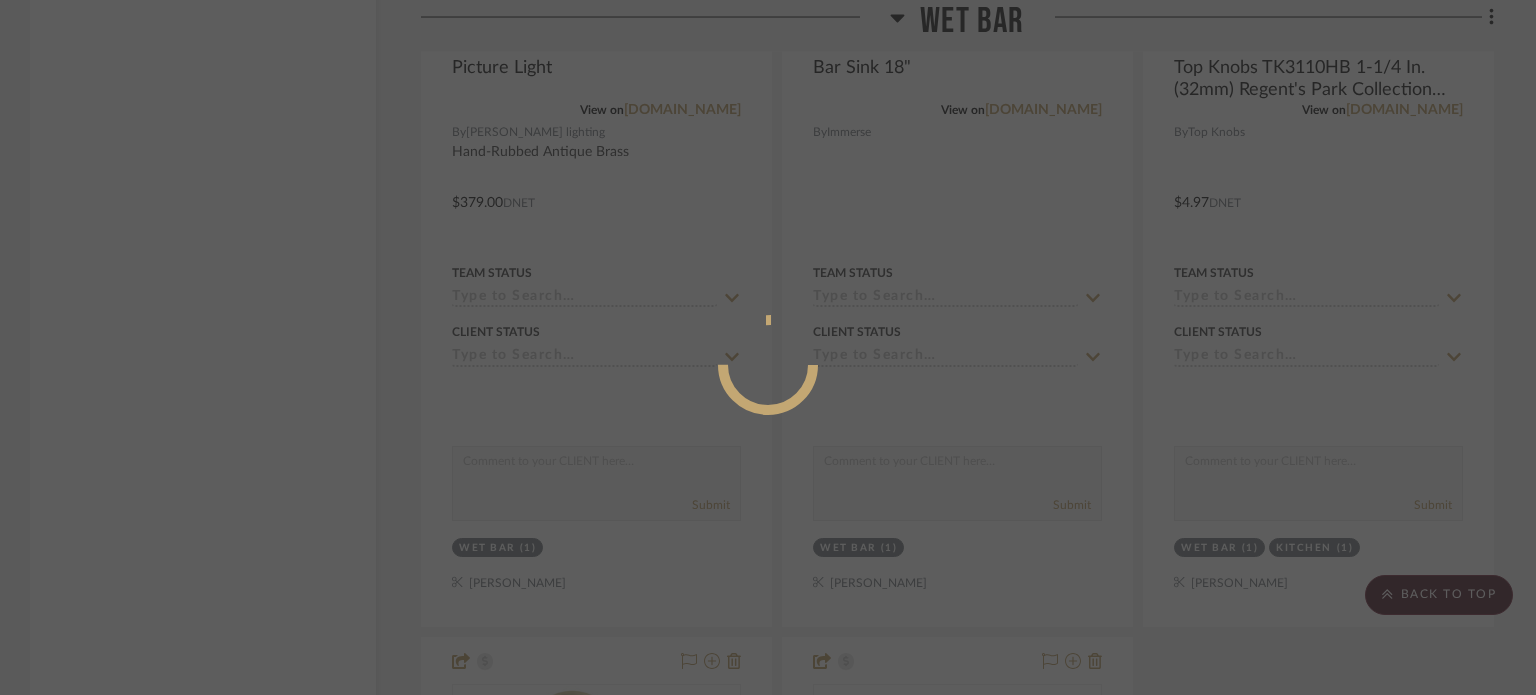 click at bounding box center (768, 347) 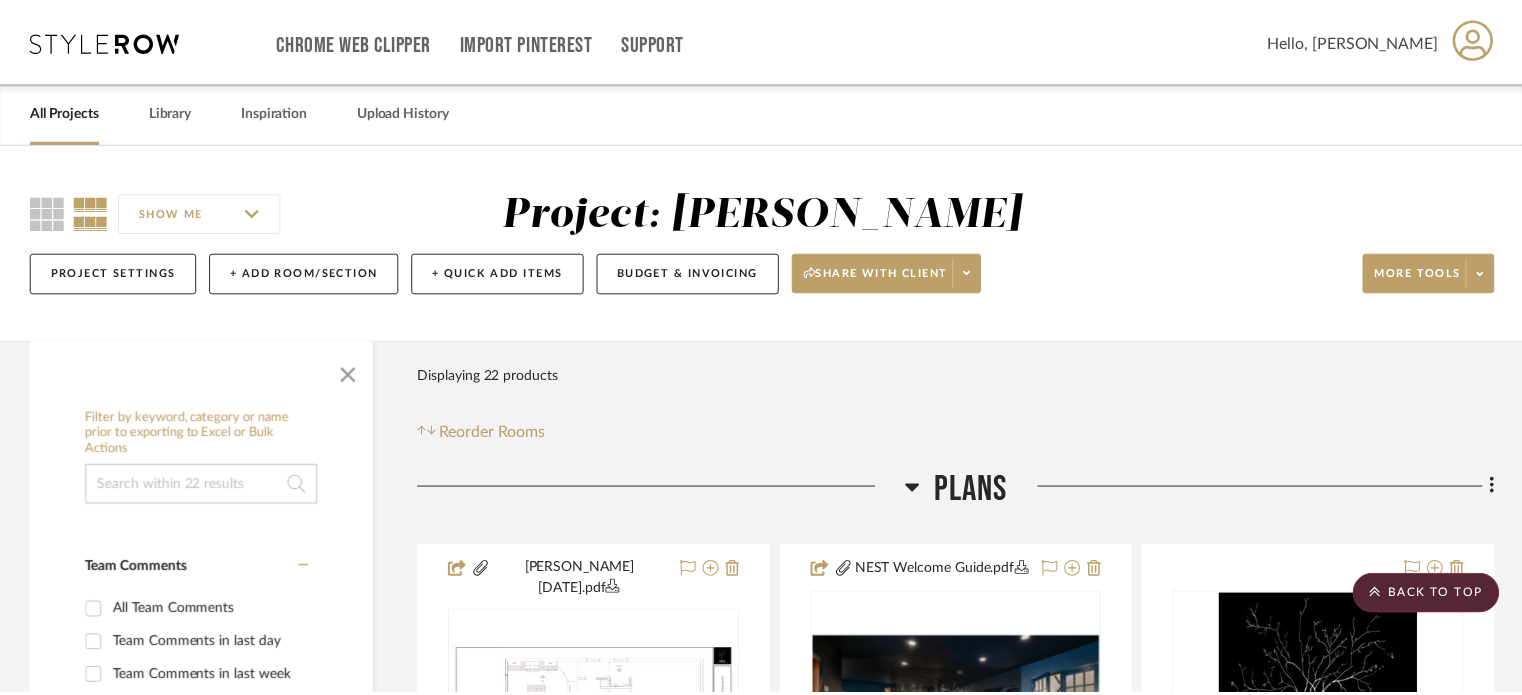 scroll, scrollTop: 6398, scrollLeft: 0, axis: vertical 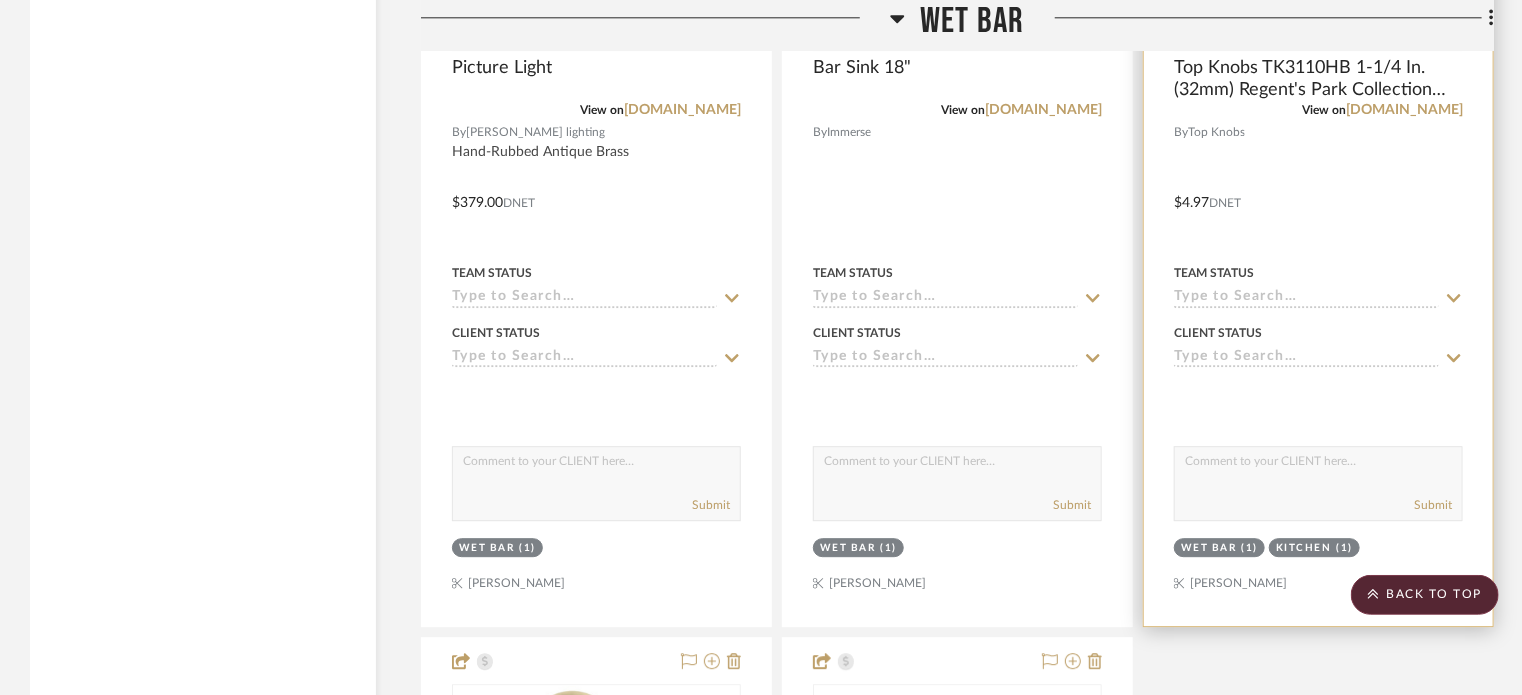 click at bounding box center [1318, 188] 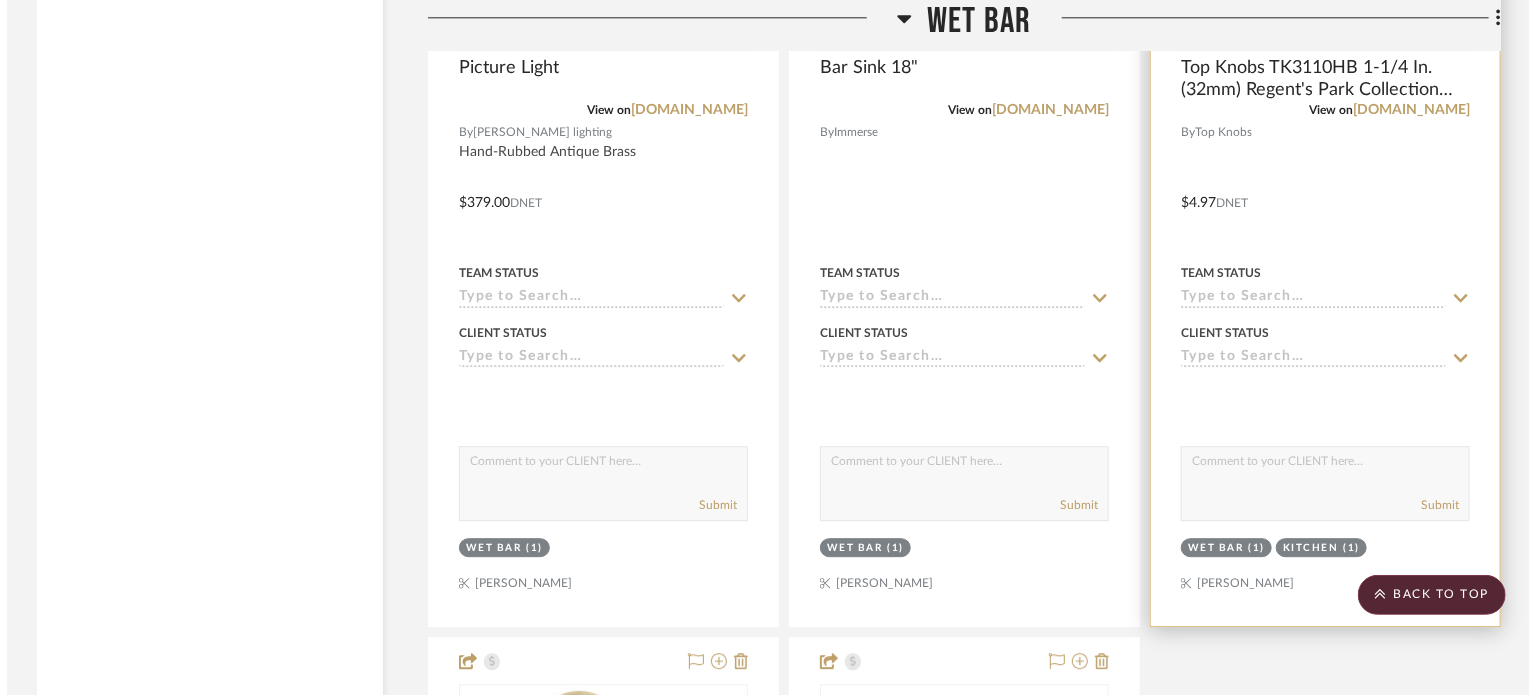 scroll, scrollTop: 0, scrollLeft: 0, axis: both 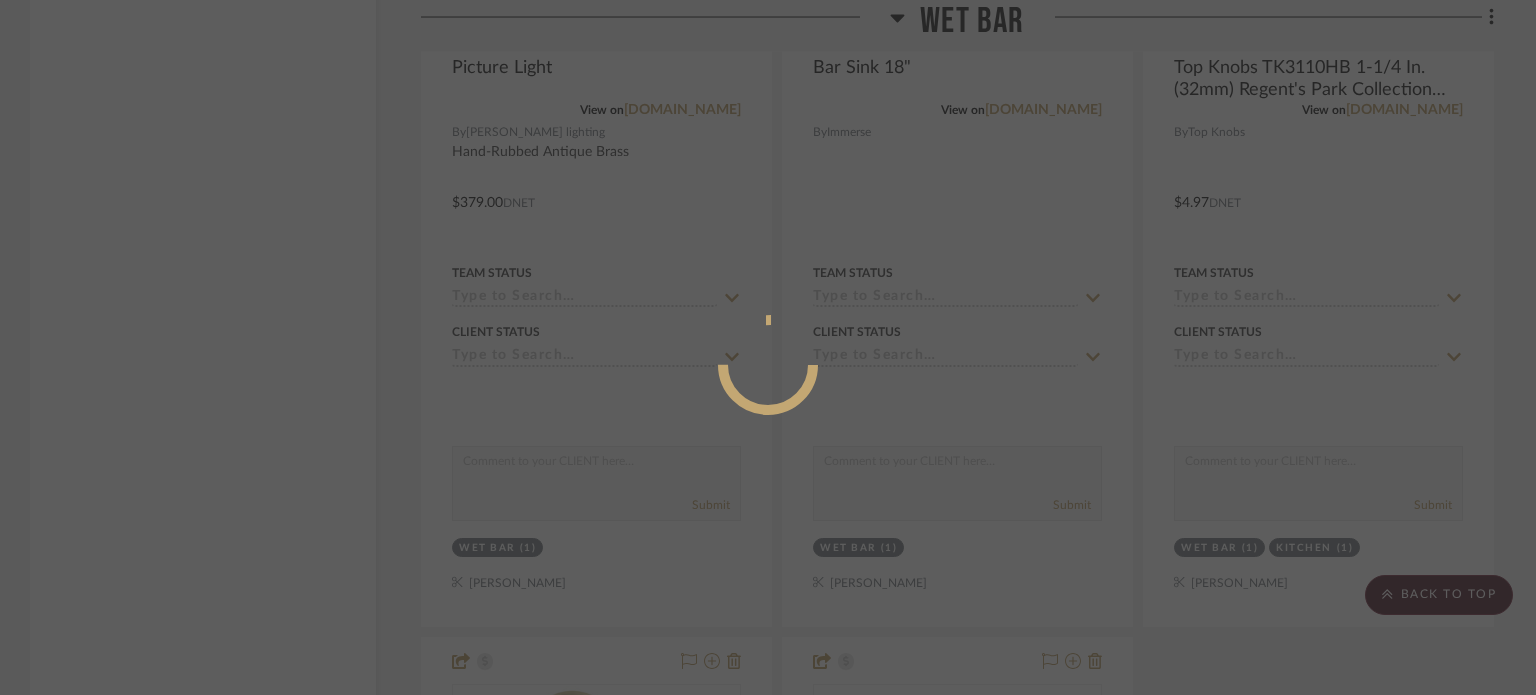 click at bounding box center (768, 347) 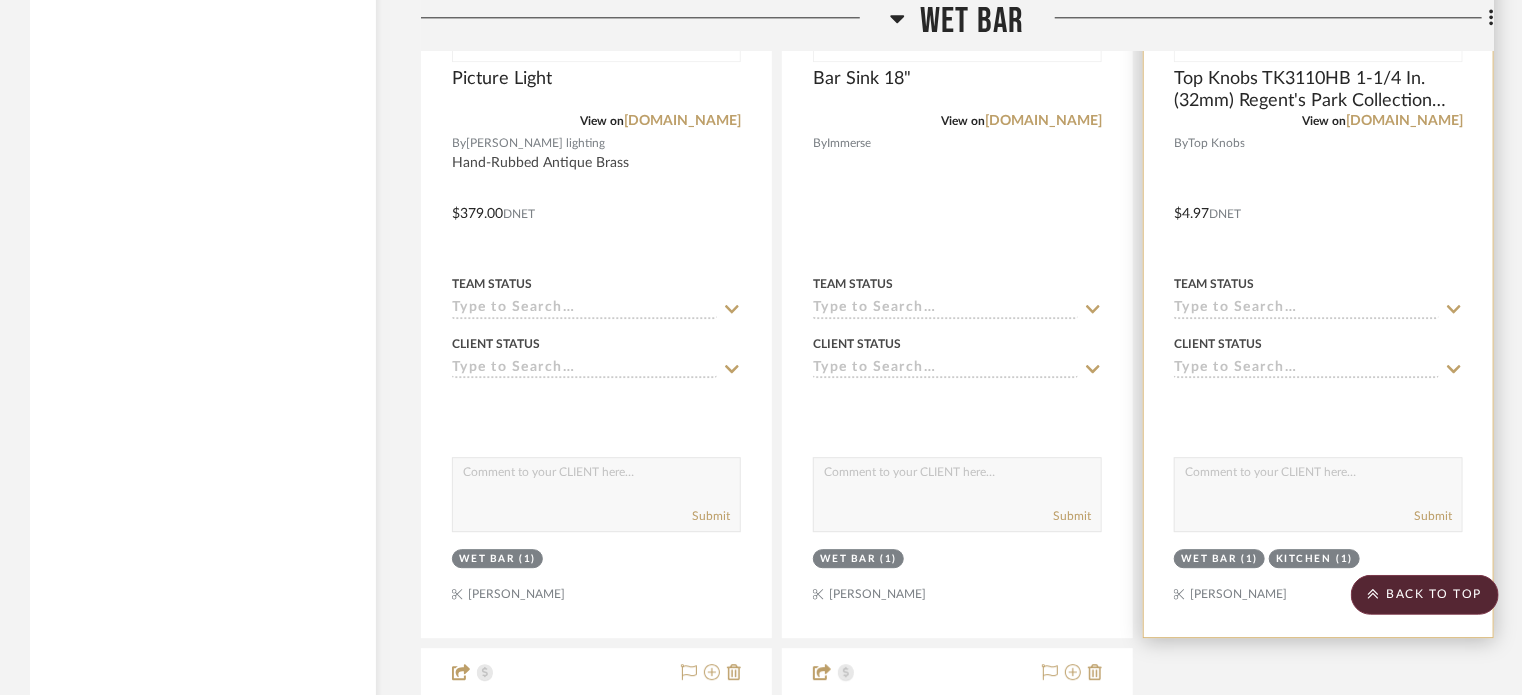 scroll, scrollTop: 6398, scrollLeft: 0, axis: vertical 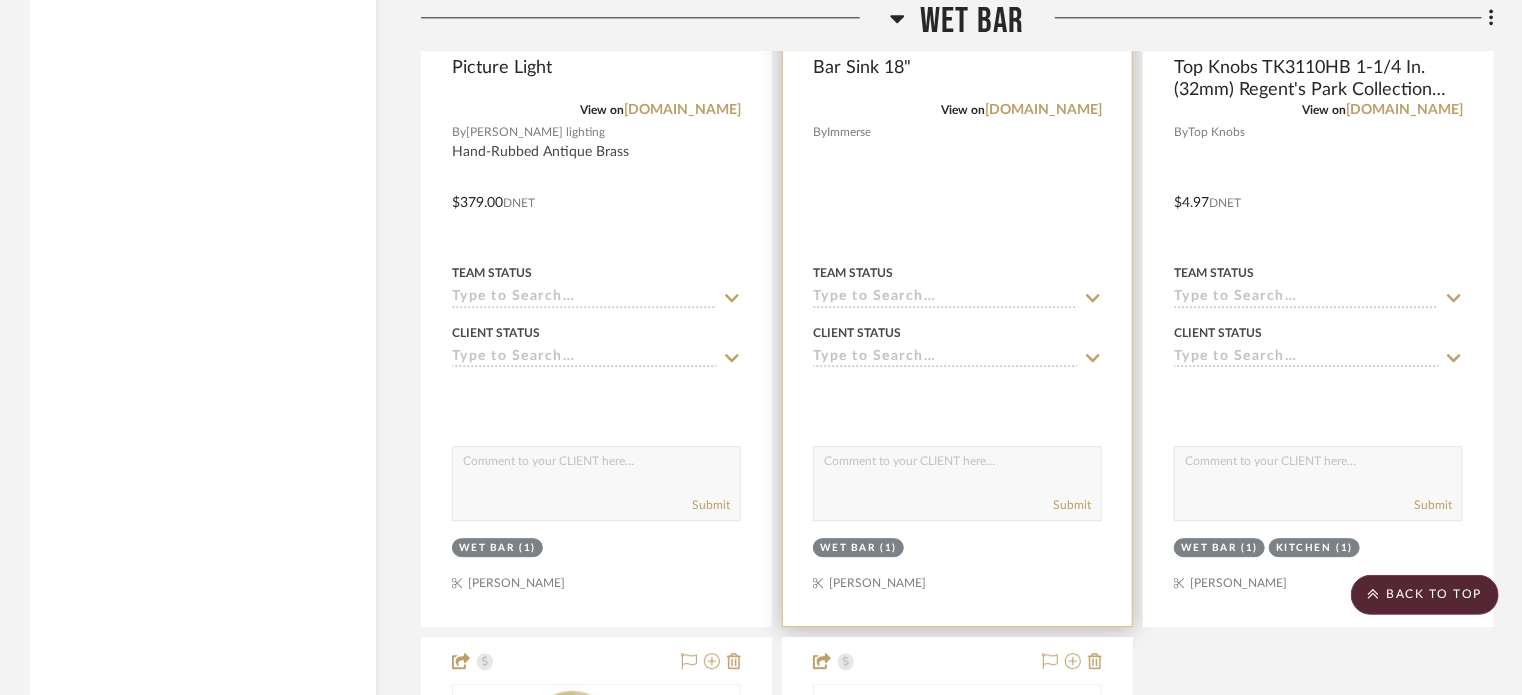 click at bounding box center [957, 188] 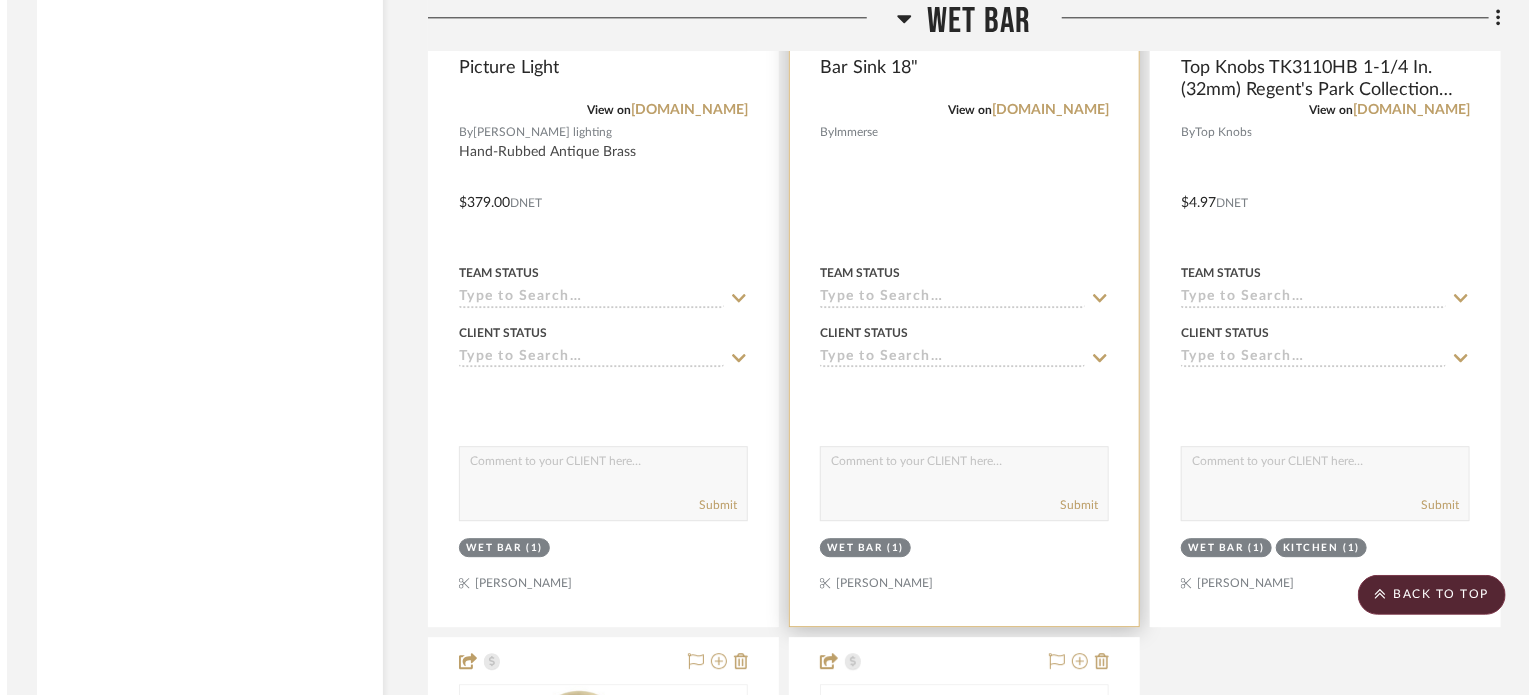 scroll, scrollTop: 0, scrollLeft: 0, axis: both 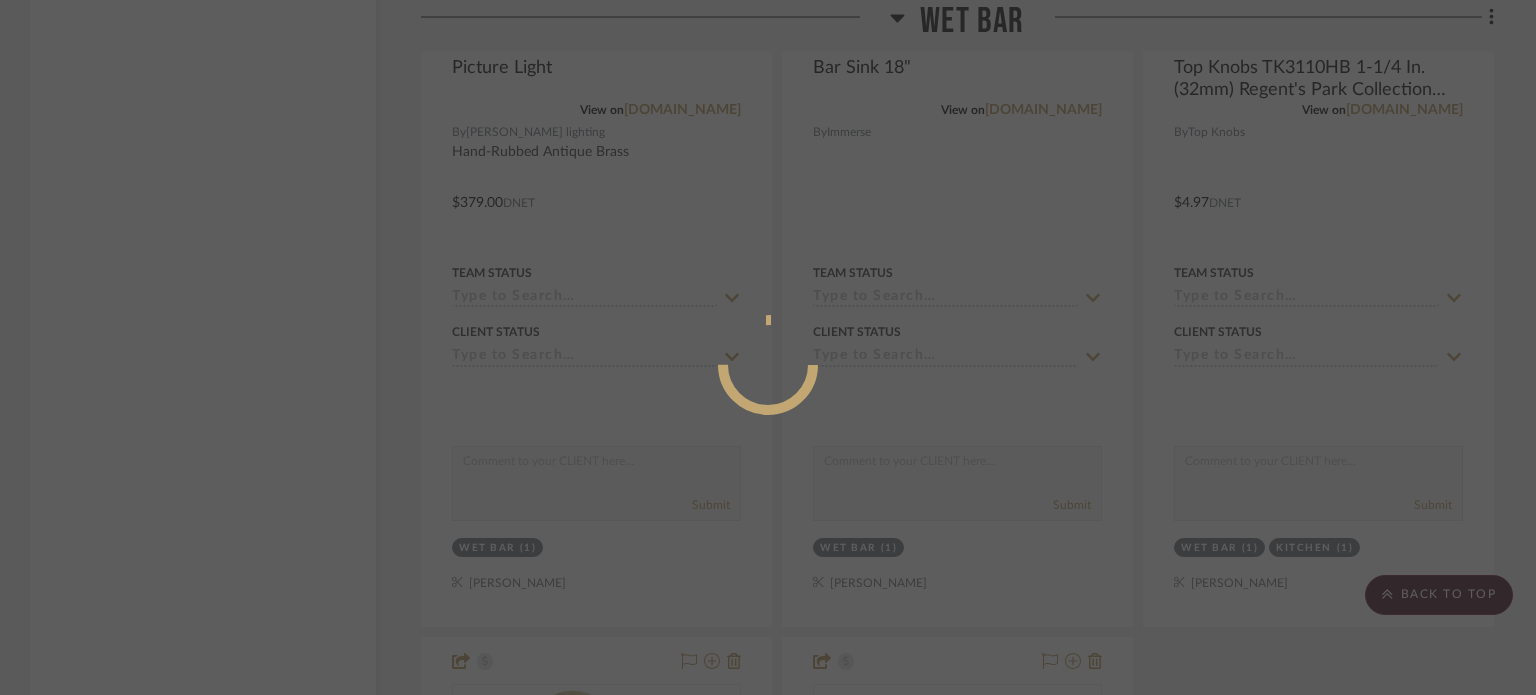 click at bounding box center [768, 347] 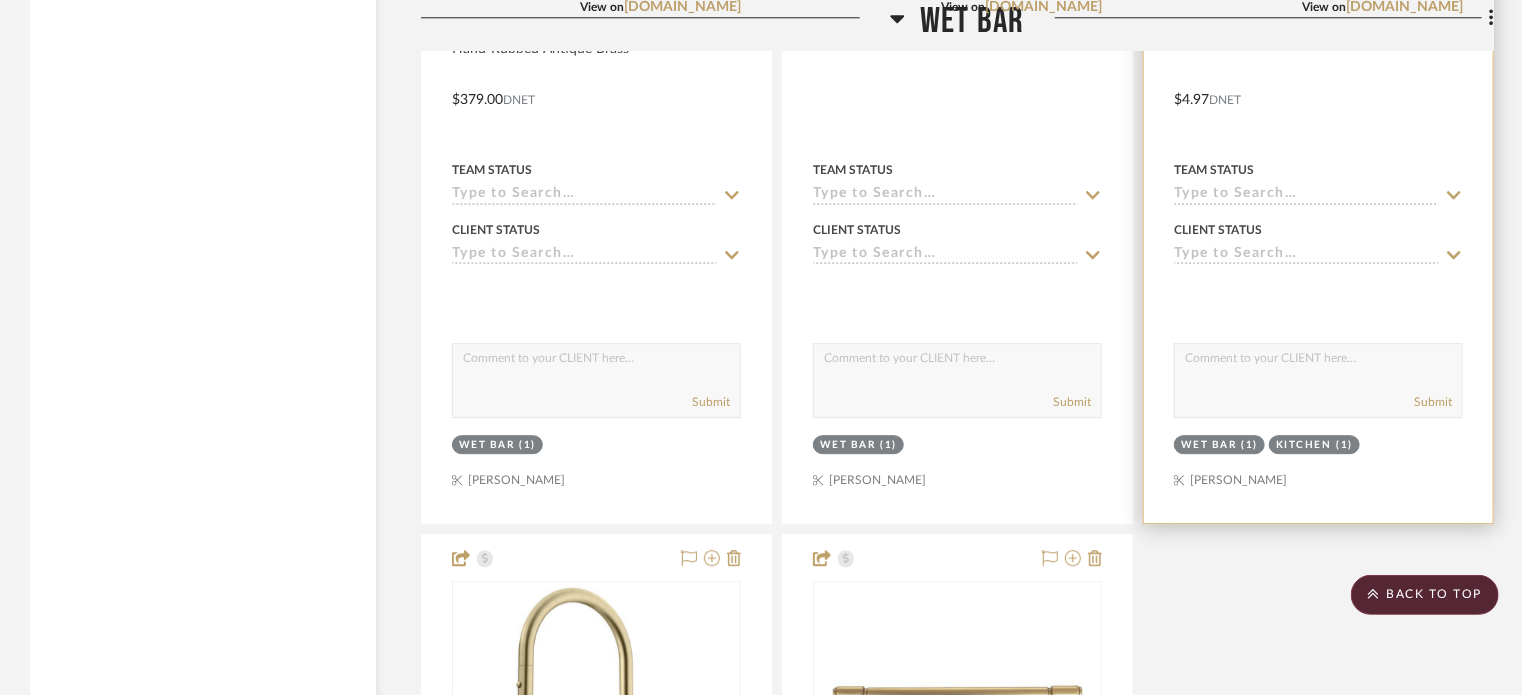 scroll, scrollTop: 6798, scrollLeft: 0, axis: vertical 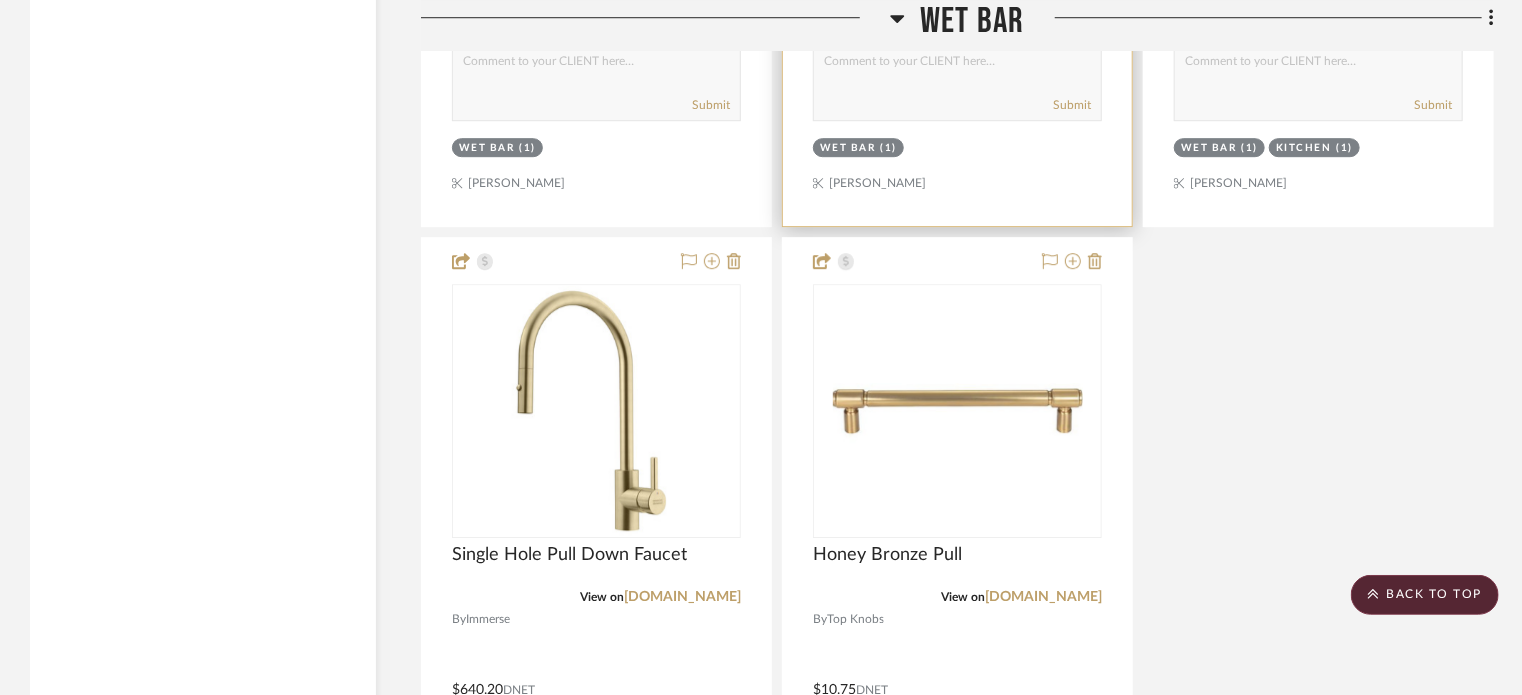 click at bounding box center [957, -212] 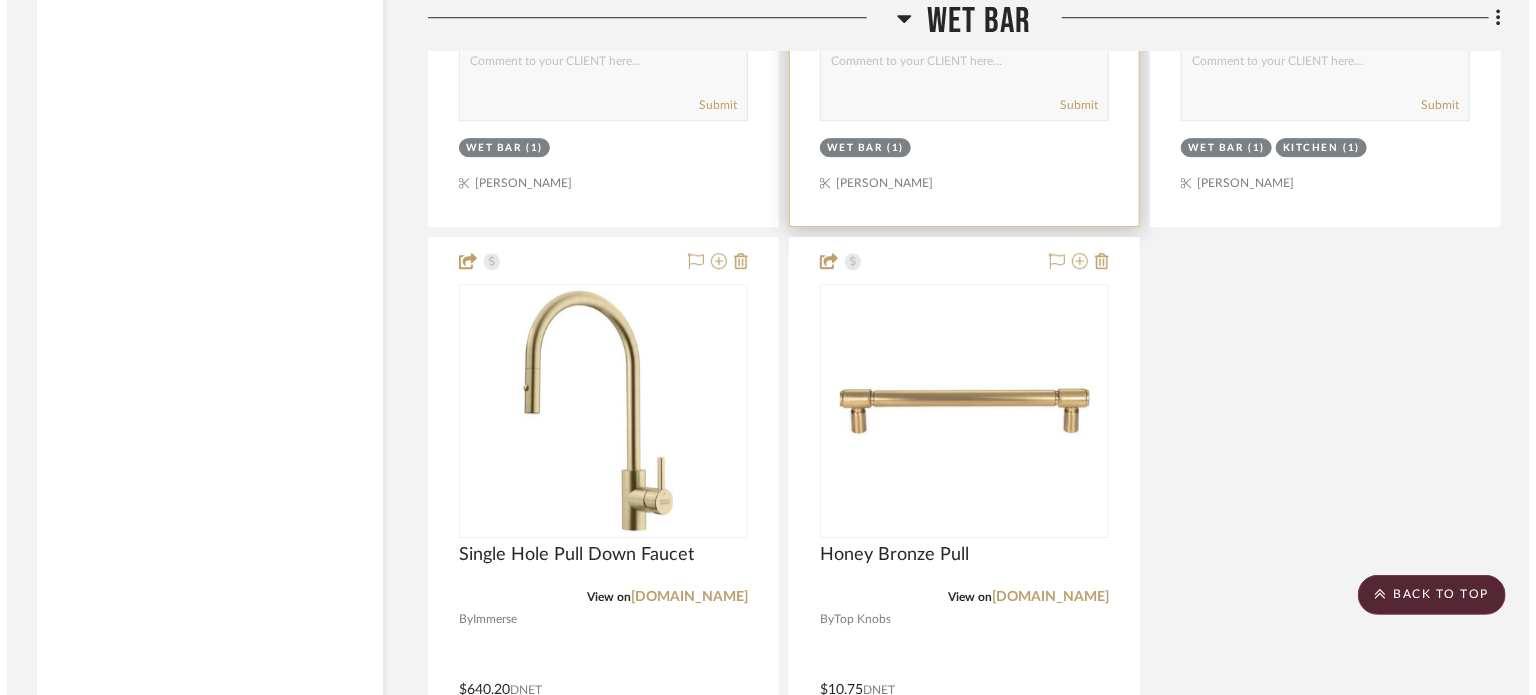 scroll 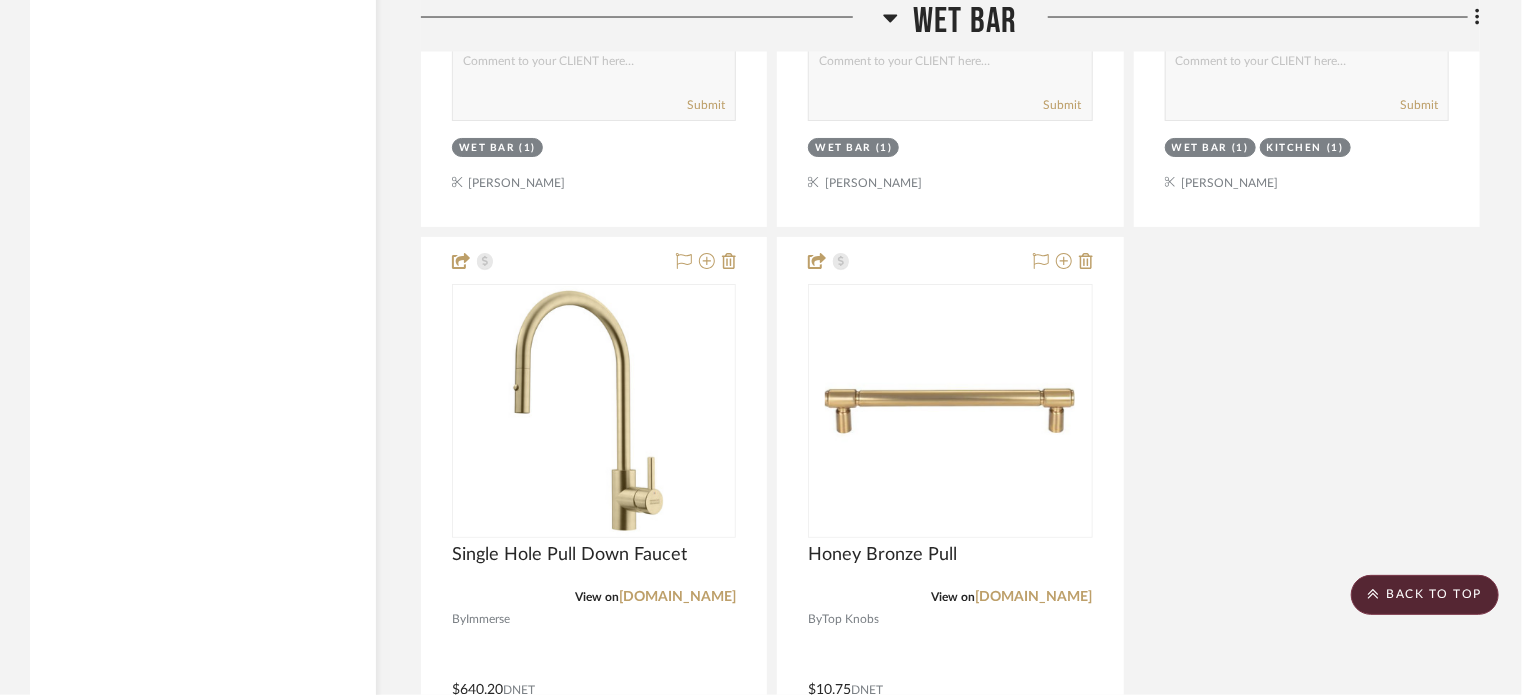 click on "Perimeter Cabinetry Estimate, Naval, Mission Door  View on  [DOMAIN_NAME]  By  Bridgewood
$2,400.94  DNET  Team Status Client Status client Comments:  Submit   Wet Bar  (1)    [PERSON_NAME]  Statuario Countertop Estimate  View on  [DOMAIN_NAME]  By  Hallmark
Team Status Client Status client Comments:  Submit   Wet Bar  (1)    [PERSON_NAME] Leisure  Seeded Glass Estimate  View on  [DOMAIN_NAME]  By  Unknown
$600.00  DNET  Team Status Client Status client Comments:  Submit   Wet Bar  (1)    [PERSON_NAME]  Picture Light   View on  [DOMAIN_NAME]  By  [PERSON_NAME] lighting  Hand-Rubbed Antique
Brass
$379.00  DNET  Team Status Client Status client Comments:  Submit   Wet Bar  (1)    [PERSON_NAME] Leisure  Bar Sink 18"  View on  [DOMAIN_NAME]  By  Immerse
Team Status Client Status client Comments:  Submit   Wet Bar  (1)    [PERSON_NAME]  Top Knobs TK3110HB 1-1/4 In. (32mm) Regent's Park Collection [PERSON_NAME][GEOGRAPHIC_DATA], Honey Bronze  View on  [DOMAIN_NAME]  By  Top Knobs
$4.97 (1) (1)" 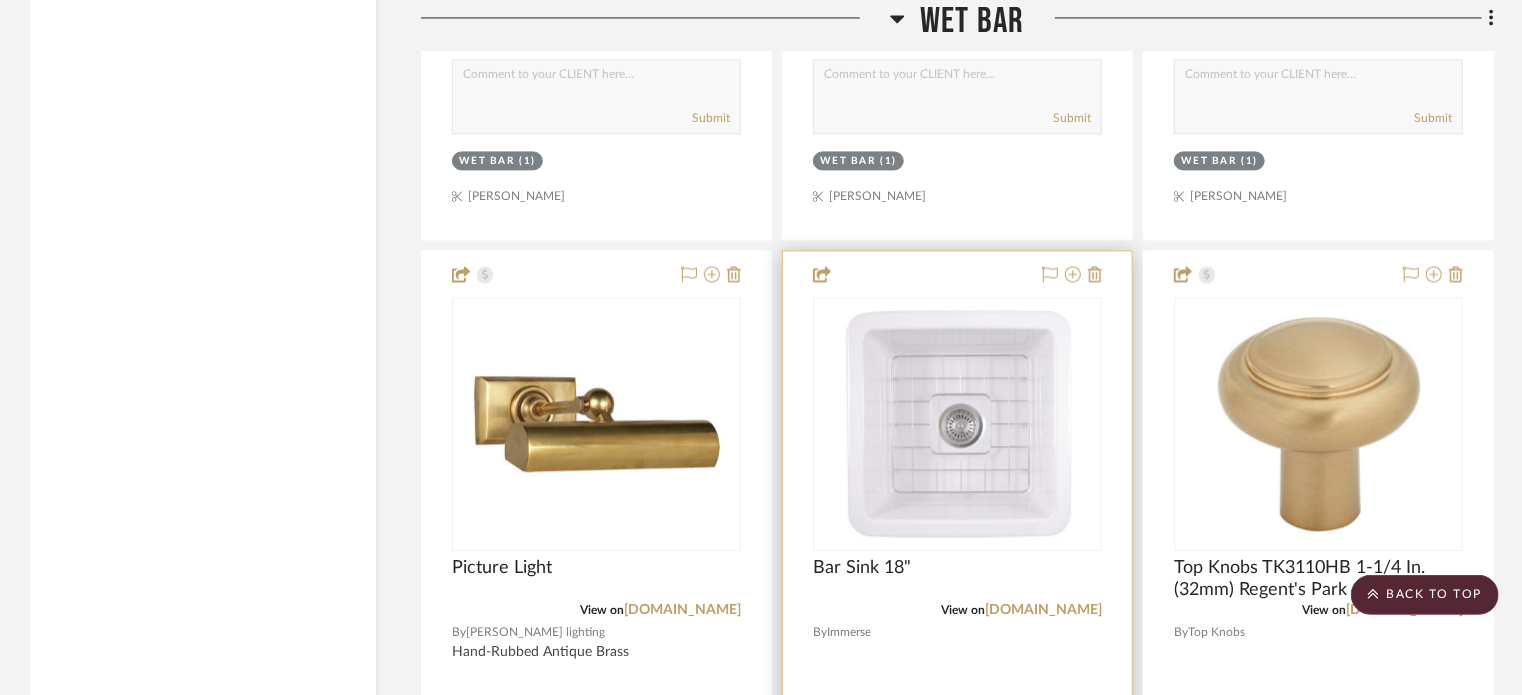 click at bounding box center (958, 424) 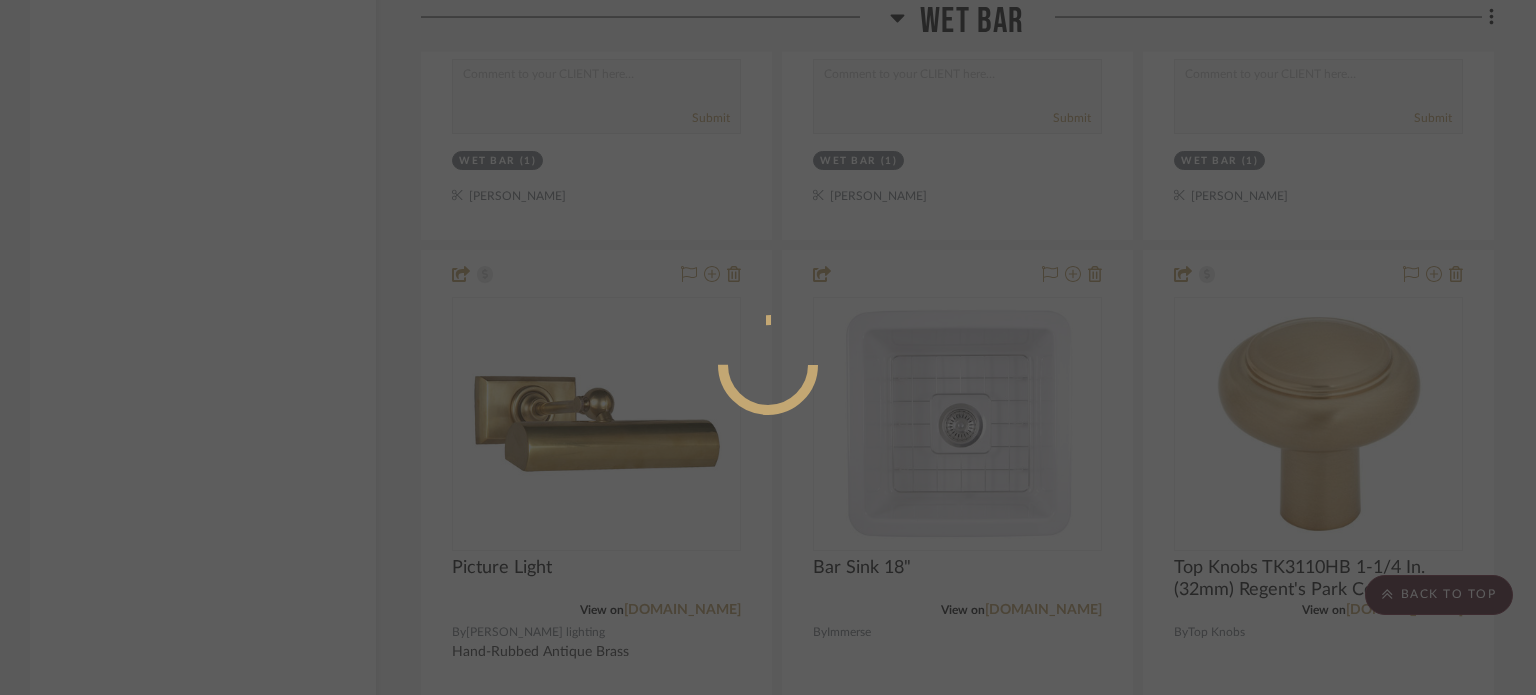 click at bounding box center [768, 347] 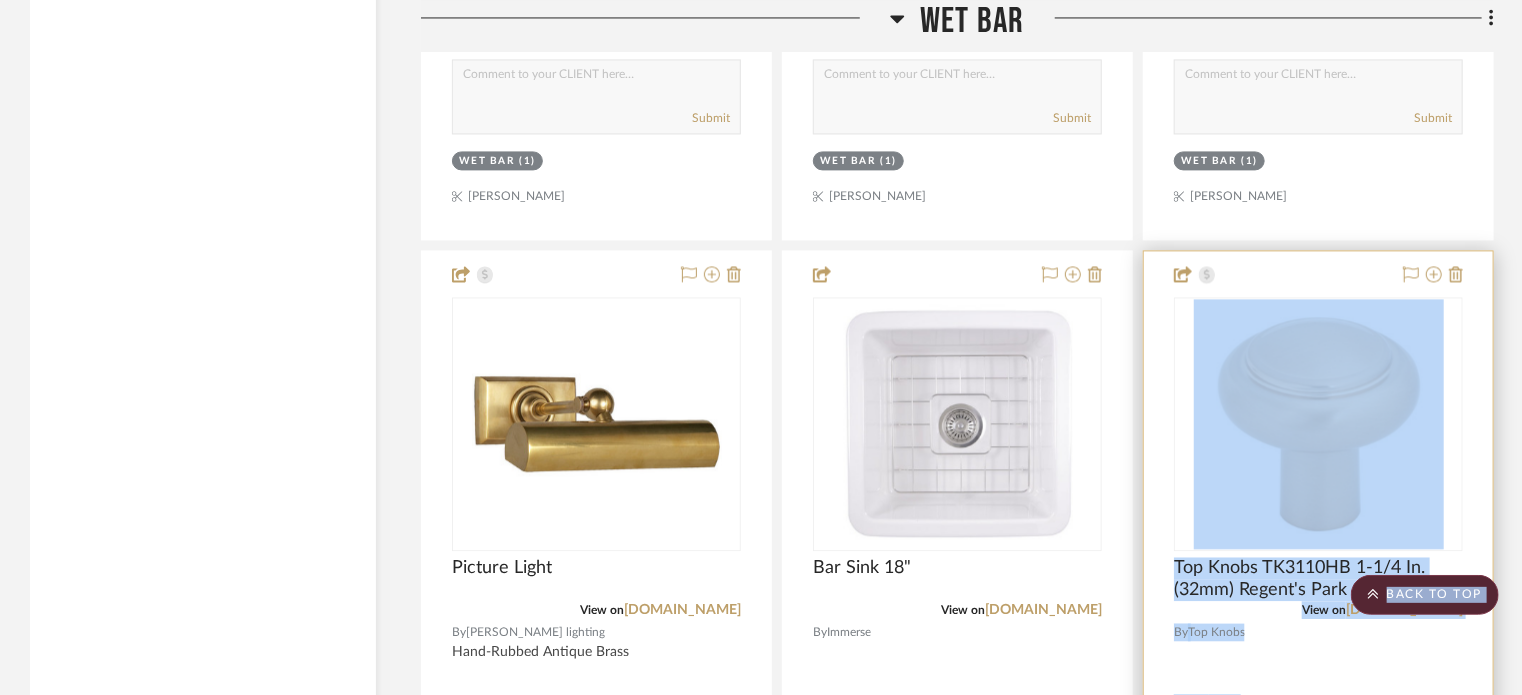 drag, startPoint x: 1157, startPoint y: 447, endPoint x: 1233, endPoint y: 471, distance: 79.69943 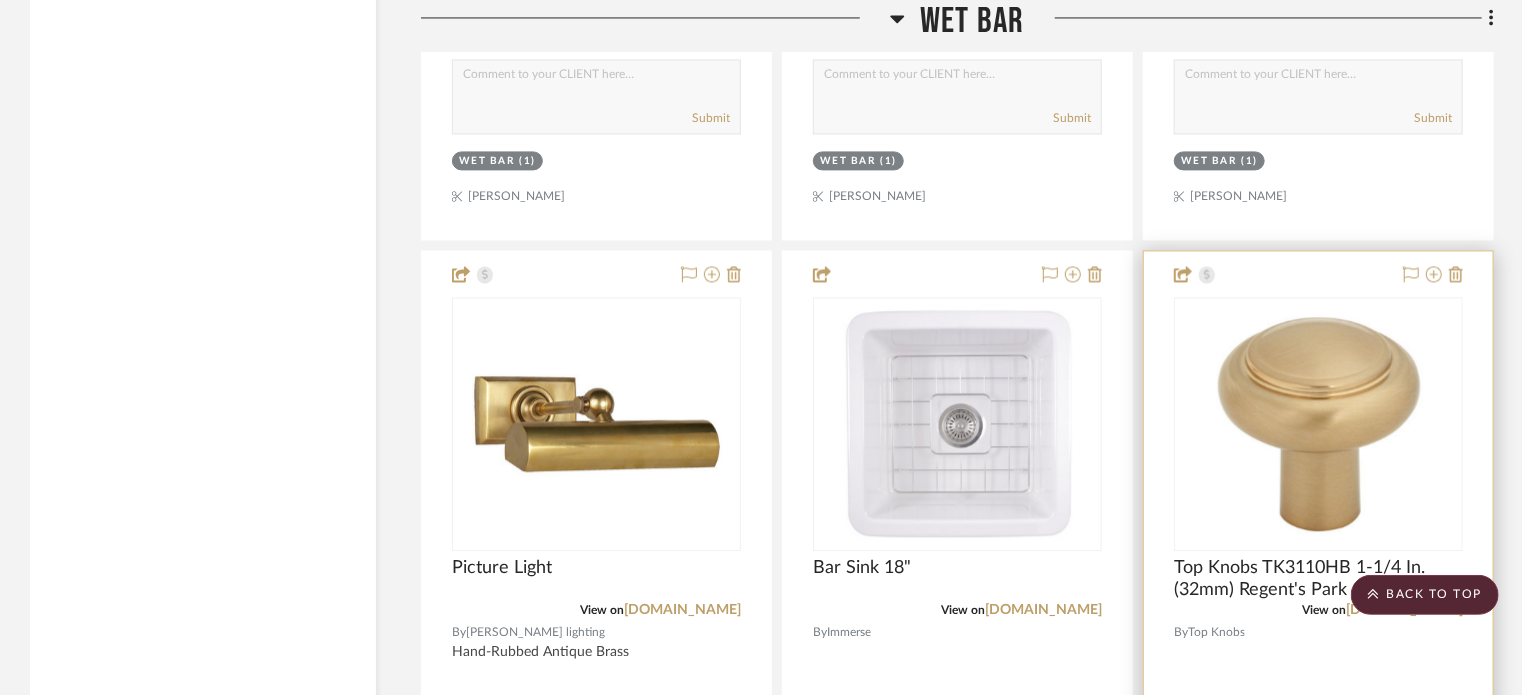 click at bounding box center [1319, 424] 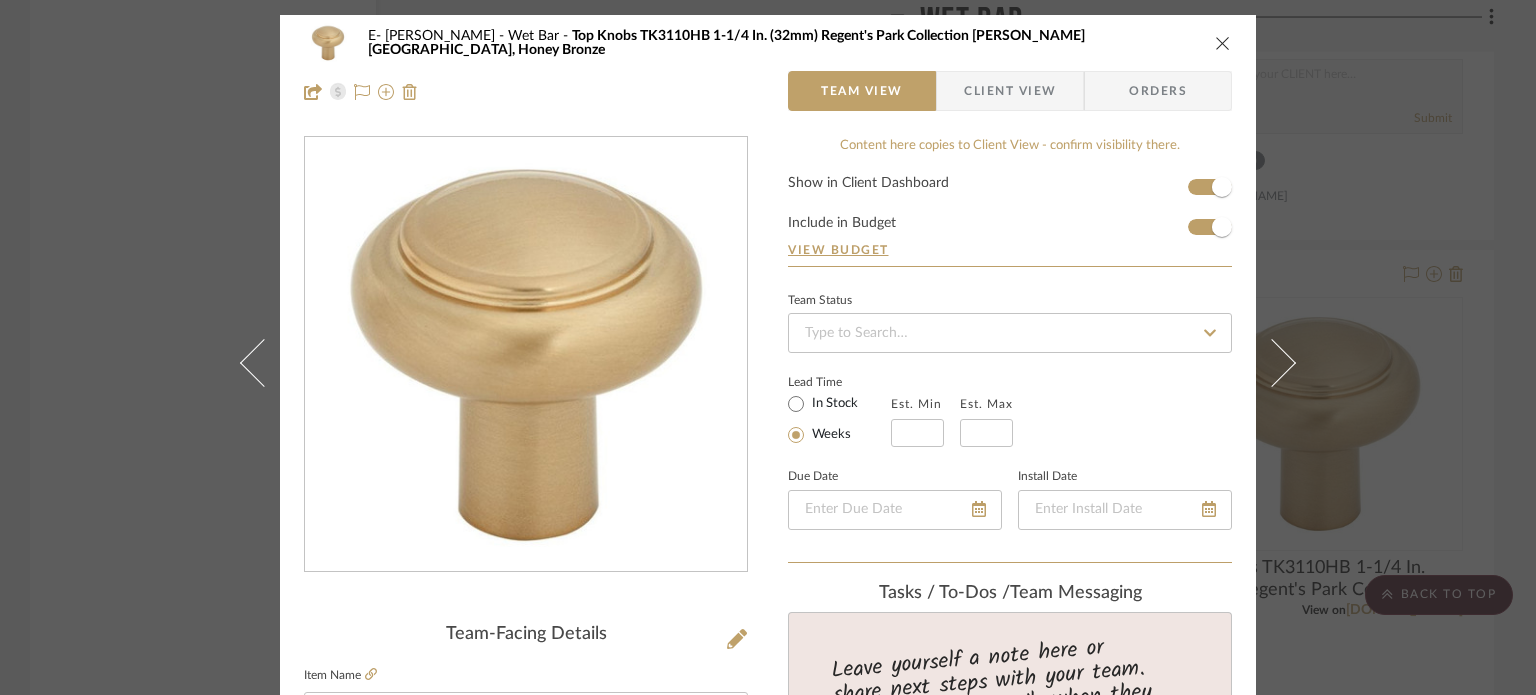 click on "E- [PERSON_NAME] Wet Bar Top Knobs TK3110HB 1-1/4 In. (32mm) Regent's Park Collection [PERSON_NAME] Knob, Honey Bronze Team View Client View Orders  Team-Facing Details   Item Name  Top Knobs TK3110HB 1-1/4 In. (32mm) Regent's Park Collection [PERSON_NAME] Knob, Honey Bronze  Brand  Top Knobs  Internal Description   Dimensions   Product Specifications   Item Costs   View Budget   Markup %  50%  Unit Cost  $4.97  Cost Type  DNET  Client Unit Price   $7.46   Quantity  1  Unit Type  Each  Subtotal   $7.46   Tax %  9.49%  Total Tax   $0.71   Shipping Cost  $0.75  Ship. Markup %  0% Taxable  Total Shipping   $0.75  Total Client Price  $8.91  Your Cost  $6.19  Your Margin  $2.49  Content here copies to Client View - confirm visibility there.  Show in Client Dashboard   Include in Budget   View Budget  Team Status  Lead Time  In Stock Weeks  Est. Min   Est. Max   Due Date   Install Date  Tasks / To-Dos /  team Messaging Invite Collaborator Internal Notes  Documents  Choose a file  or drag it here. Change Room/Update Quantity (1)" at bounding box center [768, 347] 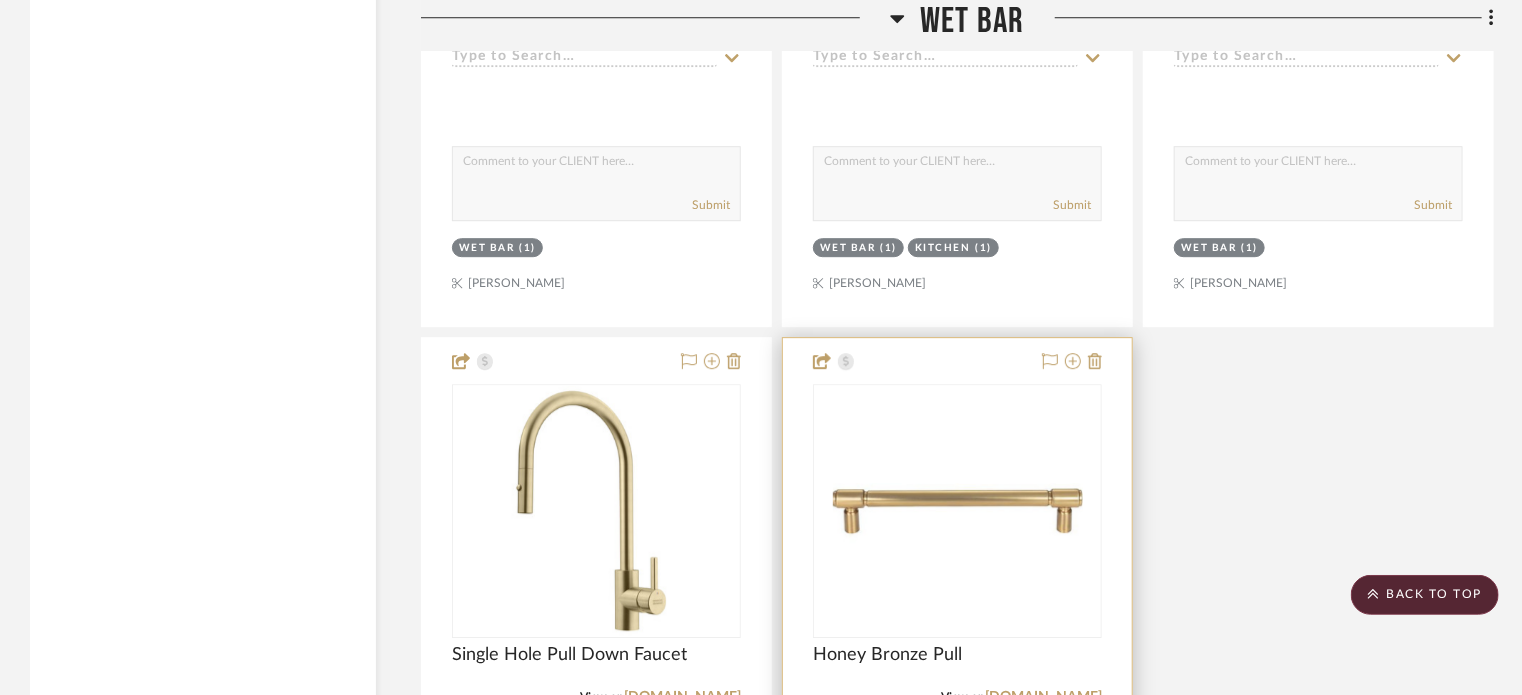 click at bounding box center [957, 775] 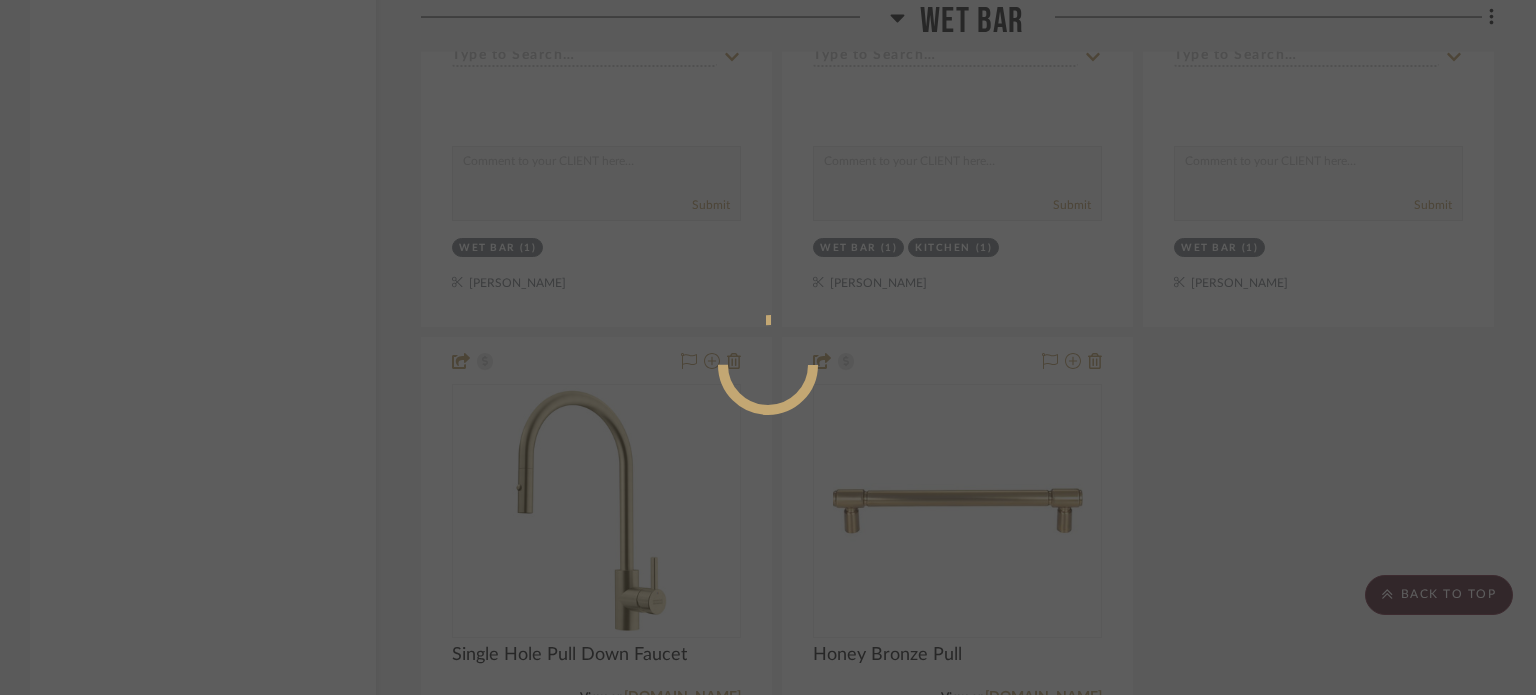 click at bounding box center [768, 347] 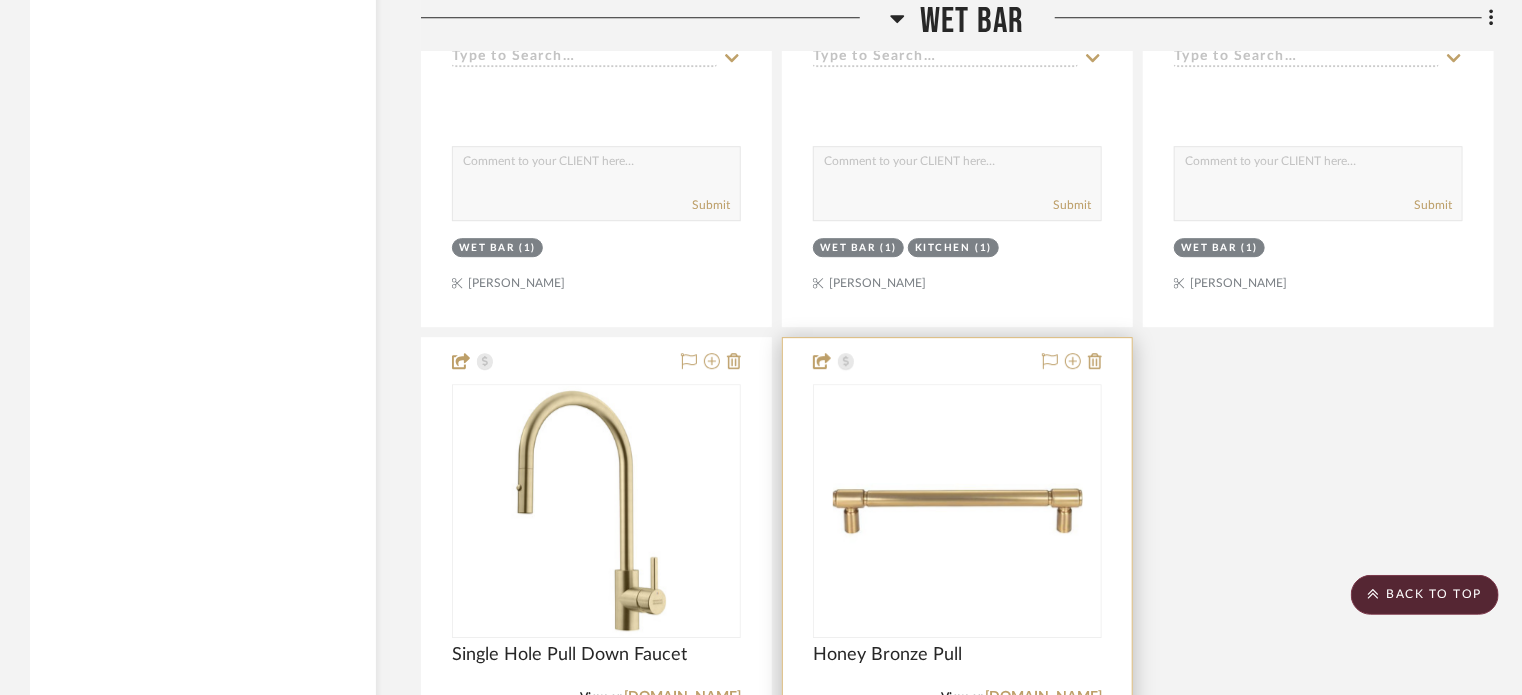 click at bounding box center (958, 511) 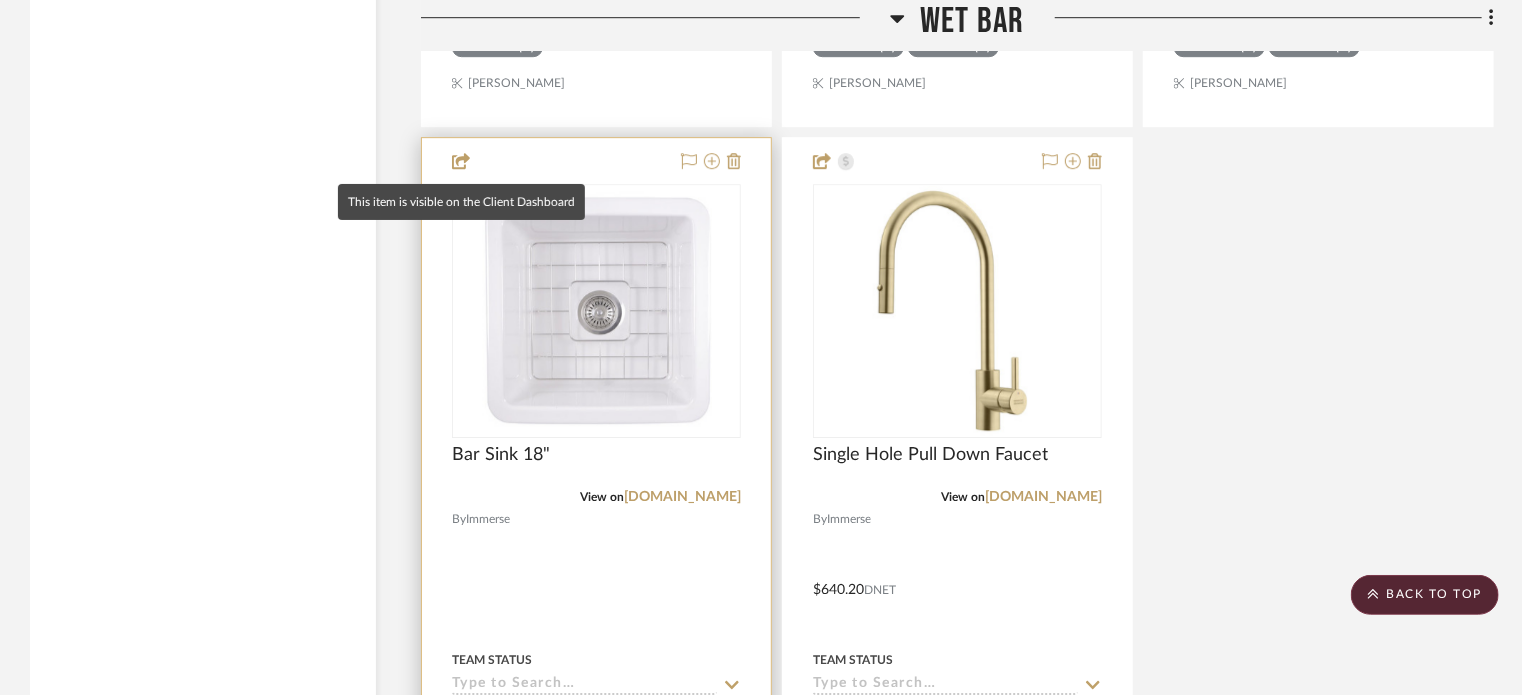 click at bounding box center (461, 162) 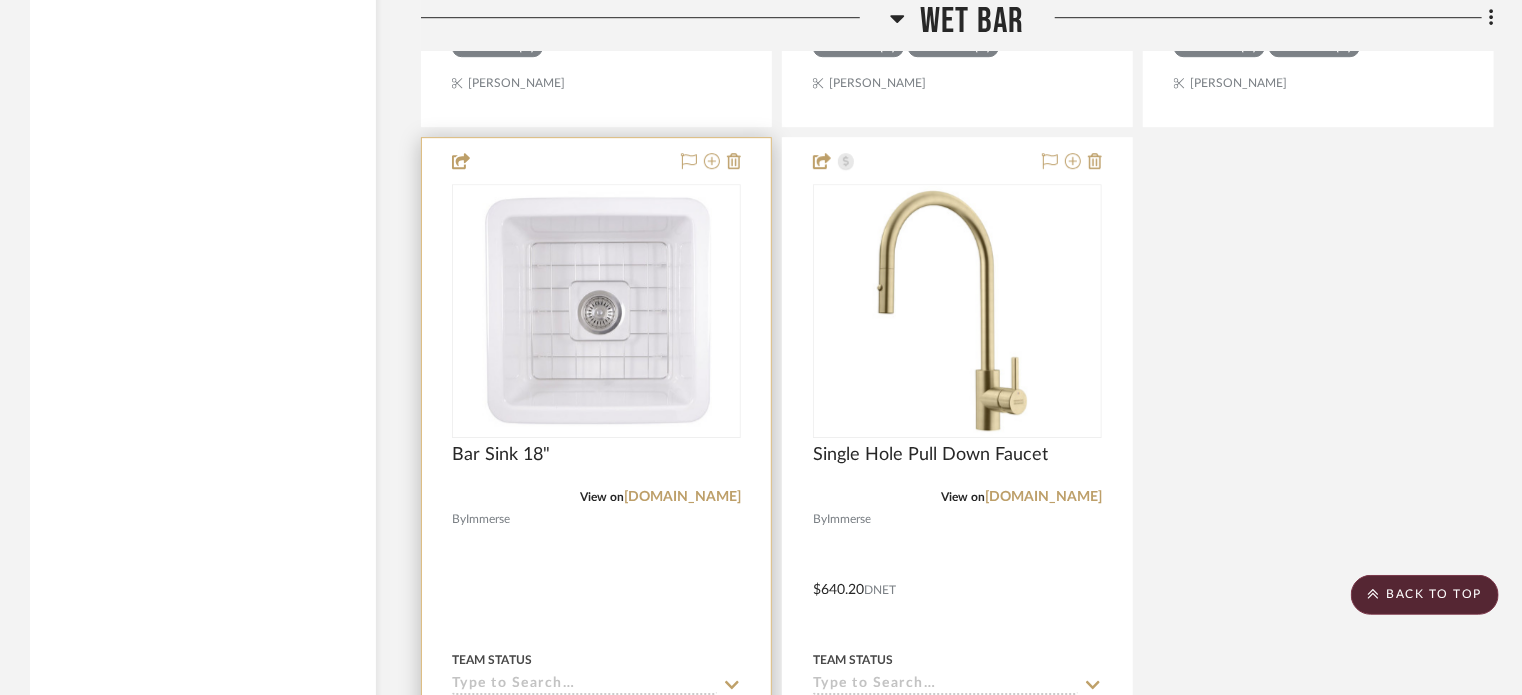 click at bounding box center [596, 575] 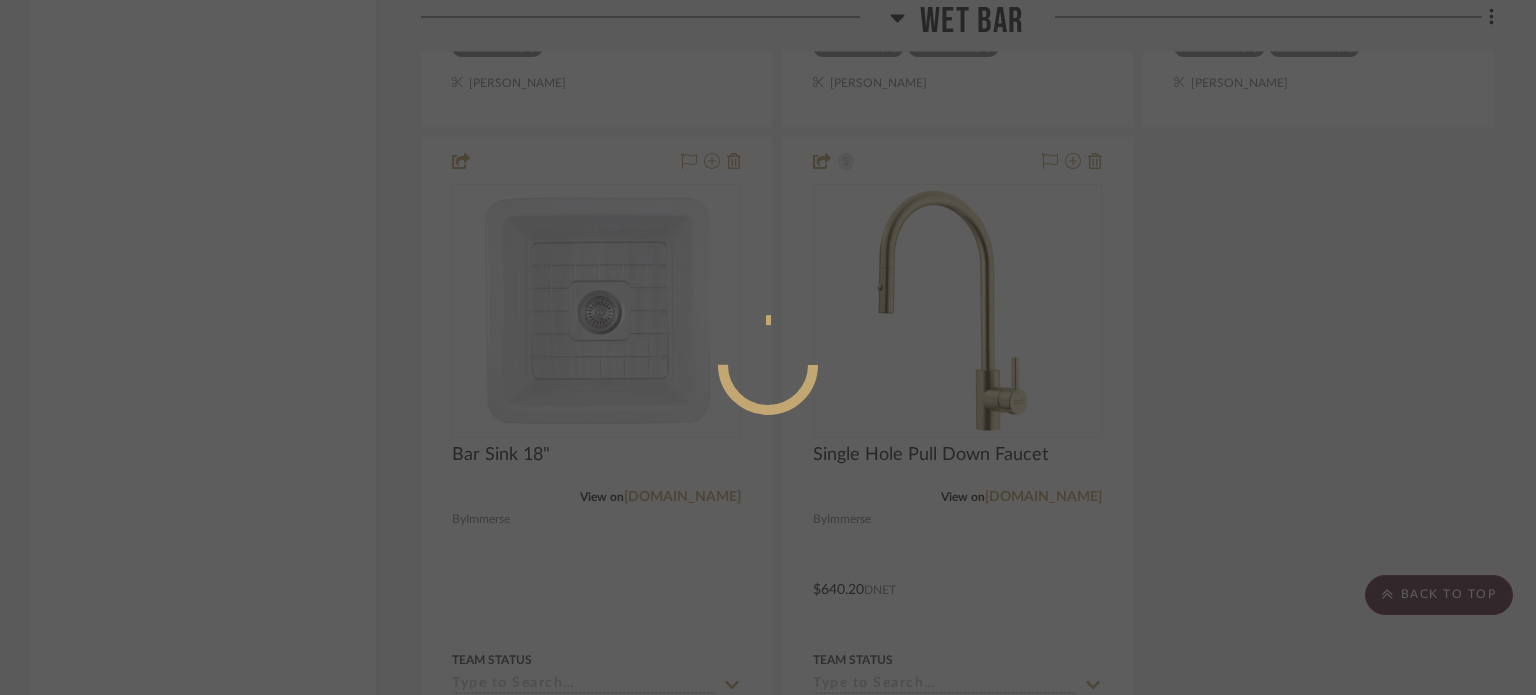 drag, startPoint x: 1070, startPoint y: 243, endPoint x: 1062, endPoint y: 233, distance: 12.806249 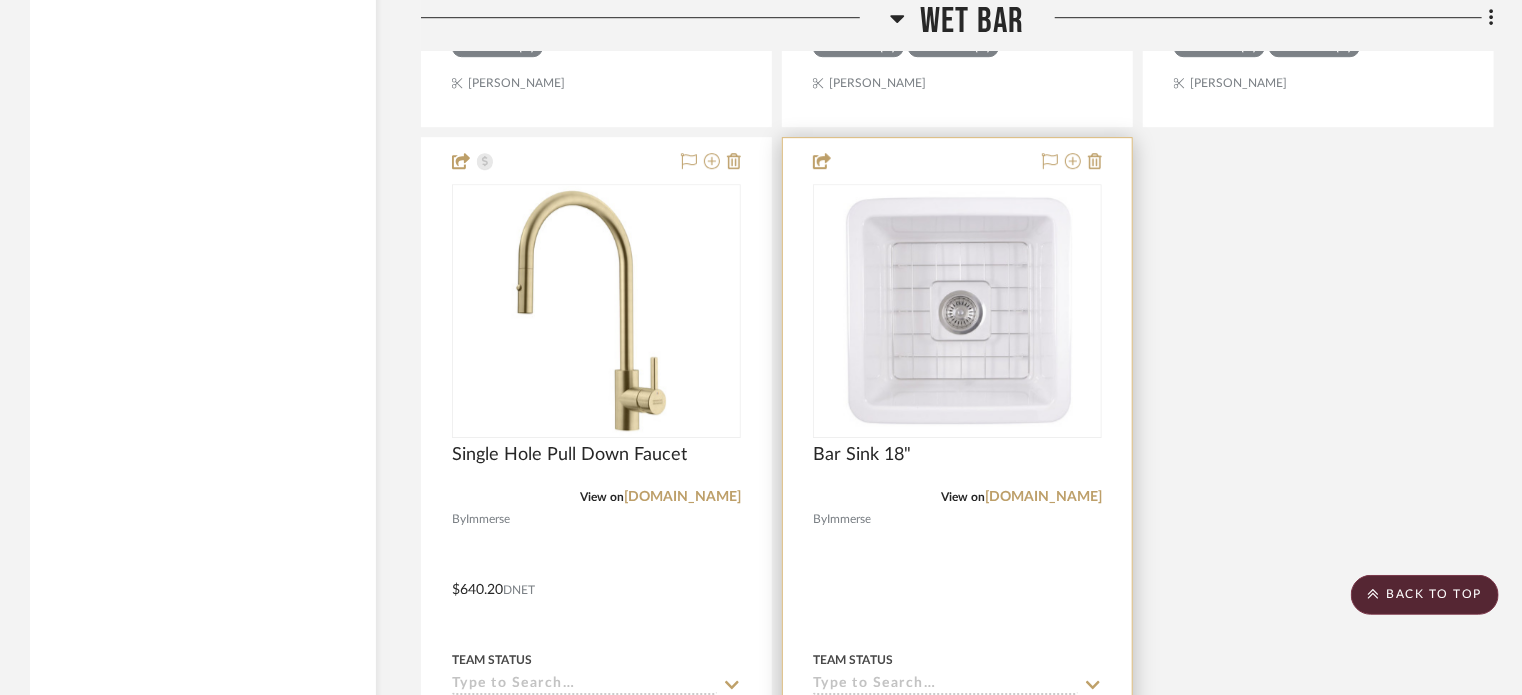 drag, startPoint x: 958, startPoint y: 191, endPoint x: 964, endPoint y: 175, distance: 17.088007 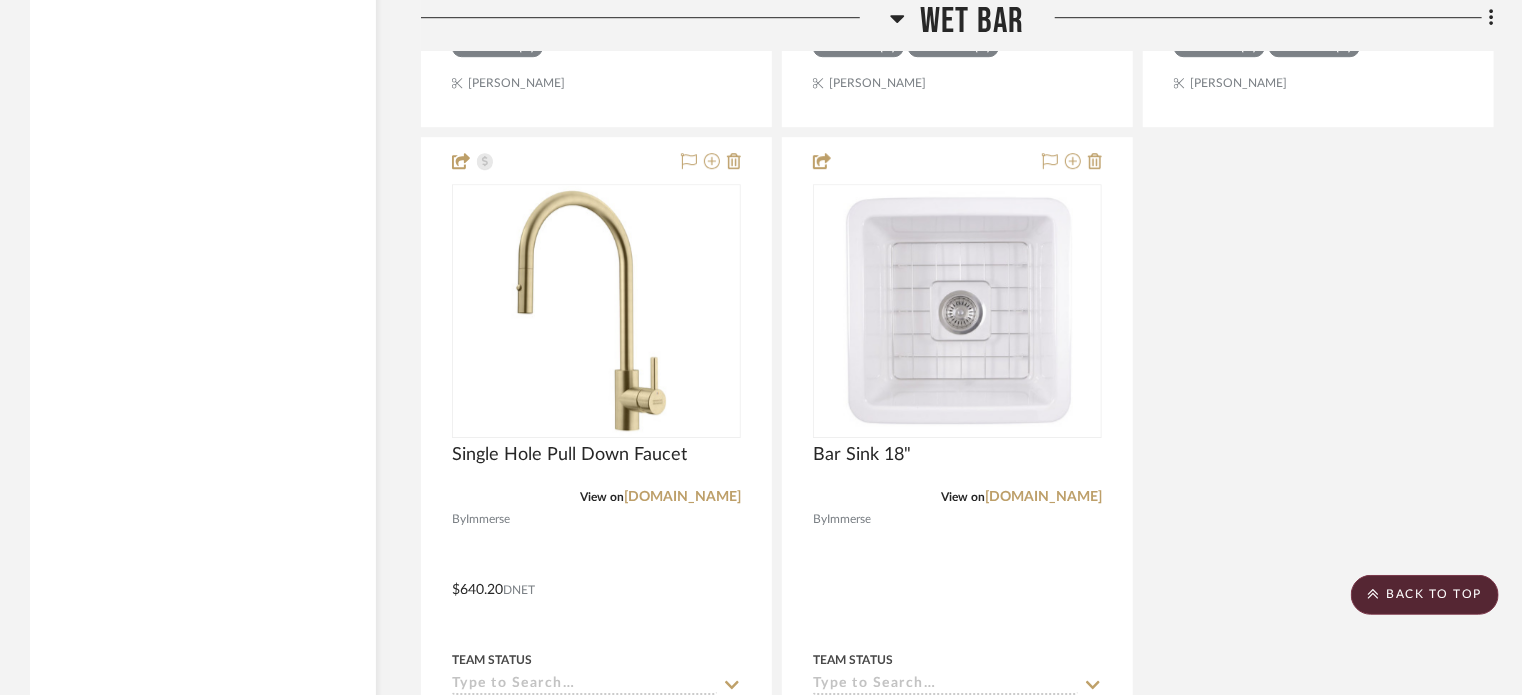 click on "Perimeter Cabinetry Estimate, Naval, Mission Door  View on  [DOMAIN_NAME]  By  Bridgewood
$2,400.94  DNET  Team Status Client Status client Comments:  Submit   Wet Bar  (1)    [PERSON_NAME]  Statuario Countertop Estimate  View on  [DOMAIN_NAME]  By  Hallmark
Team Status Client Status client Comments:  Submit   Wet Bar  (1)    [PERSON_NAME] Leisure  Seeded Glass Estimate  View on  [DOMAIN_NAME]  By  Unknown
$600.00  DNET  Team Status Client Status client Comments:  Submit   Wet Bar  (1)    [PERSON_NAME] Leisure  Picture Light   View on  [DOMAIN_NAME]  By  [PERSON_NAME] lighting  Hand-Rubbed Antique
Brass
$379.00  DNET  Team Status Client Status client Comments:  Submit   Wet Bar  (1)    [PERSON_NAME] Leisure  Honey Bronze Pull  View on  [DOMAIN_NAME]  By  Top Knobs
$10.75  DNET  Team Status Client Status client Comments:  Submit   Wet Bar  (1)  Kitchen  (1)    [PERSON_NAME] Leisure  Top Knobs TK3110HB 1-1/4 In. (32mm) Regent's Park Collection [PERSON_NAME][GEOGRAPHIC_DATA], Honey Bronze  View on  [DOMAIN_NAME]" 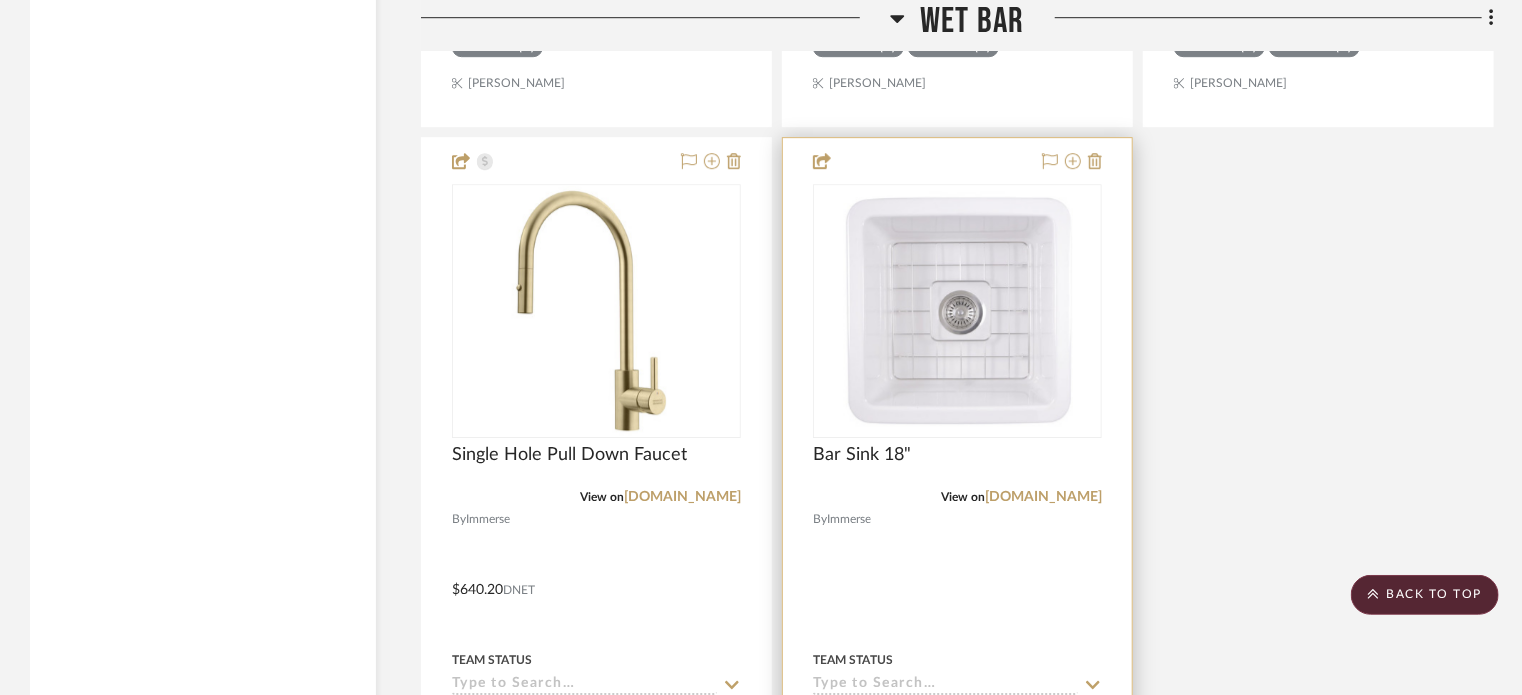 click at bounding box center [957, 575] 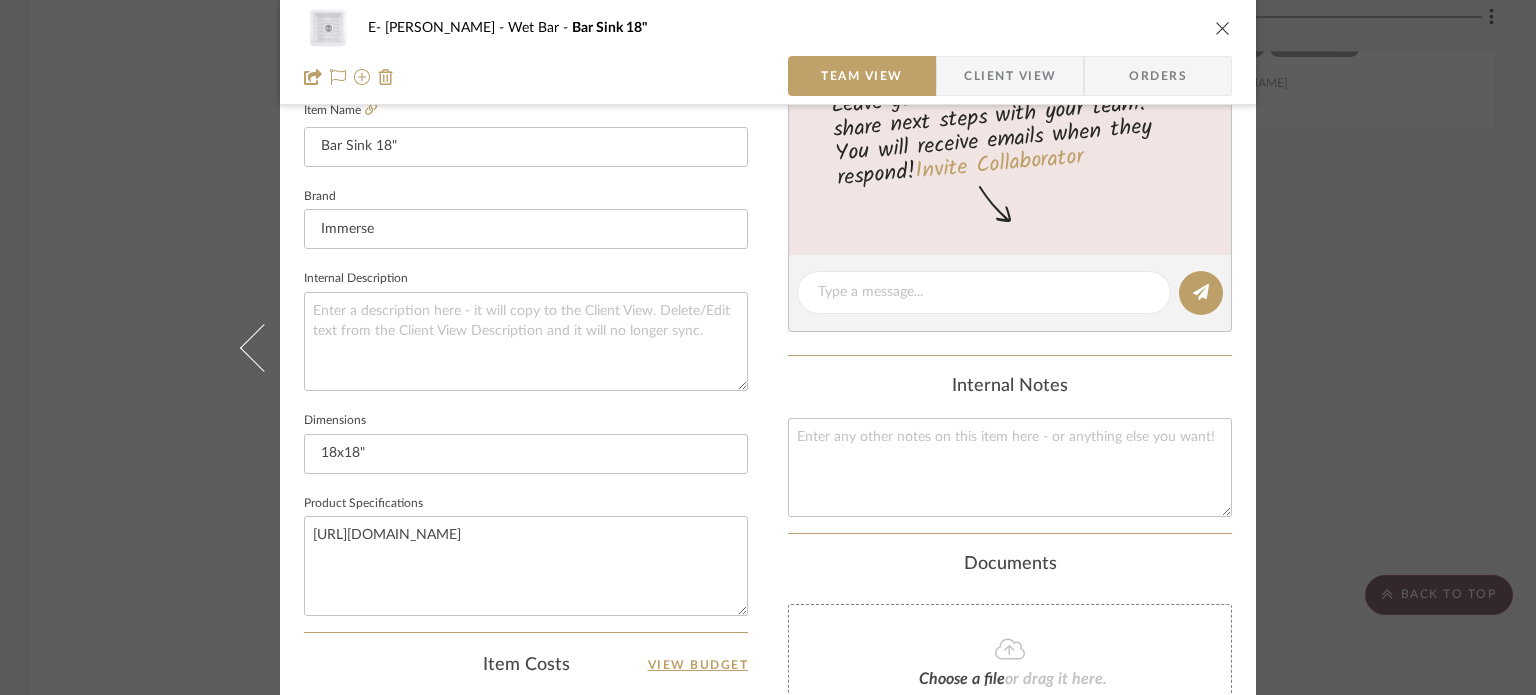 click on "E- [PERSON_NAME] Wet Bar Bar Sink 18" Team View Client View Orders  Team-Facing Details   Item Name  Bar Sink 18"  Brand  Immerse  Internal Description   Dimensions  18x18"  Product Specifications  [URL][DOMAIN_NAME]  Item Costs   View Budget   Markup %  30%  Unit Cost  $0.00  Cost Type  DNET  Client Unit Price   $0.00   Quantity  1  Unit Type  Each  Subtotal   $0.00   Tax %  9.49%  Total Tax   $0.00   Shipping Cost  $0.00  Ship. Markup %  0% Taxable  Total Shipping   $0.00  Total Client Price  $0.00  Your Cost  $0.00  Your Margin  $0.00  Content here copies to Client View - confirm visibility there.  Show in Client Dashboard   Include in Budget   View Budget  Team Status  Lead Time  In Stock Weeks  Est. Min   Est. Max   Due Date   Install Date  Tasks / To-Dos /  team Messaging  Leave yourself a note here or share next steps with your team. You will receive emails when they
respond!  Invite Collaborator Internal Notes" at bounding box center (768, 347) 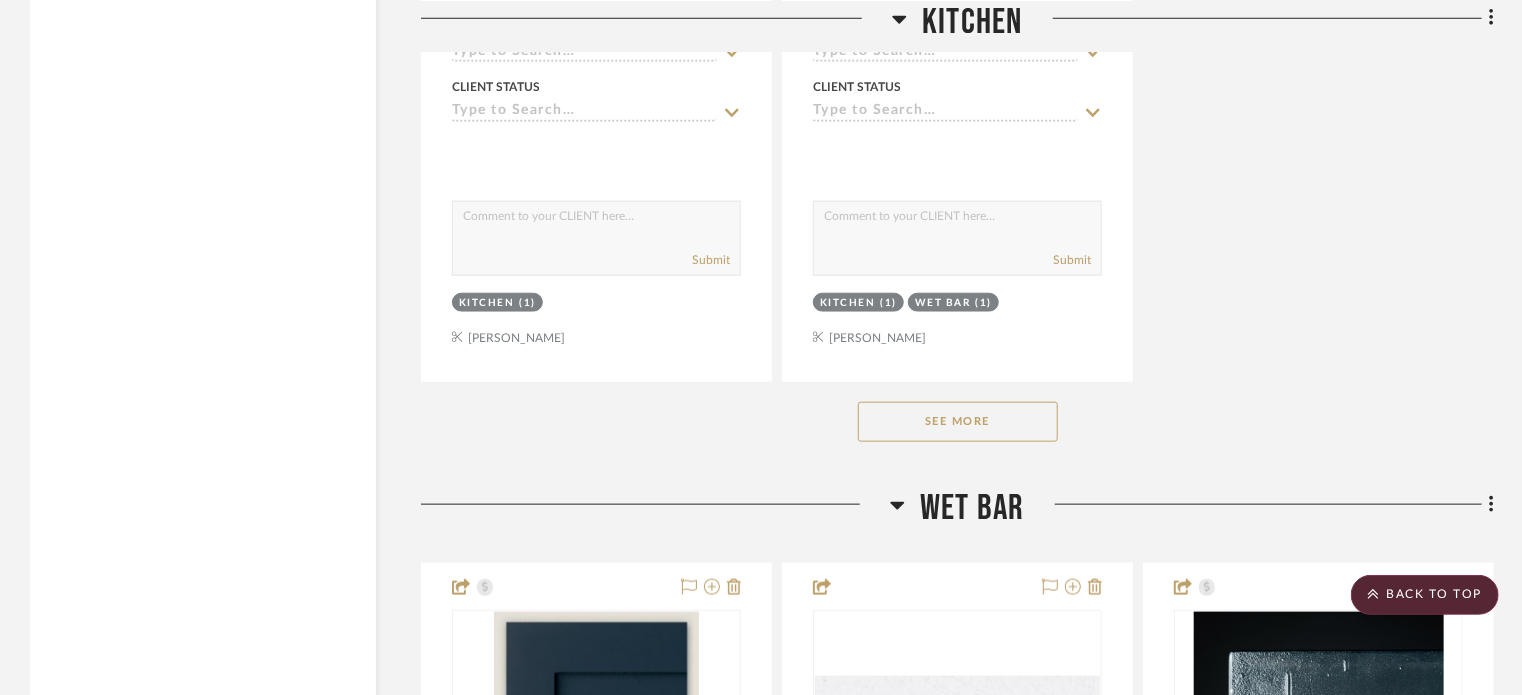 click on "See More" 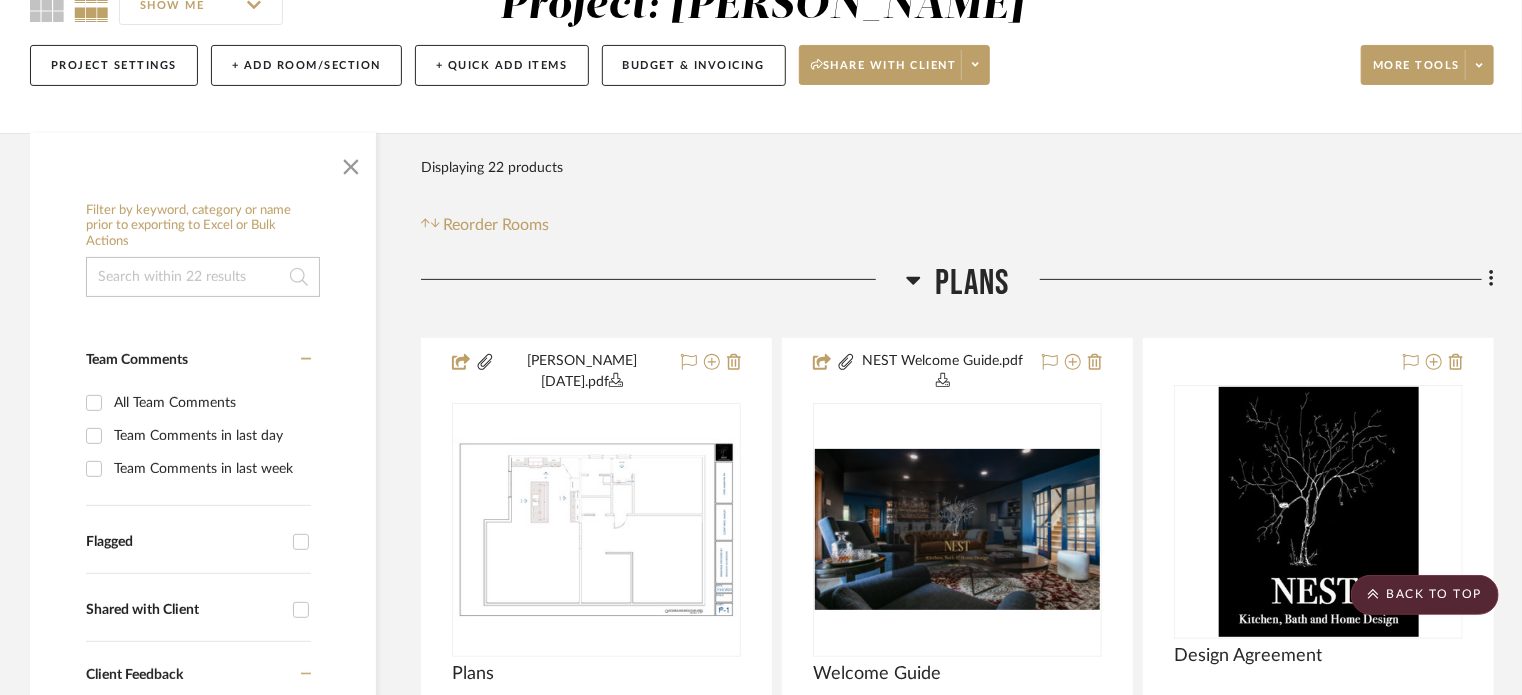 scroll, scrollTop: 98, scrollLeft: 0, axis: vertical 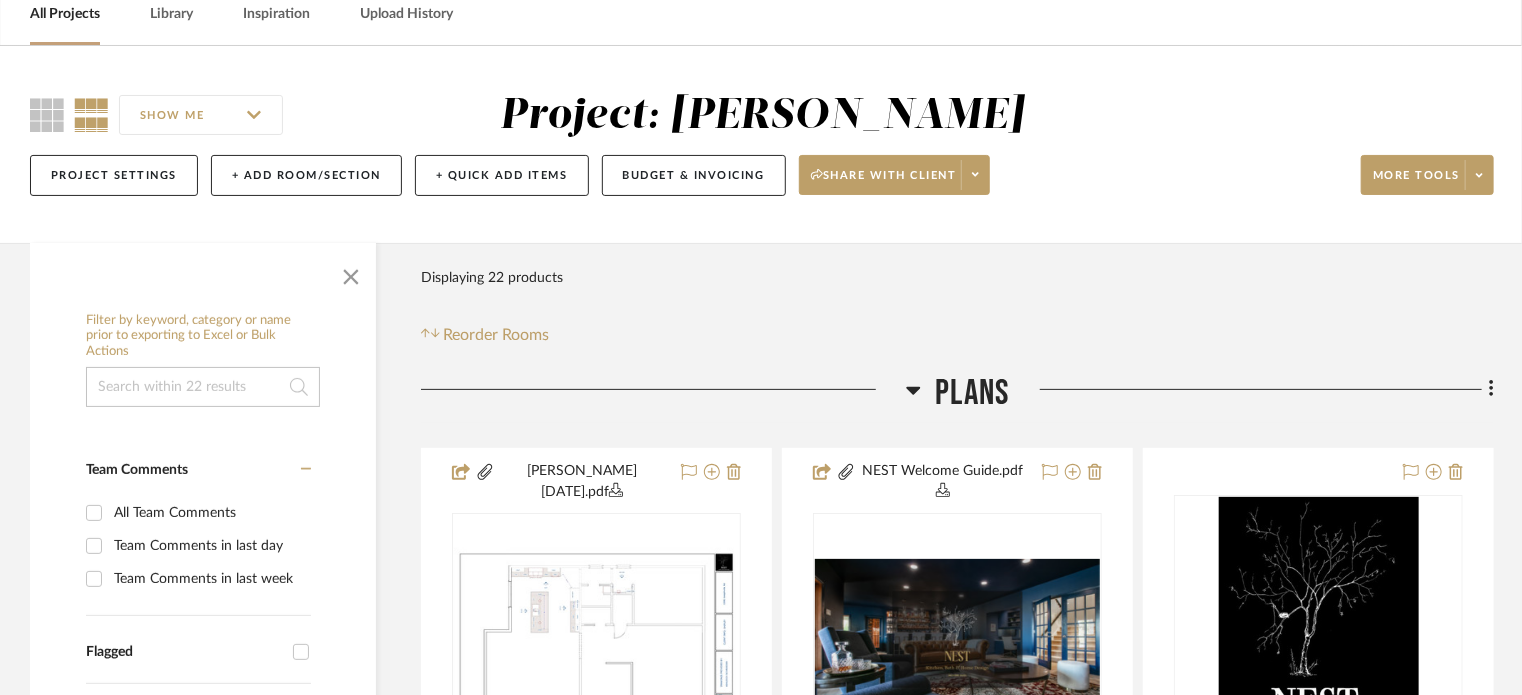 click on "All Projects" at bounding box center [65, 14] 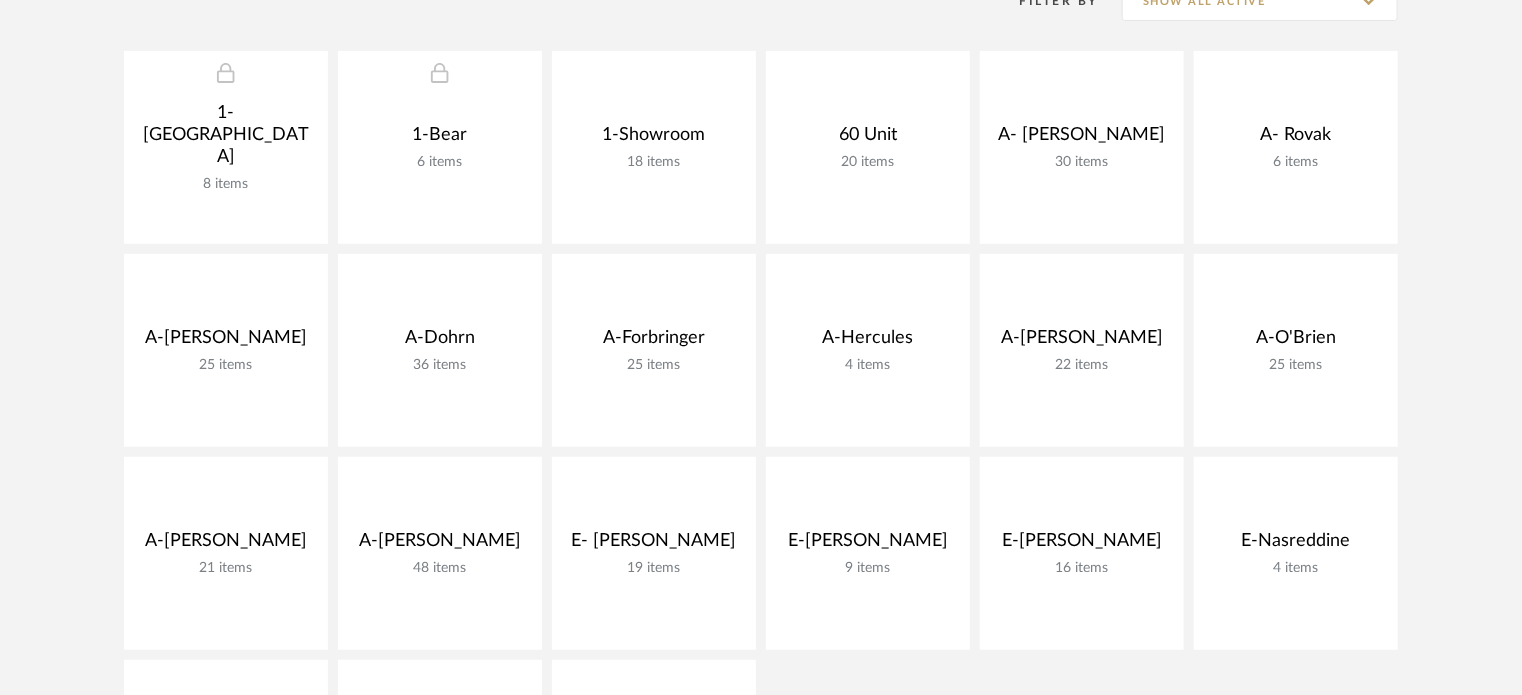 scroll, scrollTop: 298, scrollLeft: 0, axis: vertical 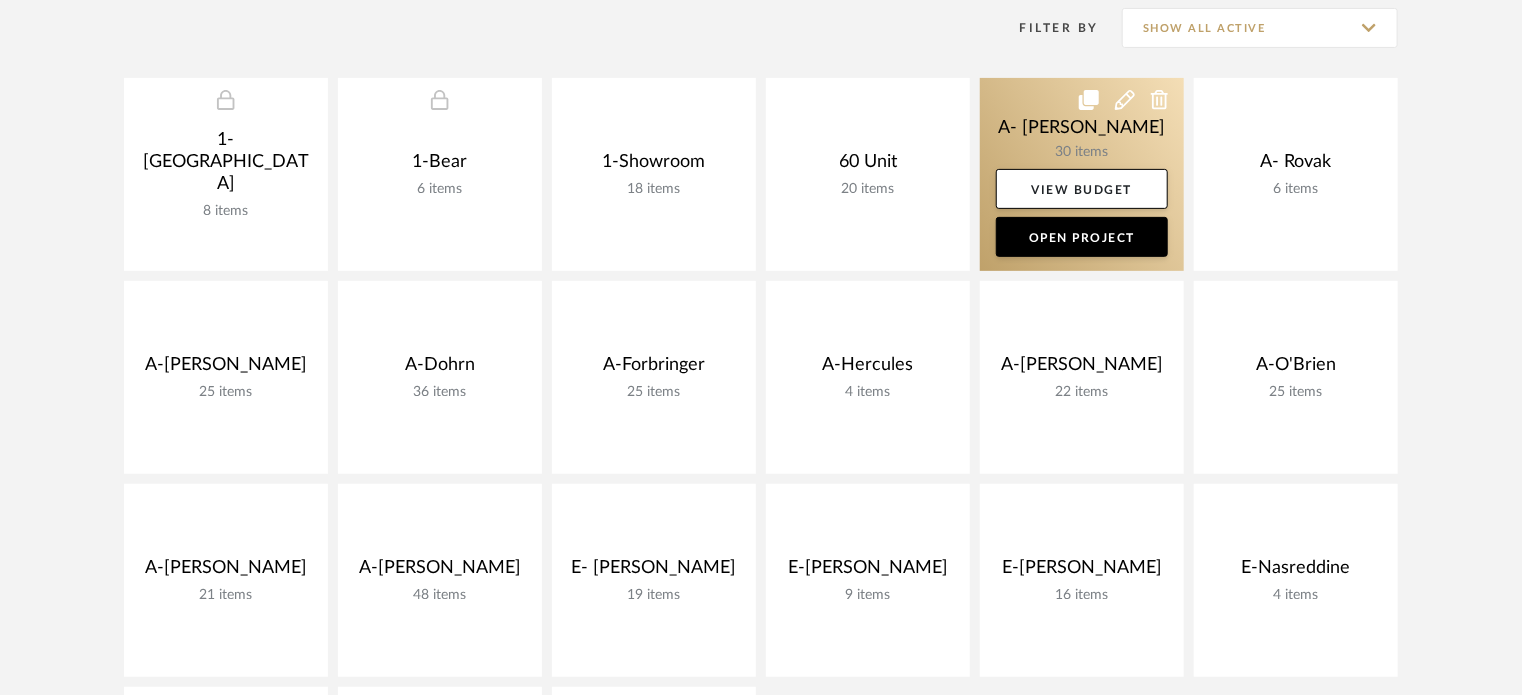 click 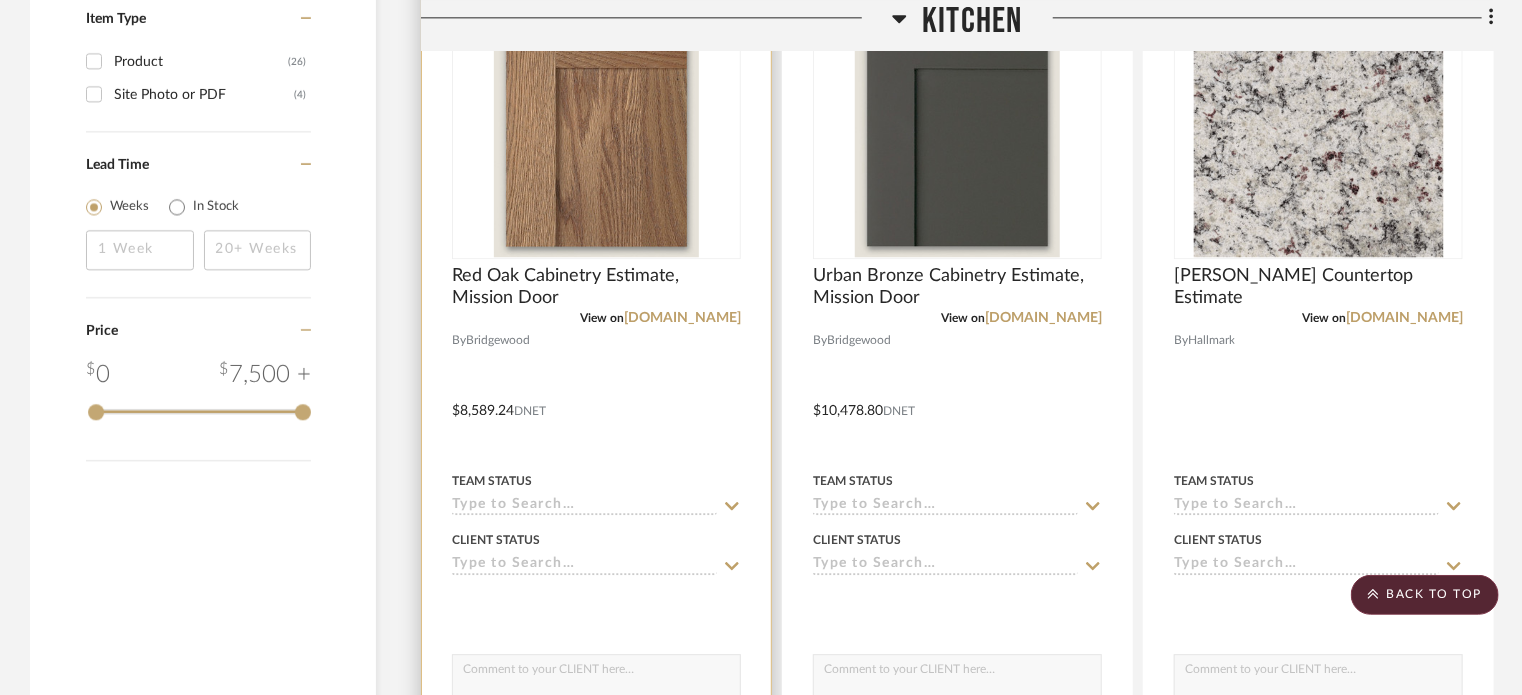 scroll, scrollTop: 2500, scrollLeft: 0, axis: vertical 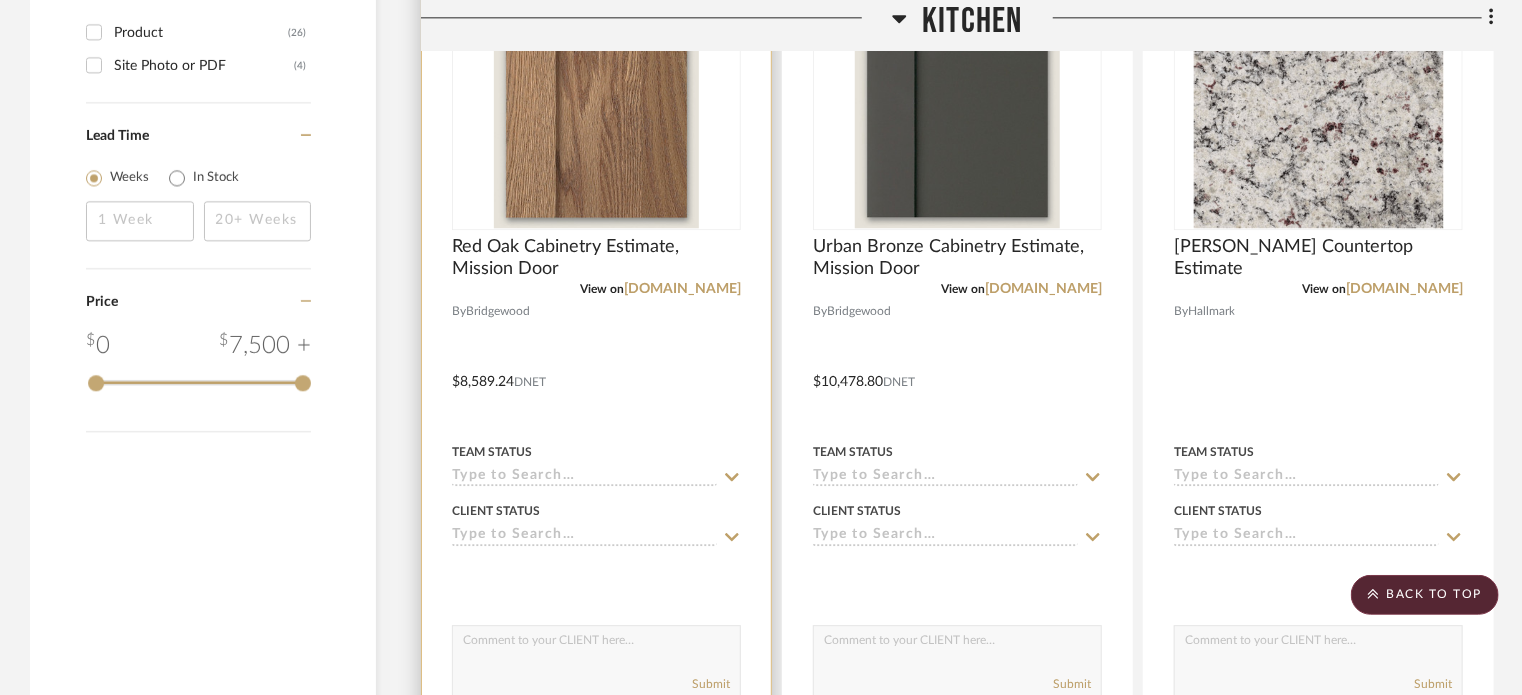 click at bounding box center (596, 367) 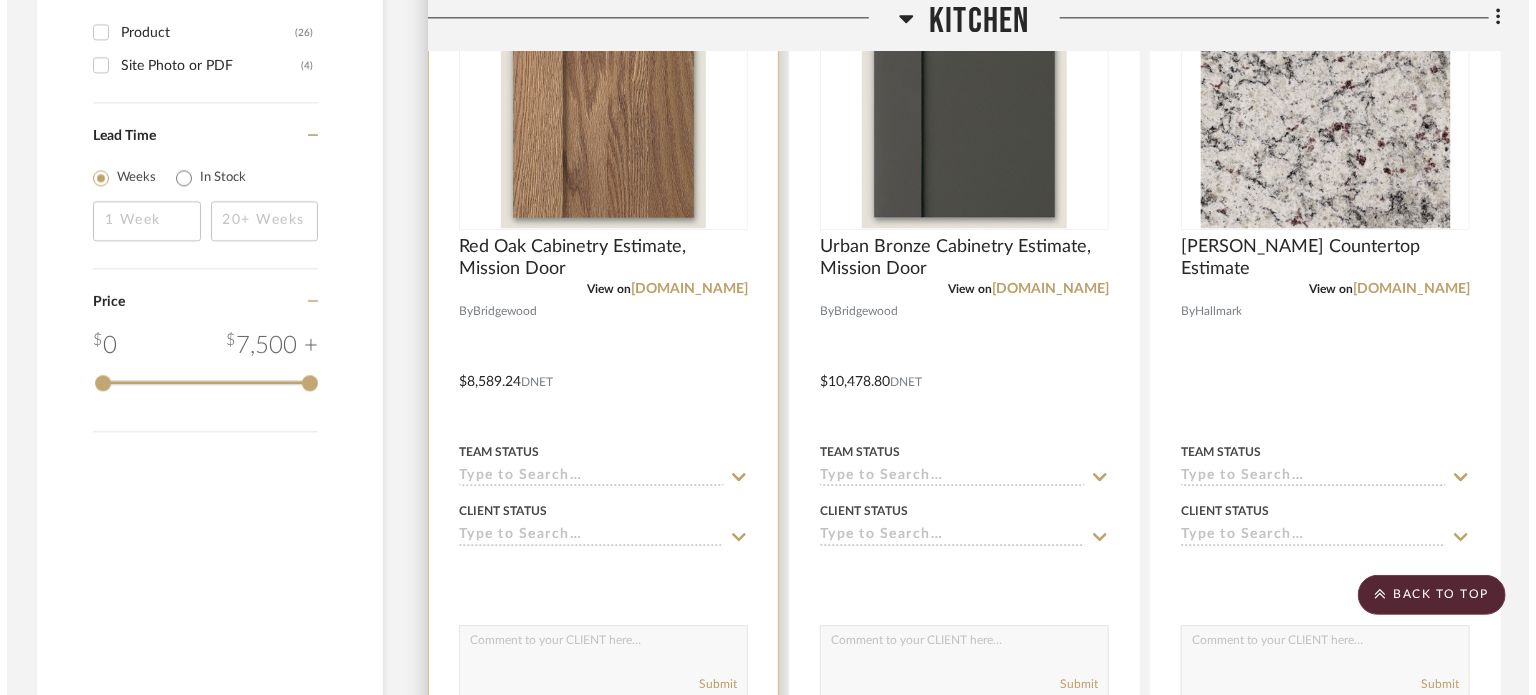 scroll, scrollTop: 0, scrollLeft: 0, axis: both 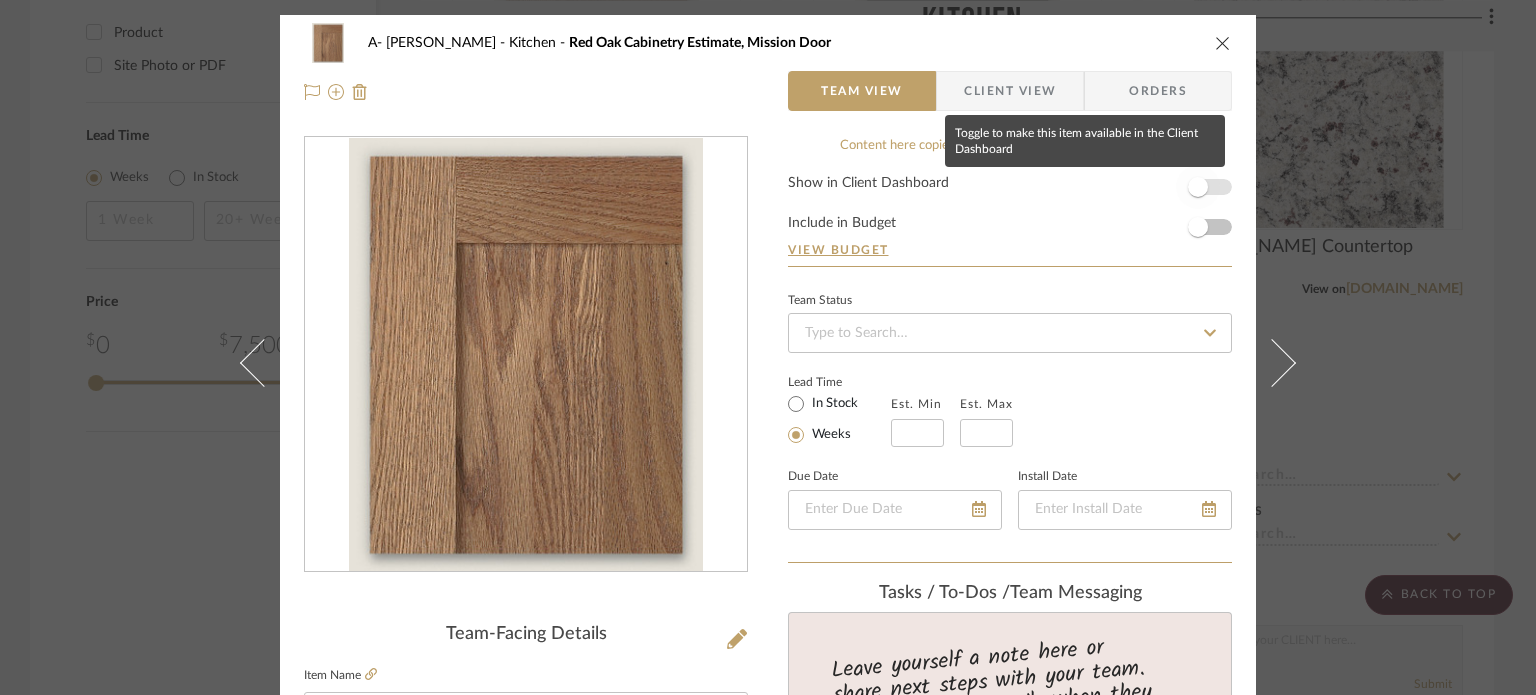 click at bounding box center (1198, 187) 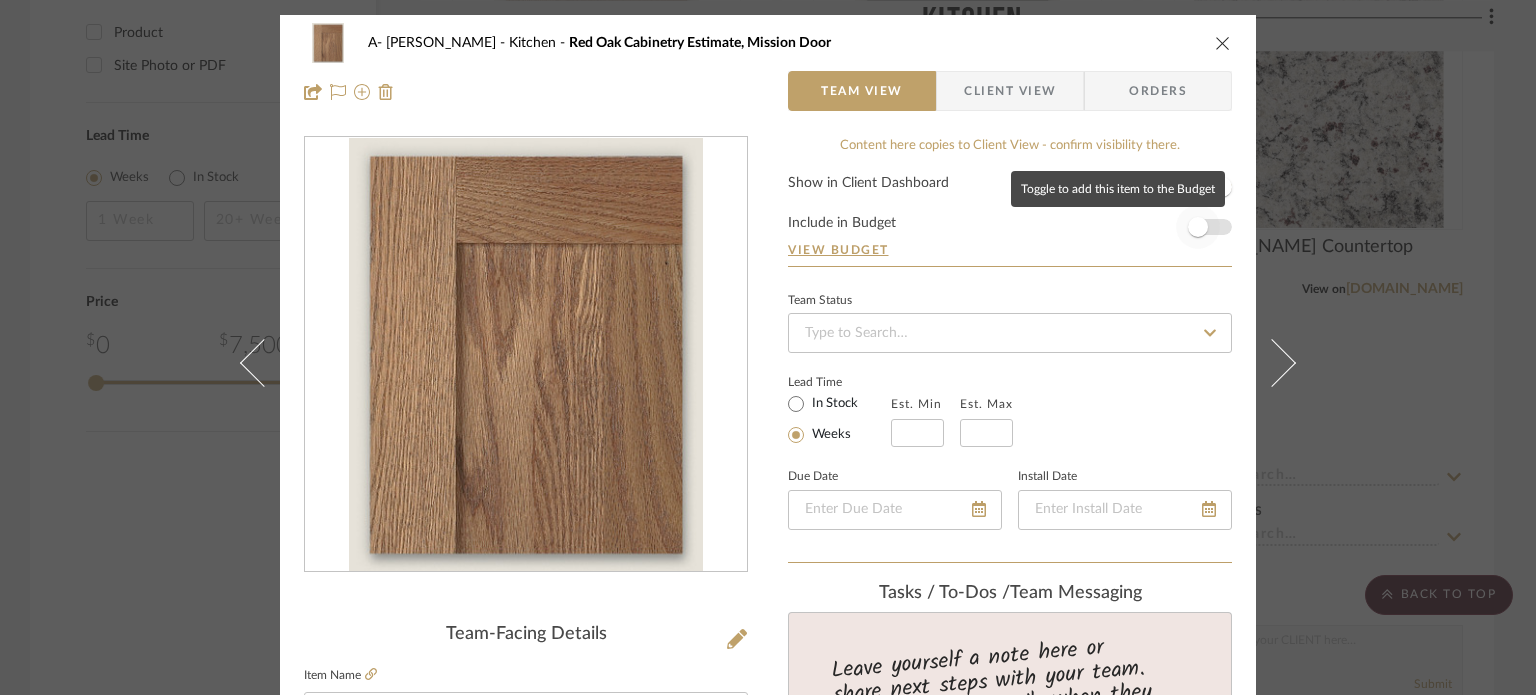 click at bounding box center (1198, 227) 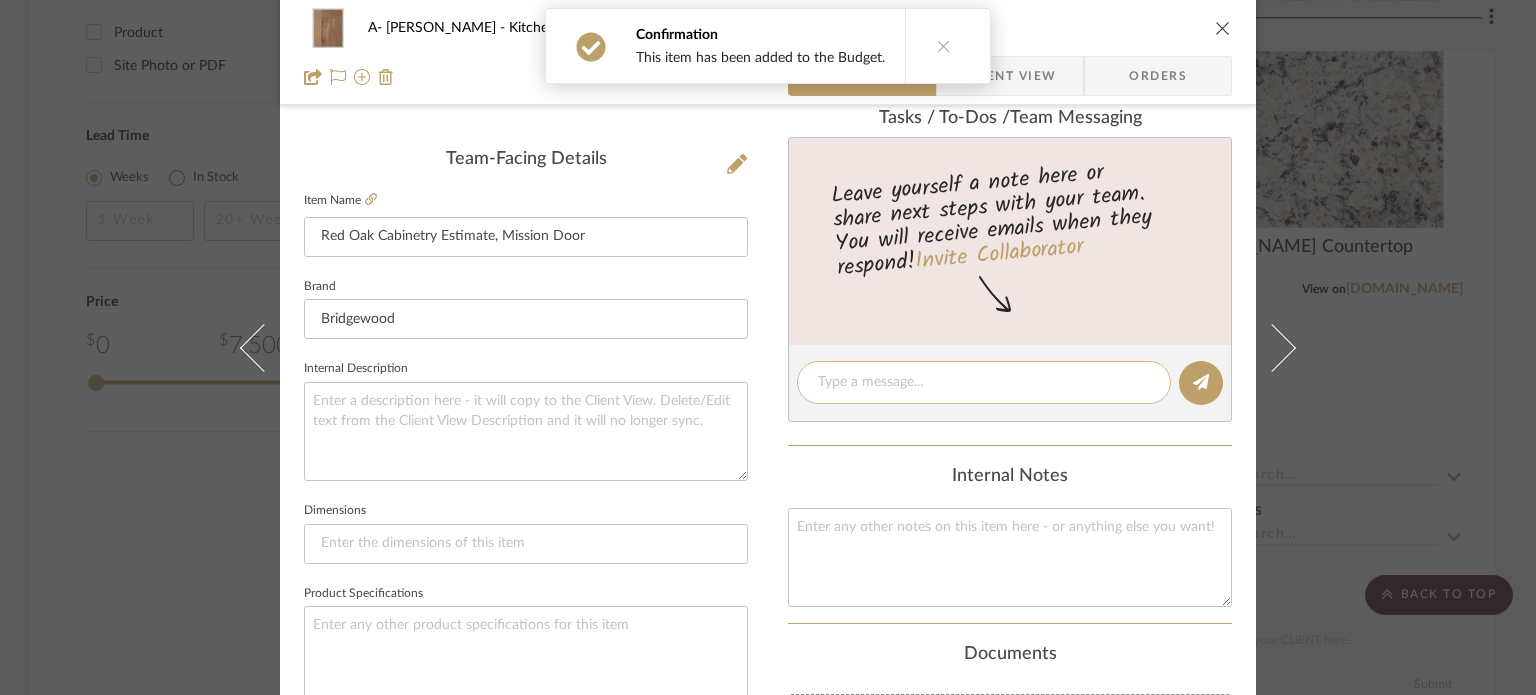 scroll, scrollTop: 400, scrollLeft: 0, axis: vertical 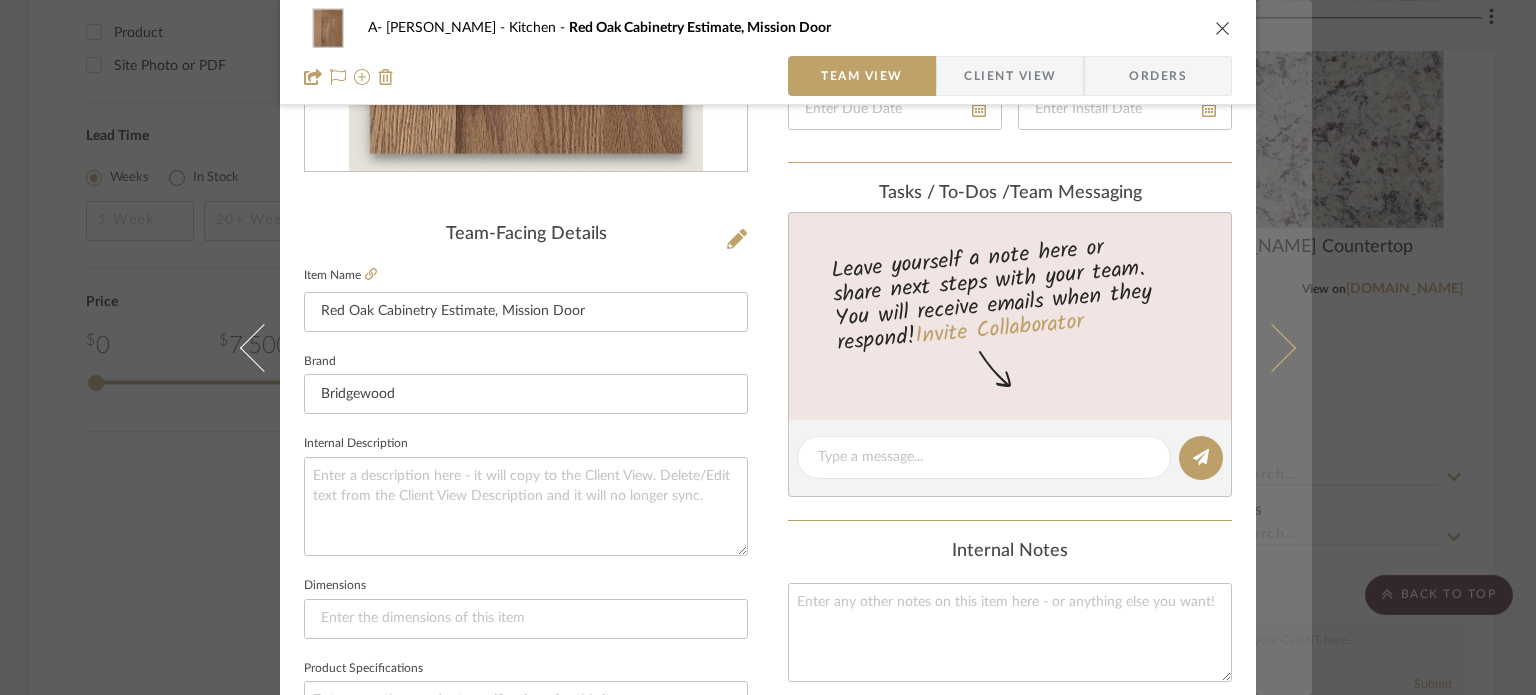 click at bounding box center (1284, 347) 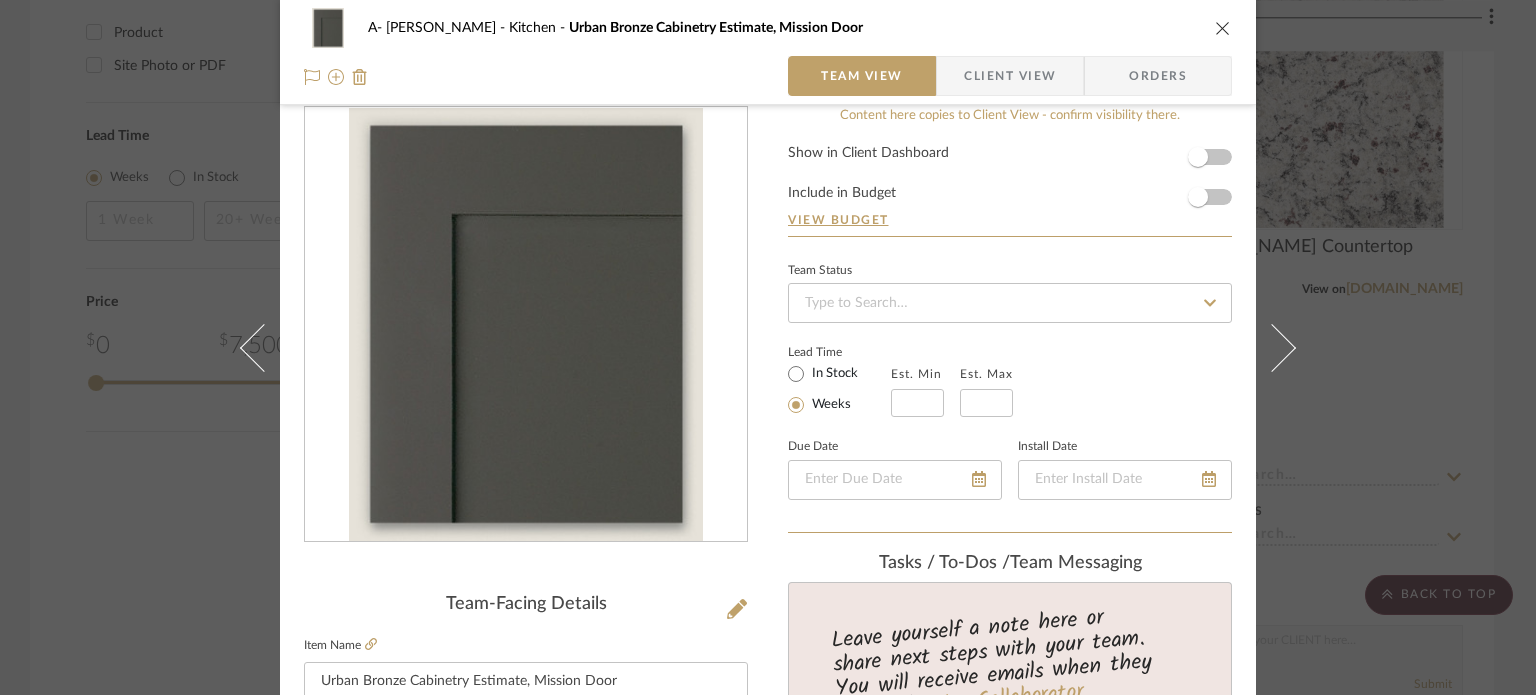 scroll, scrollTop: 0, scrollLeft: 0, axis: both 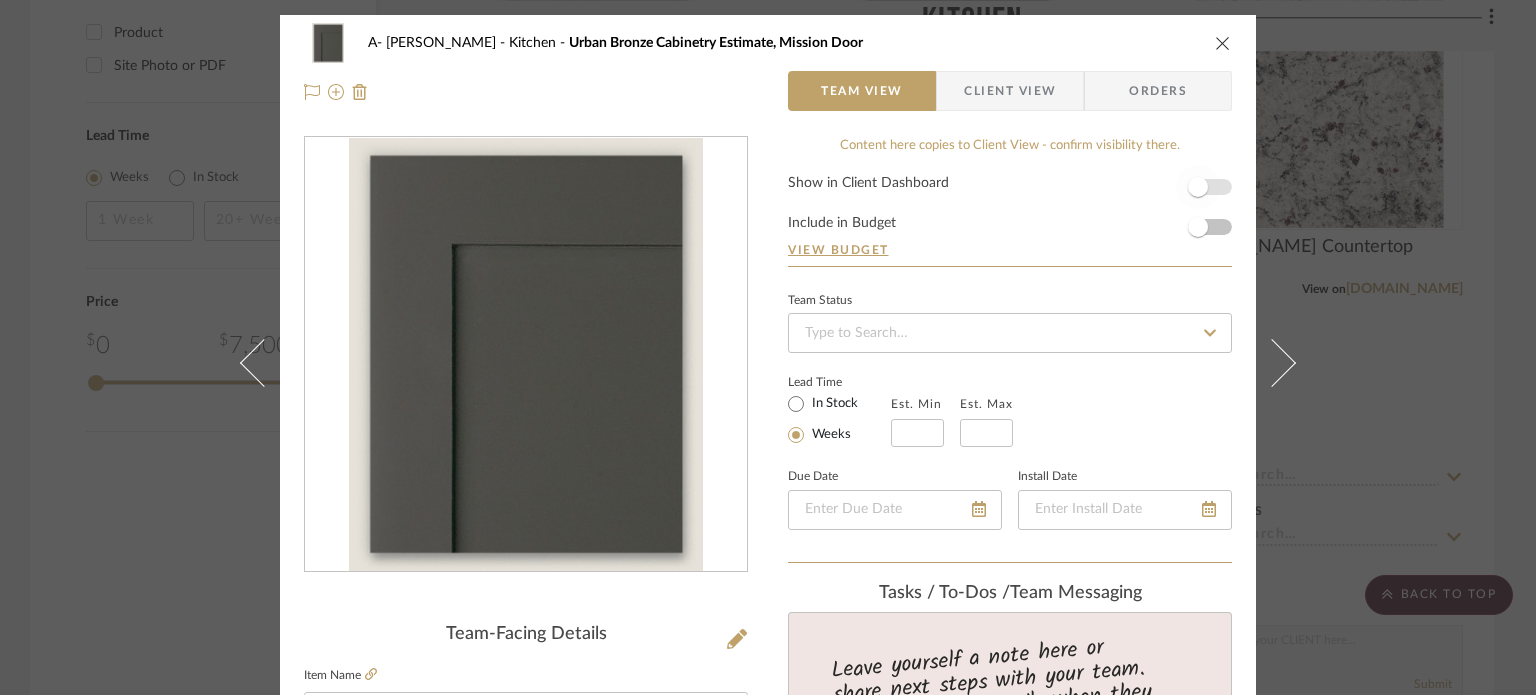 click at bounding box center [1198, 187] 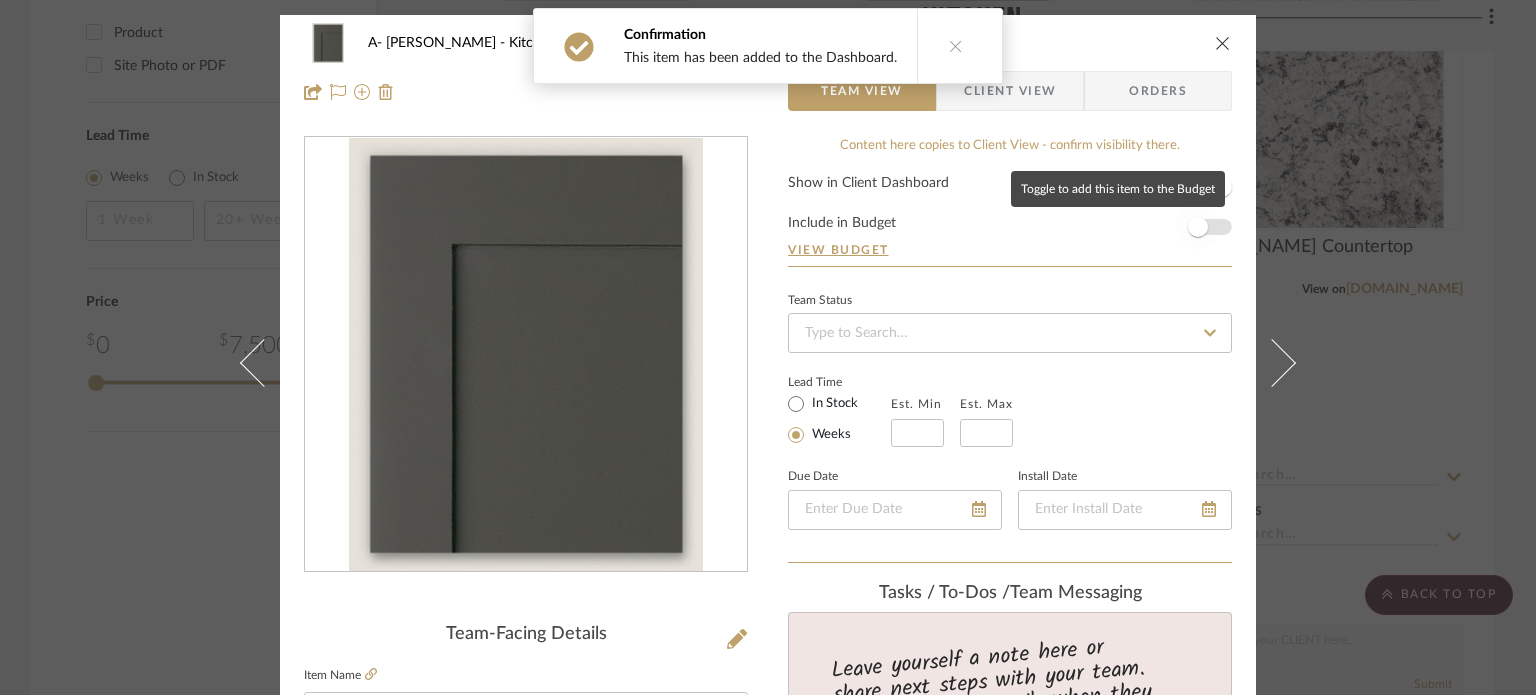 click at bounding box center [1198, 227] 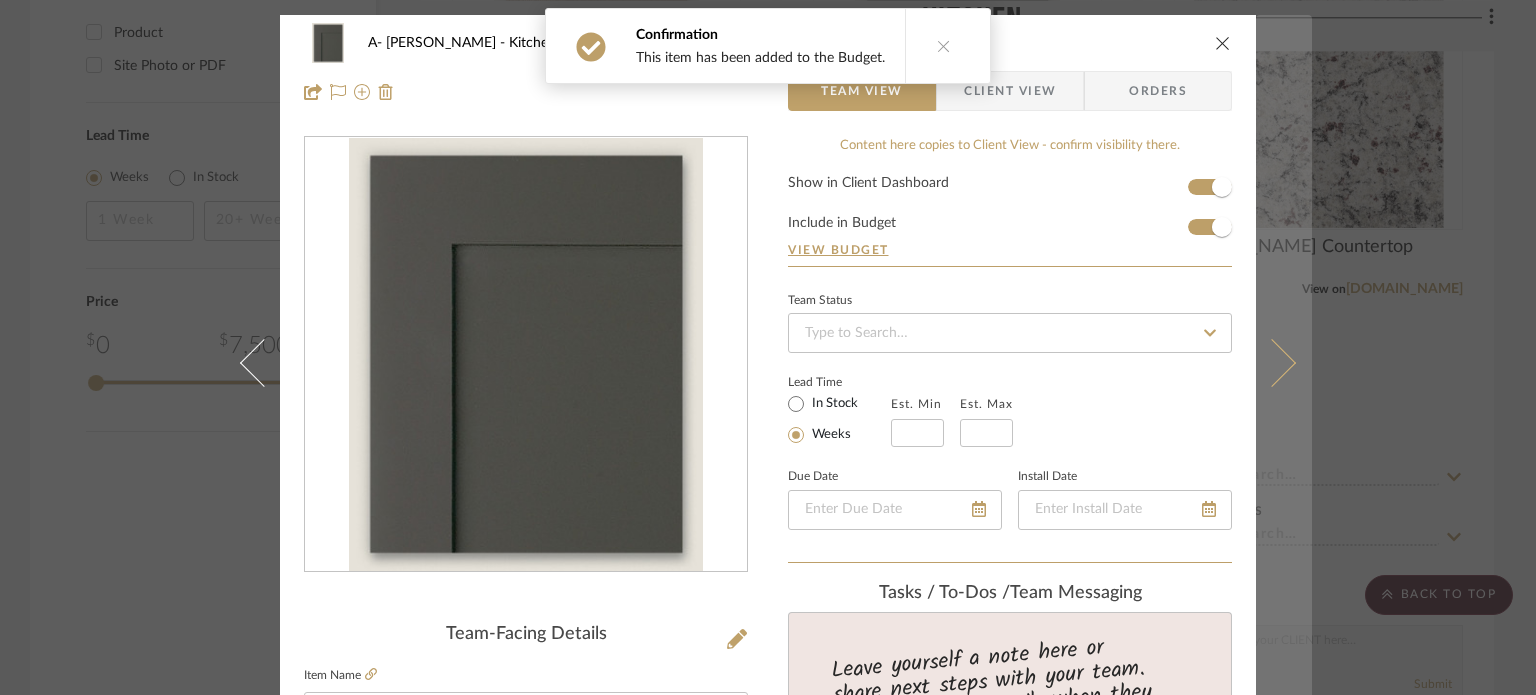 click at bounding box center [1284, 362] 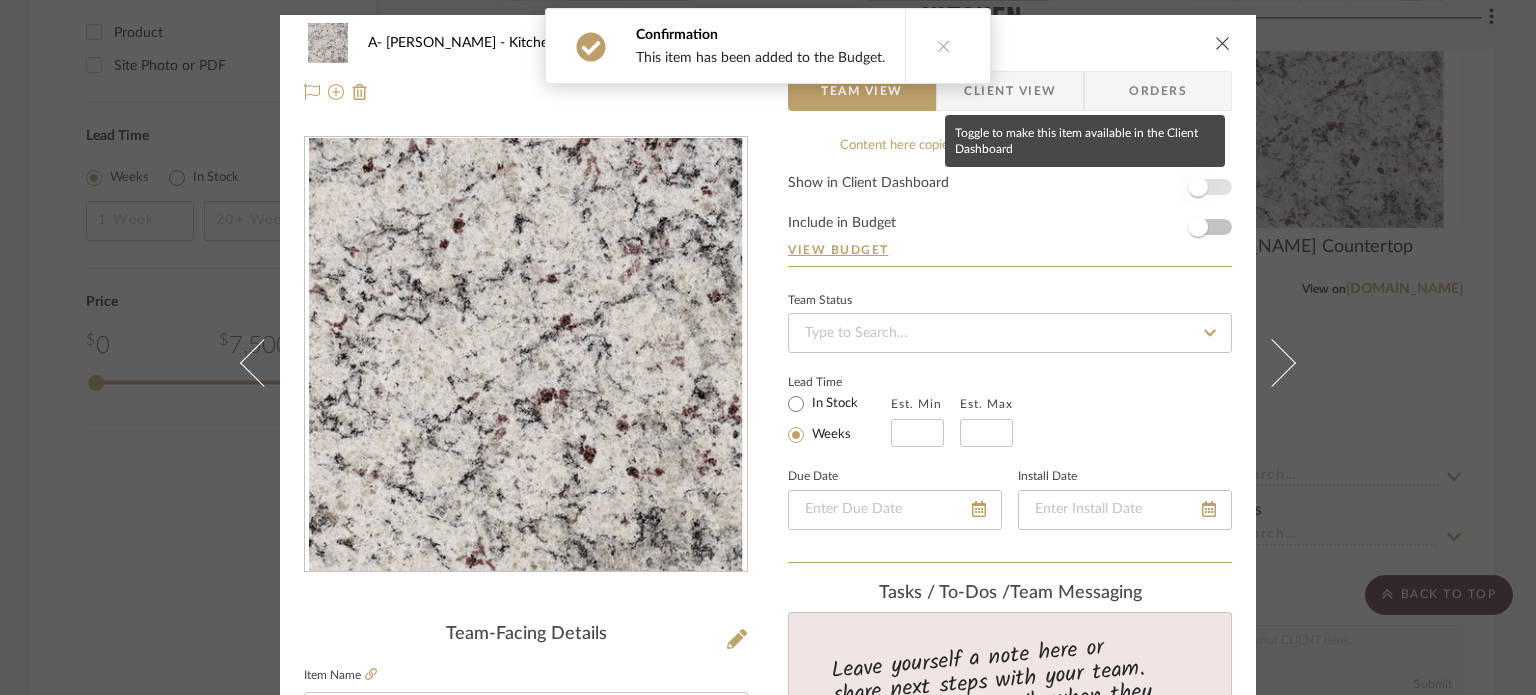 drag, startPoint x: 1192, startPoint y: 183, endPoint x: 1193, endPoint y: 202, distance: 19.026299 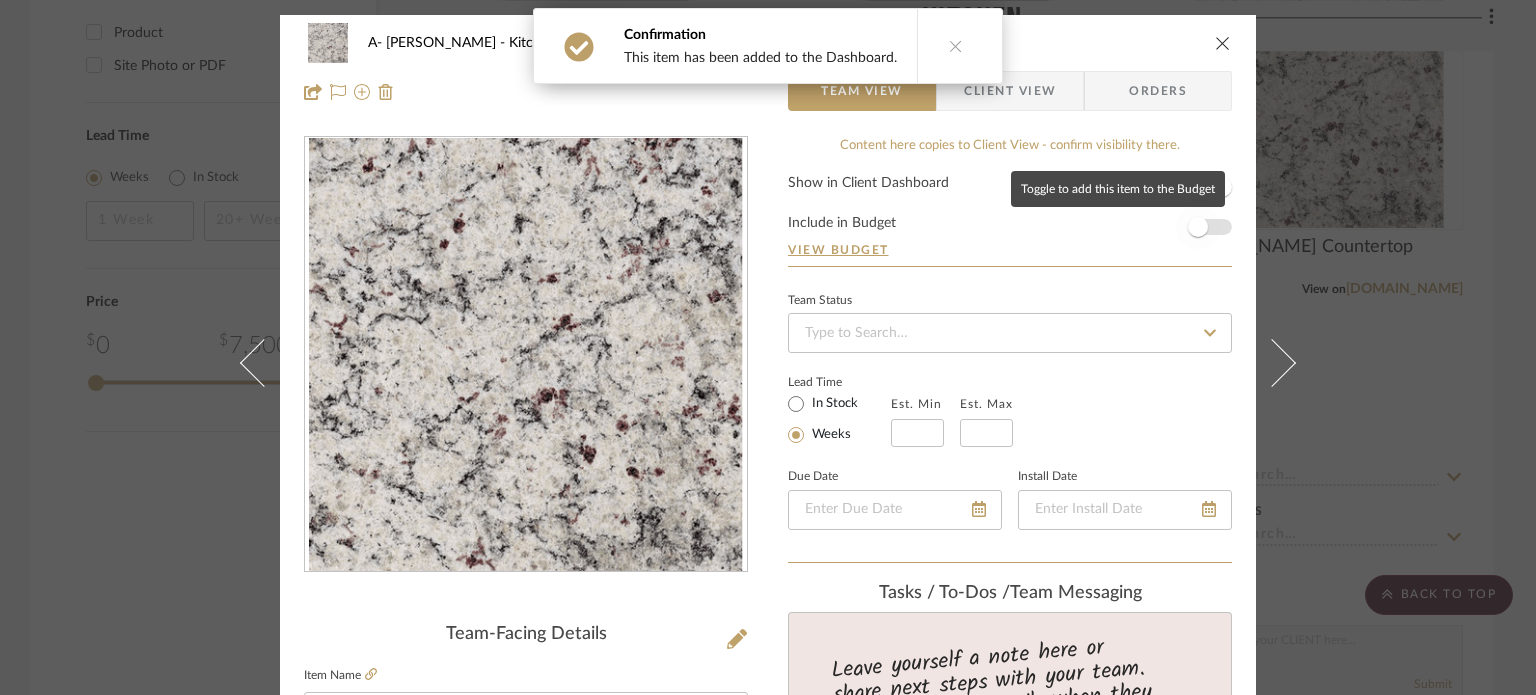 click at bounding box center [1198, 227] 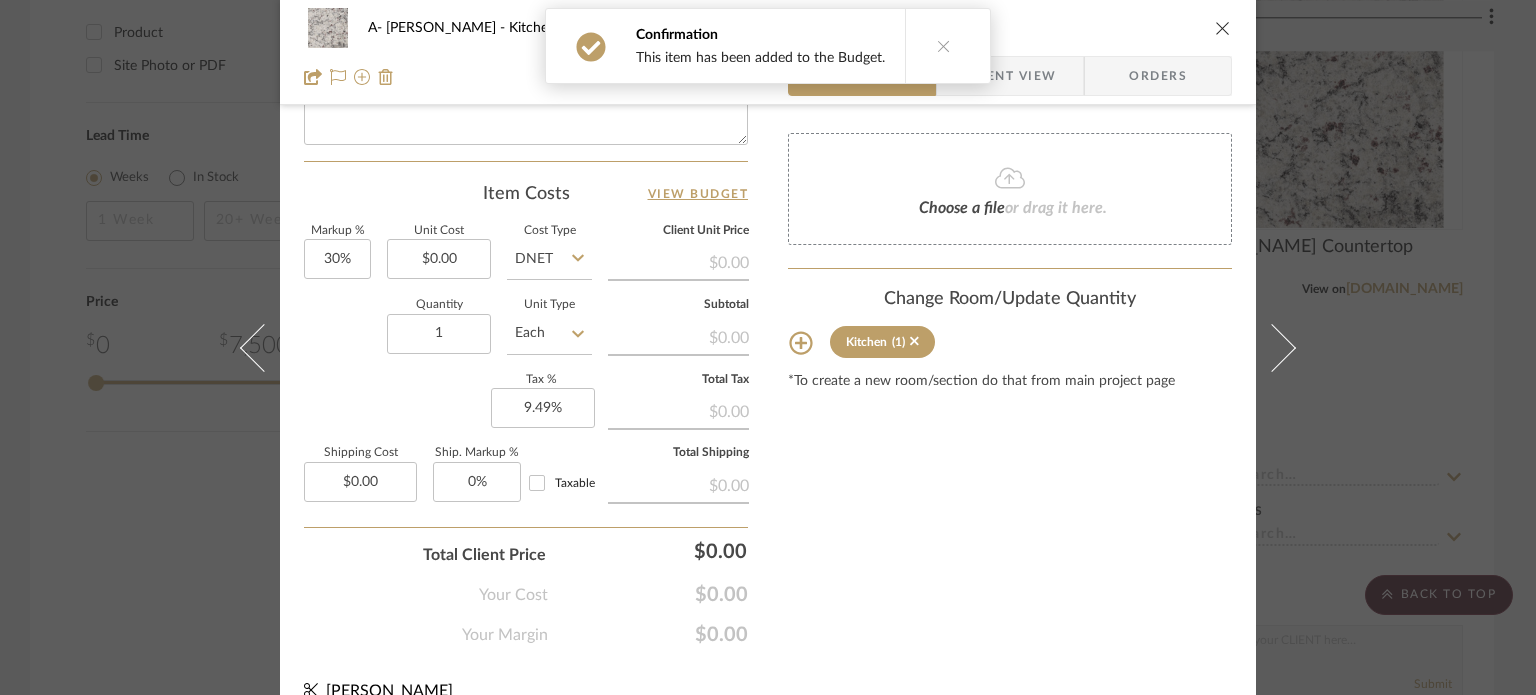 scroll, scrollTop: 1065, scrollLeft: 0, axis: vertical 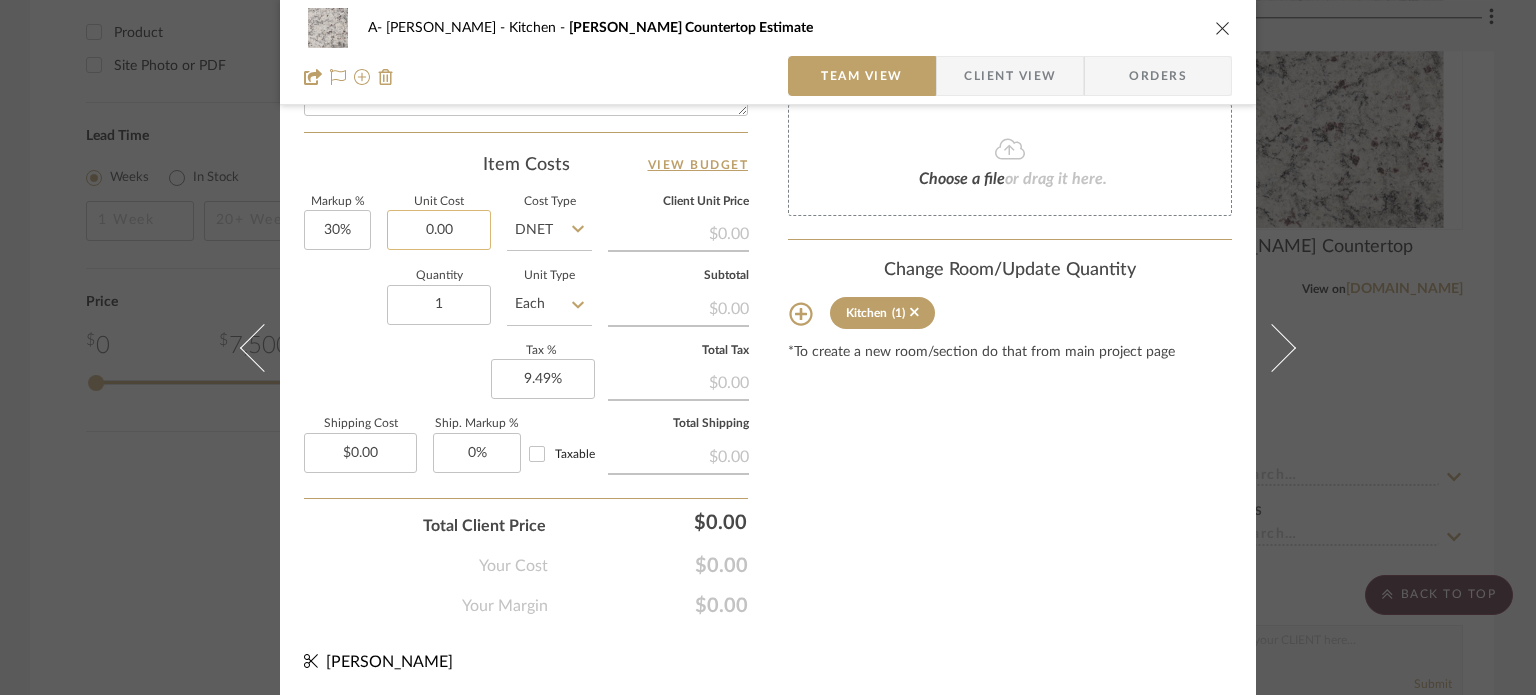 click on "0.00" 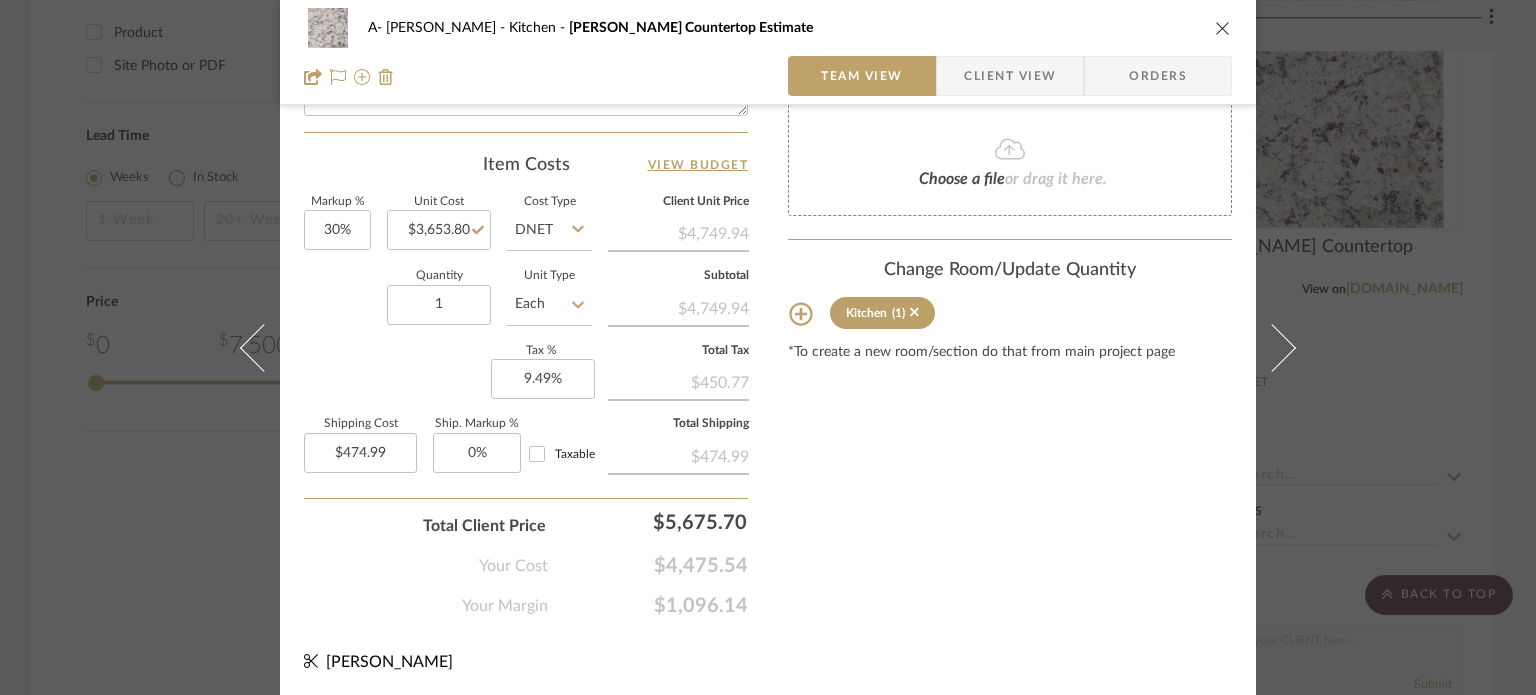 click on "Content here copies to Client View - confirm visibility there.  Show in Client Dashboard   Include in Budget   View Budget  Team Status  Lead Time  In Stock Weeks  Est. Min   Est. Max   Due Date   Install Date  Tasks / To-Dos /  team Messaging  Leave yourself a note here or share next steps with your team. You will receive emails when they
respond!  Invite Collaborator Internal Notes  Documents  Choose a file  or drag it here. Change Room/Update Quantity  Kitchen  (1) *To create a new room/section do that from main project page" at bounding box center [1010, -156] 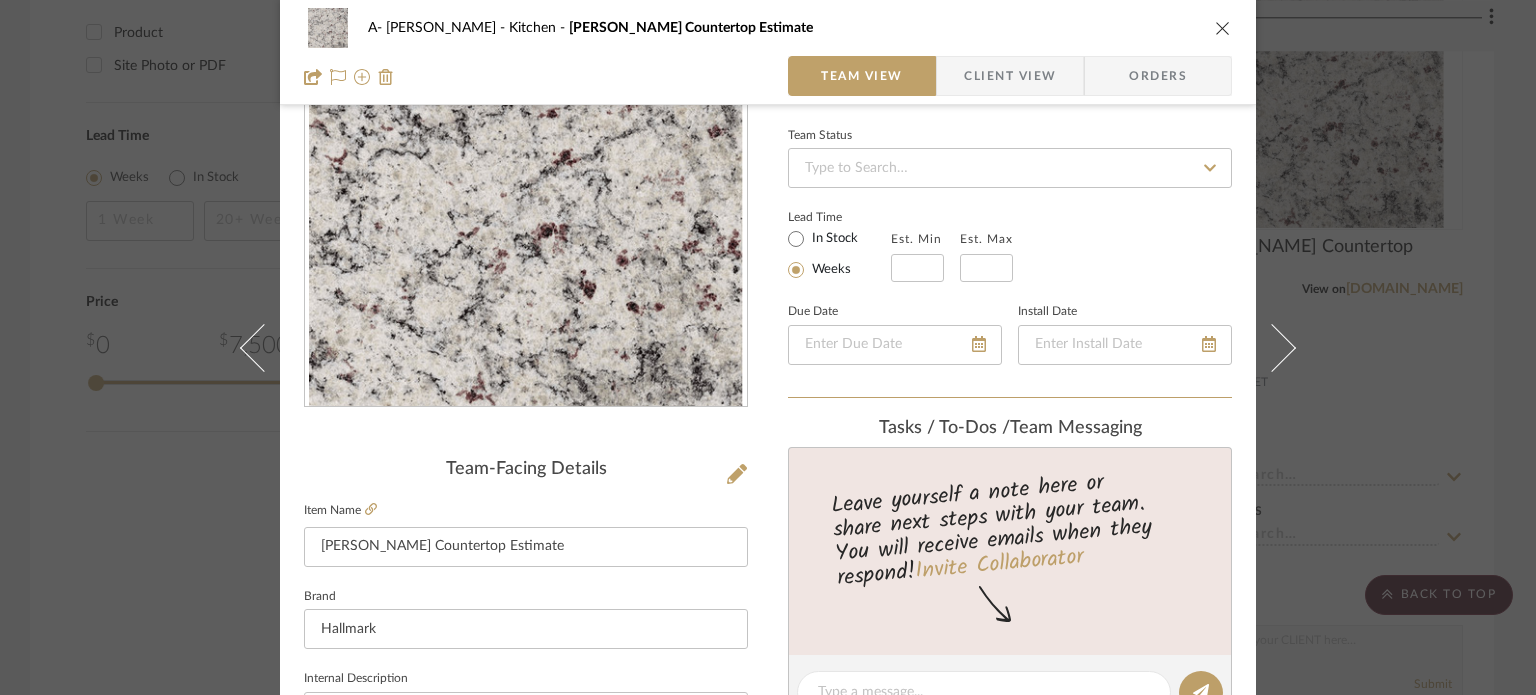 scroll, scrollTop: 0, scrollLeft: 0, axis: both 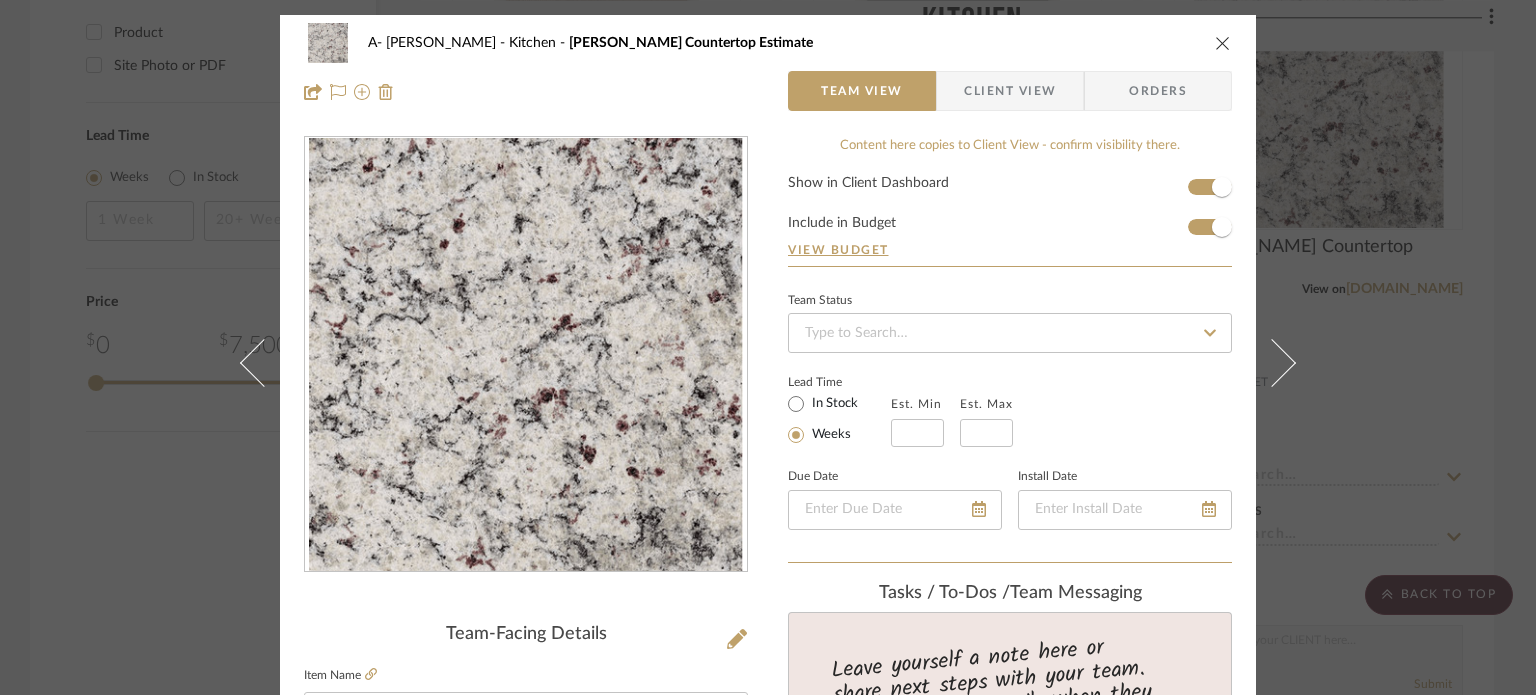 click on "A- [PERSON_NAME] Kitchen [PERSON_NAME] Countertop Estimate Team View Client View Orders  Team-Facing Details   Item Name  [PERSON_NAME] Countertop Estimate  Brand  Hallmark  Internal Description   Dimensions   Product Specifications   Item Costs   View Budget   Markup %  30%  Unit Cost  $3,653.80  Cost Type  DNET  Client Unit Price   $4,749.94   Quantity  1  Unit Type  Each  Subtotal   $4,749.94   Tax %  9.49%  Total Tax   $450.77   Shipping Cost  $474.99  Ship. Markup %  0% Taxable  Total Shipping   $474.99  Total Client Price  $5,675.70  Your Cost  $4,475.54  Your Margin  $1,096.14  Content here copies to Client View - confirm visibility there.  Show in Client Dashboard   Include in Budget   View Budget  Team Status  Lead Time  In Stock Weeks  Est. Min   Est. Max   Due Date   Install Date  Tasks / To-Dos /  team Messaging  Leave yourself a note here or share next steps with your team. You will receive emails when they
respond!  Invite Collaborator Internal Notes  Documents  Choose a file  Kitchen  (1)" at bounding box center [768, 347] 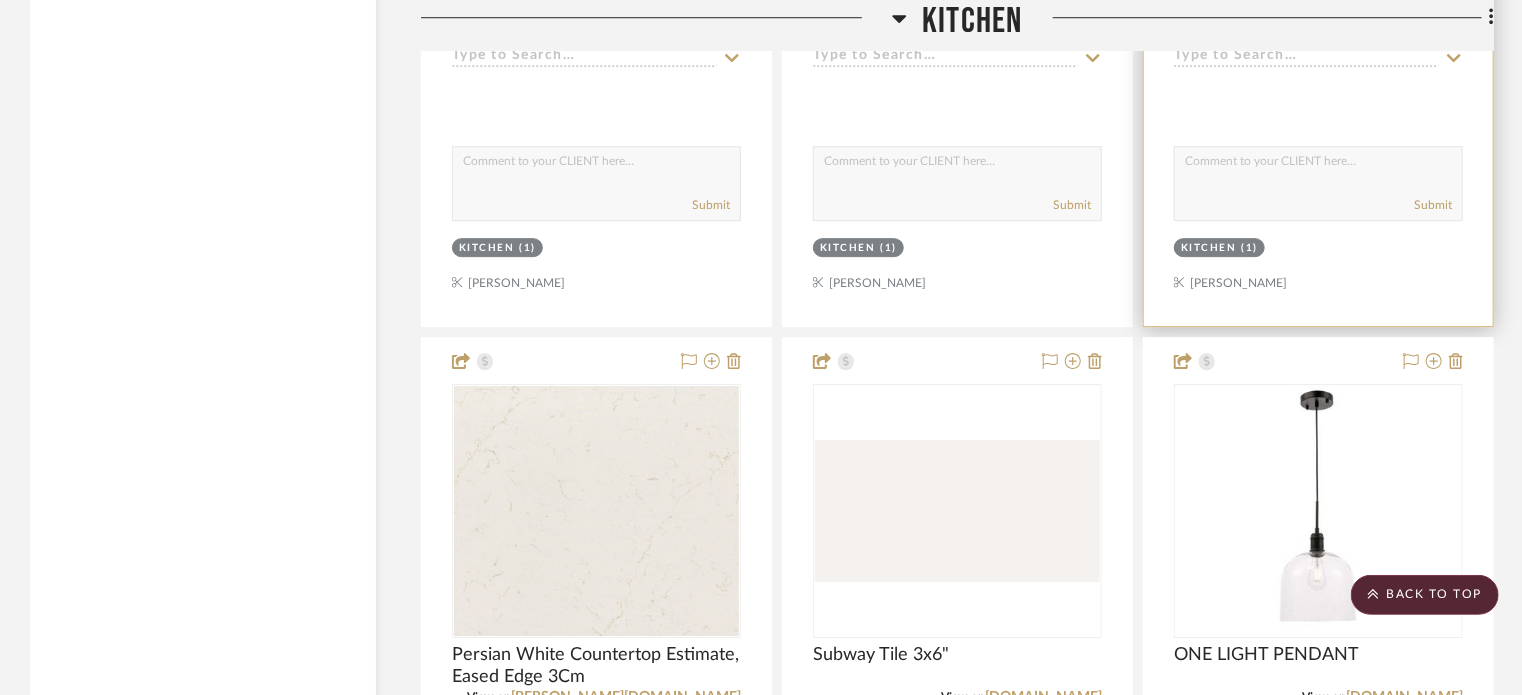 scroll, scrollTop: 3200, scrollLeft: 0, axis: vertical 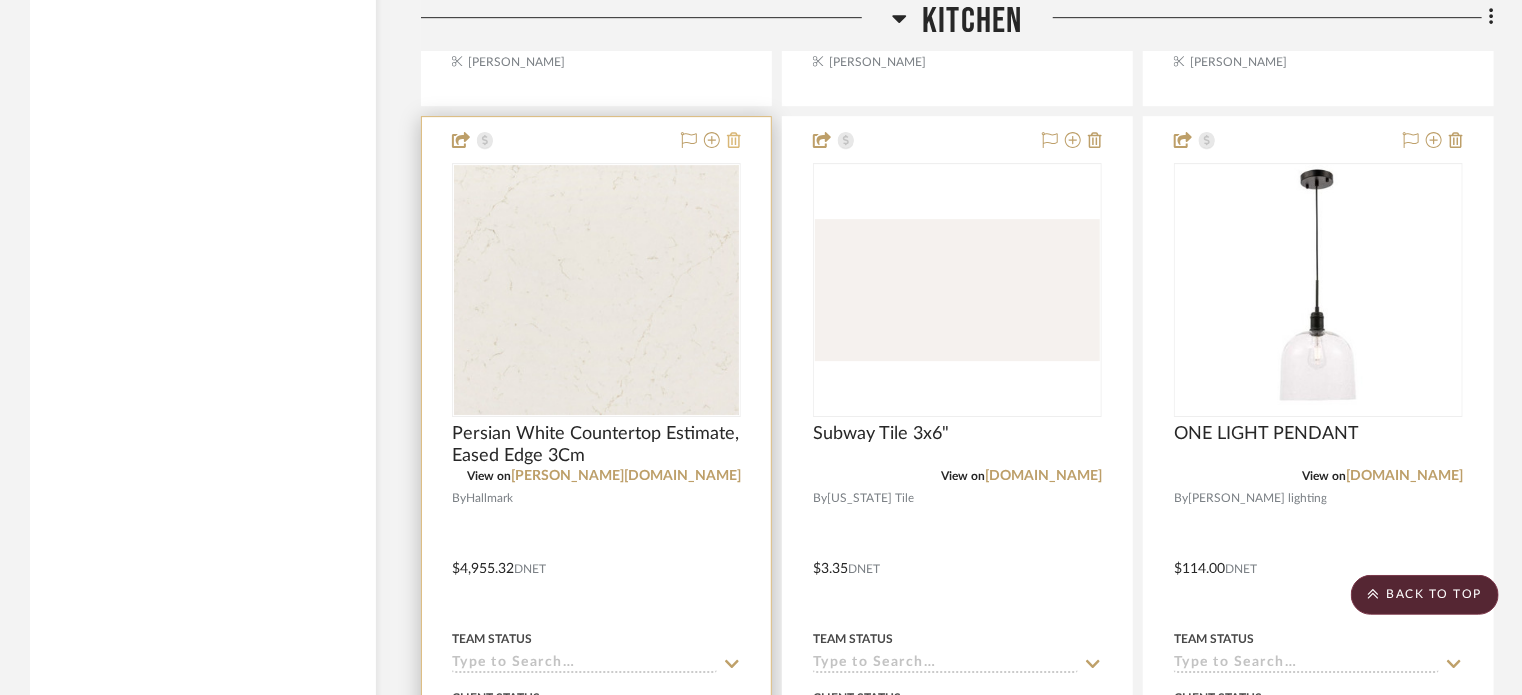 click 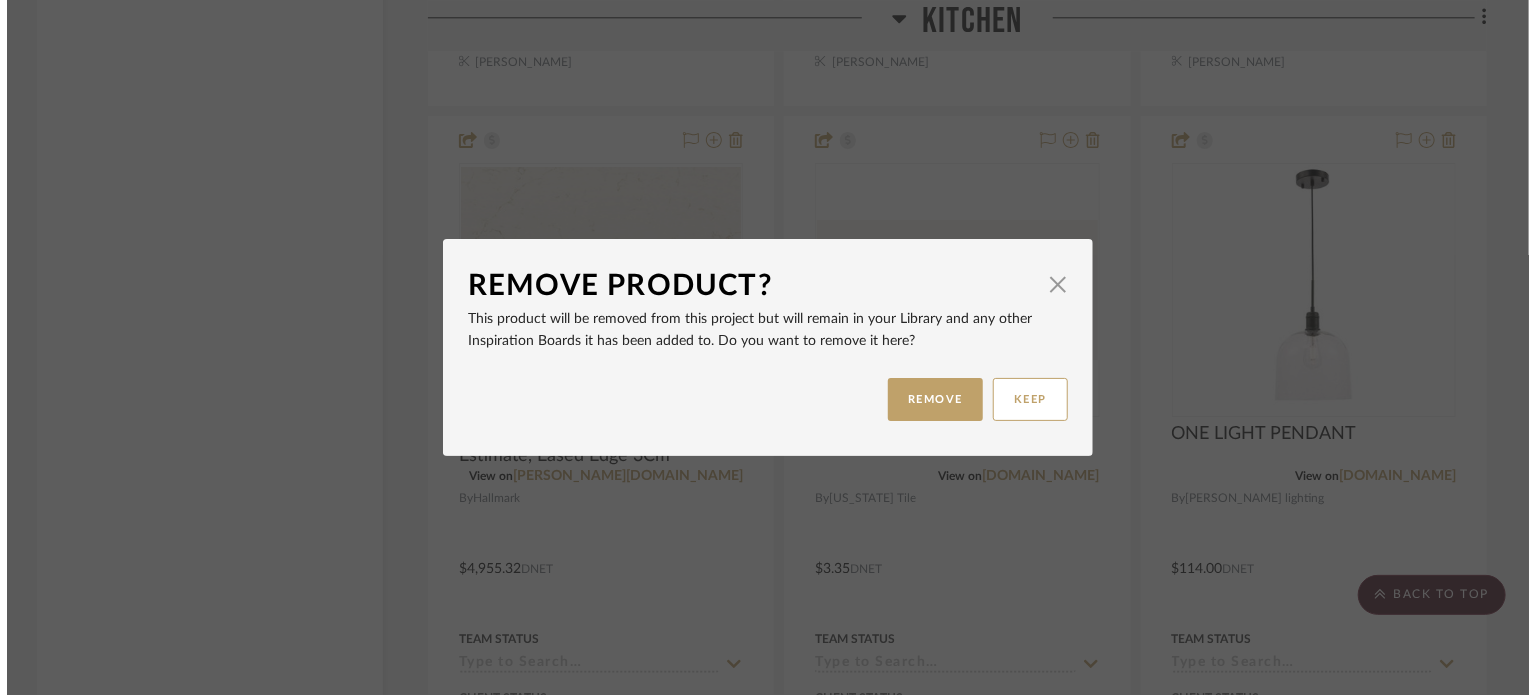 scroll, scrollTop: 0, scrollLeft: 0, axis: both 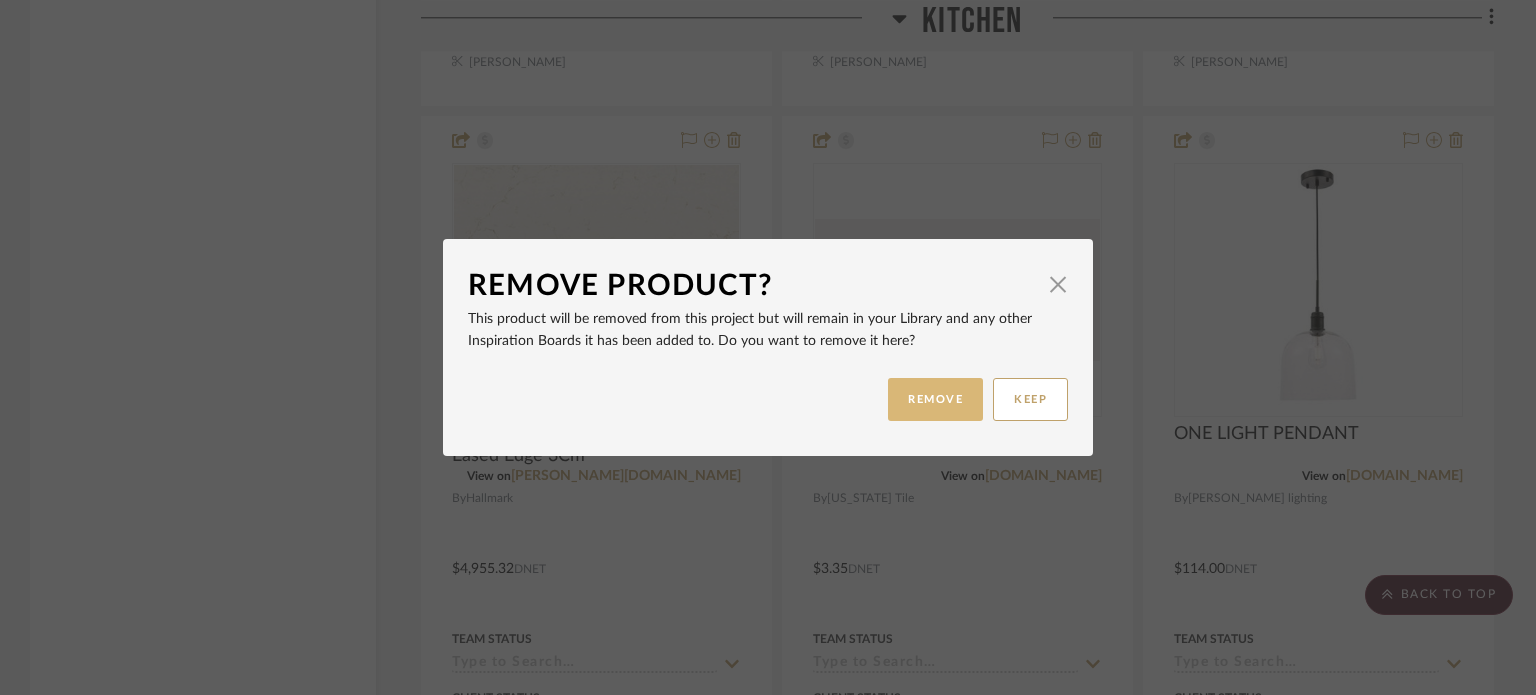 click on "REMOVE" at bounding box center (935, 399) 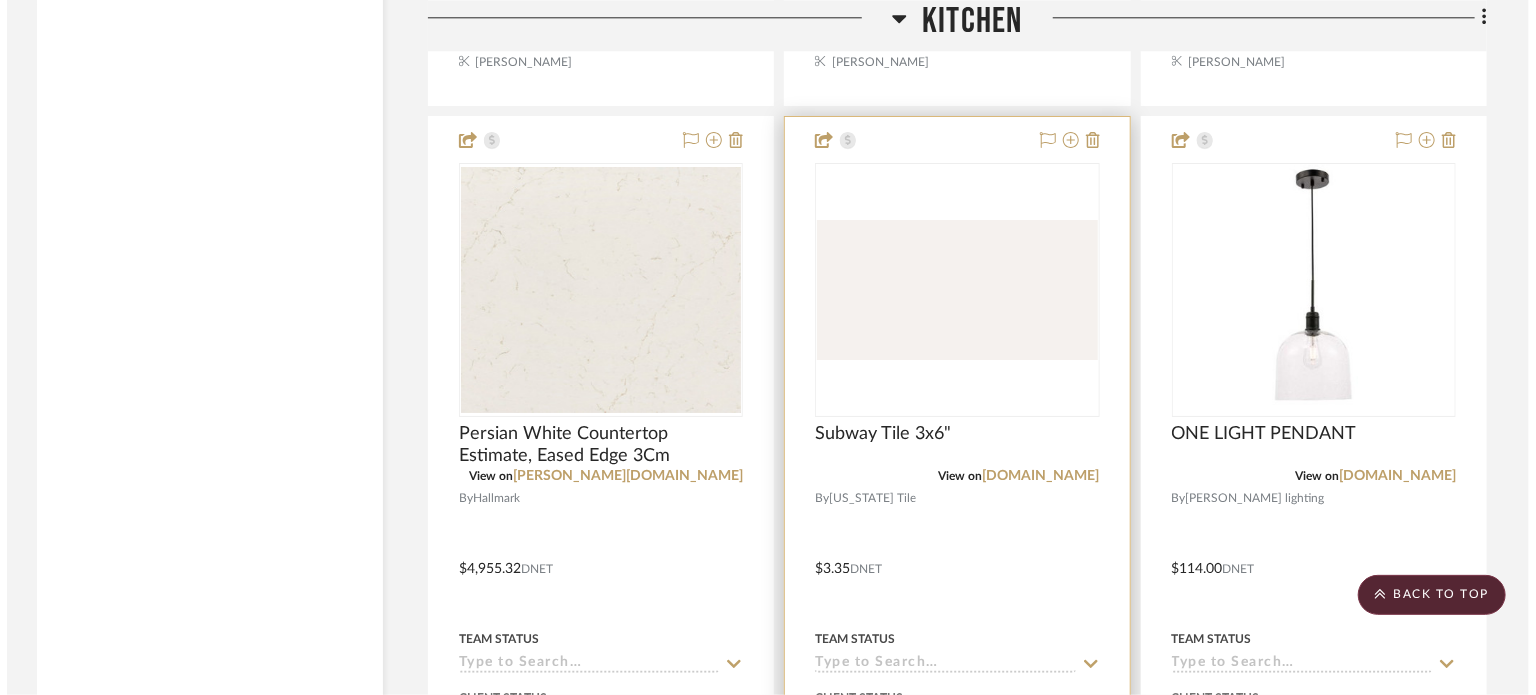 scroll, scrollTop: 0, scrollLeft: 0, axis: both 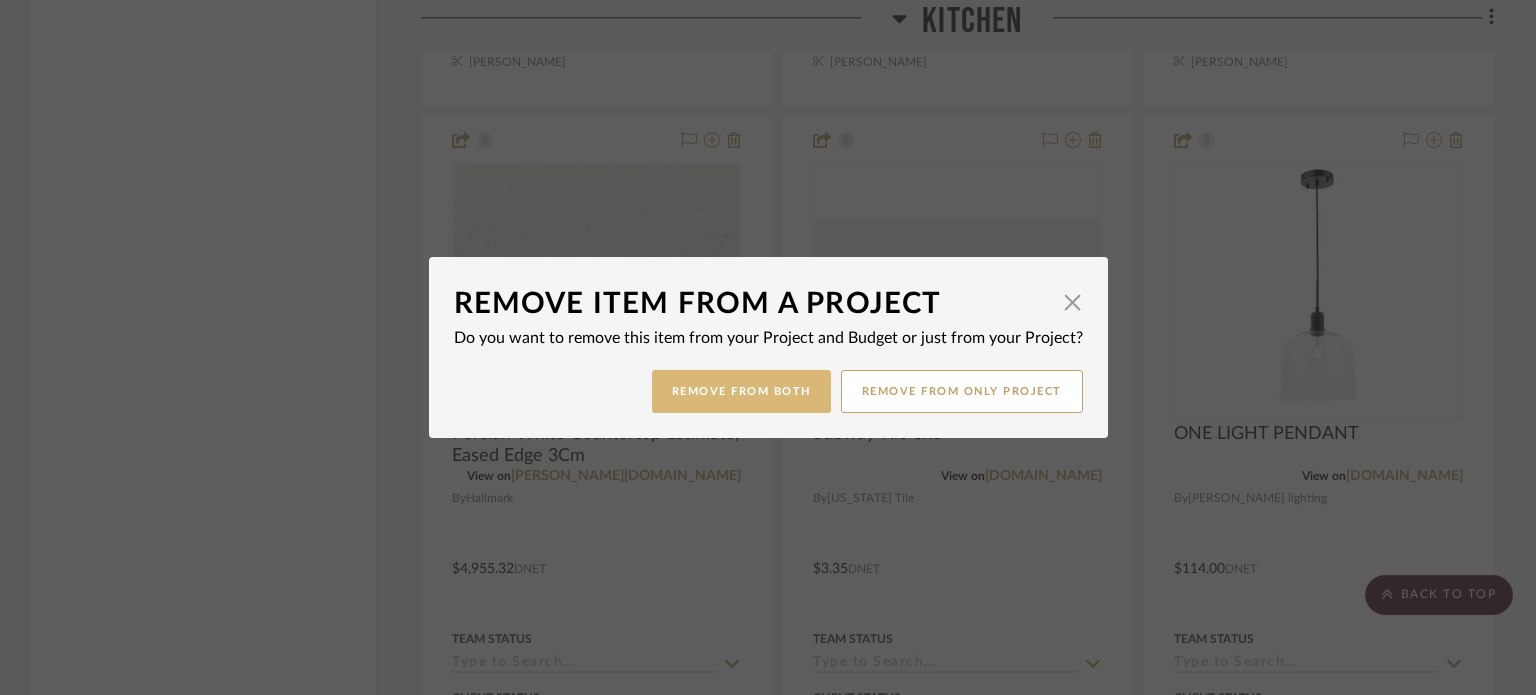 click on "Remove from Both" at bounding box center [741, 391] 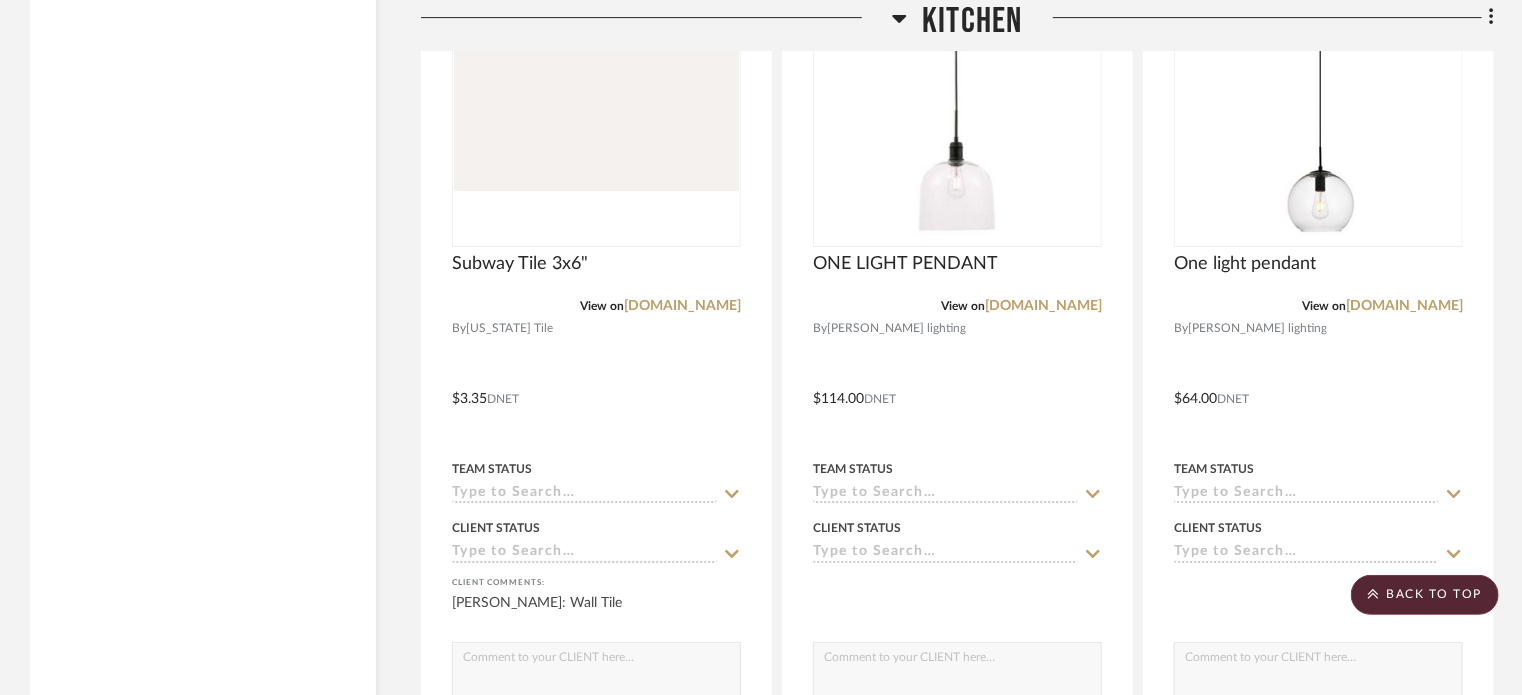 scroll, scrollTop: 3400, scrollLeft: 0, axis: vertical 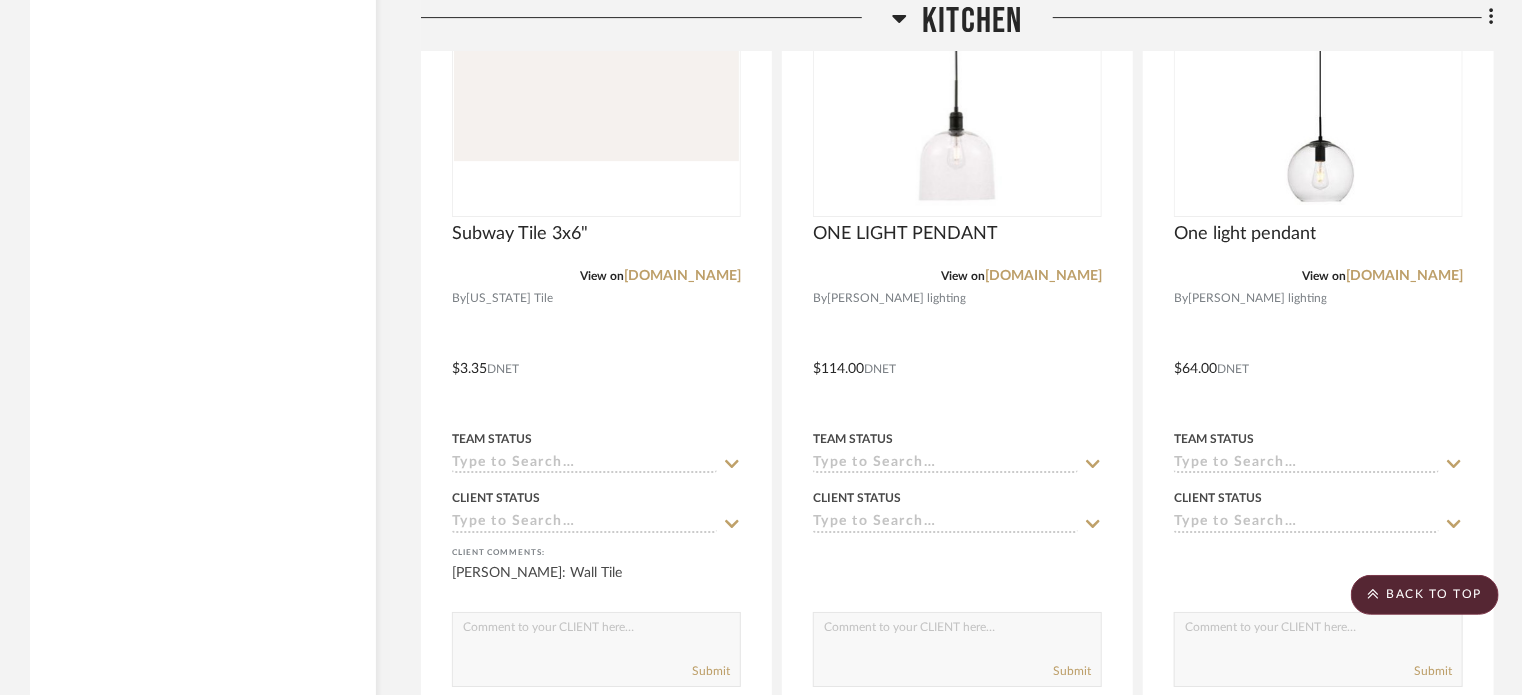 click at bounding box center (957, 354) 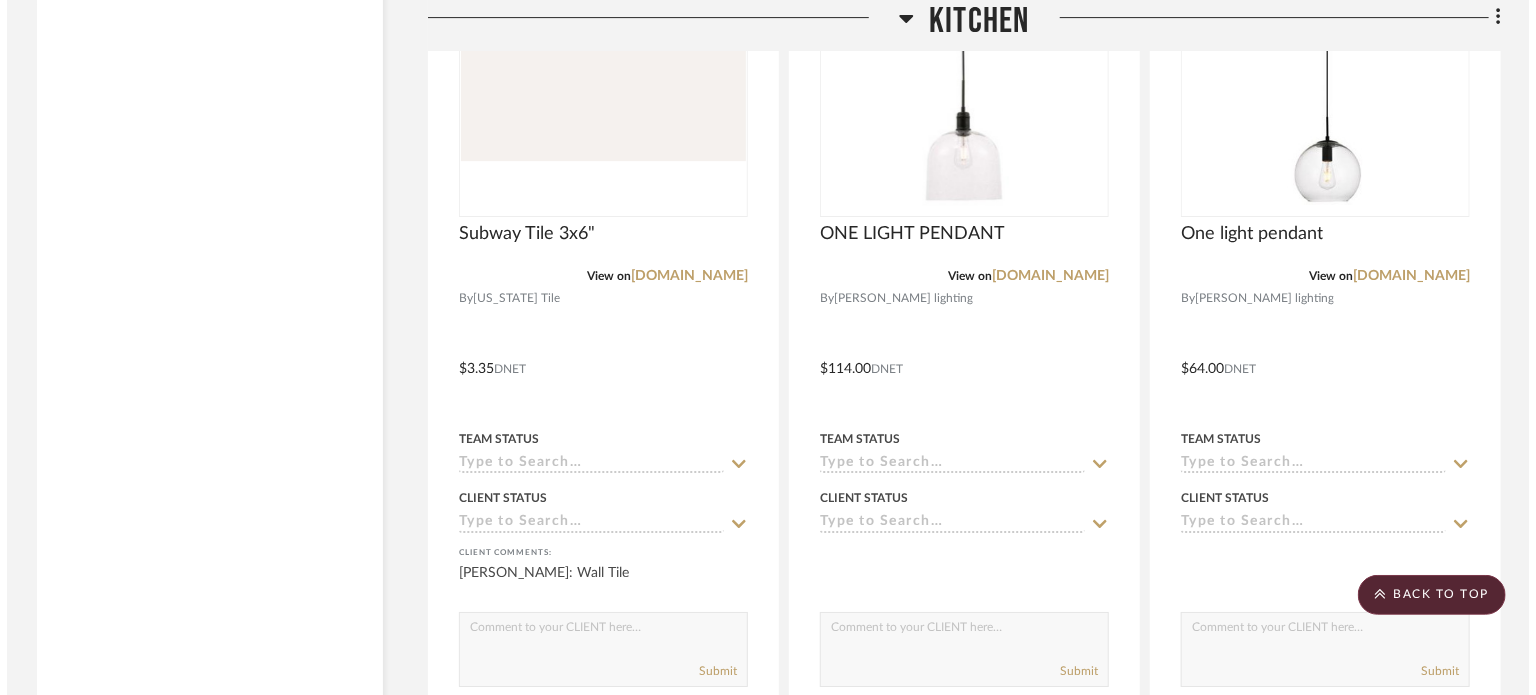 scroll, scrollTop: 0, scrollLeft: 0, axis: both 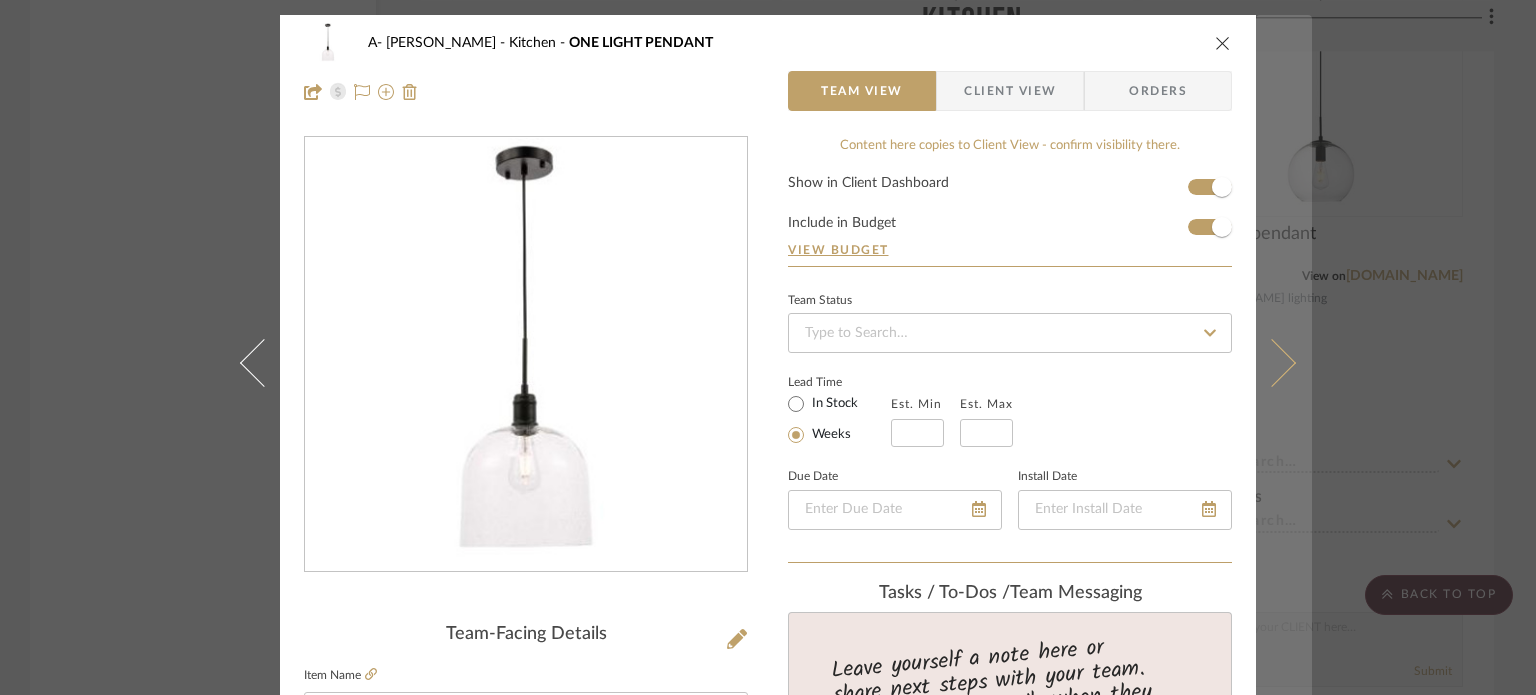 click at bounding box center [1272, 362] 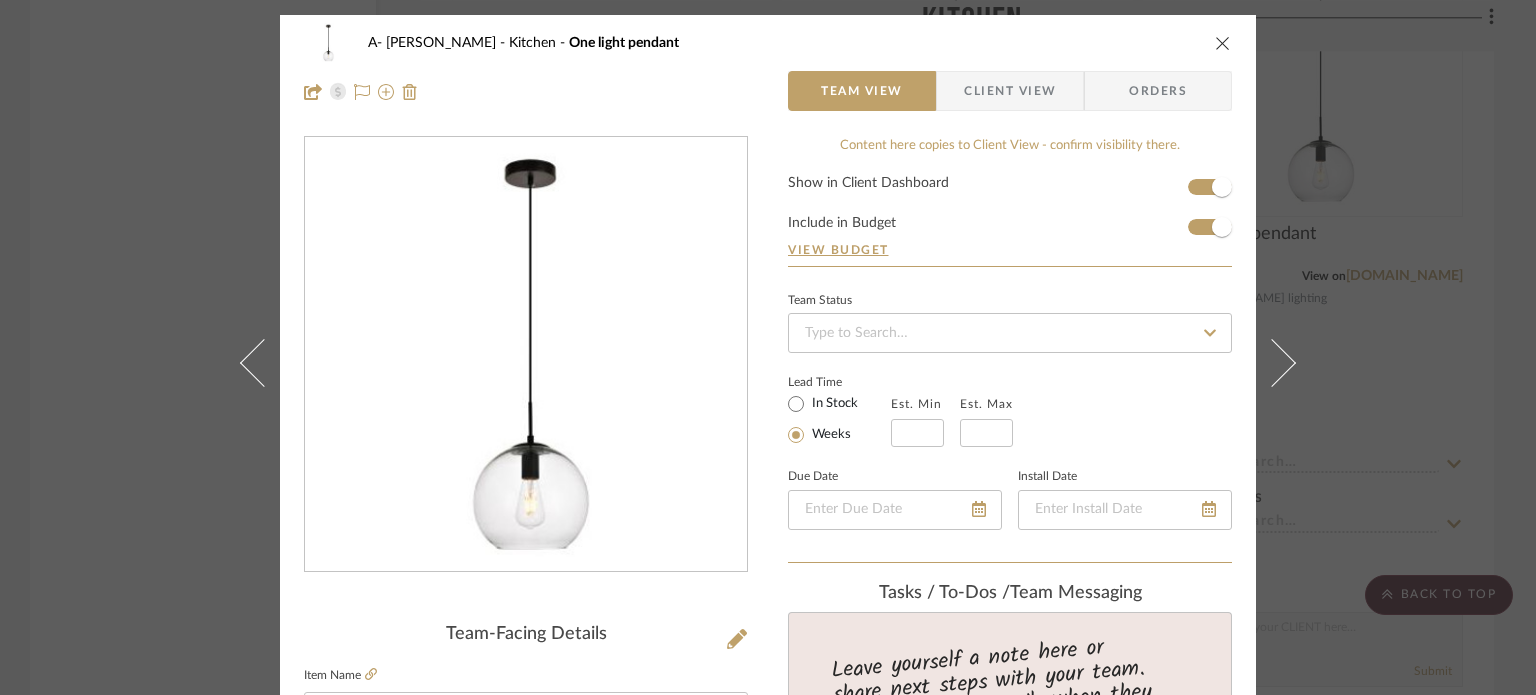 click at bounding box center [1272, 362] 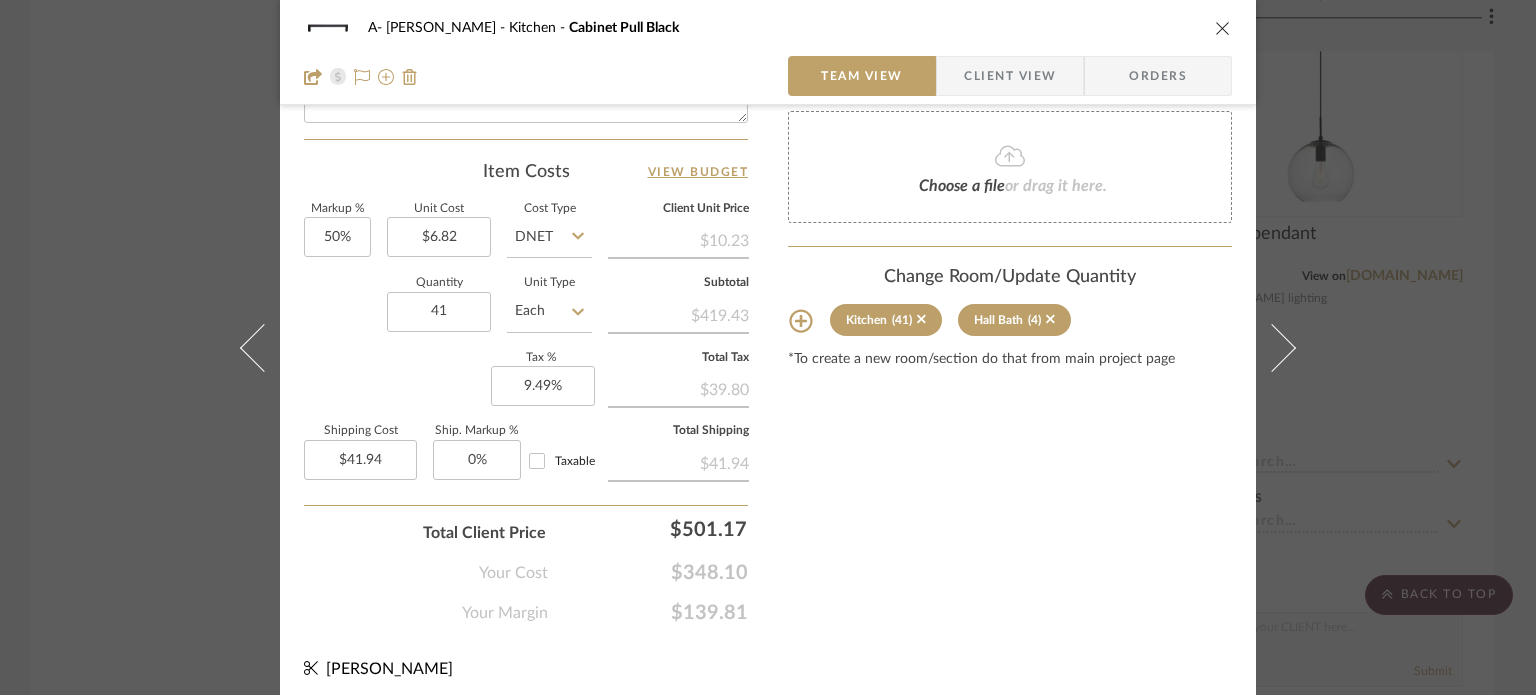 scroll, scrollTop: 1065, scrollLeft: 0, axis: vertical 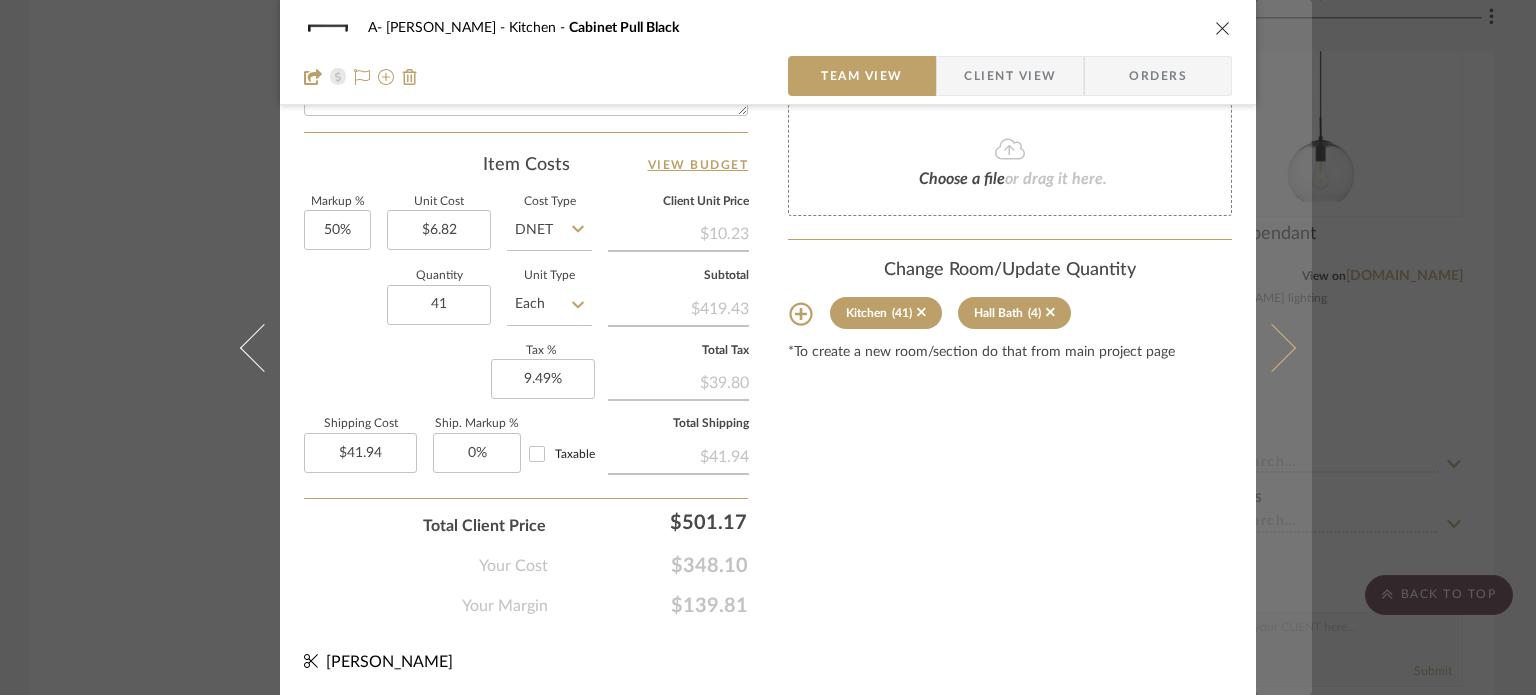 click at bounding box center [1272, 347] 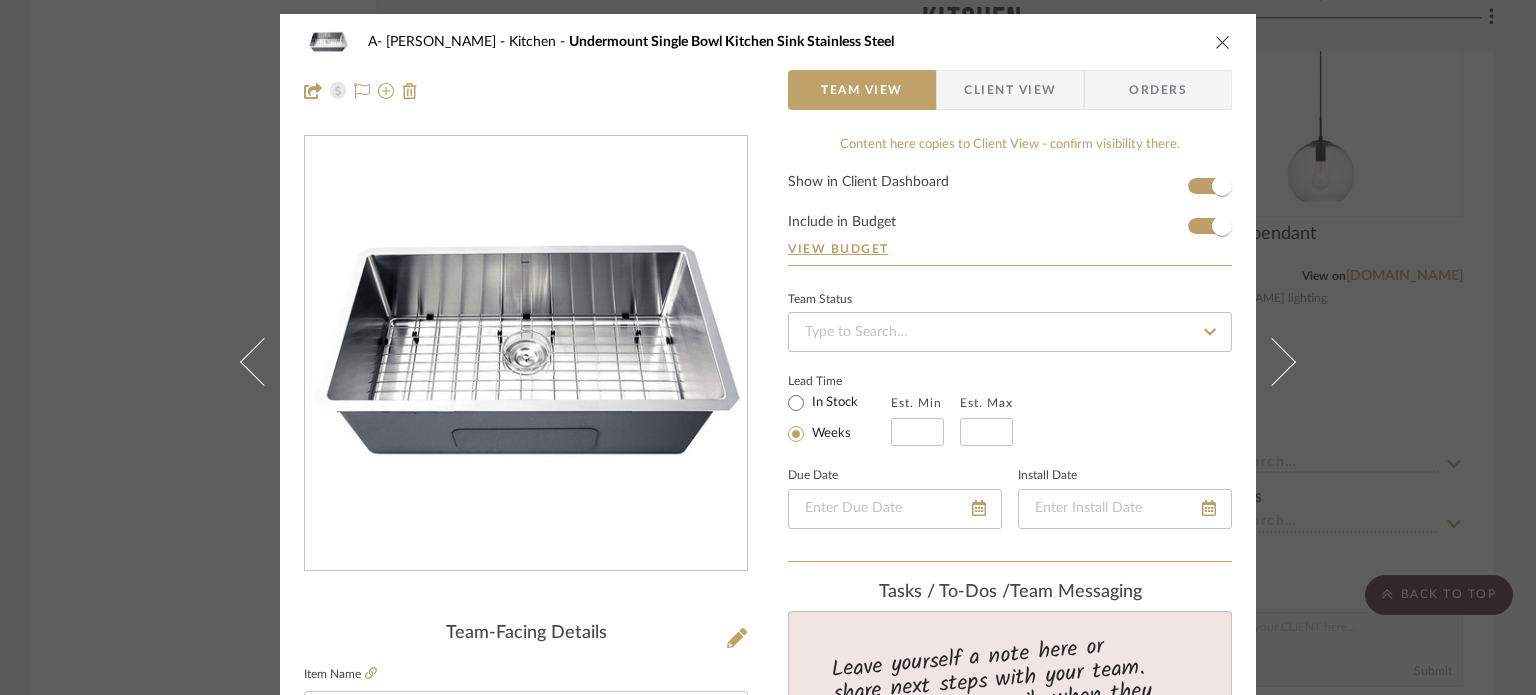 scroll, scrollTop: 0, scrollLeft: 0, axis: both 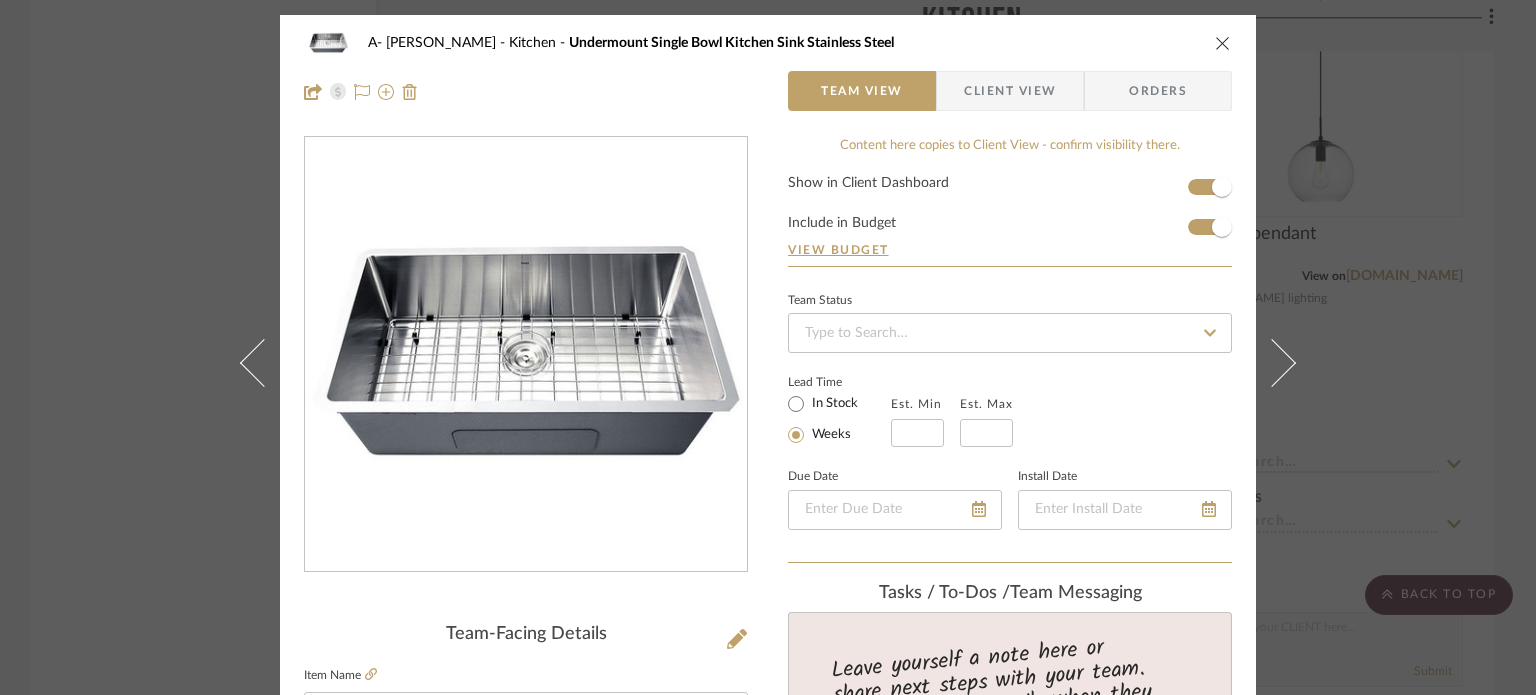 click on "A- [PERSON_NAME] Kitchen Undermount Single Bowl Kitchen Sink Stainless Steel Team View Client View Orders  Team-Facing Details   Item Name  Undermount Single Bowl Kitchen Sink Stainless Steel  Brand  Nantucket  Internal Description  Stainless Steel, Undermount  Dimensions  32" x 18"  Product Specifications  [URL][DOMAIN_NAME]  Item Costs   View Budget   Markup %  30%  Unit Cost  $450.00  Cost Type  DNET  Client Unit Price   $585.00   Quantity  1  Unit Type  Each  Subtotal   $585.00   Tax %  9.49%  Total Tax   $55.52   Shipping Cost  $58.50  Ship. Markup %  0% Taxable  Total Shipping   $58.50  Total Client Price  $699.02  Your Cost  $551.21  Your Margin  $135.00  Content here copies to Client View - confirm visibility there.  Show in Client Dashboard   Include in Budget   View Budget  Team Status  Lead Time  In Stock Weeks  Est. Min   Est. Max   Due Date   Install Date  Tasks / To-Dos /  team Messaging Invite Collaborator Internal Notes  Documents   Kitchen" at bounding box center (768, 347) 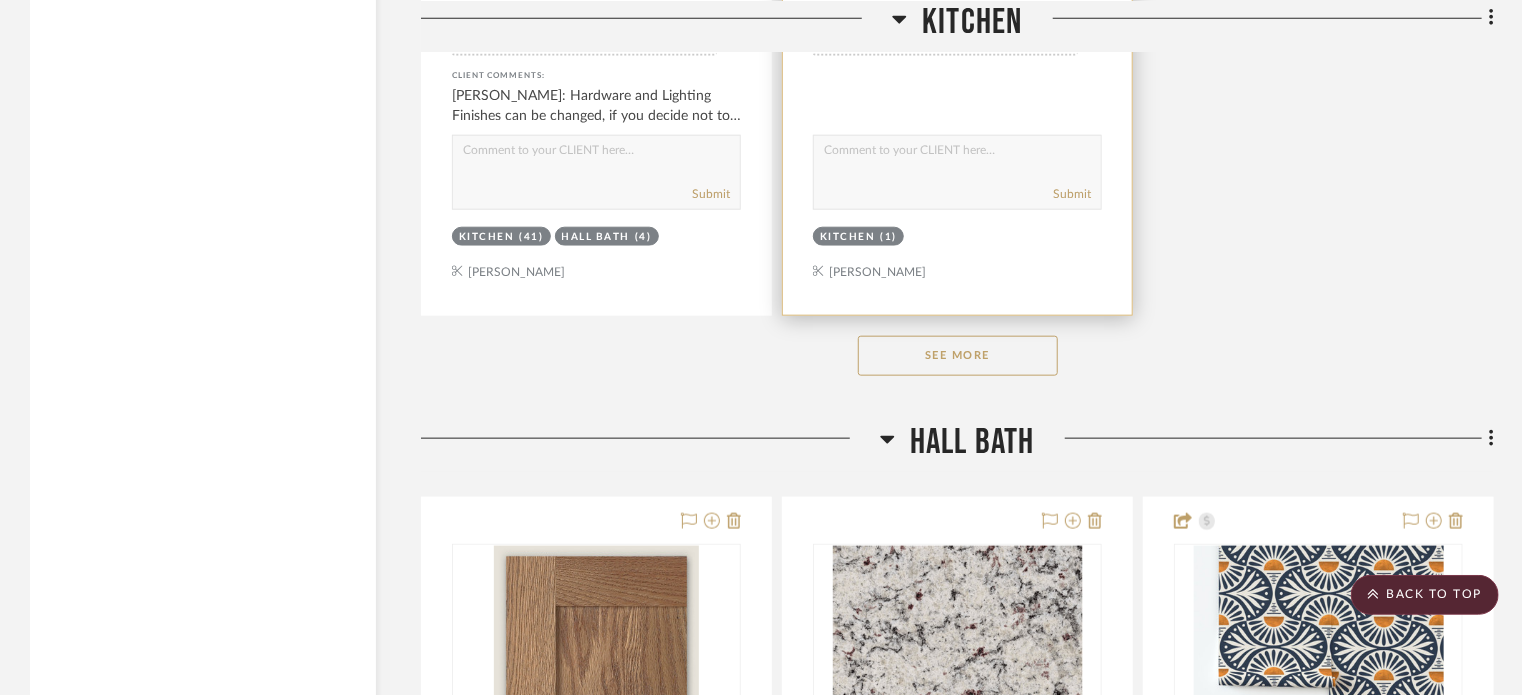 scroll, scrollTop: 4800, scrollLeft: 0, axis: vertical 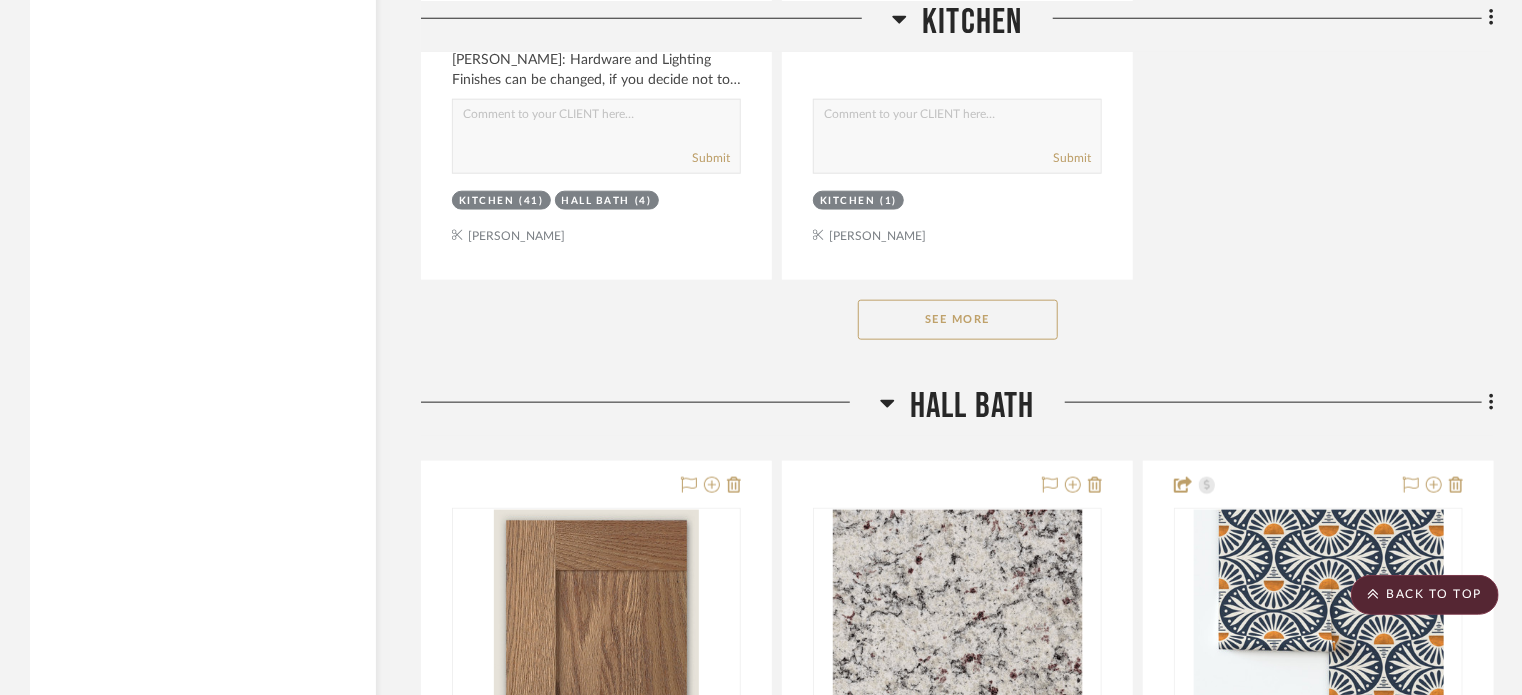 click on "See More" 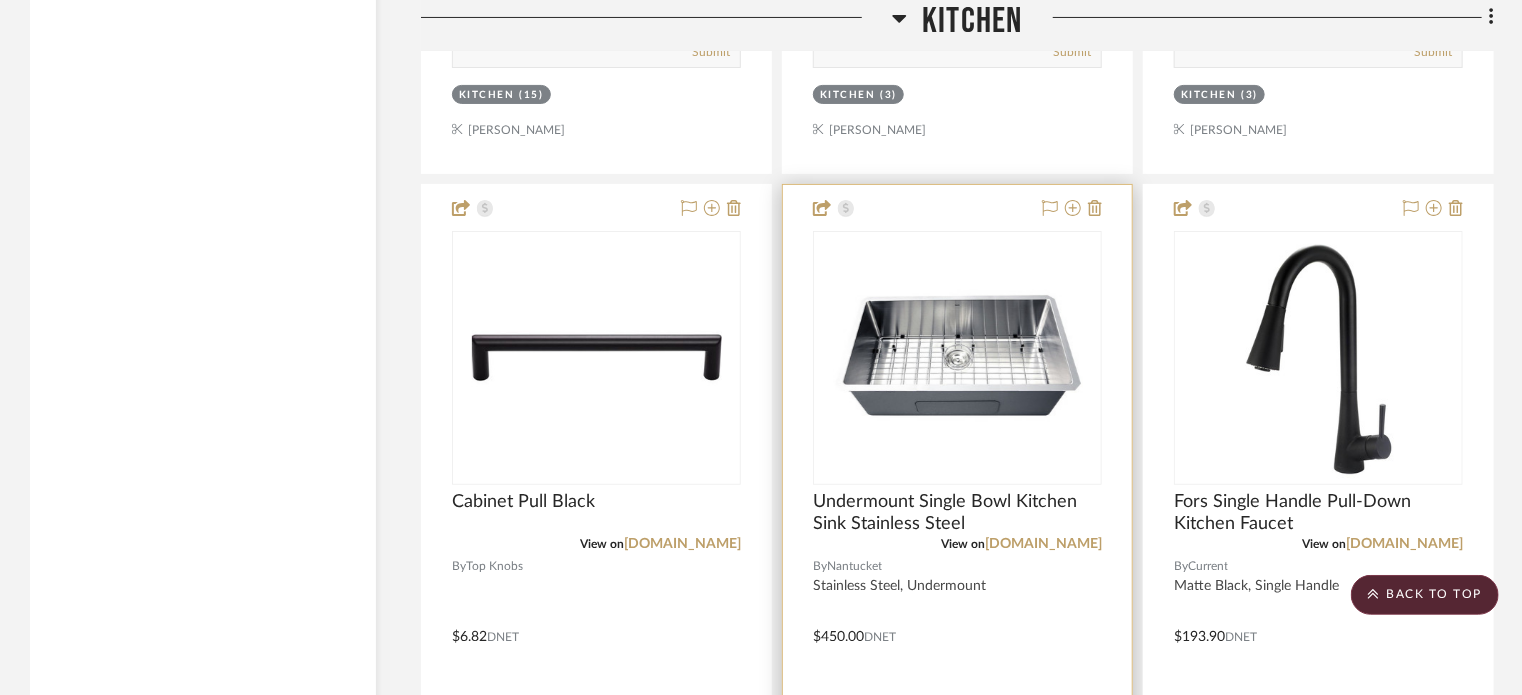 scroll, scrollTop: 4000, scrollLeft: 0, axis: vertical 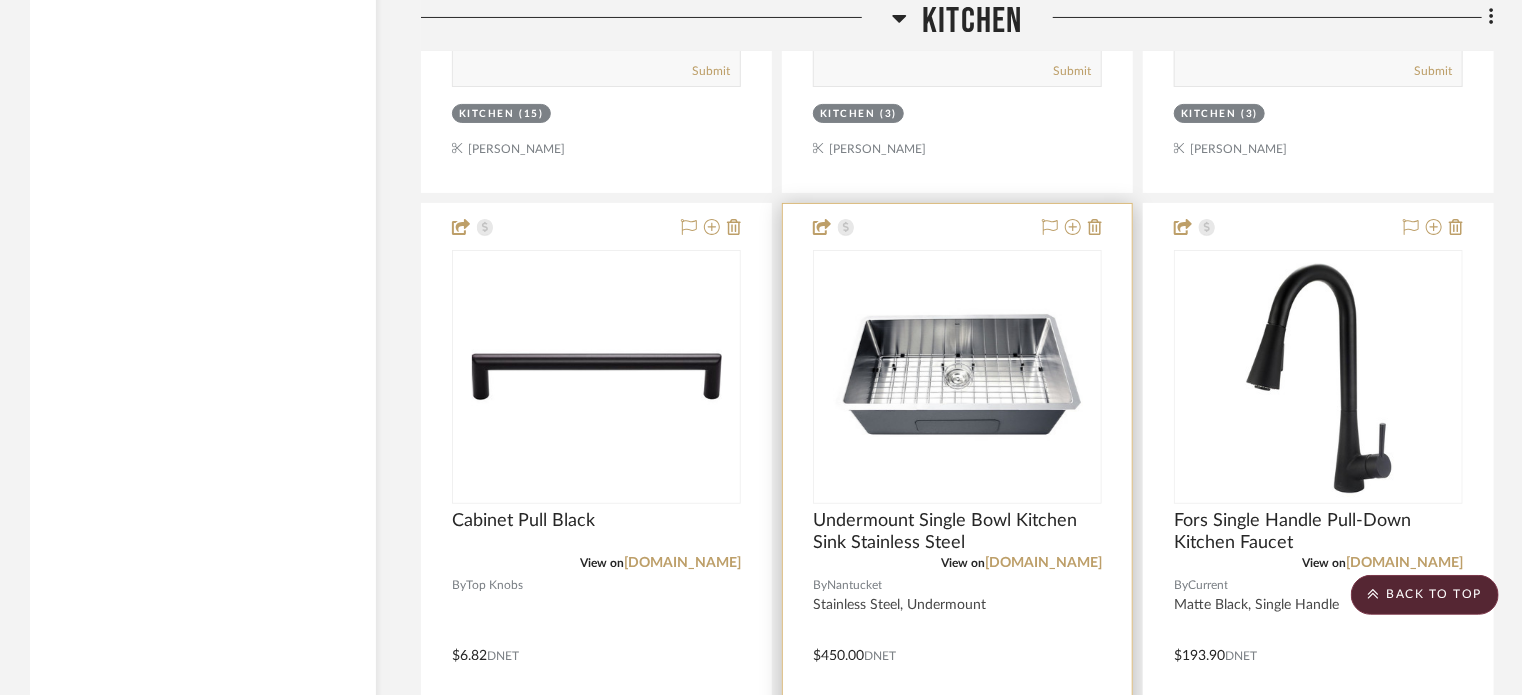 click at bounding box center (957, 641) 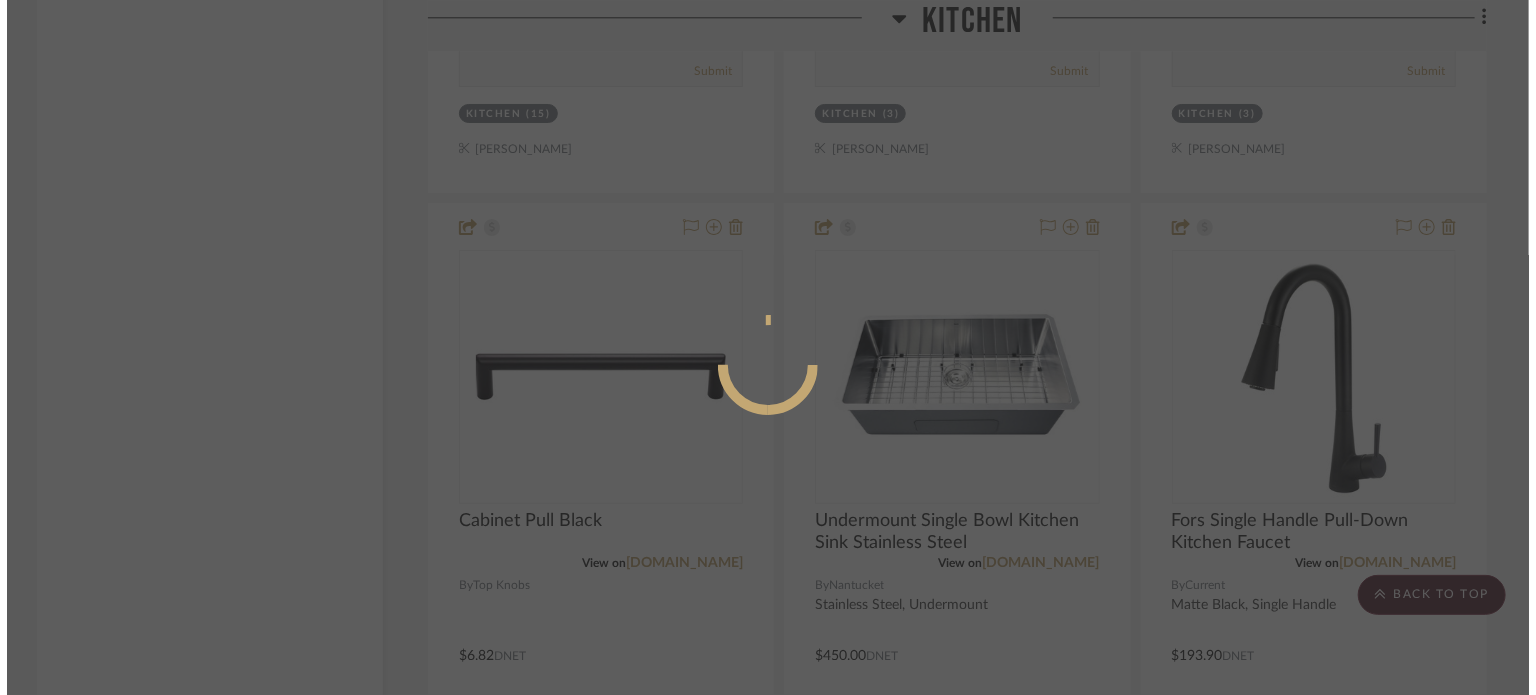 scroll, scrollTop: 0, scrollLeft: 0, axis: both 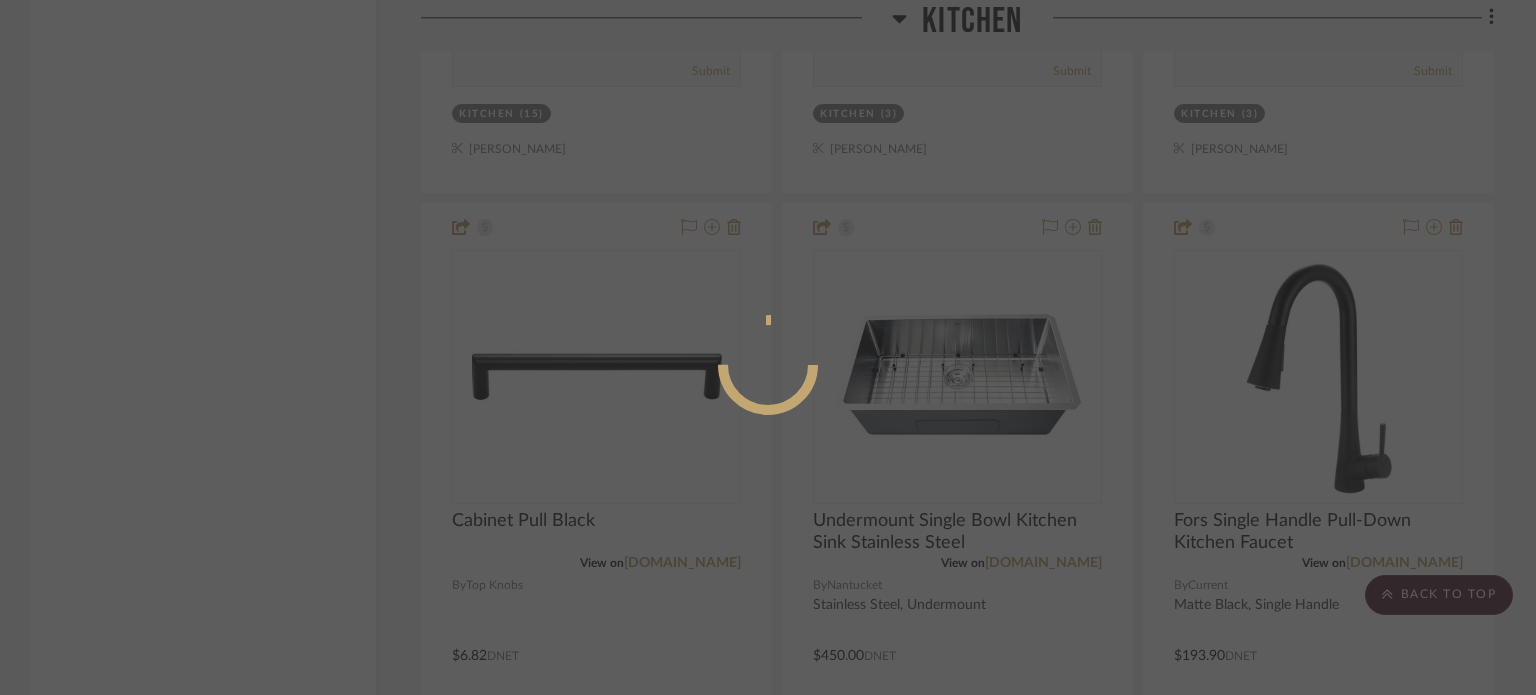 click at bounding box center (768, 347) 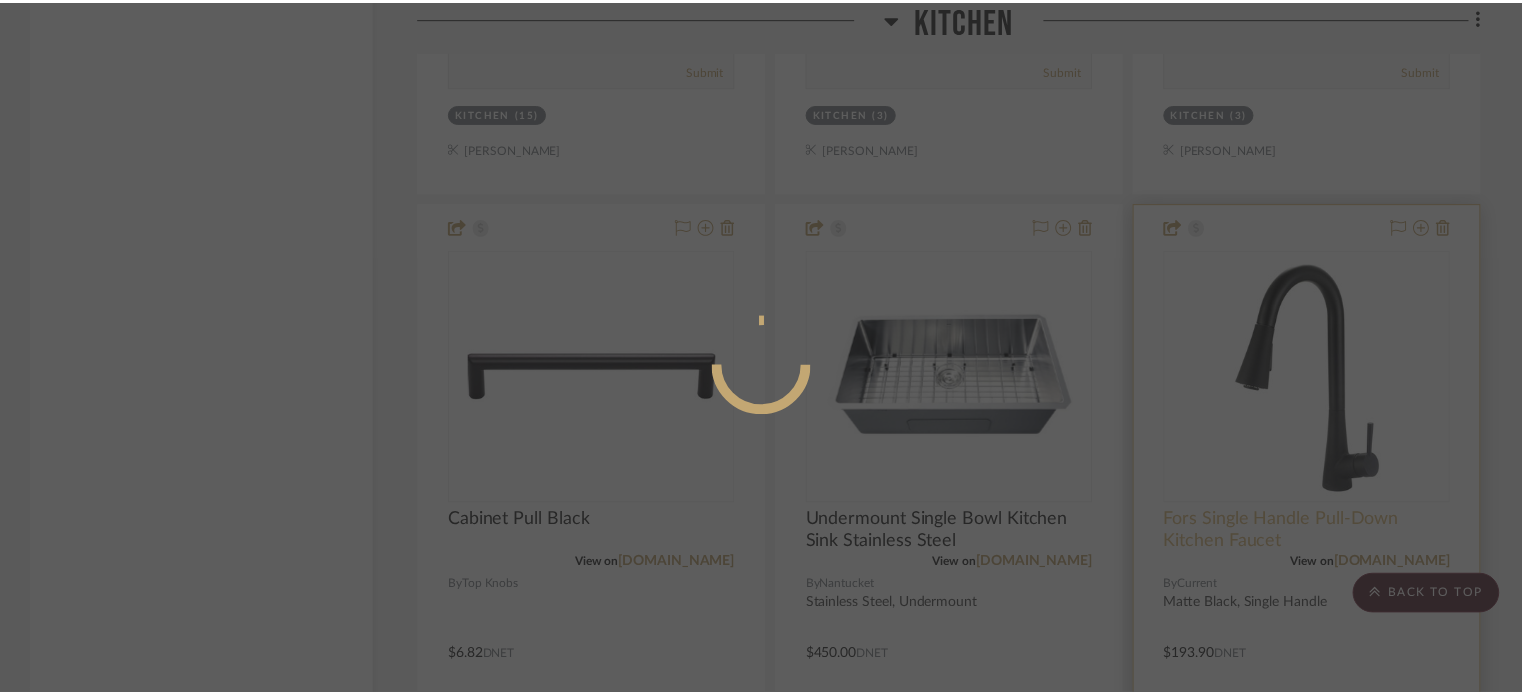 scroll, scrollTop: 4000, scrollLeft: 0, axis: vertical 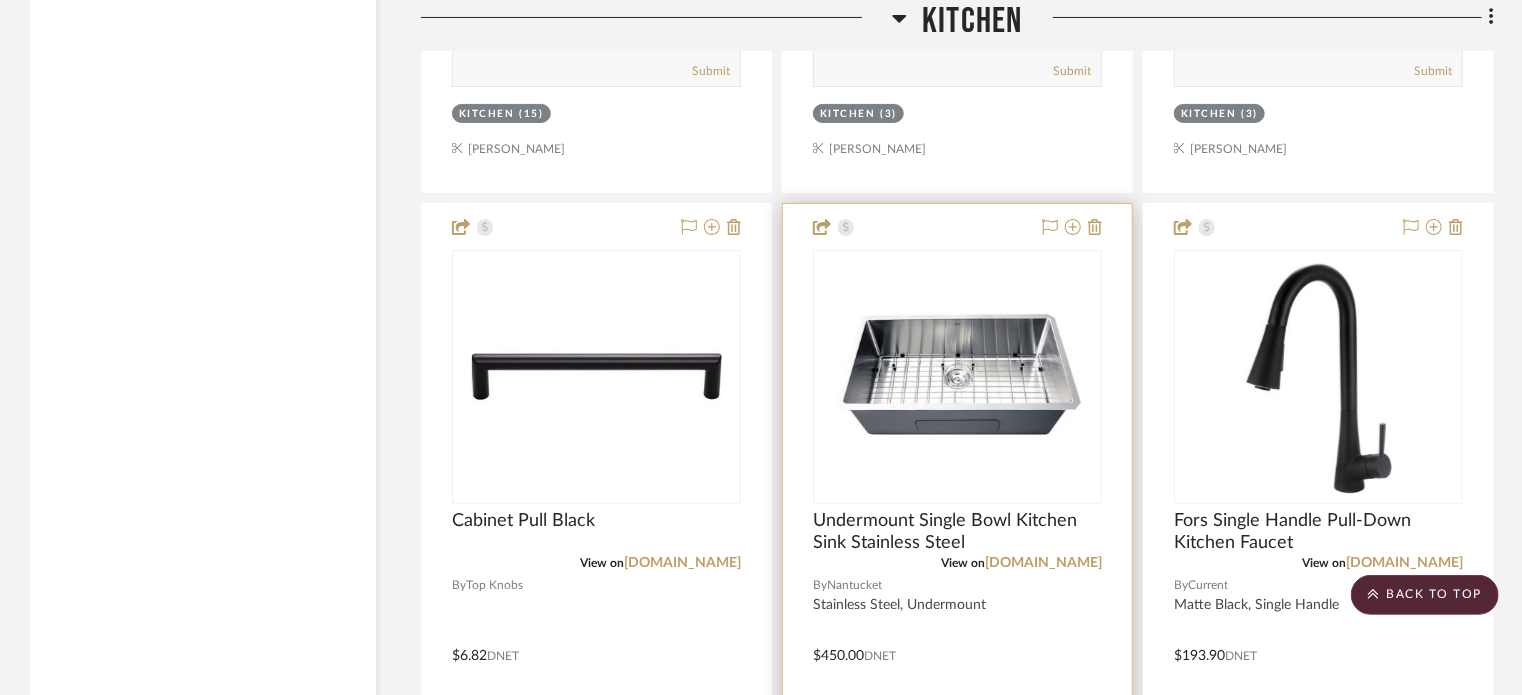click at bounding box center (957, 641) 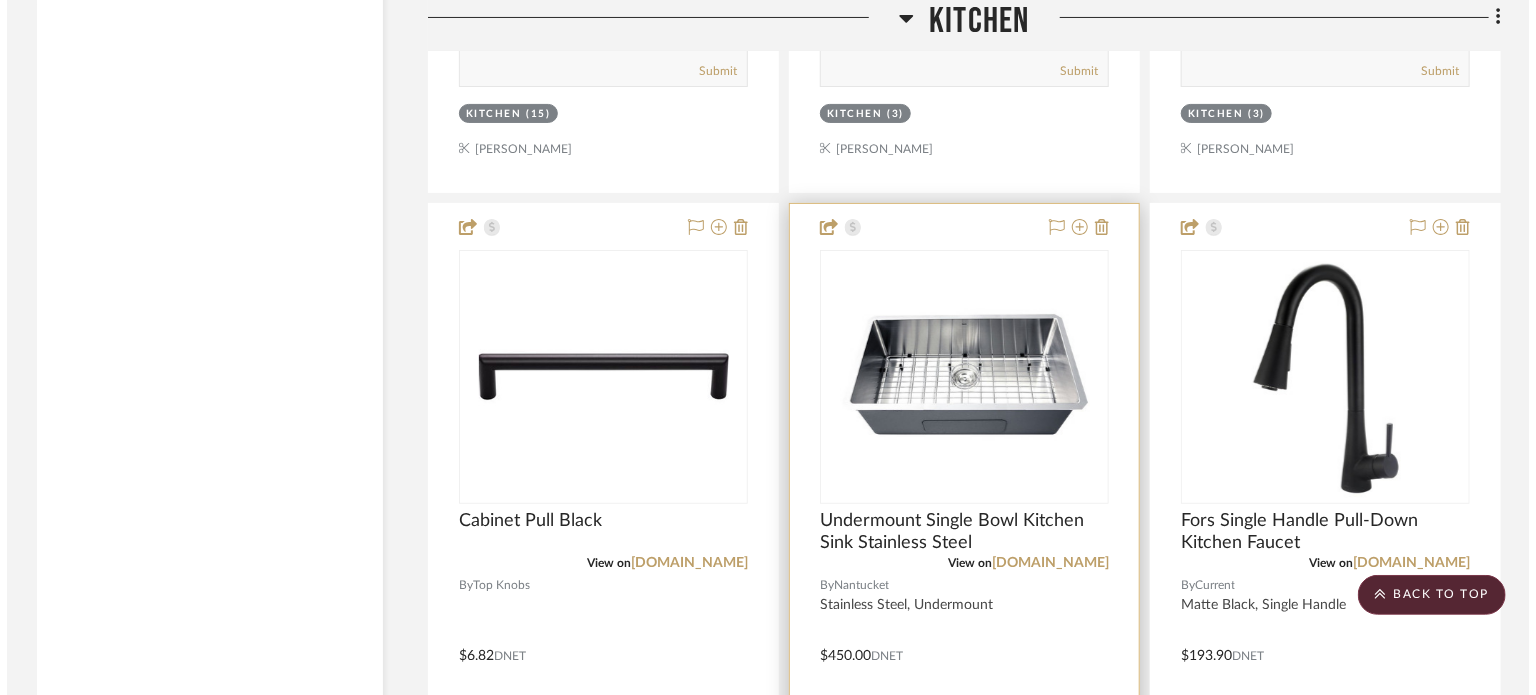 scroll, scrollTop: 0, scrollLeft: 0, axis: both 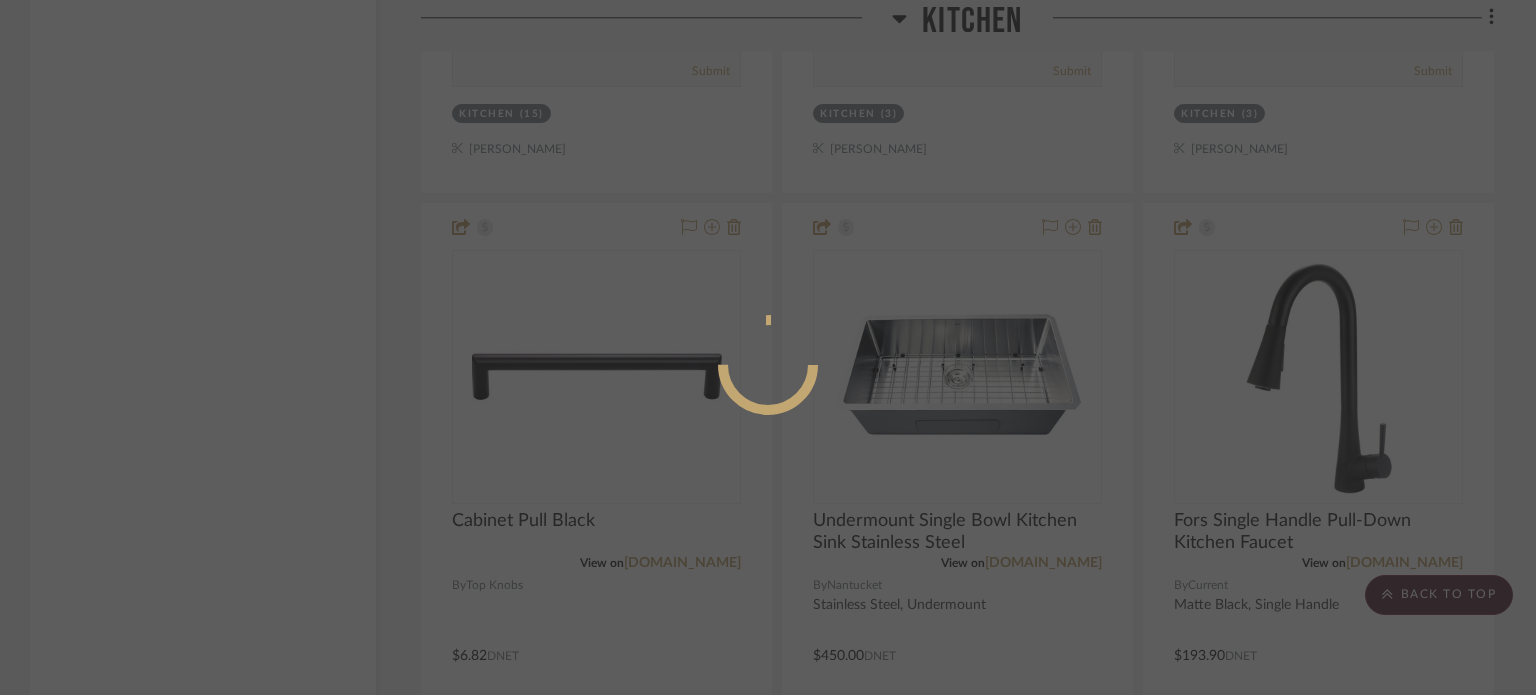 click at bounding box center (768, 347) 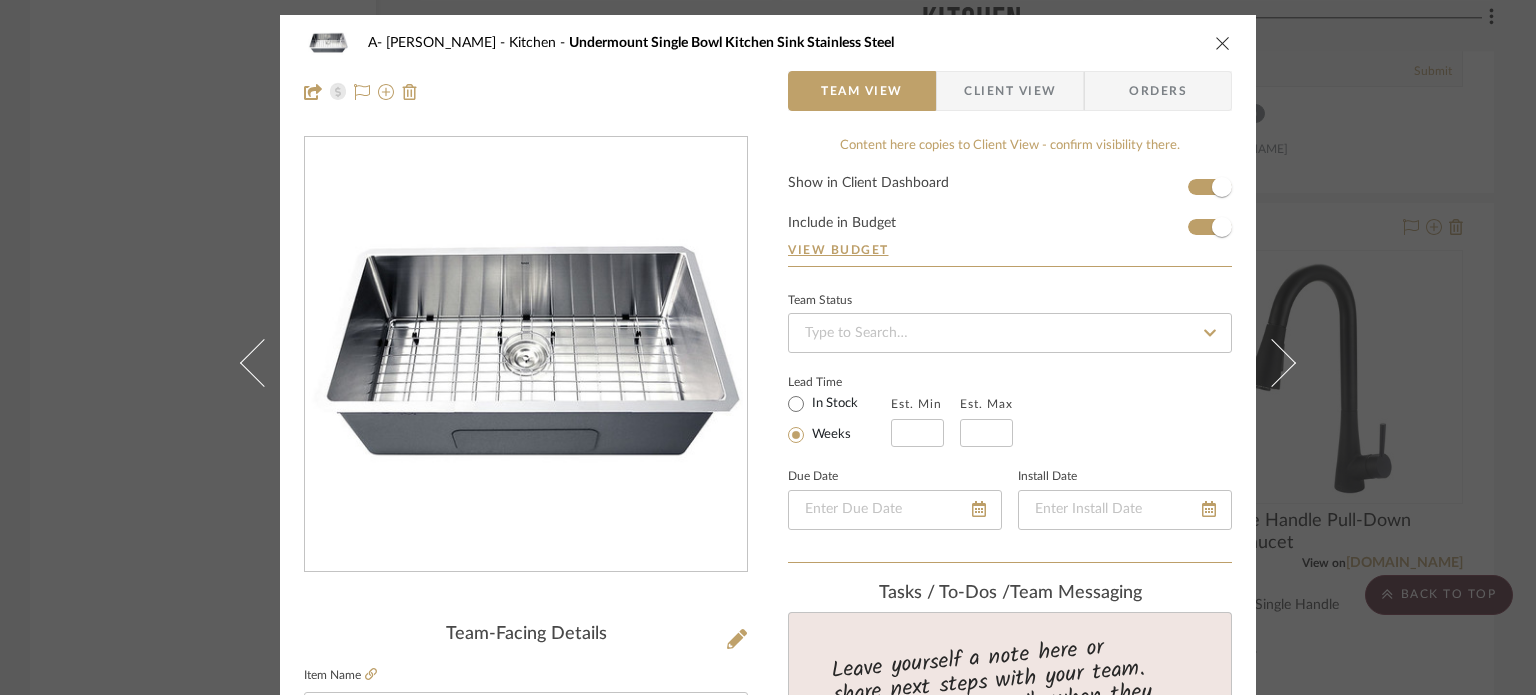 click on "A- [PERSON_NAME] Kitchen Undermount Single Bowl Kitchen Sink Stainless Steel Team View Client View Orders  Team-Facing Details   Item Name  Undermount Single Bowl Kitchen Sink Stainless Steel  Brand  Nantucket  Internal Description  Stainless Steel, Undermount  Dimensions  32" x 18"  Product Specifications  [URL][DOMAIN_NAME]  Item Costs   View Budget   Markup %  30%  Unit Cost  $450.00  Cost Type  DNET  Client Unit Price   $585.00   Quantity  1  Unit Type  Each  Subtotal   $585.00   Tax %  9.49%  Total Tax   $55.52   Shipping Cost  $58.50  Ship. Markup %  0% Taxable  Total Shipping   $58.50  Total Client Price  $699.02  Your Cost  $551.21  Your Margin  $135.00  Content here copies to Client View - confirm visibility there.  Show in Client Dashboard   Include in Budget   View Budget  Team Status  Lead Time  In Stock Weeks  Est. Min   Est. Max   Due Date   Install Date  Tasks / To-Dos /  team Messaging Invite Collaborator Internal Notes  Documents   Kitchen" at bounding box center [768, 347] 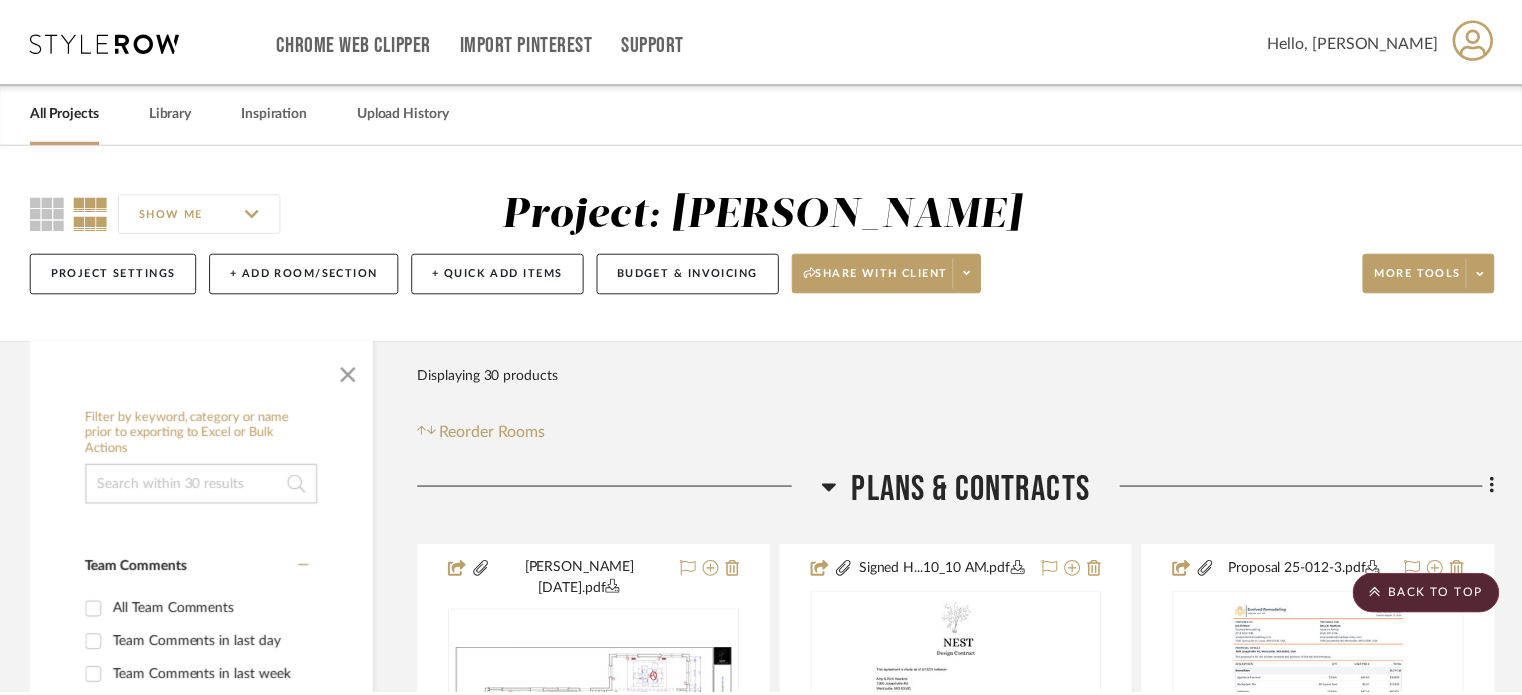 scroll, scrollTop: 4000, scrollLeft: 0, axis: vertical 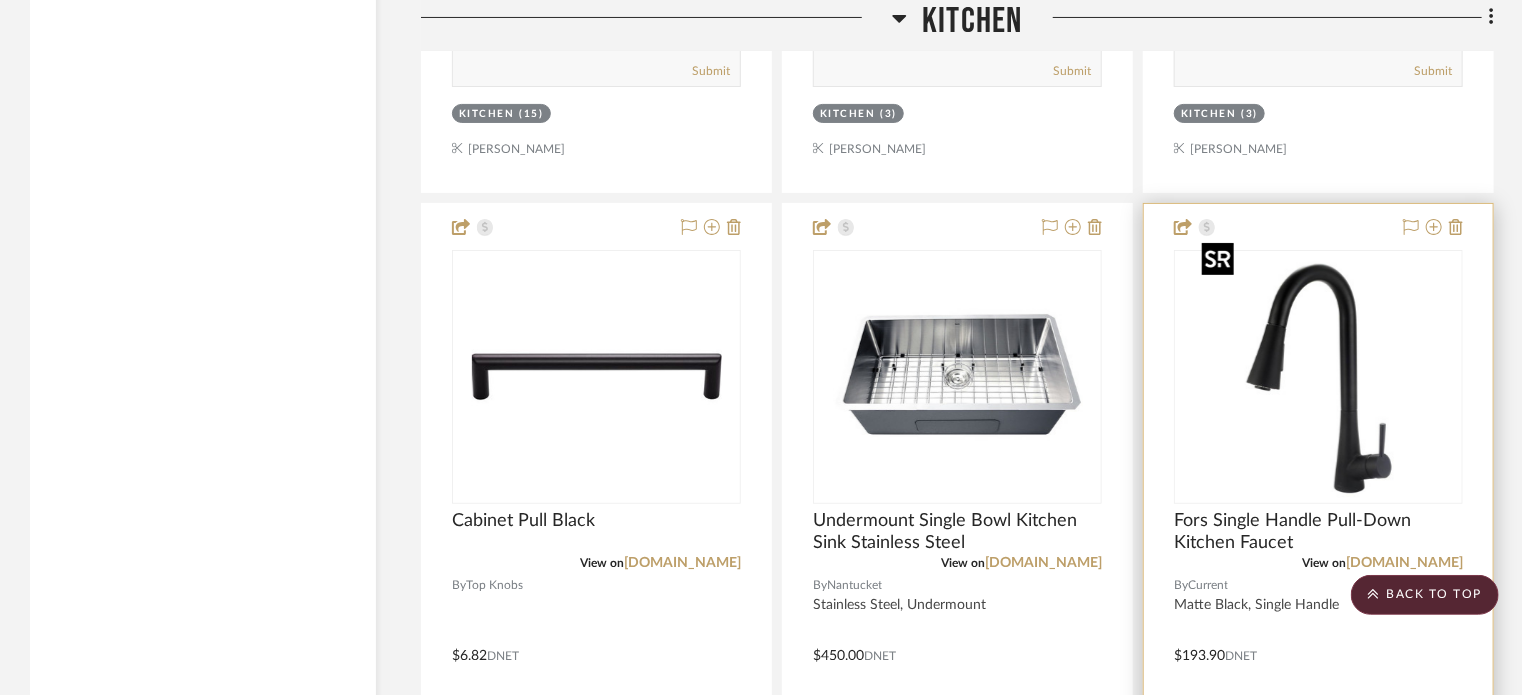 click at bounding box center (1319, 377) 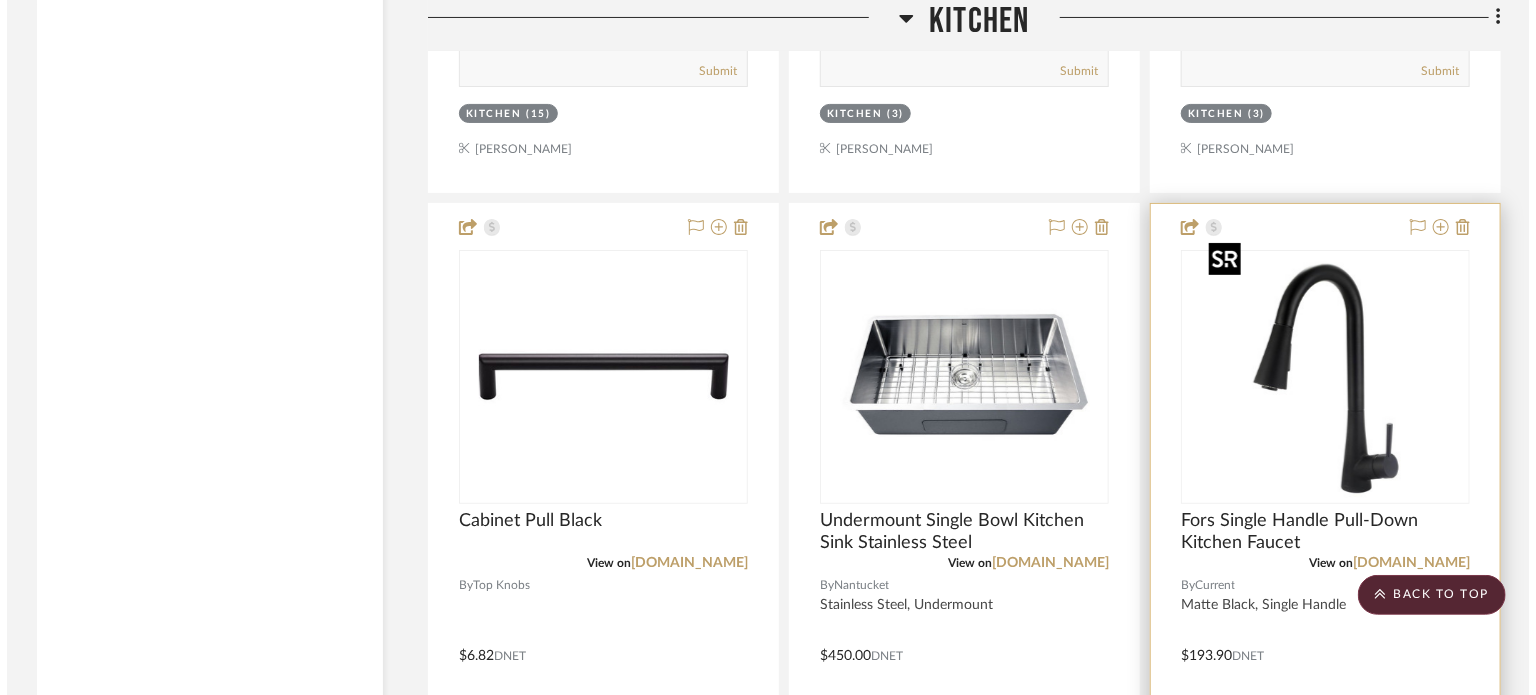 scroll, scrollTop: 0, scrollLeft: 0, axis: both 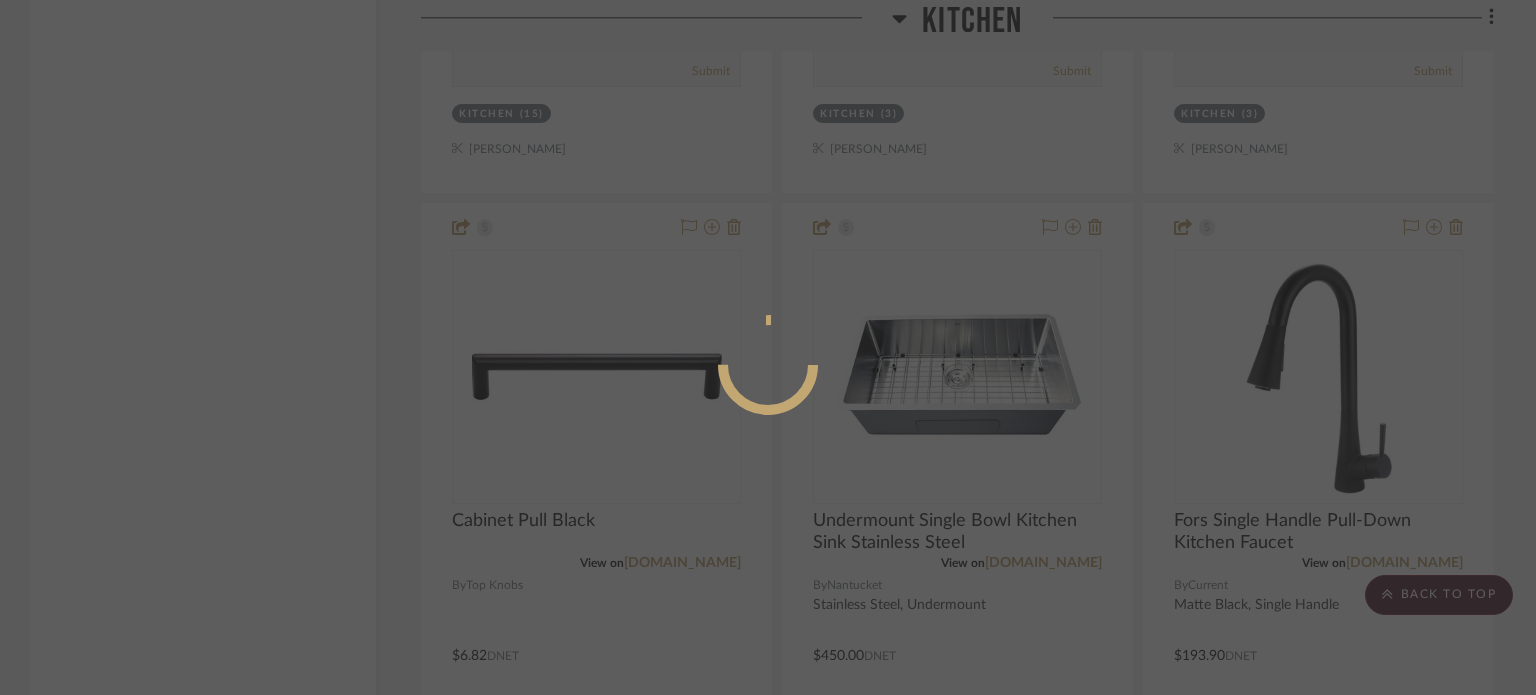 click at bounding box center (768, 347) 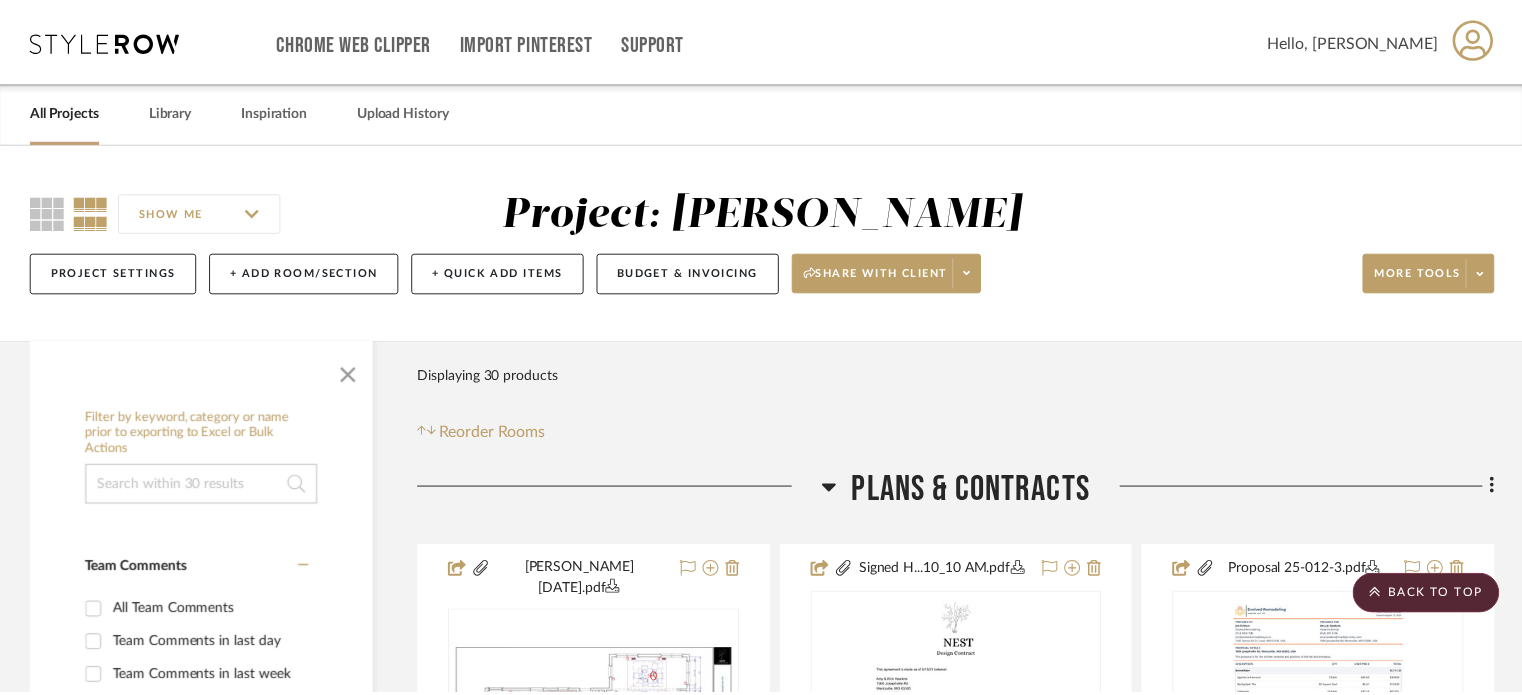 scroll, scrollTop: 4000, scrollLeft: 0, axis: vertical 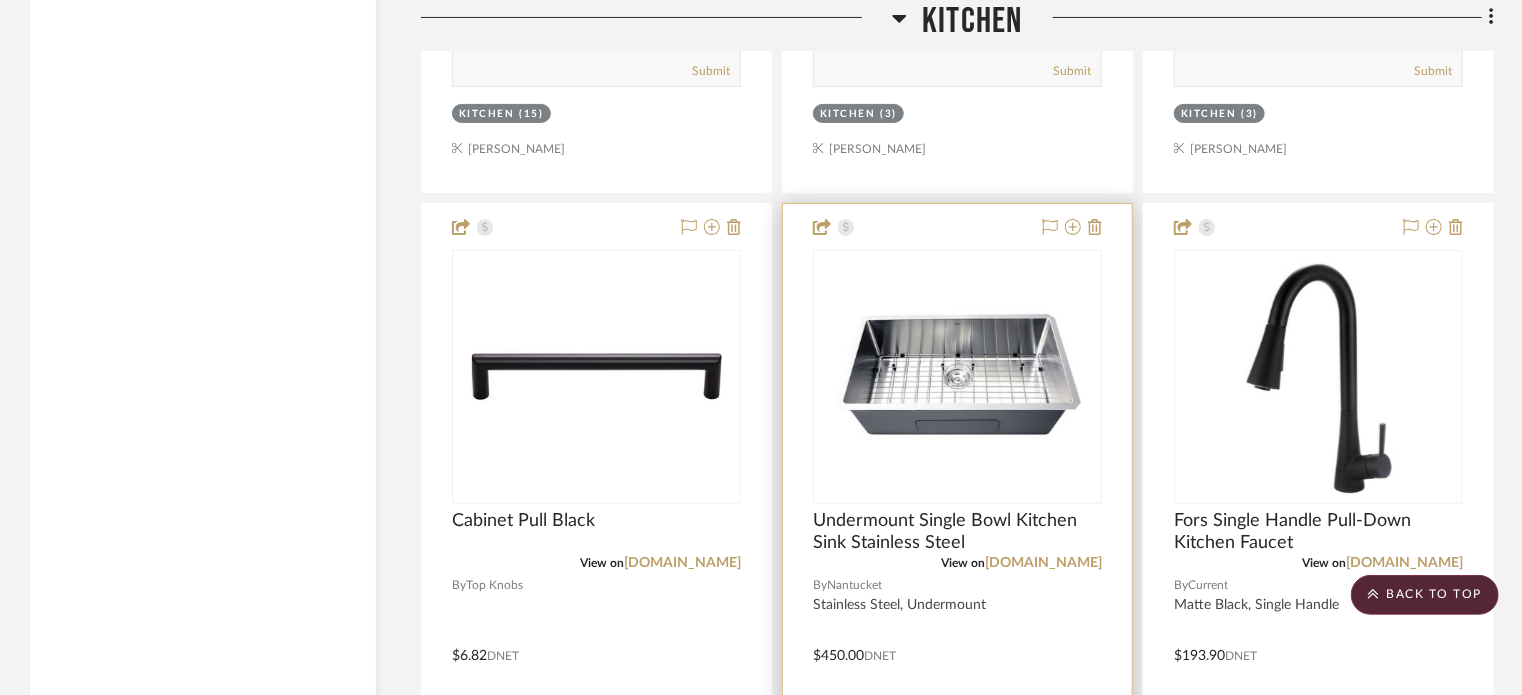 click at bounding box center [957, 641] 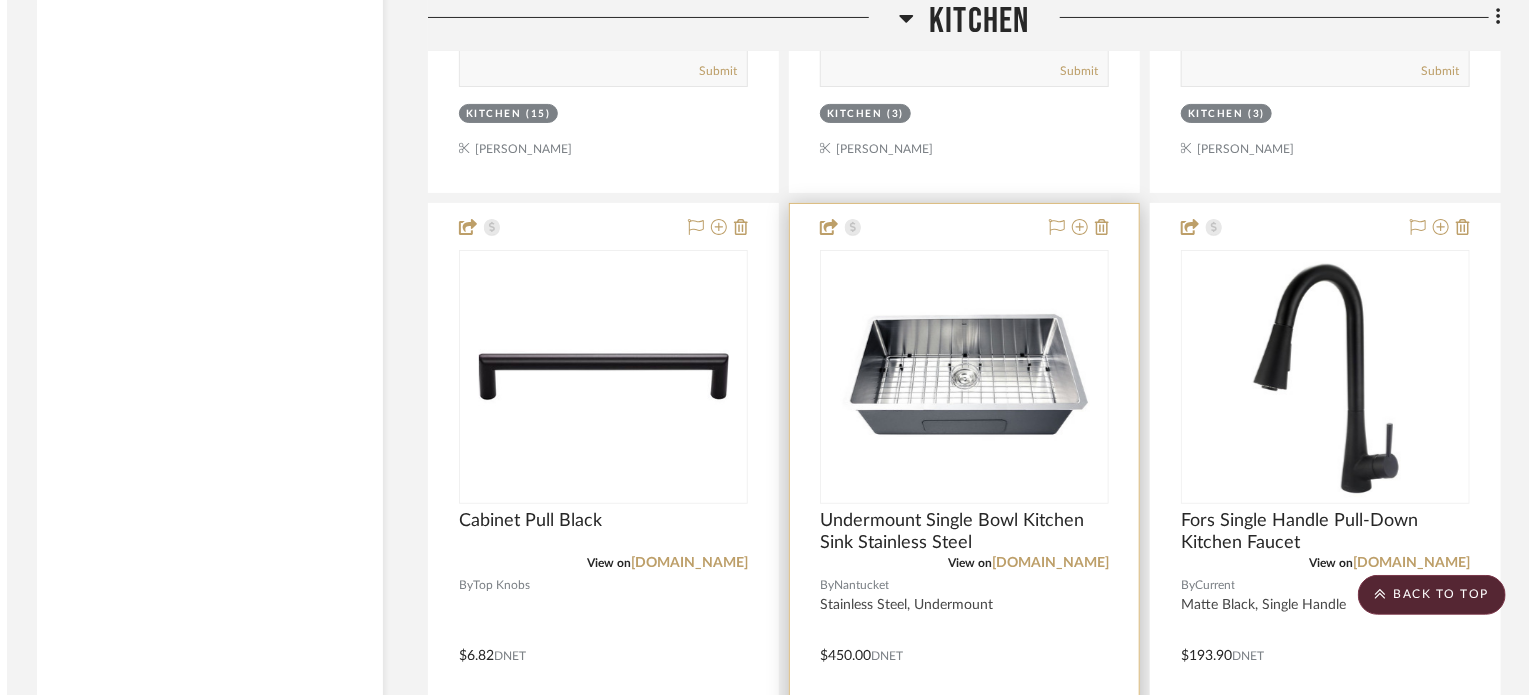 scroll, scrollTop: 0, scrollLeft: 0, axis: both 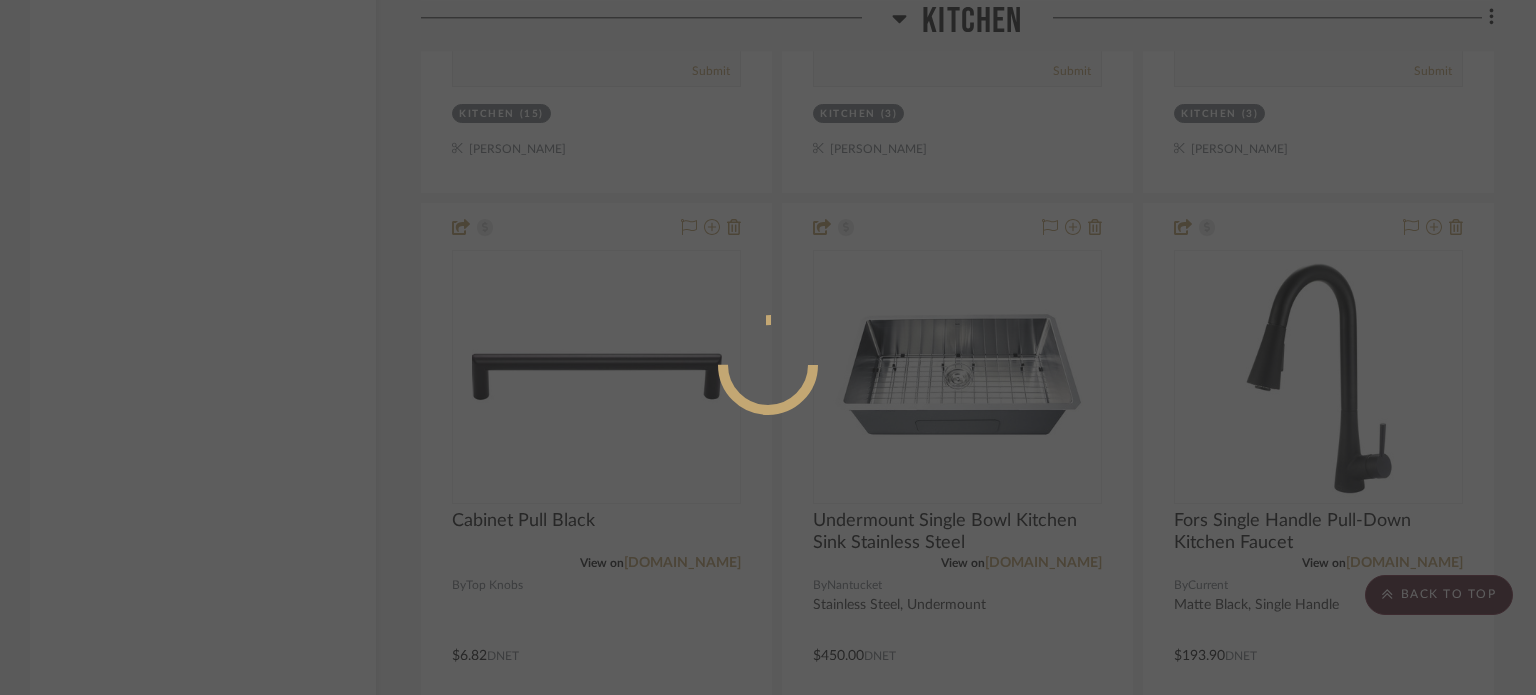 click at bounding box center [768, 347] 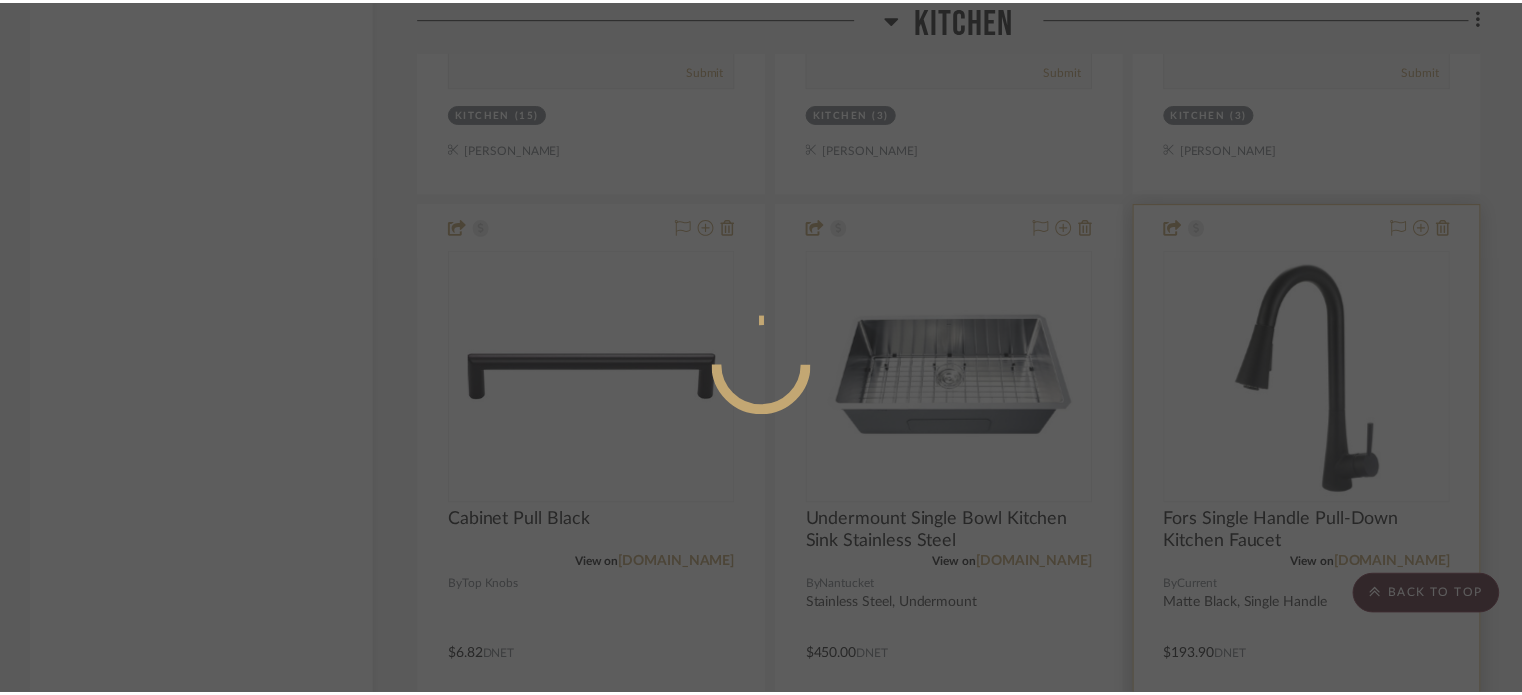 scroll, scrollTop: 4000, scrollLeft: 0, axis: vertical 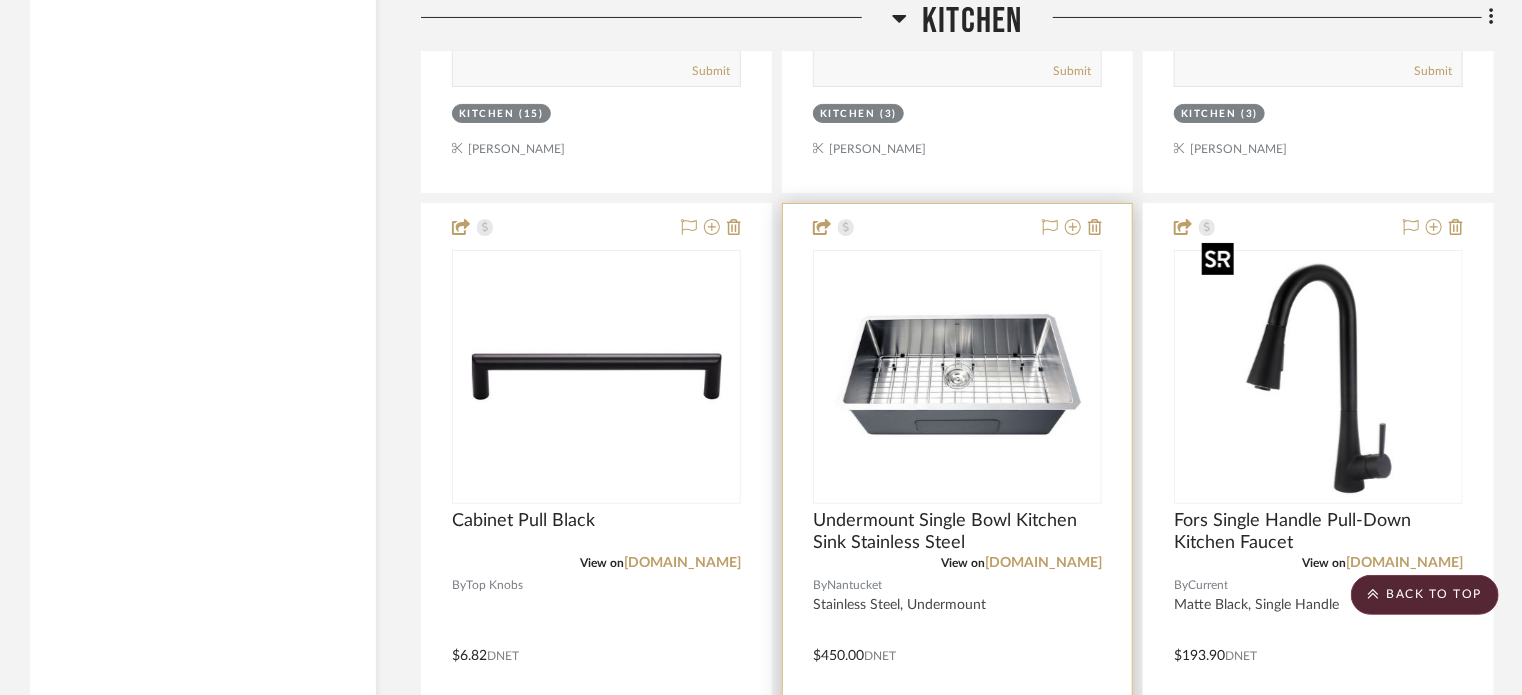 drag, startPoint x: 1224, startPoint y: 346, endPoint x: 969, endPoint y: 311, distance: 257.39075 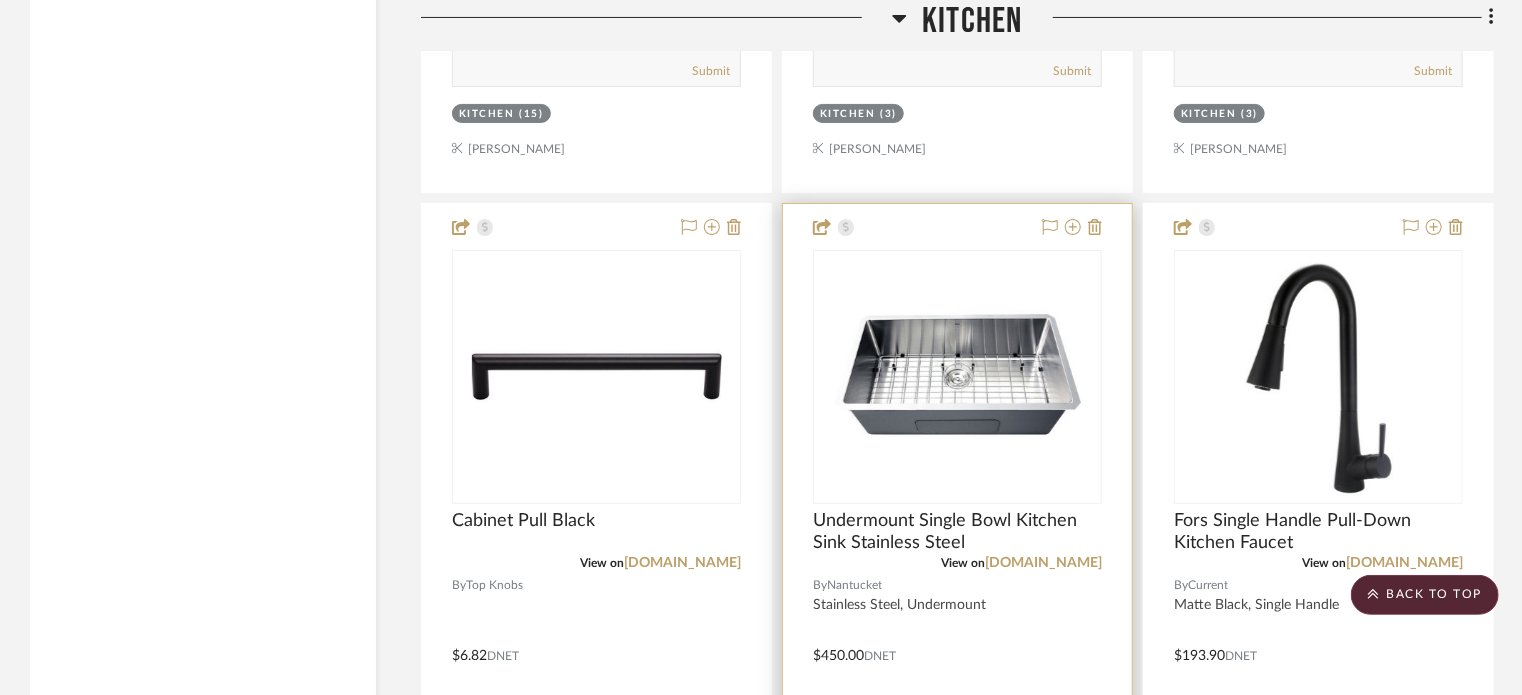 click at bounding box center [957, 641] 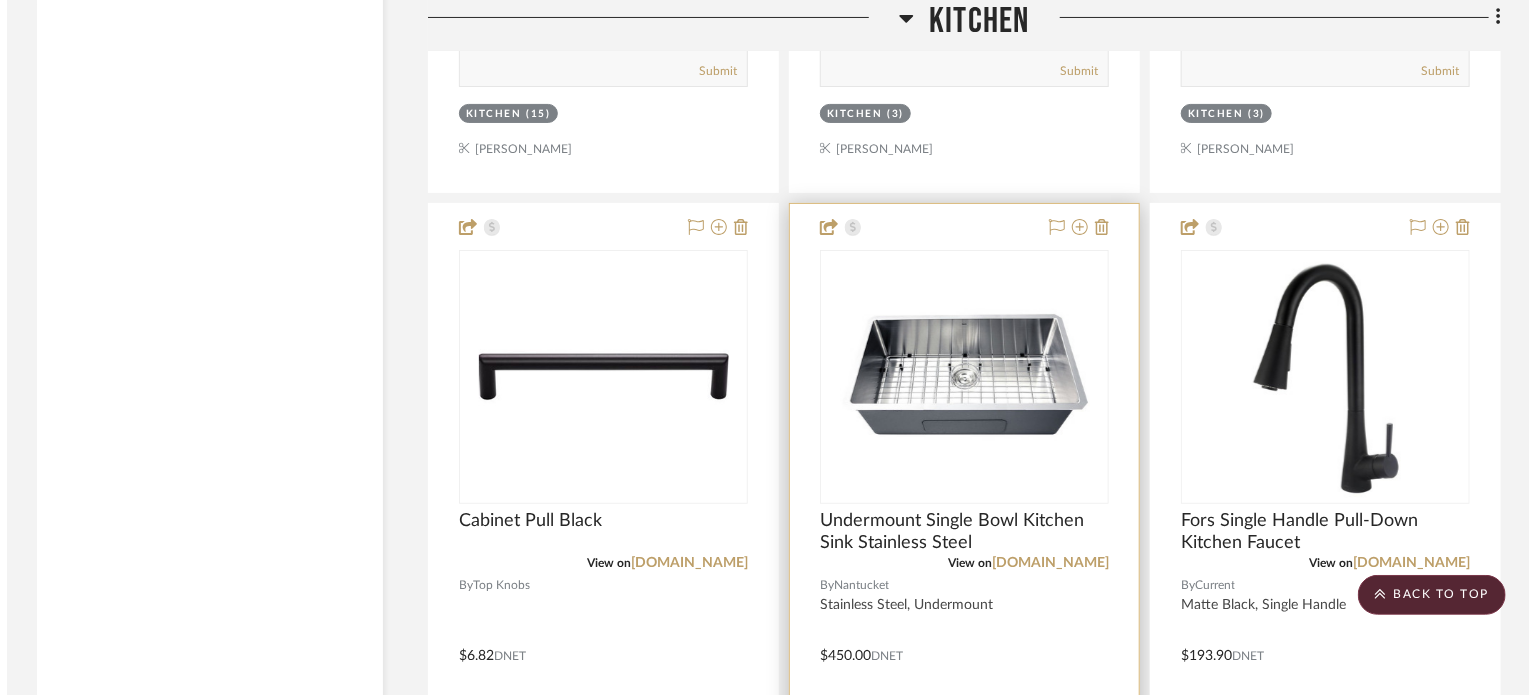 scroll, scrollTop: 0, scrollLeft: 0, axis: both 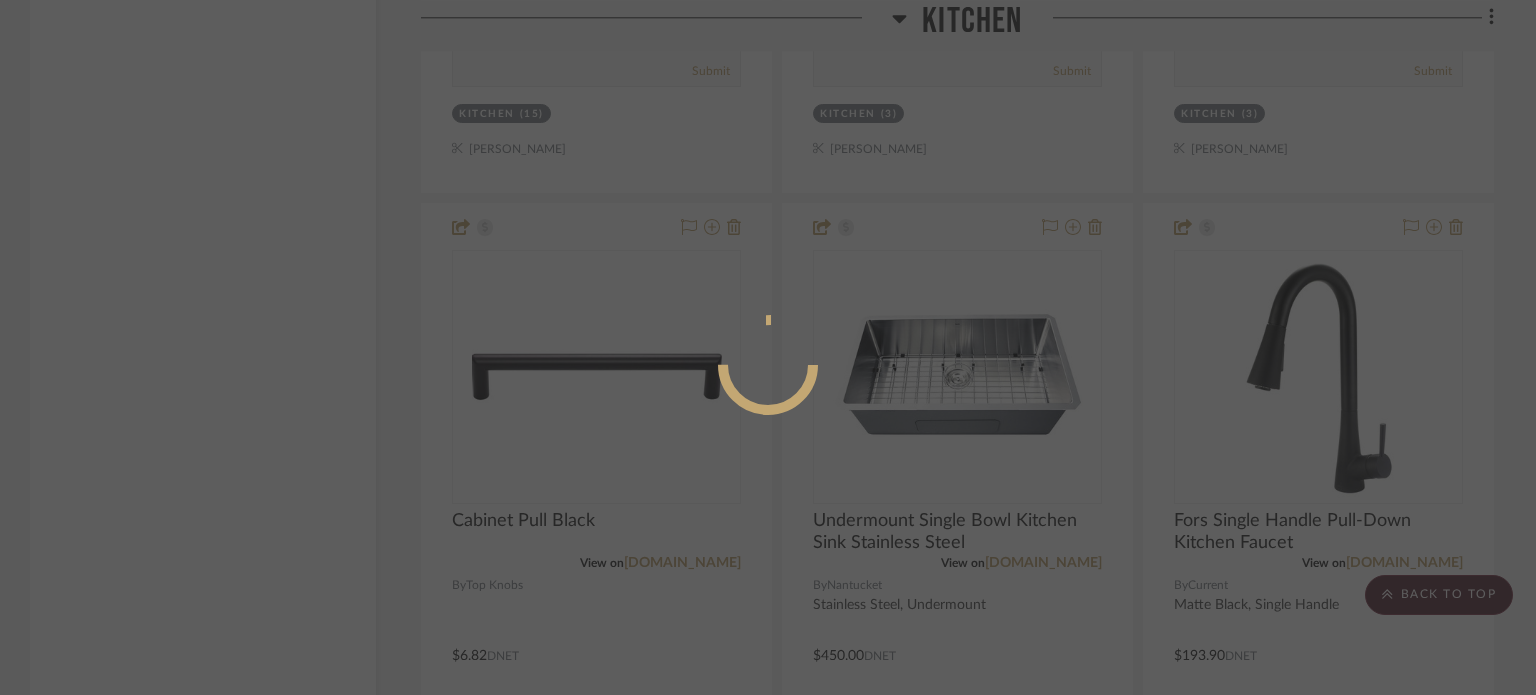 click at bounding box center (768, 445) 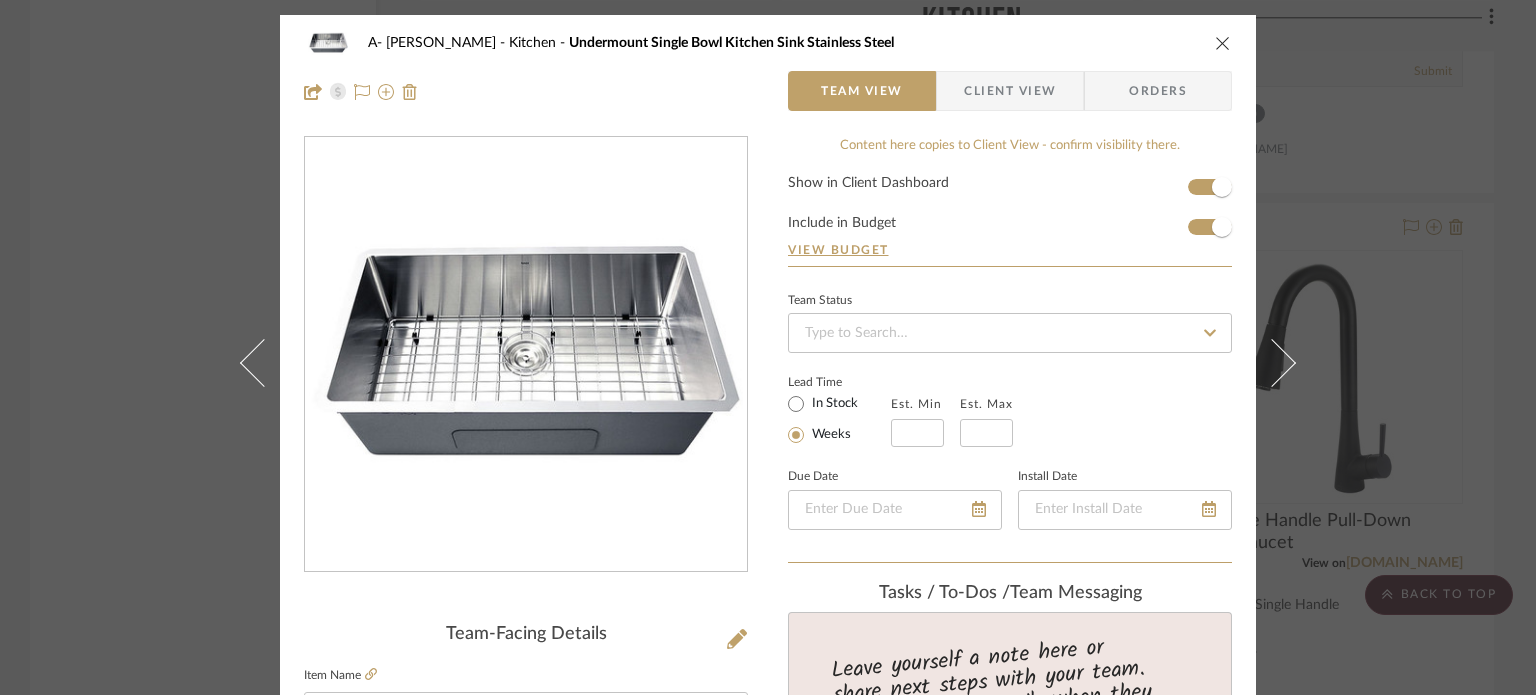 drag, startPoint x: 1380, startPoint y: 227, endPoint x: 1239, endPoint y: 223, distance: 141.05673 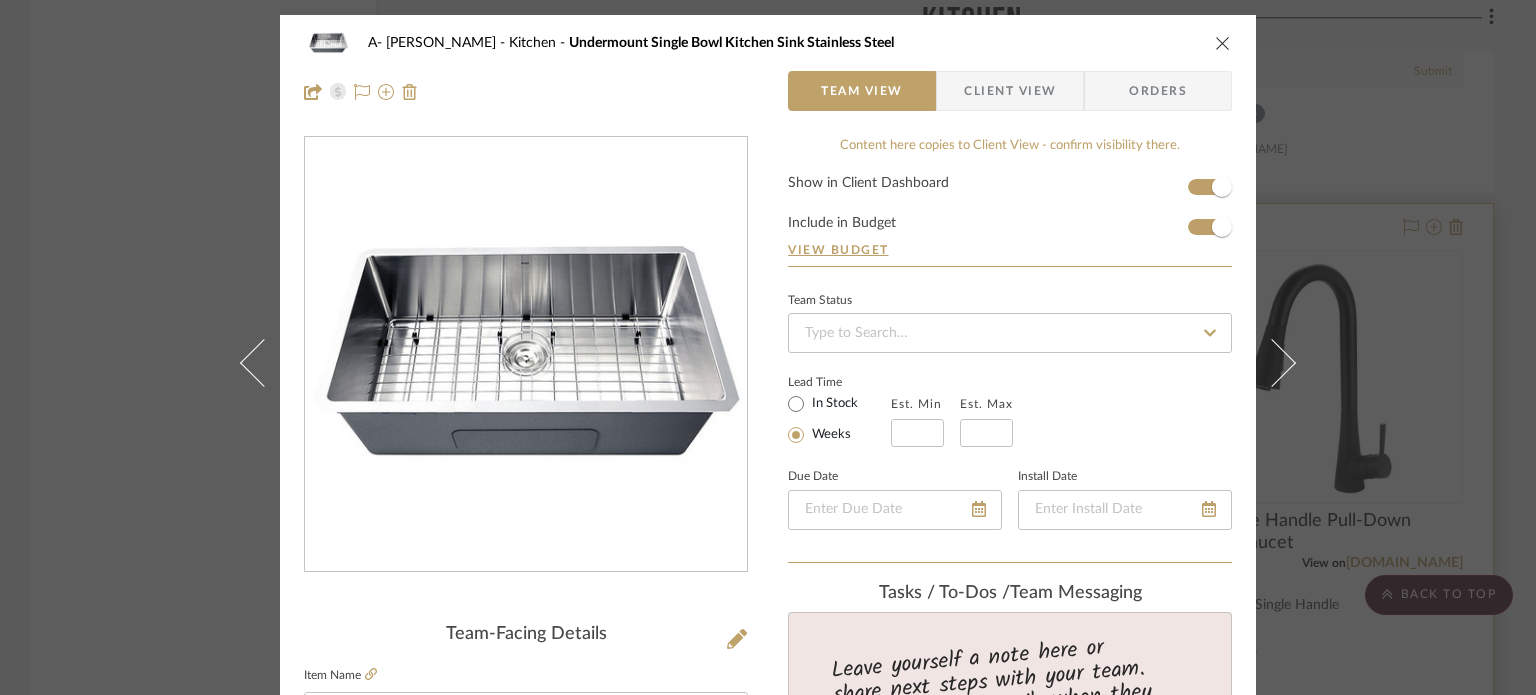 click on "A- [PERSON_NAME] Kitchen Undermount Single Bowl Kitchen Sink Stainless Steel Team View Client View Orders  Team-Facing Details   Item Name  Undermount Single Bowl Kitchen Sink Stainless Steel  Brand  Nantucket  Internal Description  Stainless Steel, Undermount  Dimensions  32" x 18"  Product Specifications  [URL][DOMAIN_NAME]  Item Costs   View Budget   Markup %  30%  Unit Cost  $450.00  Cost Type  DNET  Client Unit Price   $585.00   Quantity  1  Unit Type  Each  Subtotal   $585.00   Tax %  9.49%  Total Tax   $55.52   Shipping Cost  $58.50  Ship. Markup %  0% Taxable  Total Shipping   $58.50  Total Client Price  $699.02  Your Cost  $551.21  Your Margin  $135.00  Content here copies to Client View - confirm visibility there.  Show in Client Dashboard   Include in Budget   View Budget  Team Status  Lead Time  In Stock Weeks  Est. Min   Est. Max   Due Date   Install Date  Tasks / To-Dos /  team Messaging Invite Collaborator Internal Notes  Documents   Kitchen" at bounding box center (768, 347) 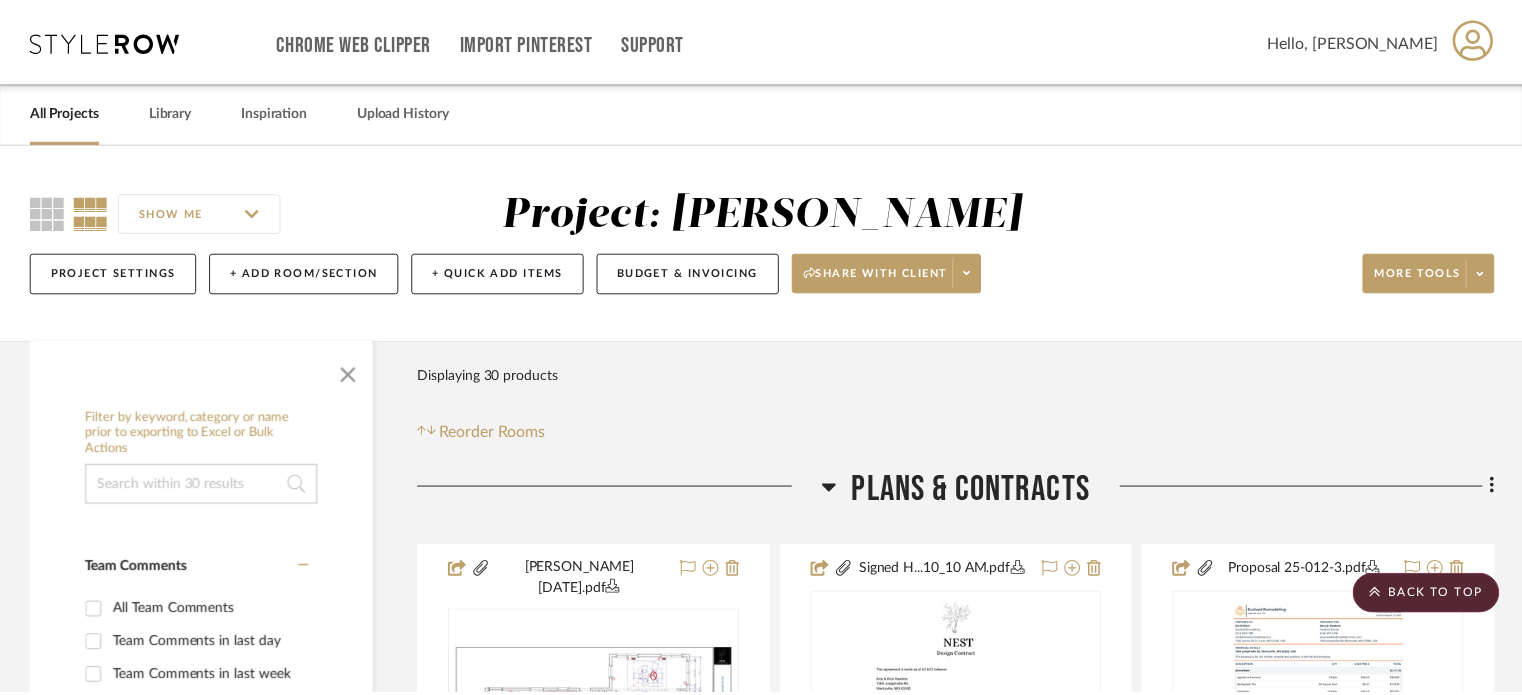 scroll, scrollTop: 4000, scrollLeft: 0, axis: vertical 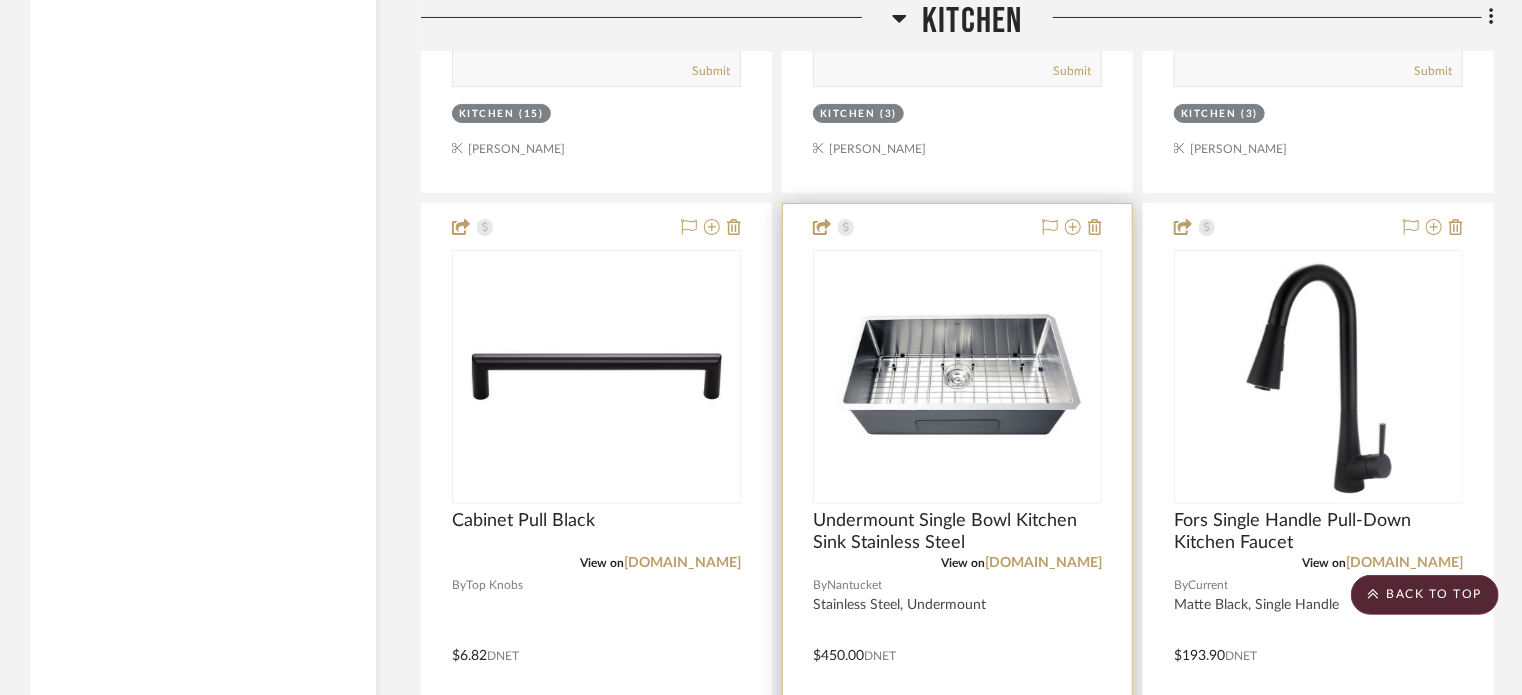 click at bounding box center [957, 641] 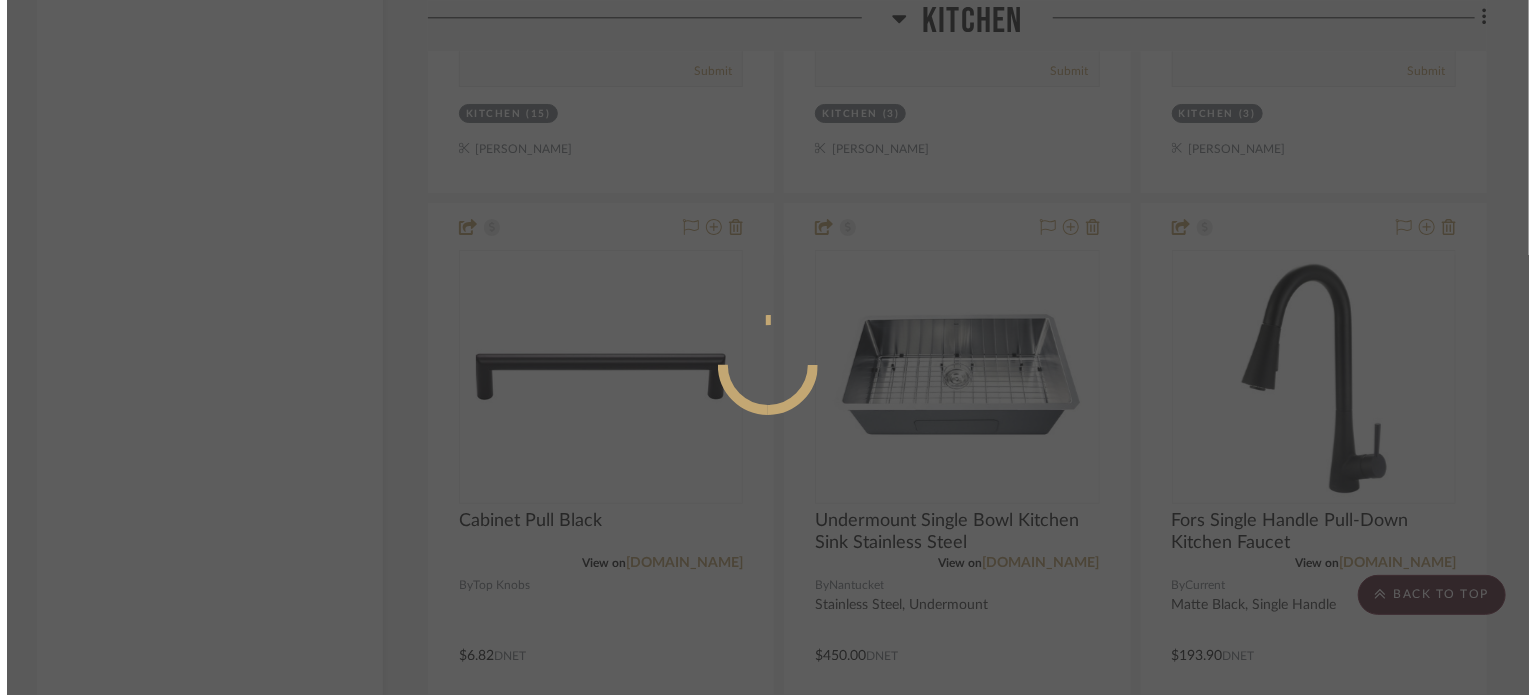 scroll, scrollTop: 0, scrollLeft: 0, axis: both 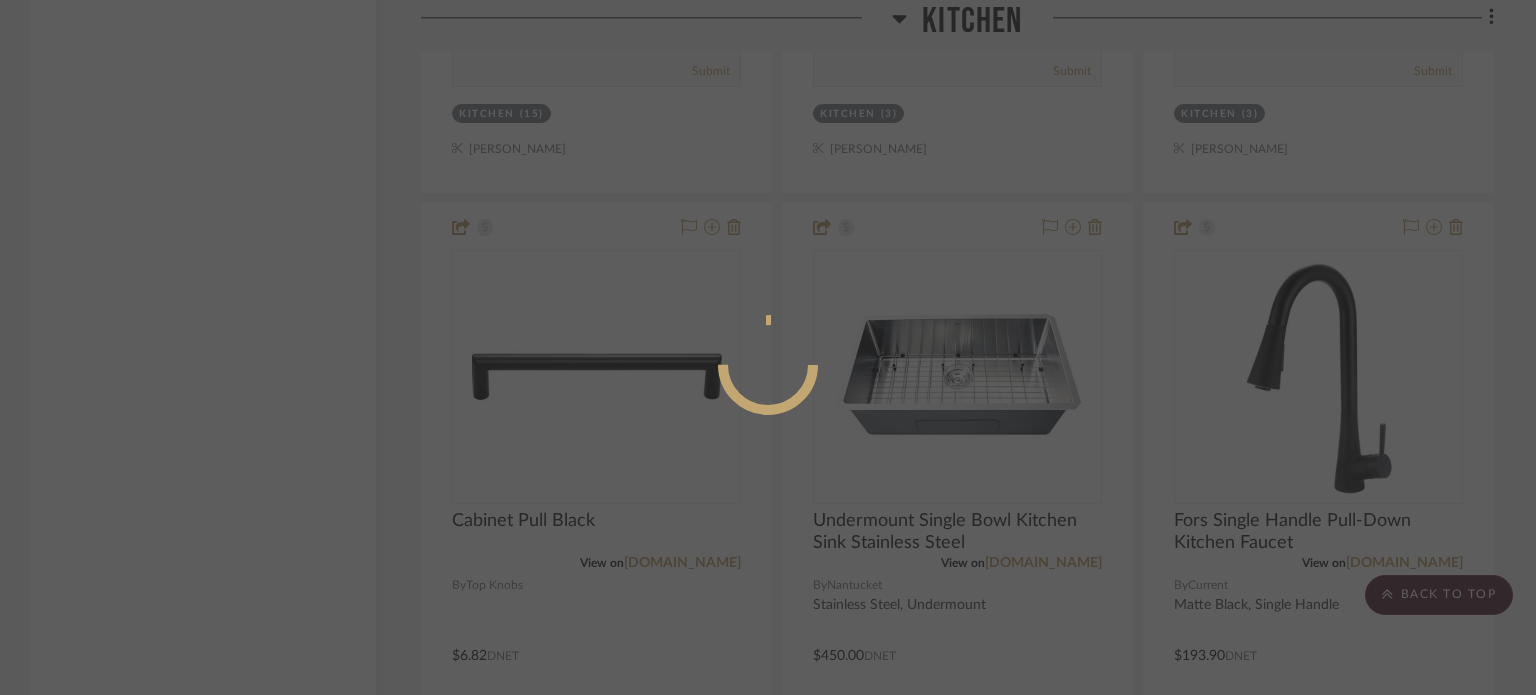 drag, startPoint x: 1012, startPoint y: 224, endPoint x: 1211, endPoint y: 293, distance: 210.62288 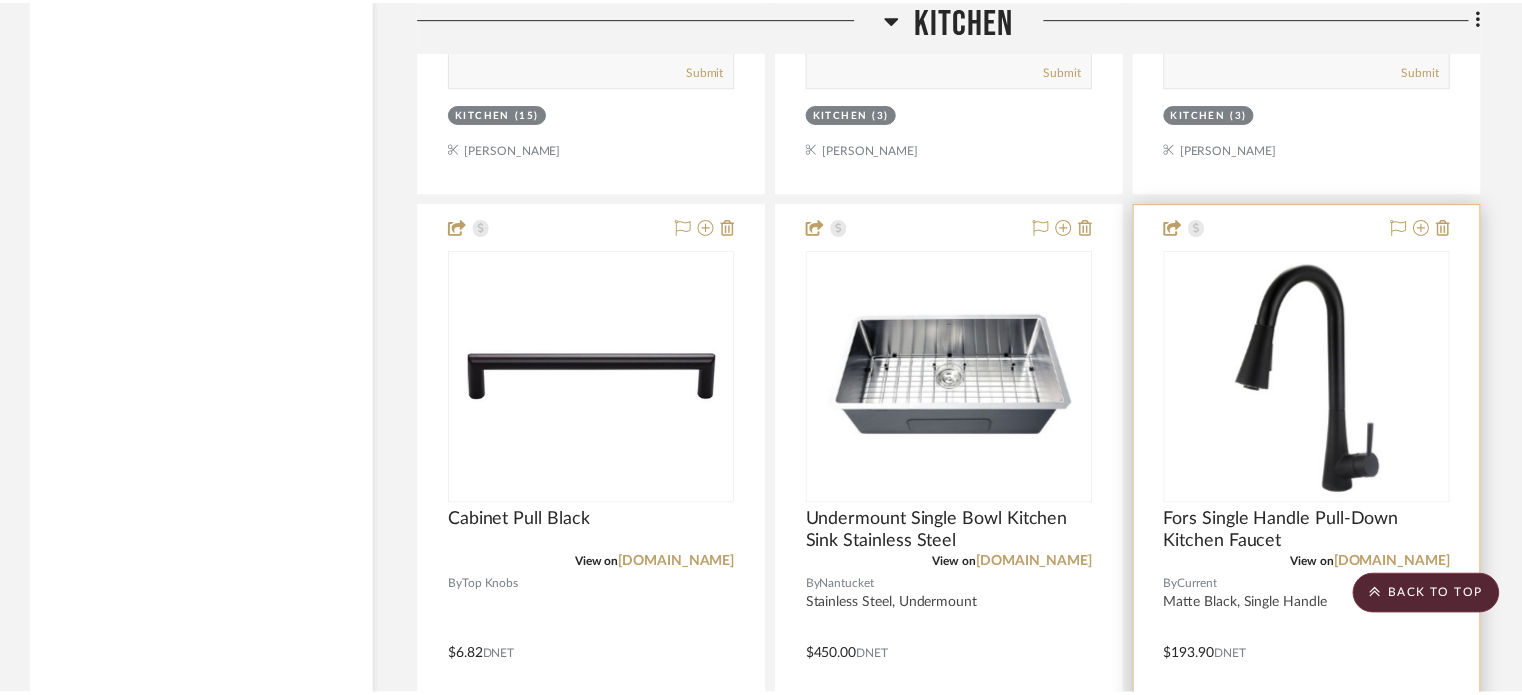 scroll, scrollTop: 4000, scrollLeft: 0, axis: vertical 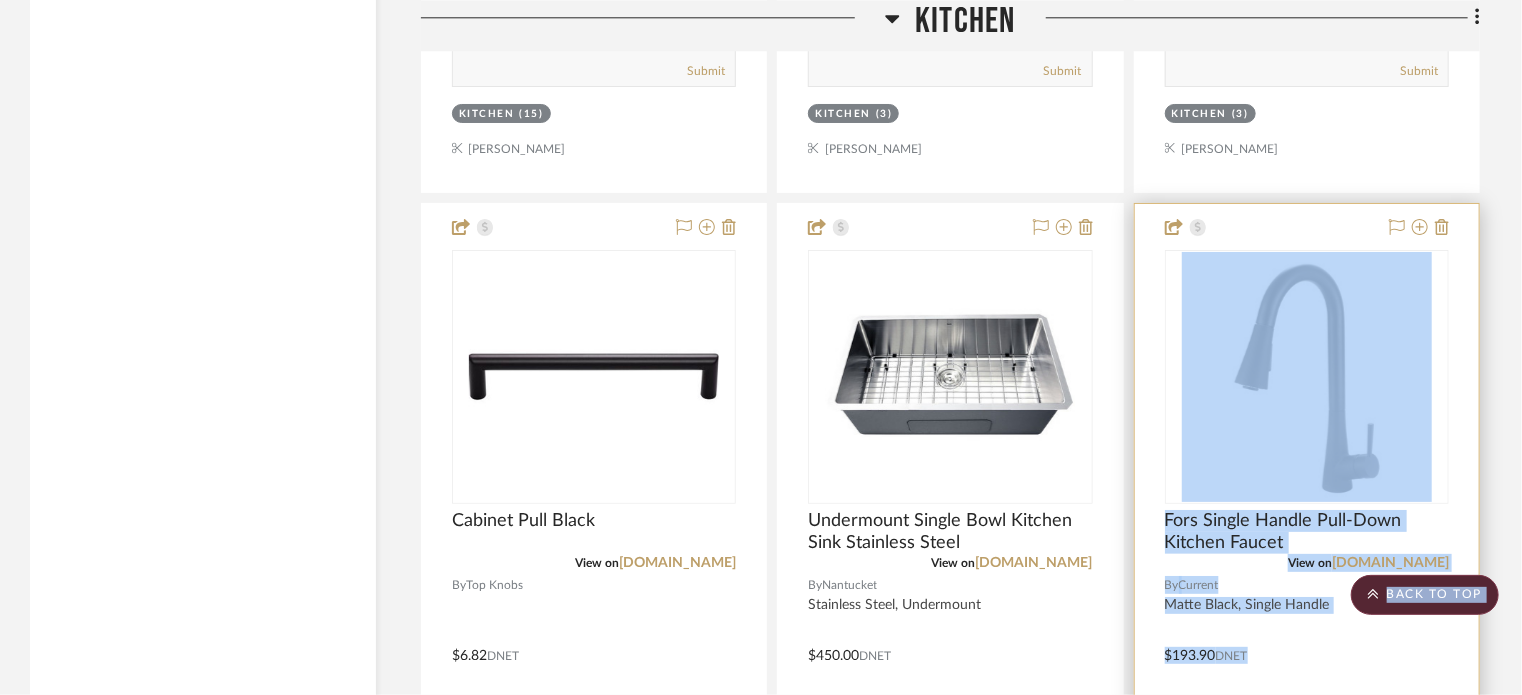 drag, startPoint x: 1248, startPoint y: 296, endPoint x: 1324, endPoint y: 275, distance: 78.84795 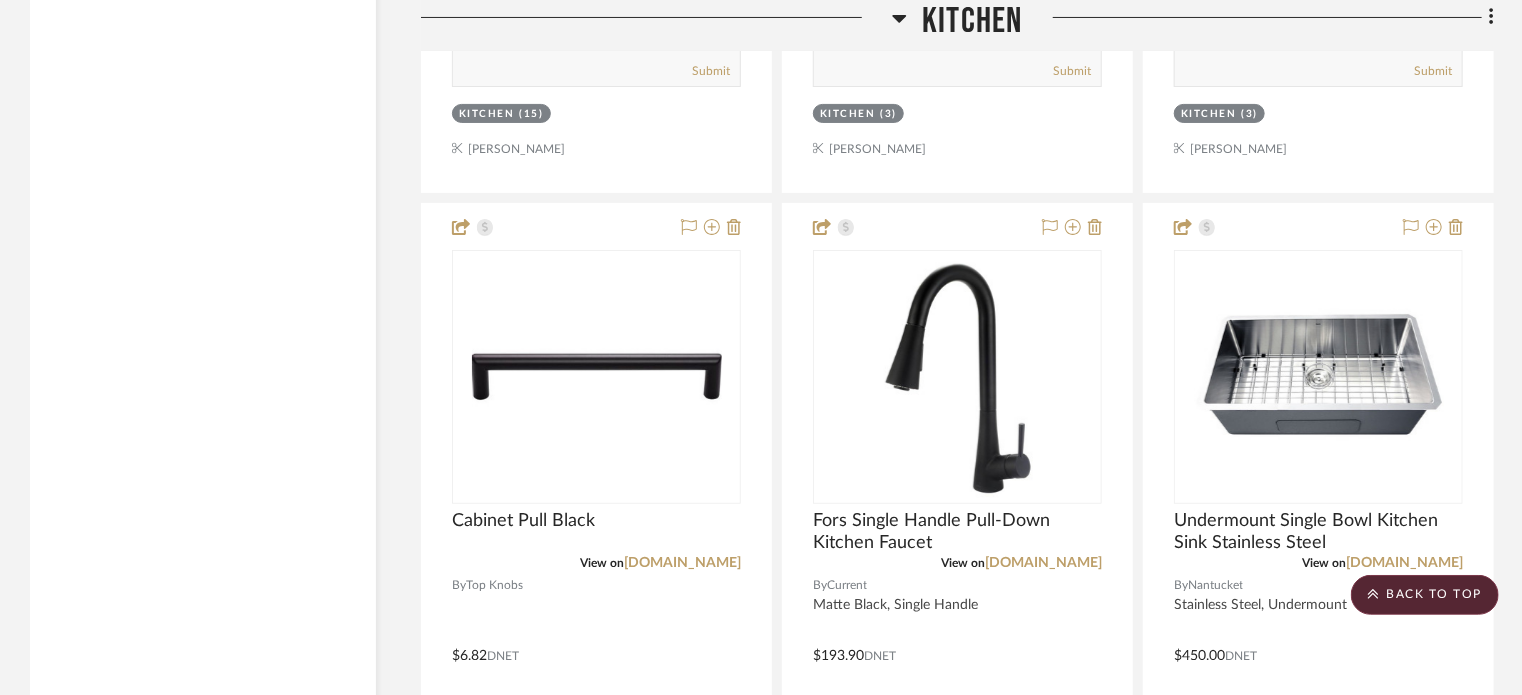 click on "Filter by keyword, category or name prior to exporting to Excel or Bulk Actions Team Comments All Team Comments Team Comments in last day Team Comments in last week Flagged Shared with Client Client Feedback No Feedback  (23)  Client Comments All Client Comments Client Comments in last day Client Comments in last week Added To PO Category  Bath   (7)   Lighting   (5)   Architectural Elements   (4)   Kitchen   (4)   Flooring   (1)   Hardware   (1)   Mirrors   (1)   Tile & Stone   (1)   Uncategorized   (1)   Wallcoverings   (1)  Brand American Standard  (1)  Bridgewood  (4)  Current  (2)  Hallmark  (3)  InSinkErator®  (1)  Nantucket  (2)  SF  (1)  [GEOGRAPHIC_DATA]  (2)  Top Knobs  (1)  [US_STATE] Tile  (2)  [PERSON_NAME] lighting  (6)  Upload Method Clipped  (25)  Uploaded  (5)  Added By [PERSON_NAME]  (25)  StyleRow   (4)  [PERSON_NAME]  (1)  Item Type Product  (26)  Site Photo or PDF  (4)  Lead Time Weeks In Stock Price 0  7,500 +  0 7500" 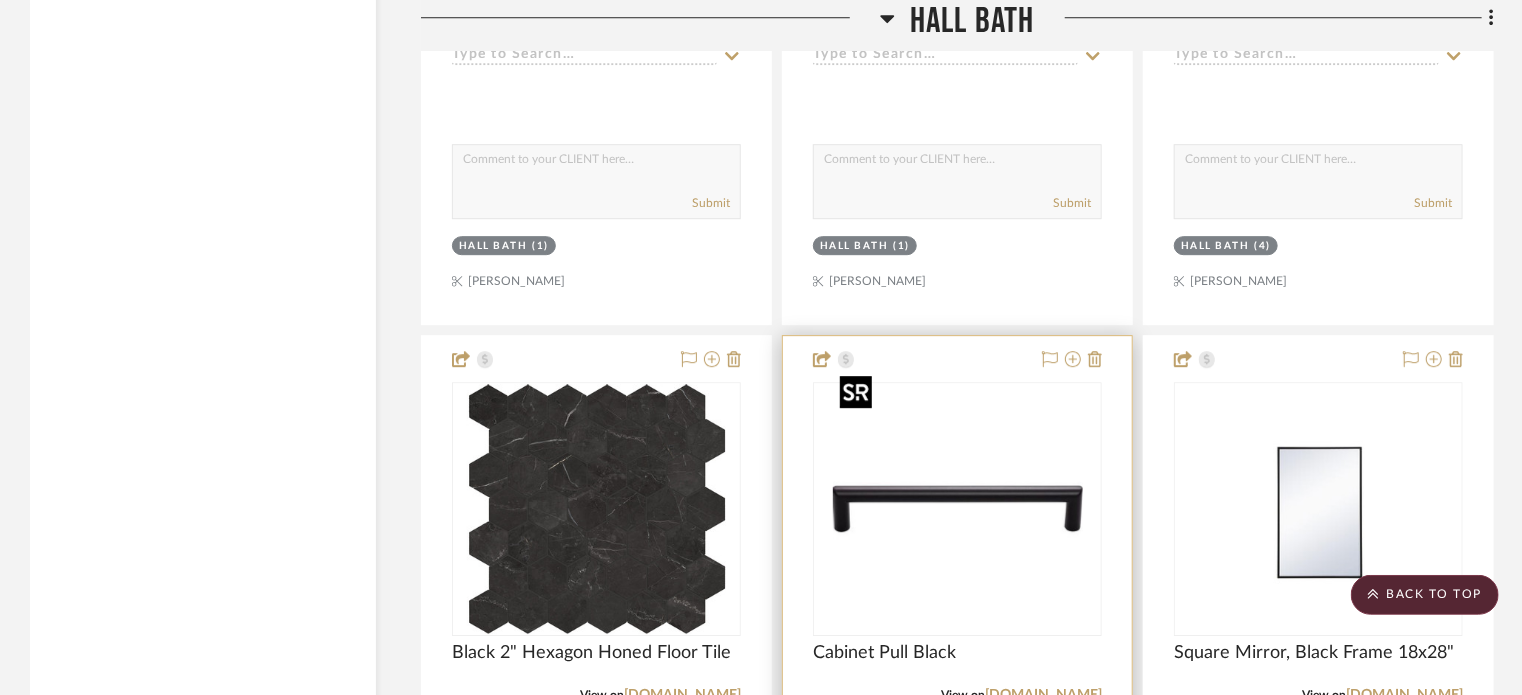 scroll, scrollTop: 6700, scrollLeft: 0, axis: vertical 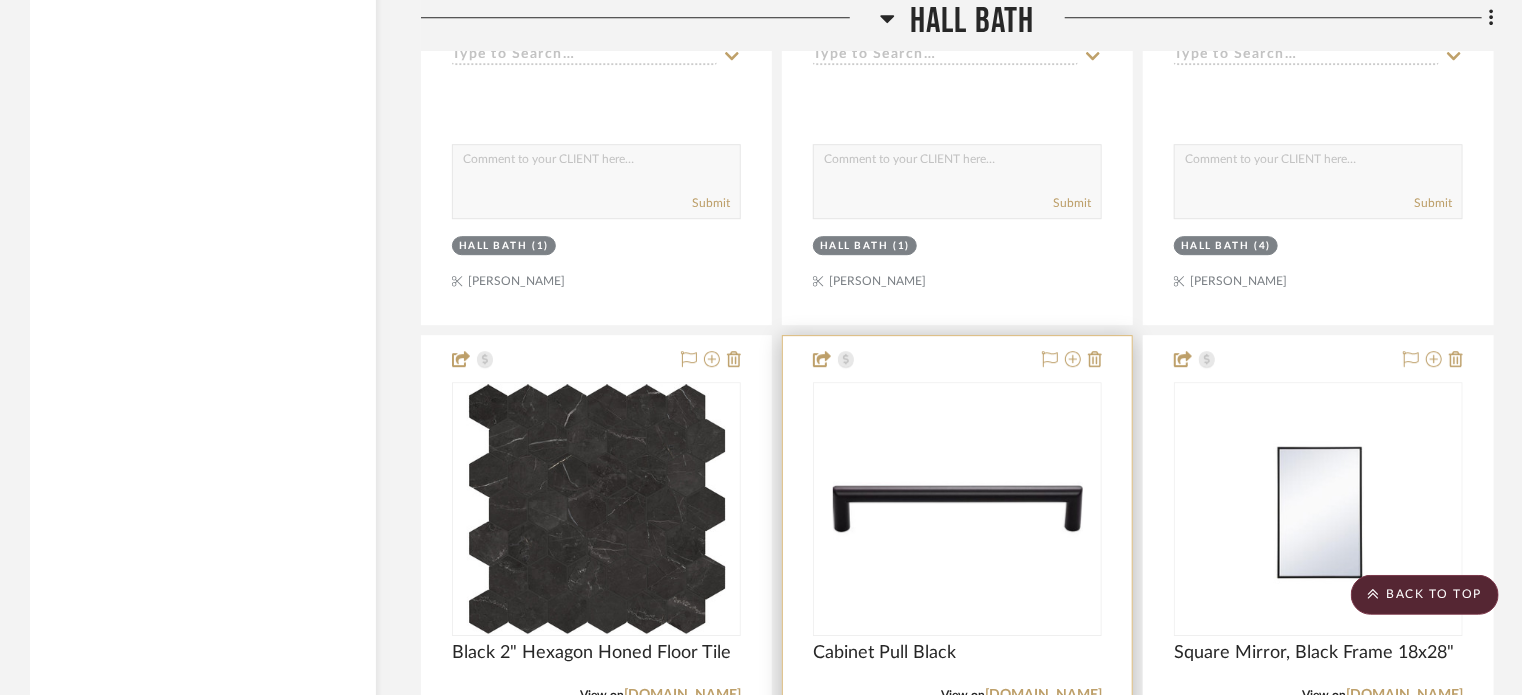 click at bounding box center (957, 773) 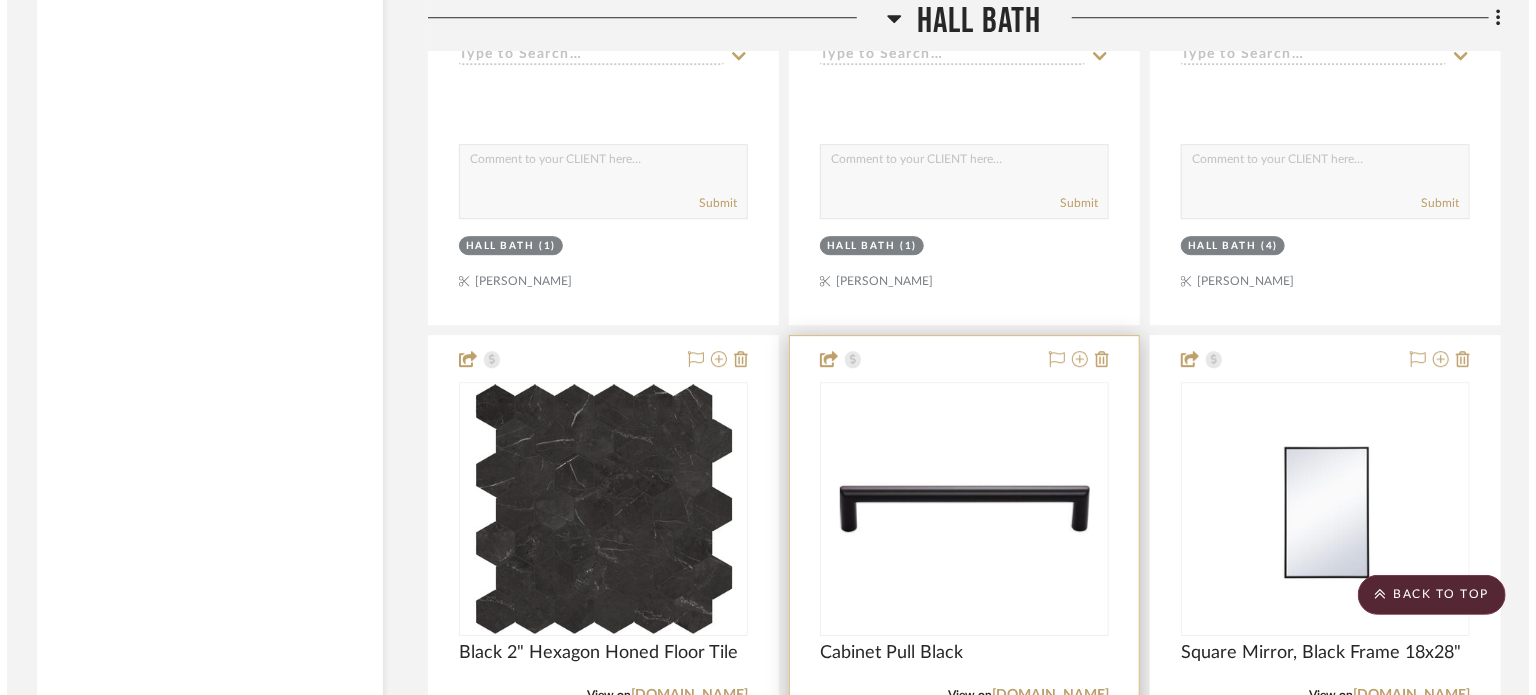 scroll, scrollTop: 0, scrollLeft: 0, axis: both 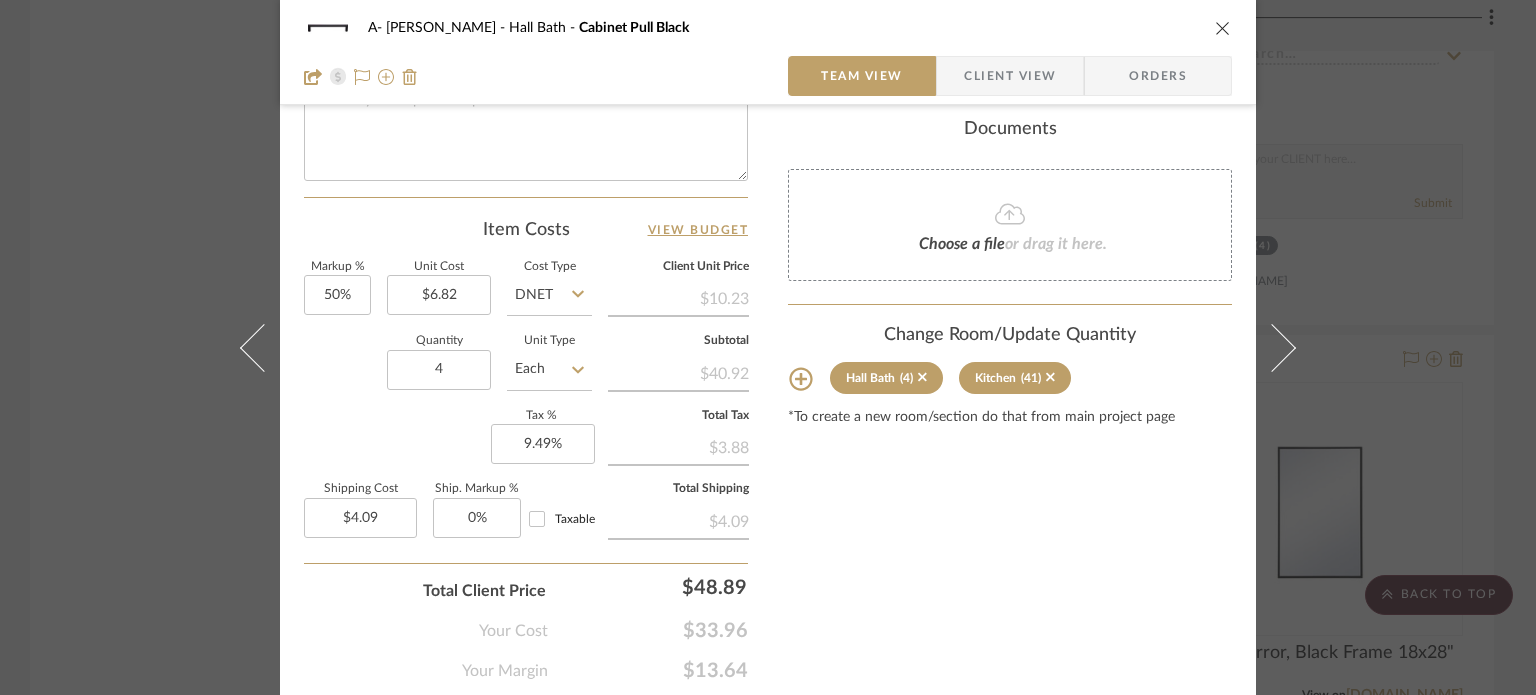 click on "A- [PERSON_NAME] [PERSON_NAME] Bath Cabinet Pull Black Team View Client View Orders  Team-Facing Details   Item Name  Cabinet Pull Black  Brand  Top Knobs  Internal Description   Dimensions  6 5/16"  Product Specifications   Item Costs   View Budget   Markup %  50%  Unit Cost  $6.82  Cost Type  DNET  Client Unit Price   $10.23   Quantity  4  Unit Type  Each  Subtotal   $40.92   Tax %  9.49%  Total Tax   $3.88   Shipping Cost  $4.09  Ship. Markup %  0% Taxable  Total Shipping   $4.09  Total Client Price  $48.89  Your Cost  $33.96  Your Margin  $13.64  Content here copies to Client View - confirm visibility there.  Show in Client Dashboard   Include in Budget   View Budget  Team Status  Lead Time  In Stock Weeks  Est. Min   Est. Max   Due Date   Install Date  Tasks / To-Dos /  team Messaging  Leave yourself a note here or share next steps with your team. You will receive emails when they
respond!  Invite Collaborator Internal Notes  Documents  Choose a file  or drag it here. Change Room/Update Quantity  Hall Bath" at bounding box center (768, 347) 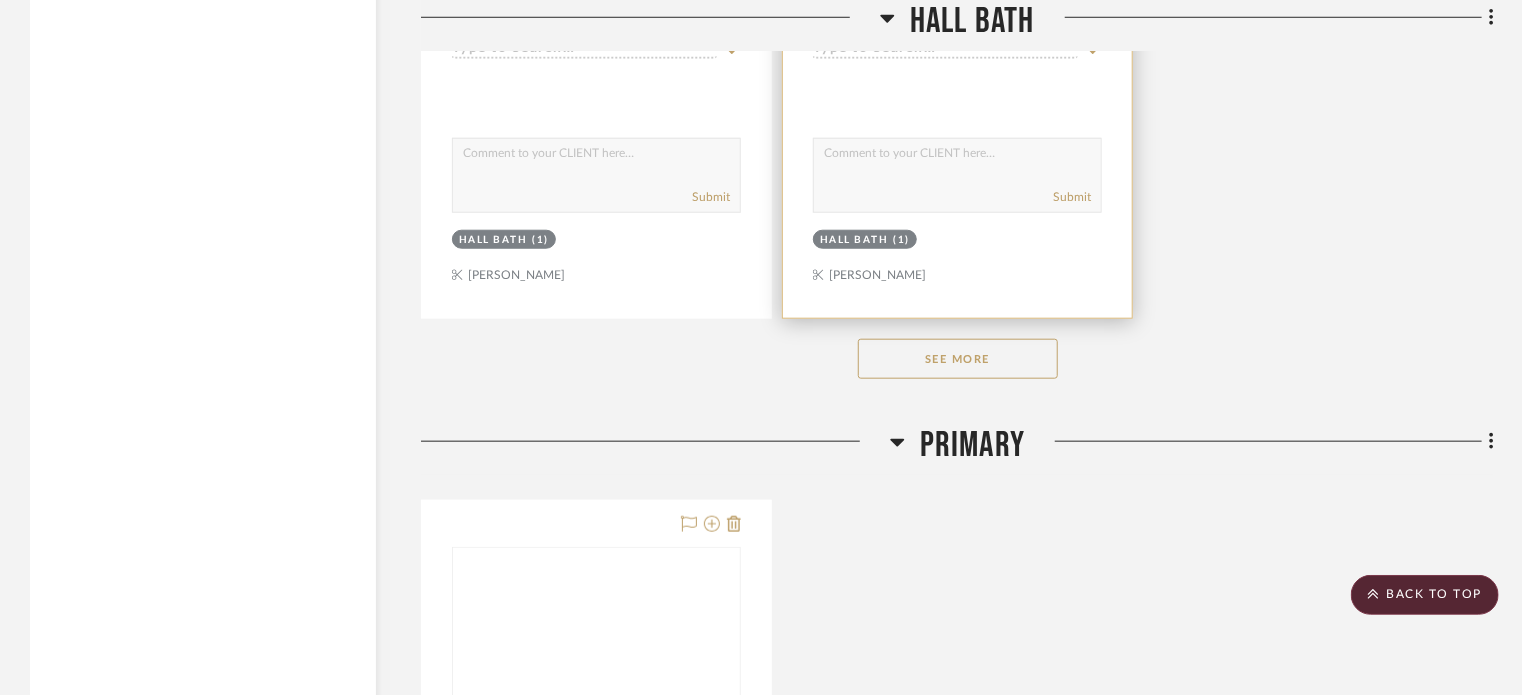 scroll, scrollTop: 8500, scrollLeft: 0, axis: vertical 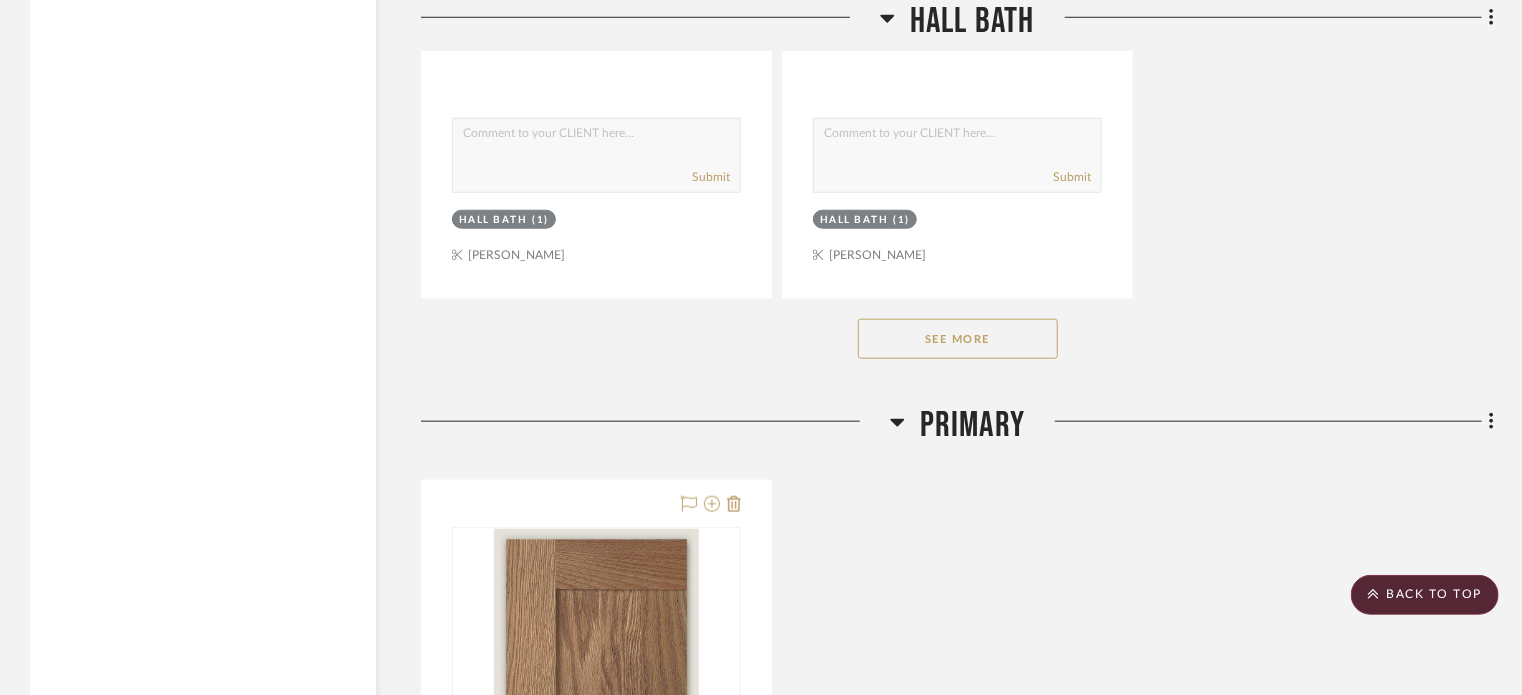 click on "See More" 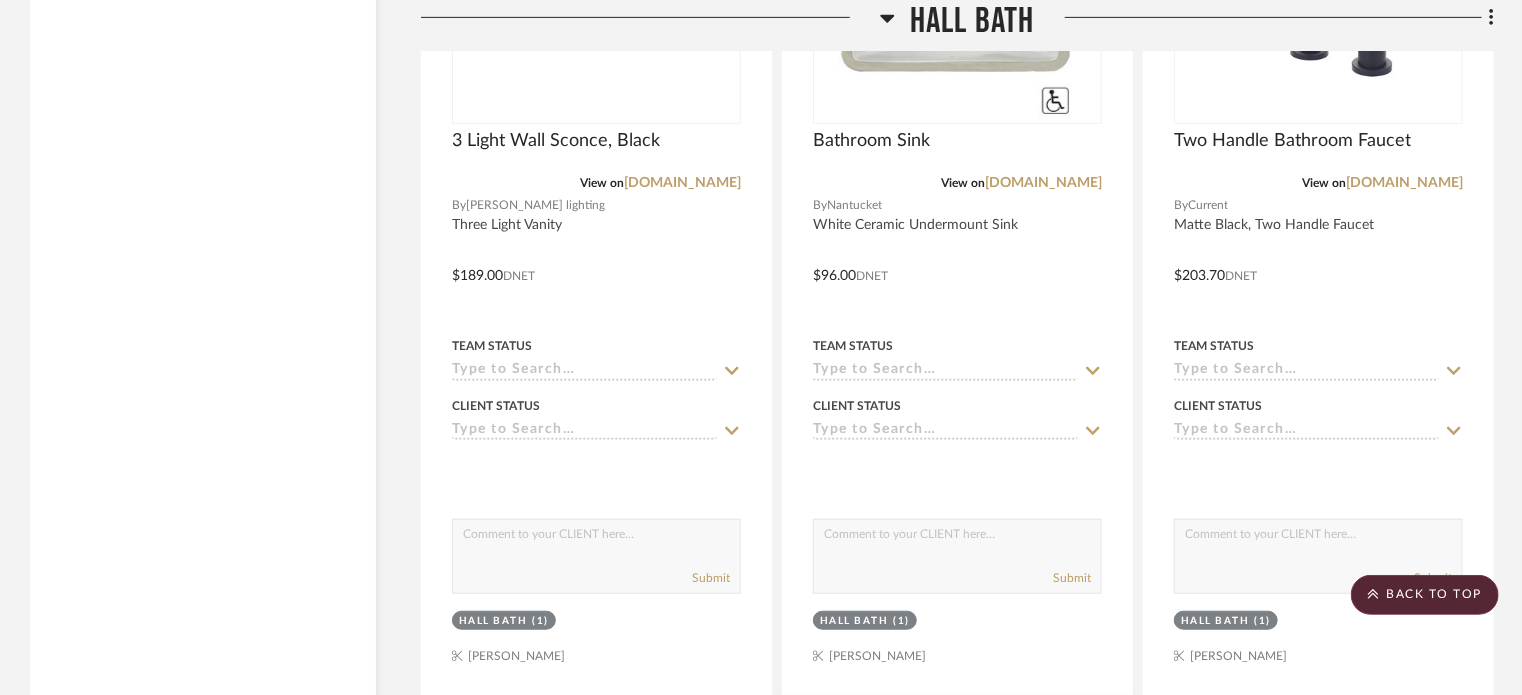 scroll, scrollTop: 8100, scrollLeft: 0, axis: vertical 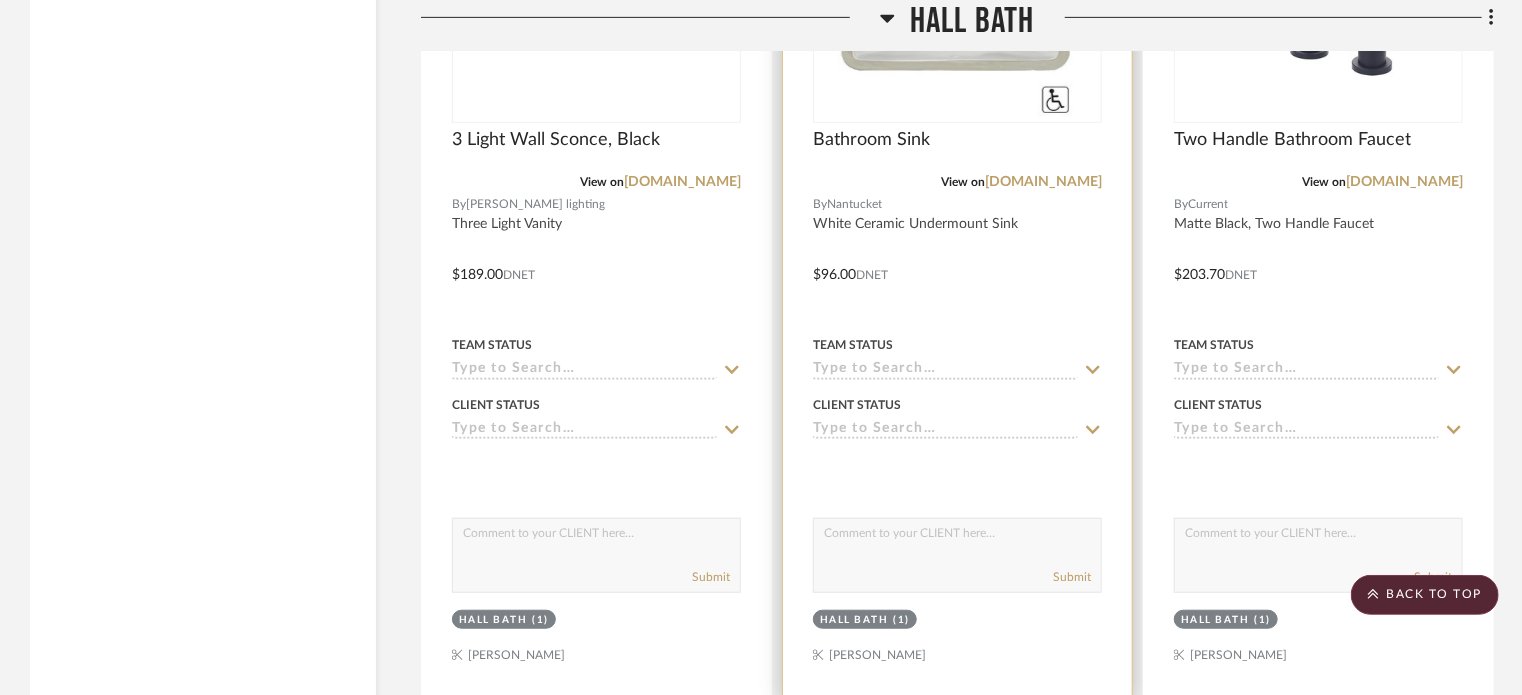 click at bounding box center [957, 260] 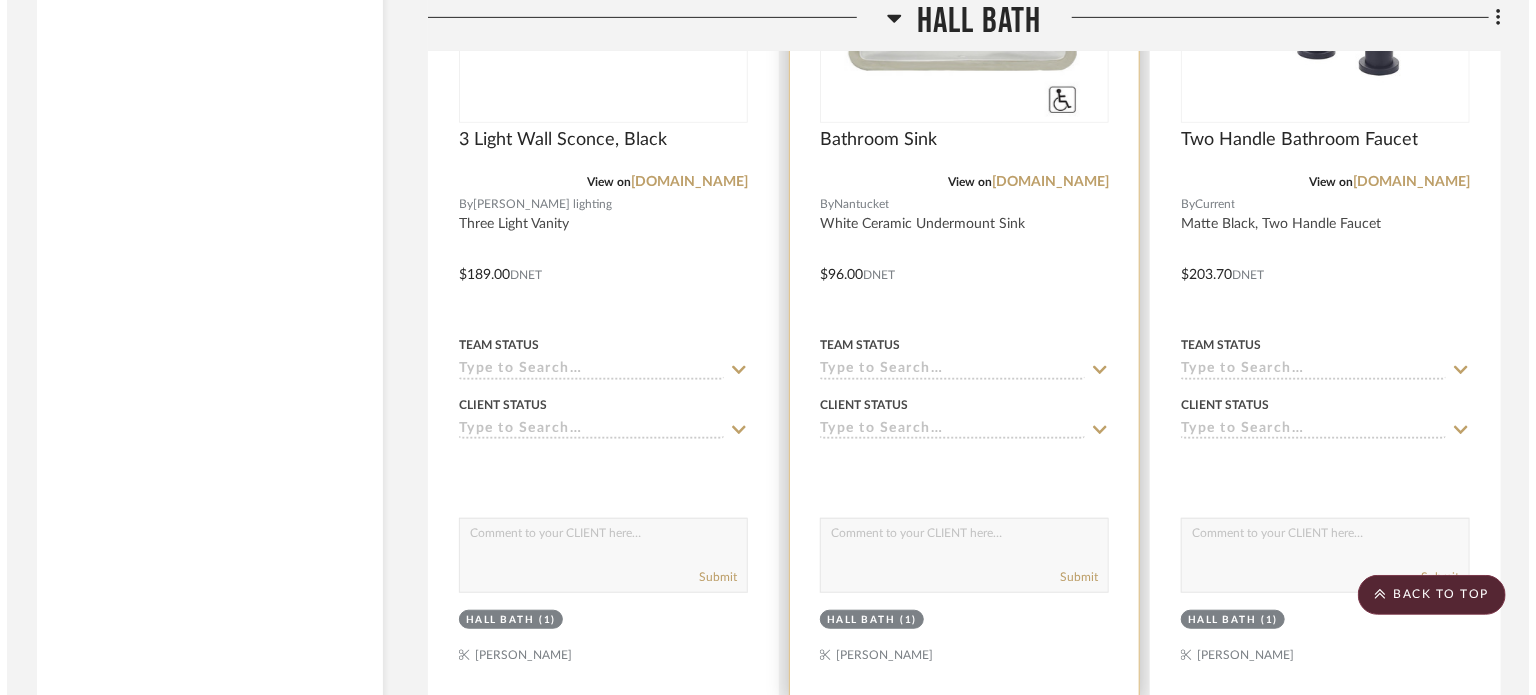 scroll, scrollTop: 0, scrollLeft: 0, axis: both 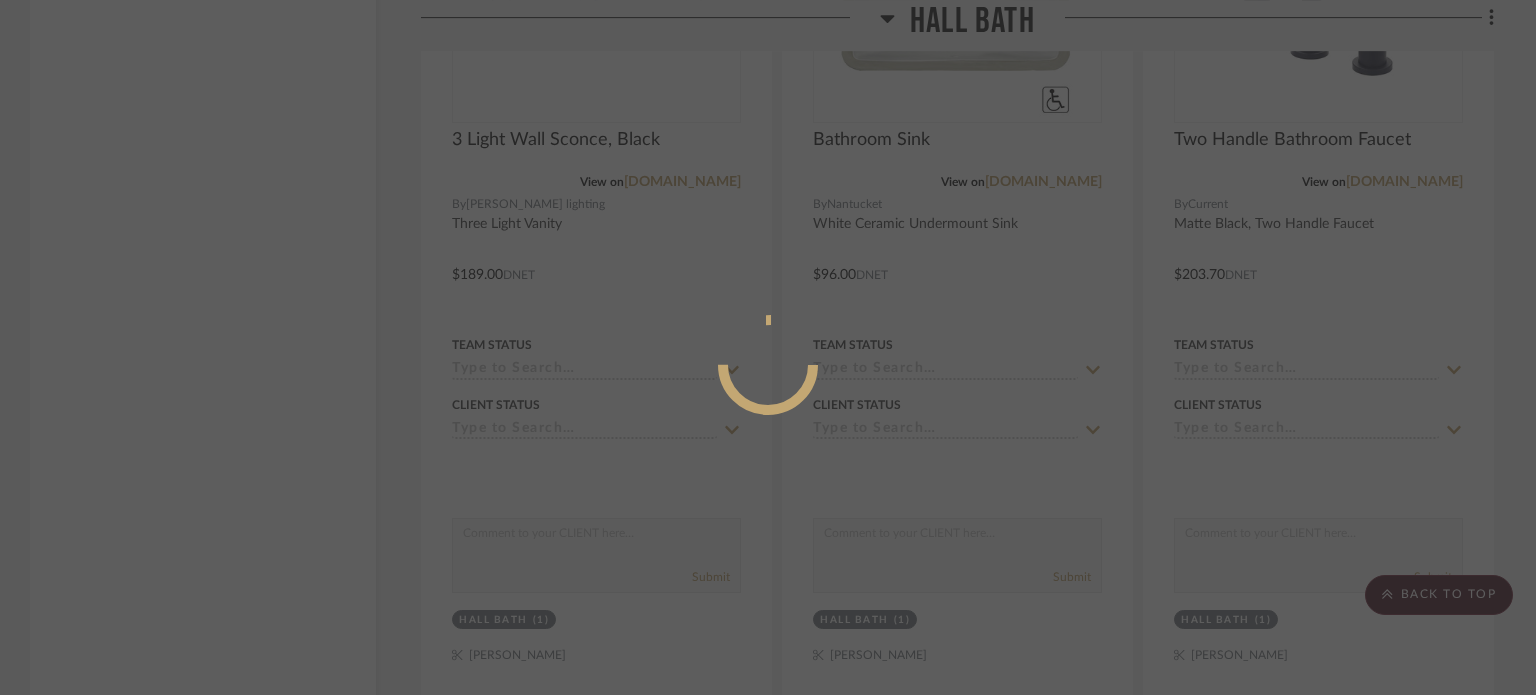 click at bounding box center (768, 347) 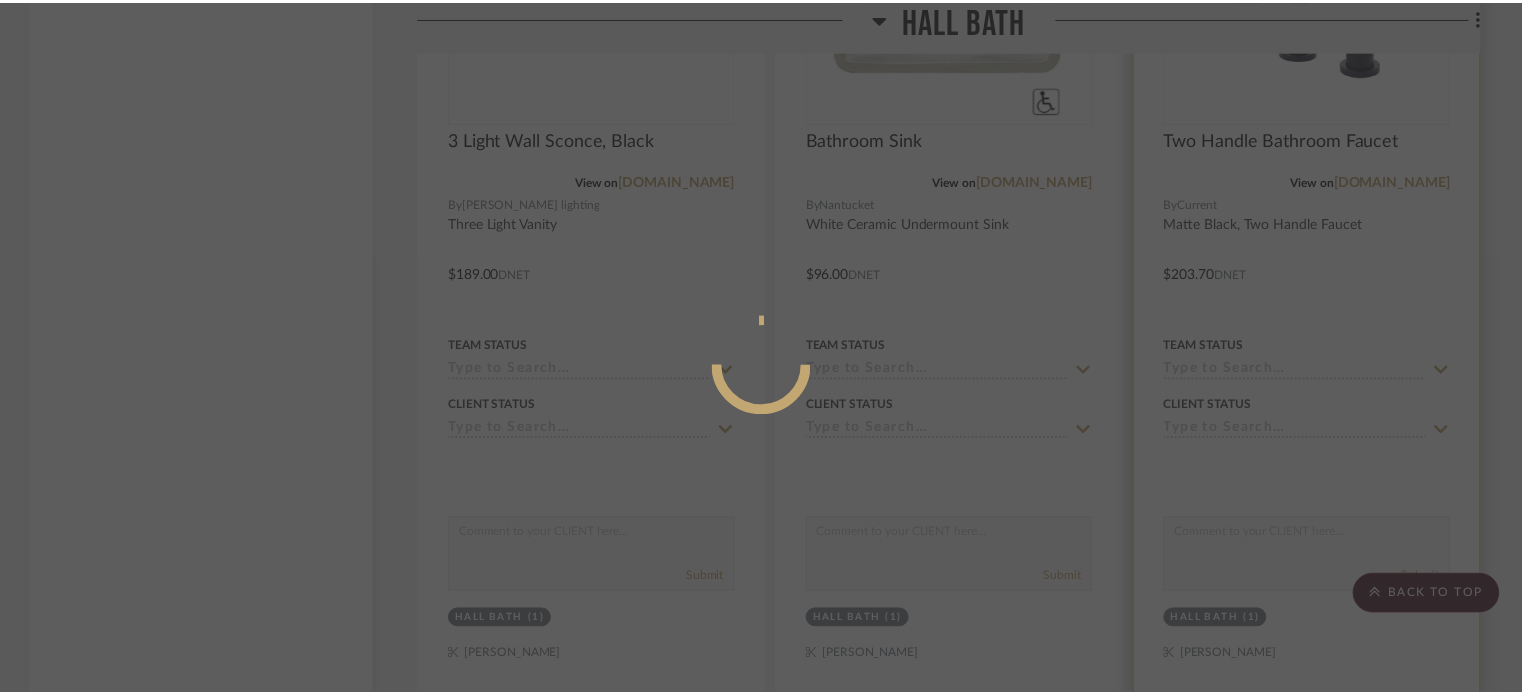 scroll, scrollTop: 8100, scrollLeft: 0, axis: vertical 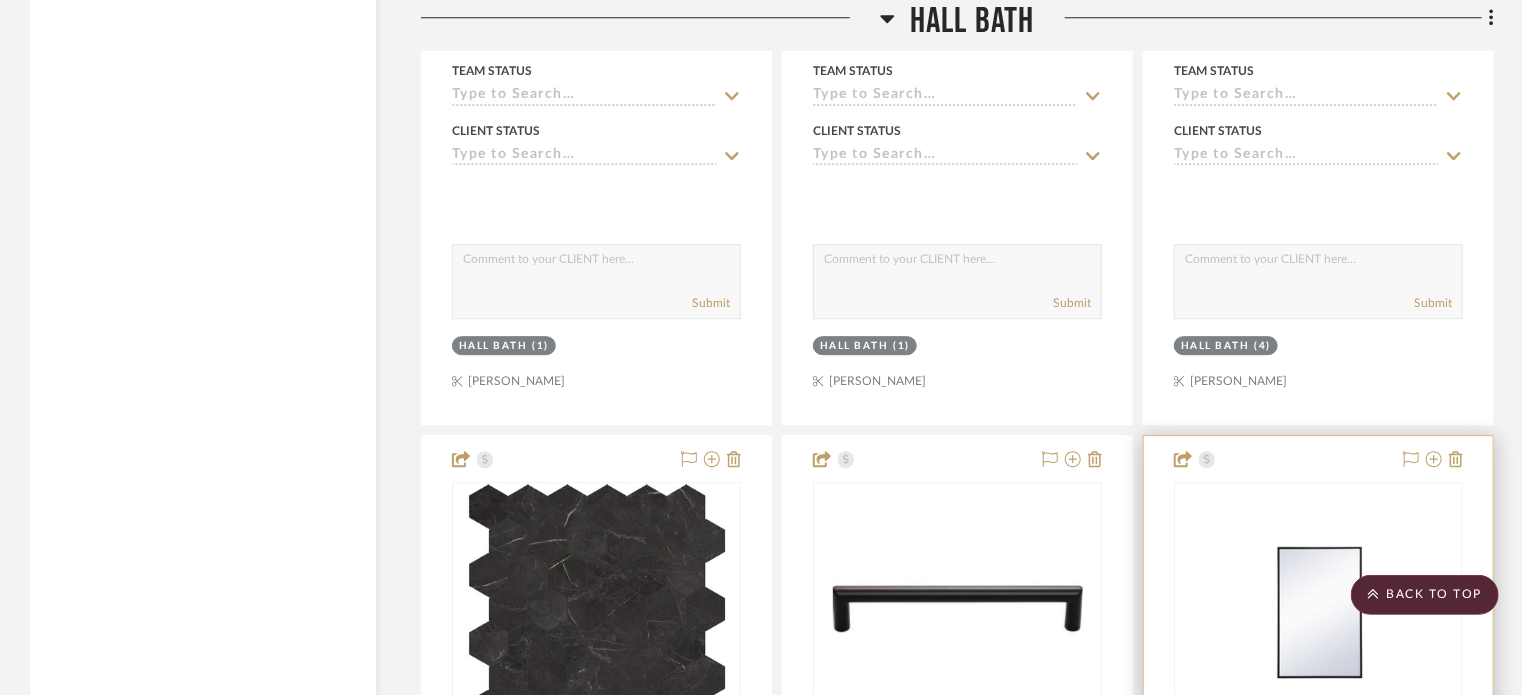 click at bounding box center (1318, 873) 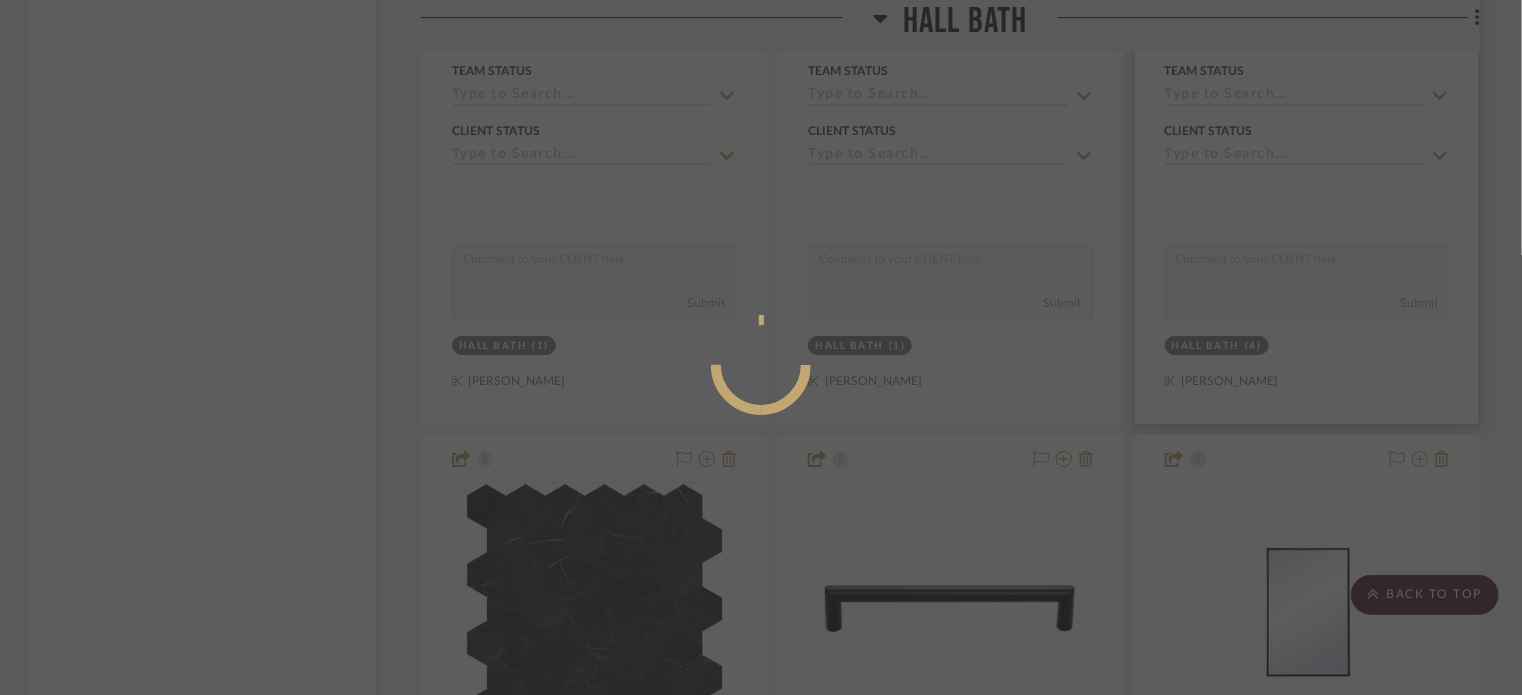 click at bounding box center (761, 347) 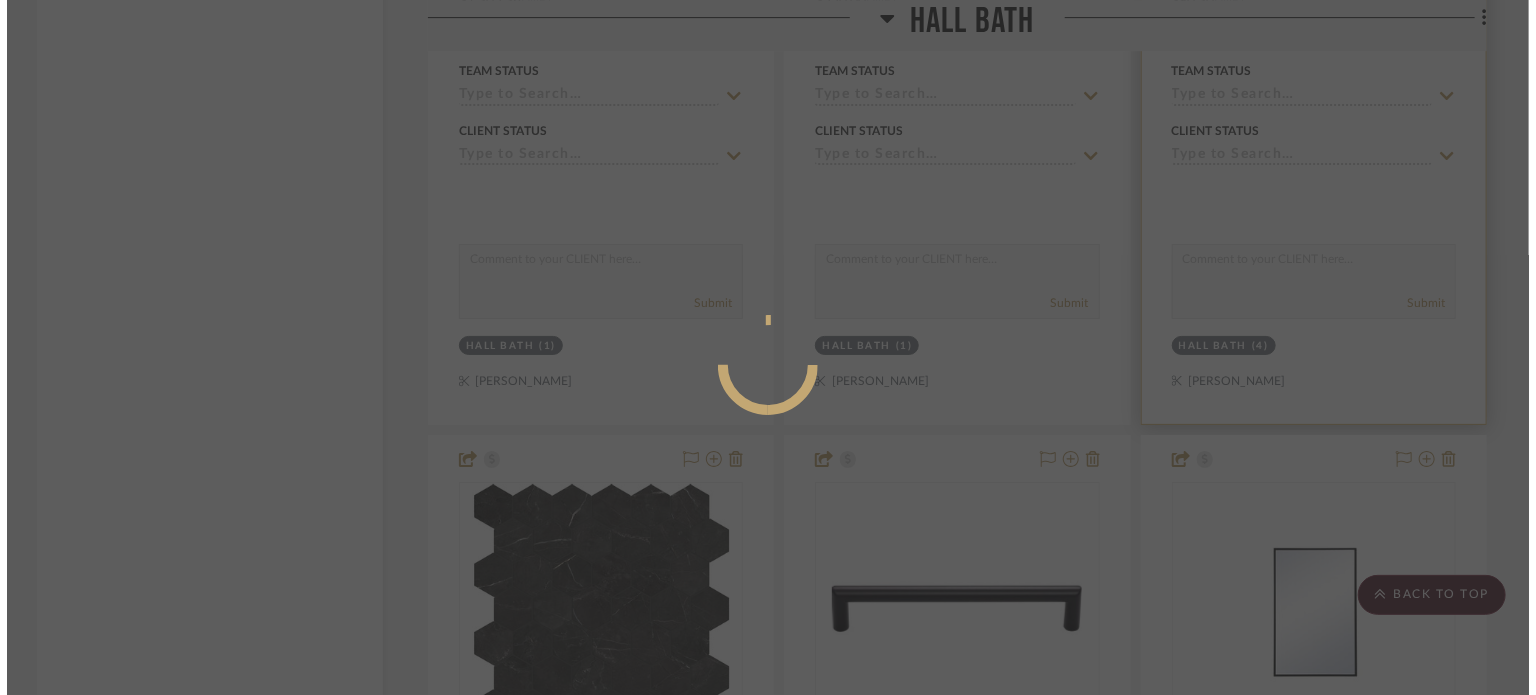 scroll, scrollTop: 0, scrollLeft: 0, axis: both 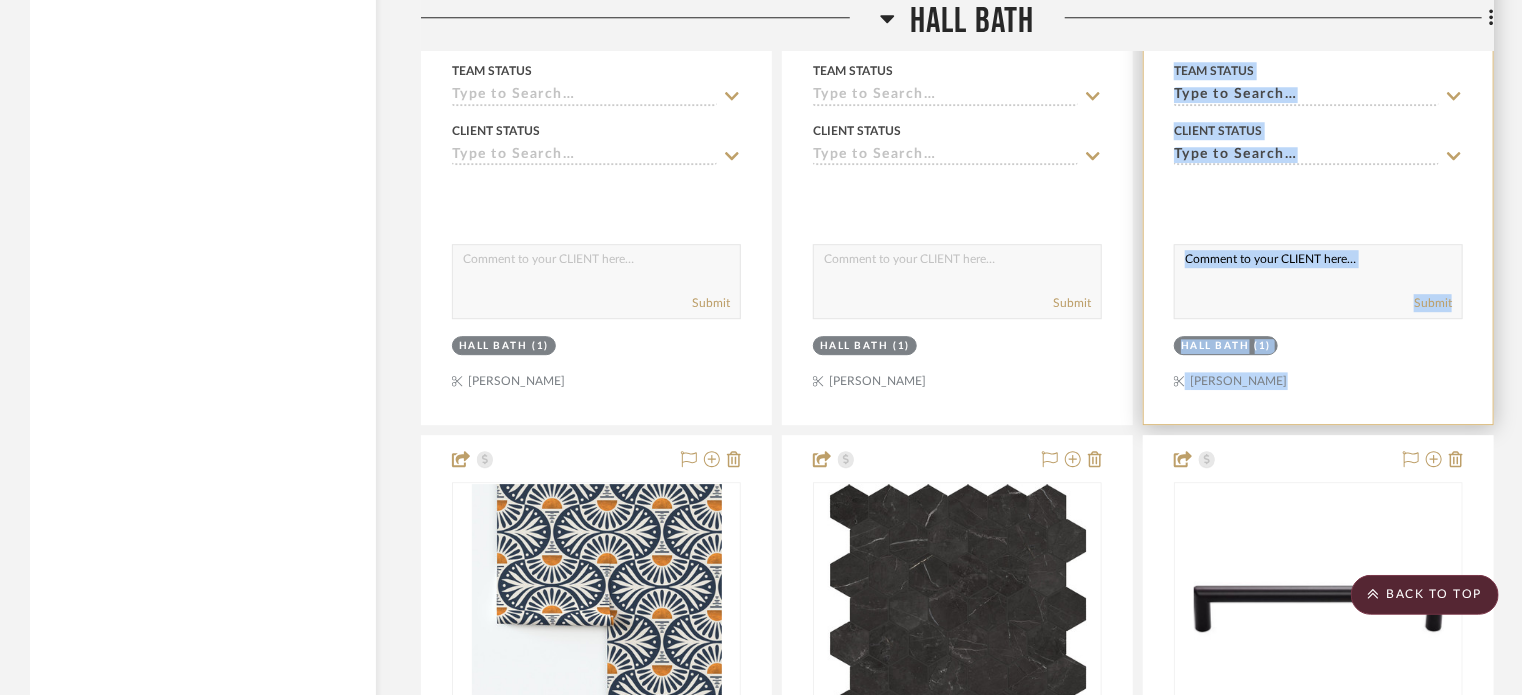 drag, startPoint x: 1173, startPoint y: 284, endPoint x: 1169, endPoint y: 250, distance: 34.234486 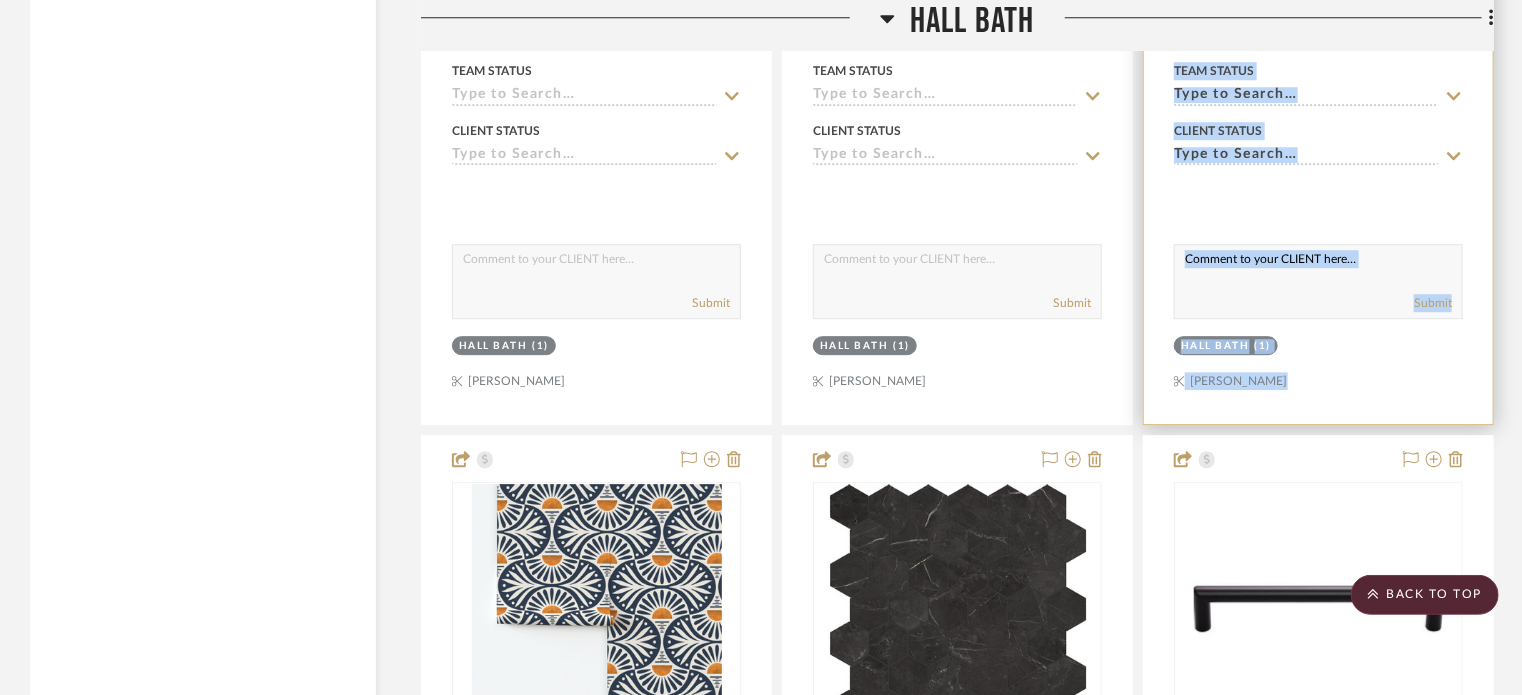 click on "Red Oak Cashew Cabinetry Estimate, Mission Door  View on  [DOMAIN_NAME]  By  Bridgewood
$1,305.36  DNET  Team Status Client Status client Comments:  Submit   Hall Bath  (1)    [PERSON_NAME] Leisure  [PERSON_NAME] Countertop Estimate  View on  [DOMAIN_NAME]  By  Hallmark
$550.00  DNET  Team Status Client Status client Comments:  Submit   Hall Bath  (1)    [PERSON_NAME] Leisure  Square Mirror, Black Frame 18x28"  View on  [DOMAIN_NAME]  By  [PERSON_NAME] lighting  Square Black Frame Mirror
$128.00  DNET  Team Status Client Status client Comments:  Submit   Hall Bath  (1)    [PERSON_NAME] Leisure  Sunset and Leaves on Cotton White  View on  [DOMAIN_NAME]  By  SF
$90.30  DNET  Team Status Client Status client Comments:  Submit   Hall Bath  (4)    [PERSON_NAME] Leisure  Black 2" Hexagon Honed Floor Tile  View on  [DOMAIN_NAME]  By  [US_STATE] Tile
$21.29  DNET  Team Status Client Status client Comments:  [PERSON_NAME]: Floor Tile Option   Submit   Hall Bath  (33)    [PERSON_NAME] By" 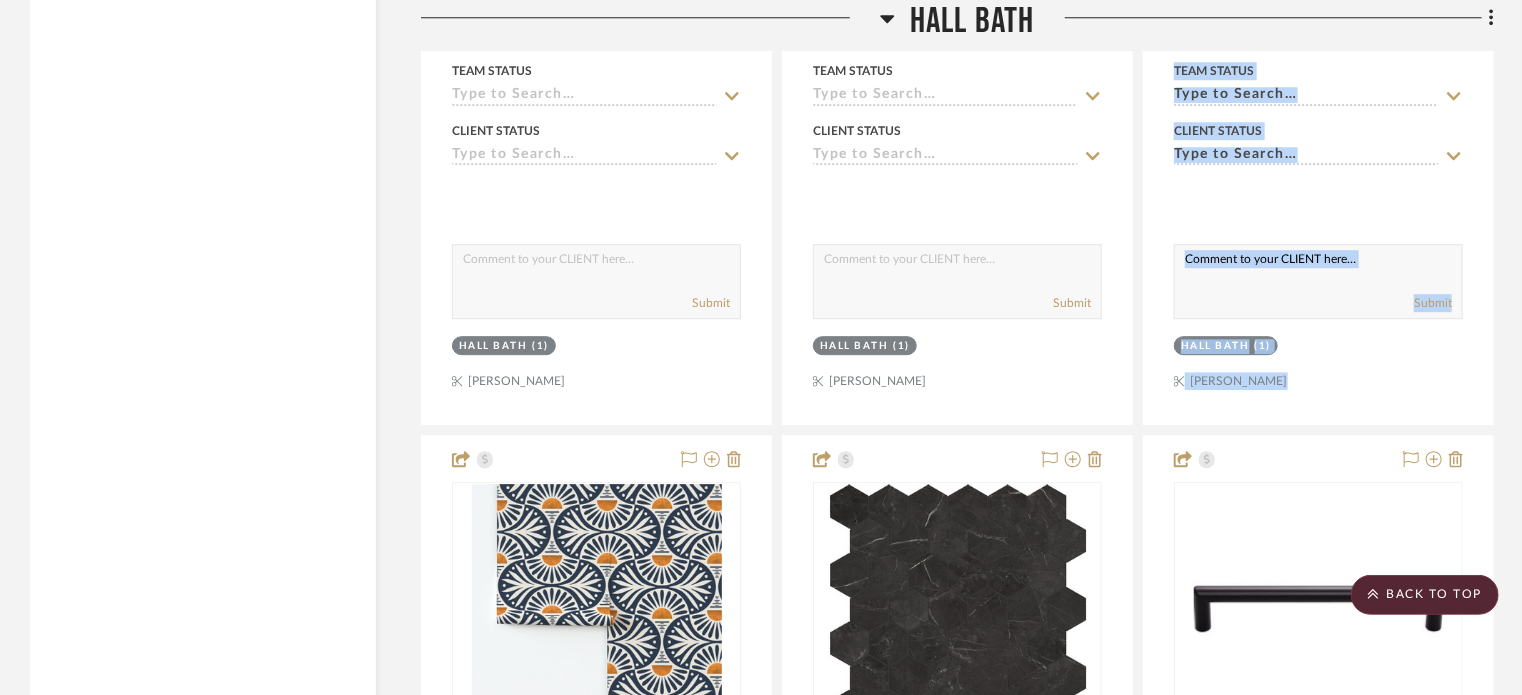 click on "Filter by keyword, category or name prior to exporting to Excel or Bulk Actions Team Comments All Team Comments Team Comments in last day Team Comments in last week Flagged Shared with Client Client Feedback No Feedback  (23)  Client Comments All Client Comments Client Comments in last day Client Comments in last week Added To PO Category  Bath   (7)   Lighting   (5)   Architectural Elements   (4)   Kitchen   (4)   Flooring   (1)   Hardware   (1)   Mirrors   (1)   Tile & Stone   (1)   Uncategorized   (1)   Wallcoverings   (1)  Brand American Standard  (1)  Bridgewood  (4)  Current  (2)  Hallmark  (3)  InSinkErator®  (1)  Nantucket  (2)  SF  (1)  [GEOGRAPHIC_DATA]  (2)  Top Knobs  (1)  [US_STATE] Tile  (2)  [PERSON_NAME] lighting  (6)  Upload Method Clipped  (25)  Uploaded  (5)  Added By [PERSON_NAME]  (25)  StyleRow   (4)  [PERSON_NAME]  (1)  Item Type Product  (26)  Site Photo or PDF  (4)  Lead Time Weeks In Stock Price 0  7,500 +  0 7500  Filter Products   Displaying 30 products  Reorder Rooms LOADING Plans & Contracts" 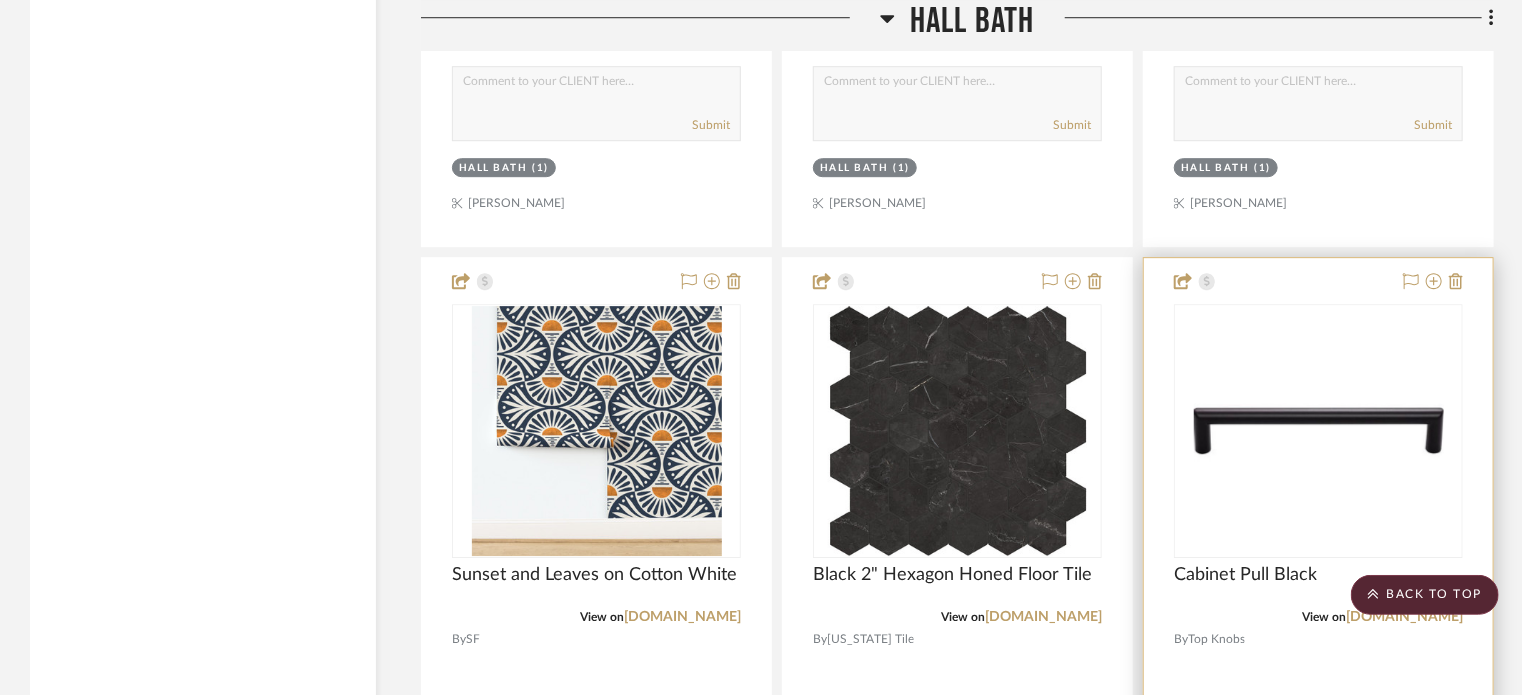 scroll, scrollTop: 6800, scrollLeft: 0, axis: vertical 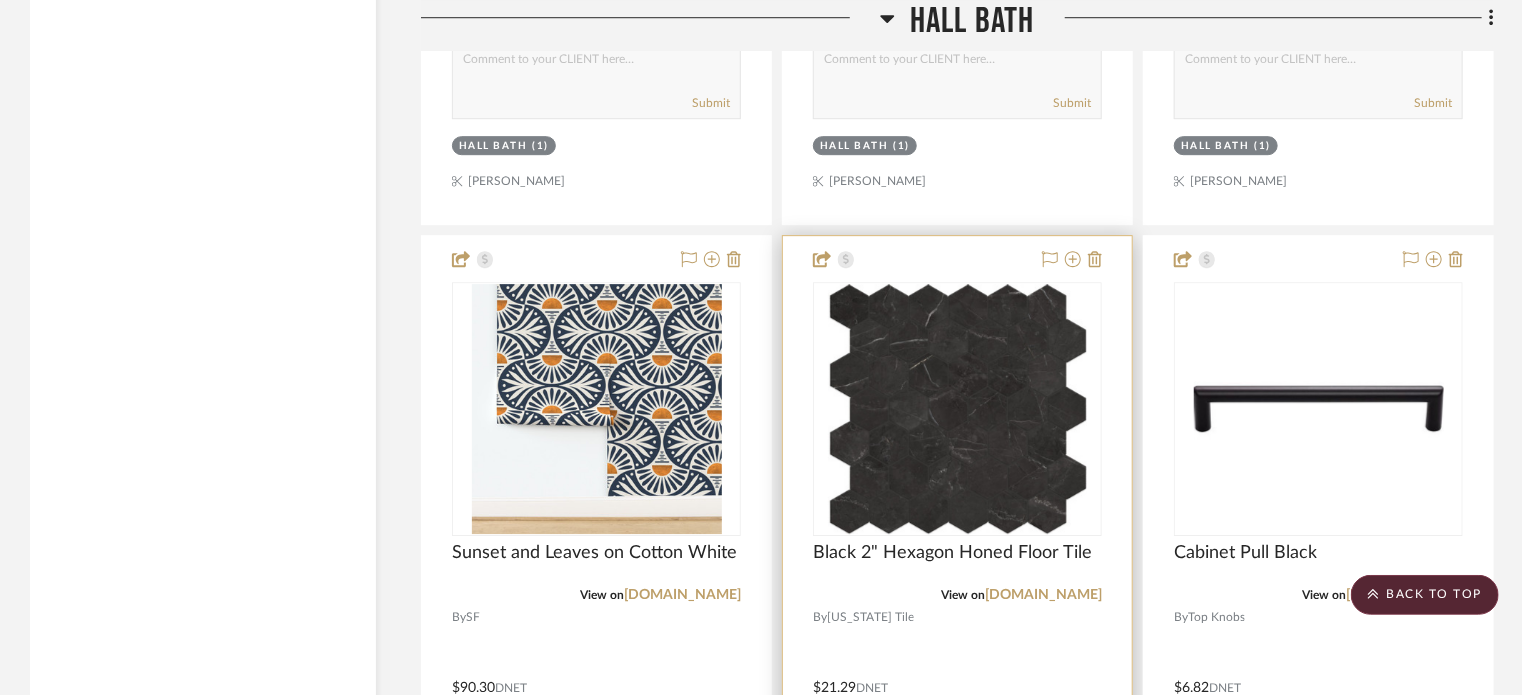 click at bounding box center [957, 673] 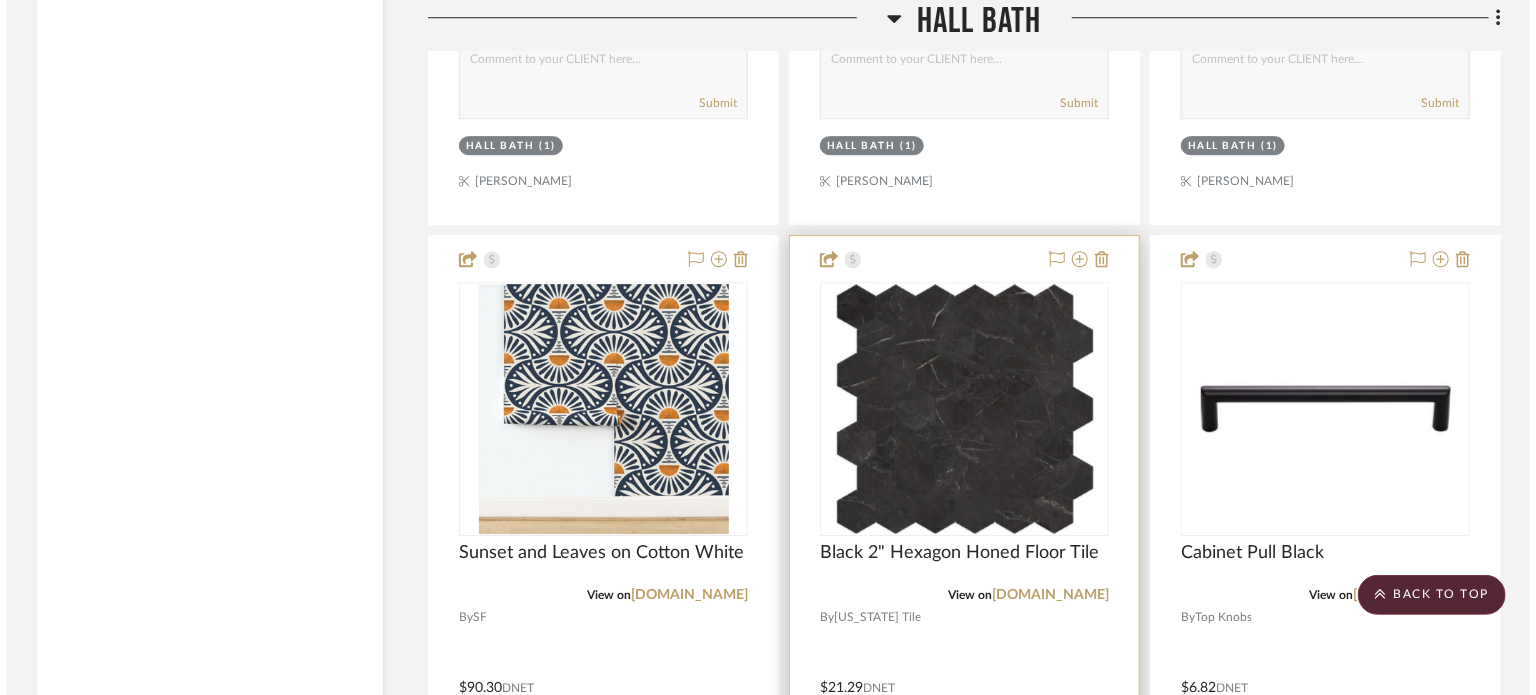 scroll, scrollTop: 0, scrollLeft: 0, axis: both 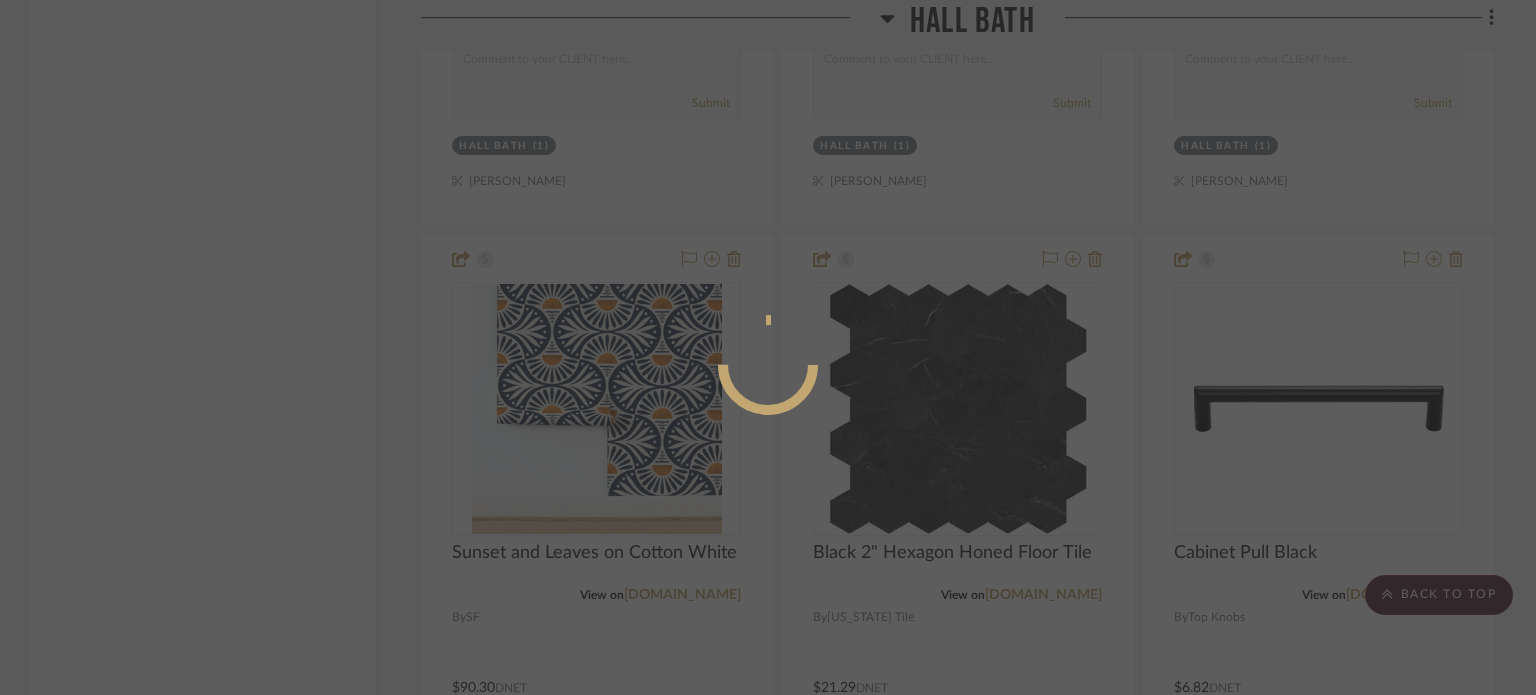 click at bounding box center [768, 347] 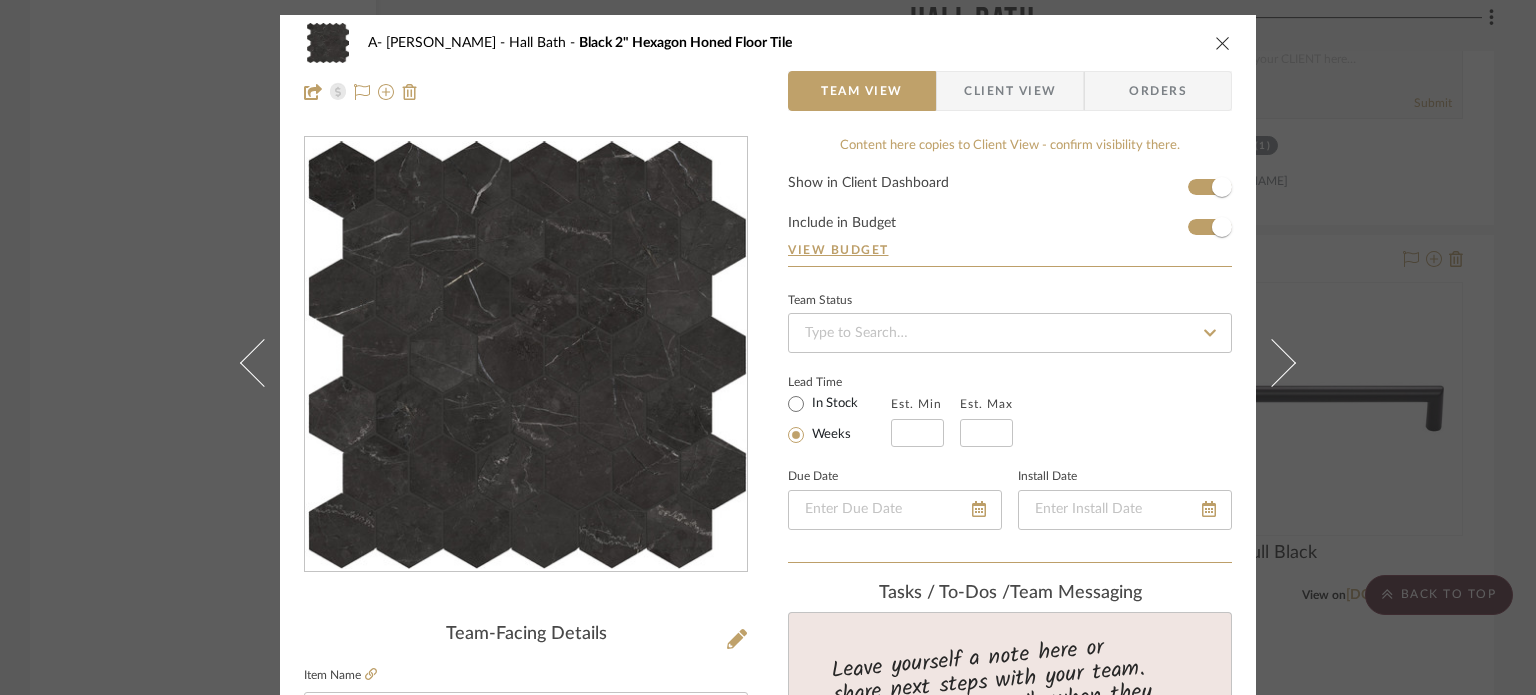 click on "A- [PERSON_NAME] [PERSON_NAME] Bath Black 2" Hexagon Honed Floor Tile Team View Client View Orders  Team-Facing Details   Item Name  Black 2" Hexagon Honed Floor Tile  Brand  [US_STATE] Tile  Internal Description   Dimensions  2"  Product Specifications   Item Costs   View Budget   Markup %  30%  Unit Cost  $21.29  Cost Type  DNET  Client Unit Price   $27.68   Quantity  33  Unit Type  Each  Subtotal   $913.34   Tax %  9.49%  Total Tax   $86.68   Shipping Cost  $91.33  Ship. Markup %  0% Taxable  Total Shipping   $91.33  Total Client Price  $1,091.35  Your Cost  $860.57  Your Margin  $210.77  Content here copies to Client View - confirm visibility there.  Show in Client Dashboard   Include in Budget   View Budget  Team Status  Lead Time  In Stock Weeks  Est. Min   Est. Max   Due Date   Install Date  Tasks / To-Dos /  team Messaging  Leave yourself a note here or share next steps with your team. You will receive emails when they
respond!  Invite Collaborator Internal Notes  Documents  Choose a file  or drag it here." at bounding box center [768, 347] 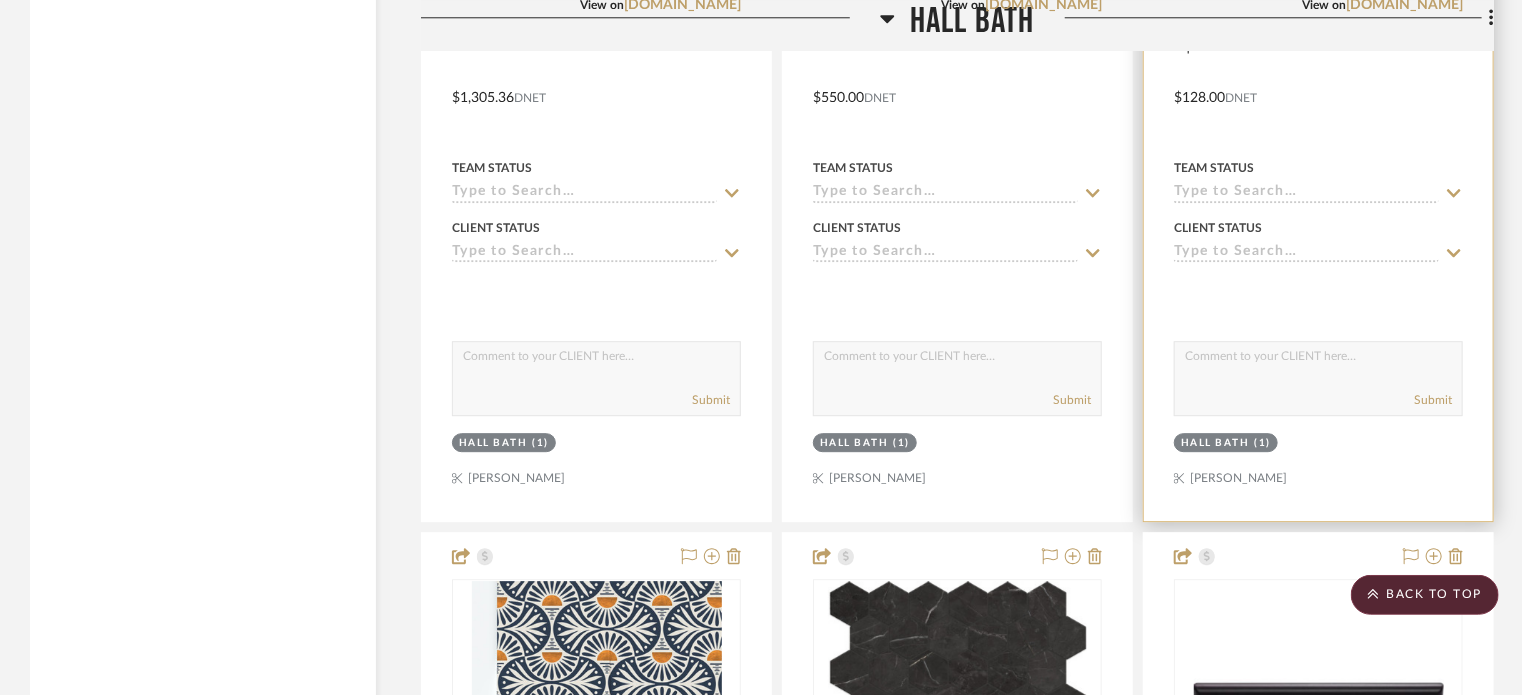 scroll, scrollTop: 6500, scrollLeft: 0, axis: vertical 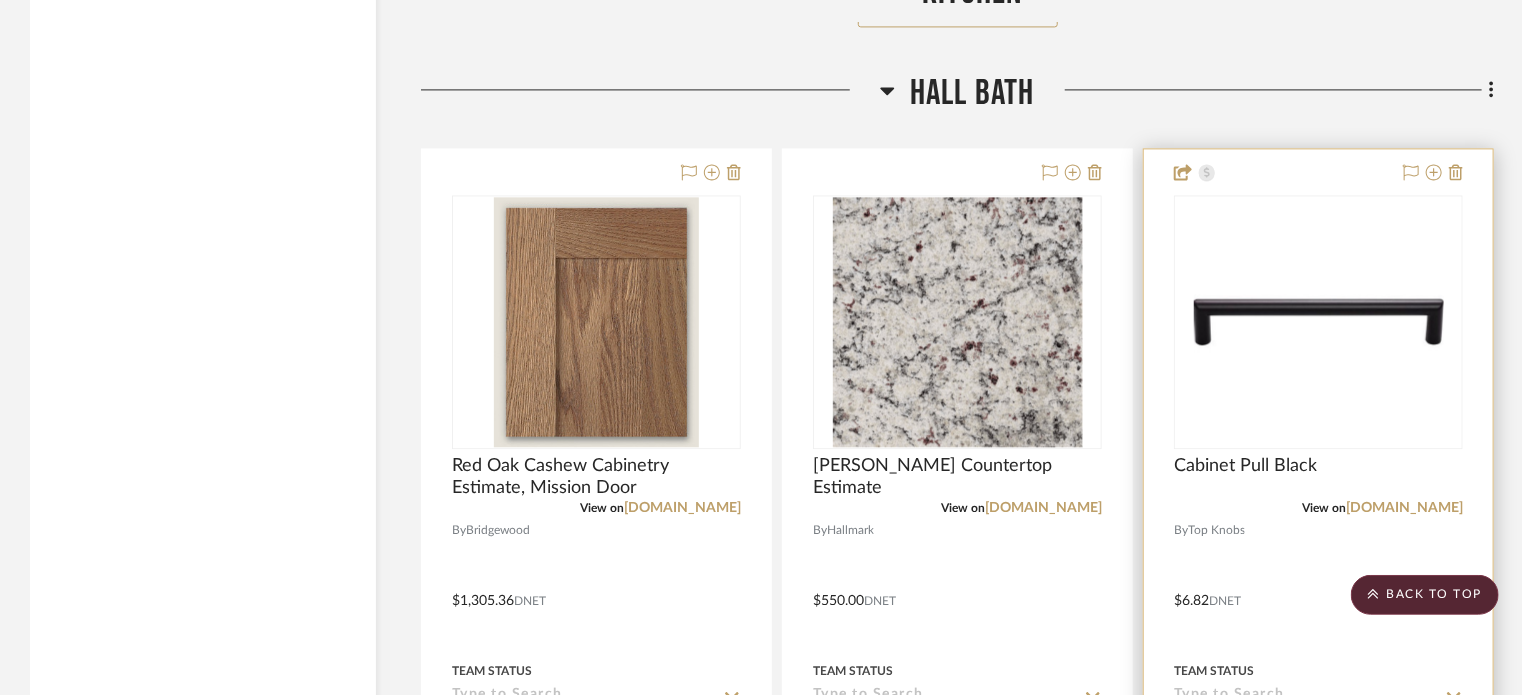 click at bounding box center (1318, 586) 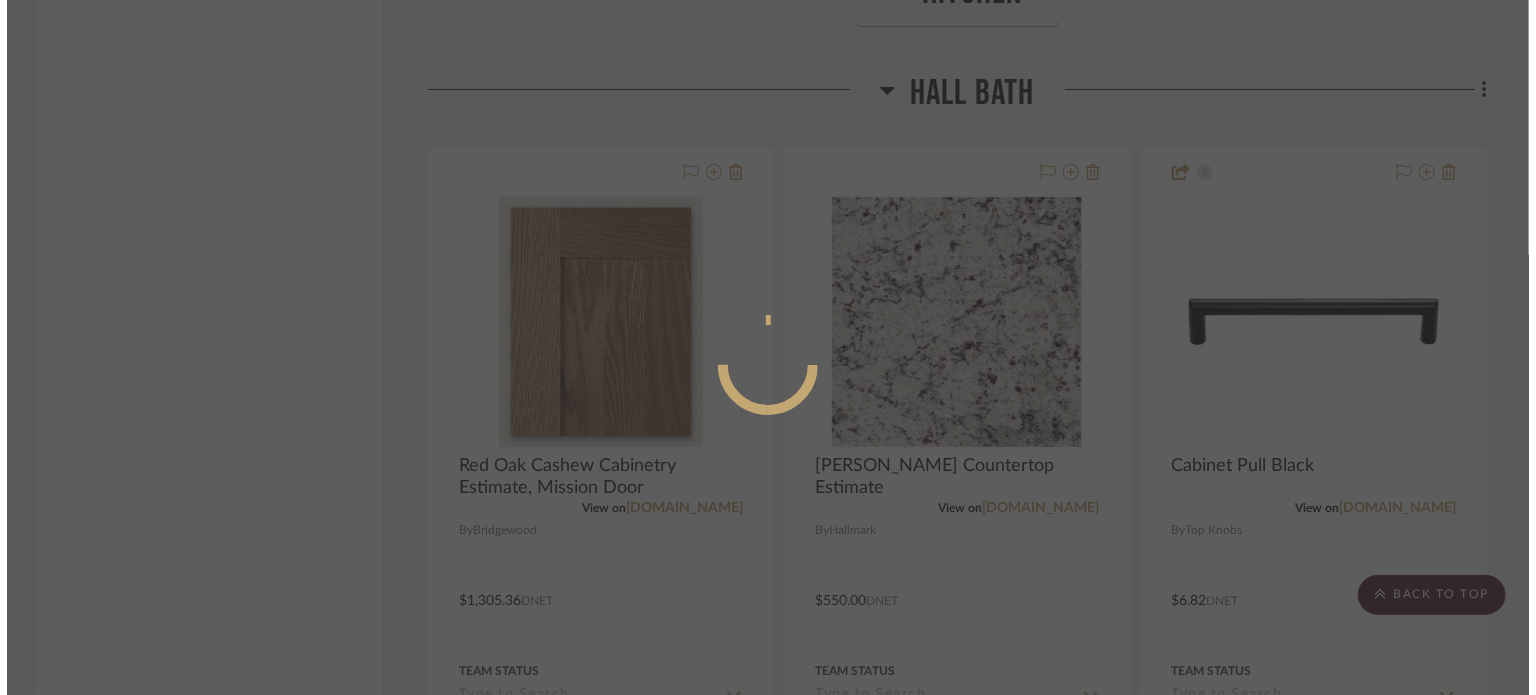 scroll, scrollTop: 0, scrollLeft: 0, axis: both 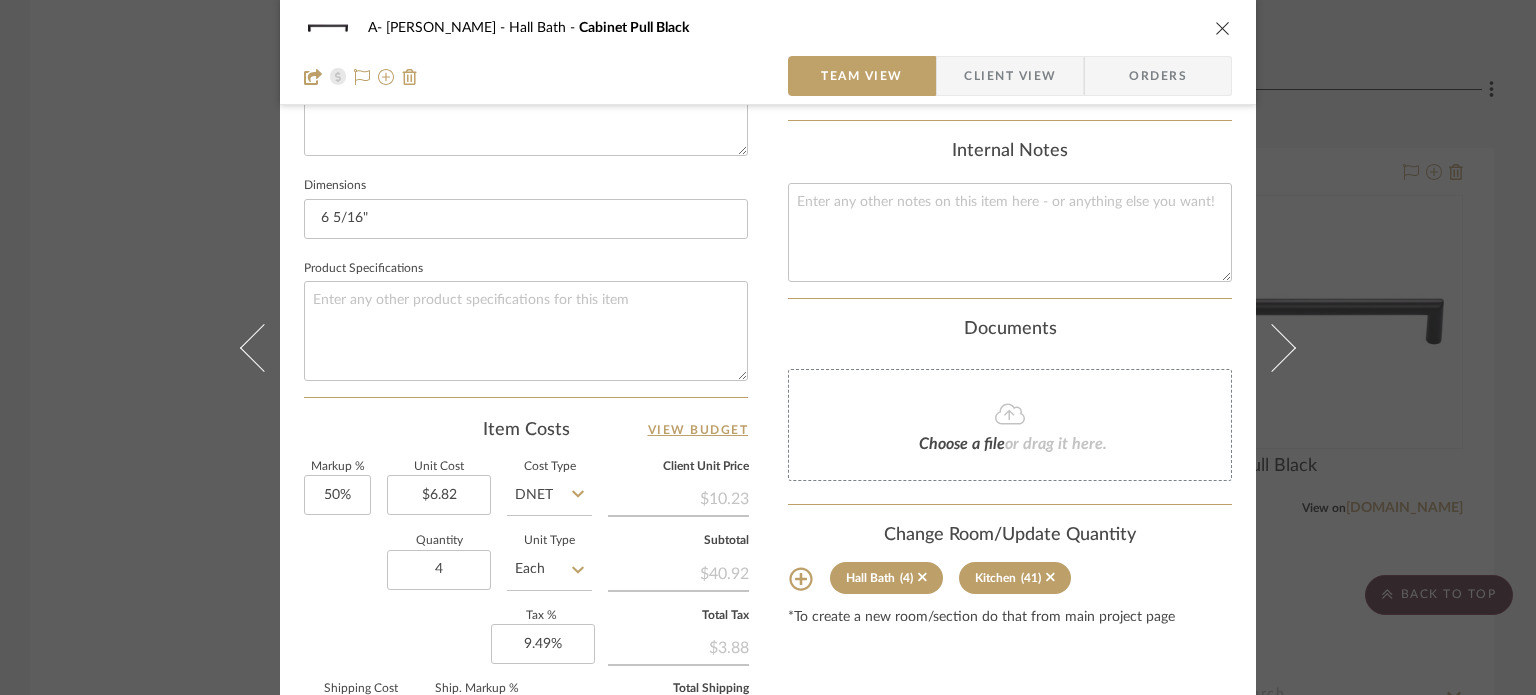 click on "A- [PERSON_NAME] [PERSON_NAME] Bath Cabinet Pull Black Team View Client View Orders  Team-Facing Details   Item Name  Cabinet Pull Black  Brand  Top Knobs  Internal Description   Dimensions  6 5/16"  Product Specifications   Item Costs   View Budget   Markup %  50%  Unit Cost  $6.82  Cost Type  DNET  Client Unit Price   $10.23   Quantity  4  Unit Type  Each  Subtotal   $40.92   Tax %  9.49%  Total Tax   $3.88   Shipping Cost  $4.09  Ship. Markup %  0% Taxable  Total Shipping   $4.09  Total Client Price  $48.89  Your Cost  $33.96  Your Margin  $13.64  Content here copies to Client View - confirm visibility there.  Show in Client Dashboard   Include in Budget   View Budget  Team Status  Lead Time  In Stock Weeks  Est. Min   Est. Max   Due Date   Install Date  Tasks / To-Dos /  team Messaging  Leave yourself a note here or share next steps with your team. You will receive emails when they
respond!  Invite Collaborator Internal Notes  Documents  Choose a file  or drag it here. Change Room/Update Quantity  Hall Bath" at bounding box center (768, 347) 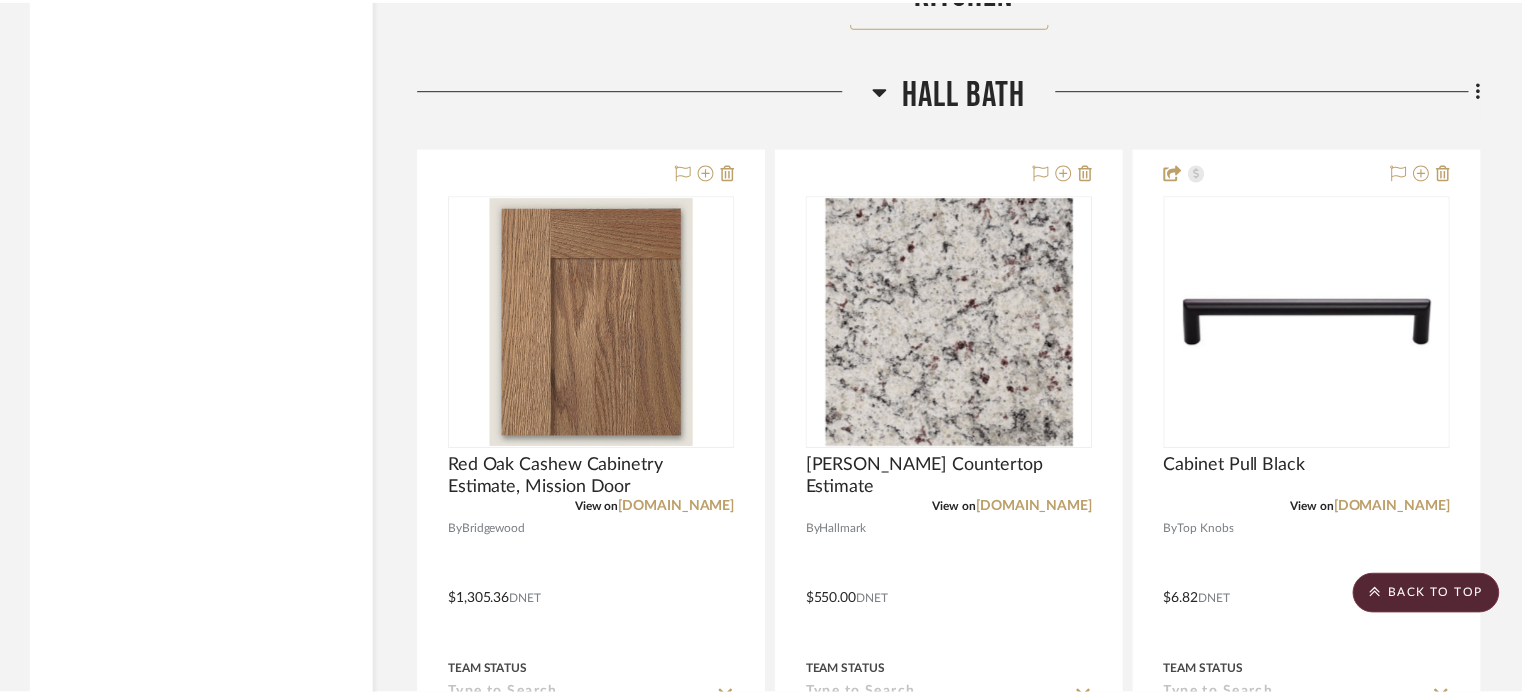 scroll, scrollTop: 6000, scrollLeft: 0, axis: vertical 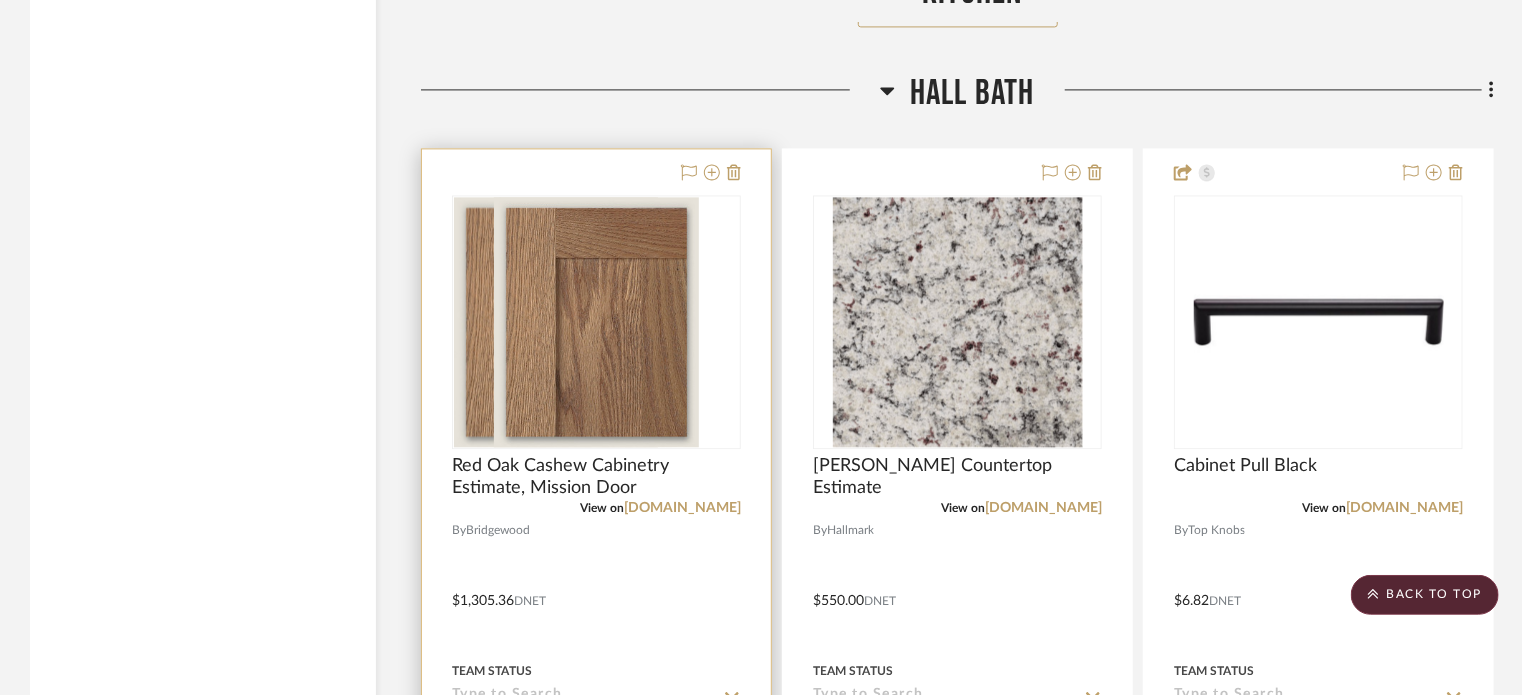 click at bounding box center [596, 586] 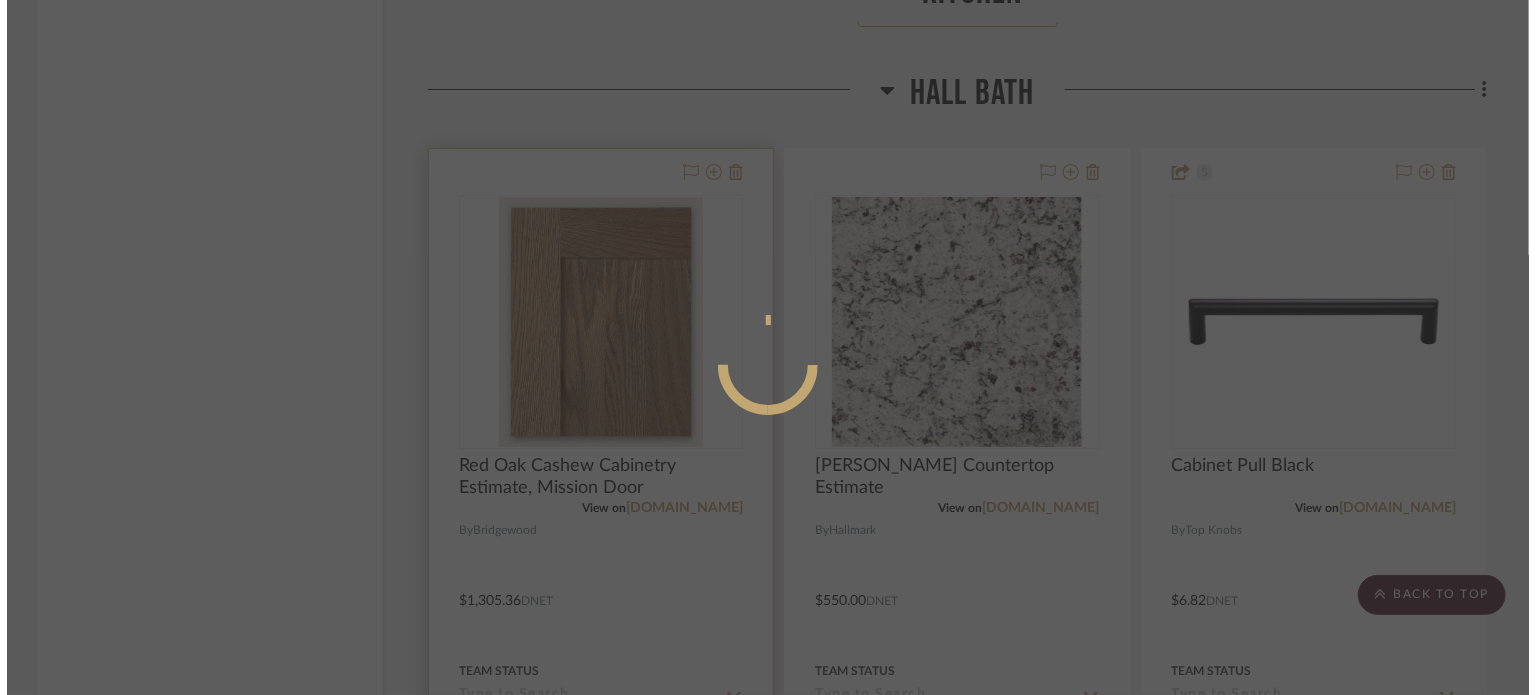 scroll, scrollTop: 0, scrollLeft: 0, axis: both 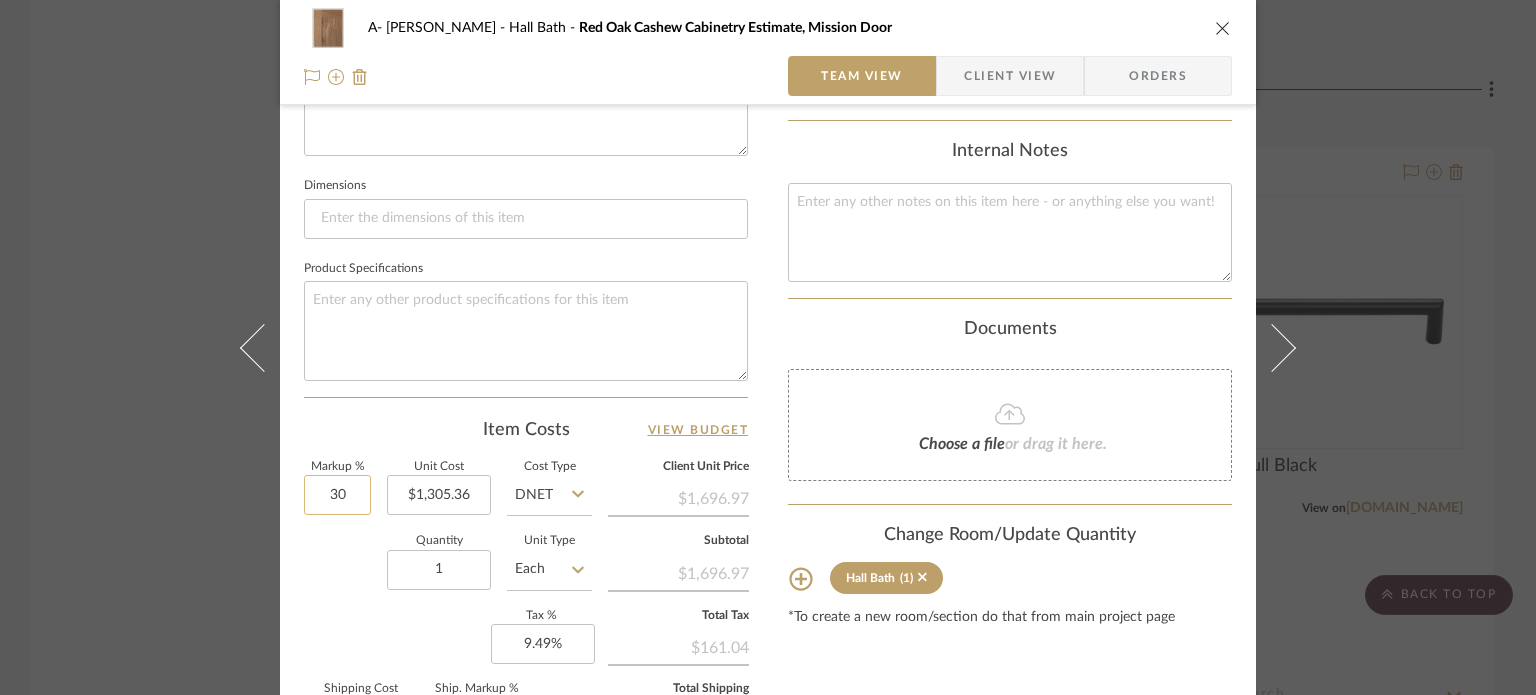 click on "30" 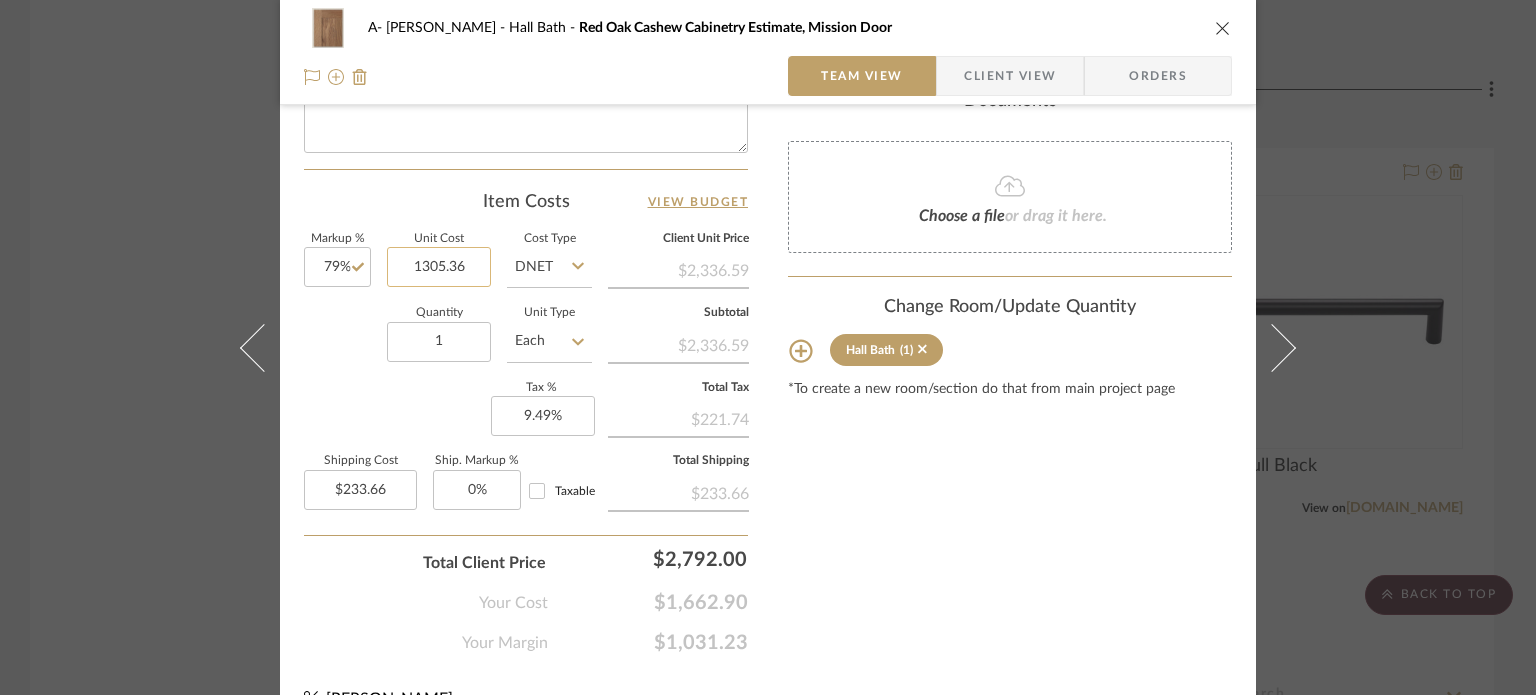 scroll, scrollTop: 1065, scrollLeft: 0, axis: vertical 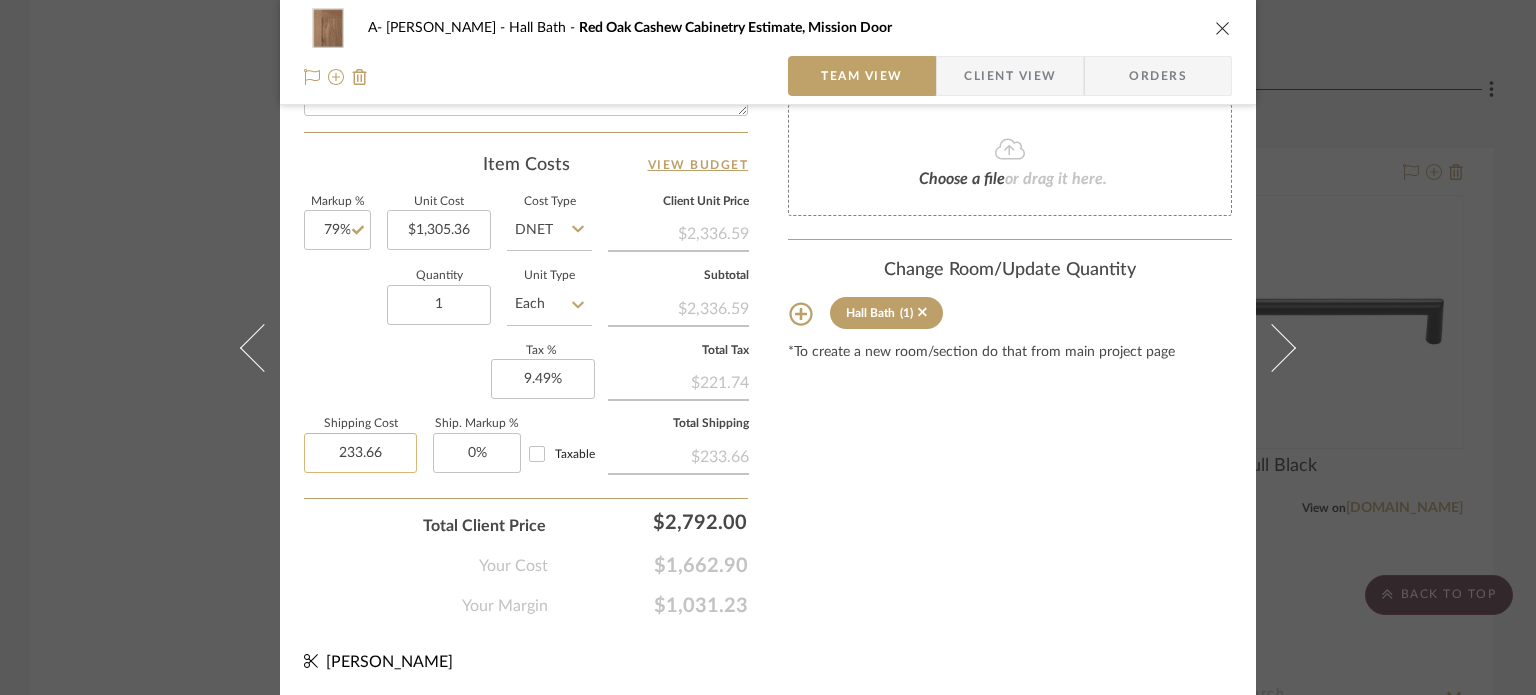 click on "233.66" 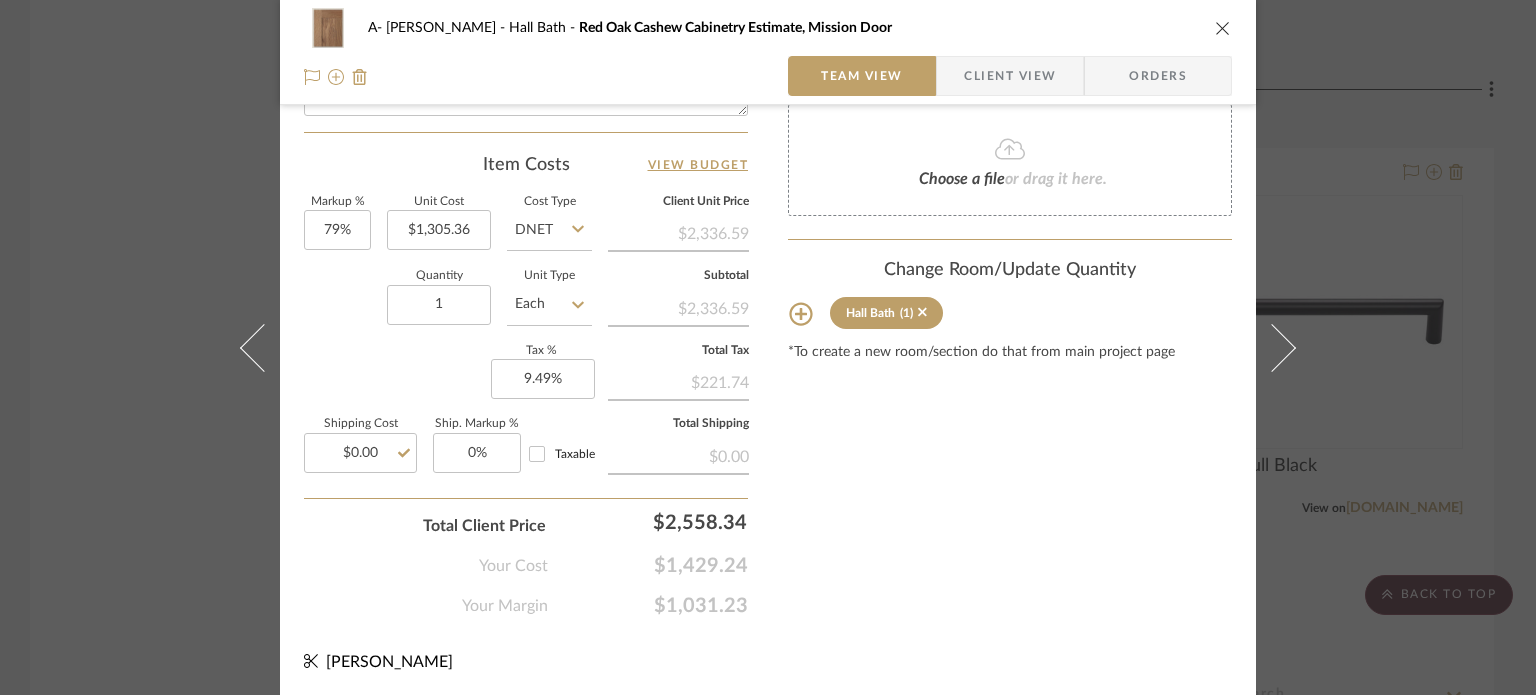 click on "A- [PERSON_NAME] [PERSON_NAME] Bath Red Oak Cashew Cabinetry Estimate, Mission Door Team View Client View Orders  Team-Facing Details   Item Name  Red Oak Cashew Cabinetry Estimate, Mission Door  Brand  Bridgewood  Internal Description   Dimensions   Product Specifications   Item Costs   View Budget   Markup %  79%  Unit Cost  $1,305.36  Cost Type  DNET  Client Unit Price   $2,336.59   Quantity  1  Unit Type  Each  Subtotal   $2,336.59   Tax %  9.49%  Total Tax   $221.74   Shipping Cost  $0.00  Ship. Markup %  0% Taxable  Total Shipping   $0.00  Total Client Price  $2,558.34  Your Cost  $1,429.24  Your Margin  $1,031.23  Content here copies to Client View - confirm visibility there.  Show in Client Dashboard   Include in Budget   View Budget  Team Status  Lead Time  In Stock Weeks  Est. Min   Est. Max   Due Date   Install Date  Tasks / To-Dos /  team Messaging  Leave yourself a note here or share next steps with your team. You will receive emails when they
respond!  Invite Collaborator Internal Notes  Documents" at bounding box center [768, 347] 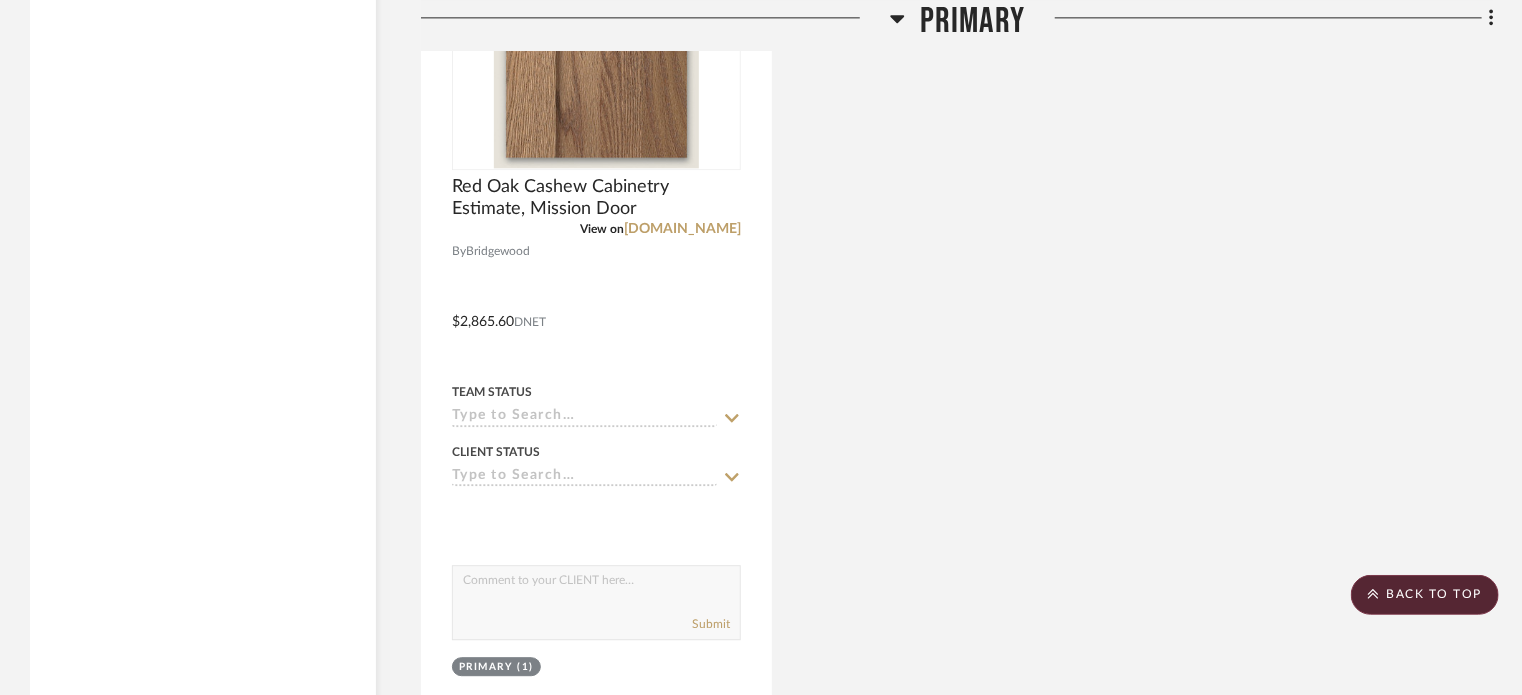 scroll, scrollTop: 10000, scrollLeft: 0, axis: vertical 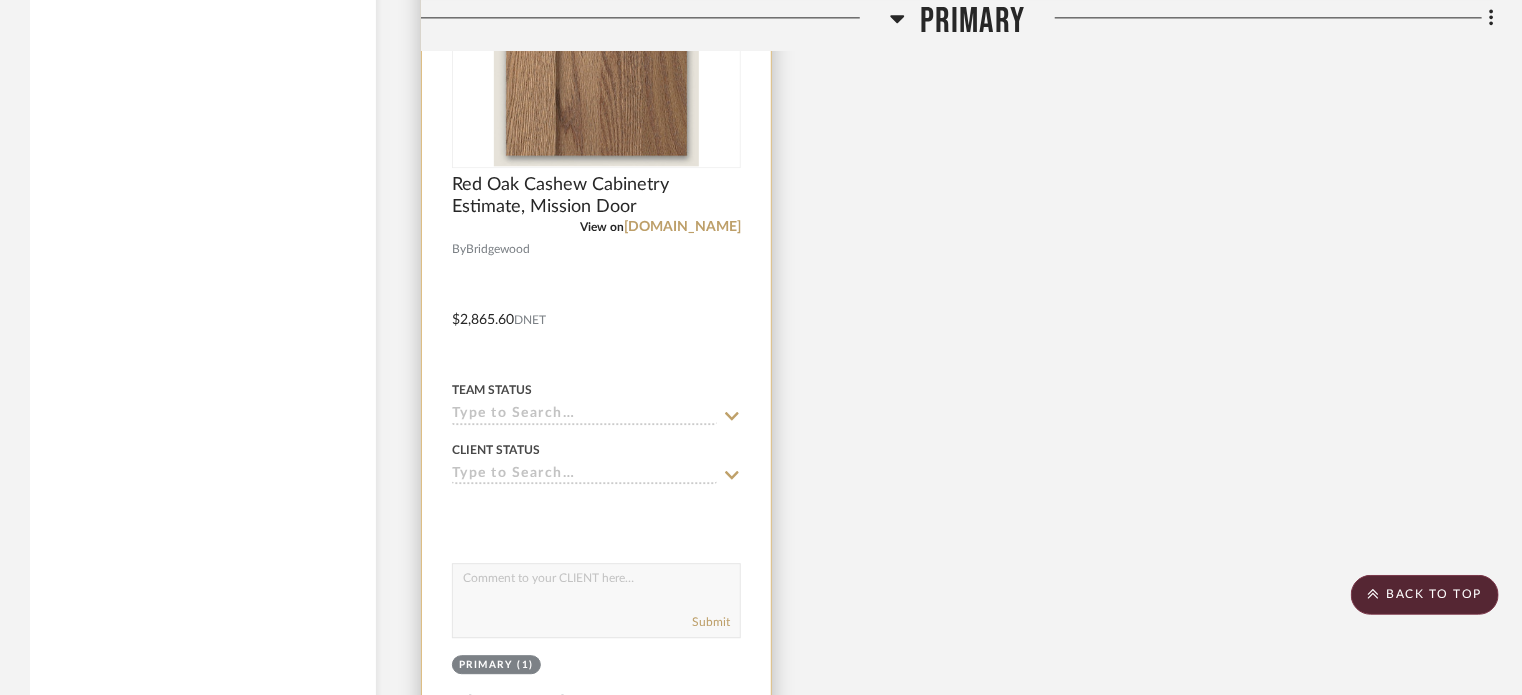 click at bounding box center (596, 305) 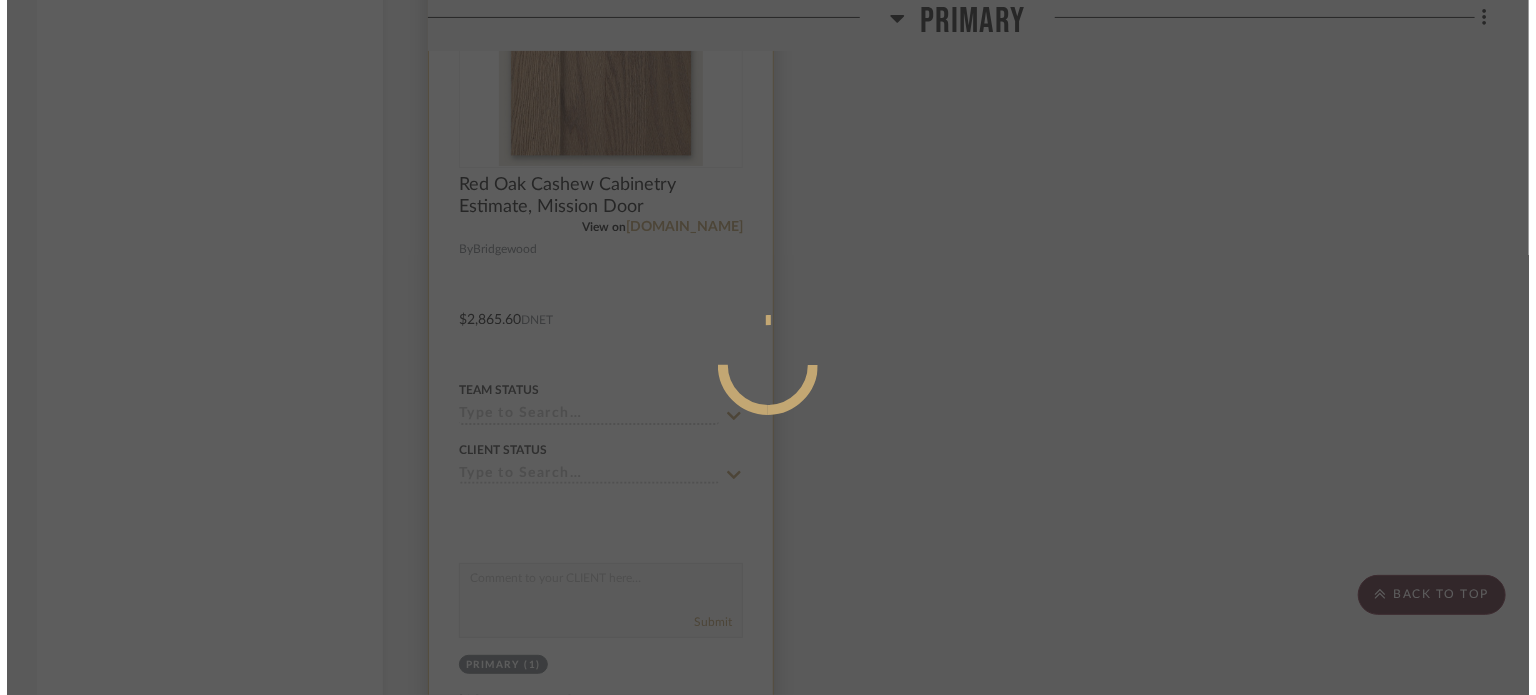 scroll, scrollTop: 0, scrollLeft: 0, axis: both 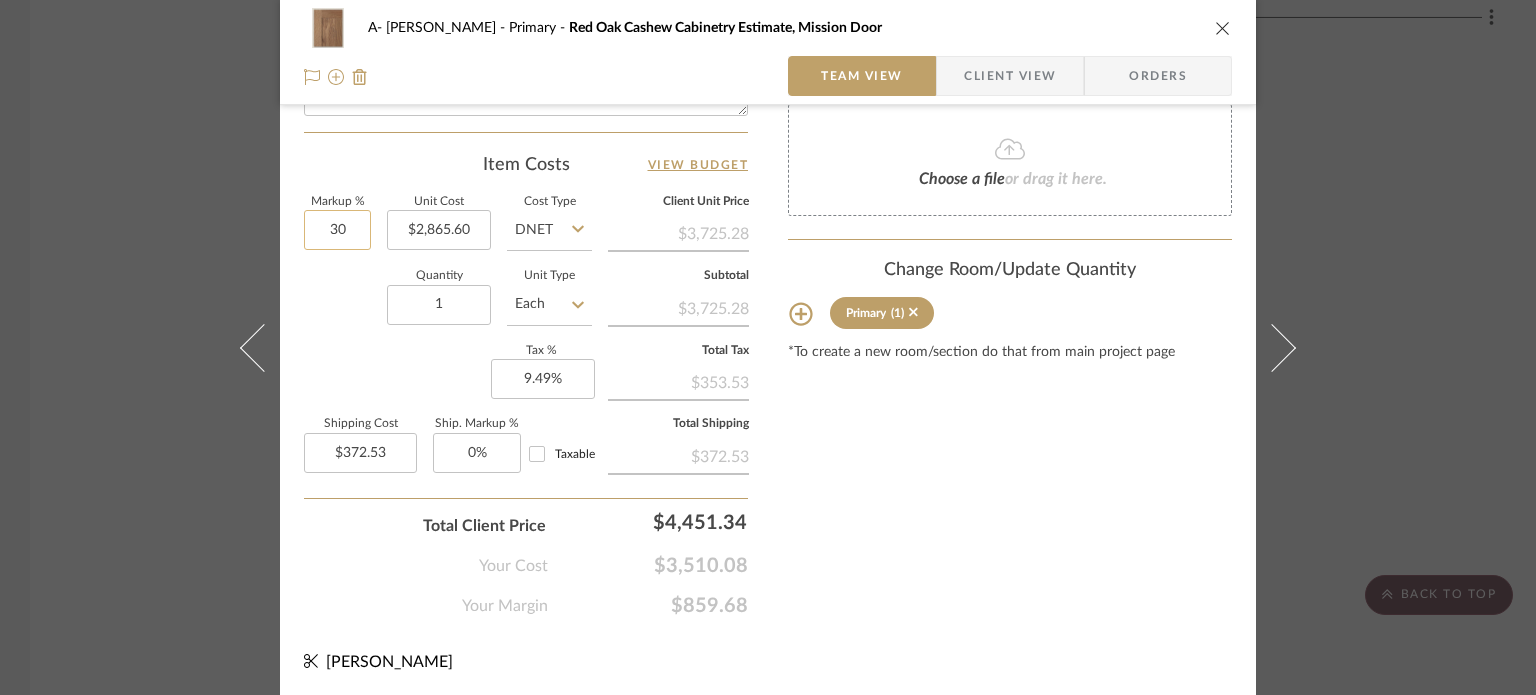 click on "30" 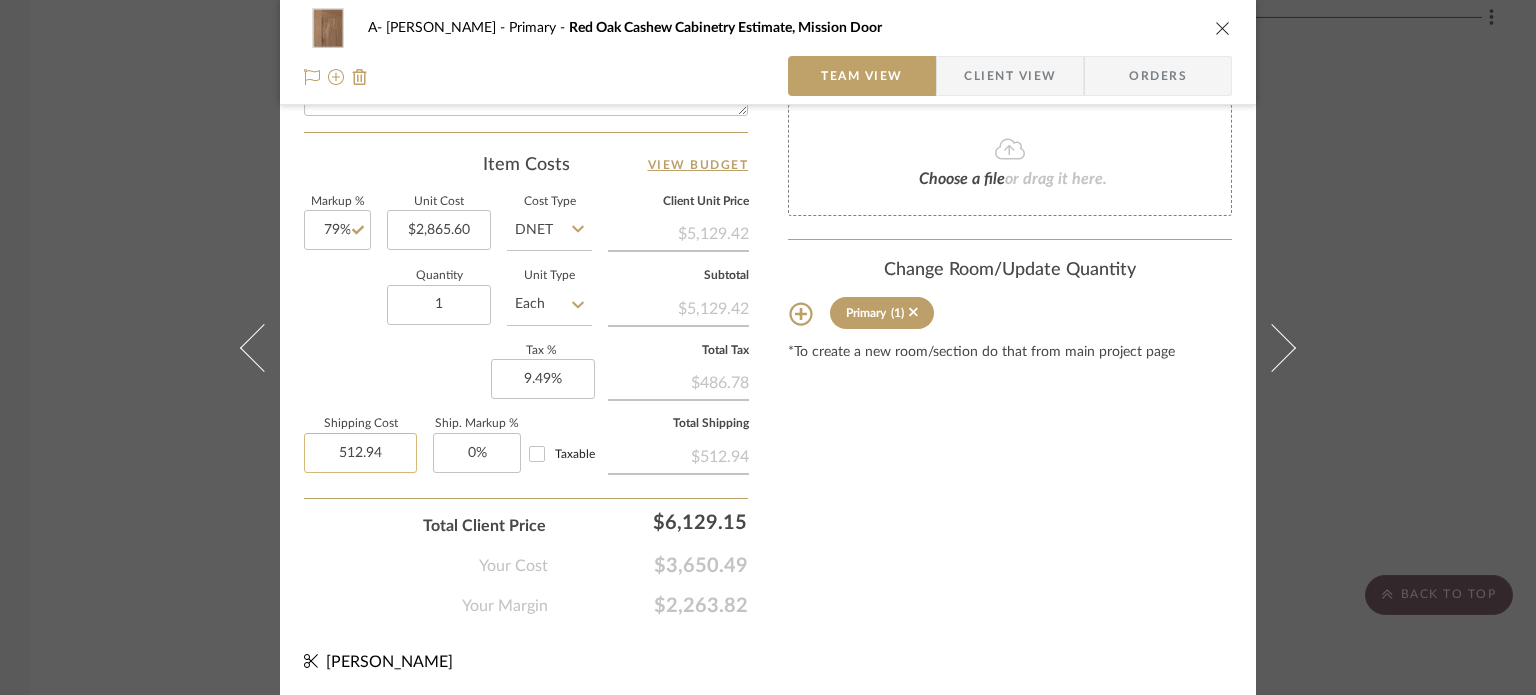 click on "512.94" 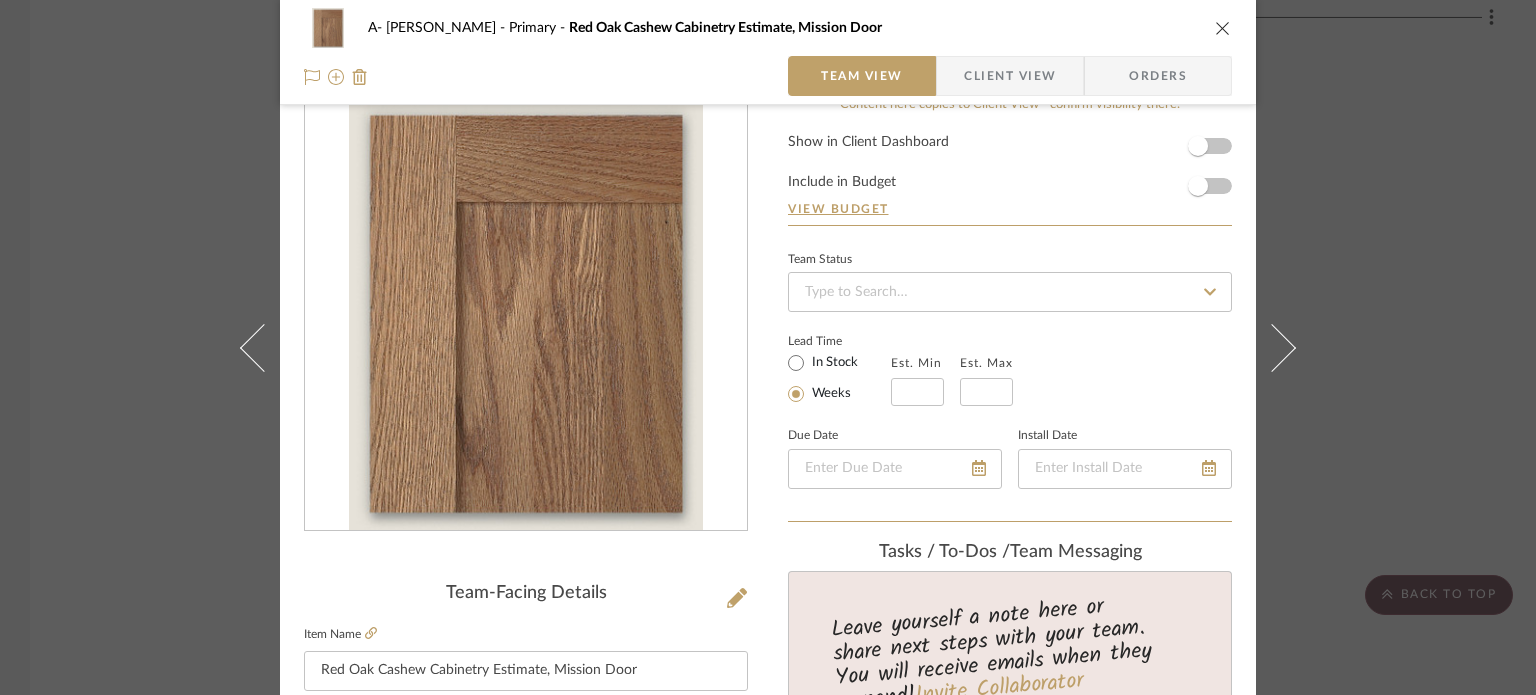 scroll, scrollTop: 0, scrollLeft: 0, axis: both 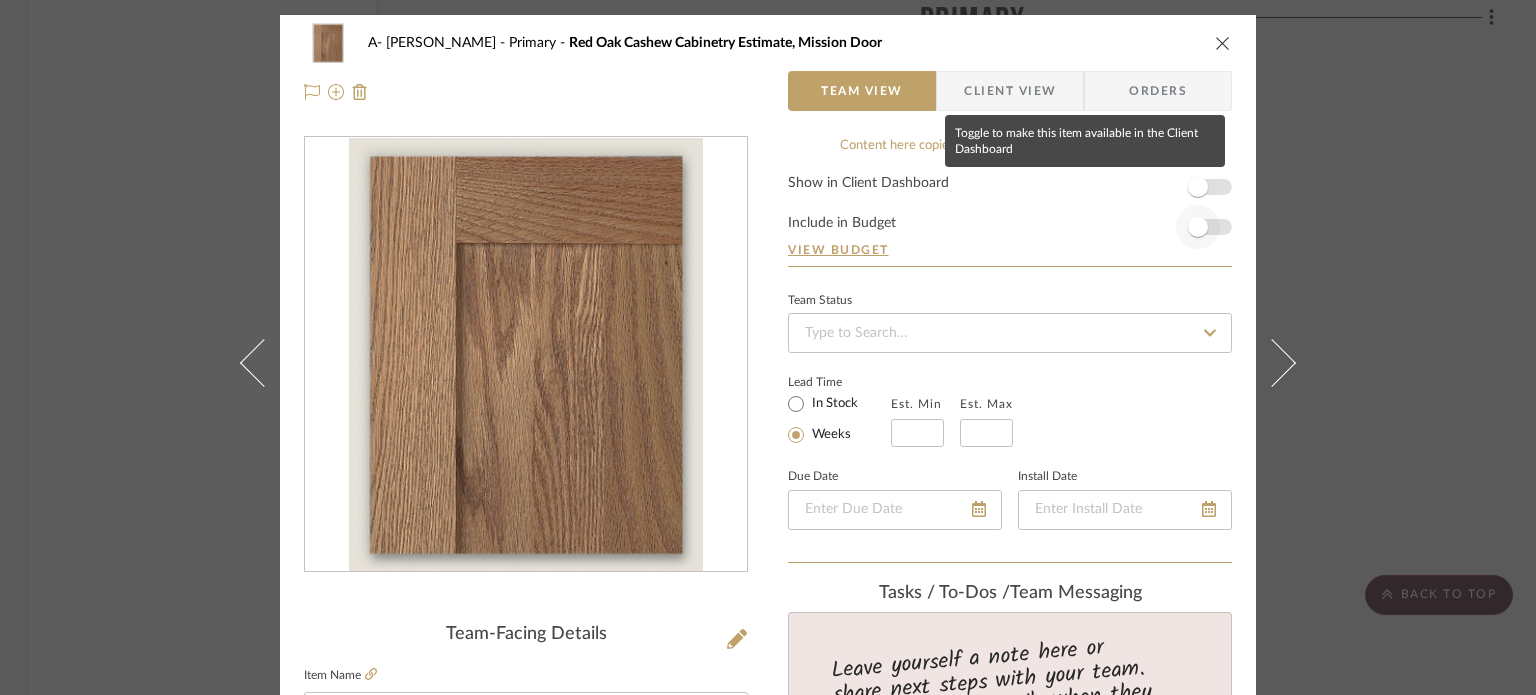 drag, startPoint x: 1177, startPoint y: 189, endPoint x: 1200, endPoint y: 227, distance: 44.418465 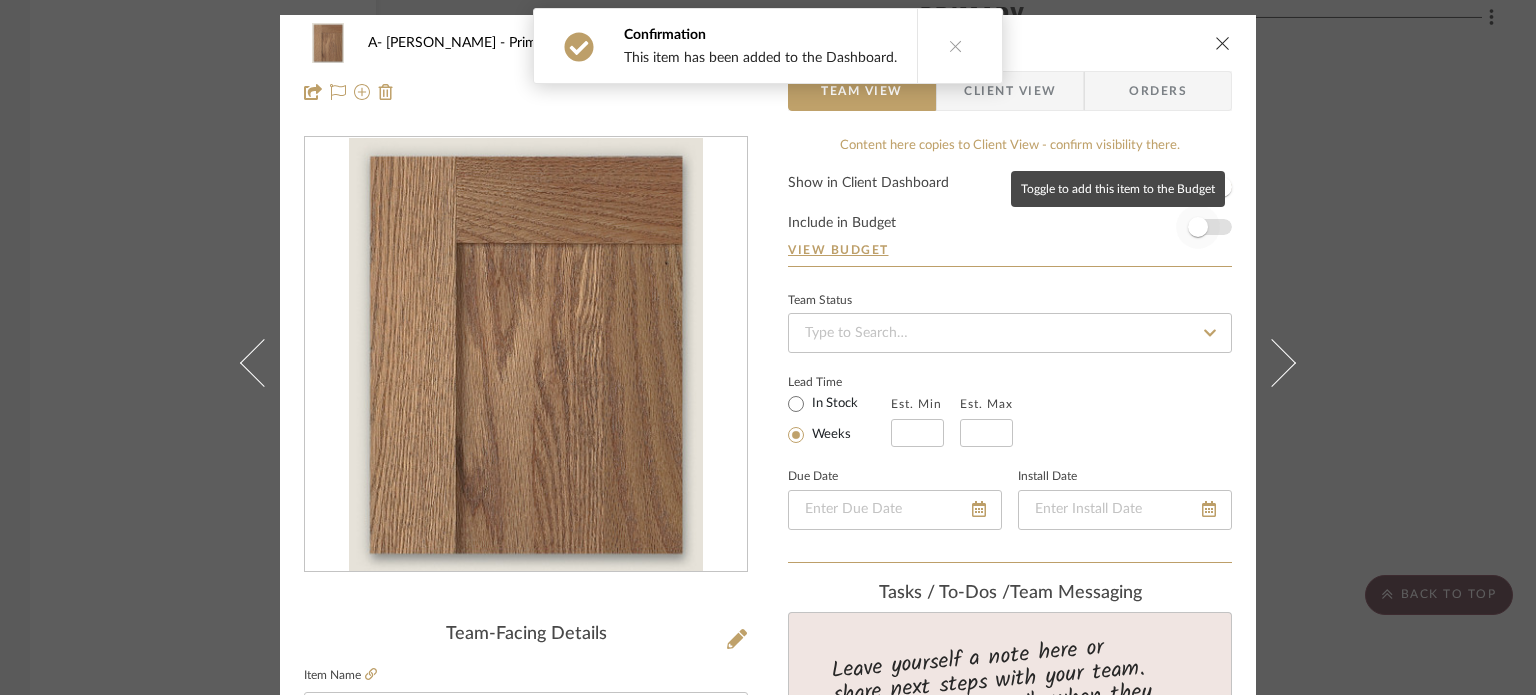 click at bounding box center [1198, 227] 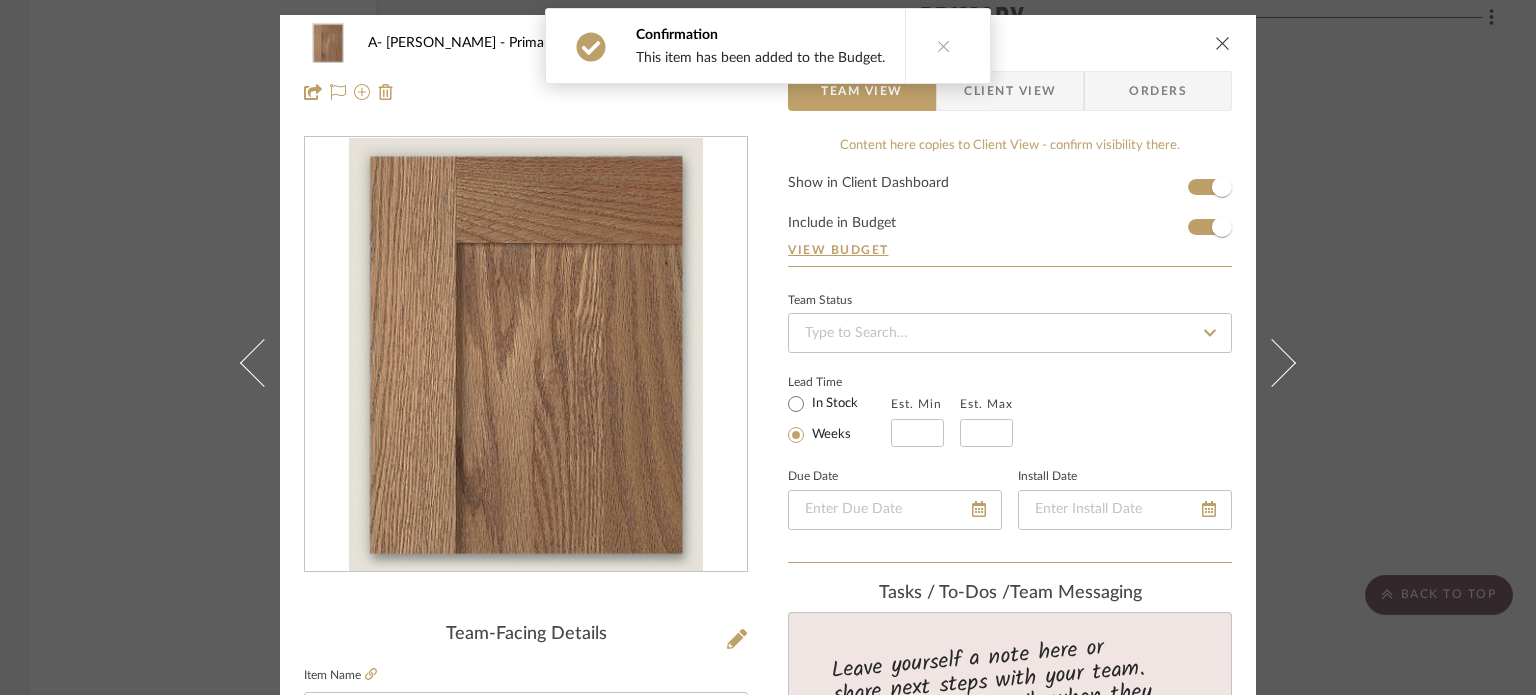 click on "A- [PERSON_NAME] Primary Red Oak Cashew Cabinetry Estimate, Mission Door Team View Client View Orders  Team-Facing Details   Item Name  Red Oak Cashew Cabinetry Estimate, Mission Door  Brand  Bridgewood  Internal Description   Dimensions   Product Specifications   Item Costs   View Budget   Markup %  79%  Unit Cost  $2,865.60  Cost Type  DNET  Client Unit Price   $5,129.42   Quantity  1  Unit Type  Each  Subtotal   $5,129.42   Tax %  9.49%  Total Tax   $486.78   Shipping Cost  $0.00  Ship. Markup %  0% Taxable  Total Shipping   $0.00  Total Client Price  $5,616.21  Your Cost  $3,137.55  Your Margin  $2,263.82  Content here copies to Client View - confirm visibility there.  Show in Client Dashboard   Include in Budget   View Budget  Team Status  Lead Time  In Stock Weeks  Est. Min   Est. Max   Due Date   Install Date  Tasks / To-Dos /  team Messaging  Leave yourself a note here or share next steps with your team. You will receive emails when they
respond!  Invite Collaborator Internal Notes  Documents  (1)" at bounding box center (768, 347) 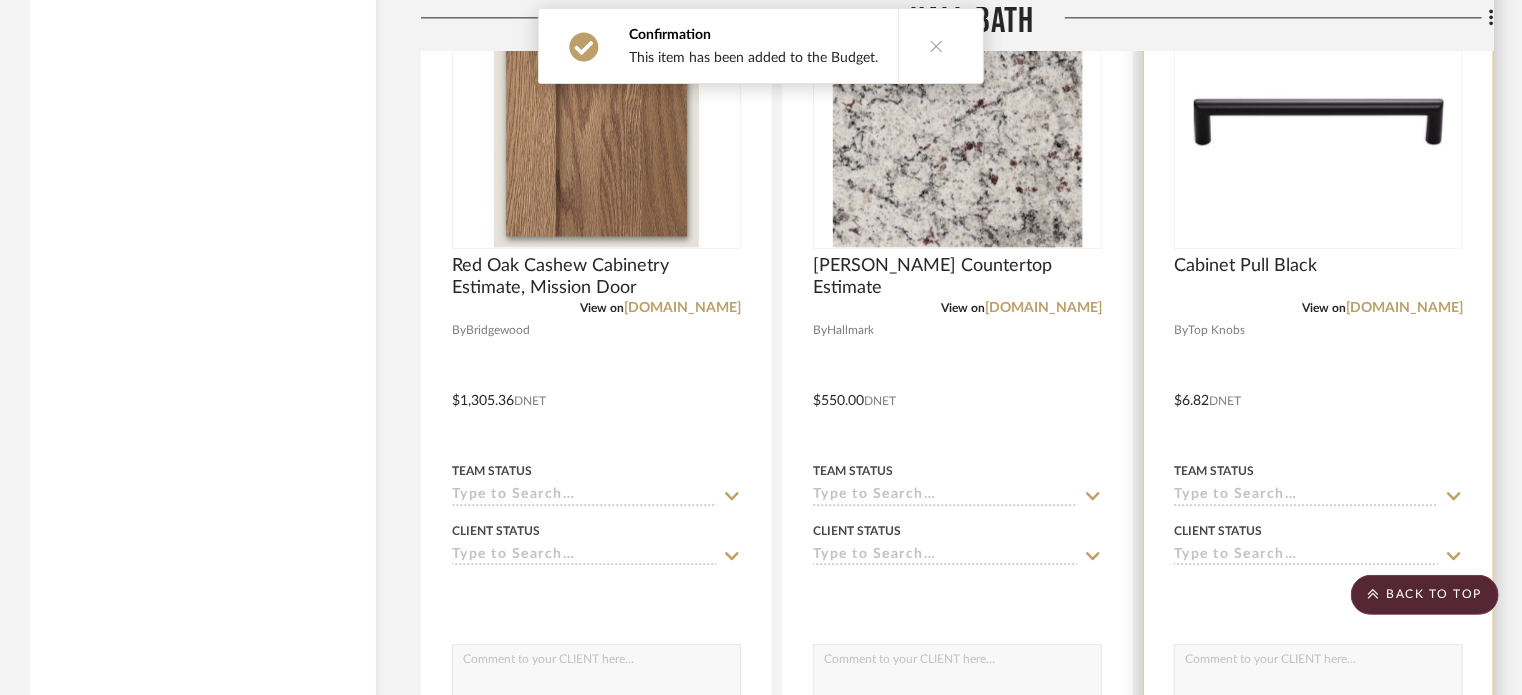 scroll, scrollTop: 6000, scrollLeft: 0, axis: vertical 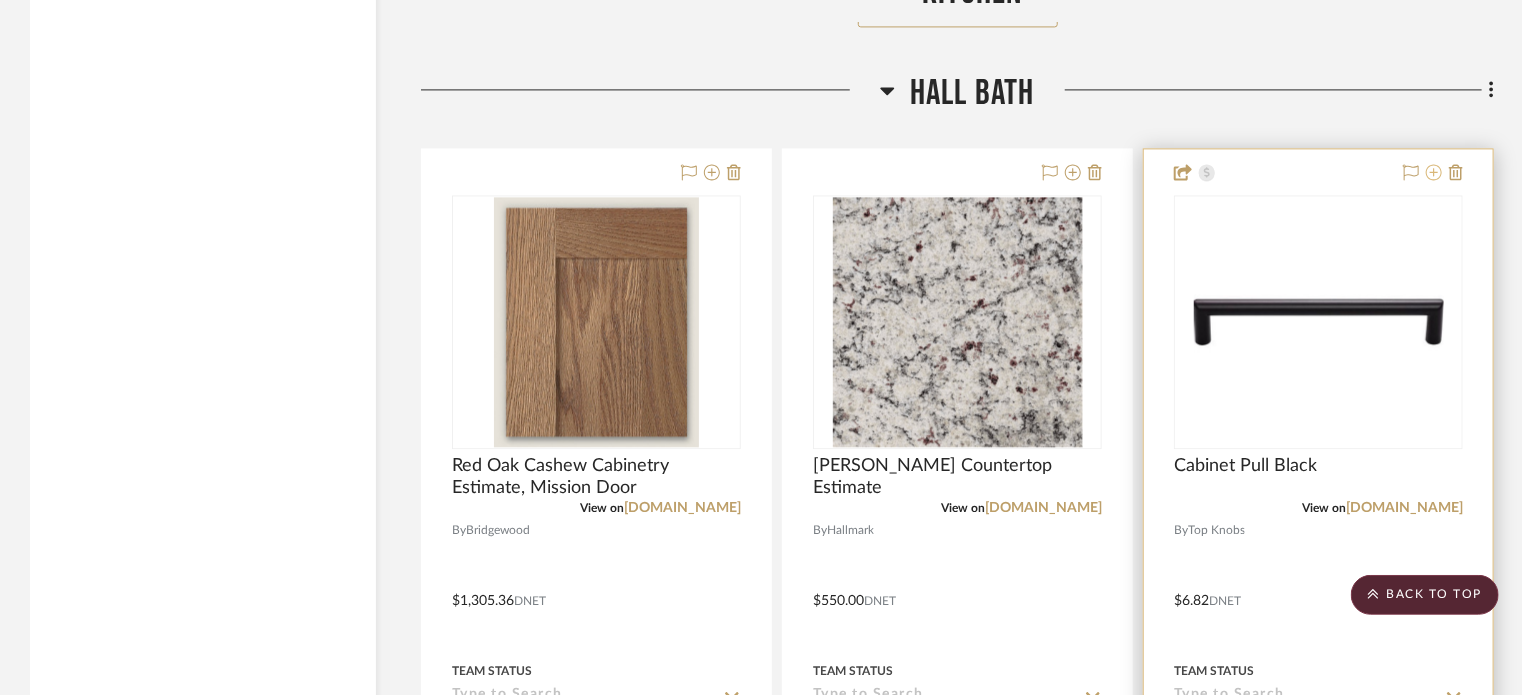 click 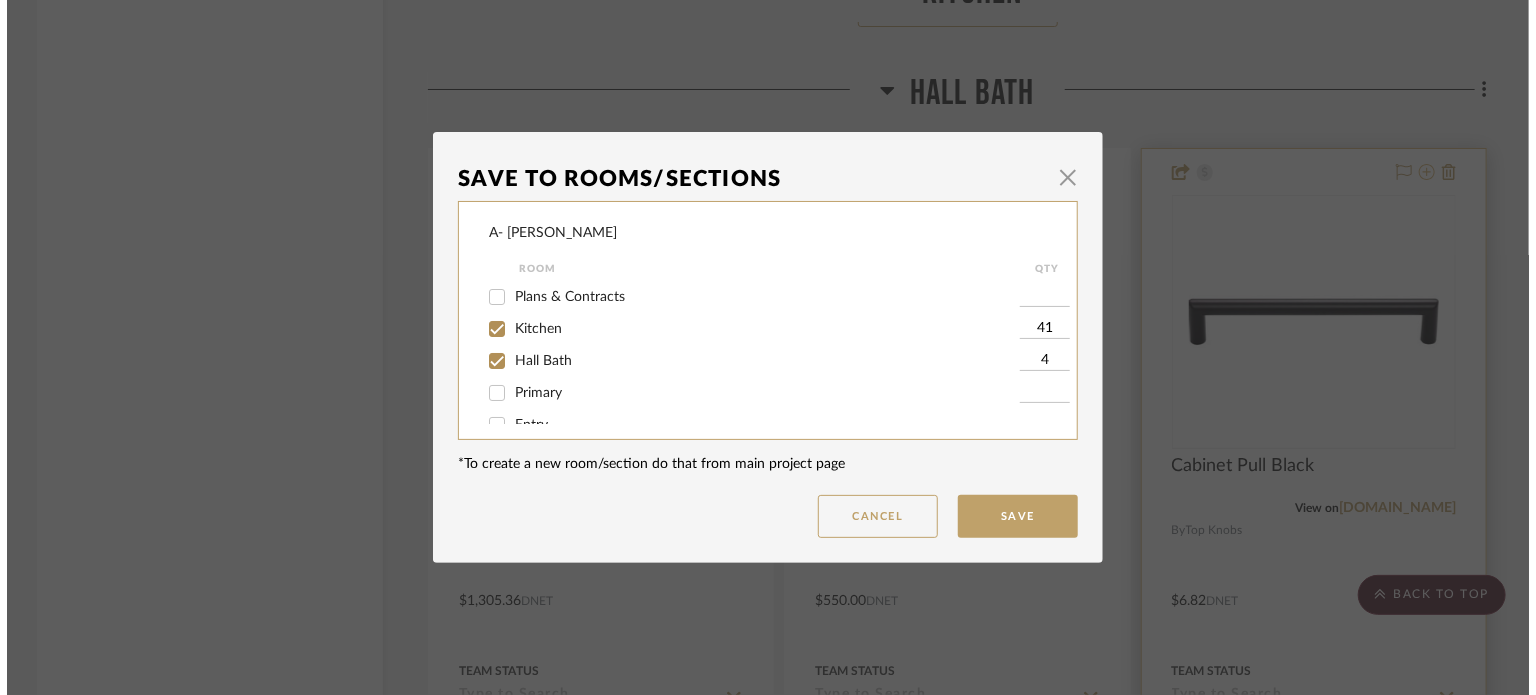scroll, scrollTop: 0, scrollLeft: 0, axis: both 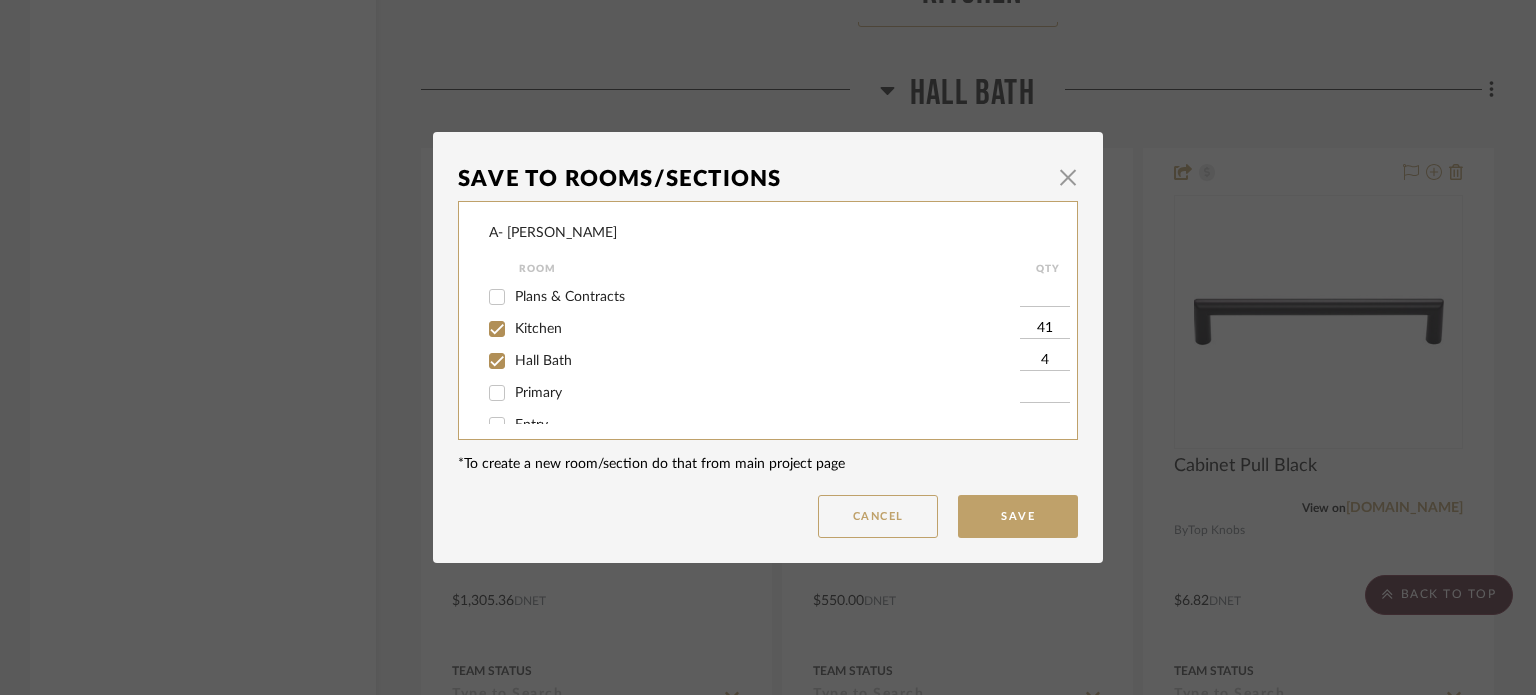 click on "Primary" at bounding box center (497, 393) 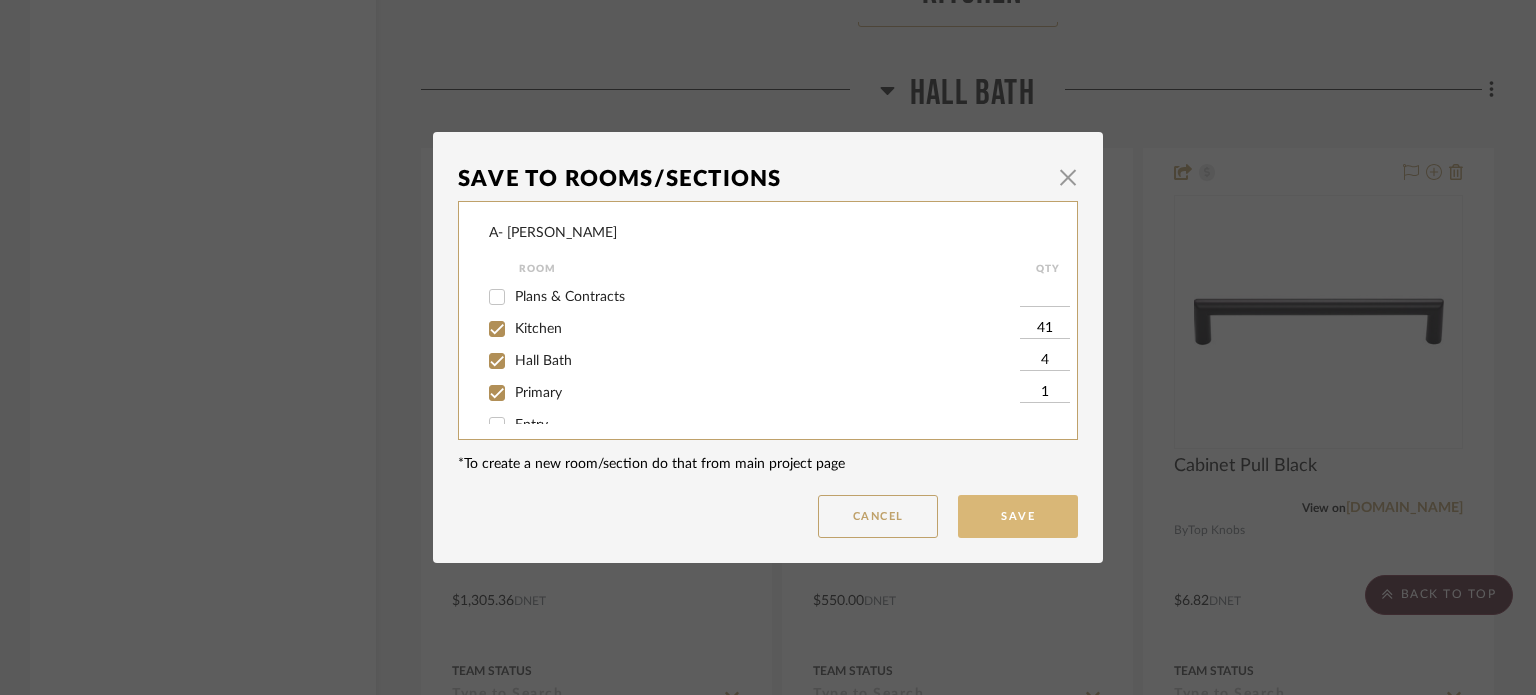 click on "Save" at bounding box center [1018, 516] 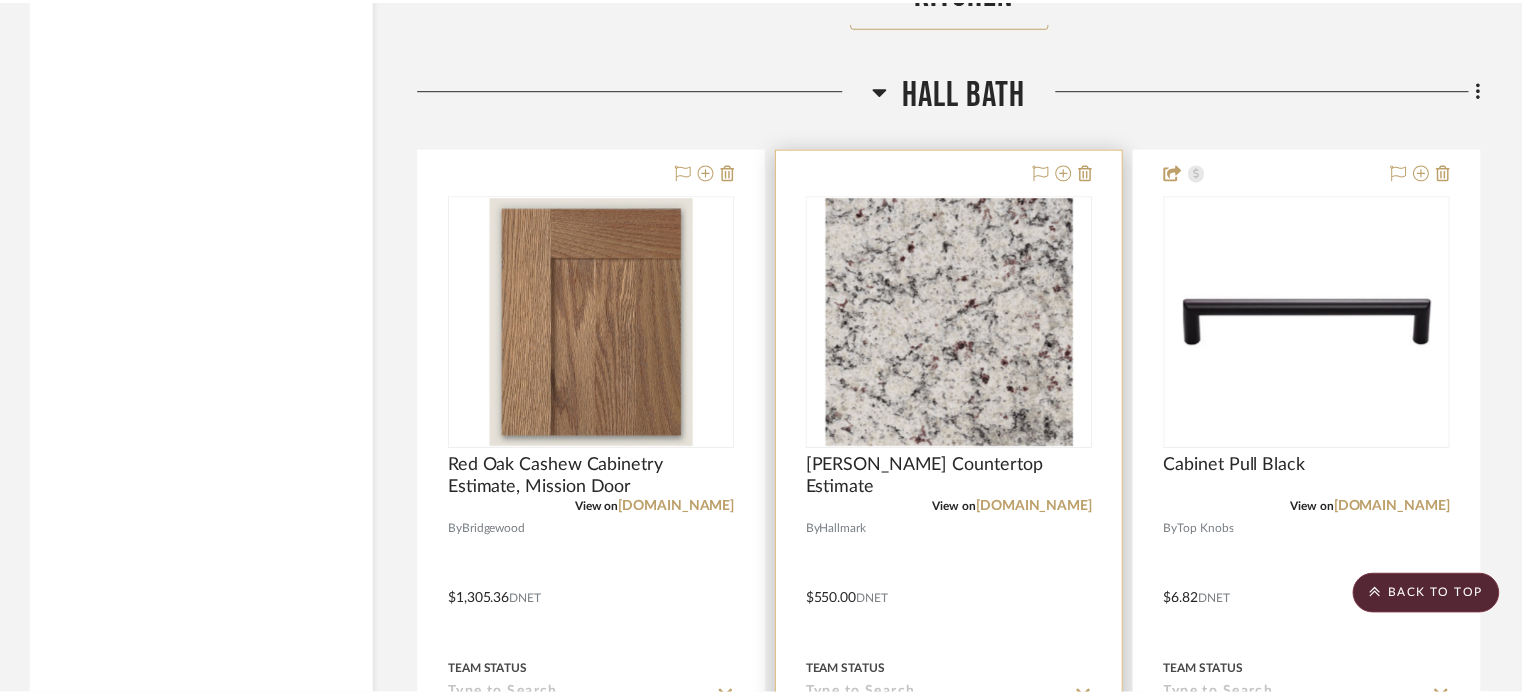 scroll, scrollTop: 6000, scrollLeft: 0, axis: vertical 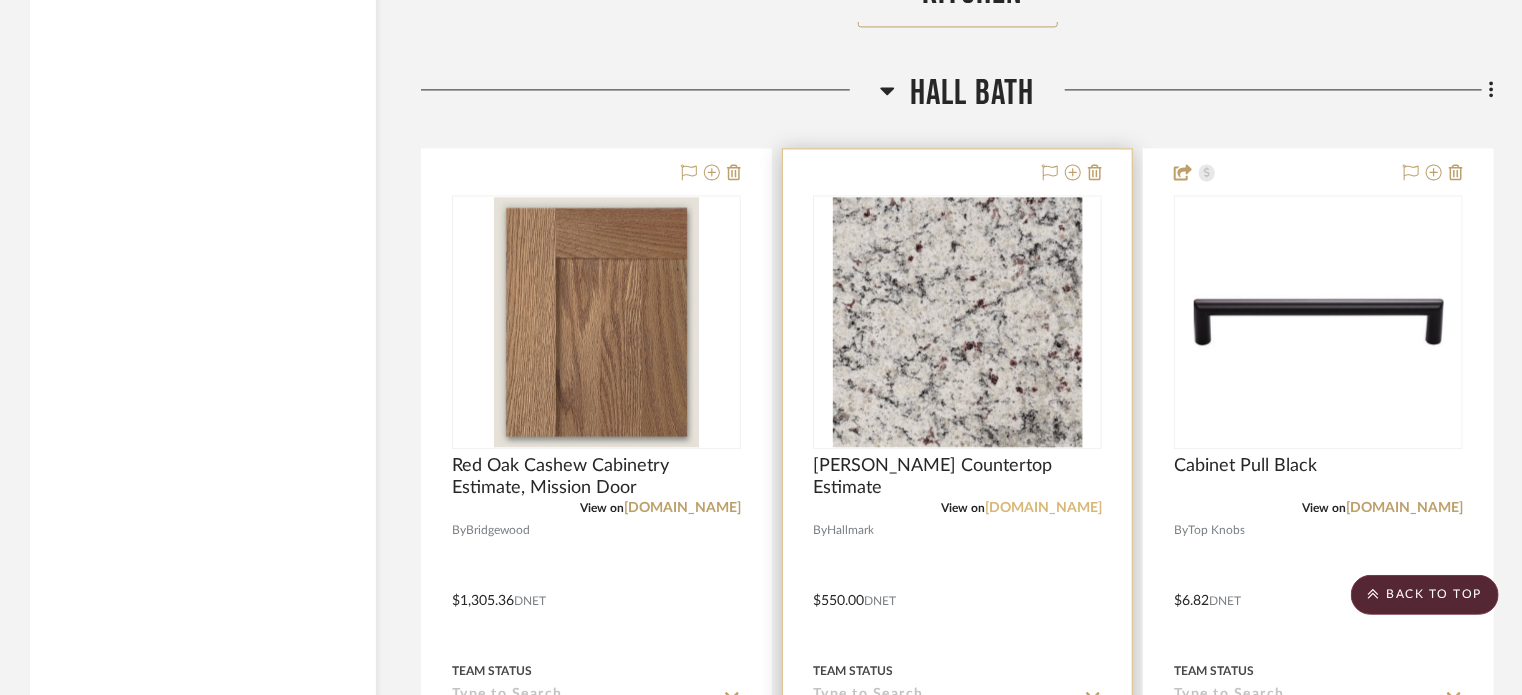 click on "[DOMAIN_NAME]" at bounding box center (1043, 508) 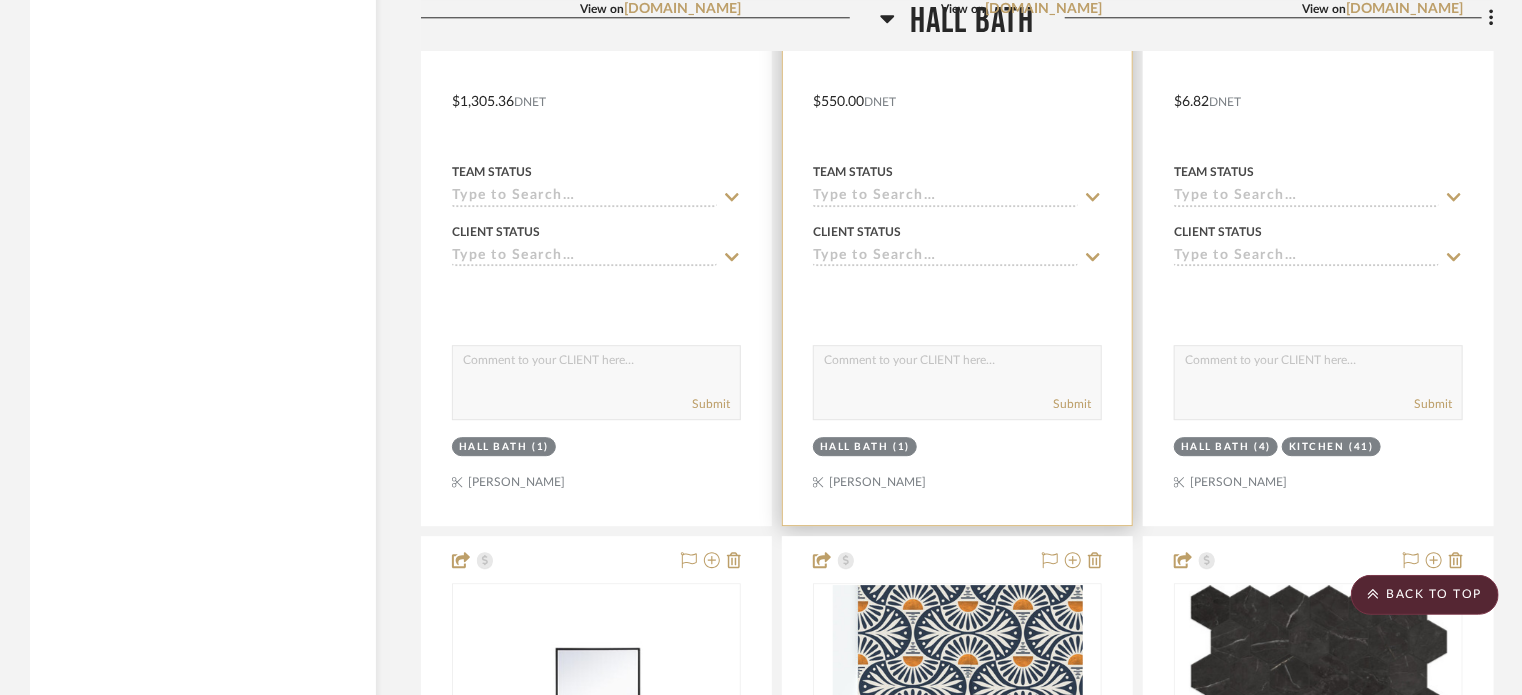 scroll, scrollTop: 6500, scrollLeft: 0, axis: vertical 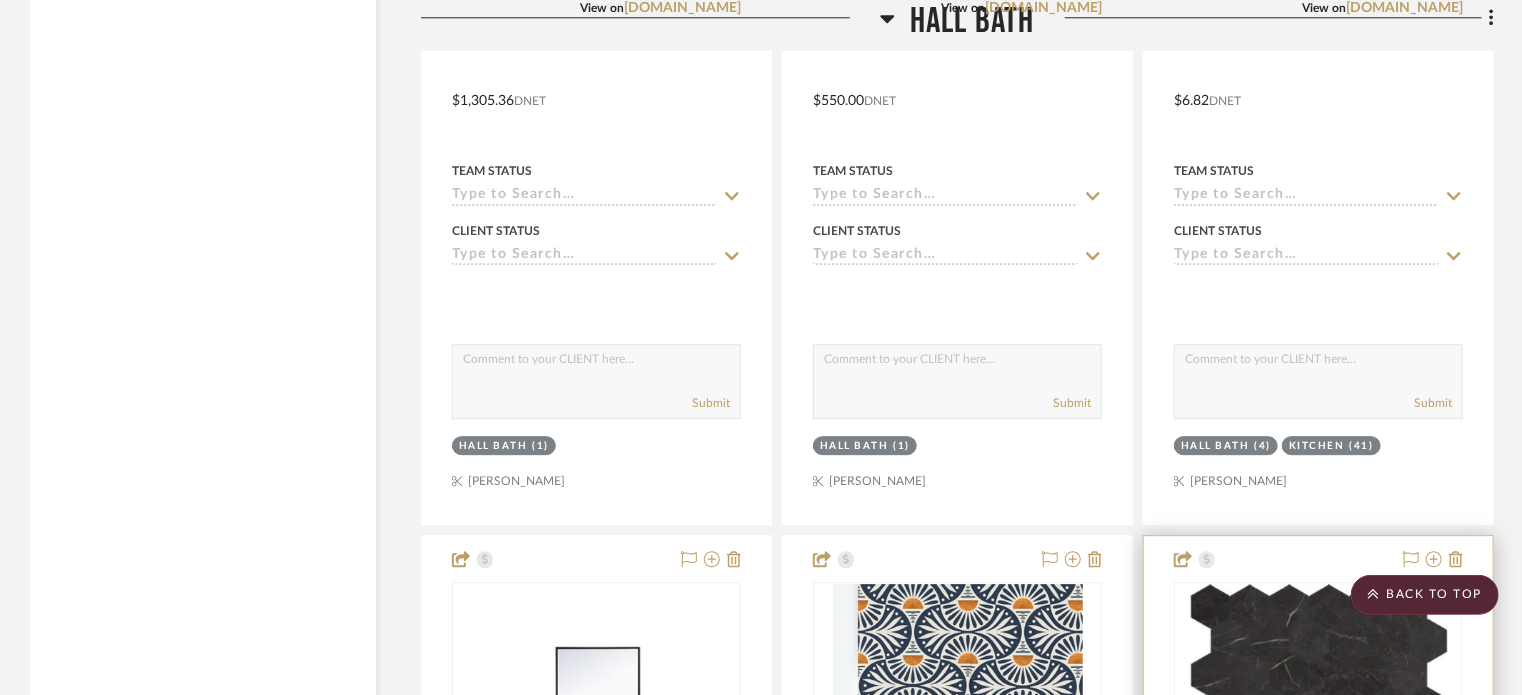 click at bounding box center [1318, 973] 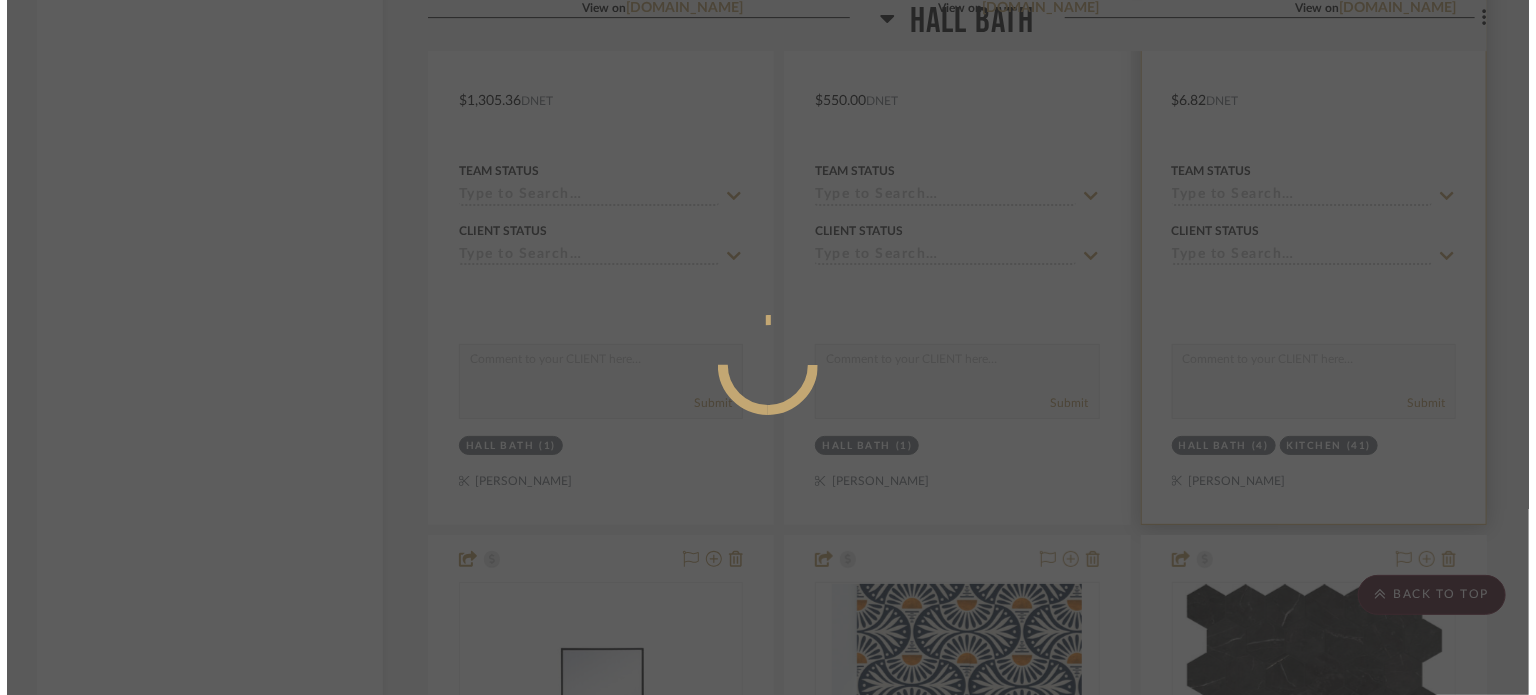 scroll, scrollTop: 0, scrollLeft: 0, axis: both 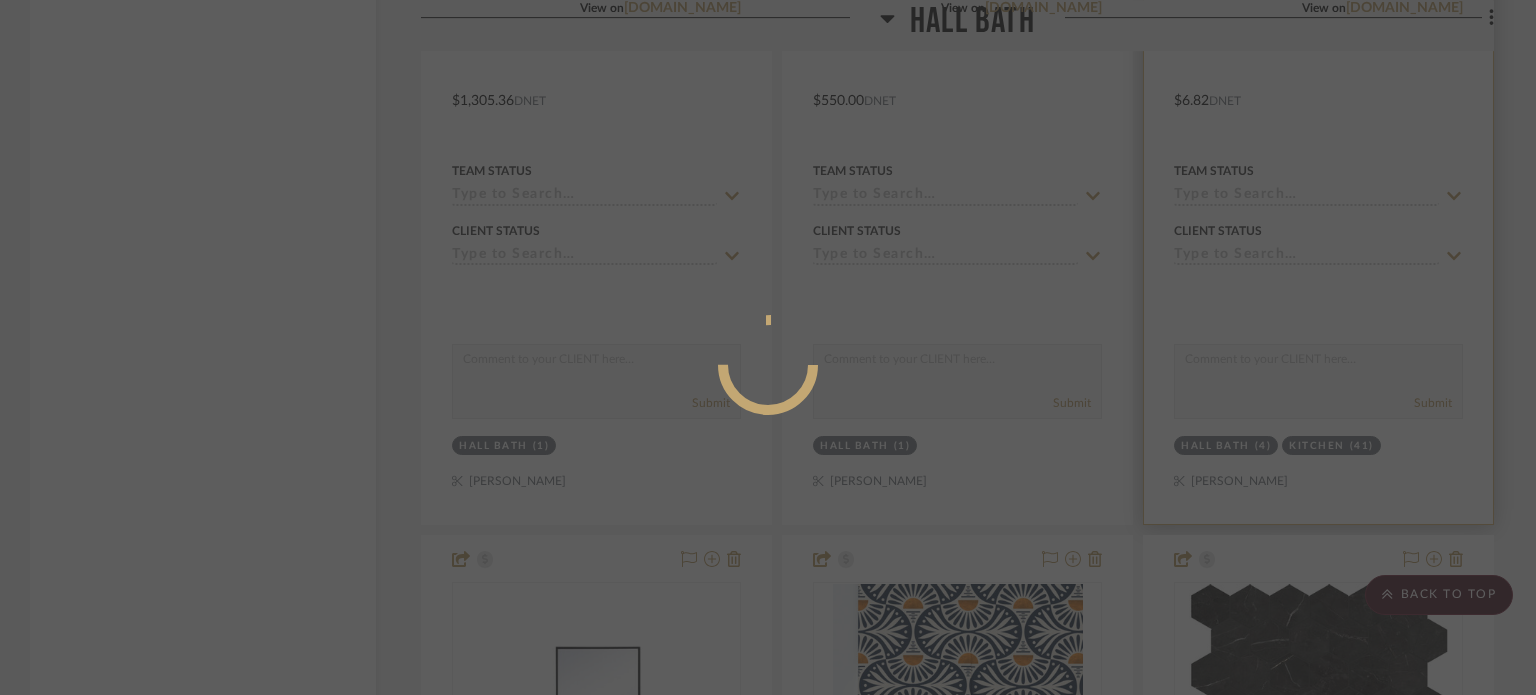 click at bounding box center (768, 347) 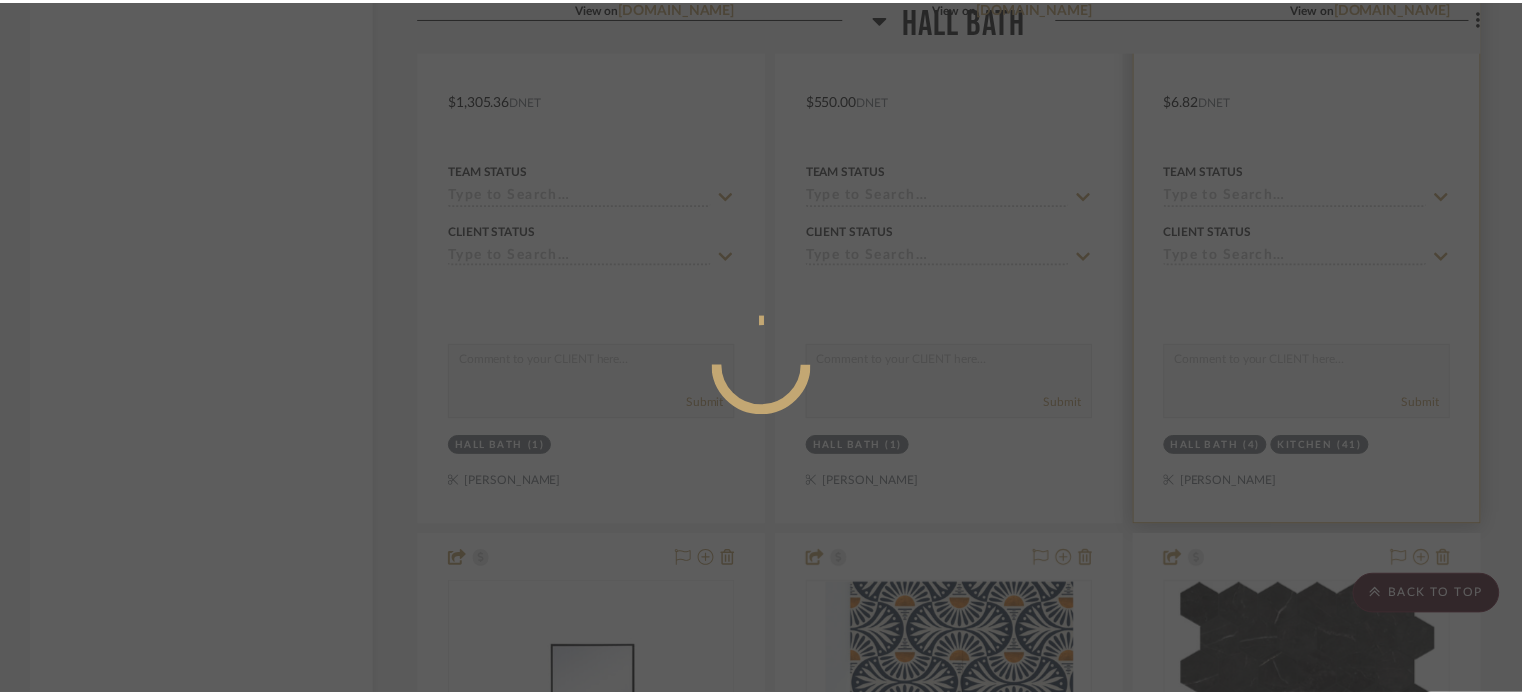 scroll, scrollTop: 6500, scrollLeft: 0, axis: vertical 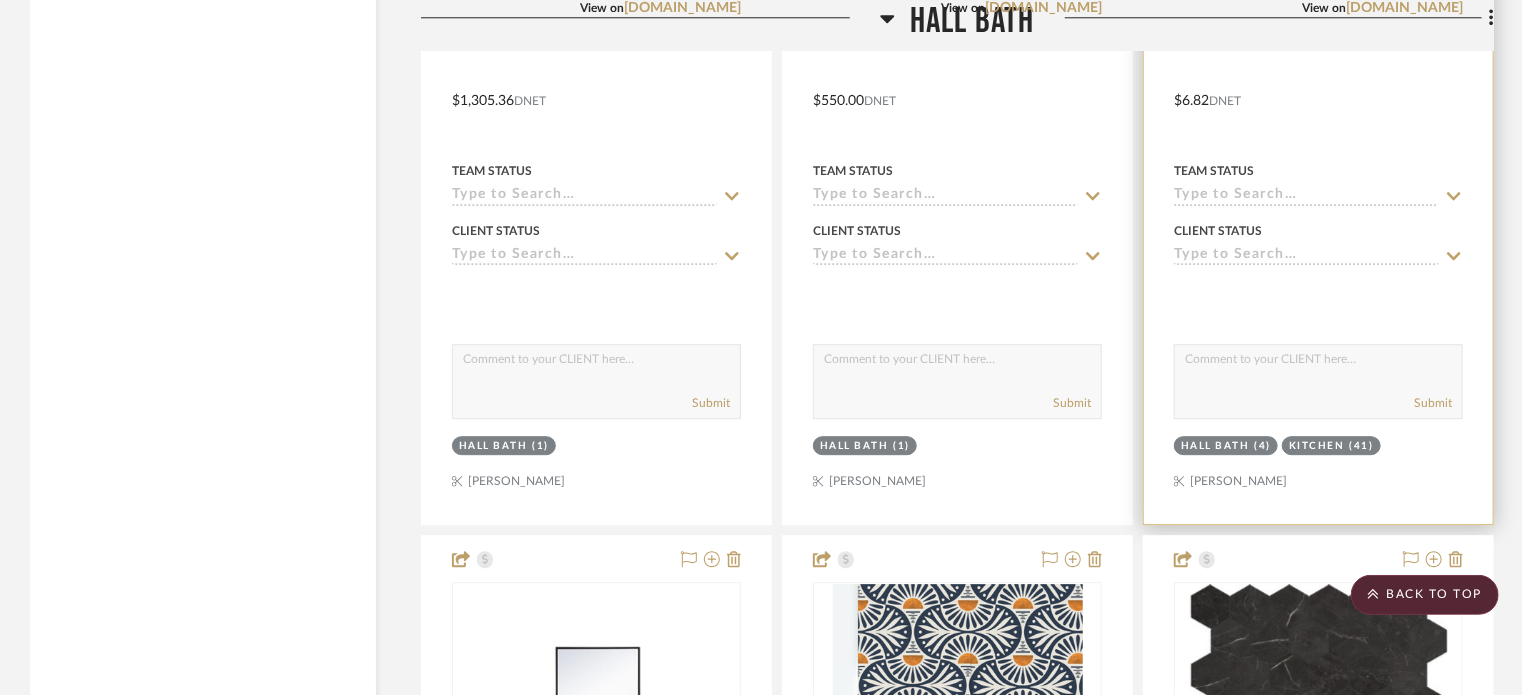 click at bounding box center [1318, 295] 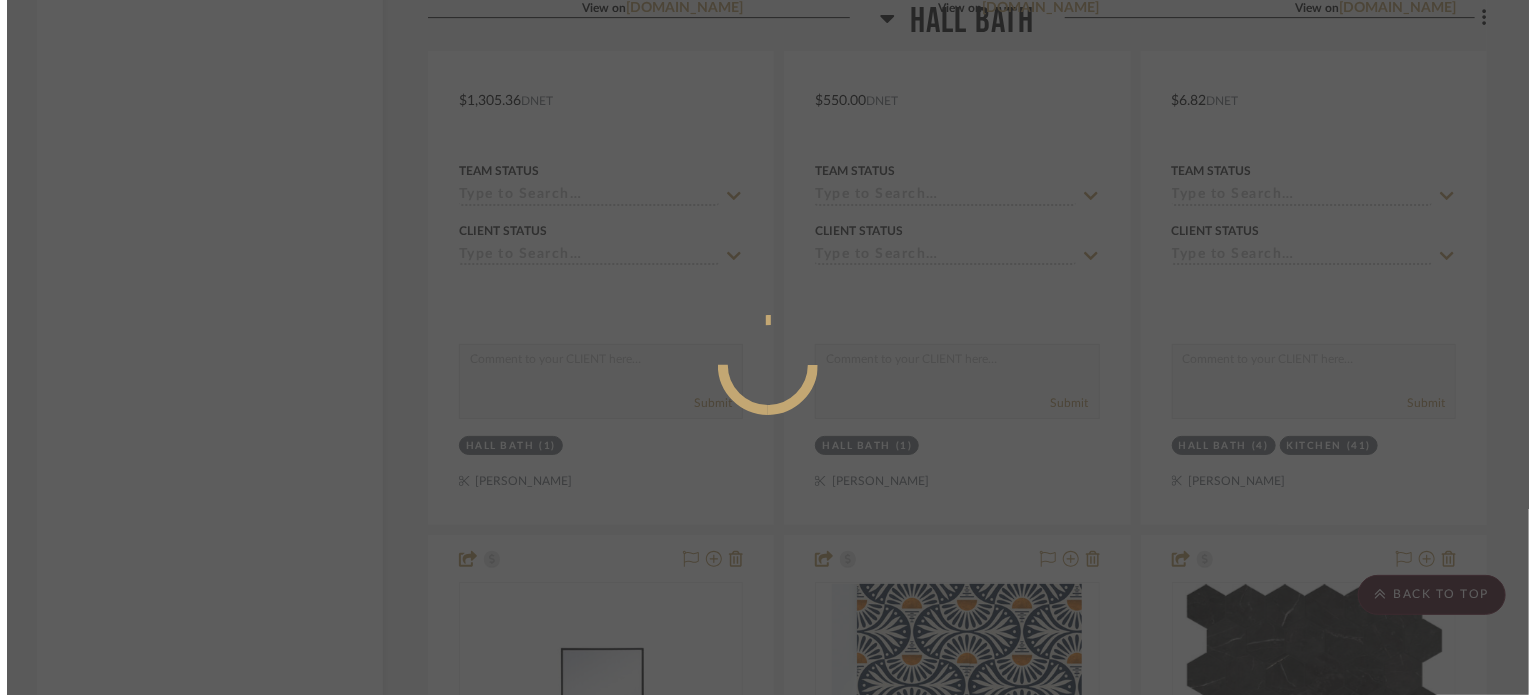 scroll, scrollTop: 0, scrollLeft: 0, axis: both 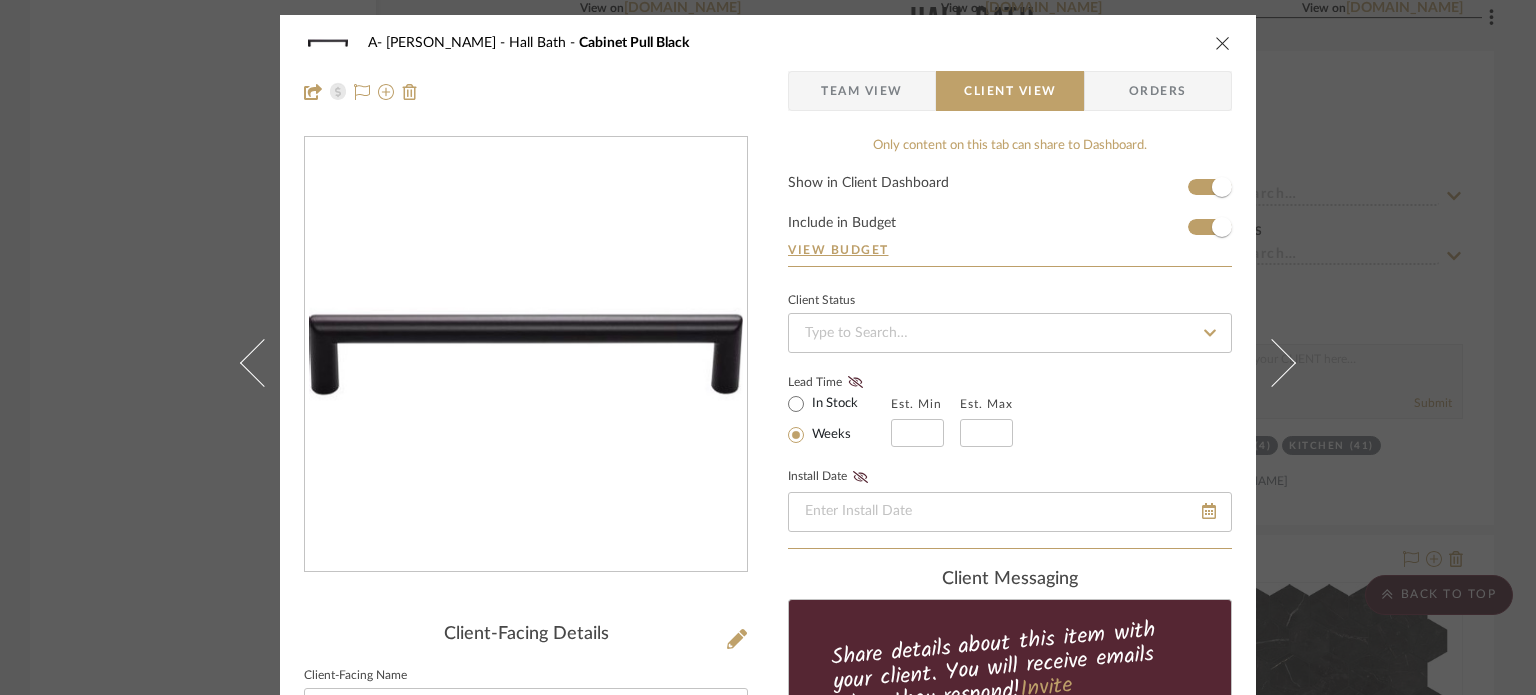 click on "A- [PERSON_NAME] [PERSON_NAME] Bath Cabinet Pull Black Team View Client View Orders  Client-Facing Details   Client-Facing Name  Cabinet Pull Black  Client-Facing Brand  Top Knobs  Client-Facing Description   Client-Facing Dimensions  6 5/16"  Client-Facing URL  [URL][DOMAIN_NAME][PERSON_NAME]  Client-Facing Product Specifications   Export Tearsheet   Client Dashboard Pricing   Client Unit Price   $10.23      X  Quantity  4    Each      =  Subtotal   $40.92  Include Tax Include Shipping Total Client Price  (incl. tax & shipping)  $48.89  Only content on this tab can share to Dashboard.  Show in Client Dashboard   Include in Budget   View Budget  Client Status  Lead Time  In Stock Weeks  Est. Min   Est. Max   Install Date  client Messaging  Share details about this item with your client. You will receive emails when they respond!  Invite Collaborator  Documents  Choose a file  or drag it here.    [PERSON_NAME]" at bounding box center [768, 347] 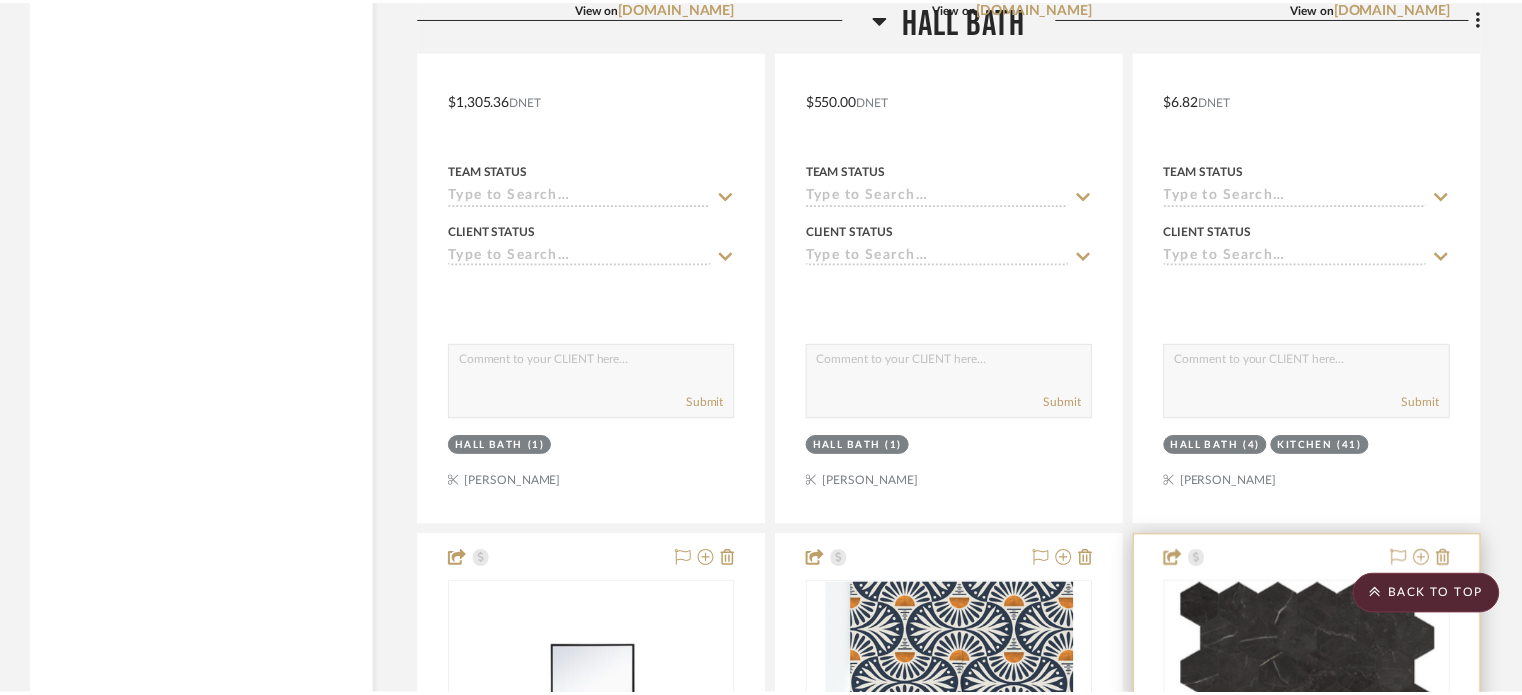 scroll, scrollTop: 6500, scrollLeft: 0, axis: vertical 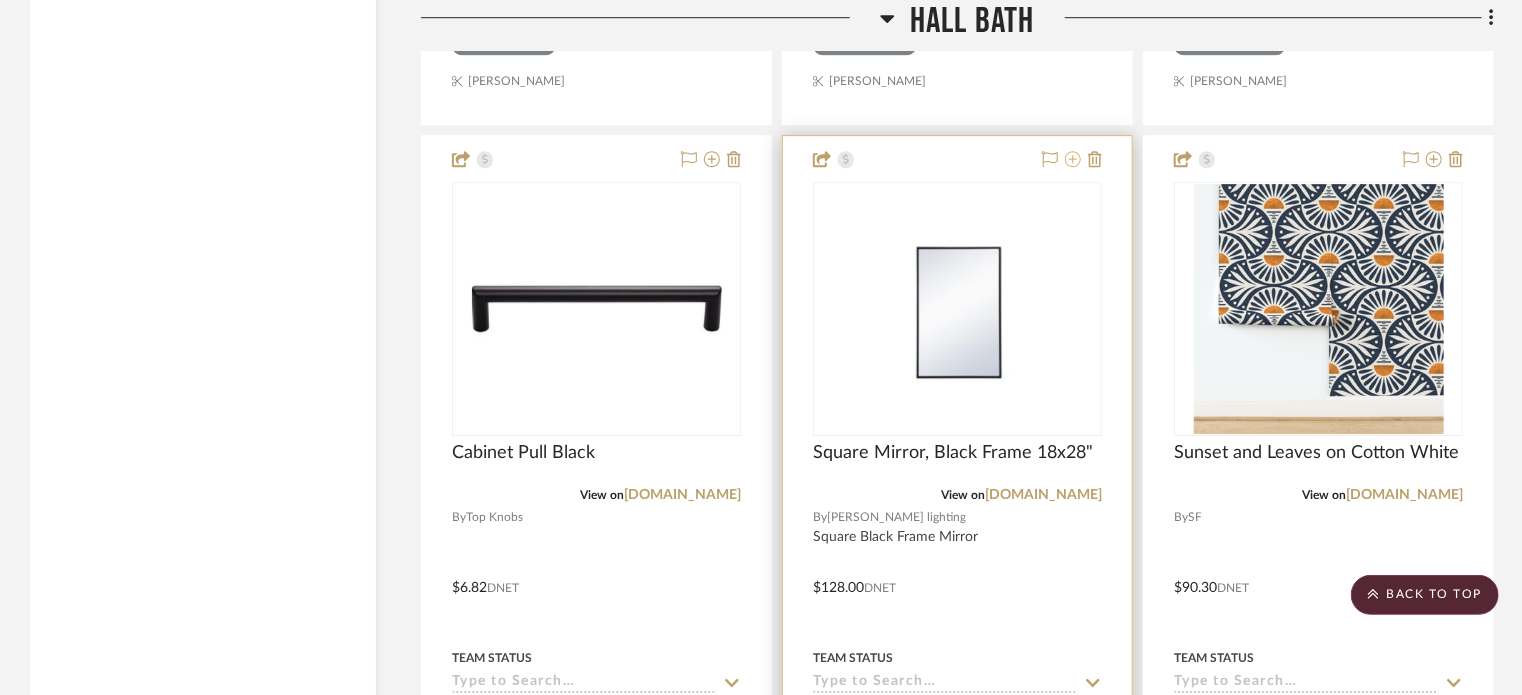 click 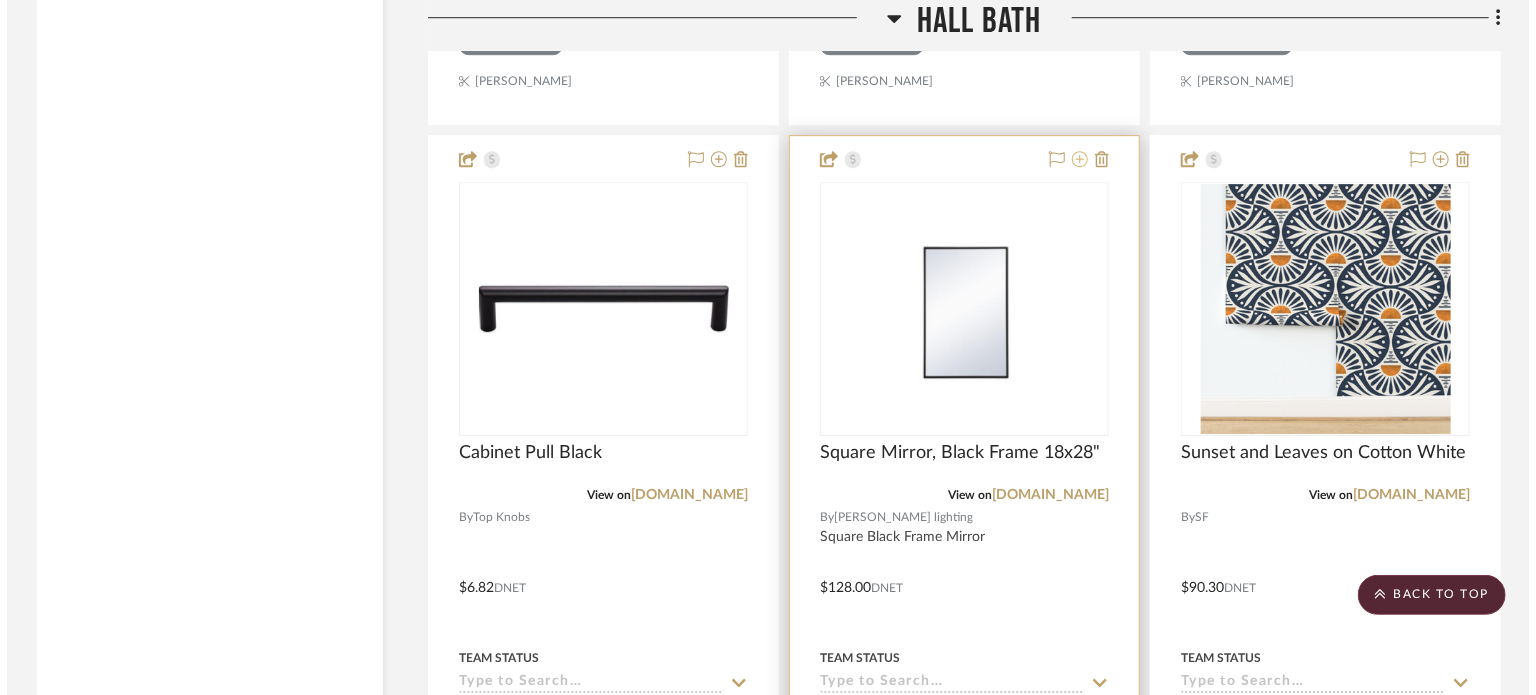 scroll, scrollTop: 0, scrollLeft: 0, axis: both 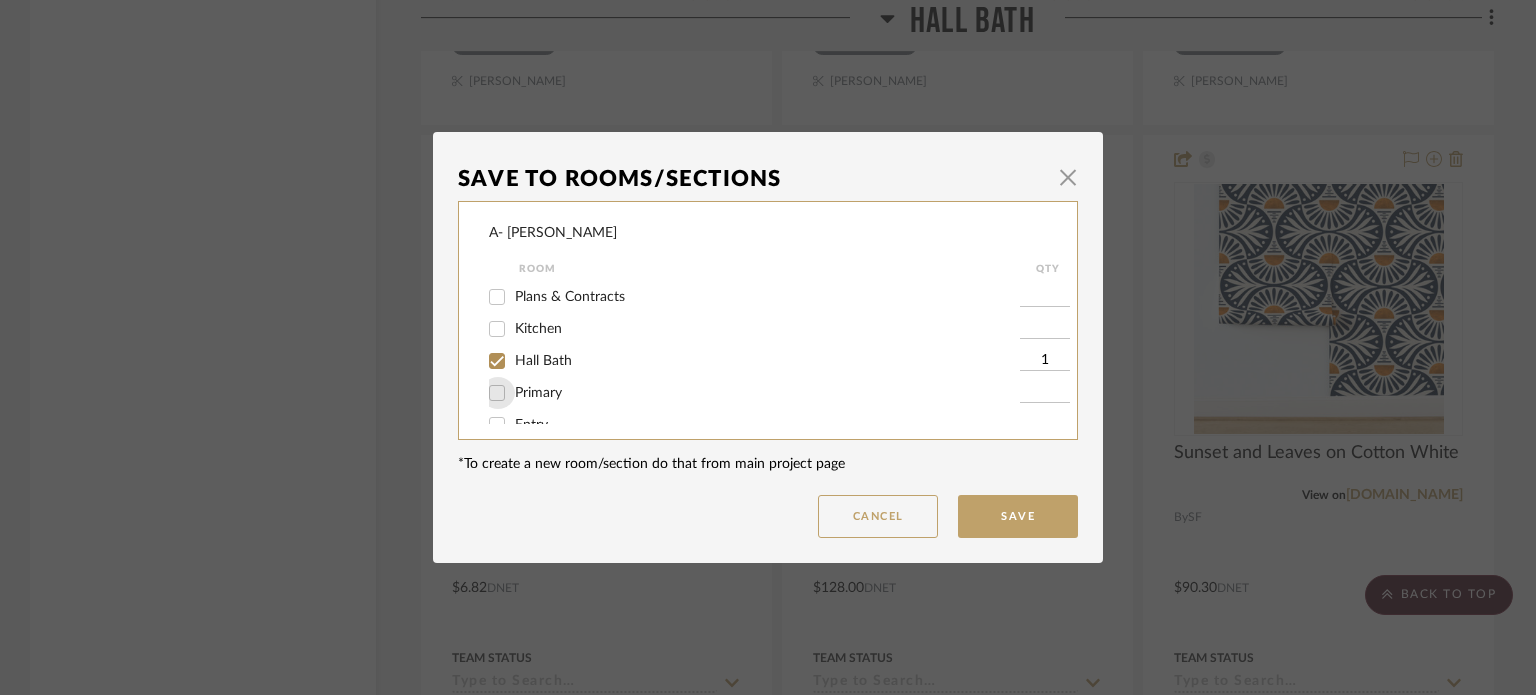 click on "Primary" at bounding box center (497, 393) 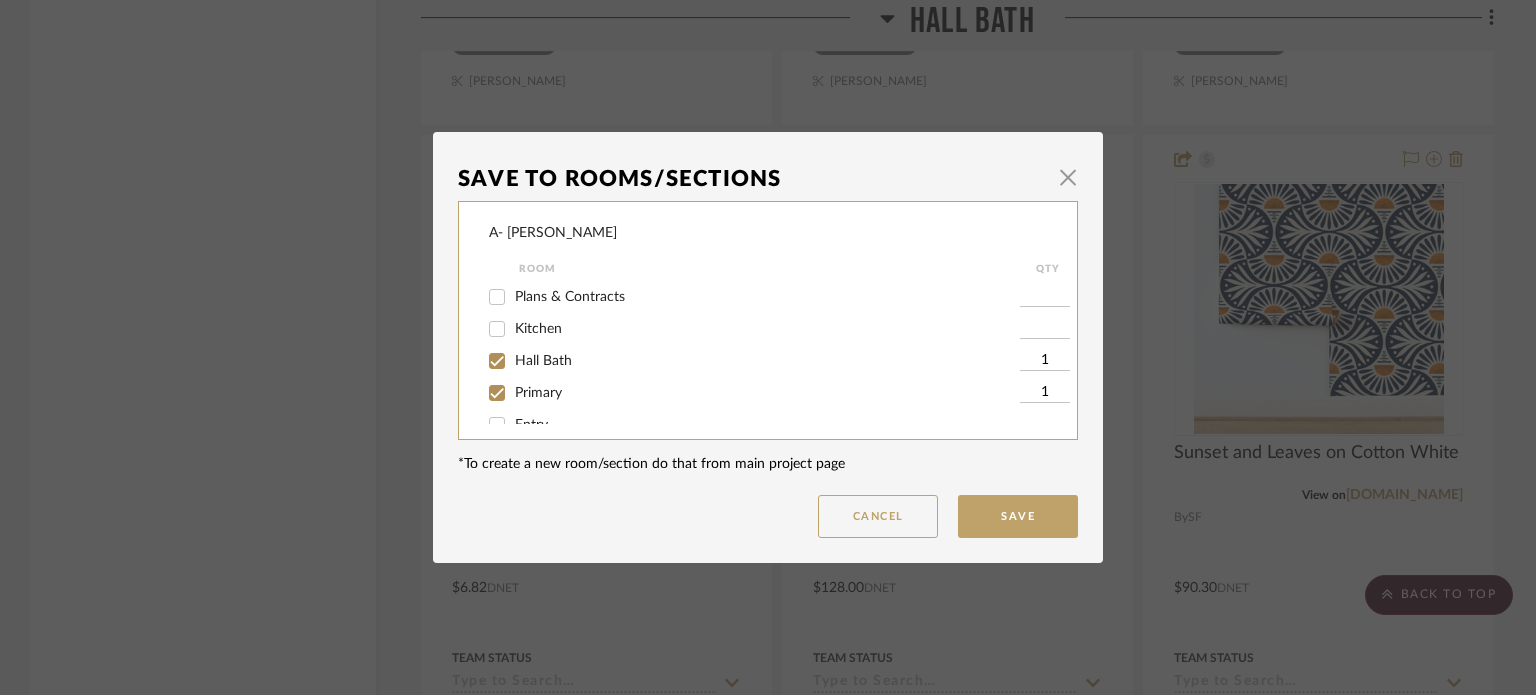 click on "Primary" at bounding box center (767, 393) 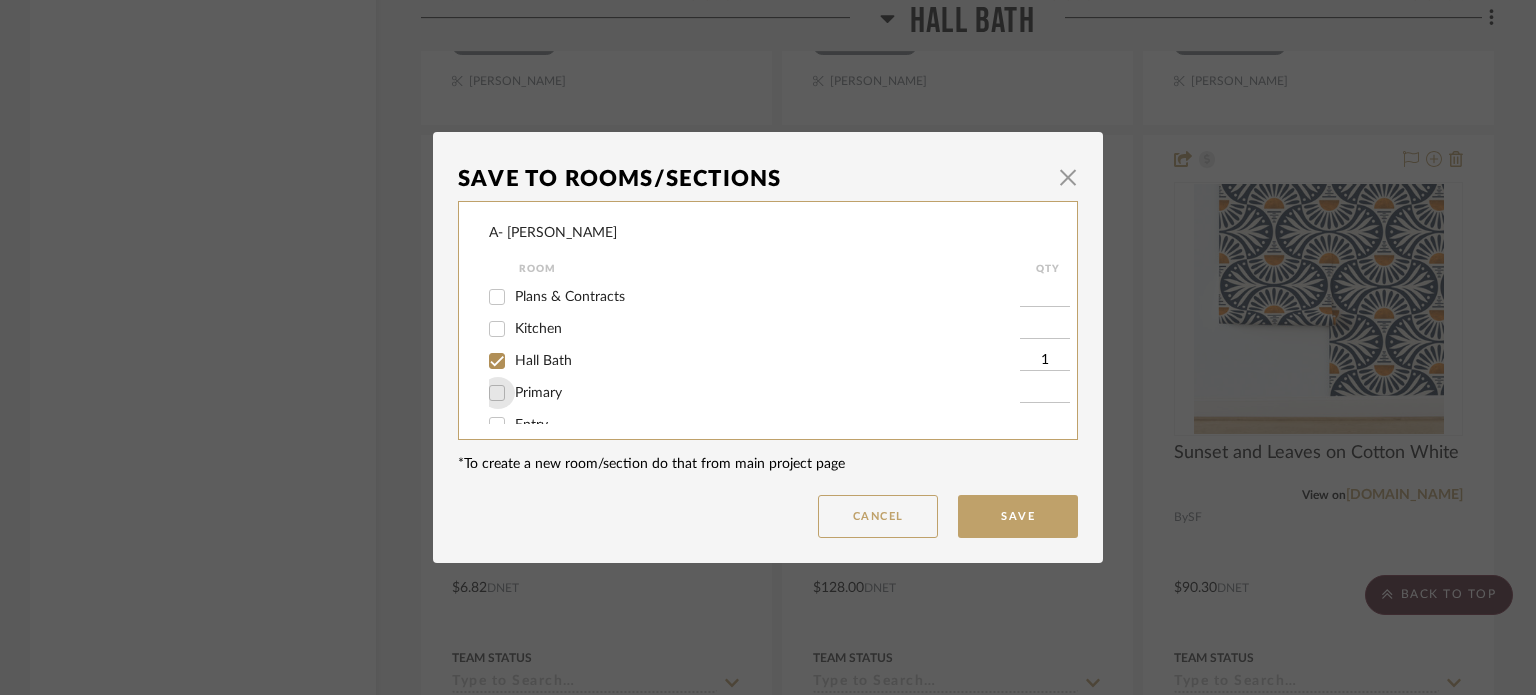 click on "Primary" at bounding box center [497, 393] 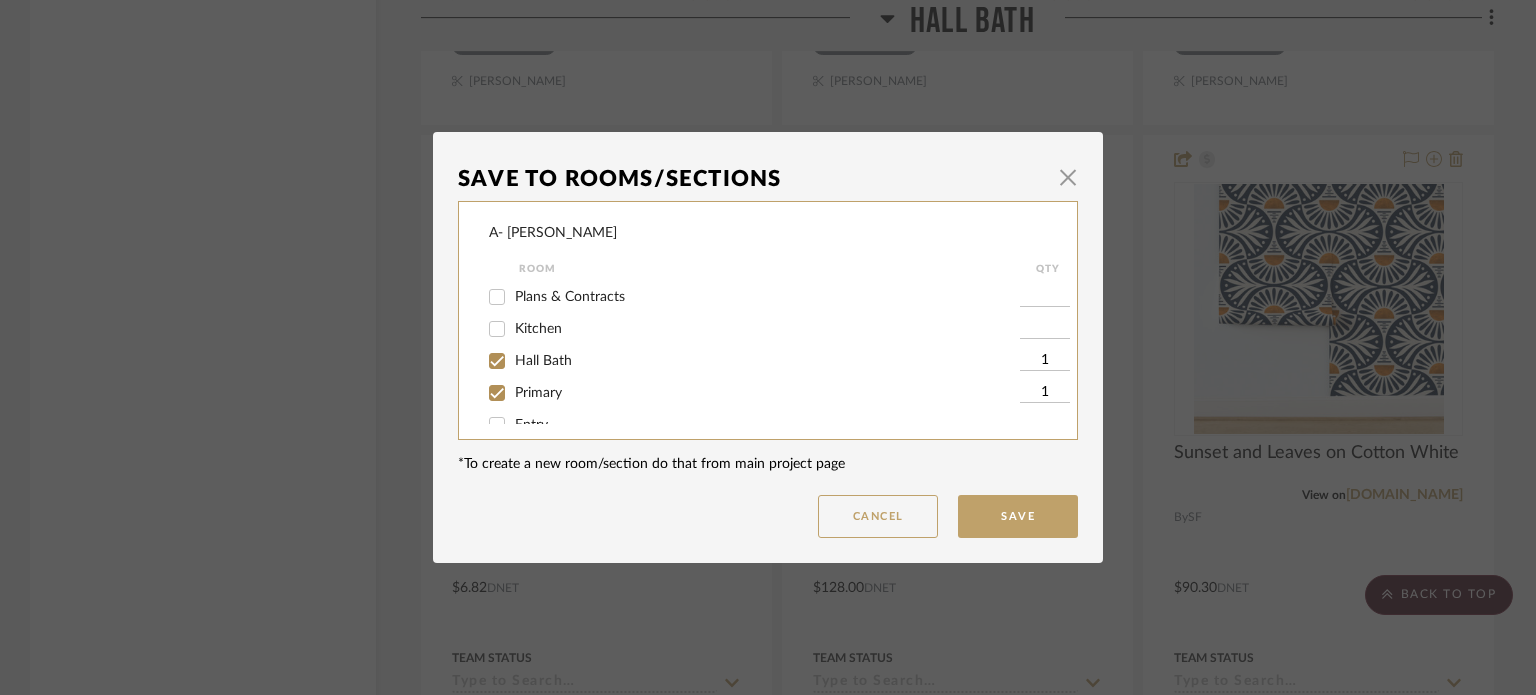 click on "1" at bounding box center (1045, 393) 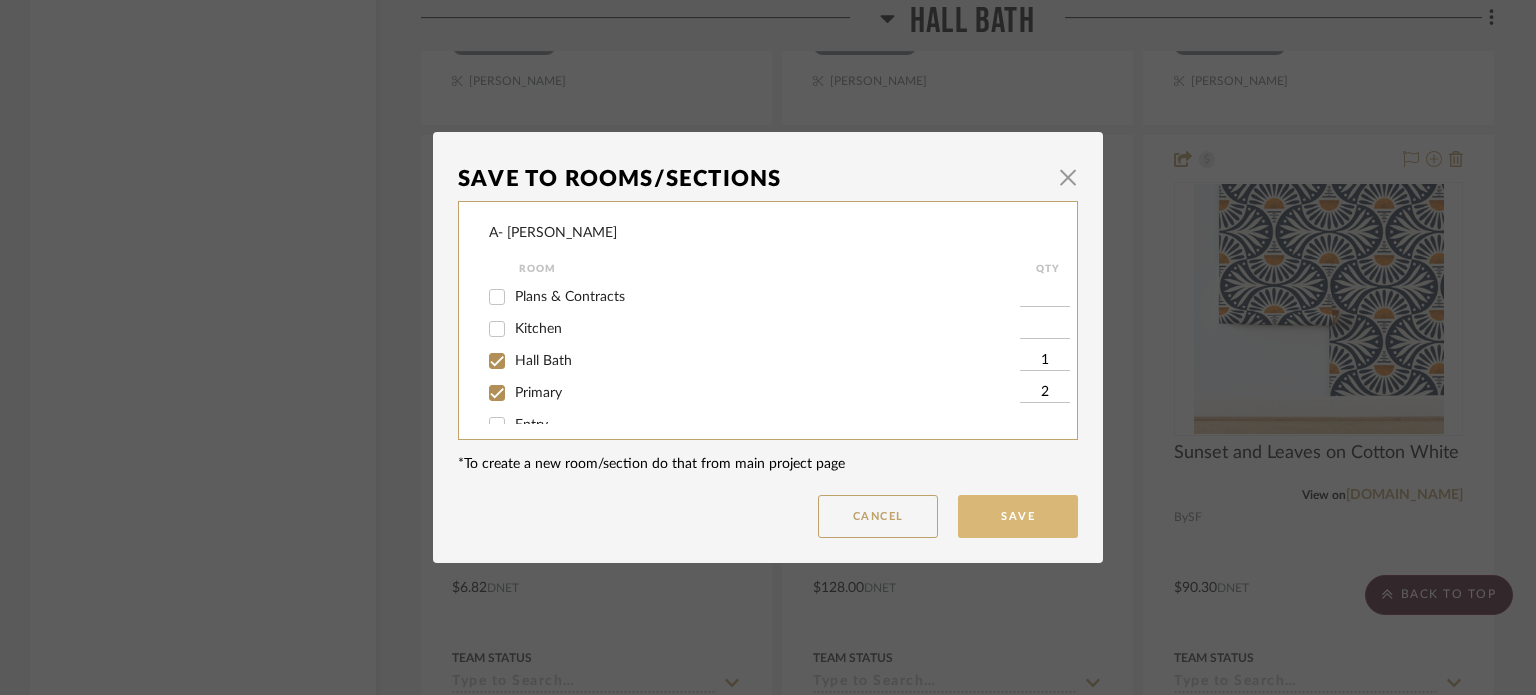 click on "Save" at bounding box center [1018, 516] 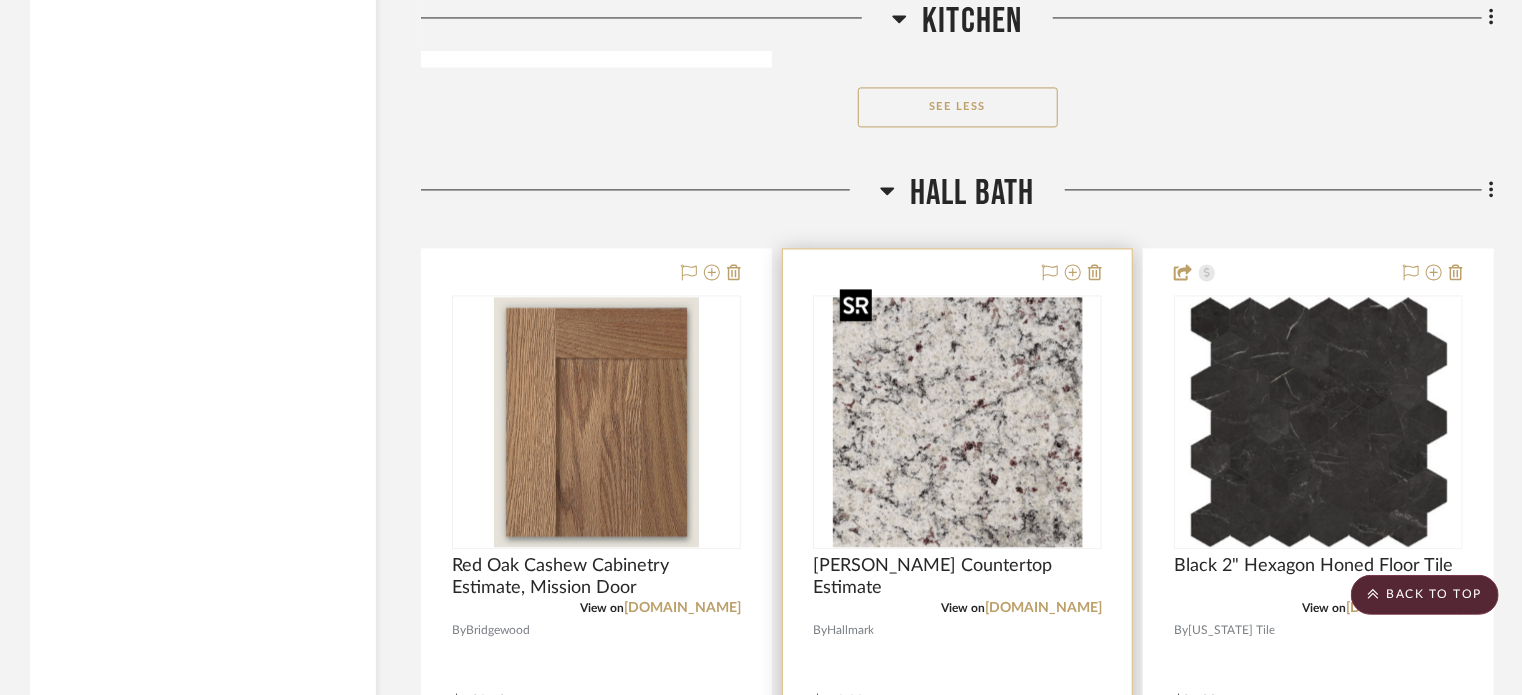 scroll, scrollTop: 6000, scrollLeft: 0, axis: vertical 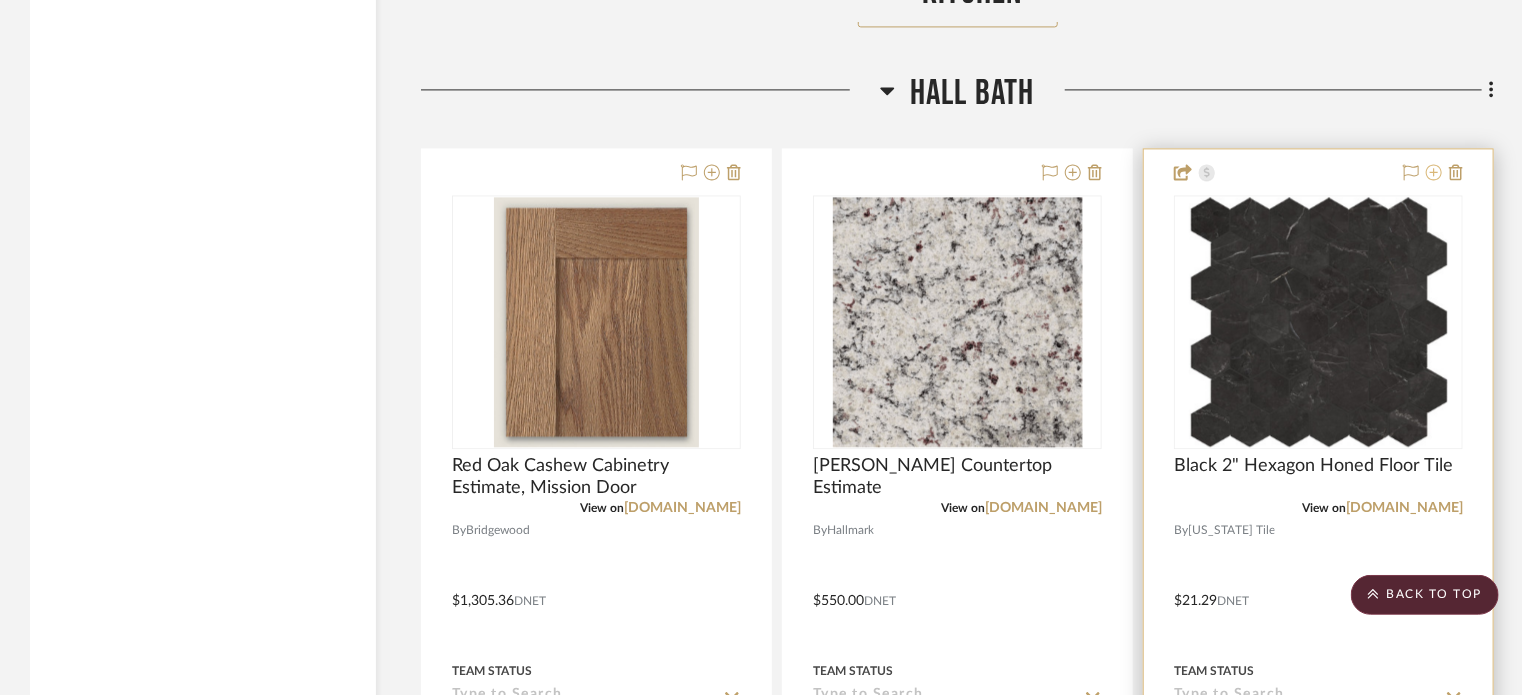 click 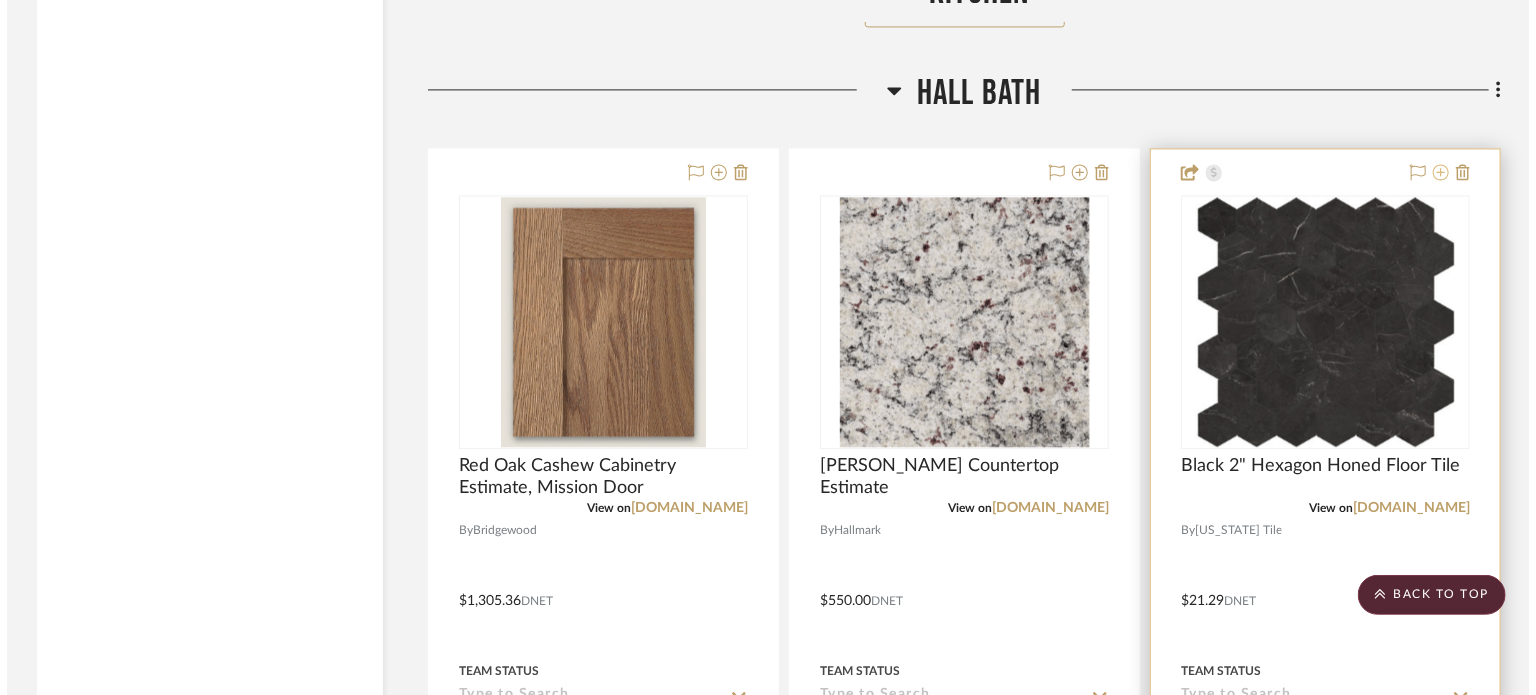 scroll, scrollTop: 0, scrollLeft: 0, axis: both 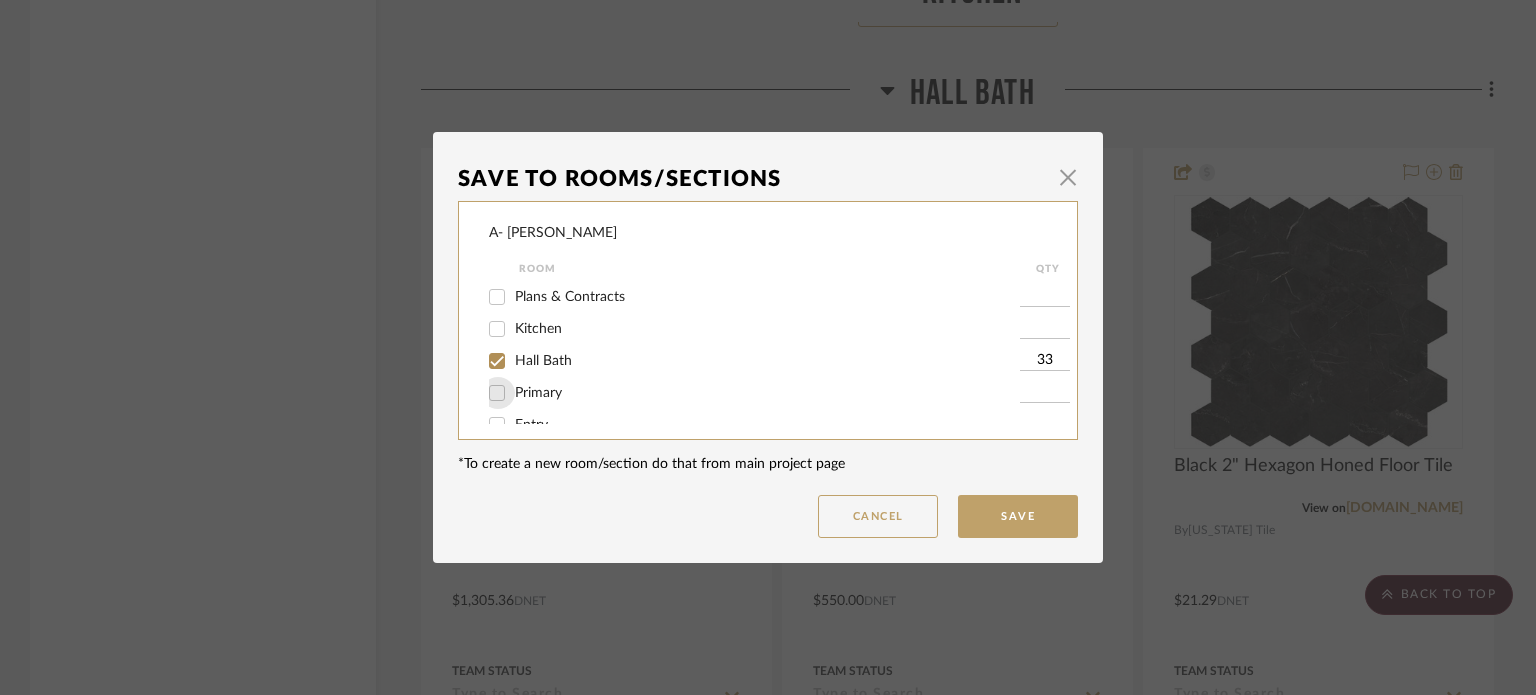 click on "Primary" at bounding box center (497, 393) 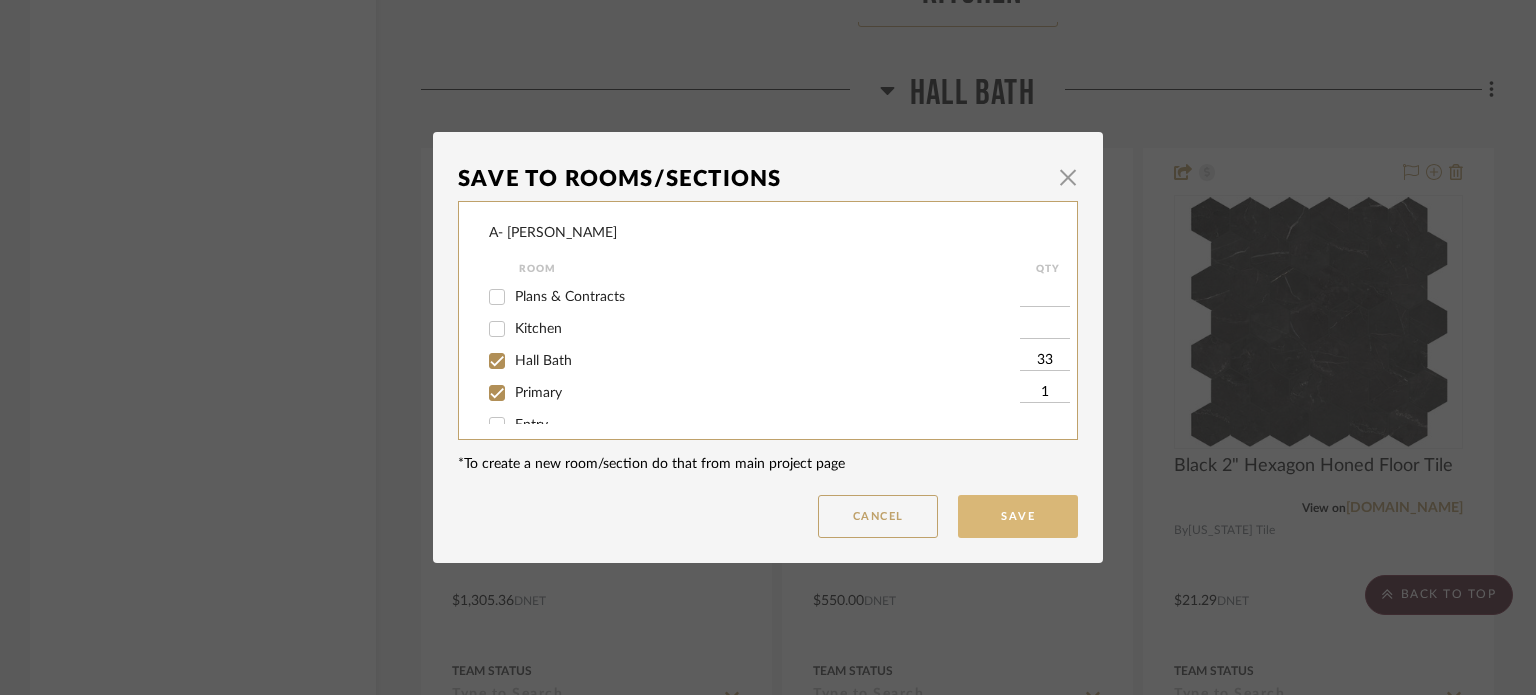click on "Save" at bounding box center (1018, 516) 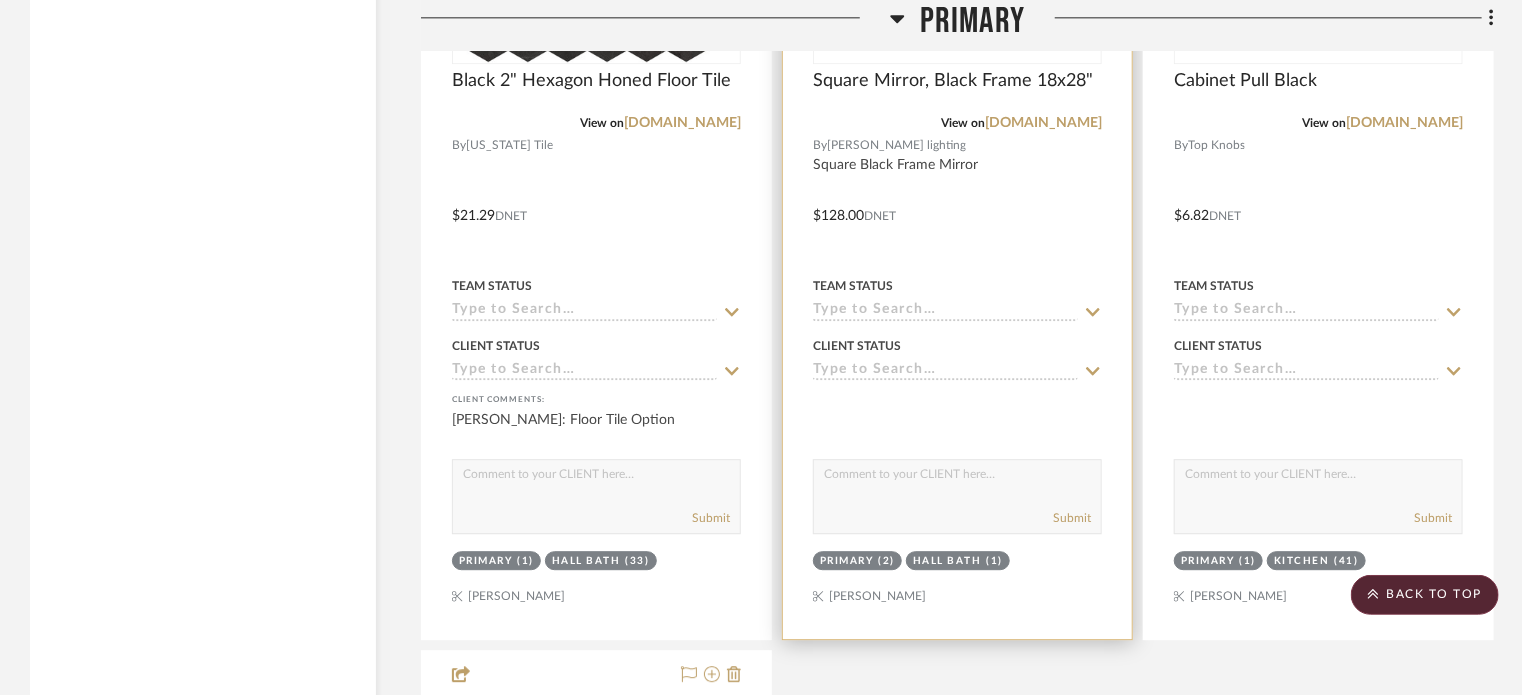 scroll, scrollTop: 10200, scrollLeft: 0, axis: vertical 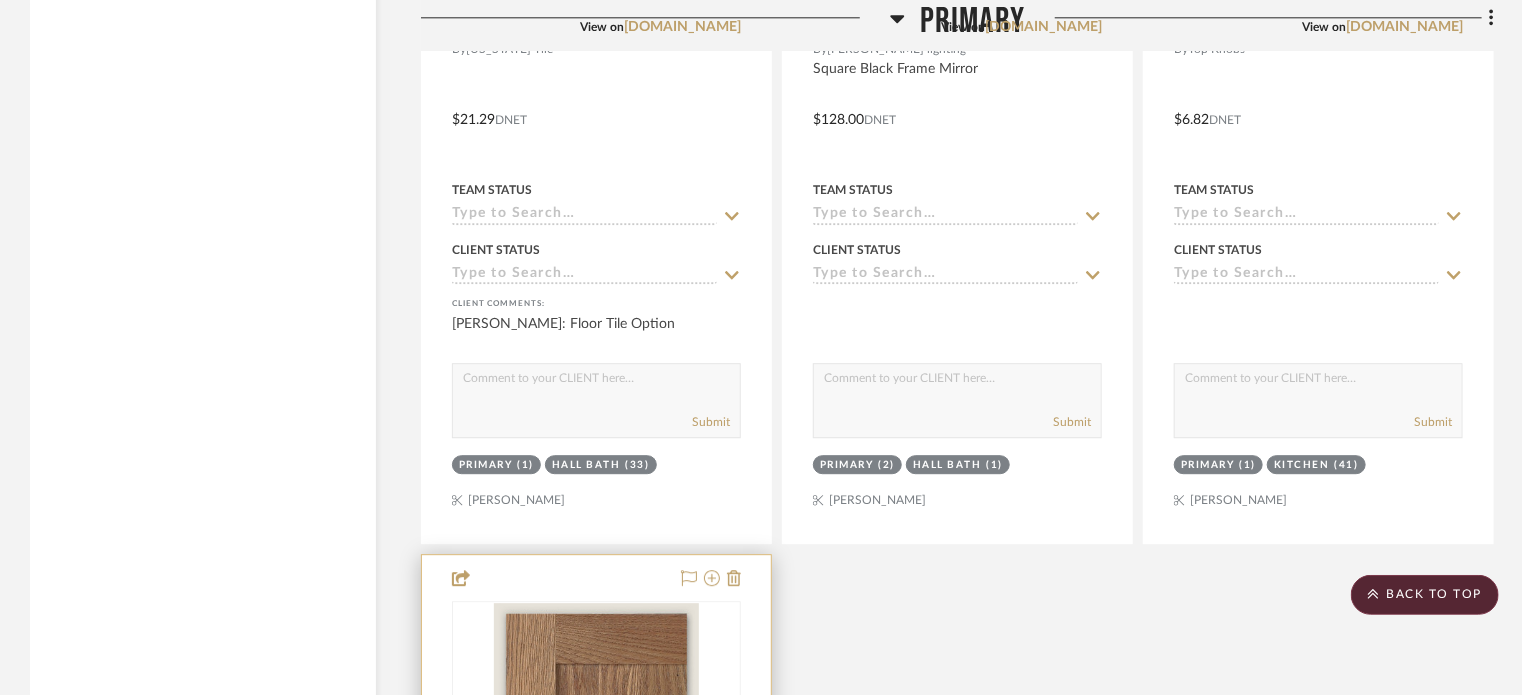 click at bounding box center [596, 992] 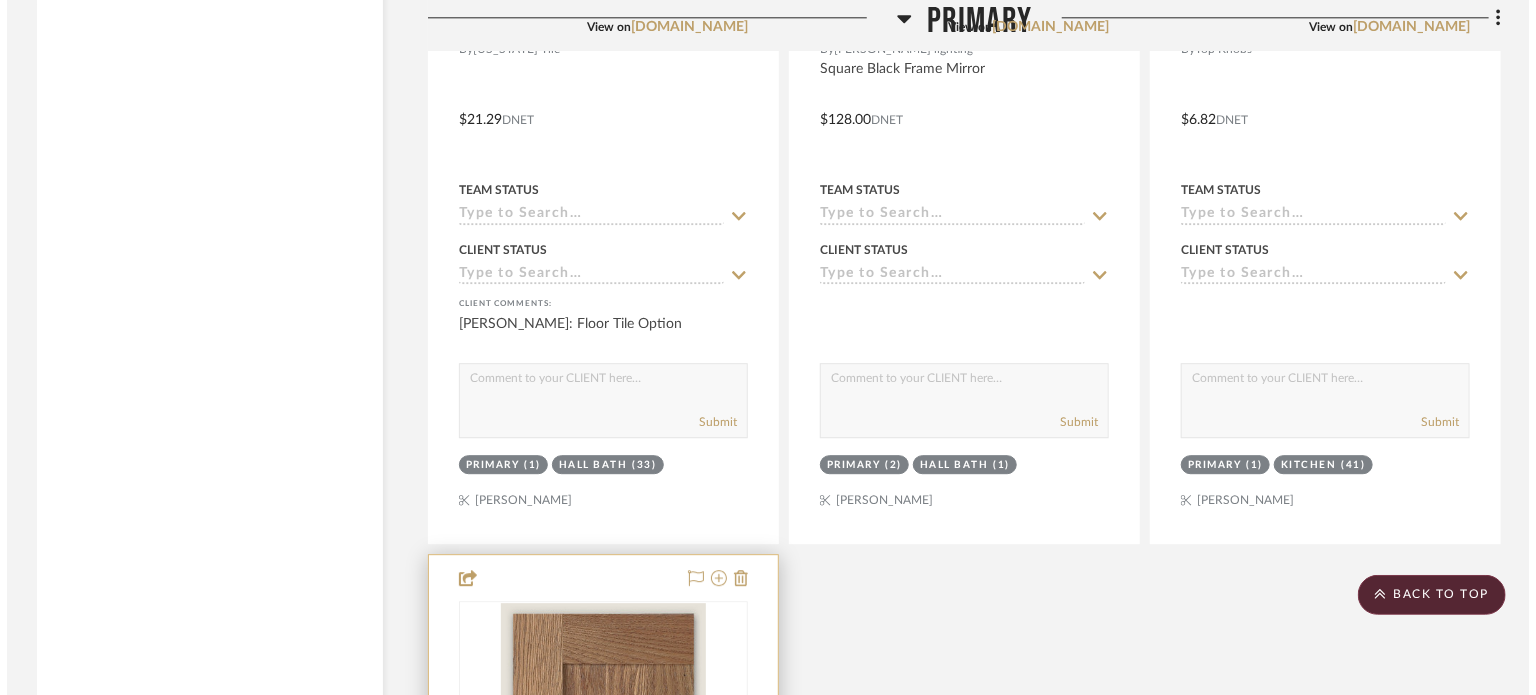 scroll, scrollTop: 0, scrollLeft: 0, axis: both 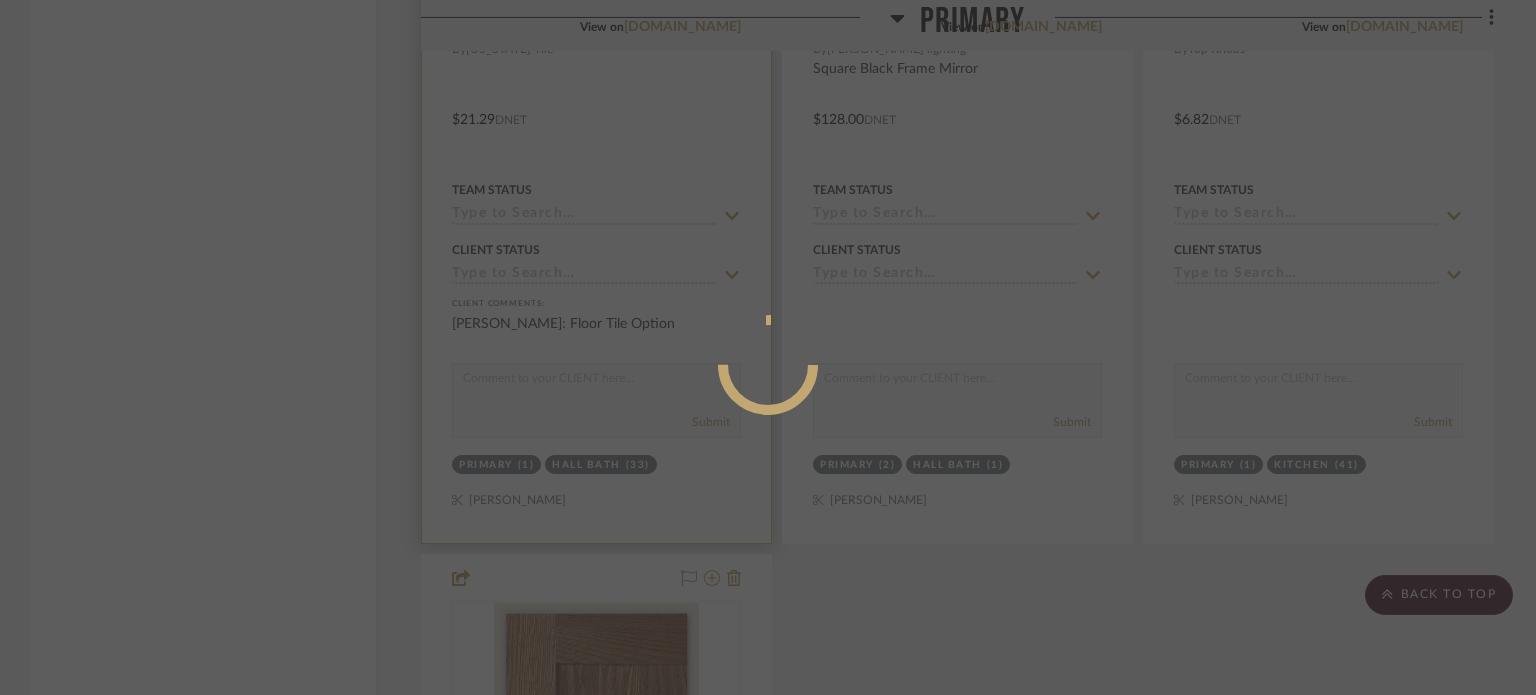 click at bounding box center [768, 347] 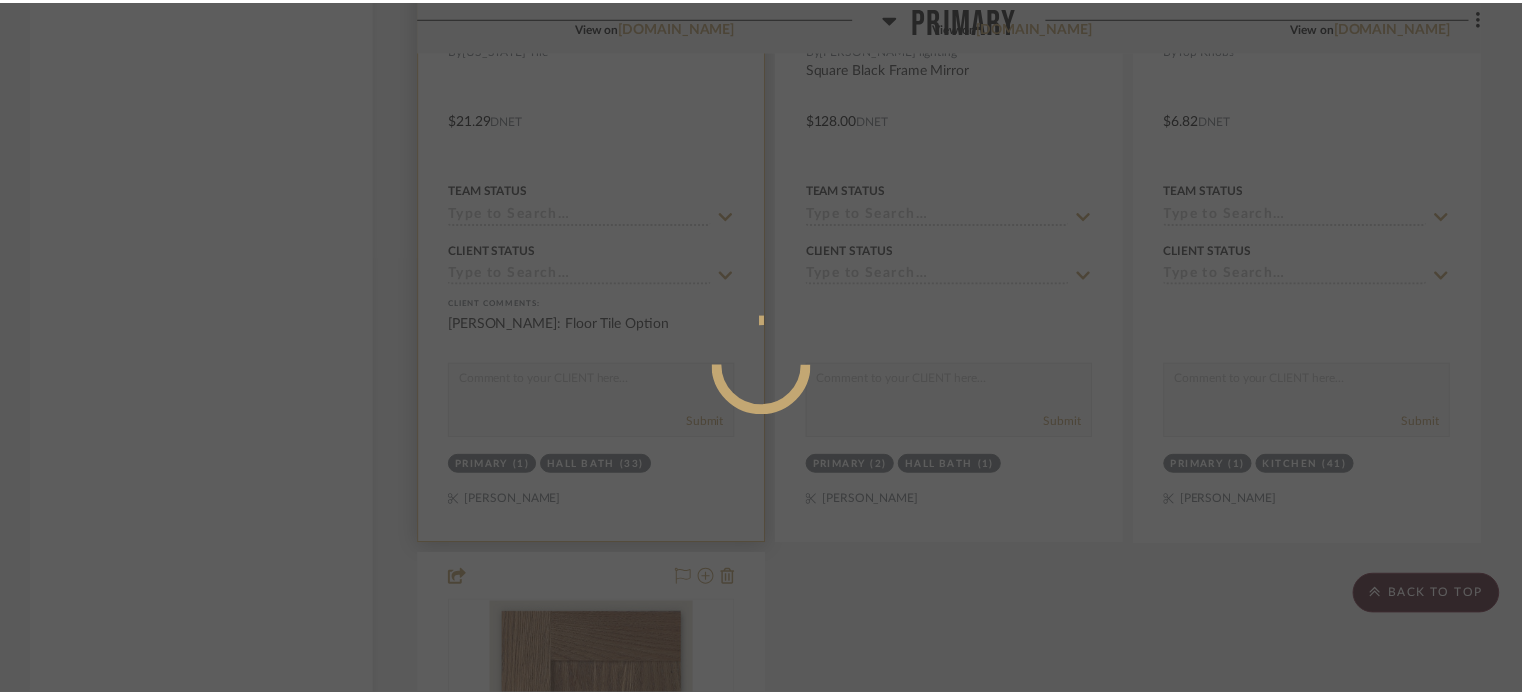 scroll, scrollTop: 10200, scrollLeft: 0, axis: vertical 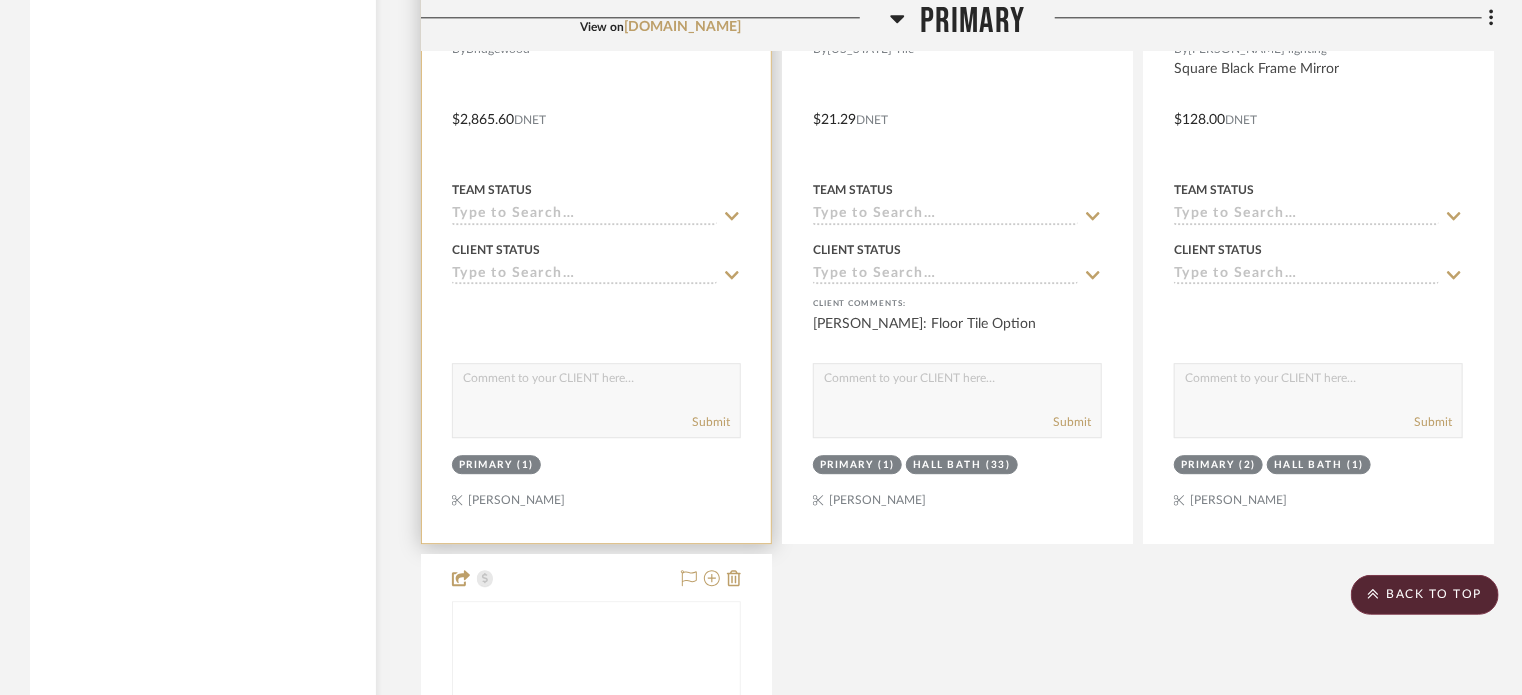 drag, startPoint x: 406, startPoint y: 157, endPoint x: 521, endPoint y: 113, distance: 123.13001 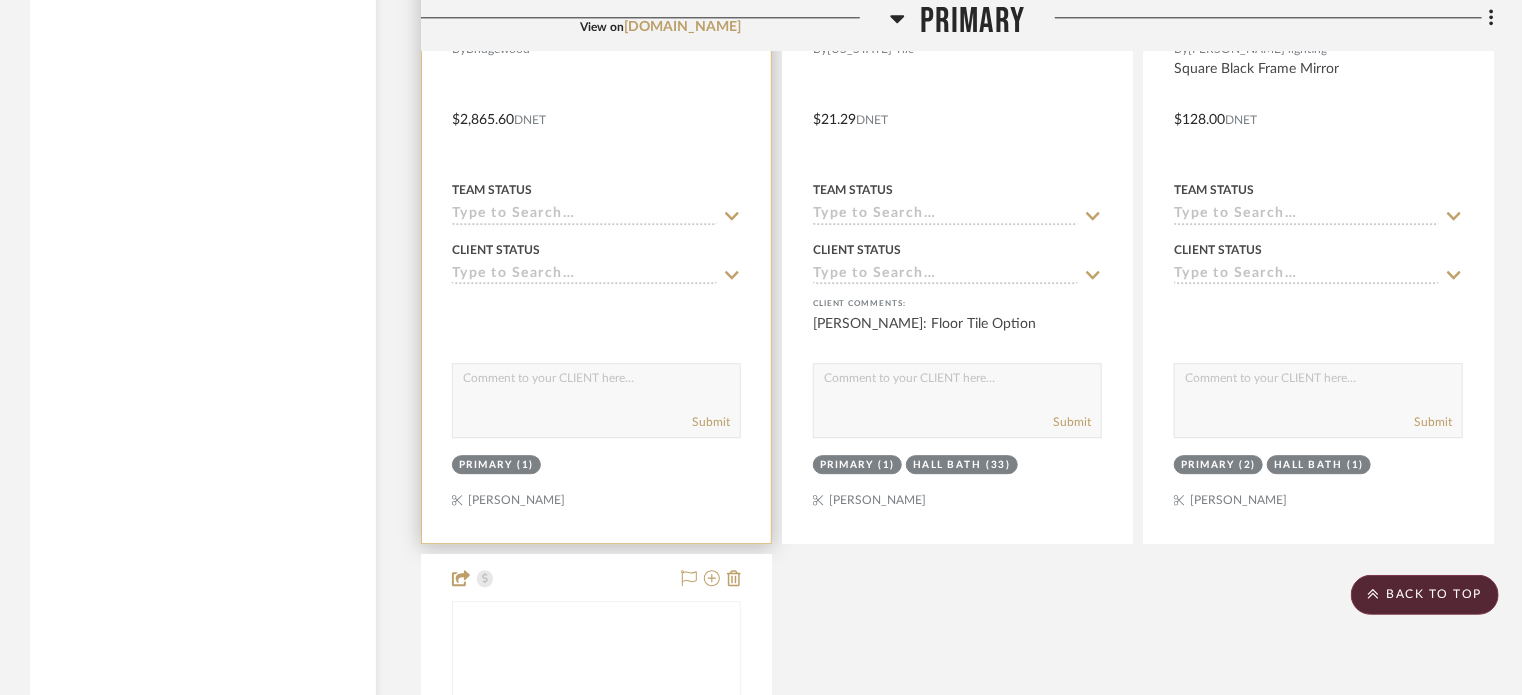 click on "Filter by keyword, category or name prior to exporting to Excel or Bulk Actions Team Comments All Team Comments Team Comments in last day Team Comments in last week Flagged Shared with Client Client Feedback No Feedback  (23)  Client Comments All Client Comments Client Comments in last day Client Comments in last week Added To PO Category  Bath   (7)   Lighting   (5)   Architectural Elements   (4)   Kitchen   (4)   Flooring   (1)   Hardware   (1)   Mirrors   (1)   Tile & Stone   (1)   Uncategorized   (1)   Wallcoverings   (1)  Brand American Standard  (1)  Bridgewood  (4)  Current  (2)  Hallmark  (3)  InSinkErator®  (1)  Nantucket  (2)  SF  (1)  [GEOGRAPHIC_DATA]  (2)  Top Knobs  (1)  [US_STATE] Tile  (2)  [PERSON_NAME] lighting  (6)  Upload Method Clipped  (25)  Uploaded  (5)  Added By [PERSON_NAME]  (25)  StyleRow   (4)  [PERSON_NAME]  (1)  Item Type Product  (26)  Site Photo or PDF  (4)  Lead Time Weeks In Stock Price 0  7,500 +  0 7500  Filter Products   Displaying 33 products  Reorder Rooms LOADING Plans & Contracts" 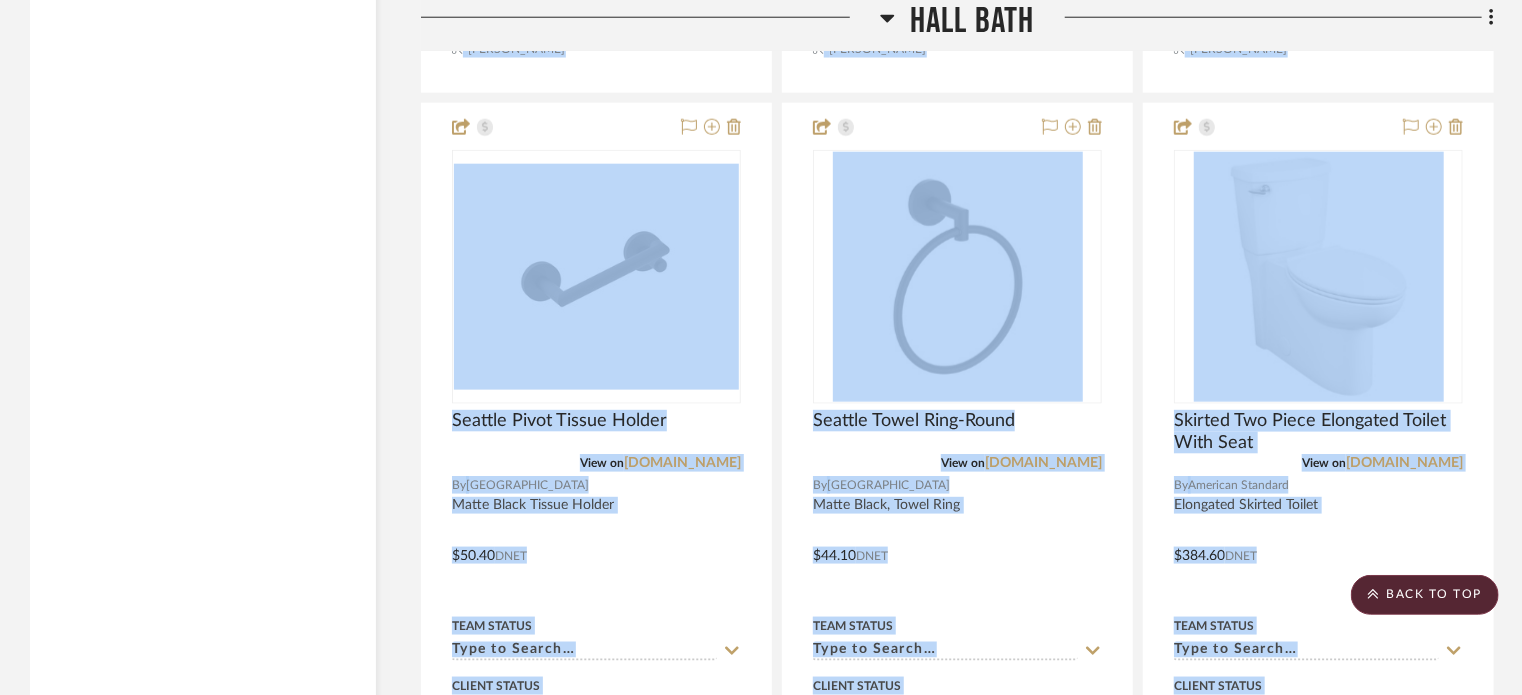 scroll, scrollTop: 8700, scrollLeft: 0, axis: vertical 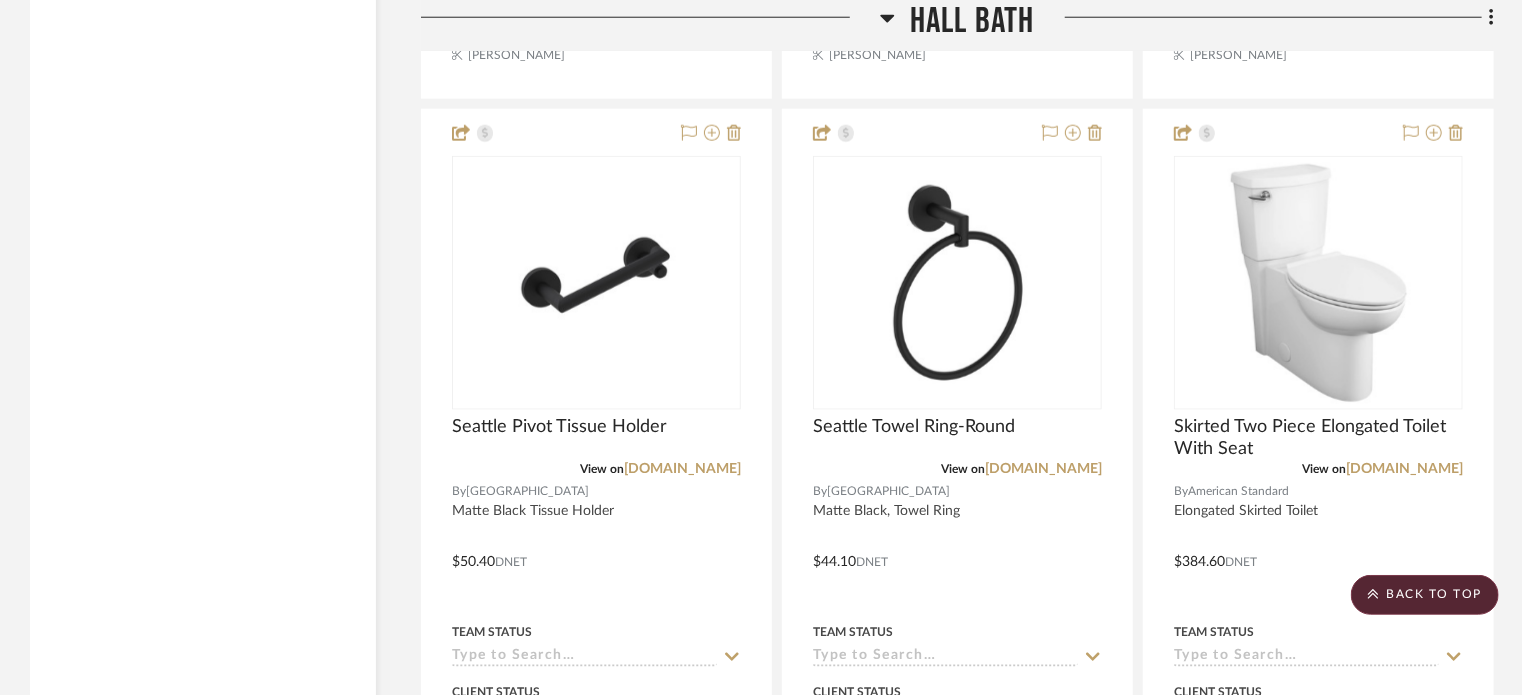 click on "Filter by keyword, category or name prior to exporting to Excel or Bulk Actions Team Comments All Team Comments Team Comments in last day Team Comments in last week Flagged Shared with Client Client Feedback No Feedback  (23)  Client Comments All Client Comments Client Comments in last day Client Comments in last week Added To PO Category  Bath   (7)   Lighting   (5)   Architectural Elements   (4)   Kitchen   (4)   Flooring   (1)   Hardware   (1)   Mirrors   (1)   Tile & Stone   (1)   Uncategorized   (1)   Wallcoverings   (1)  Brand American Standard  (1)  Bridgewood  (4)  Current  (2)  Hallmark  (3)  InSinkErator®  (1)  Nantucket  (2)  SF  (1)  [GEOGRAPHIC_DATA]  (2)  Top Knobs  (1)  [US_STATE] Tile  (2)  [PERSON_NAME] lighting  (6)  Upload Method Clipped  (25)  Uploaded  (5)  Added By [PERSON_NAME]  (25)  StyleRow   (4)  [PERSON_NAME]  (1)  Item Type Product  (26)  Site Photo or PDF  (4)  Lead Time Weeks In Stock Price 0  7,500 +  0 7500" 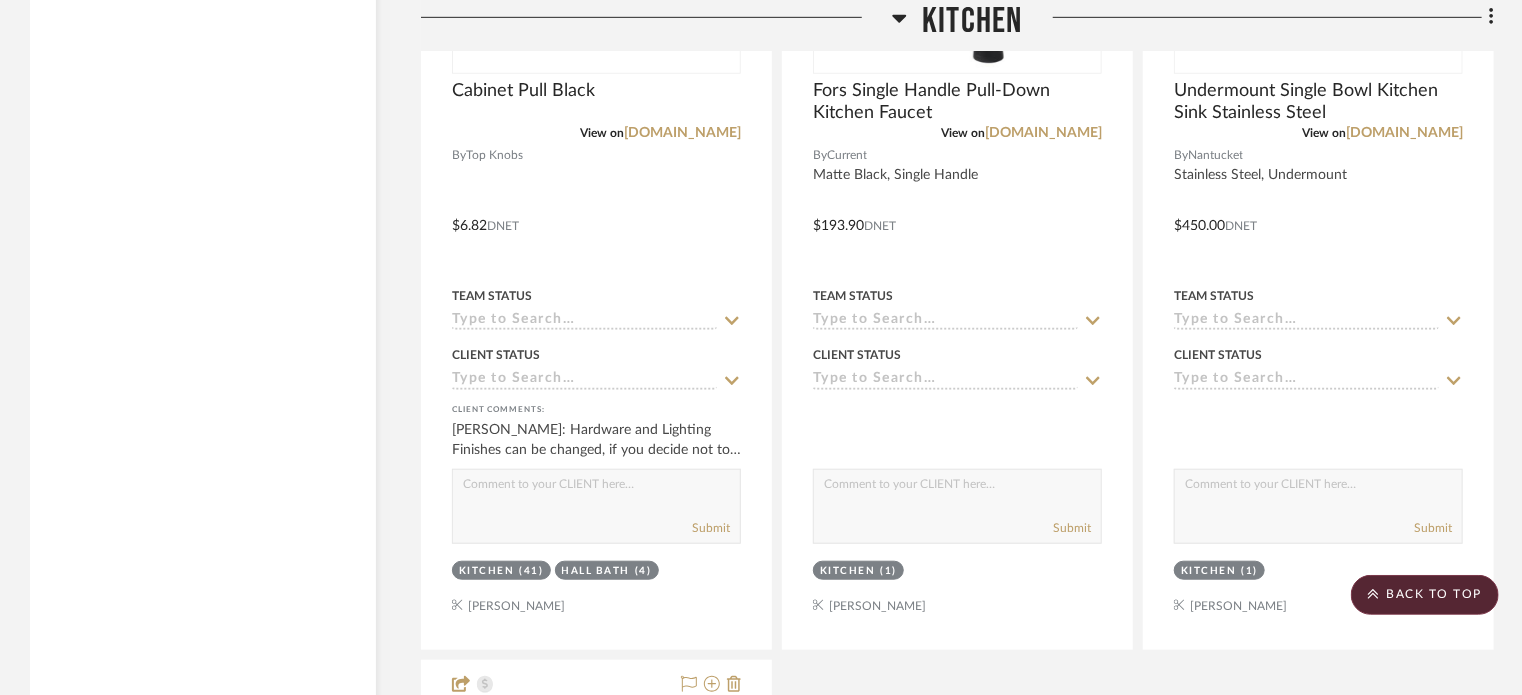 scroll, scrollTop: 4300, scrollLeft: 0, axis: vertical 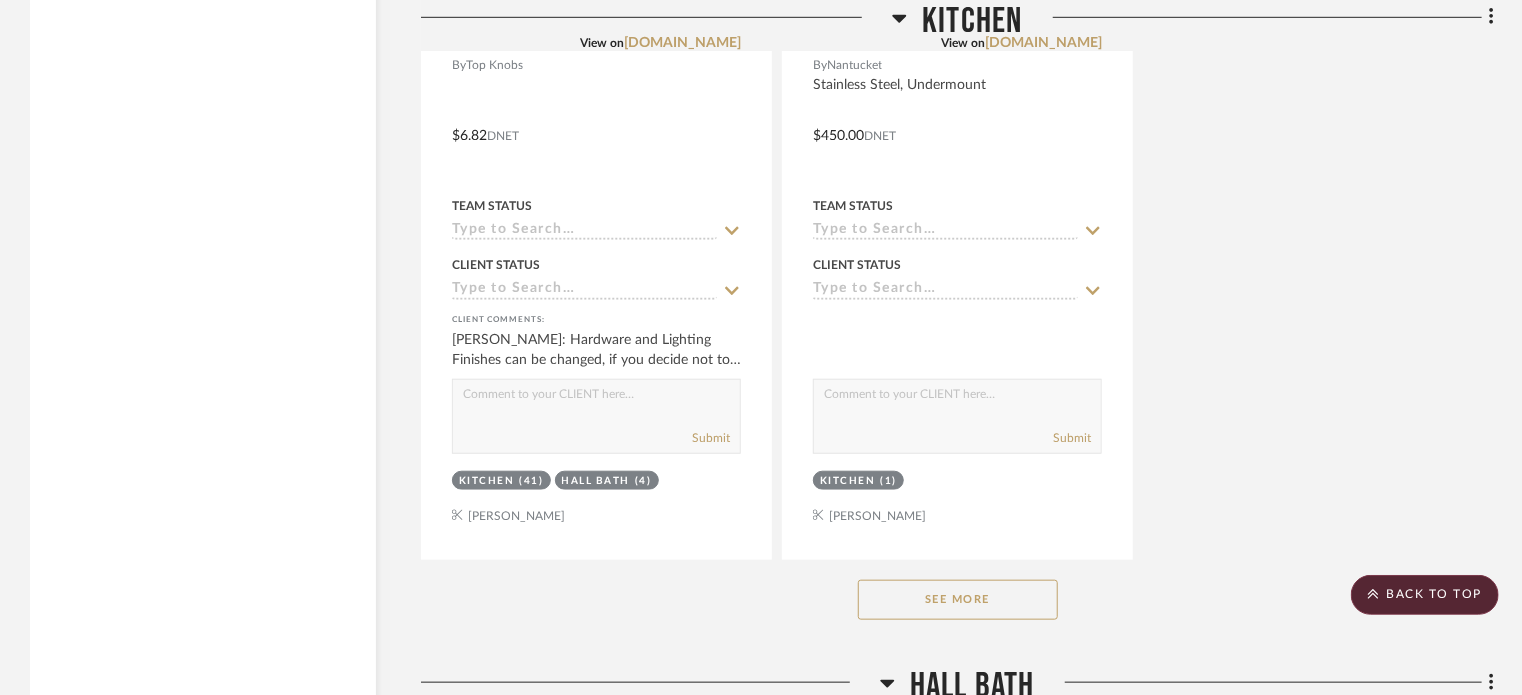 click on "See More" 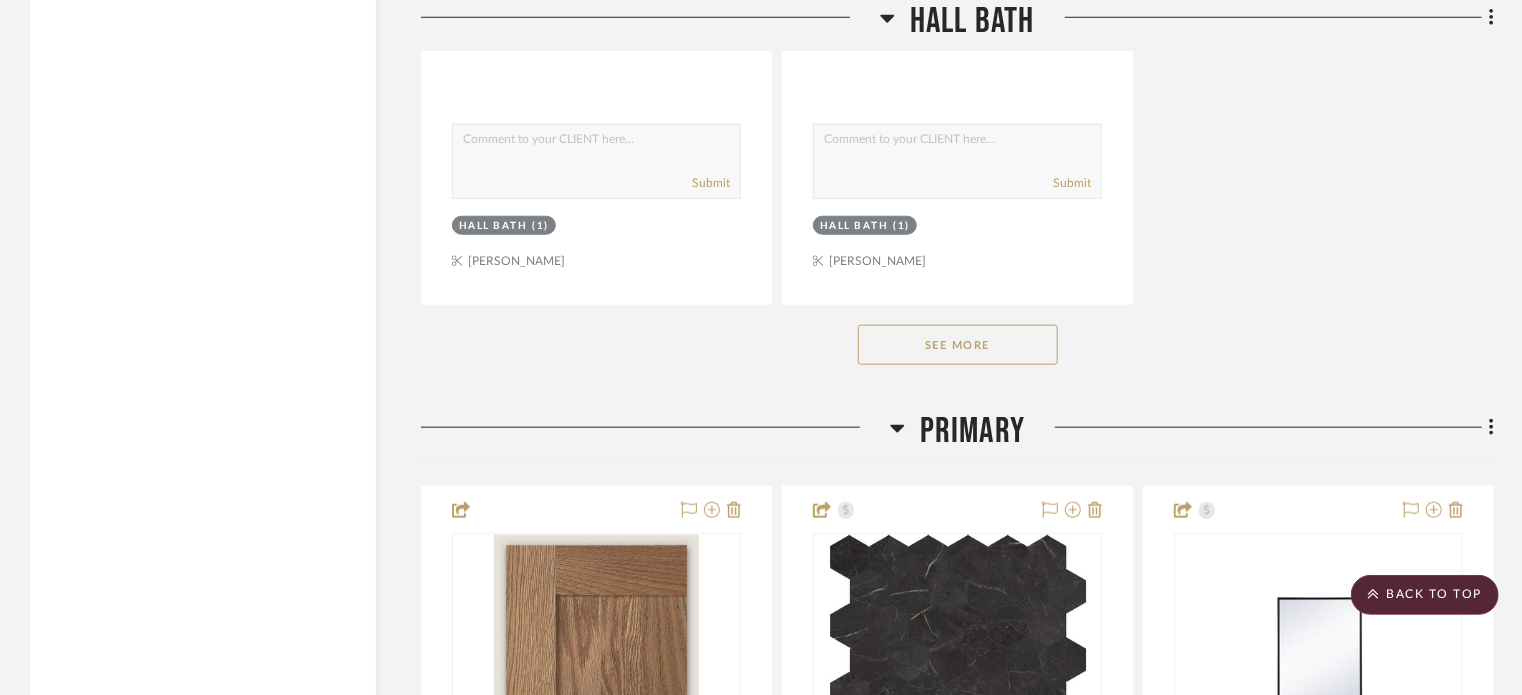 scroll, scrollTop: 8500, scrollLeft: 0, axis: vertical 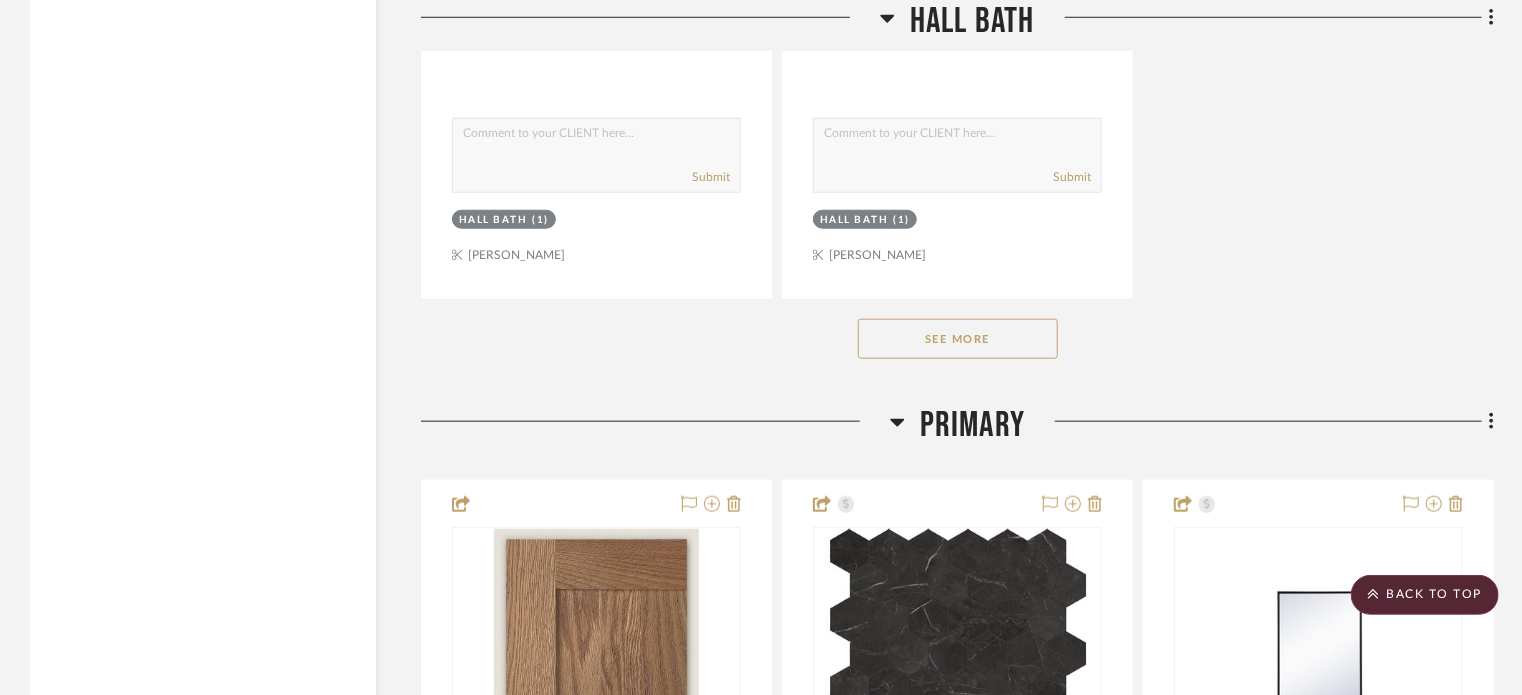 click on "See More" 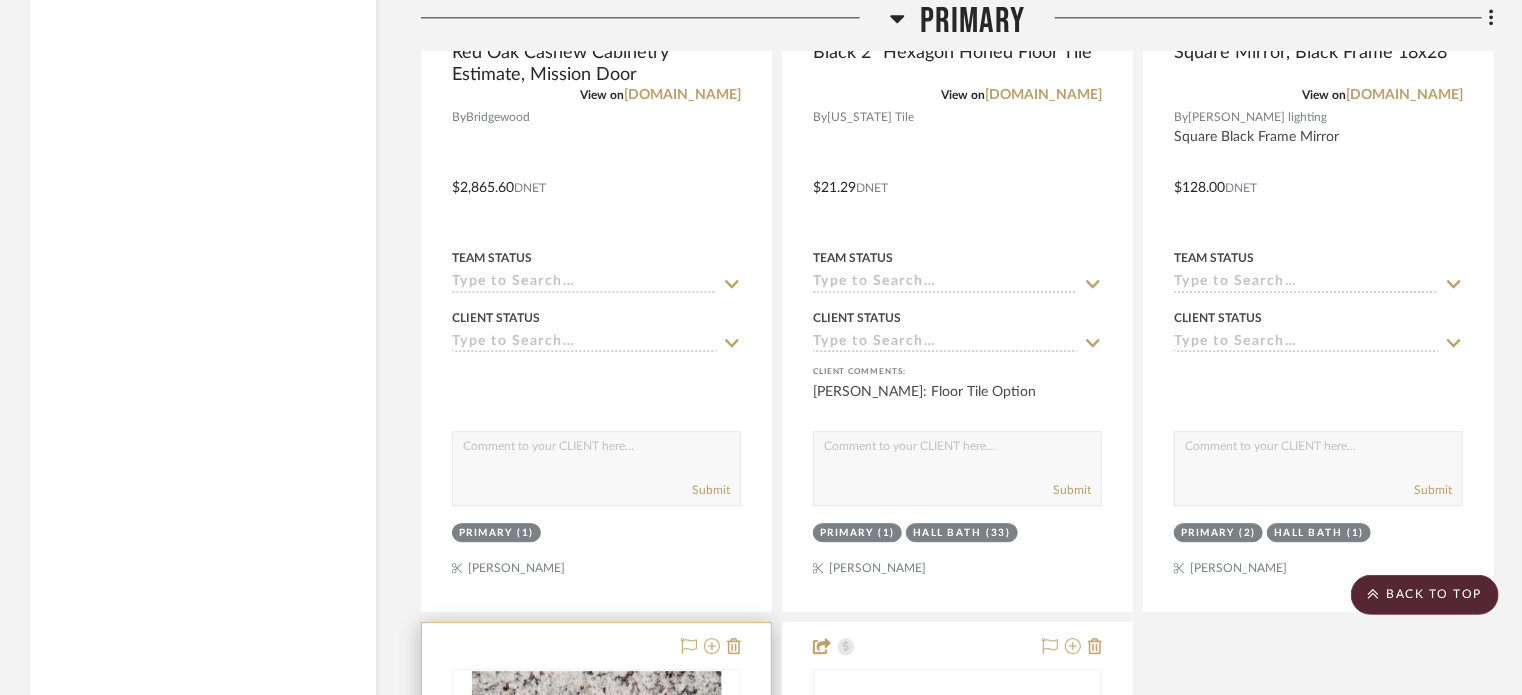 scroll, scrollTop: 10200, scrollLeft: 0, axis: vertical 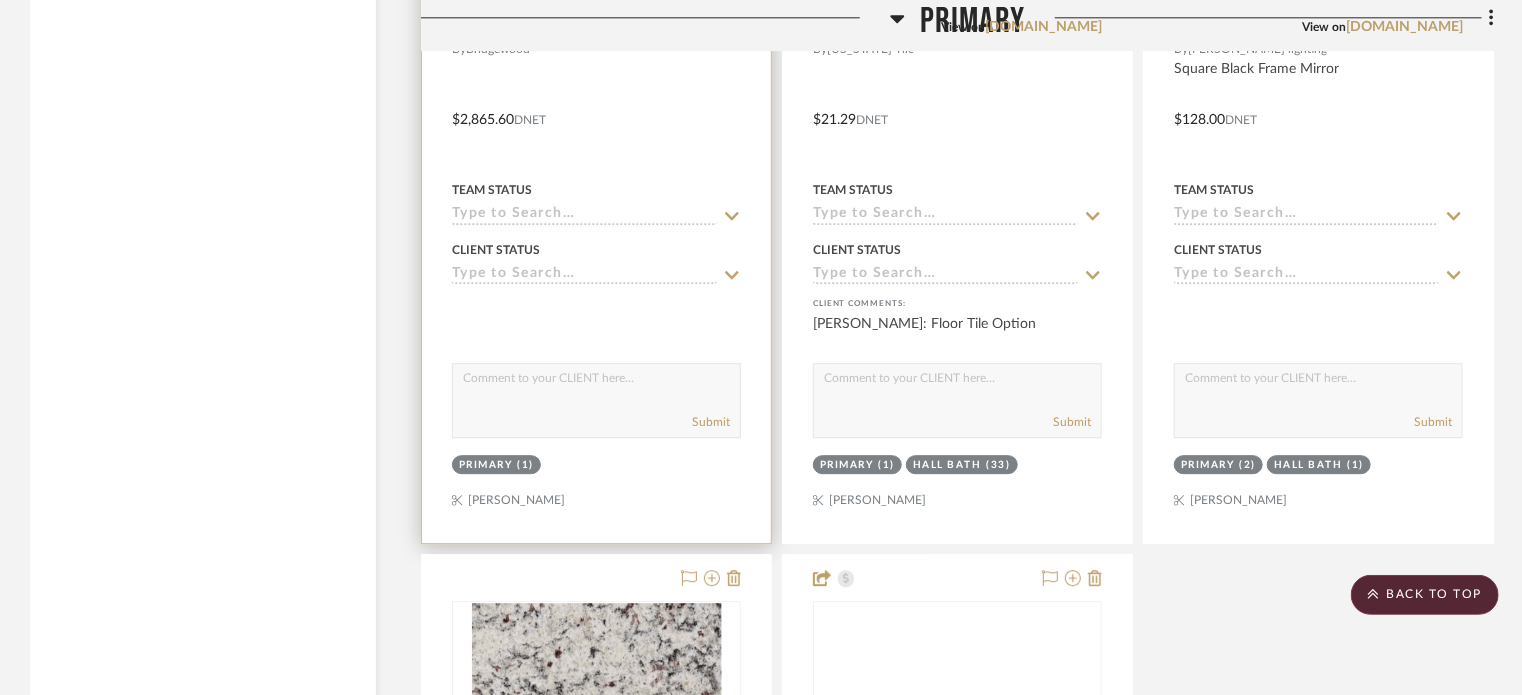 type 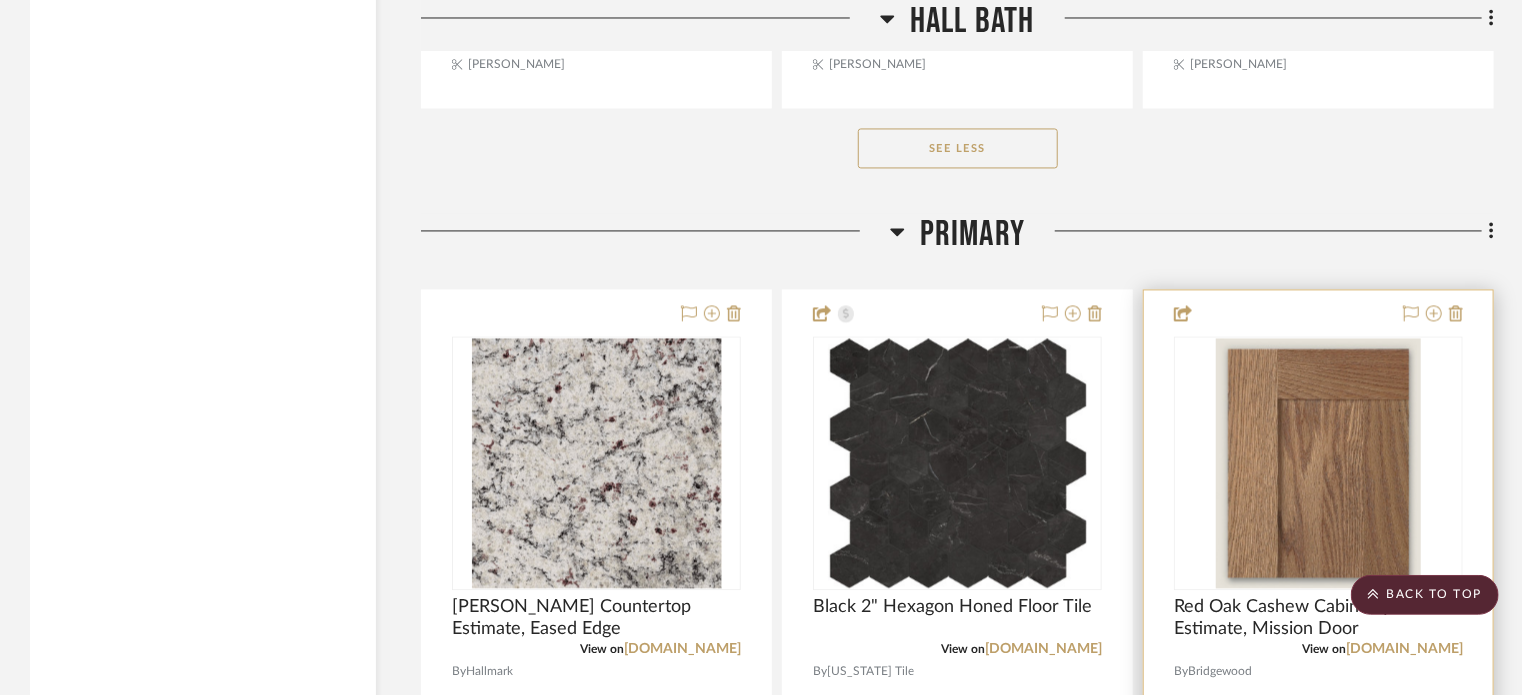 scroll, scrollTop: 9580, scrollLeft: 0, axis: vertical 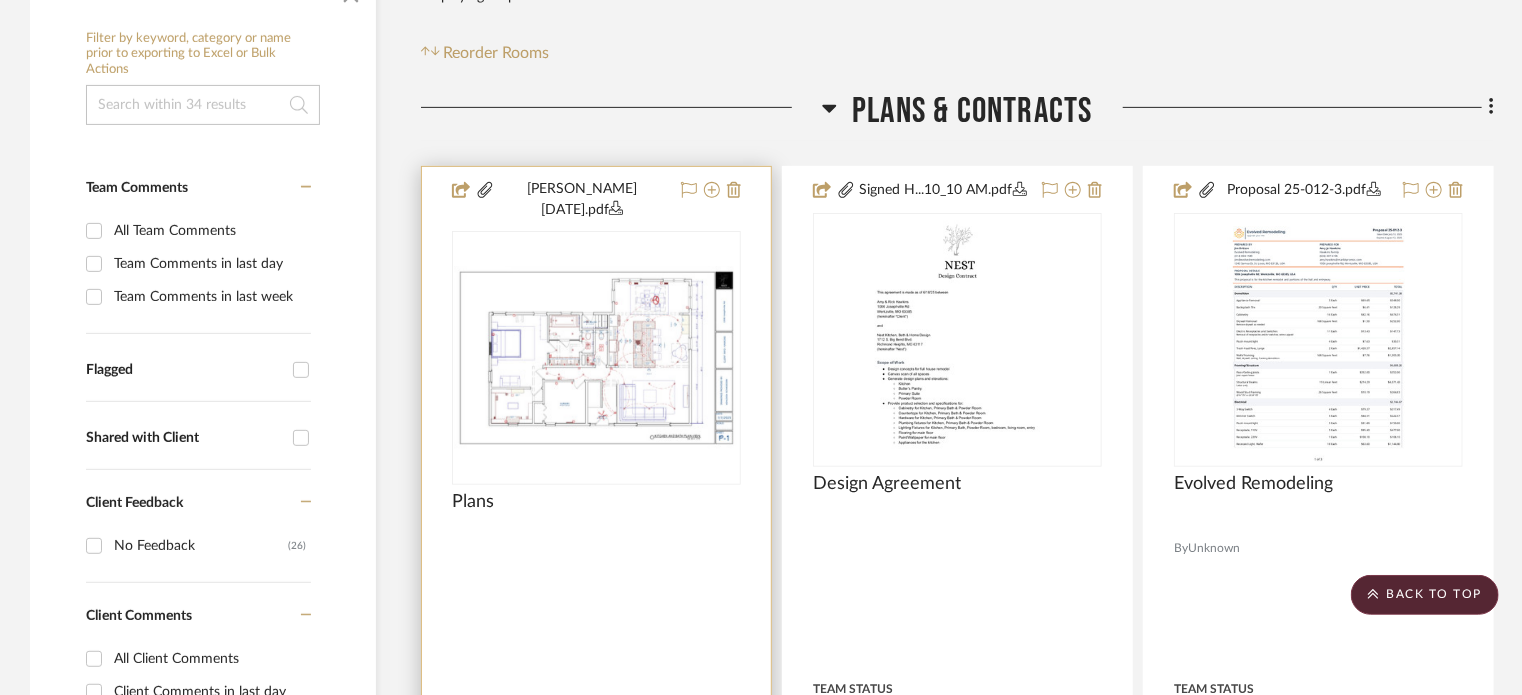click at bounding box center (596, 358) 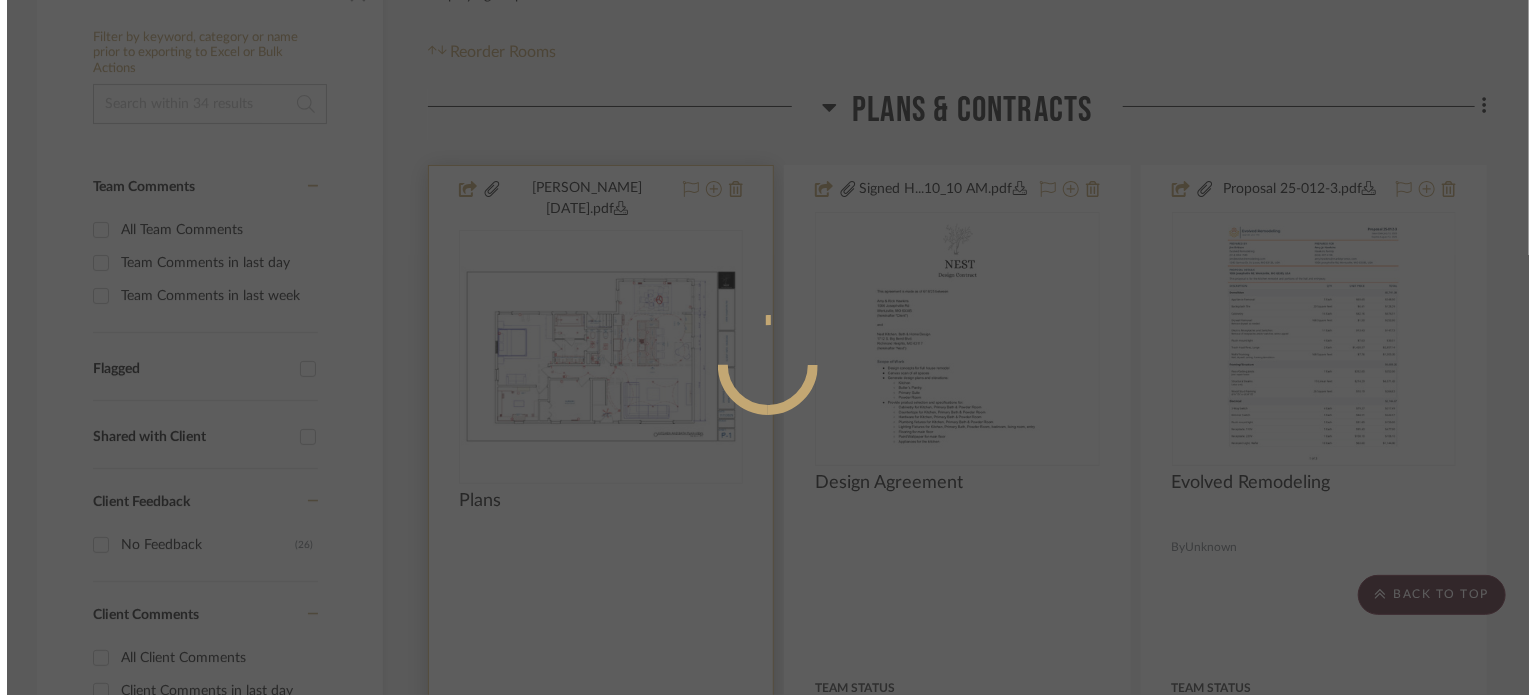 scroll, scrollTop: 0, scrollLeft: 0, axis: both 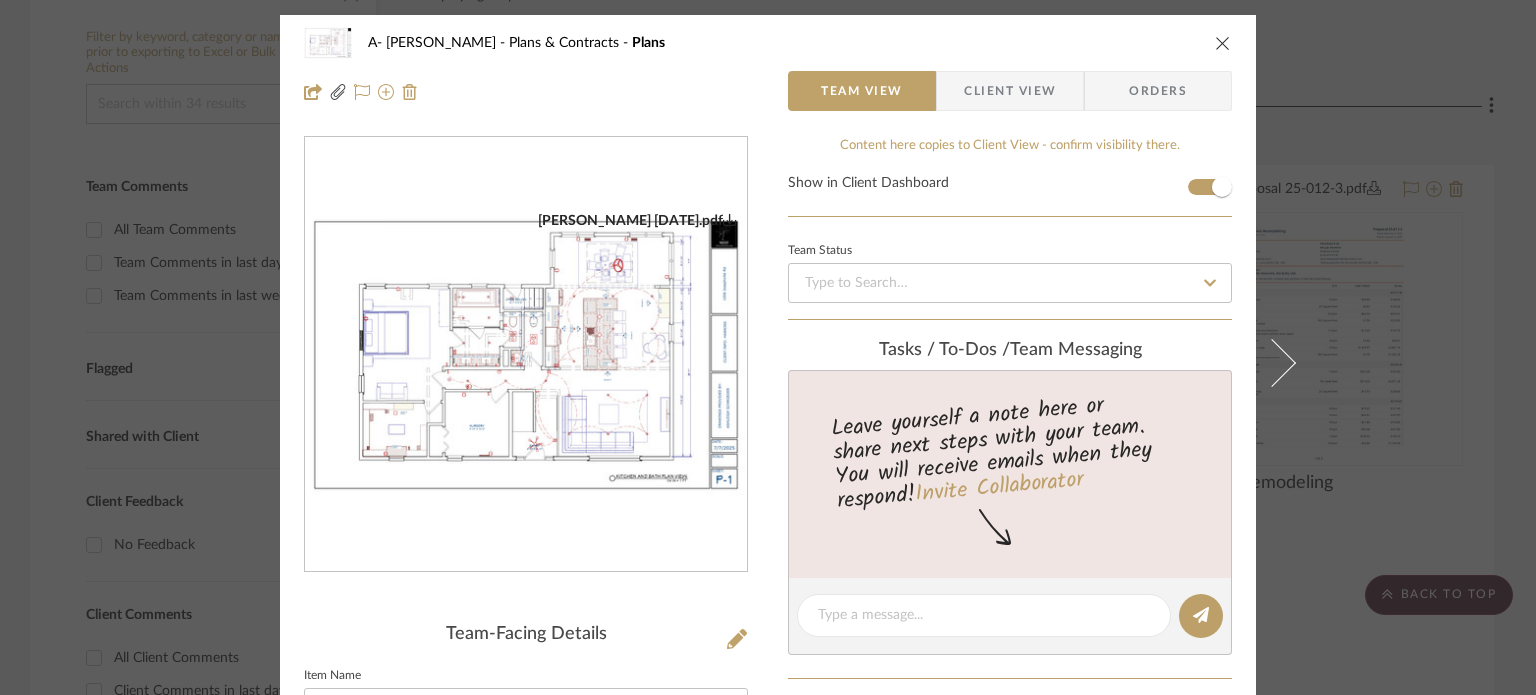 click at bounding box center [526, 355] 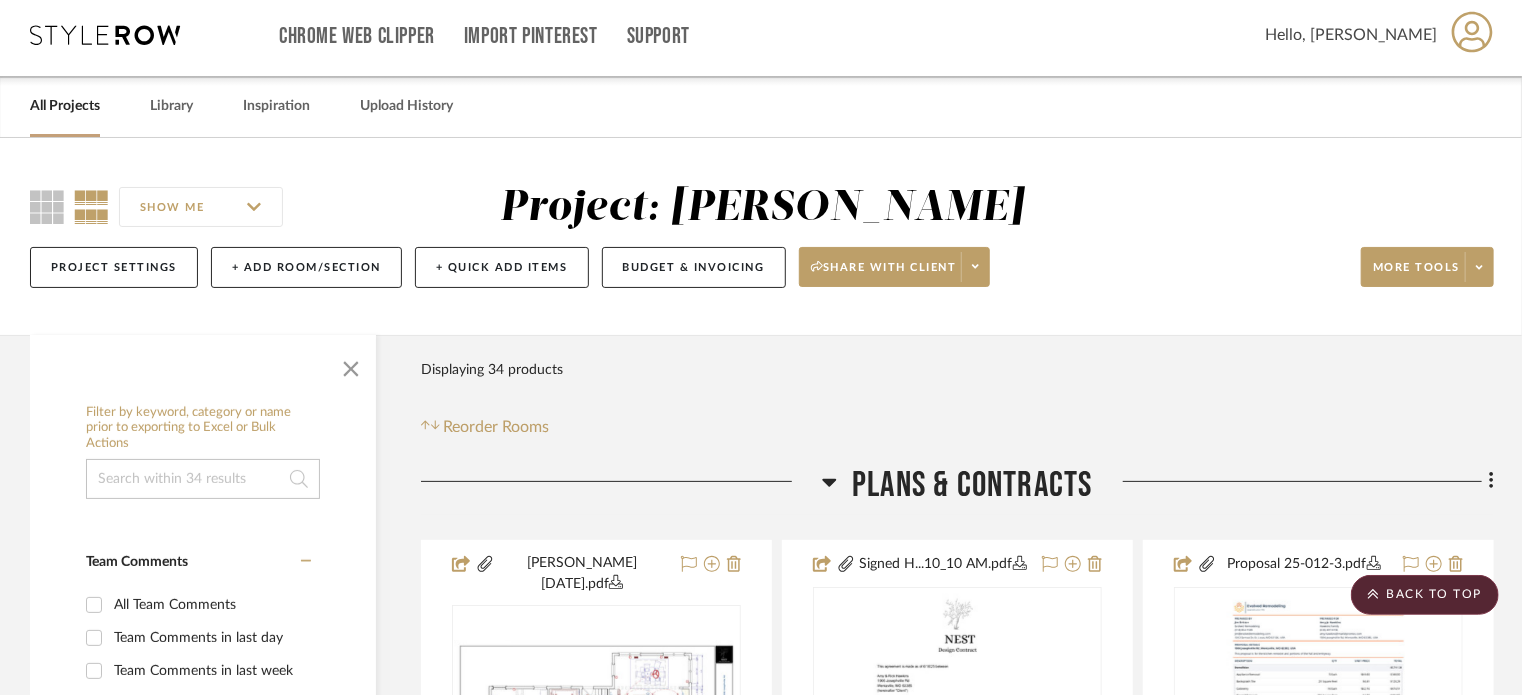 scroll, scrollTop: 0, scrollLeft: 0, axis: both 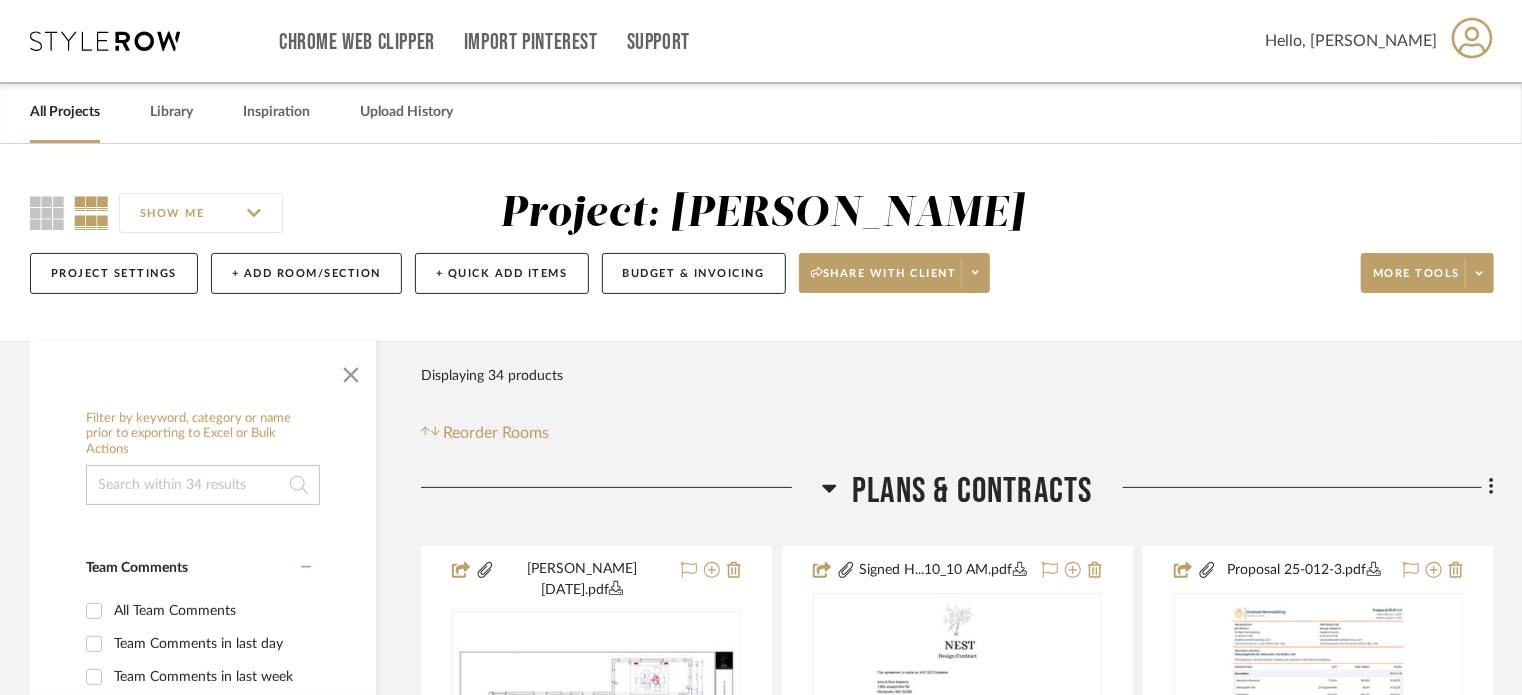 click on "All Projects   Library   Inspiration   Upload History" at bounding box center [761, 112] 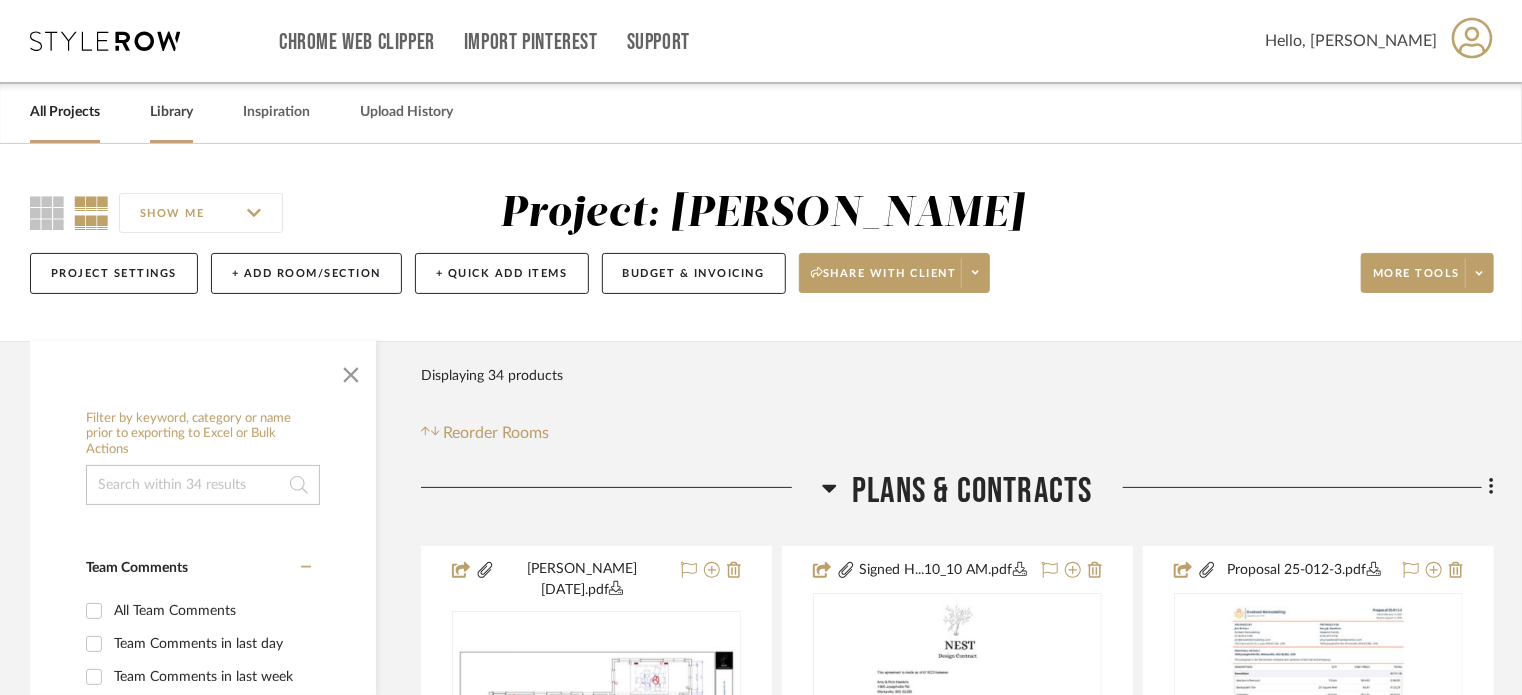 click on "Library" at bounding box center [171, 112] 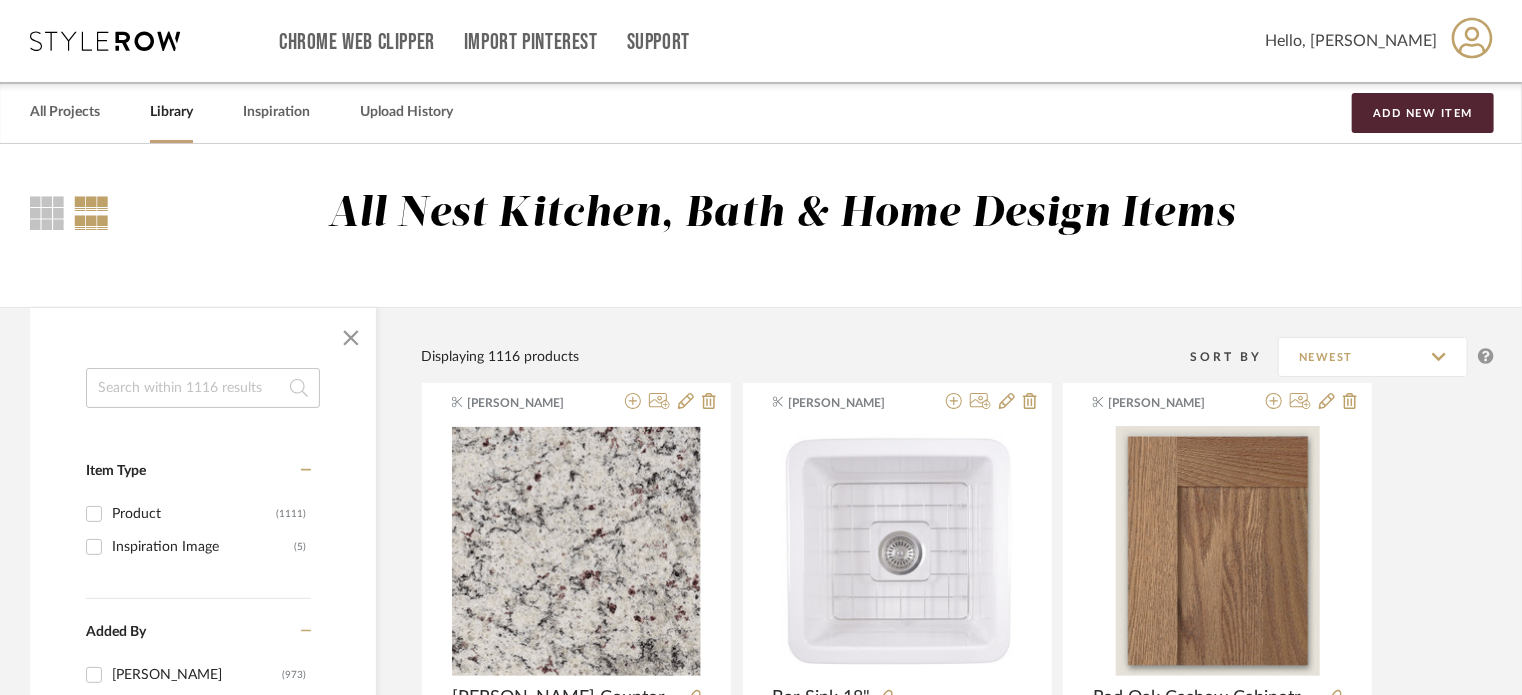 click 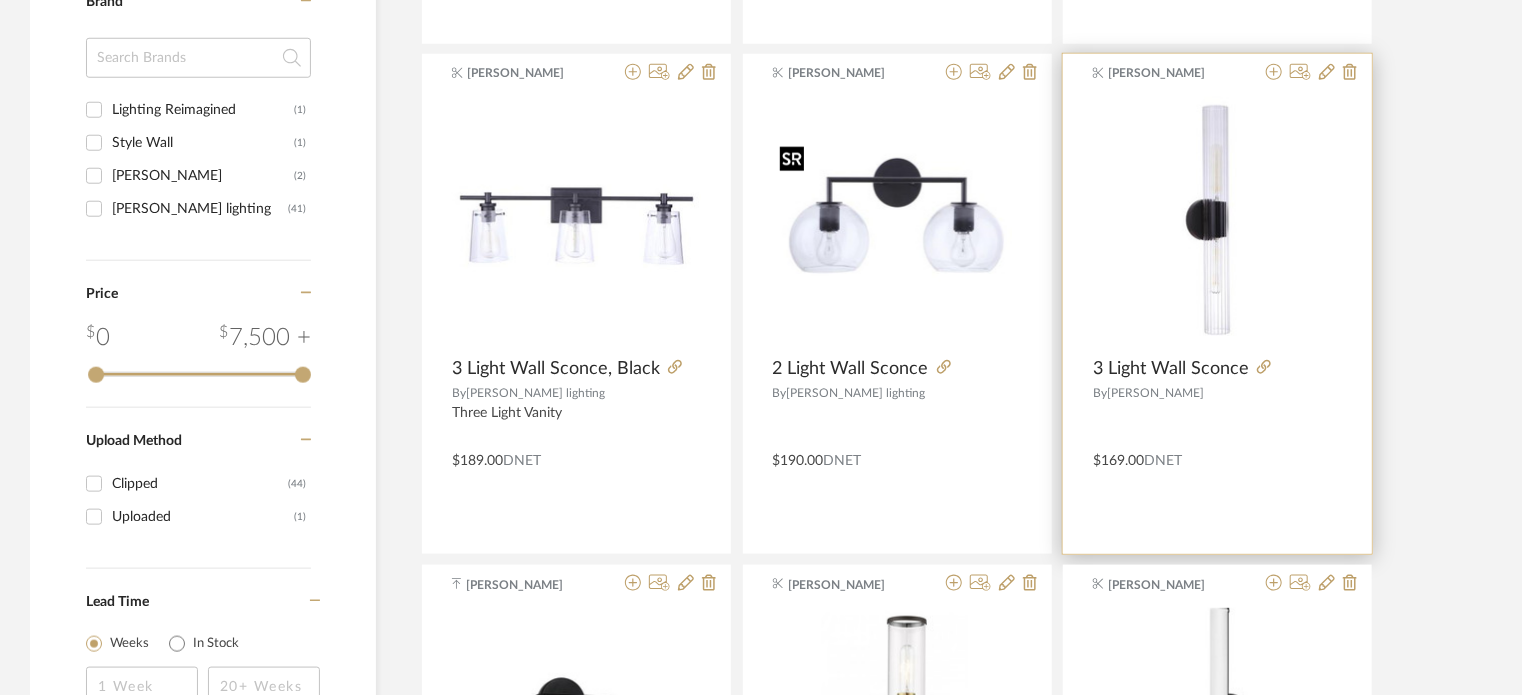 scroll, scrollTop: 900, scrollLeft: 0, axis: vertical 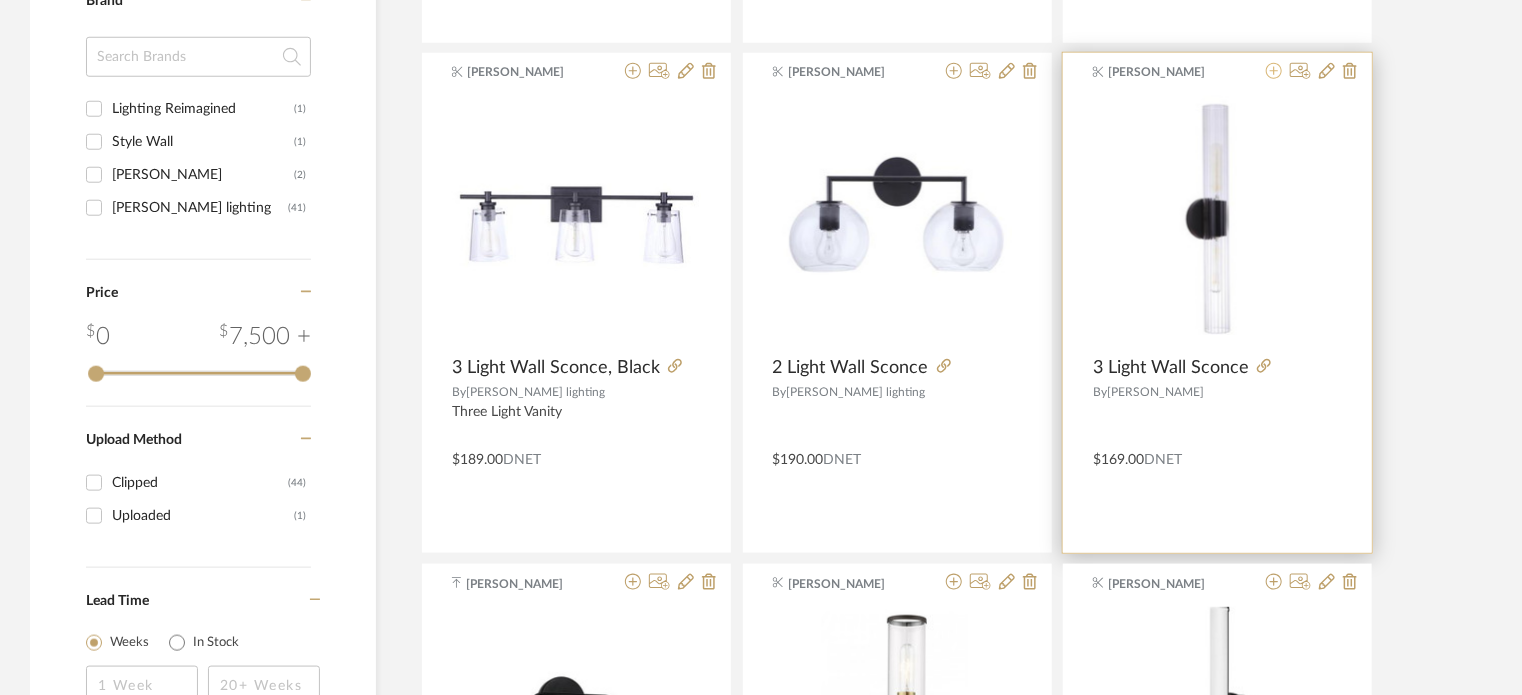 click 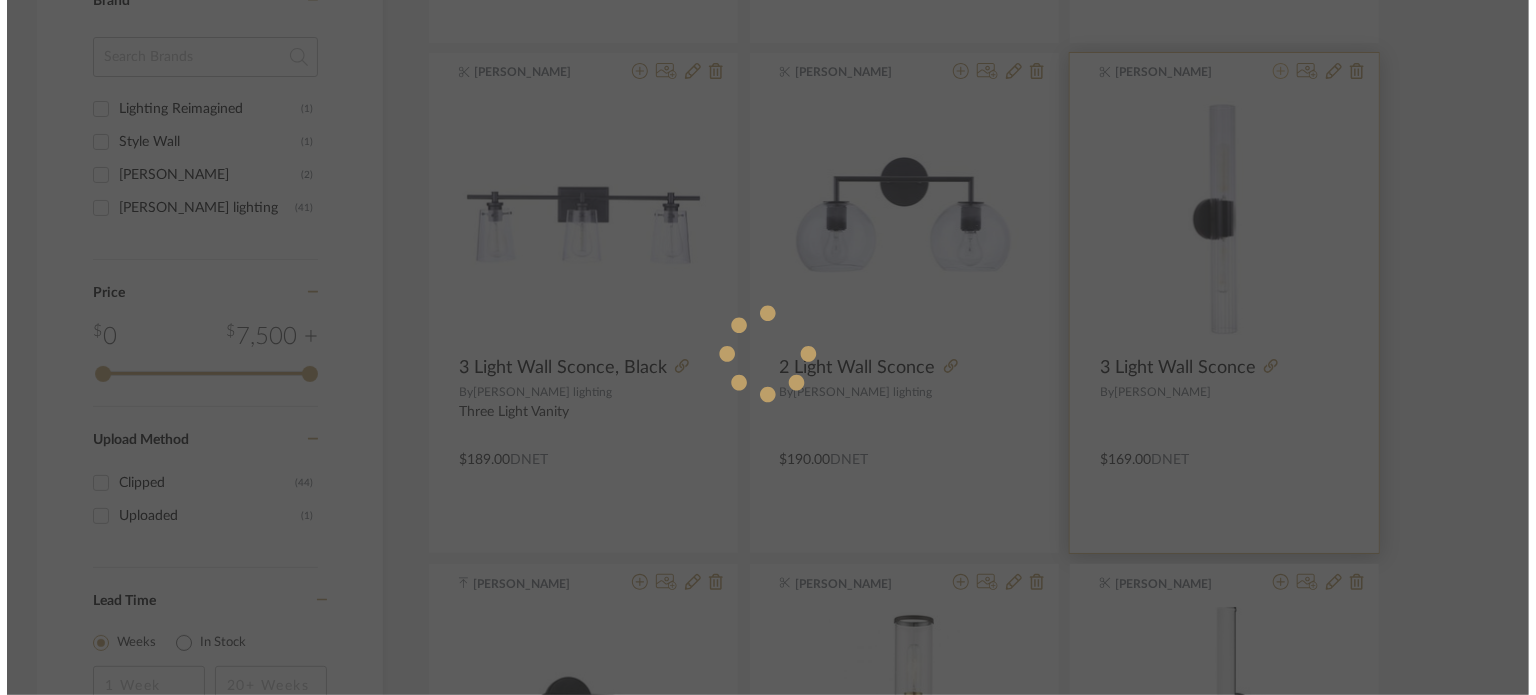 scroll, scrollTop: 0, scrollLeft: 0, axis: both 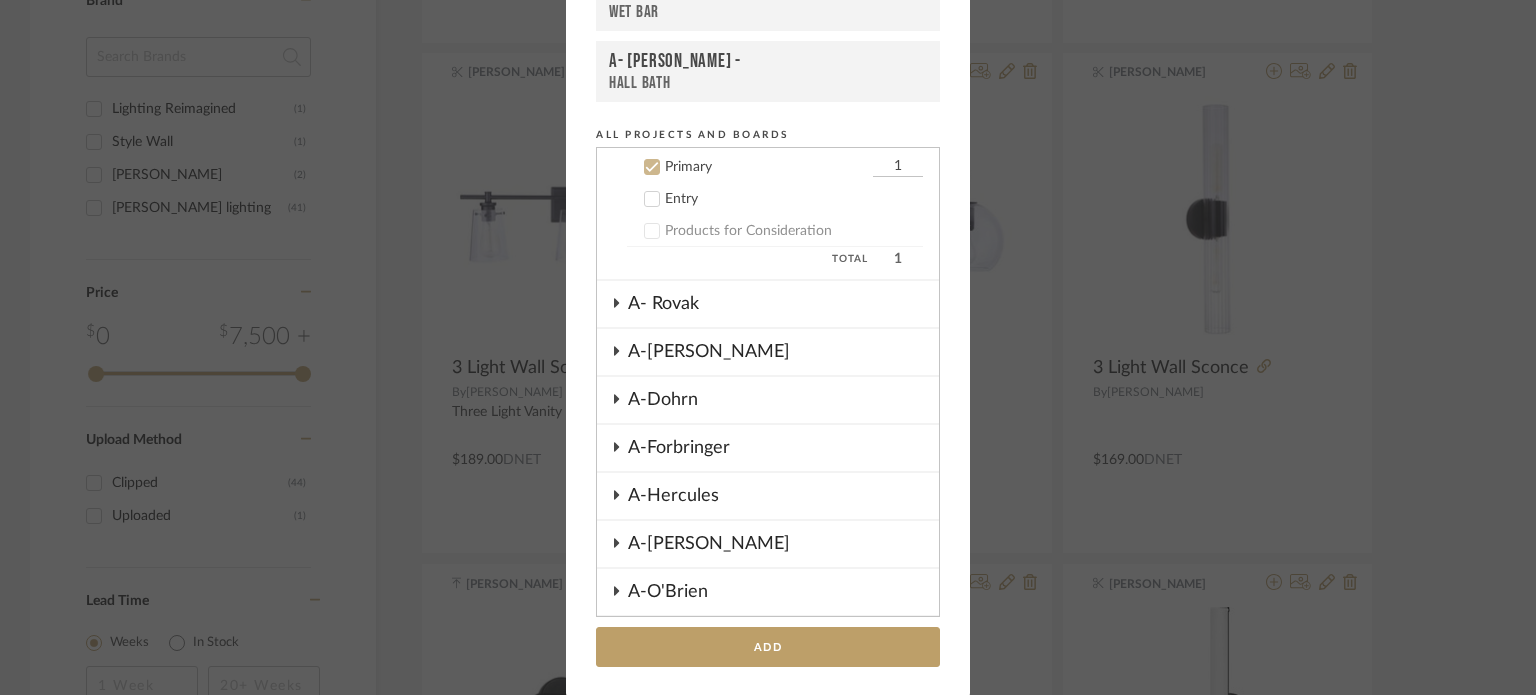 click on "Add to Projects Recent Projects, Rooms, or Boards A- Hawkins - Primary E- Fleming - Wet Bar A- Hawkins - Hall Bath All Projects and Boards  Projects   1- Shann House   1-Bear   1-Showroom   60 Unit   A- Hawkins  QTY  Plans & Contracts   Kitchen   Hall Bath   Primary  1  Entry   Products for Consideration  Total 1  A- Rovak   A-Dill   A-Dohrn   A-Forbringer   A-Hercules   A-Hosto   A-O'Brien   A-Reynolds   A-Shipley   E- Fleming   E-Erickson   E-Murray   E-Nasreddine   E-Sheeley   Template   + CREATE NEW PROJECT   Inspiration Board   Bathroom   Bedroom   Dining Room   Kitchen   Living Room  + Create New Board...  Add" at bounding box center [768, 347] 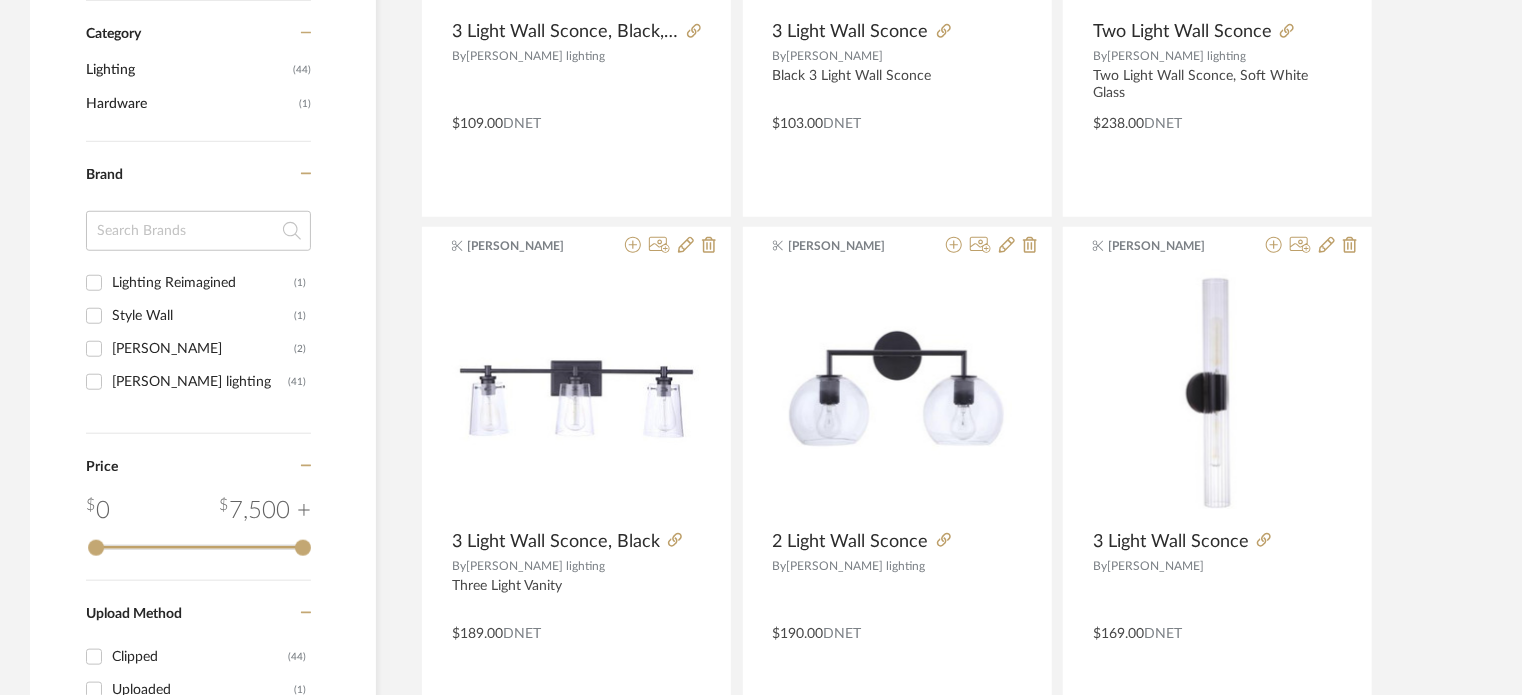 scroll, scrollTop: 700, scrollLeft: 0, axis: vertical 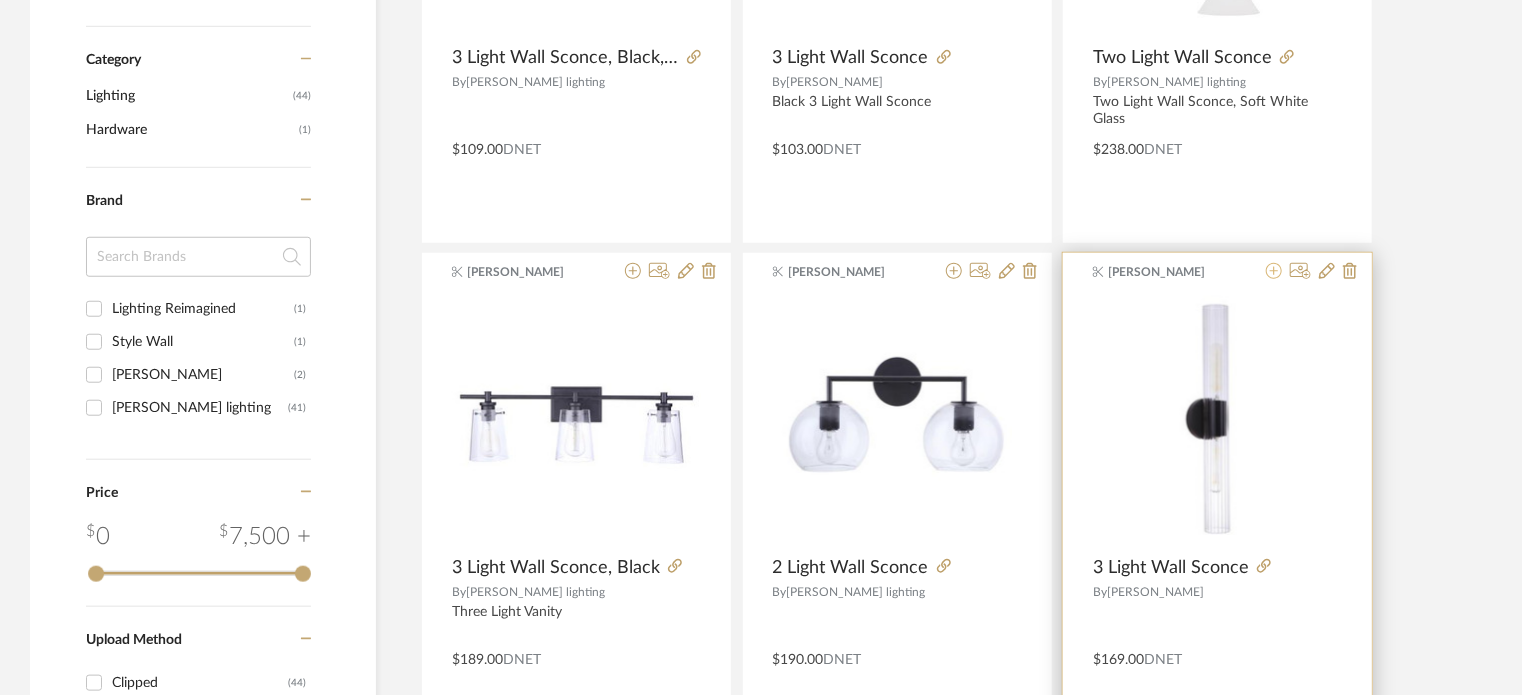 click 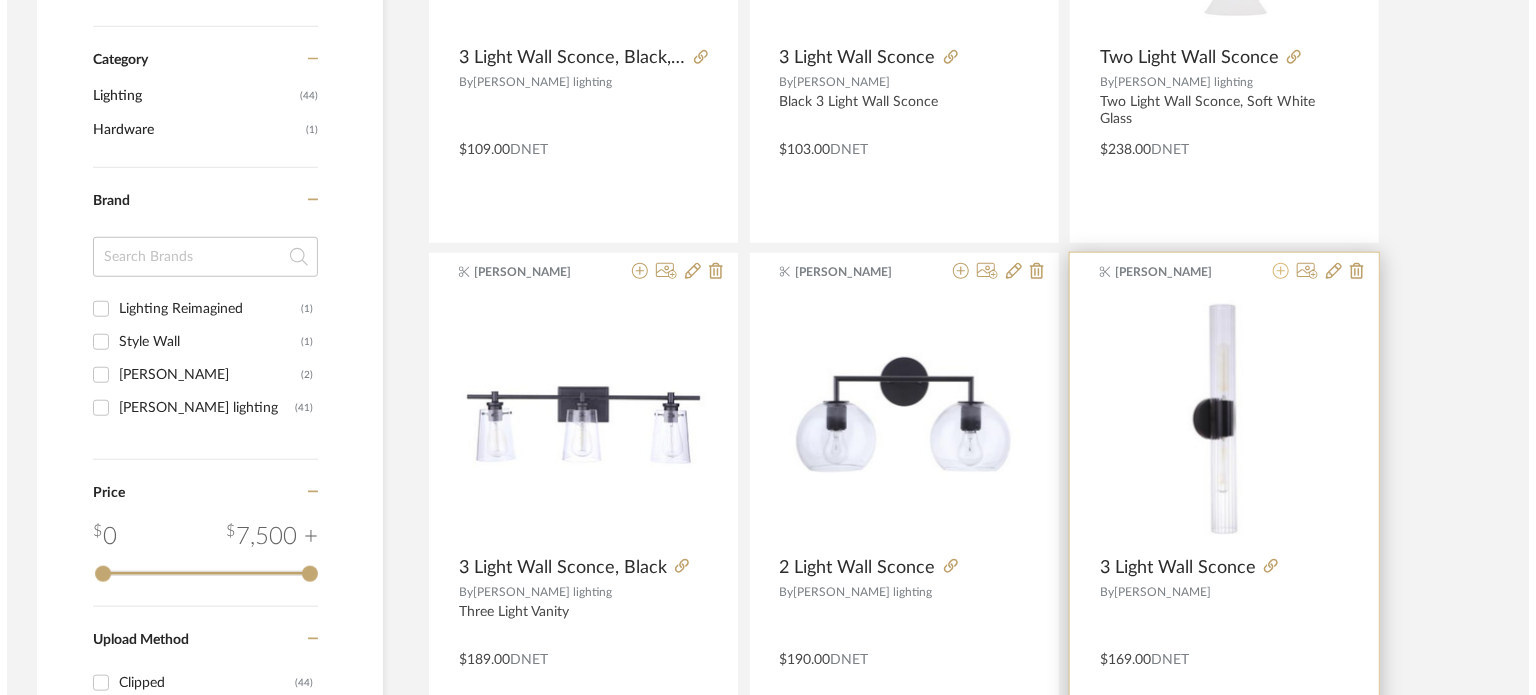 scroll, scrollTop: 0, scrollLeft: 0, axis: both 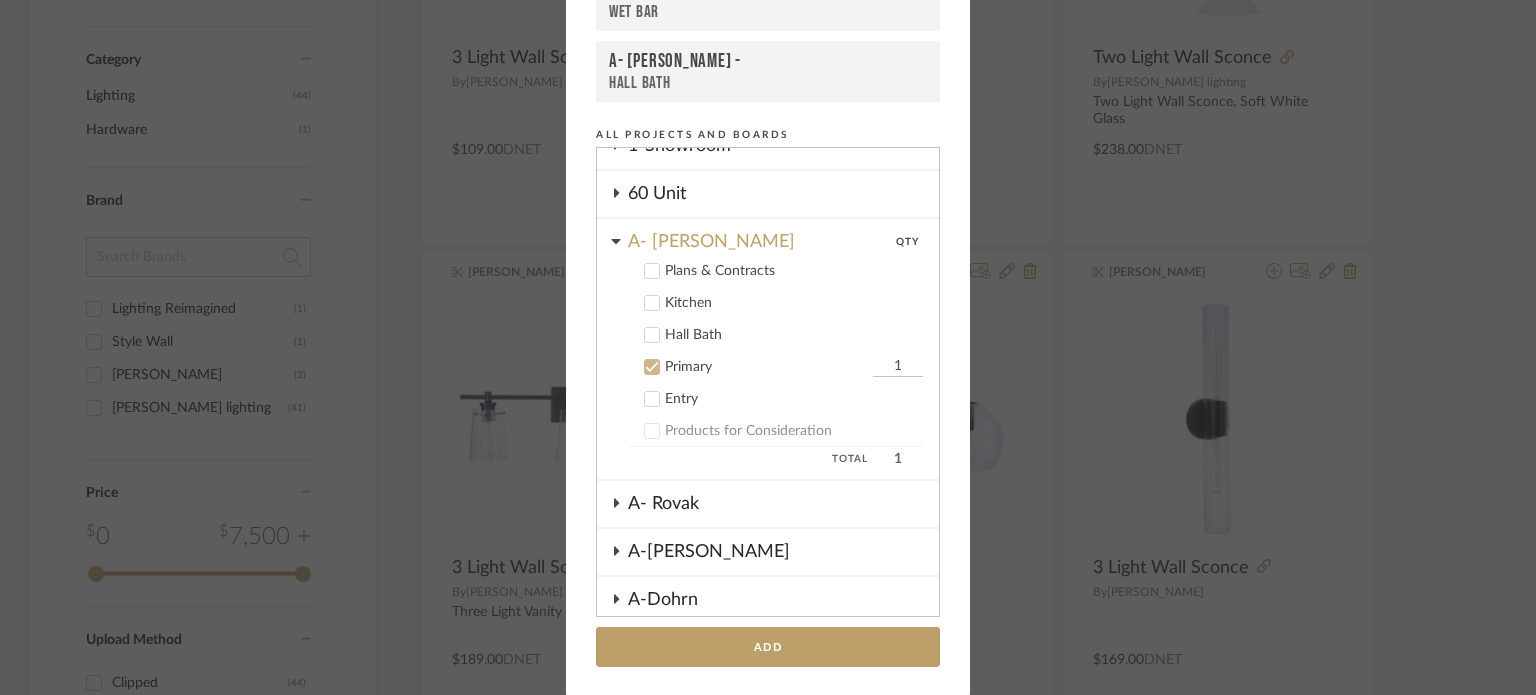 click on "1" at bounding box center [898, 367] 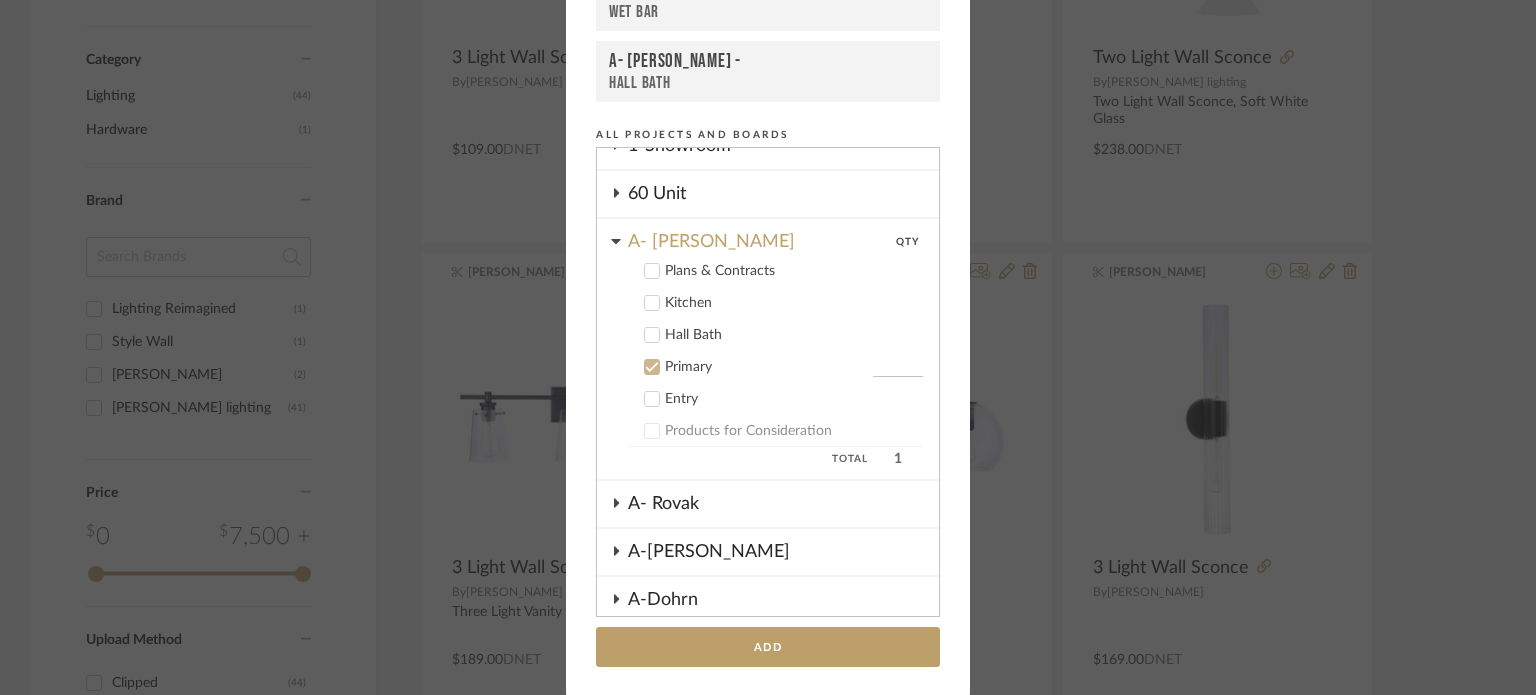 type on "6" 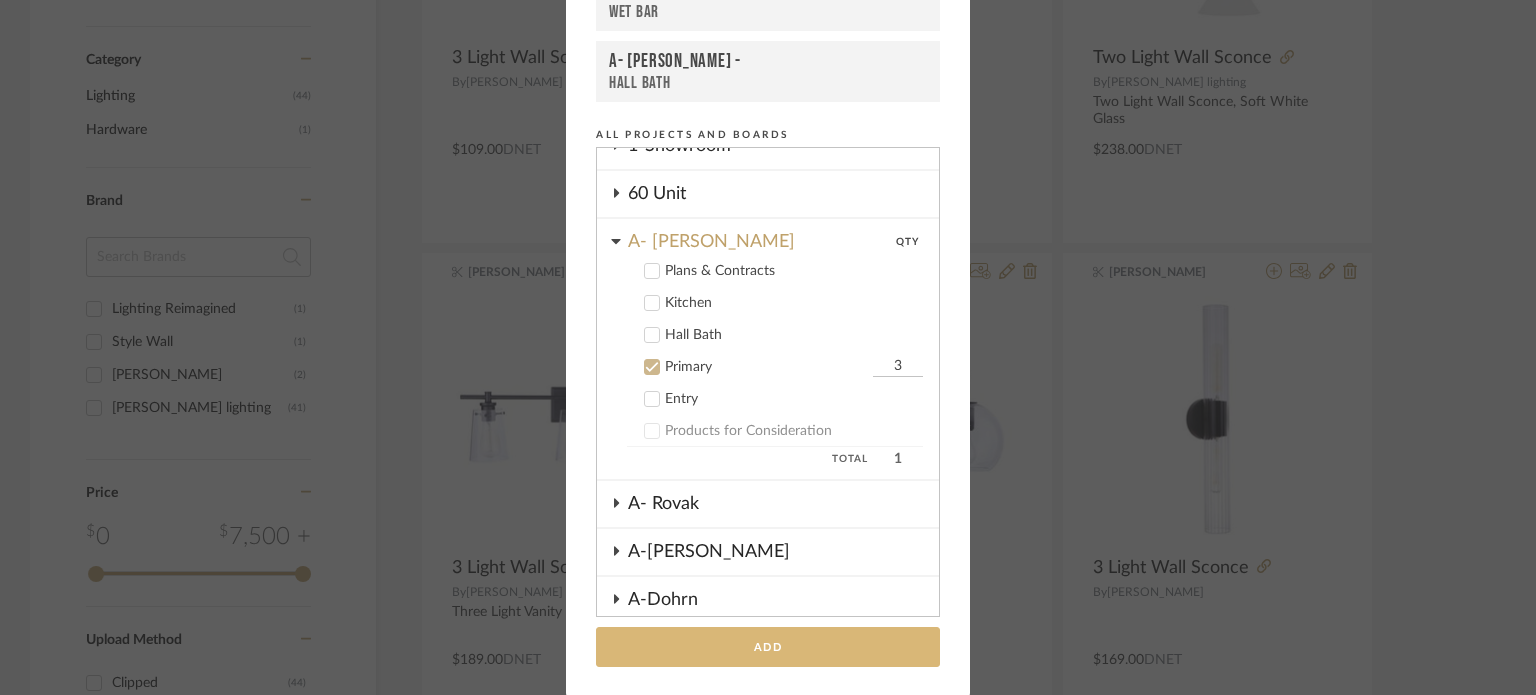 type on "3" 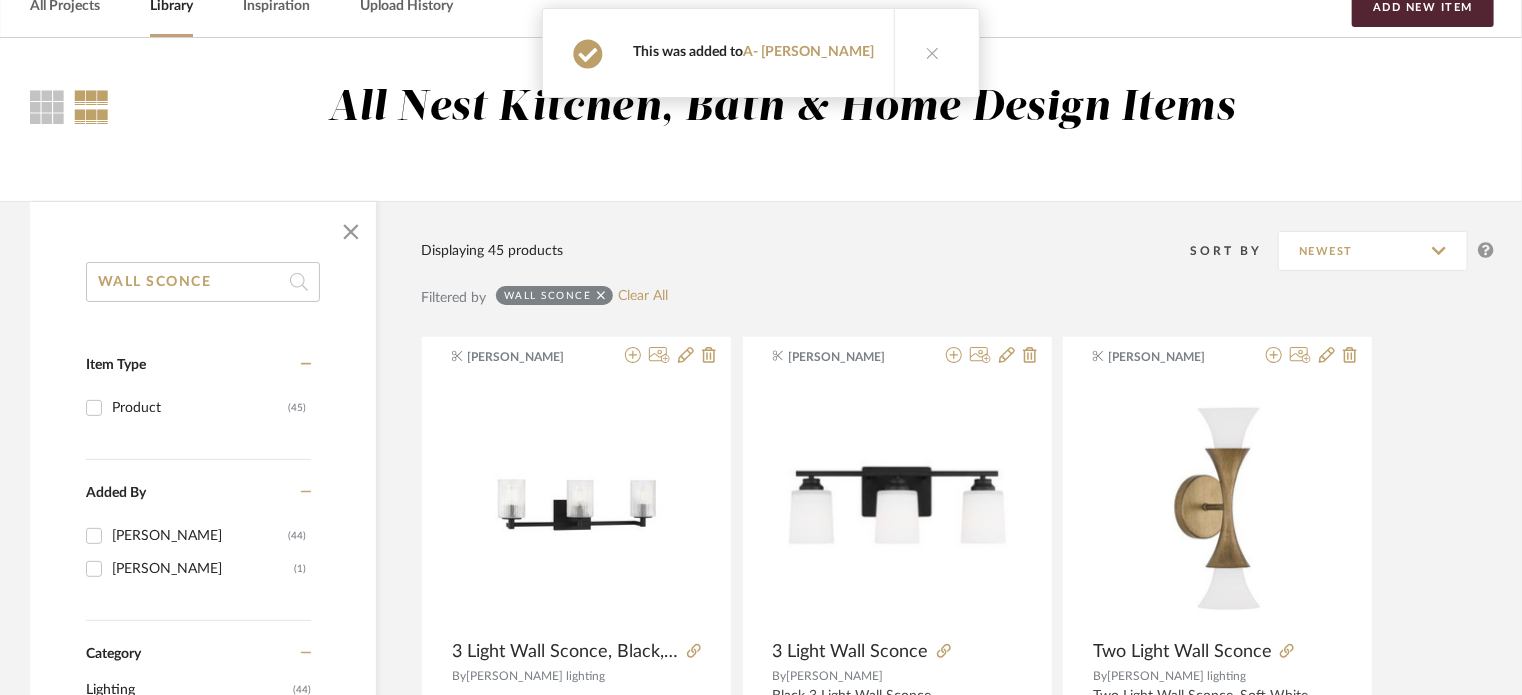 scroll, scrollTop: 0, scrollLeft: 0, axis: both 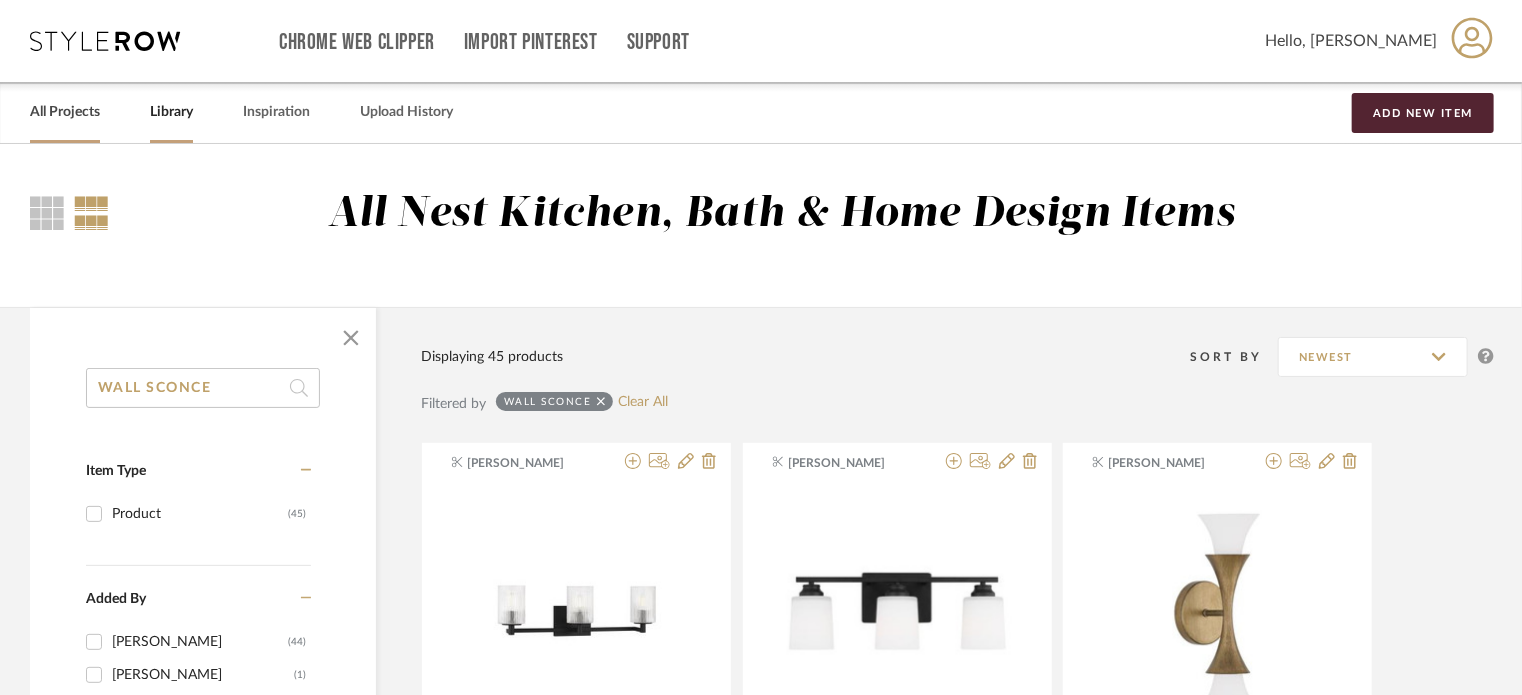 click on "All Projects" at bounding box center (65, 112) 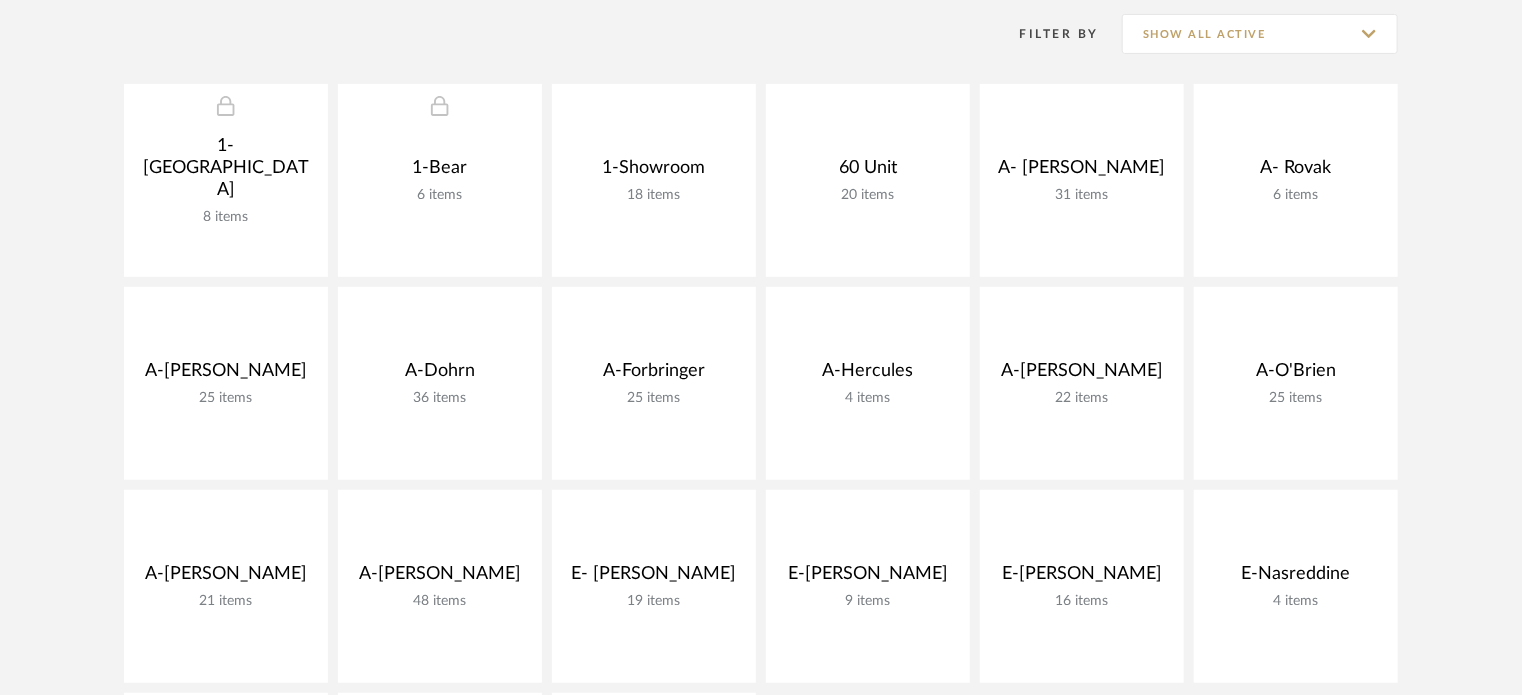 scroll, scrollTop: 300, scrollLeft: 0, axis: vertical 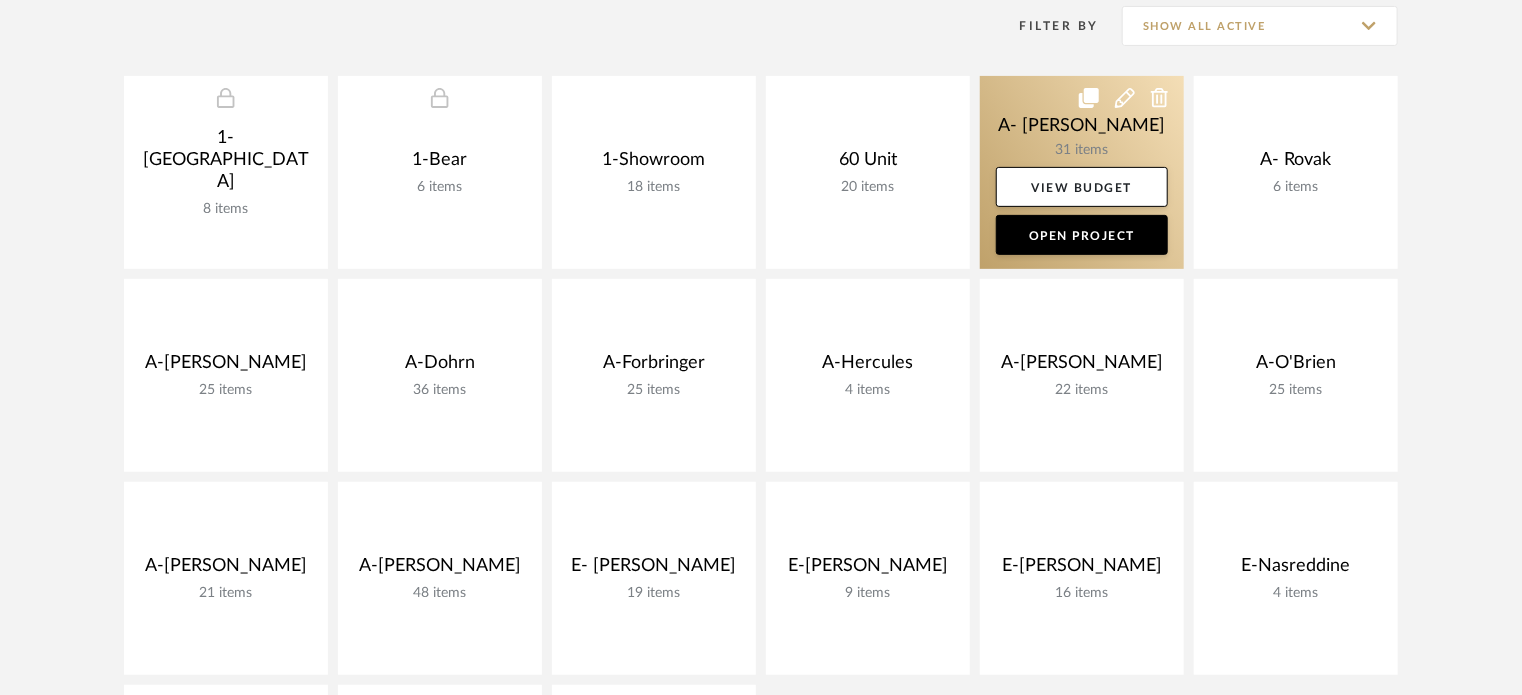 click 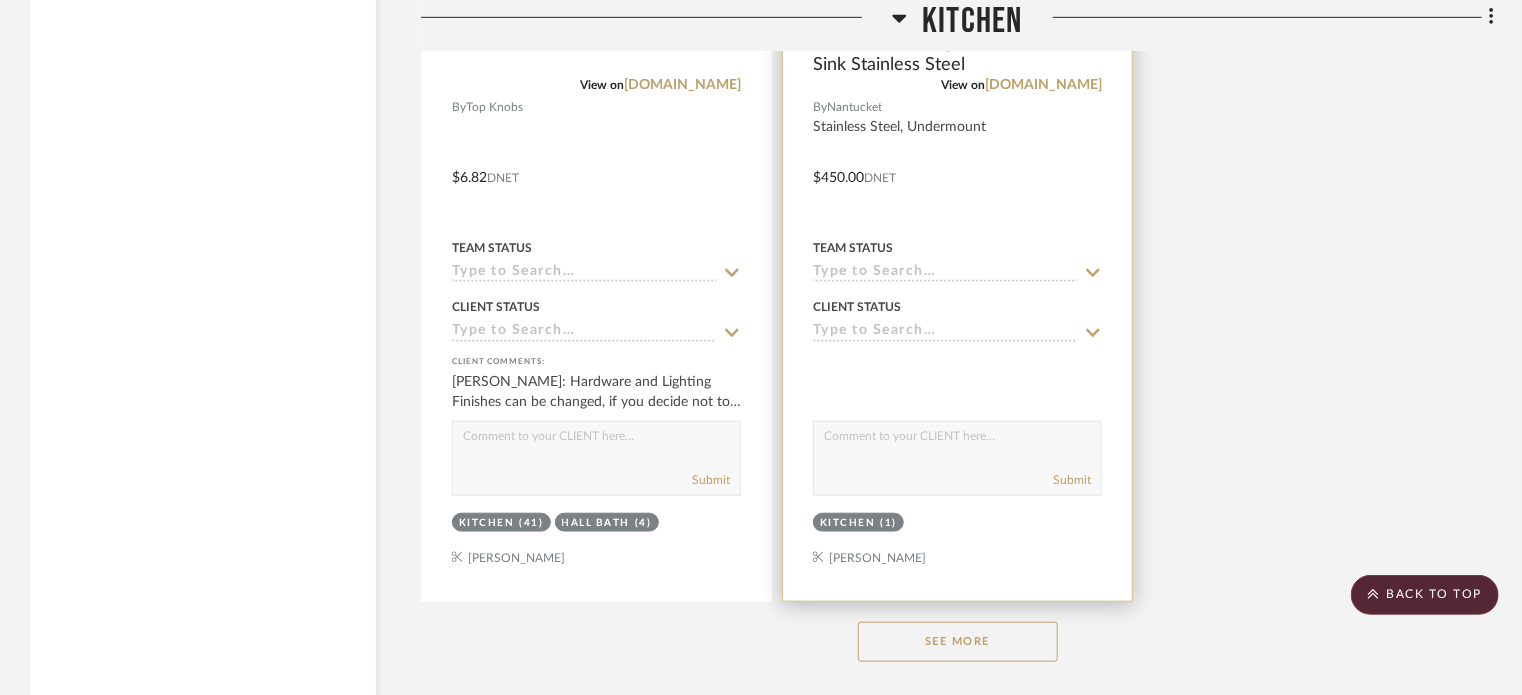 scroll, scrollTop: 4500, scrollLeft: 0, axis: vertical 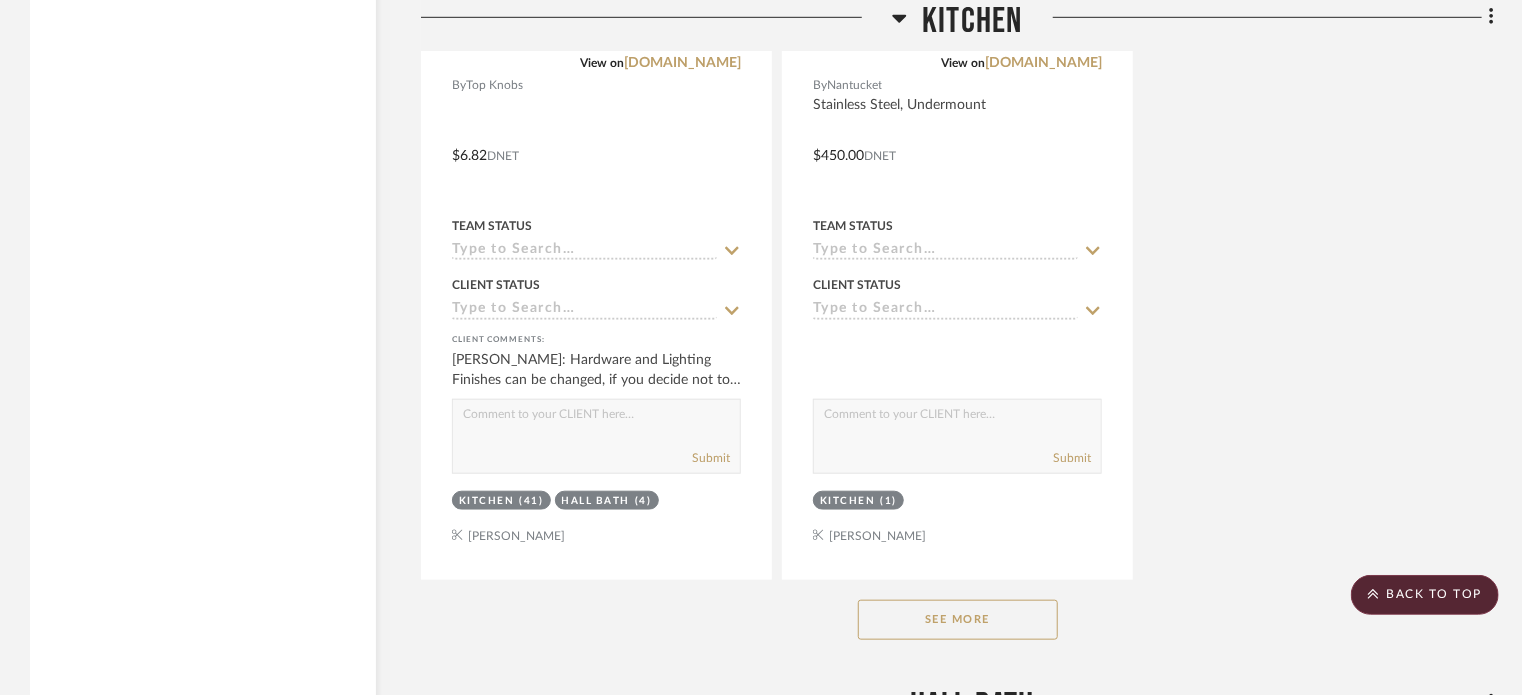 click on "See More" 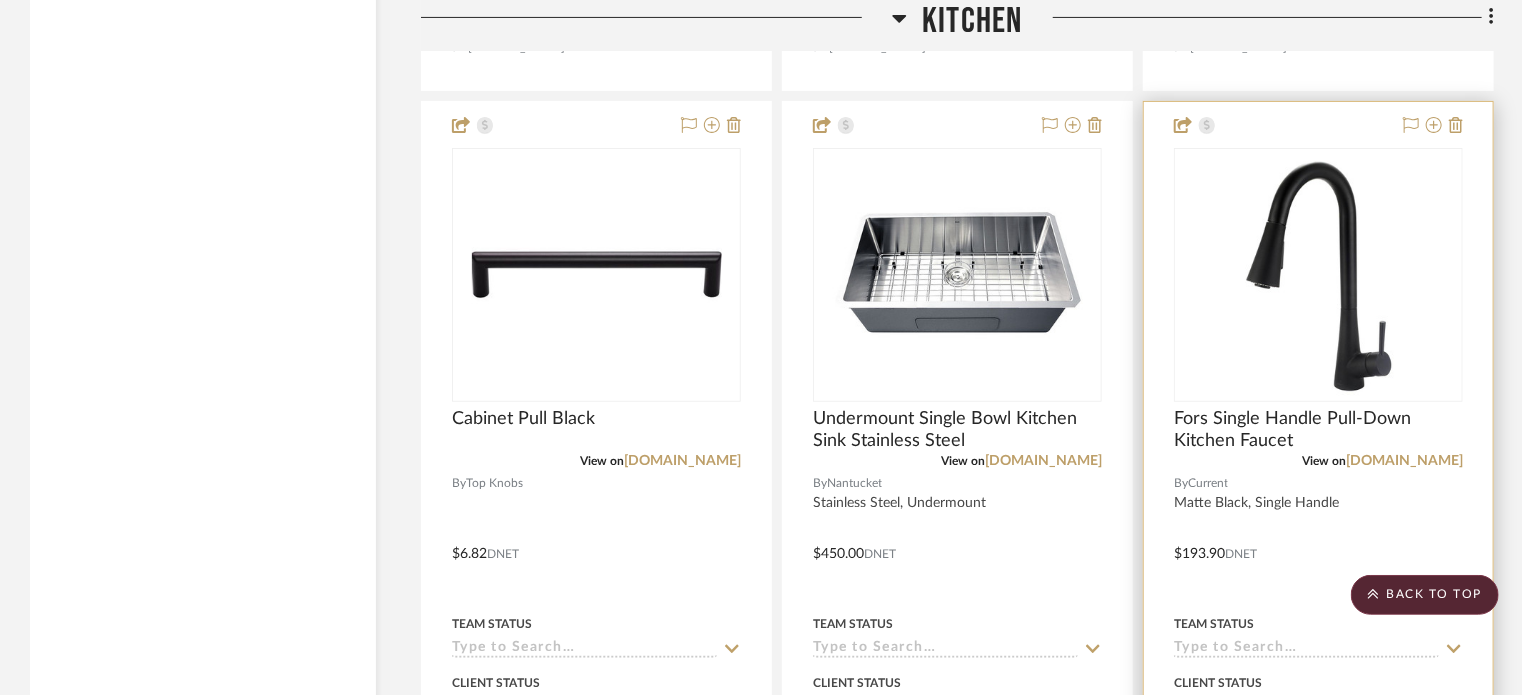 scroll, scrollTop: 4100, scrollLeft: 0, axis: vertical 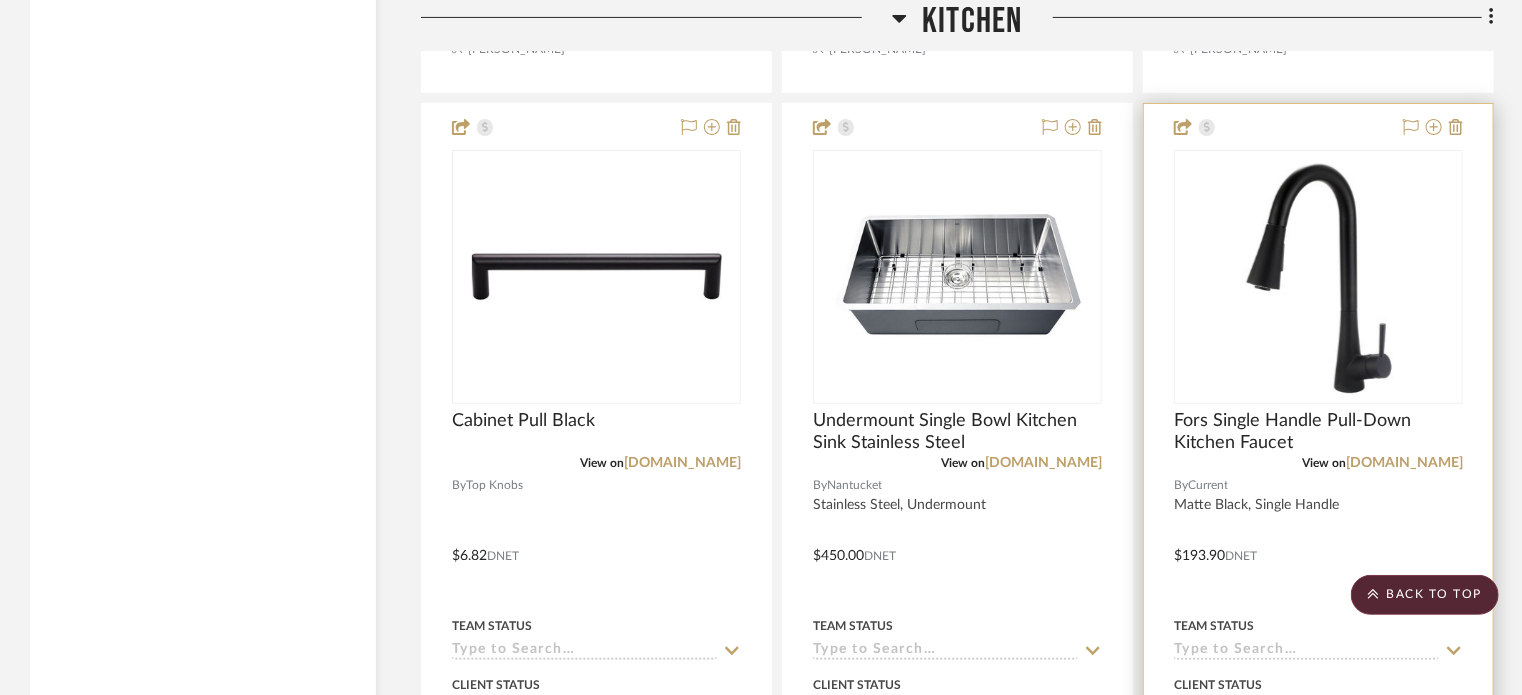 click at bounding box center [1318, 541] 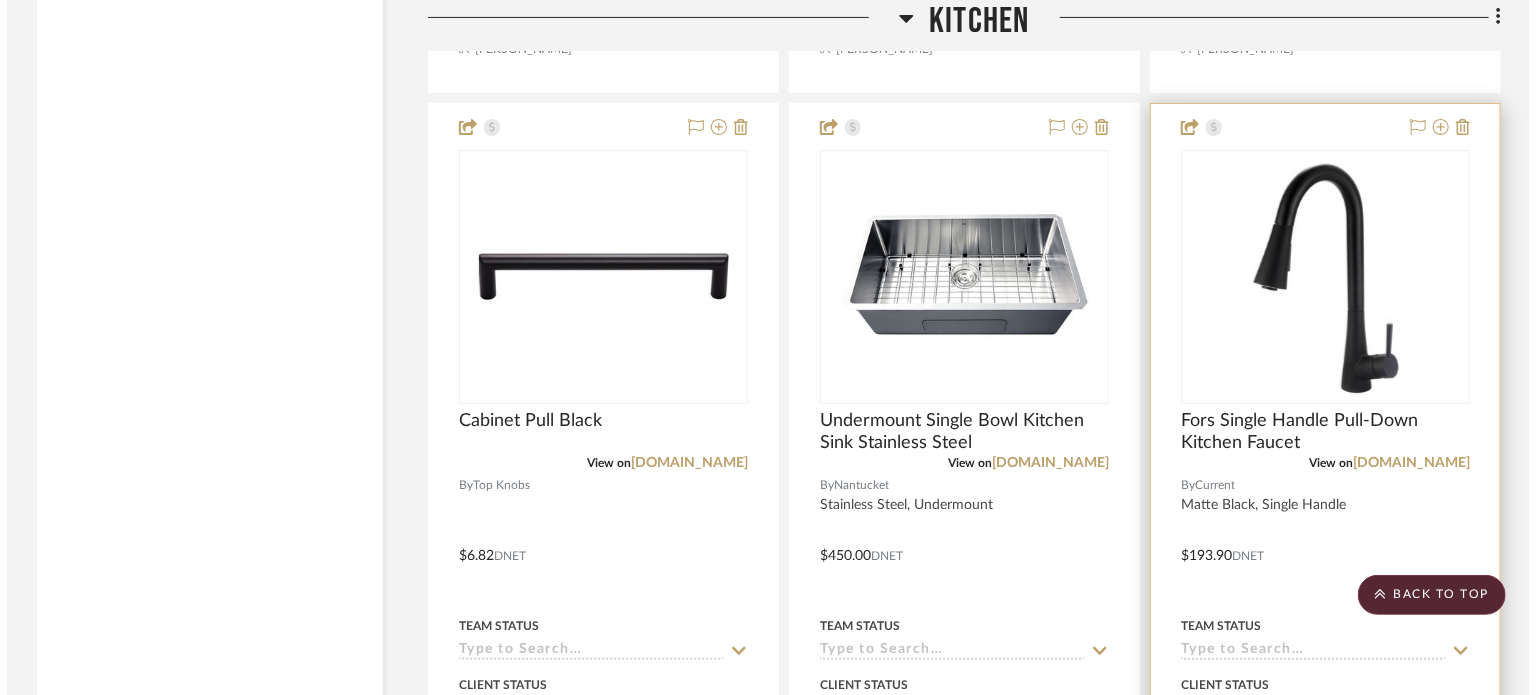 scroll, scrollTop: 0, scrollLeft: 0, axis: both 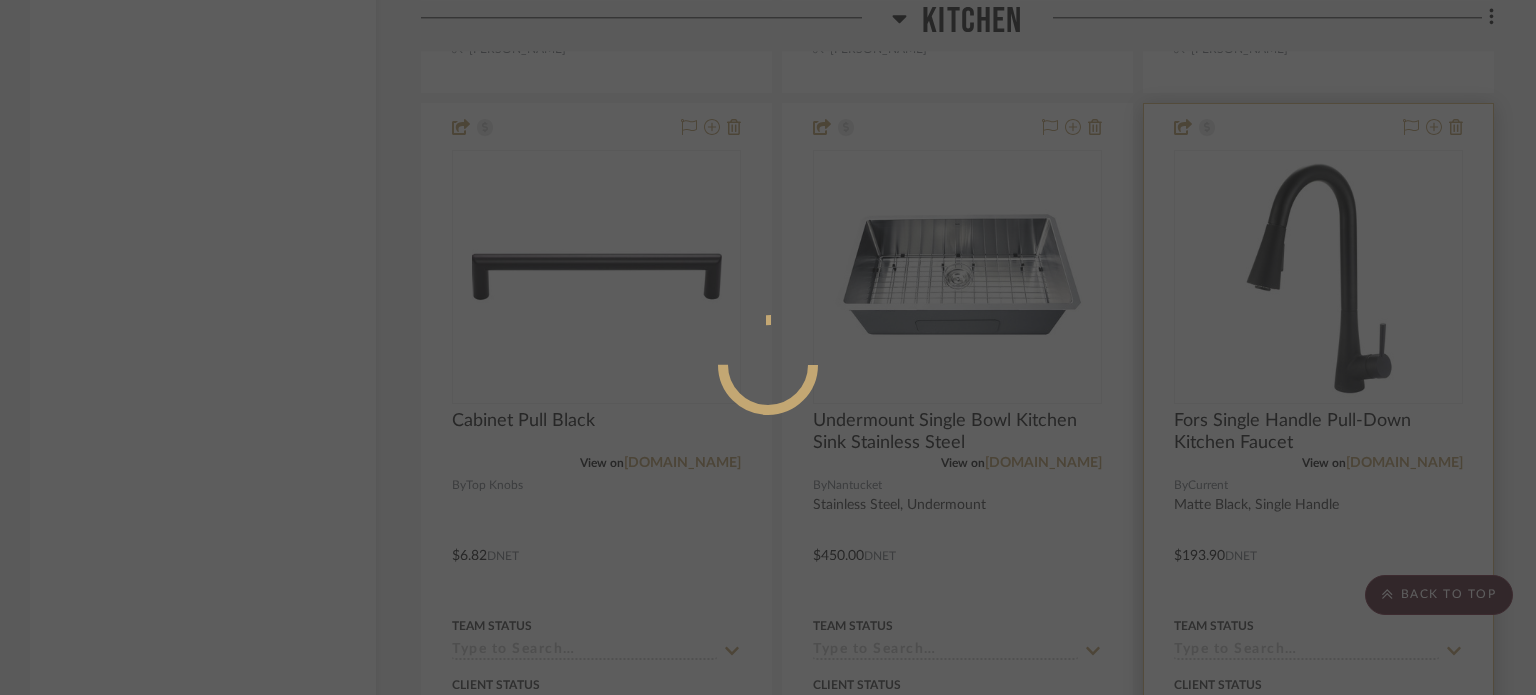 click at bounding box center (768, 347) 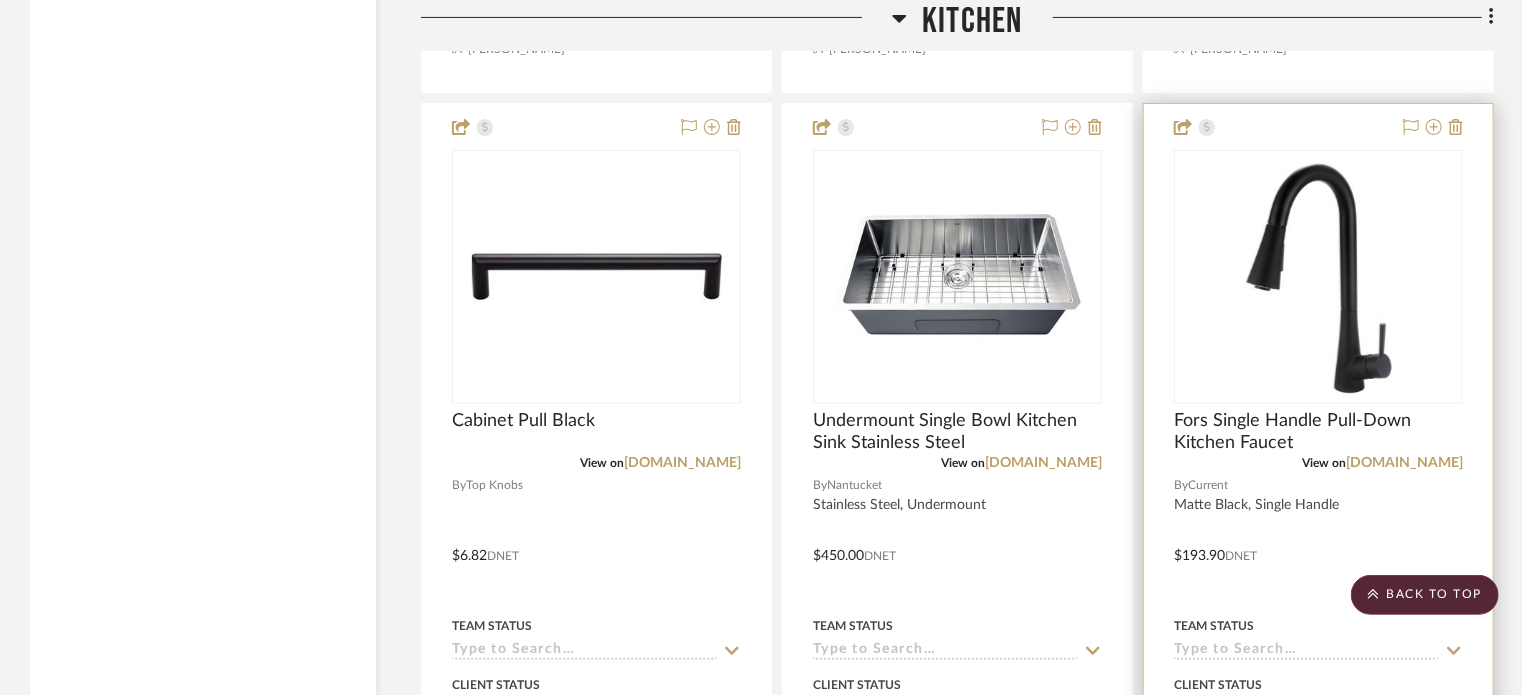 type 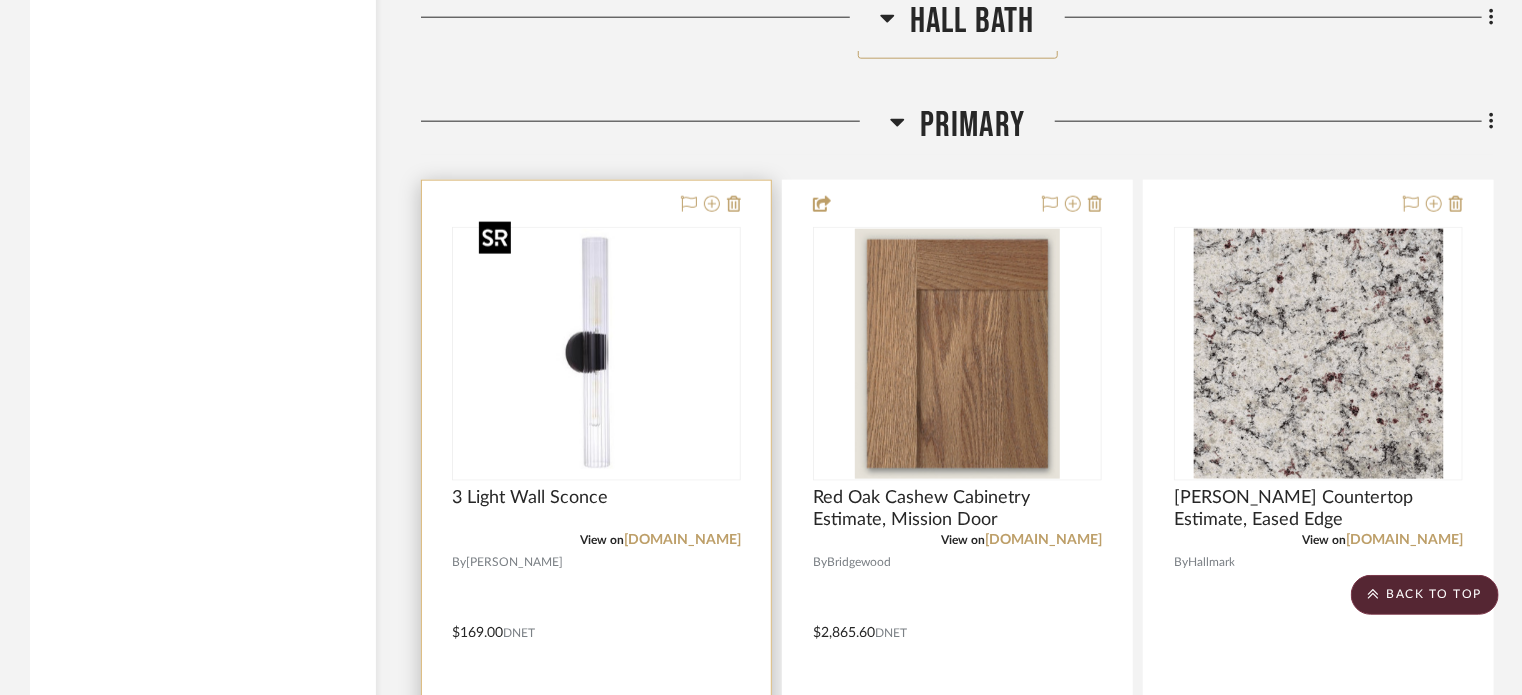 scroll, scrollTop: 8857, scrollLeft: 0, axis: vertical 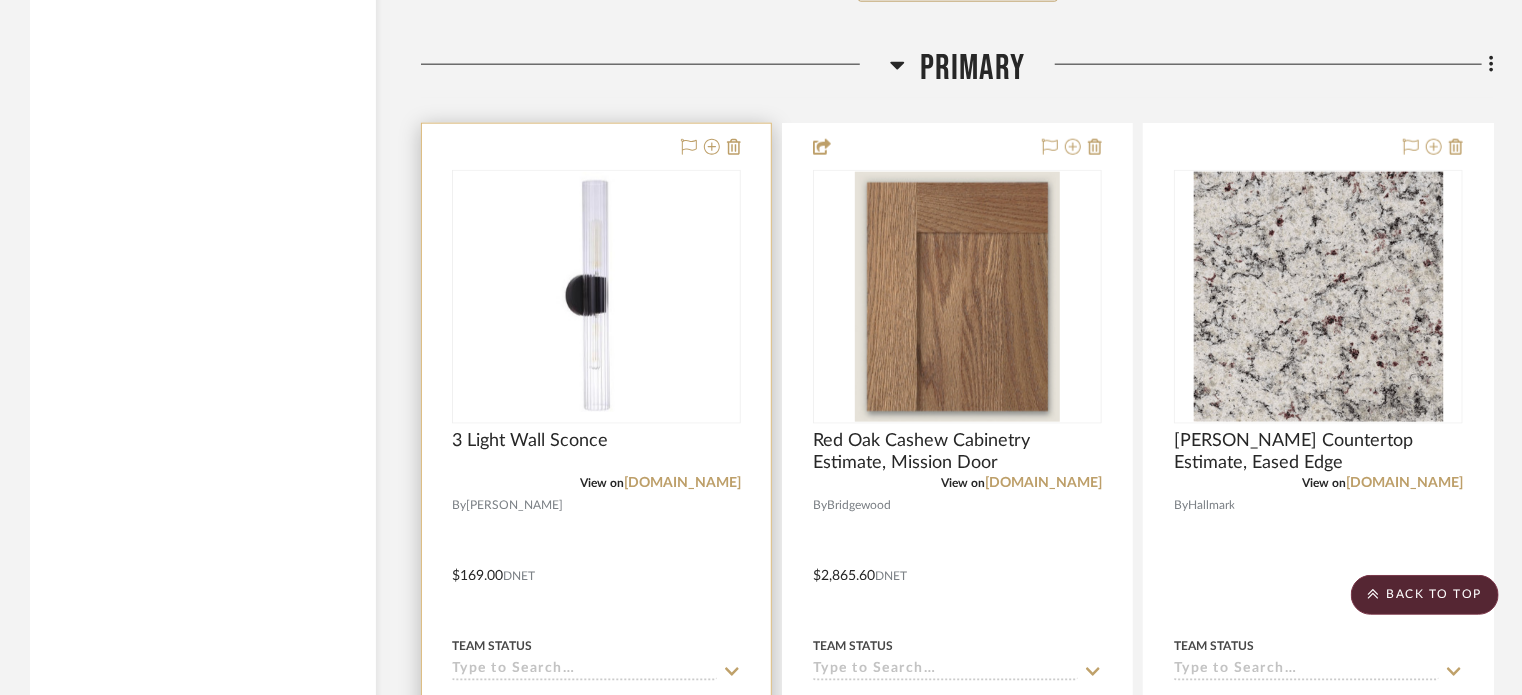 type 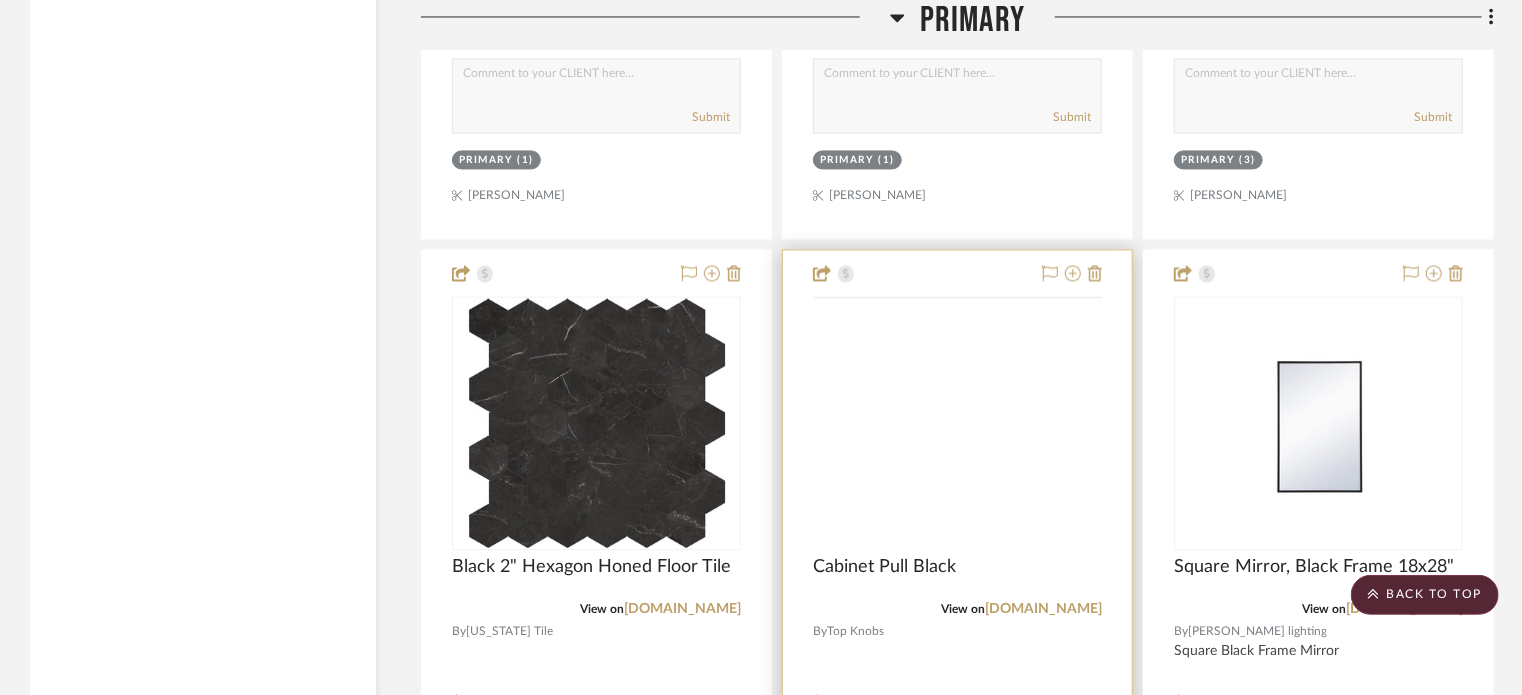scroll, scrollTop: 9700, scrollLeft: 0, axis: vertical 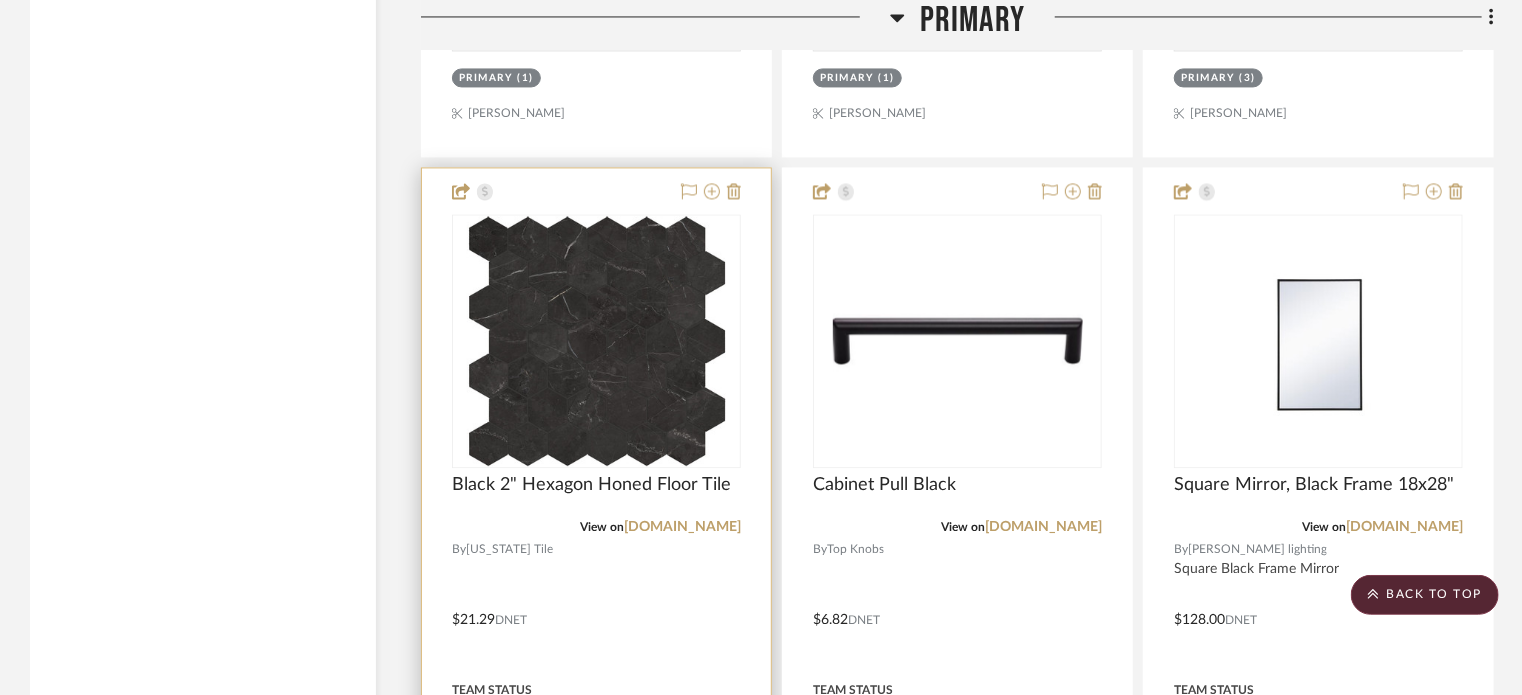 click at bounding box center [596, 605] 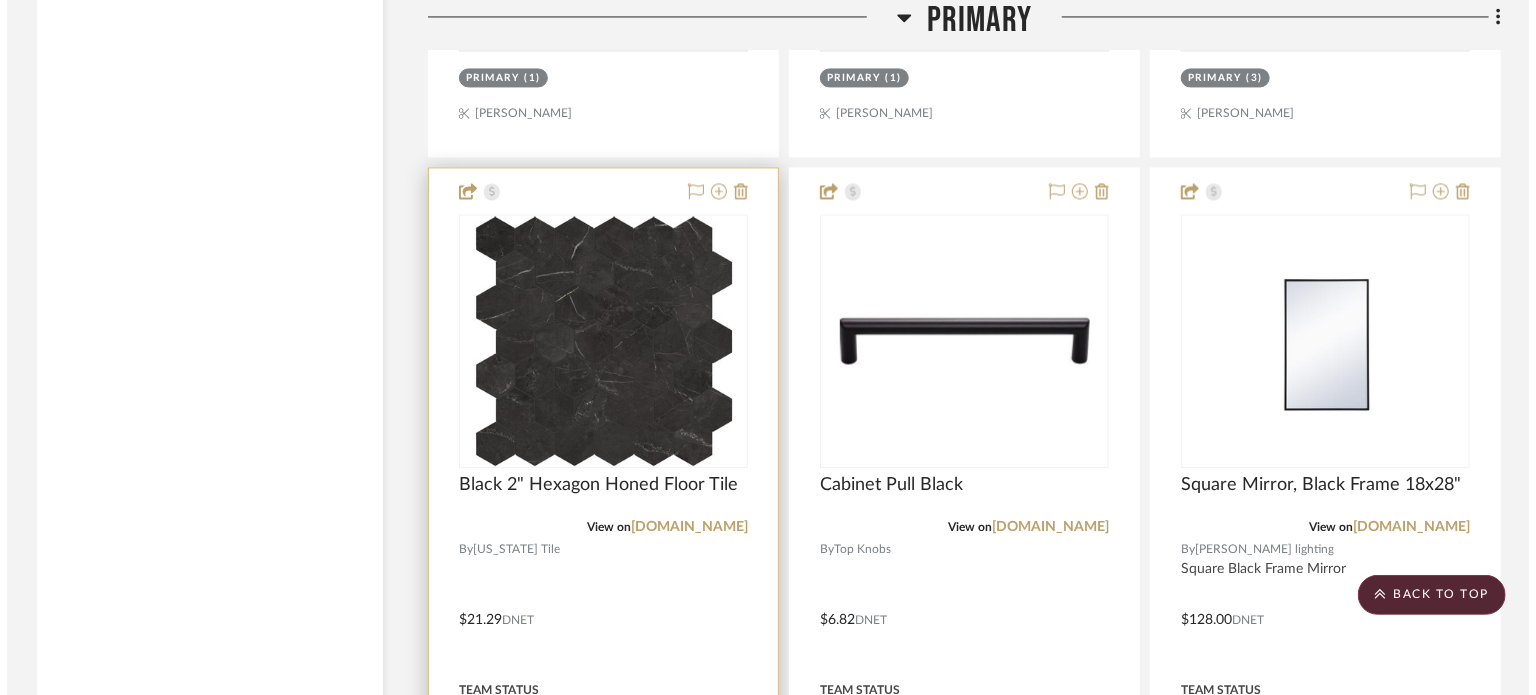 scroll 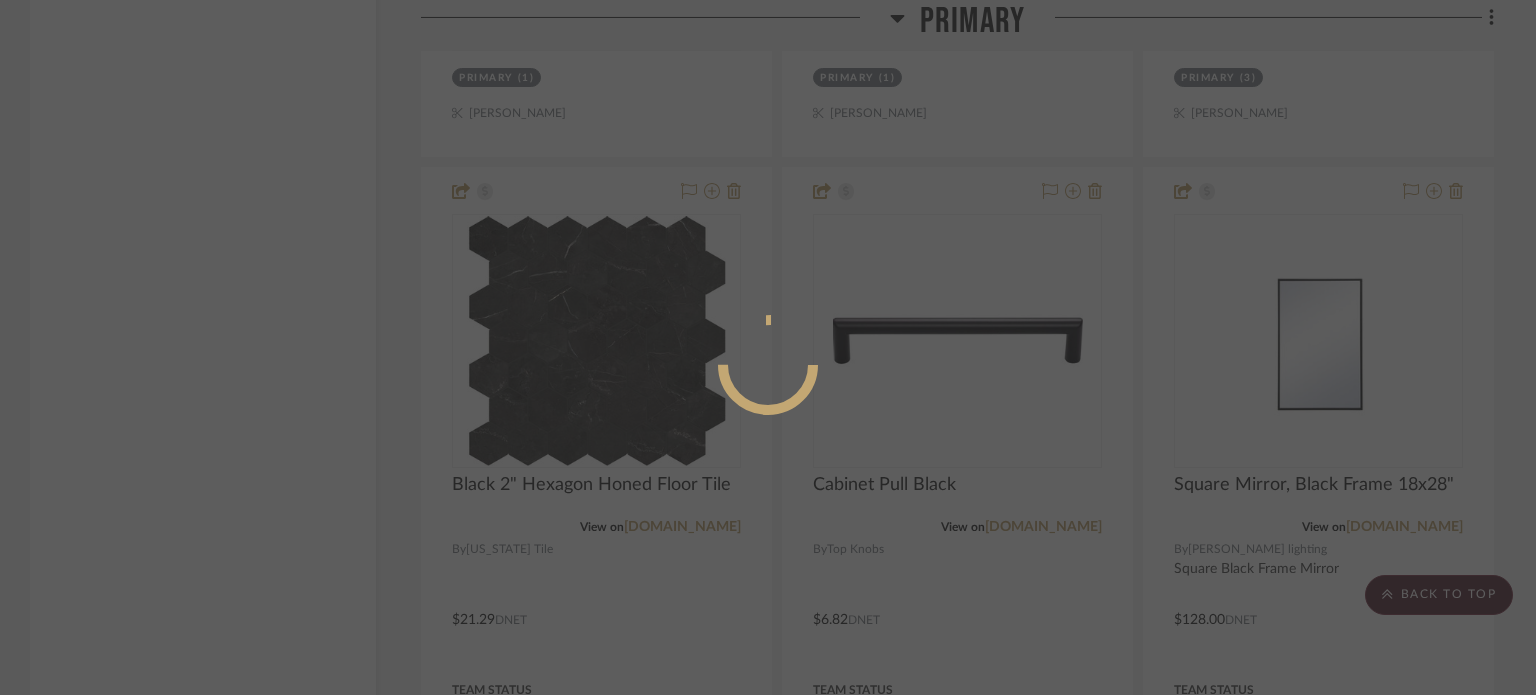 click at bounding box center [768, 347] 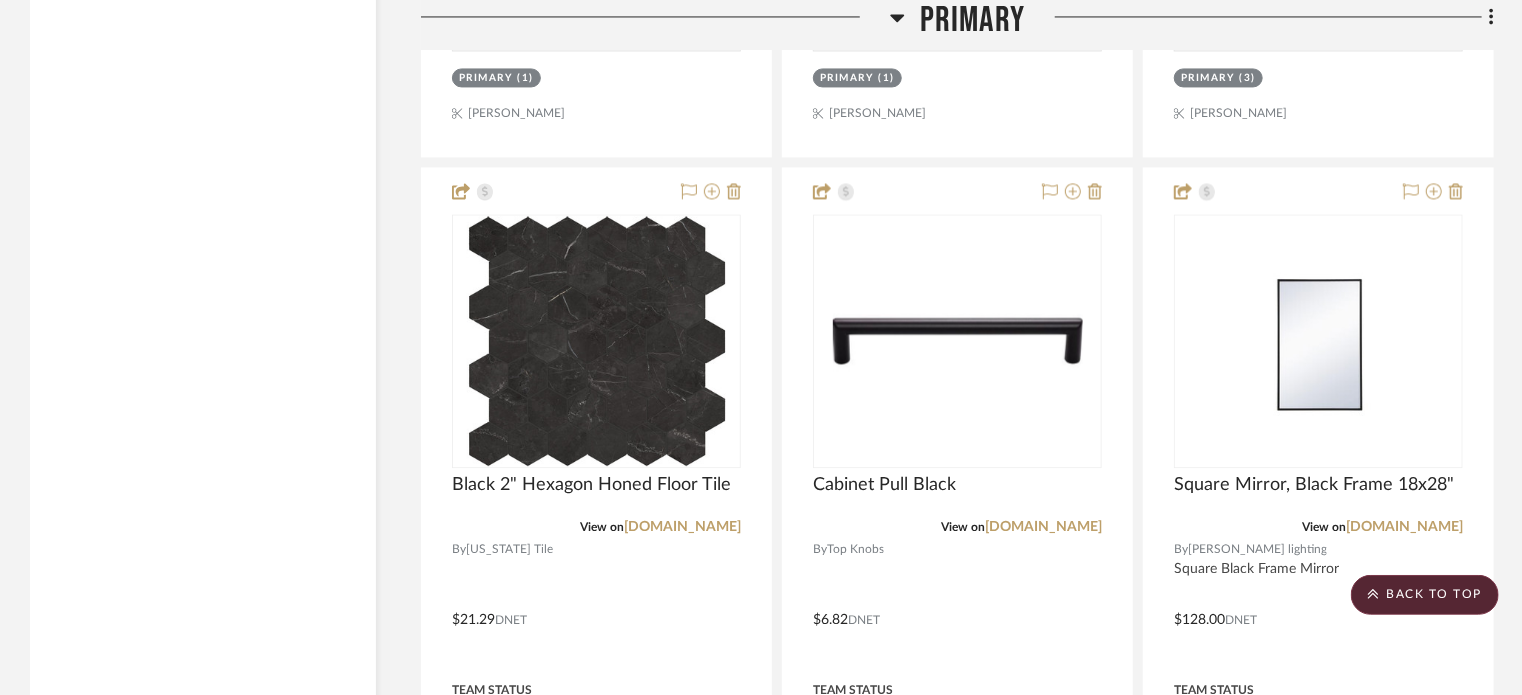 drag, startPoint x: 354, startPoint y: 31, endPoint x: 574, endPoint y: 223, distance: 292 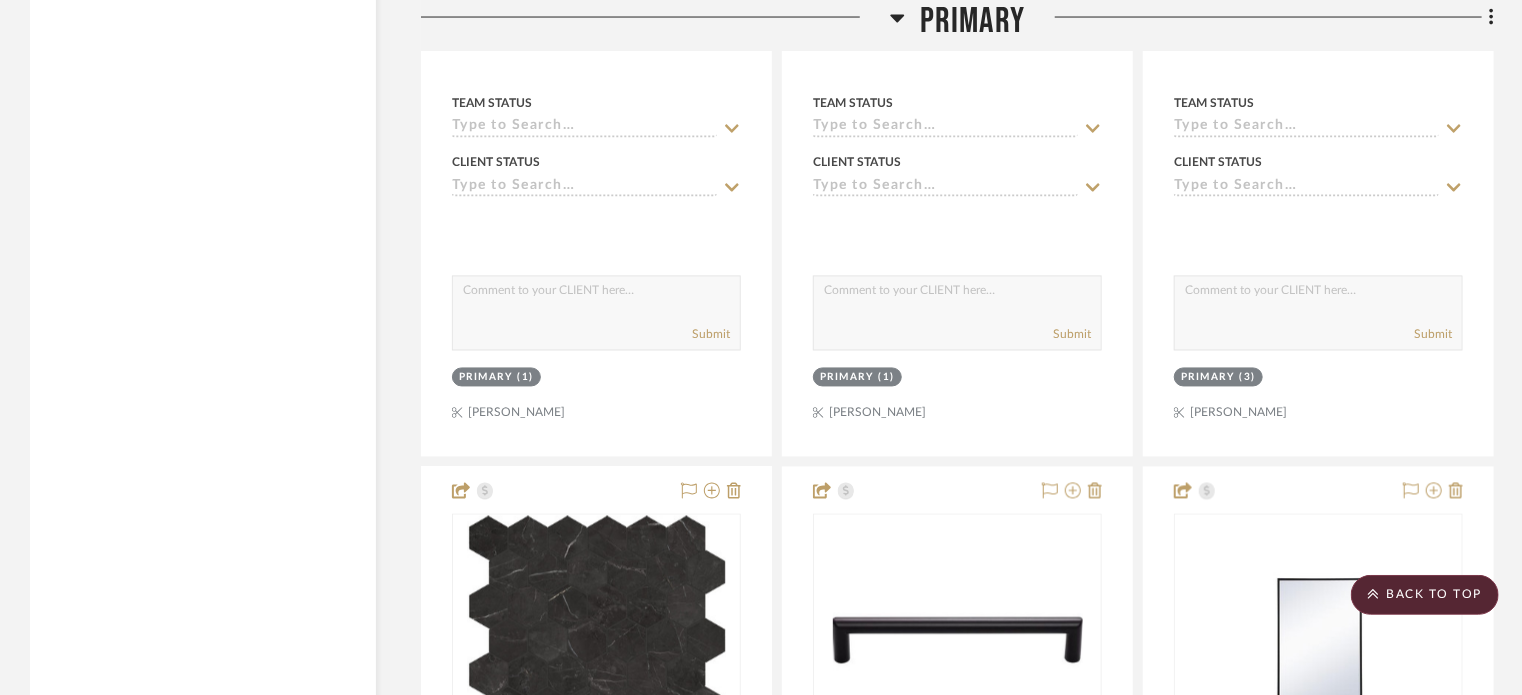 click on "Filter by keyword, category or name prior to exporting to Excel or Bulk Actions Team Comments All Team Comments Team Comments in last day Team Comments in last week Flagged Shared with Client Client Feedback No Feedback  (26)  Client Comments All Client Comments Client Comments in last day Client Comments in last week Added To PO Category  Bath   (7)   Lighting   (6)   Architectural Elements   (4)   Kitchen   (4)   Flooring   (1)   Hardware   (1)   Mirrors   (1)   Tile & Stone   (1)   Uncategorized   (1)   Wallcoverings   (1)  Brand American Standard  (1)  Bridgewood  (4)  Current  (2)  Hallmark  (3)  InSinkErator®  (1)  Nantucket  (2)  SF  (1)  Sydney  (2)  Top Knobs  (1)  Virginia Tile  (2)  Wilson  (1)  Wilson lighting  (6)  Upload Method Clipped  (26)  Uploaded  (5)  Added By Shannon Leisure  (26)  StyleRow   (4)  Ashleigh Schroeder  (1)  Item Type Product  (27)  Site Photo or PDF  (4)  Lead Time Weeks In Stock Price 0  7,500 +  0 7500" 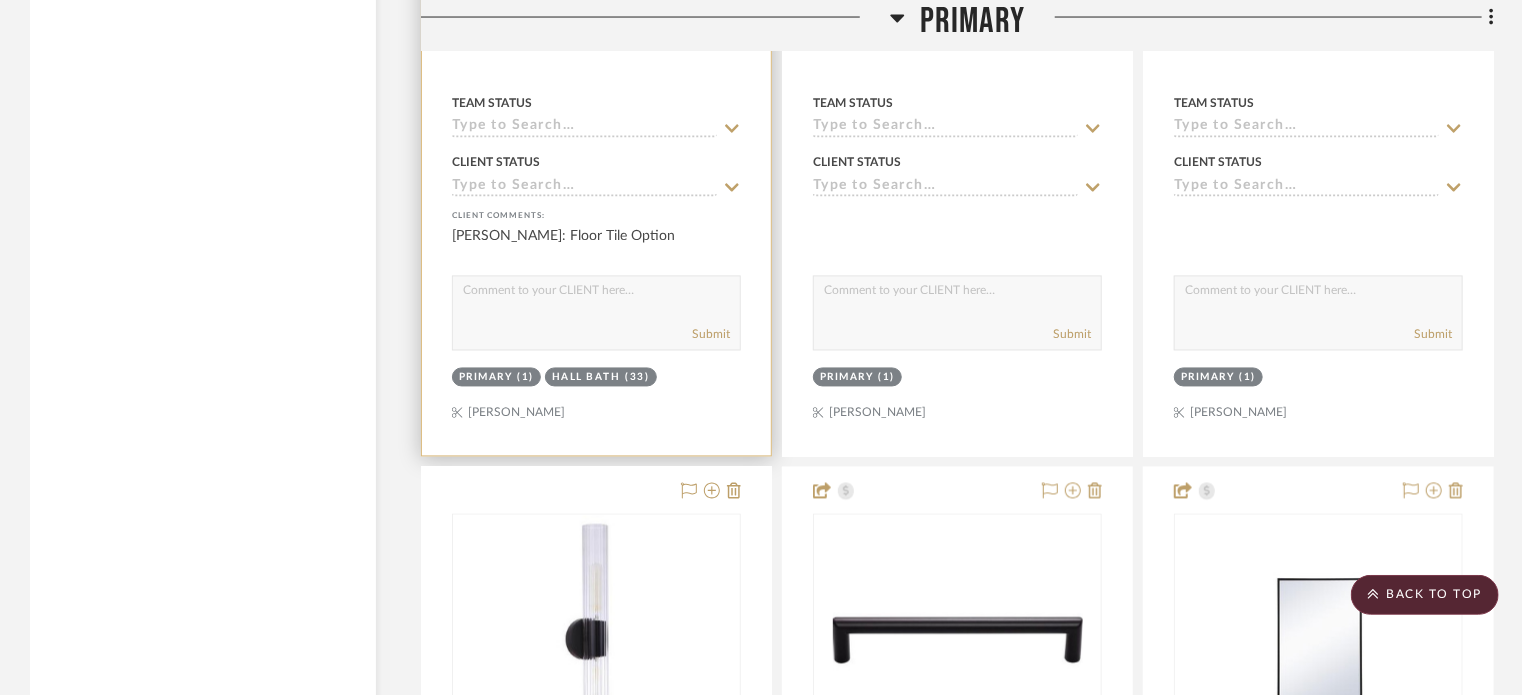drag, startPoint x: 363, startPoint y: 123, endPoint x: 427, endPoint y: 110, distance: 65.30697 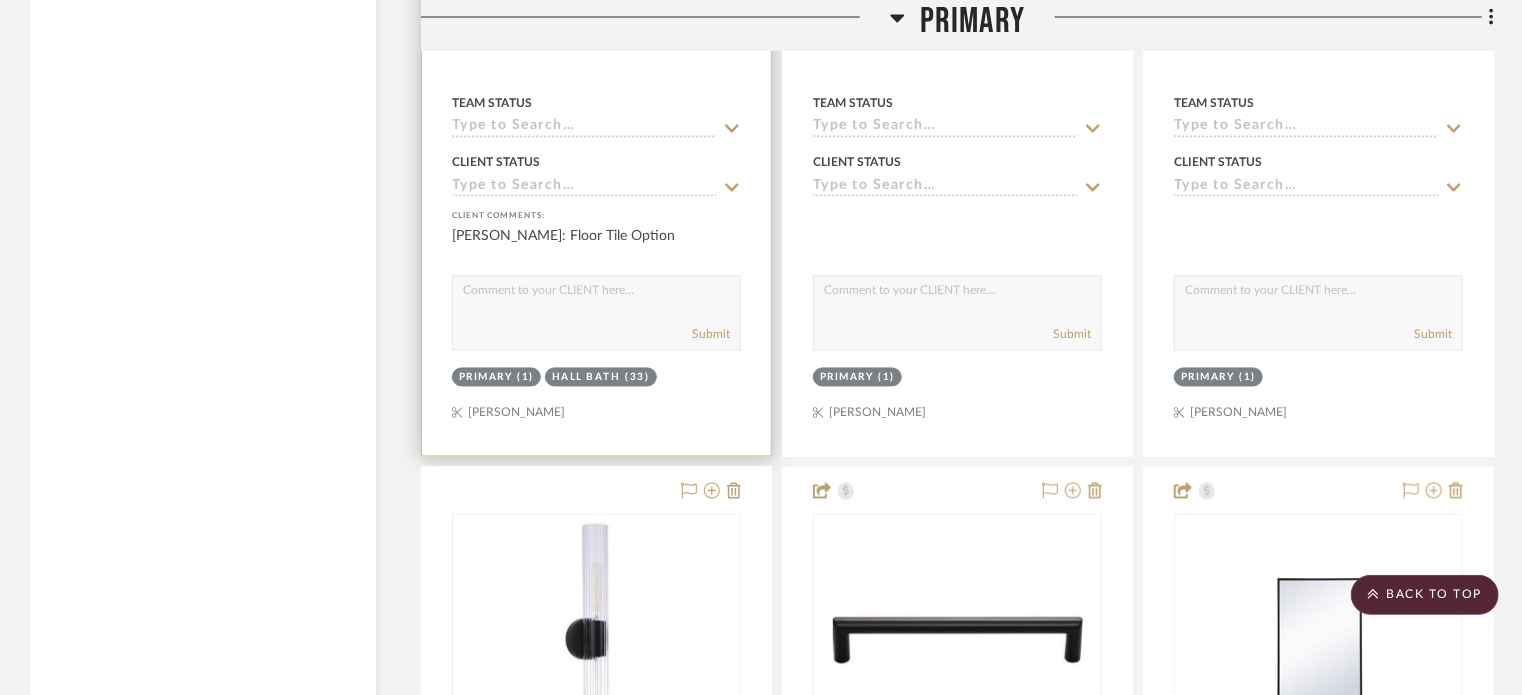 click on "Filter by keyword, category or name prior to exporting to Excel or Bulk Actions Team Comments All Team Comments Team Comments in last day Team Comments in last week Flagged Shared with Client Client Feedback No Feedback  (26)  Client Comments All Client Comments Client Comments in last day Client Comments in last week Added To PO Category  Bath   (7)   Lighting   (6)   Architectural Elements   (4)   Kitchen   (4)   Flooring   (1)   Hardware   (1)   Mirrors   (1)   Tile & Stone   (1)   Uncategorized   (1)   Wallcoverings   (1)  Brand American Standard  (1)  Bridgewood  (4)  Current  (2)  Hallmark  (3)  InSinkErator®  (1)  Nantucket  (2)  SF  (1)  Sydney  (2)  Top Knobs  (1)  Virginia Tile  (2)  Wilson  (1)  Wilson lighting  (6)  Upload Method Clipped  (26)  Uploaded  (5)  Added By Shannon Leisure  (26)  StyleRow   (4)  Ashleigh Schroeder  (1)  Item Type Product  (27)  Site Photo or PDF  (4)  Lead Time Weeks In Stock Price 0  7,500 +  0 7500  Filter Products   Displaying 35 products  Reorder Rooms LOADING By" 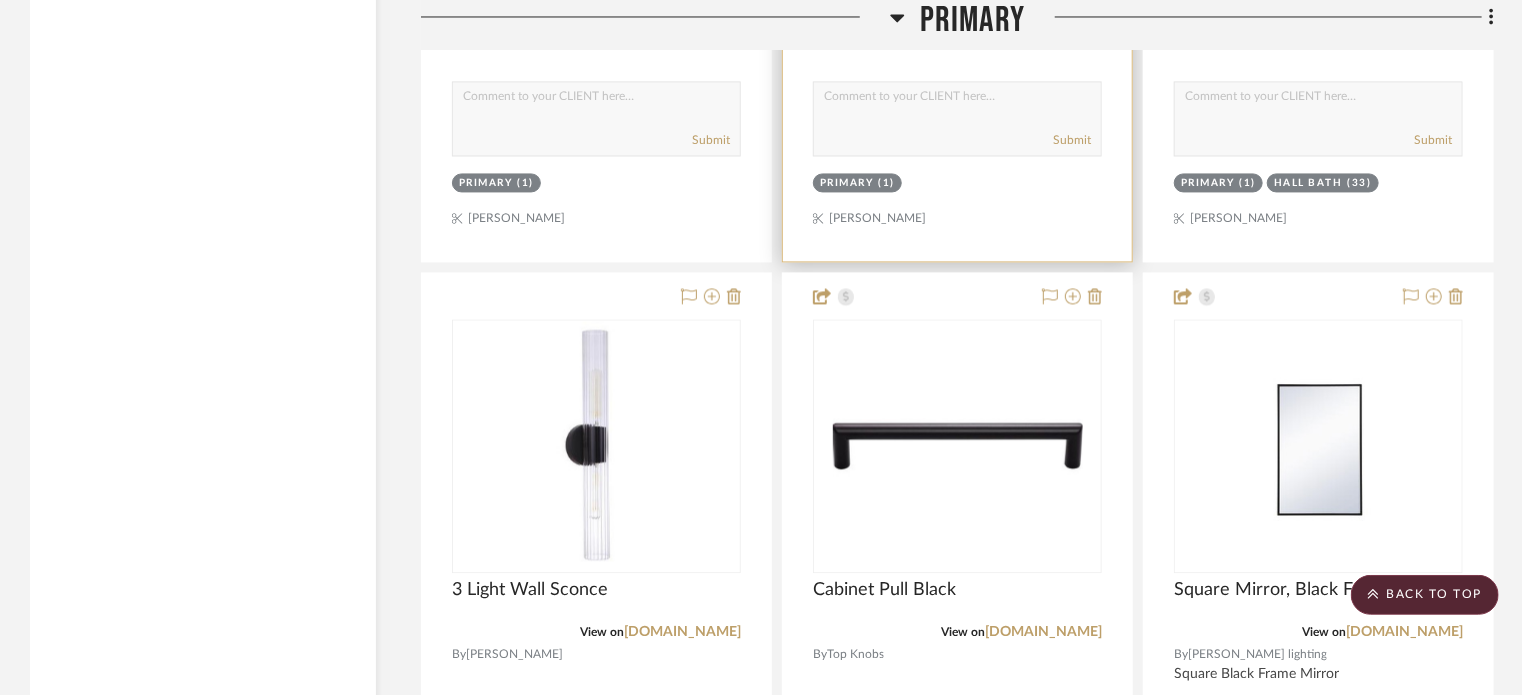 scroll, scrollTop: 9700, scrollLeft: 0, axis: vertical 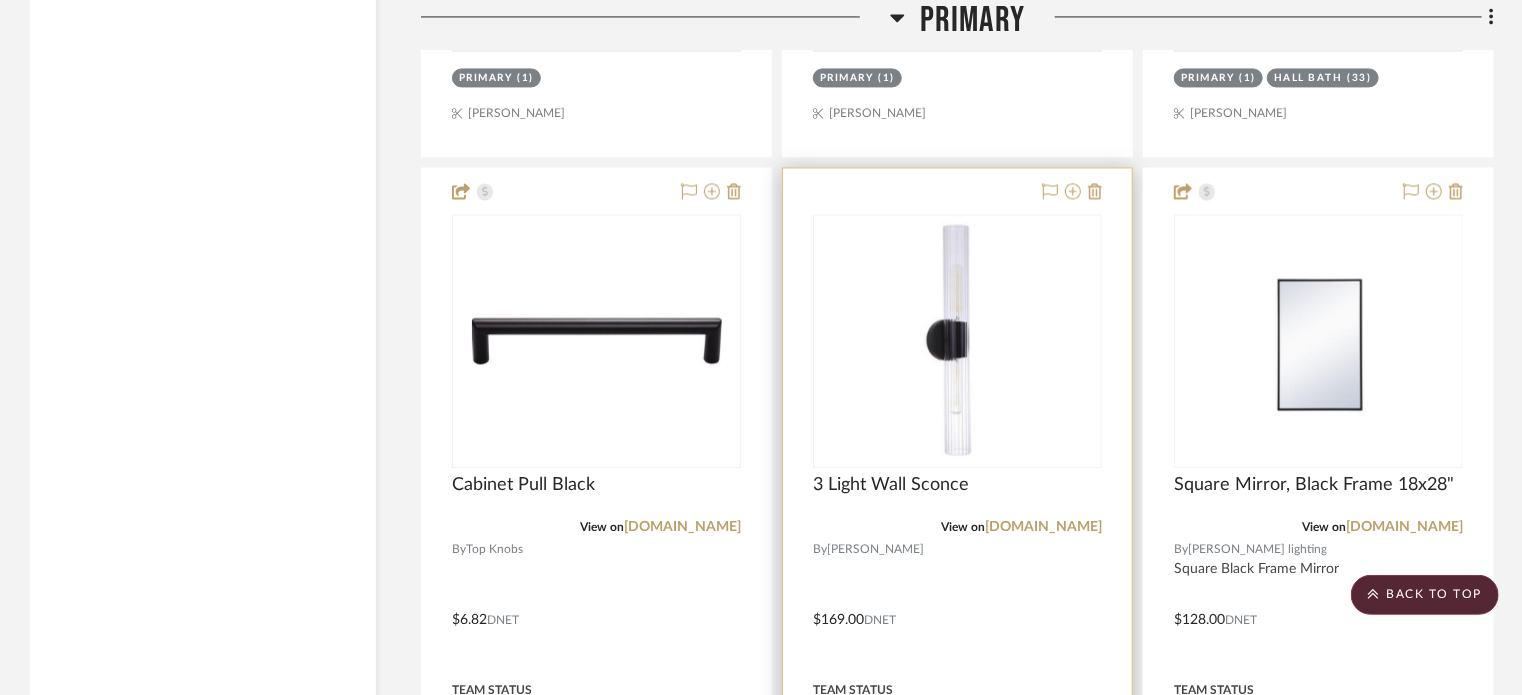 click at bounding box center [957, 605] 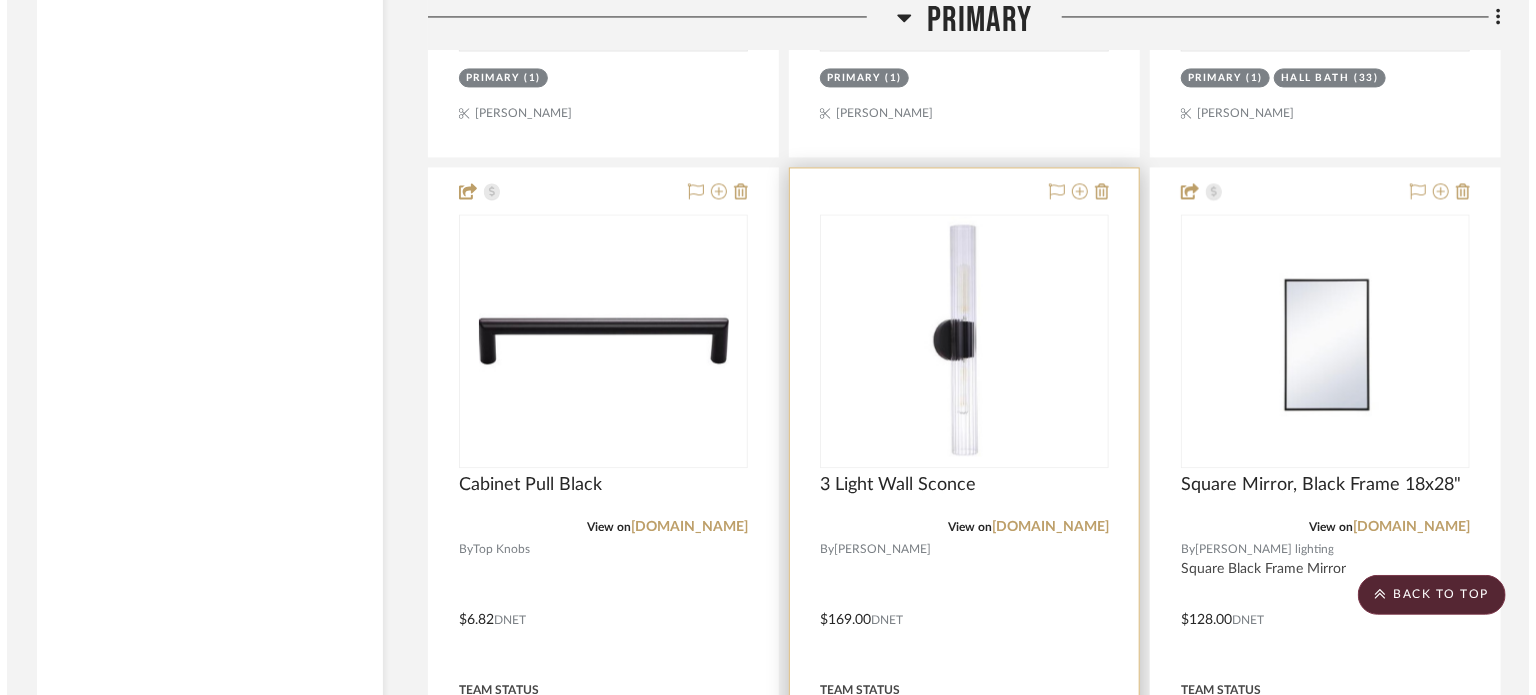 scroll, scrollTop: 0, scrollLeft: 0, axis: both 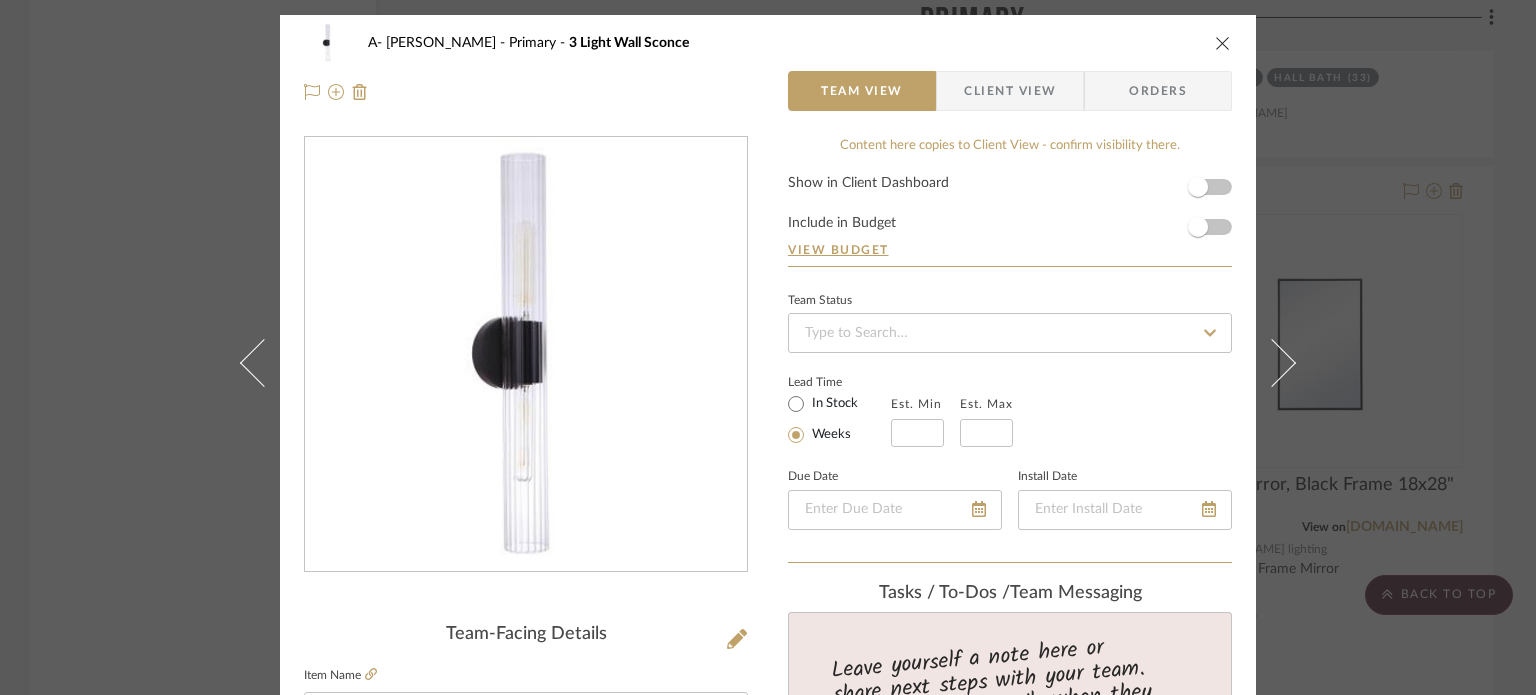 click on "A- Hawkins Primary 3 Light Wall Sconce Team View Client View Orders  Team-Facing Details   Item Name  3 Light Wall Sconce  Brand  Wilson  Internal Description   Dimensions   Product Specifications   Item Costs   View Budget   Markup %  30%  Unit Cost  $169.00  Cost Type  DNET  Client Unit Price   $219.70   Quantity  3  Unit Type  Each  Subtotal   $659.10   Tax %  9.49%  Total Tax   $62.55   Shipping Cost  $65.91  Ship. Markup %  0% Taxable  Total Shipping   $65.91  Total Client Price  $787.56  Your Cost  $621.02  Your Margin  $152.10  Content here copies to Client View - confirm visibility there.  Show in Client Dashboard   Include in Budget   View Budget  Team Status  Lead Time  In Stock Weeks  Est. Min   Est. Max   Due Date   Install Date  Tasks / To-Dos /  team Messaging  Leave yourself a note here or share next steps with your team. You will receive emails when they
respond!  Invite Collaborator Internal Notes  Documents  Choose a file  or drag it here. Change Room/Update Quantity  Primary  (3)" at bounding box center (768, 347) 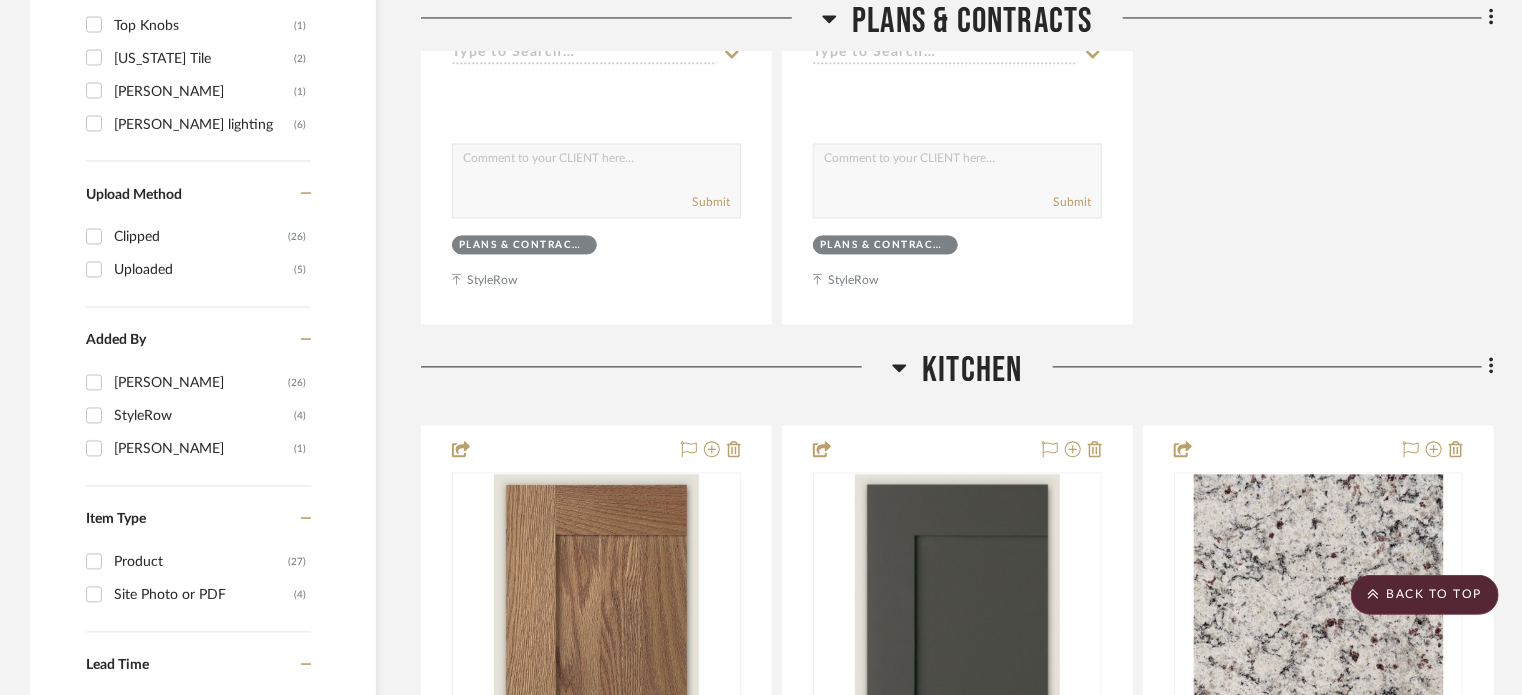 scroll, scrollTop: 2000, scrollLeft: 0, axis: vertical 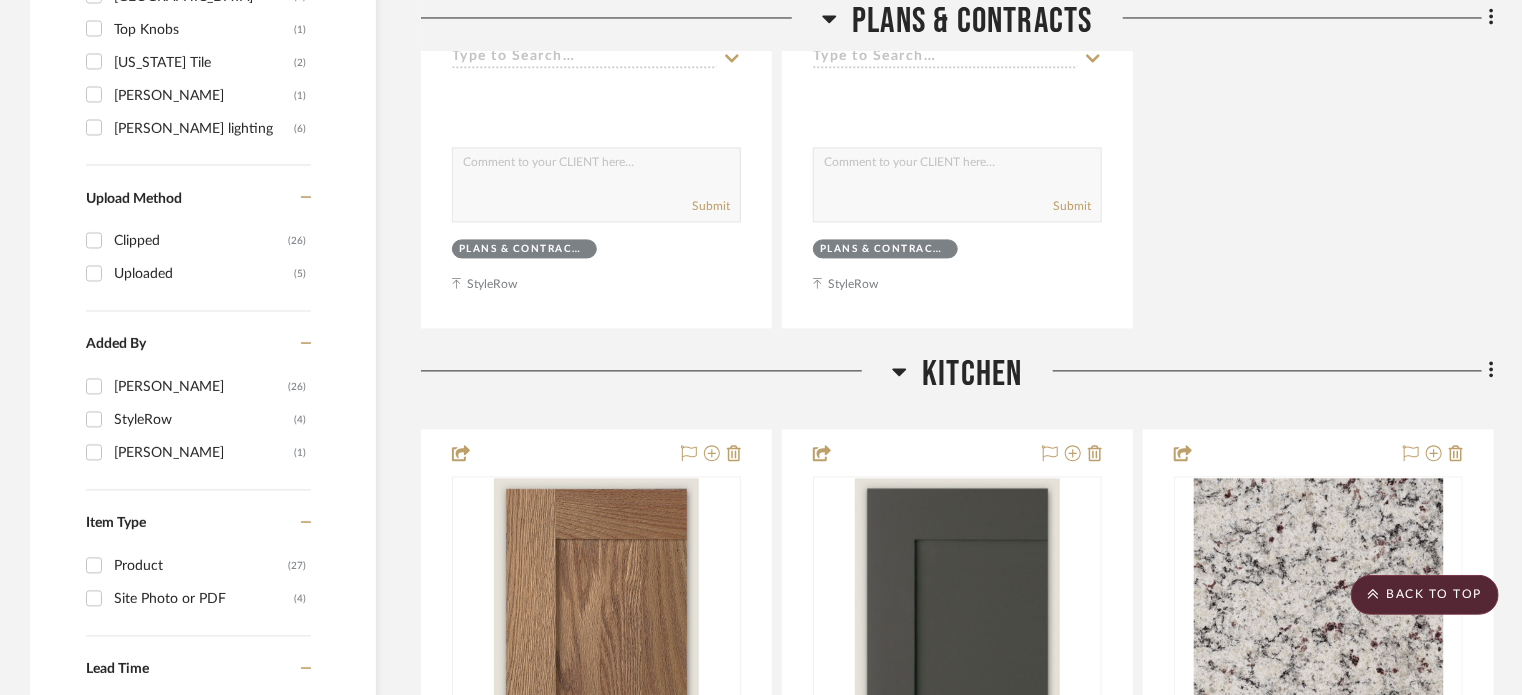 click 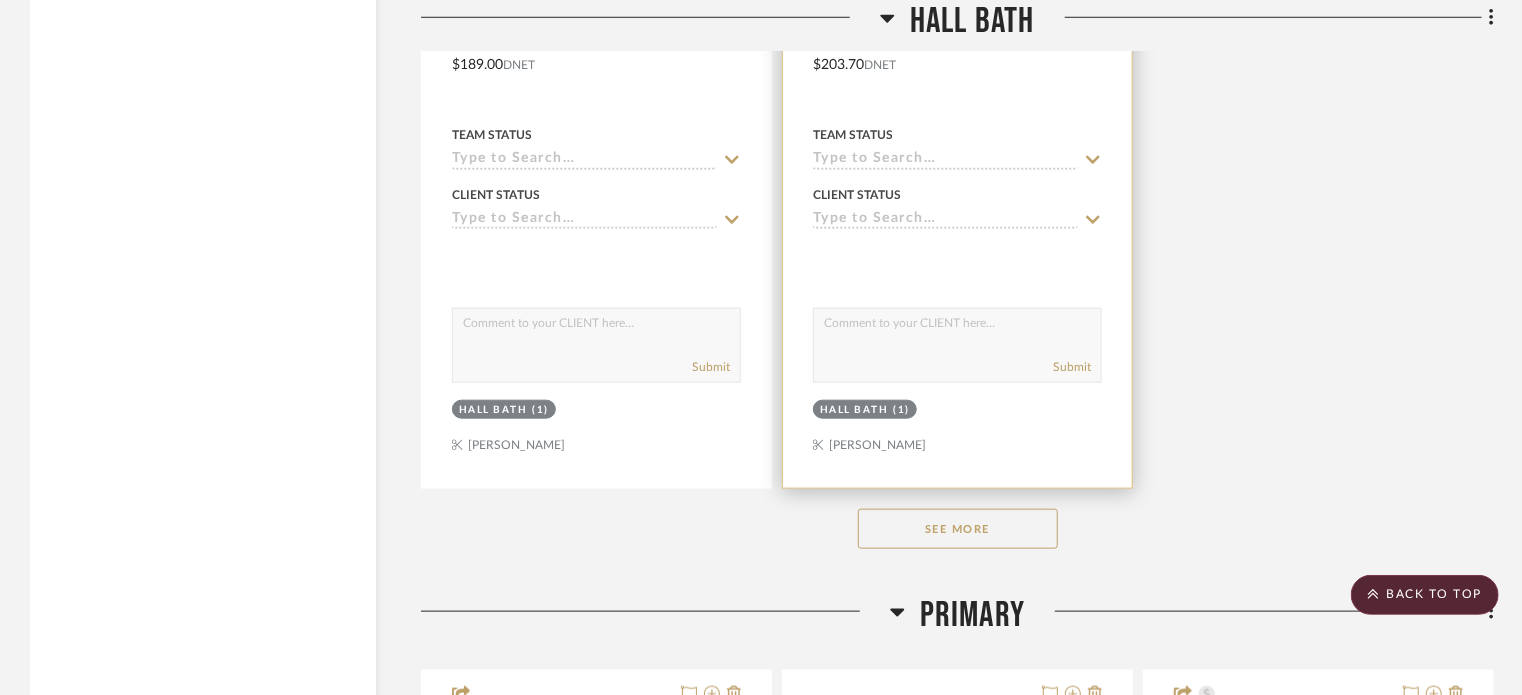 scroll, scrollTop: 4700, scrollLeft: 0, axis: vertical 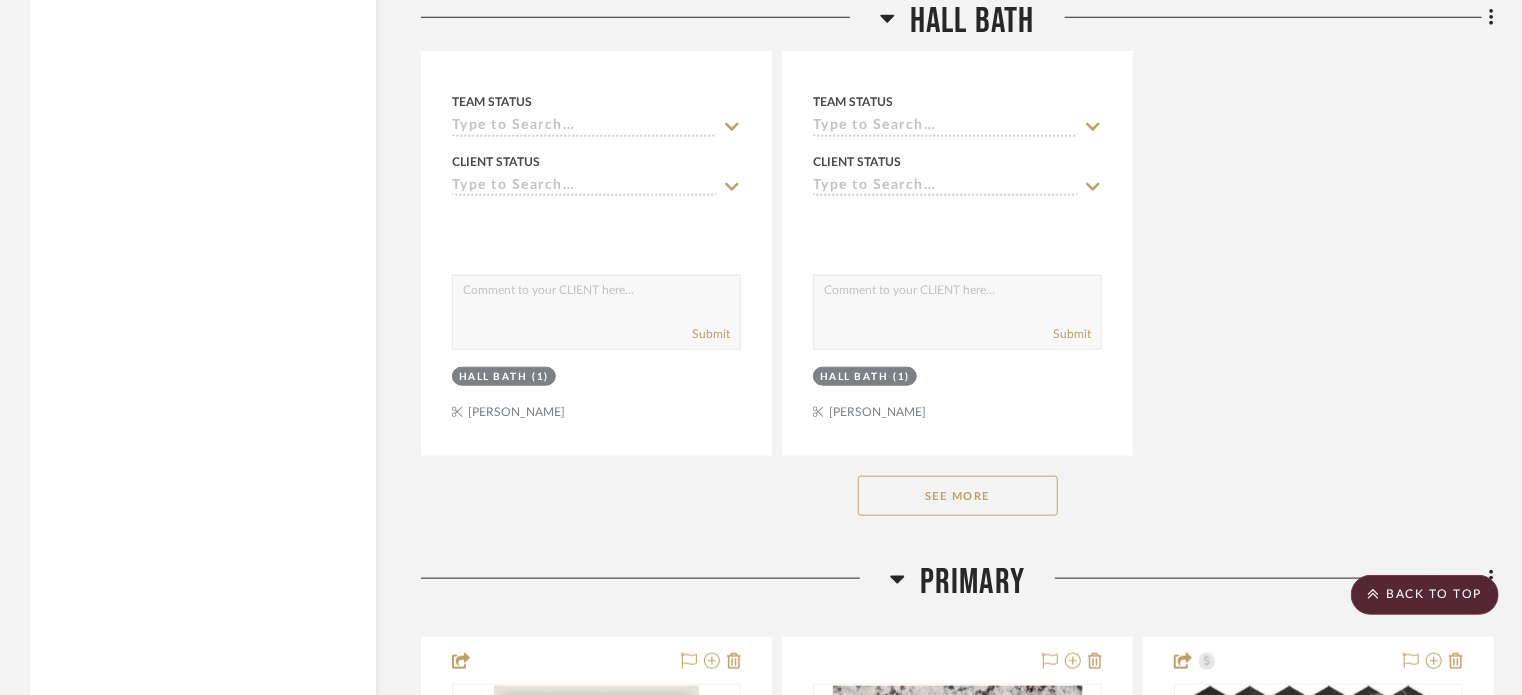 click on "See More" 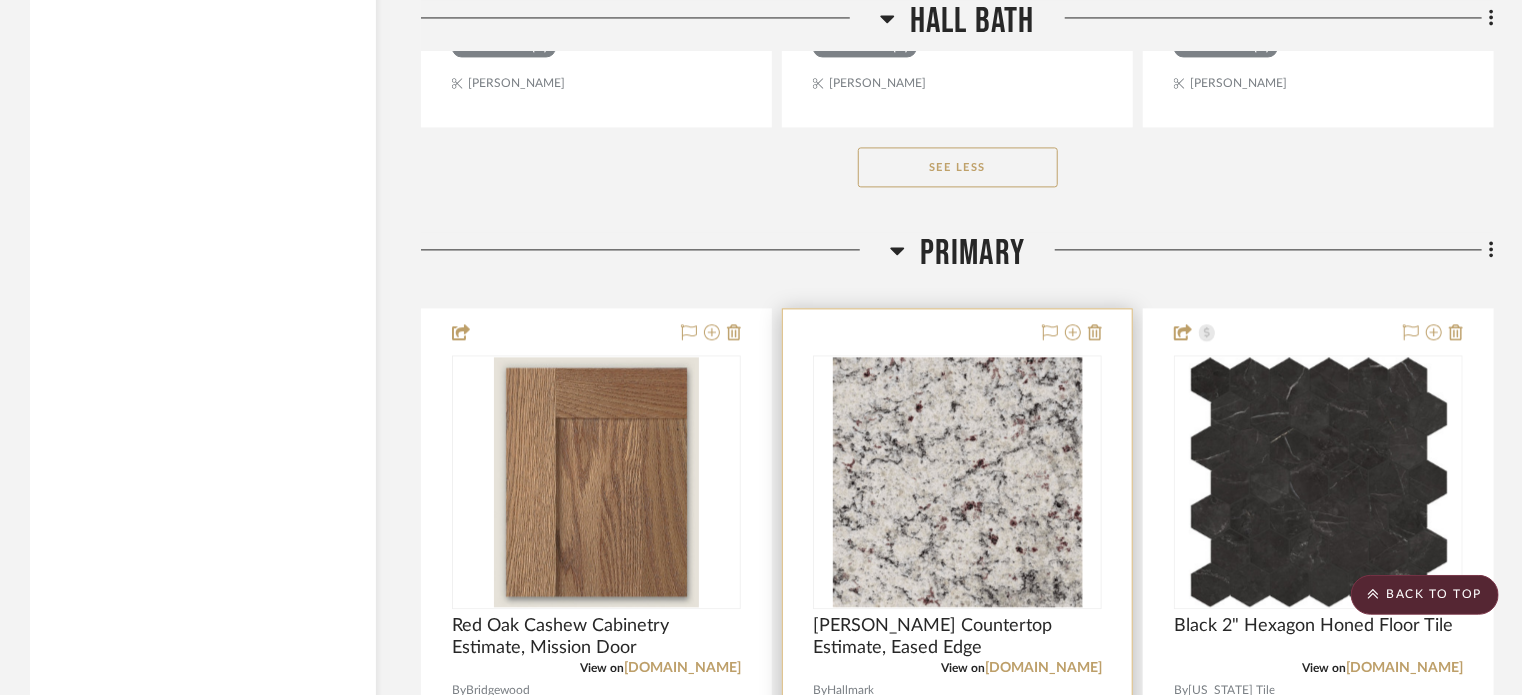 scroll, scrollTop: 5900, scrollLeft: 0, axis: vertical 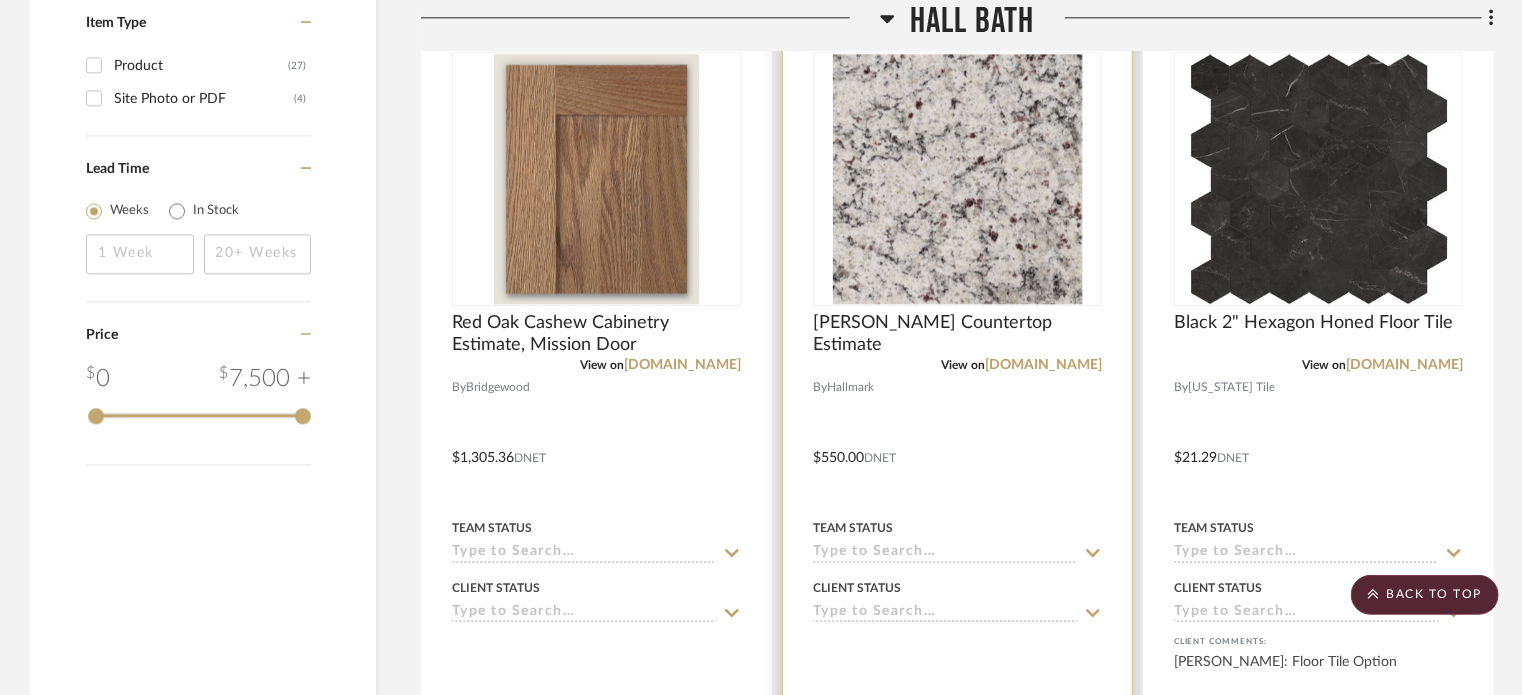 click at bounding box center [957, 443] 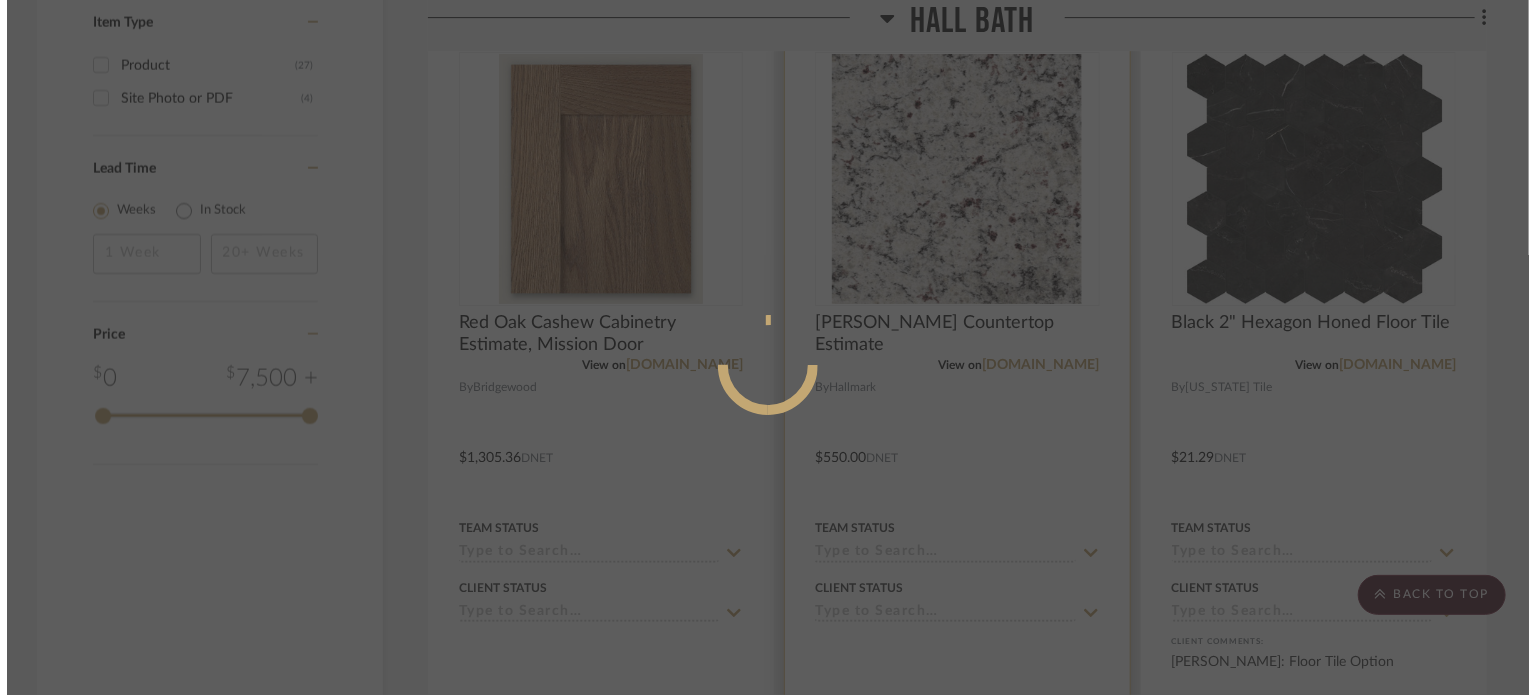 scroll, scrollTop: 0, scrollLeft: 0, axis: both 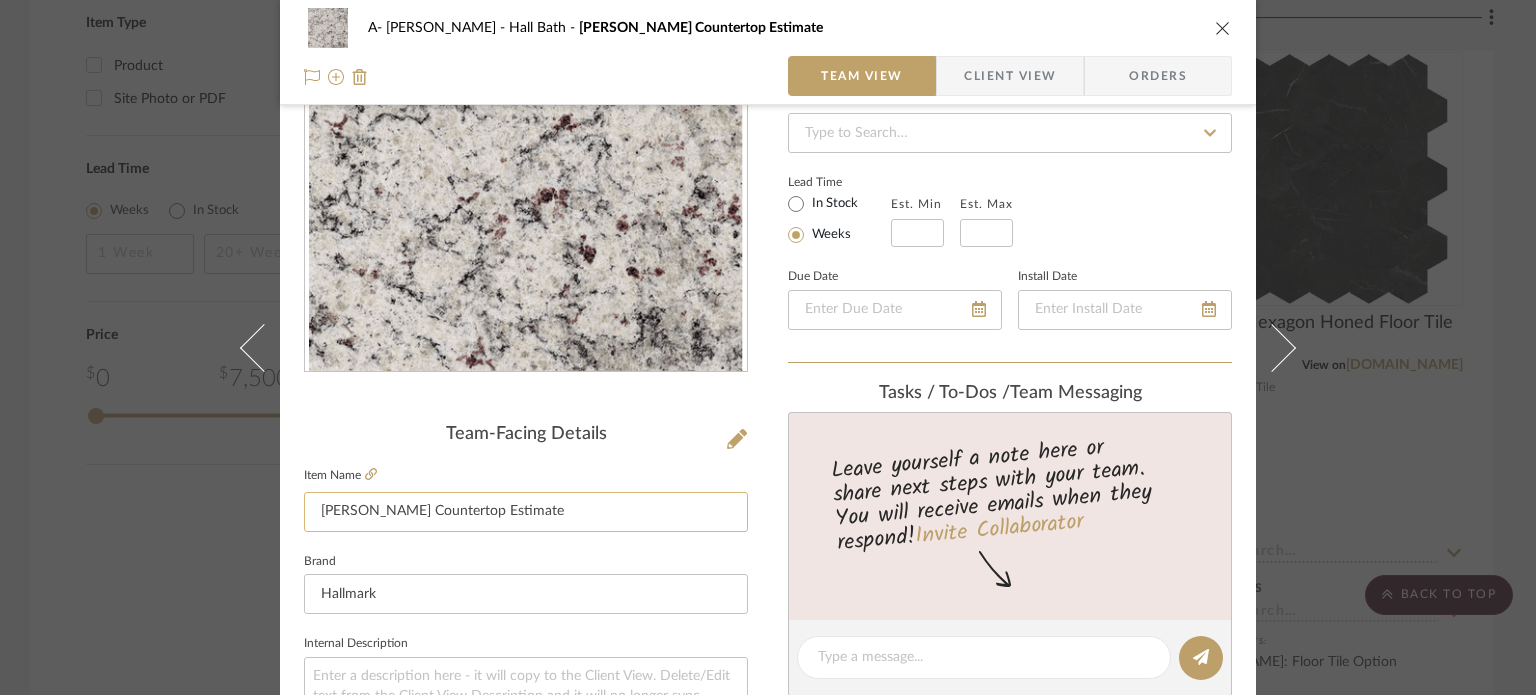 click on "[PERSON_NAME] Countertop Estimate" 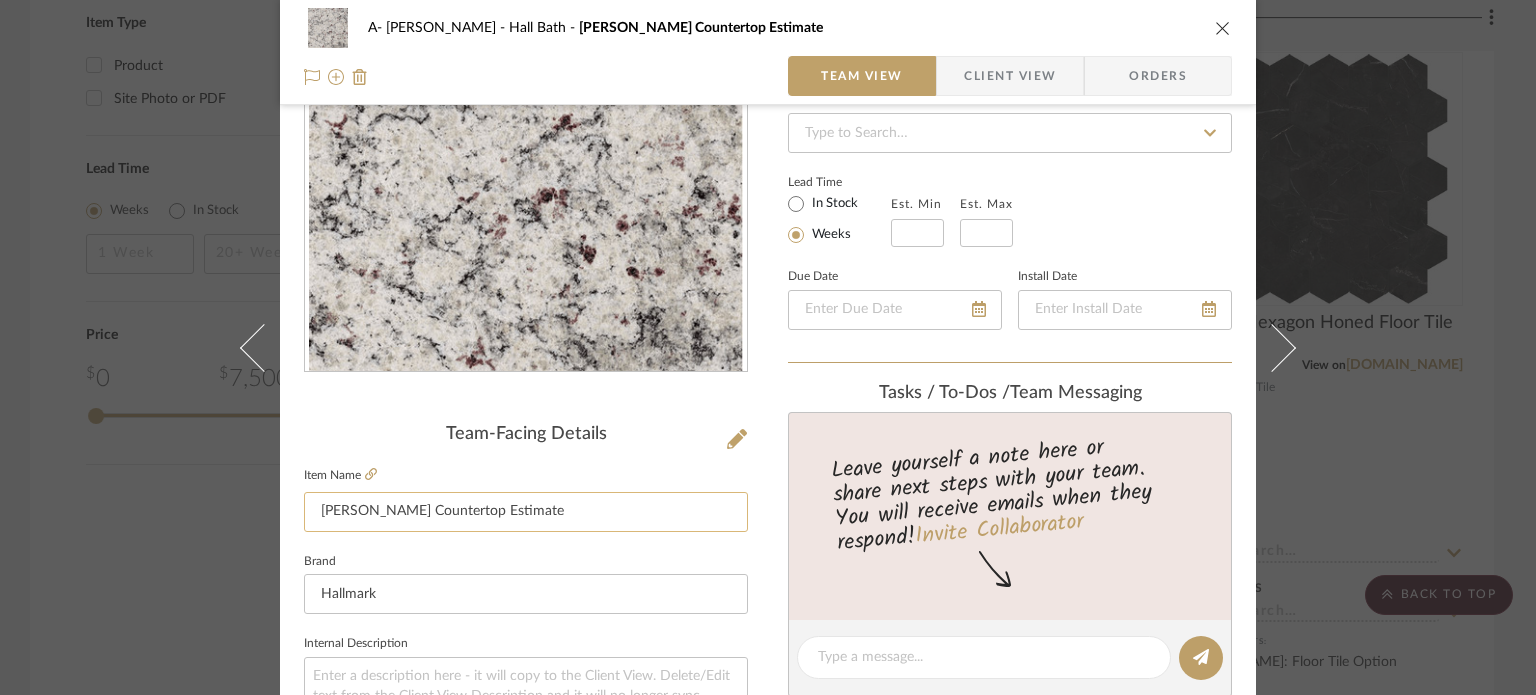 click on "[PERSON_NAME] Countertop Estimate" 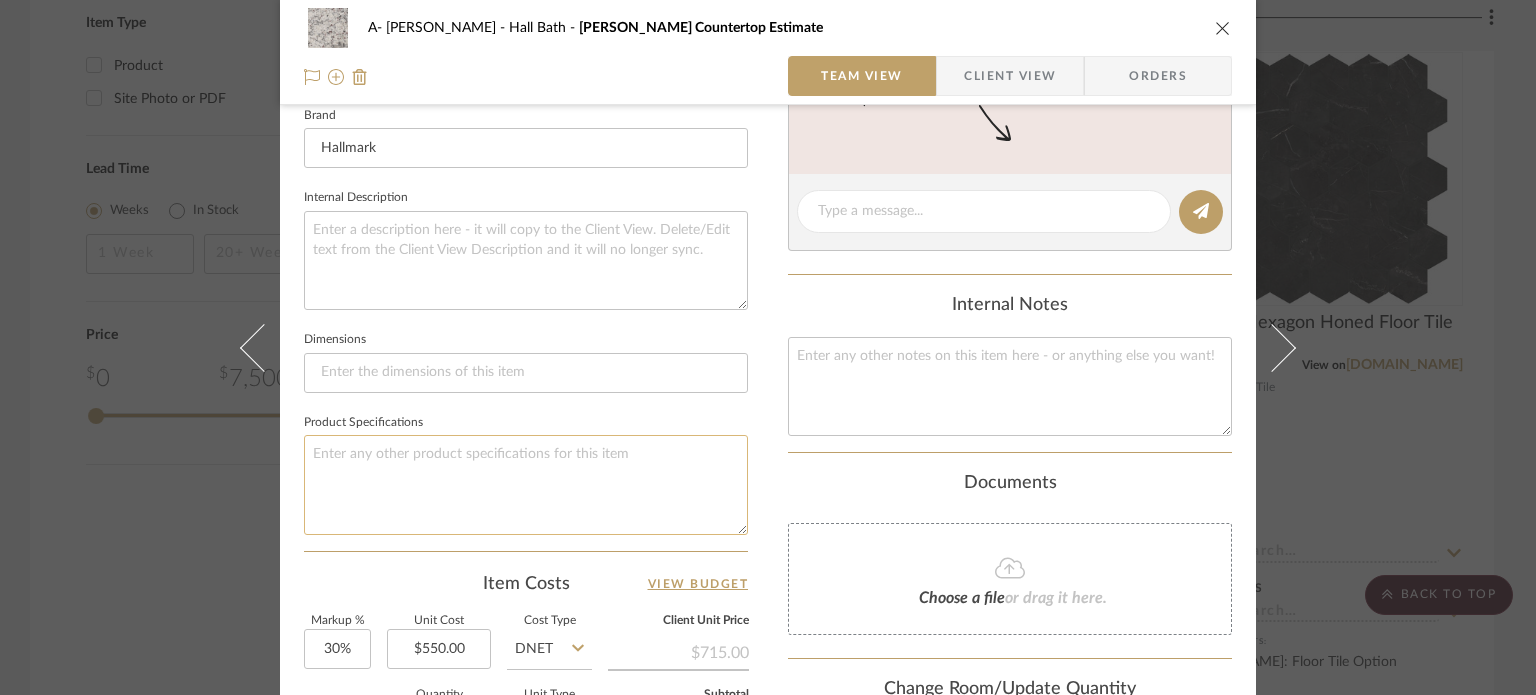 scroll, scrollTop: 900, scrollLeft: 0, axis: vertical 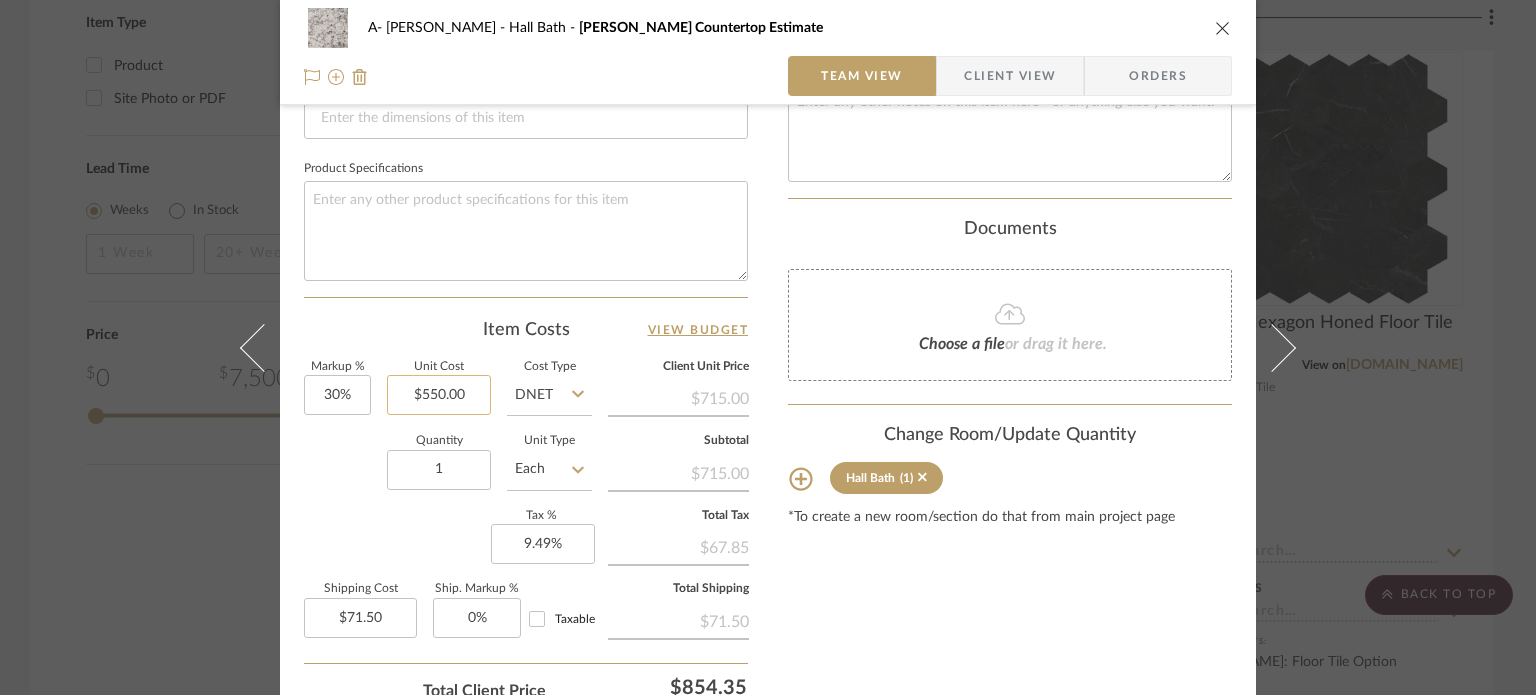 type on "Dallas White Remnant Countertop Estimate" 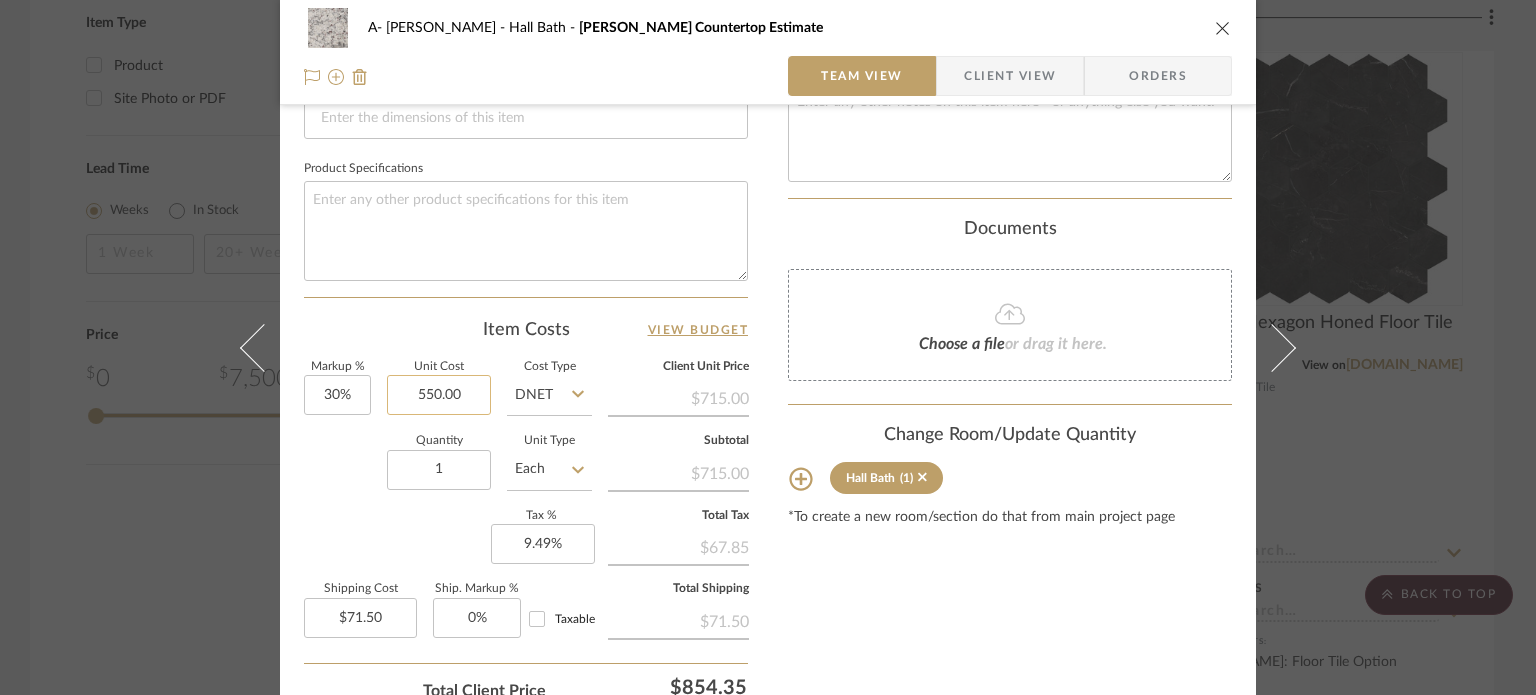 click on "550.00" 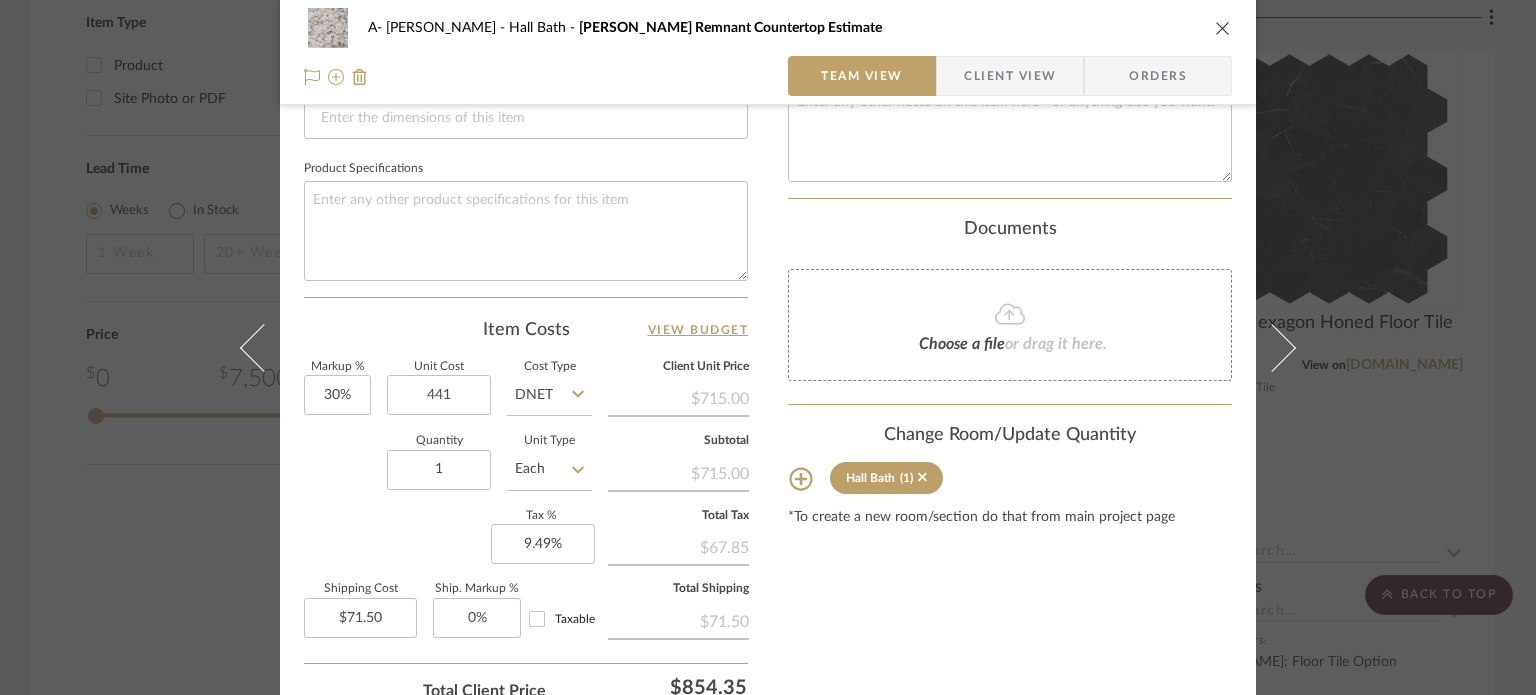 type on "$441.00" 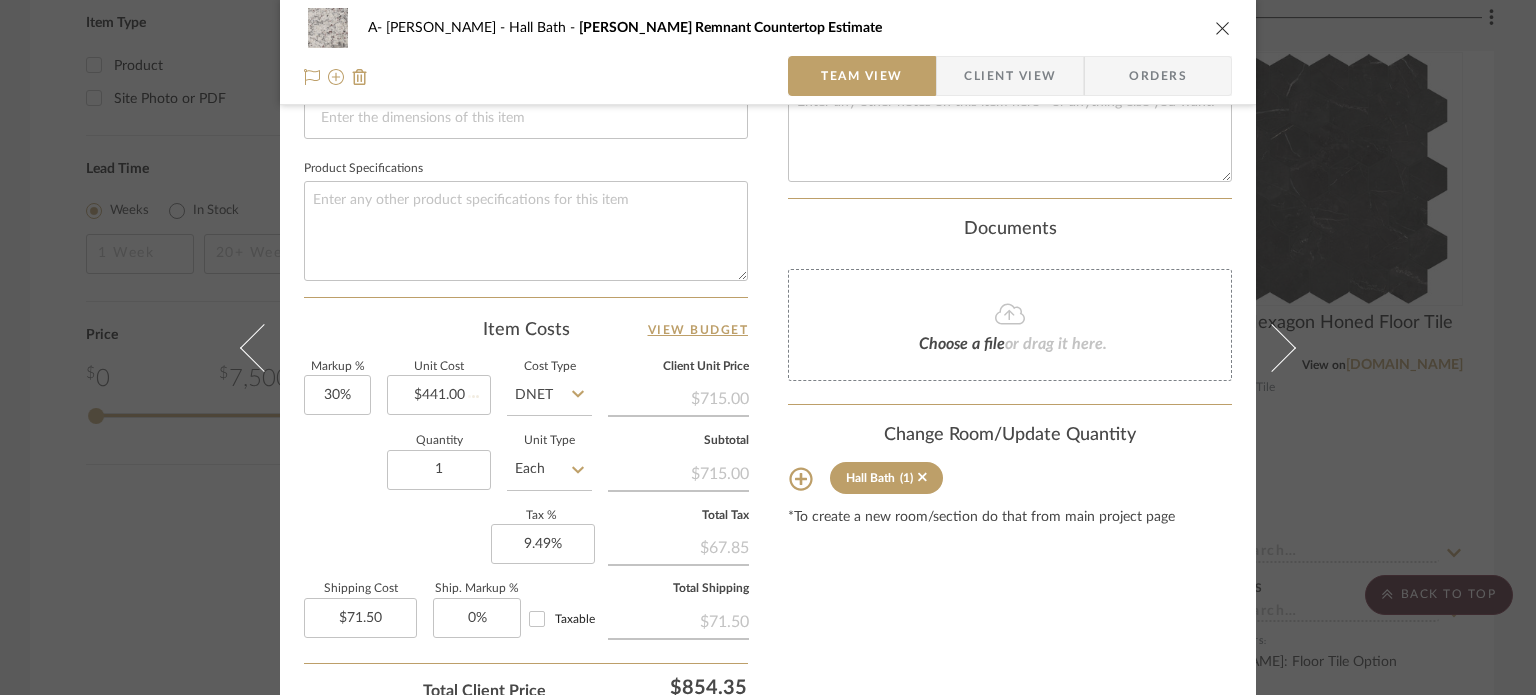type 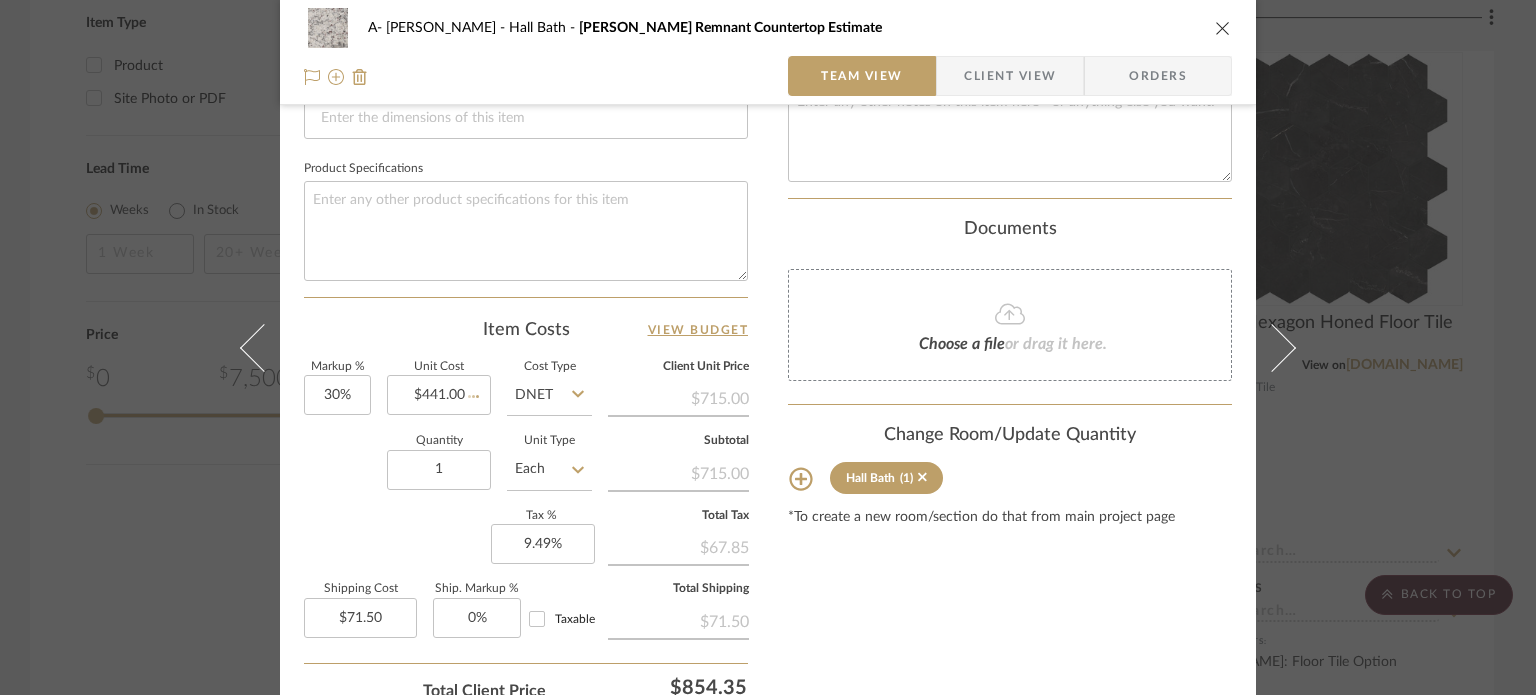 type 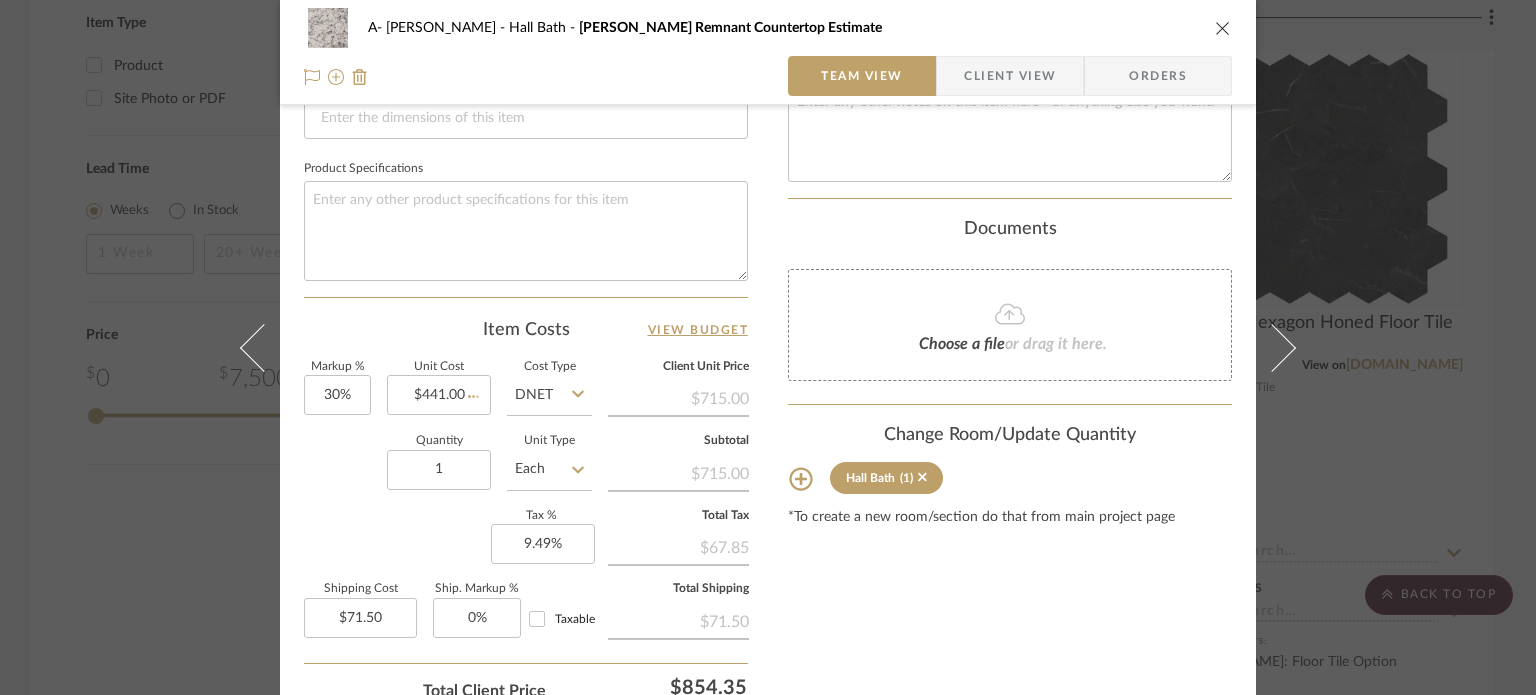 type 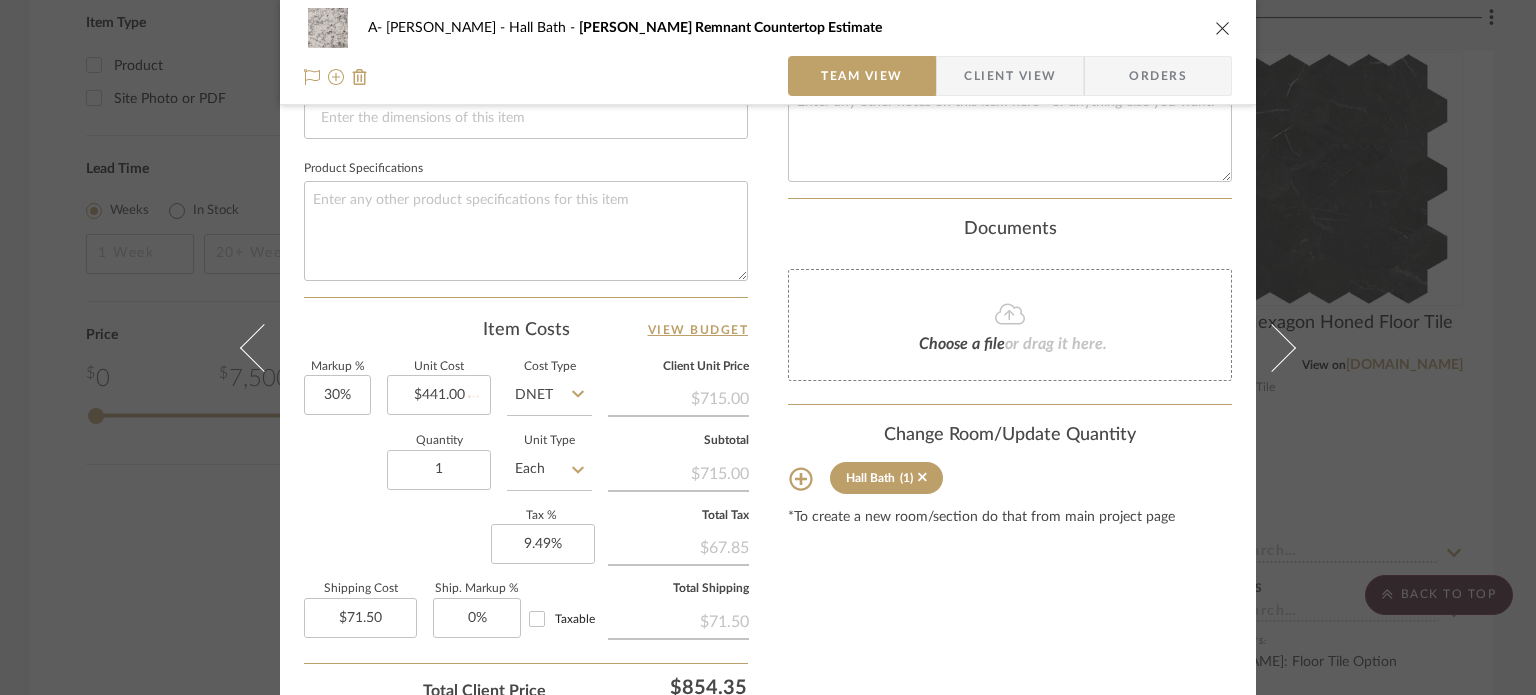 type on "$57.33" 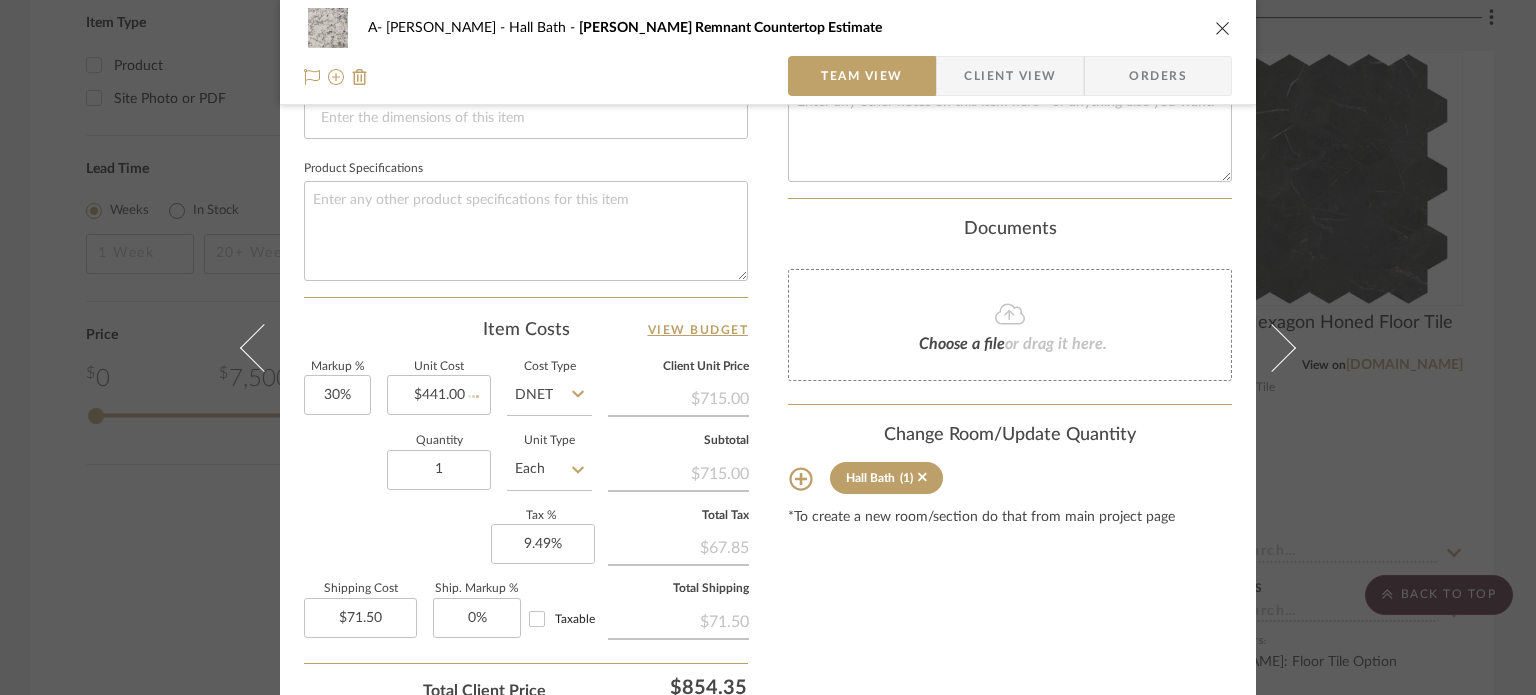 type 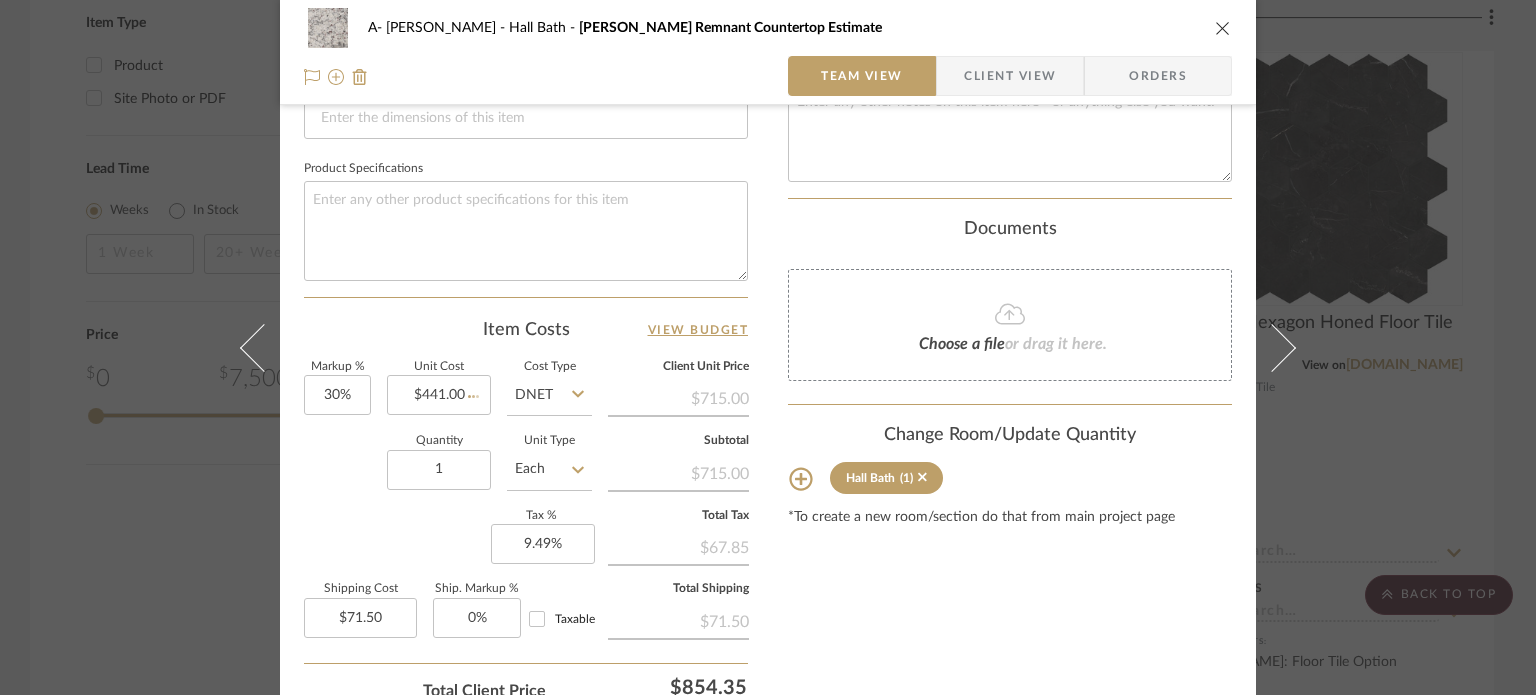 type 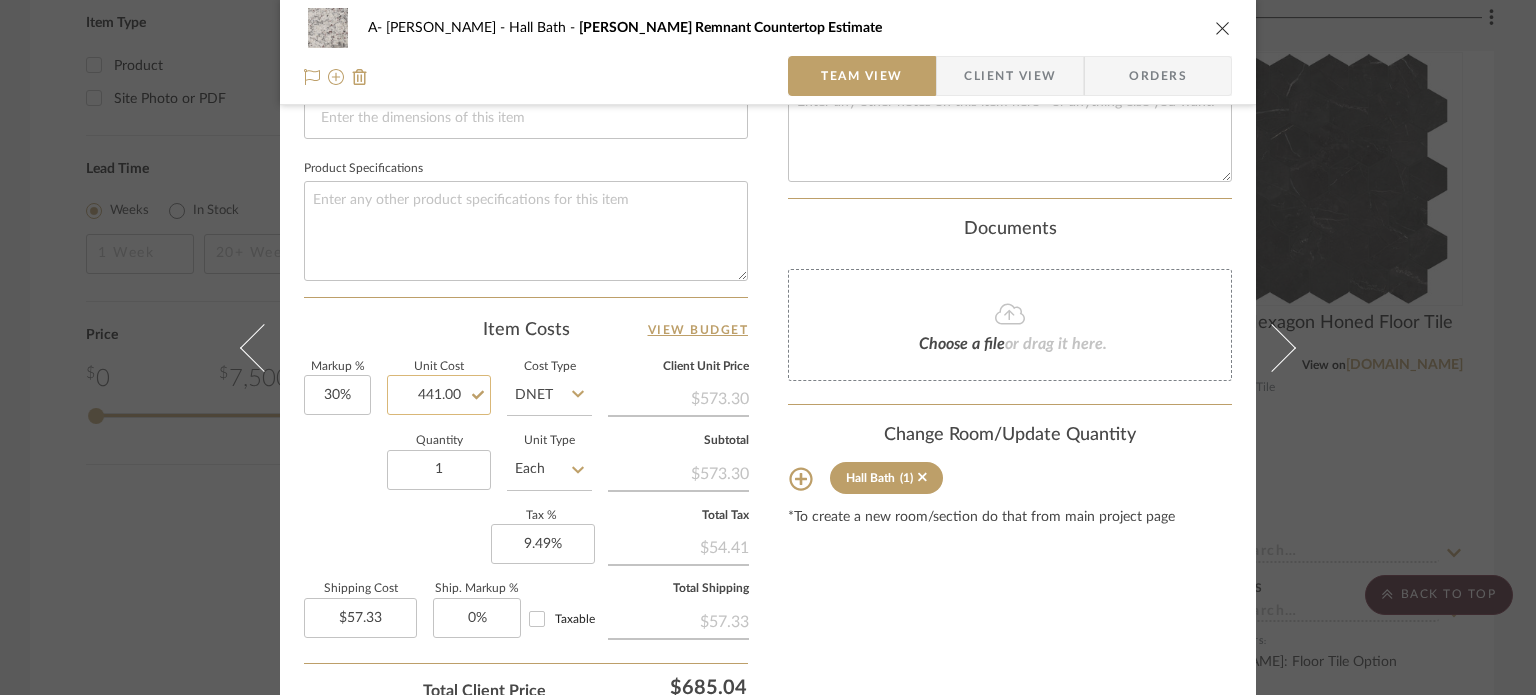 click on "441.00" 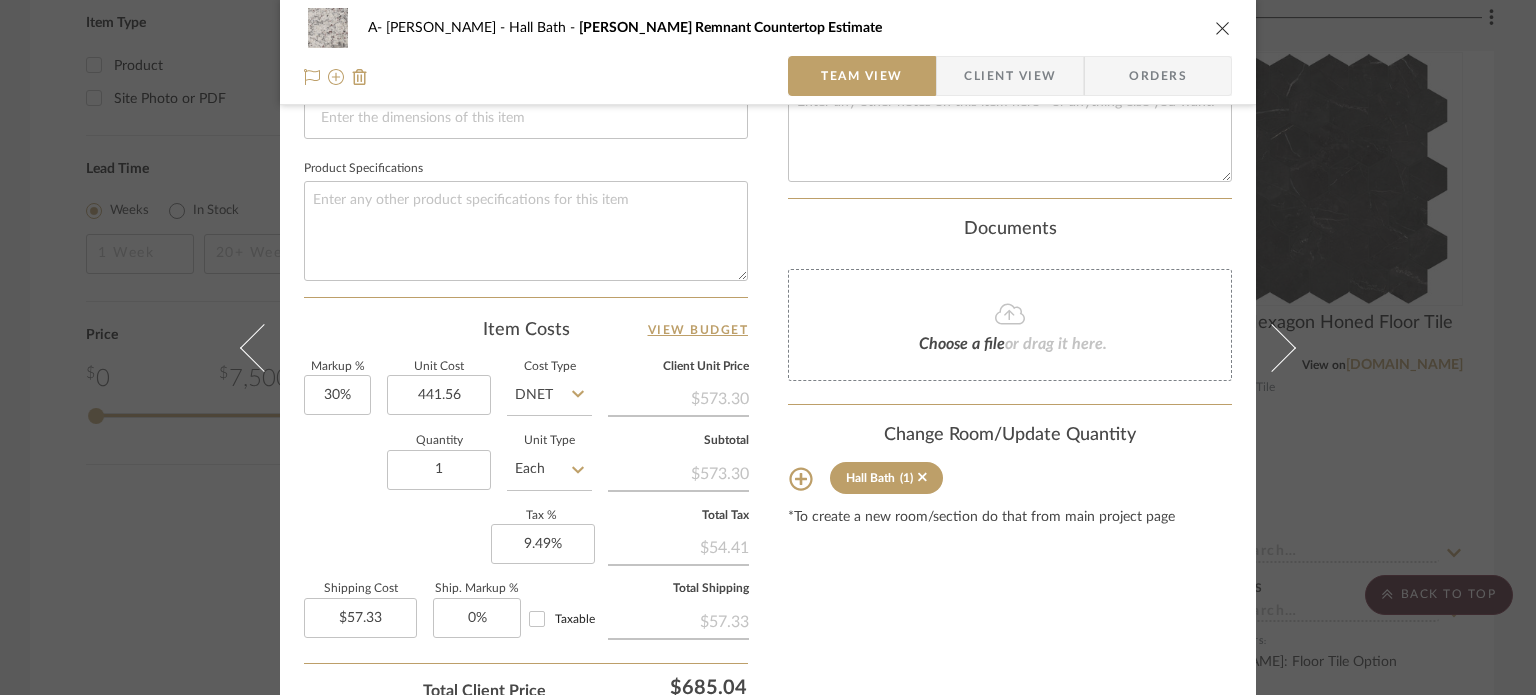 type on "$441.56" 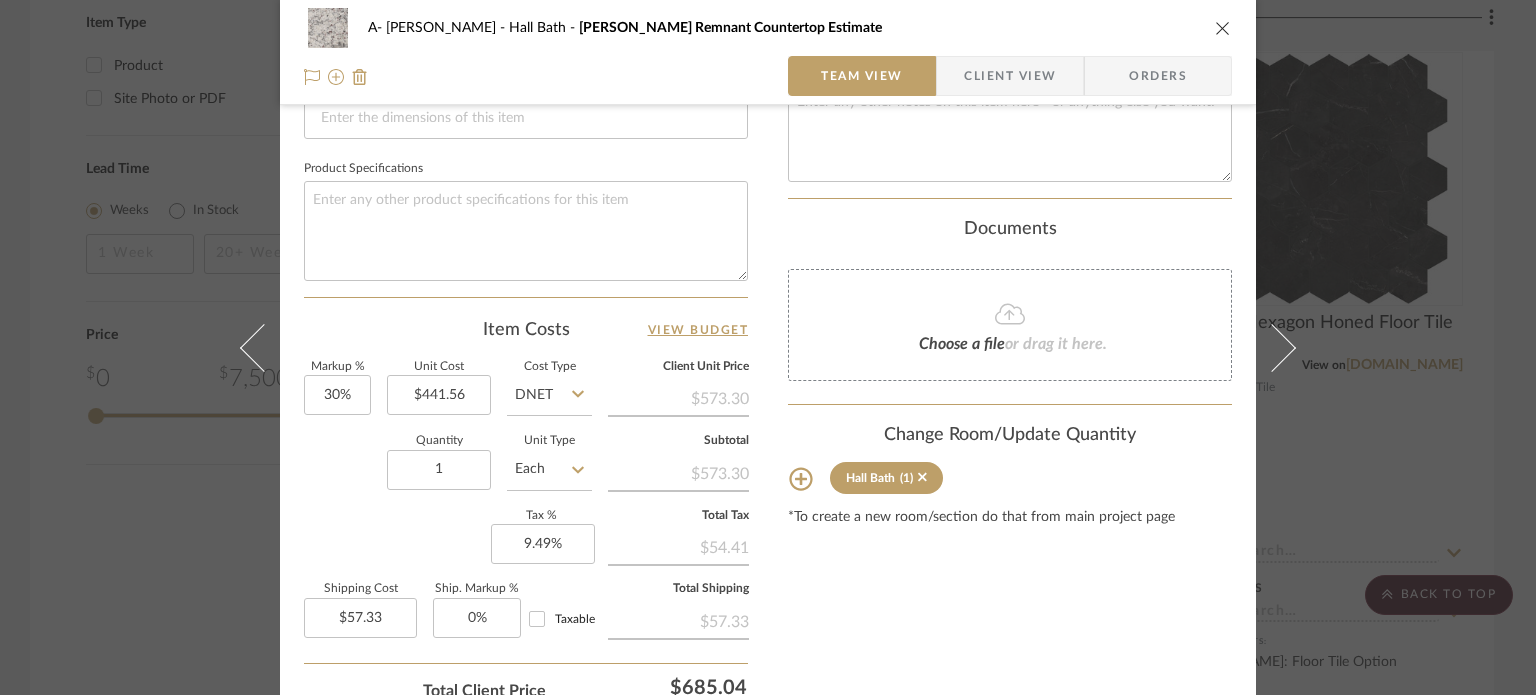 click on "Quantity  1  Unit Type  Each" 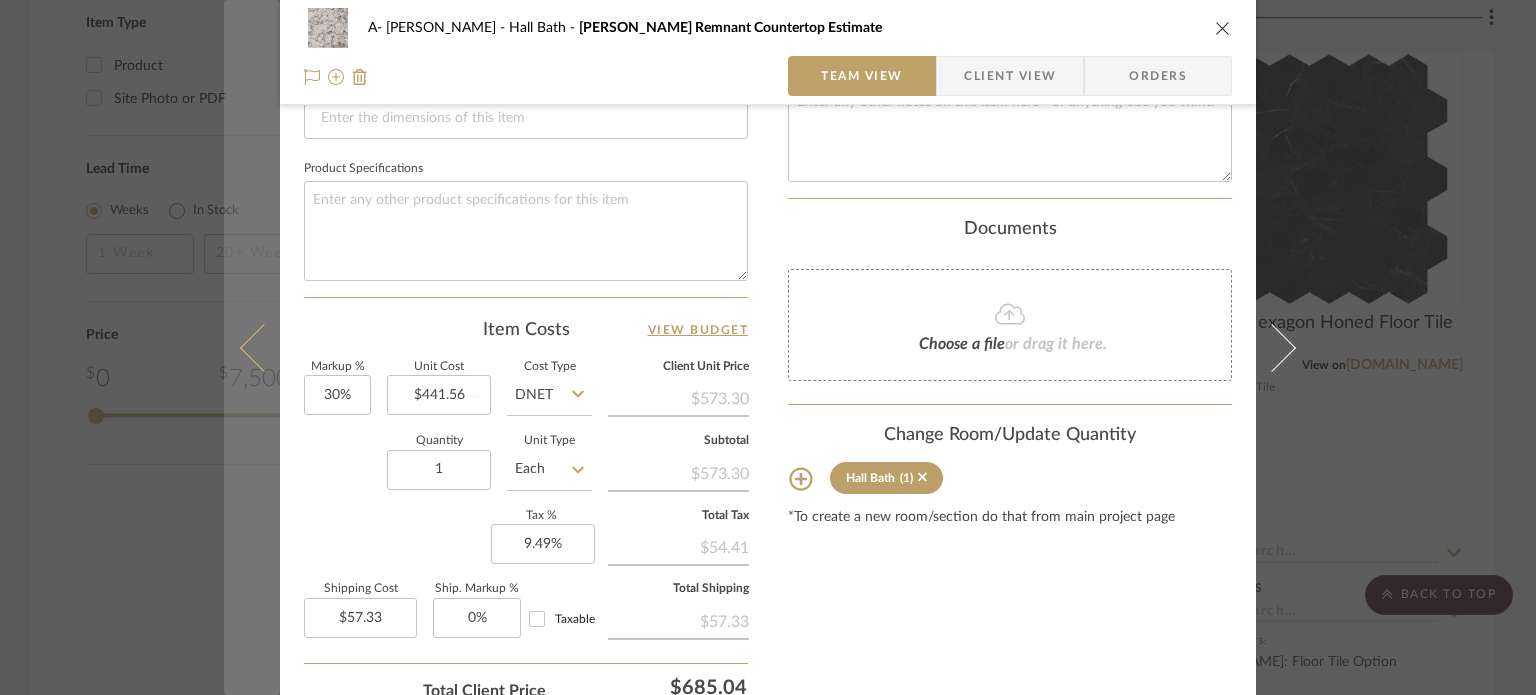 type 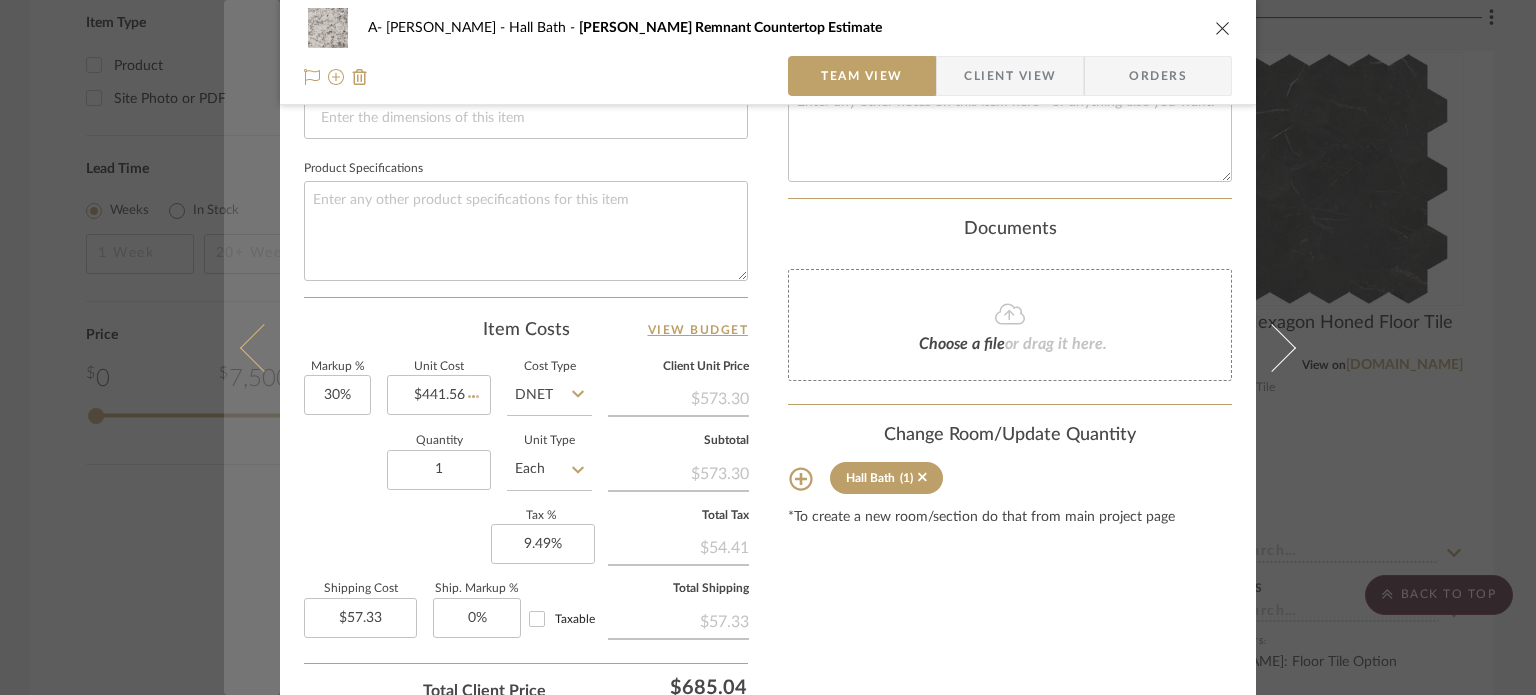 type 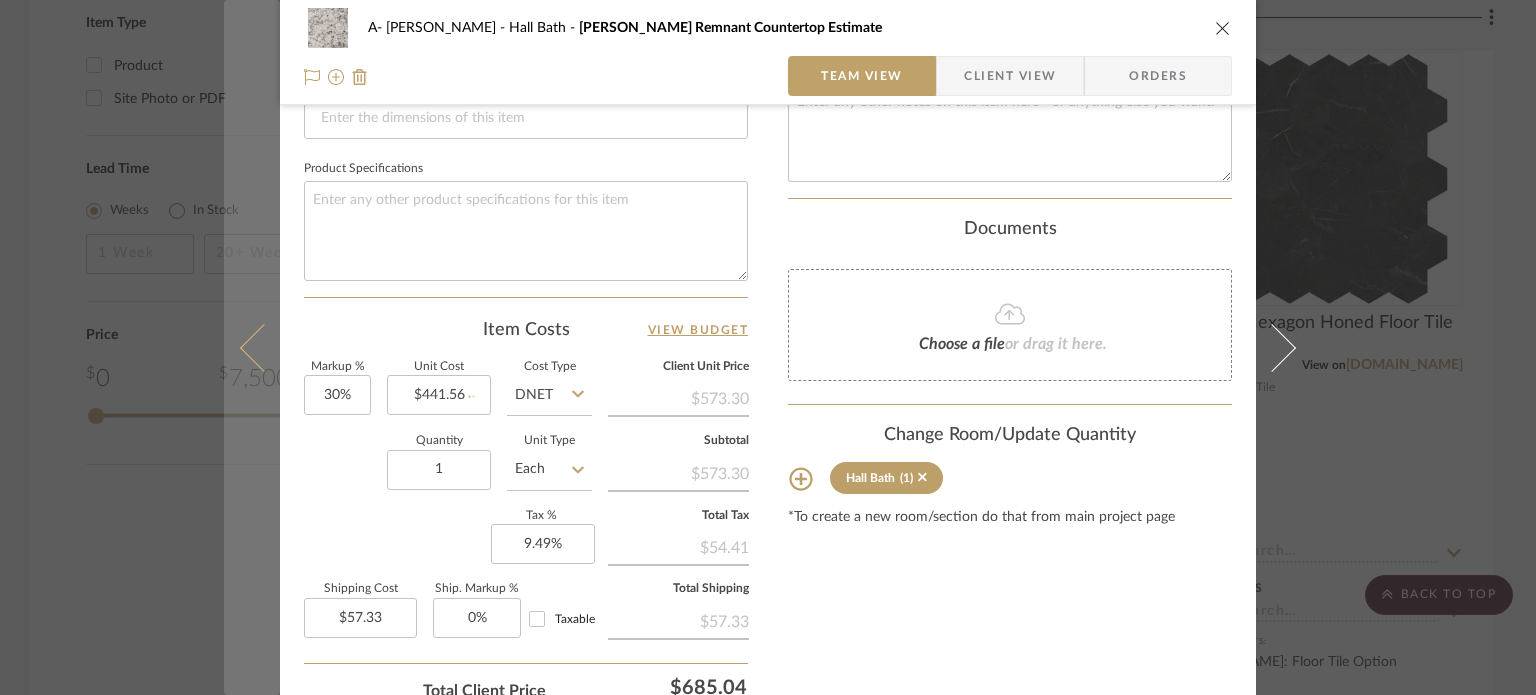 type 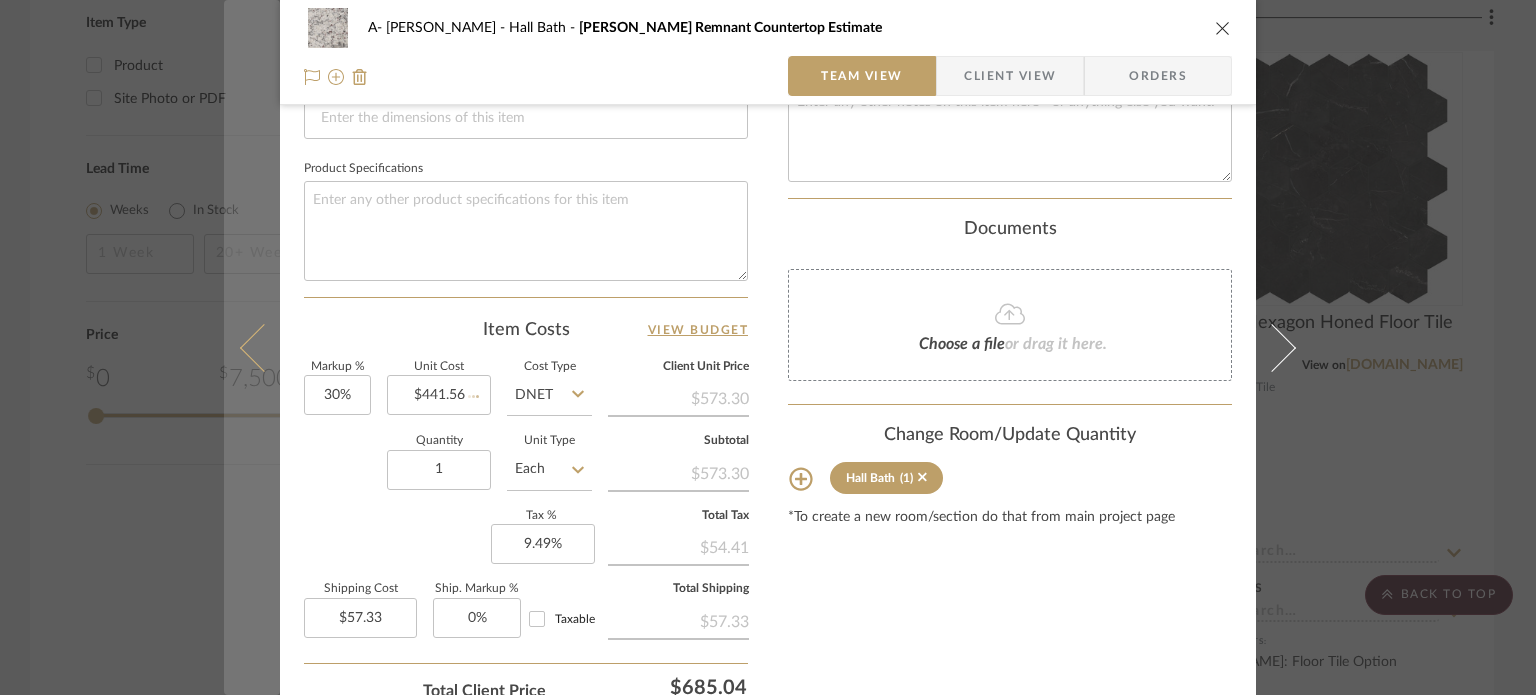 type on "$57.40" 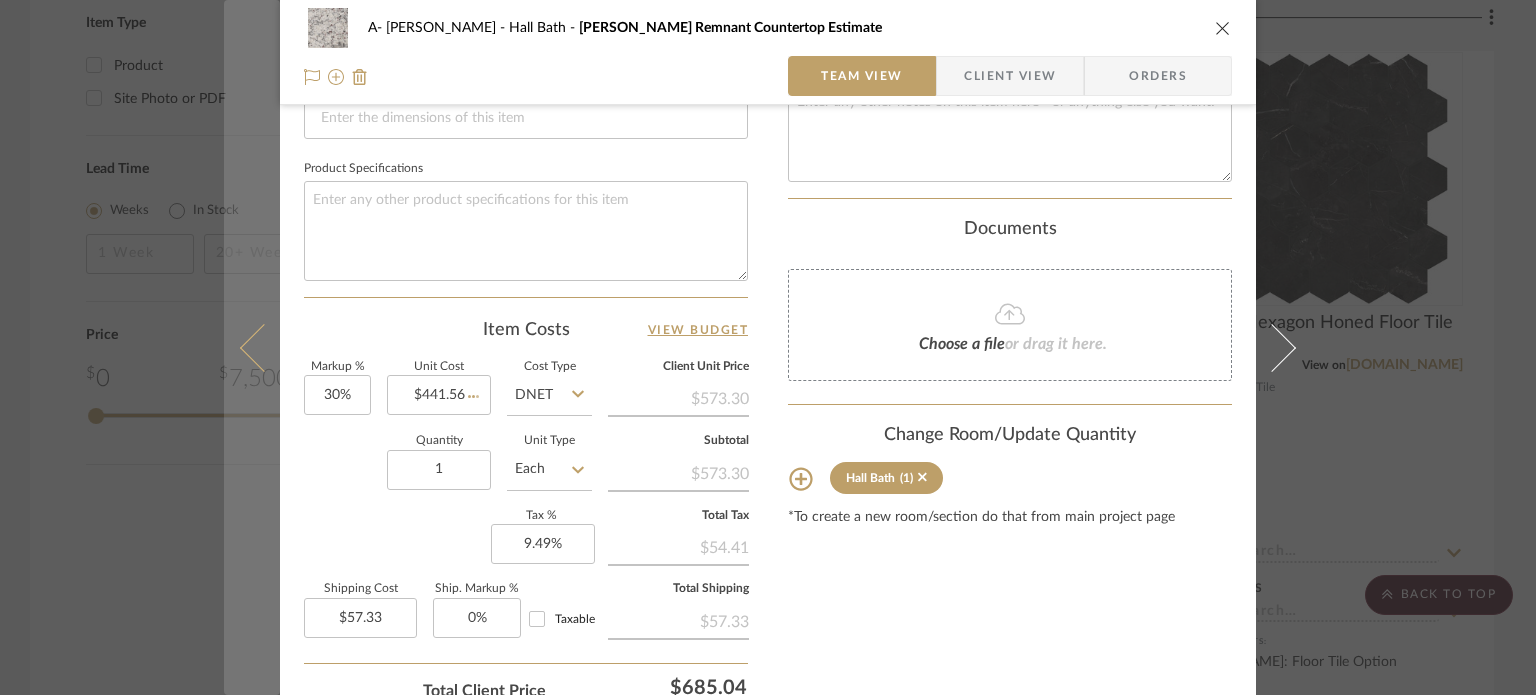type 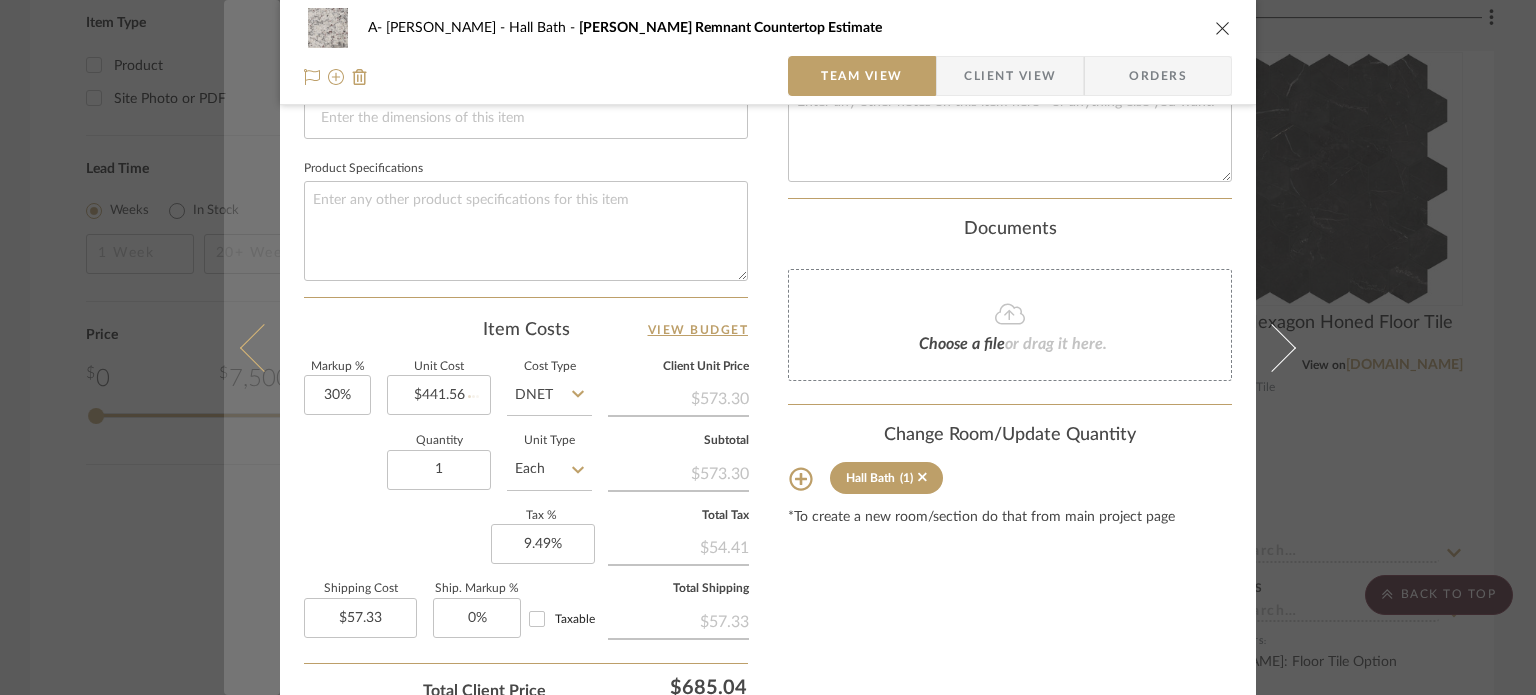 type 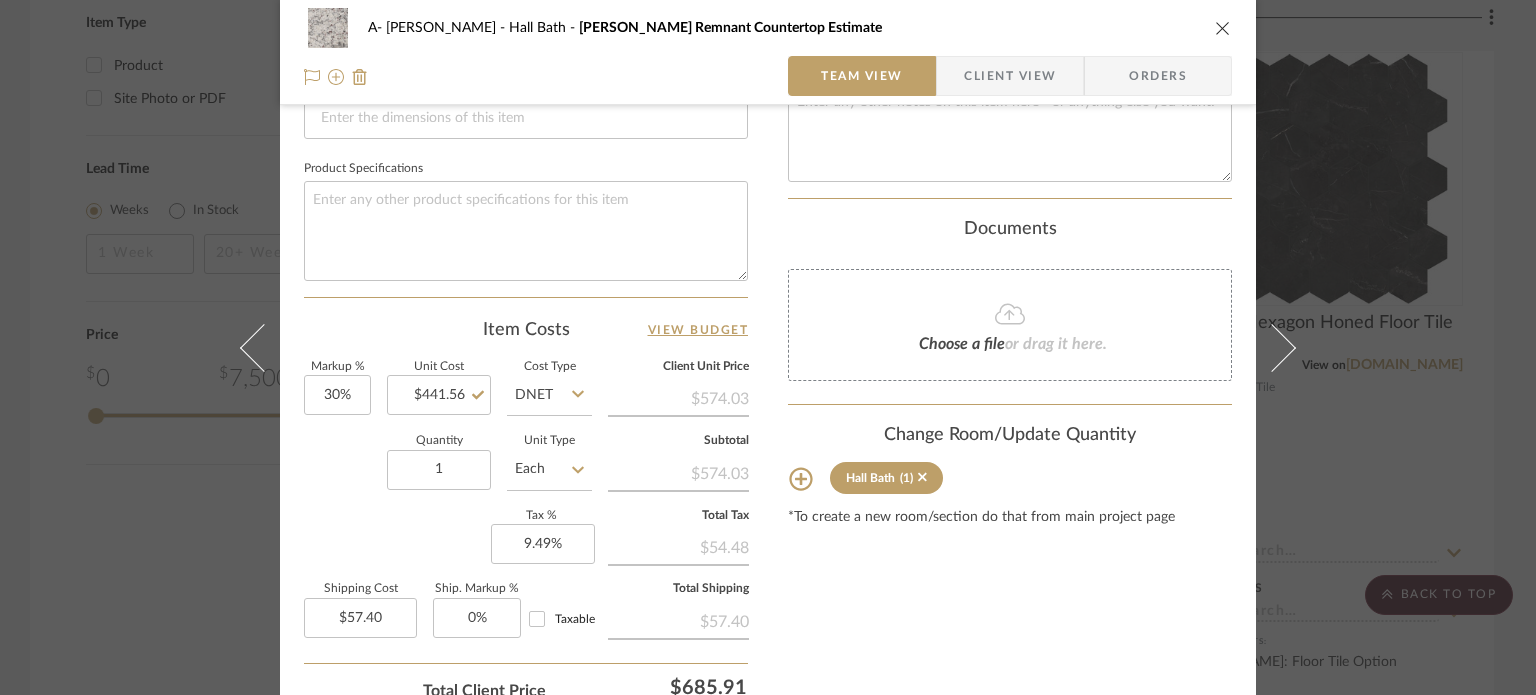 click on "A- Hawkins Hall Bath Dallas White Remnant Countertop Estimate Team View Client View Orders  Team-Facing Details   Item Name  Dallas White Remnant Countertop Estimate  Brand  Hallmark  Internal Description   Dimensions   Product Specifications   Item Costs   View Budget   Markup %  30%  Unit Cost  $441.56  Cost Type  DNET  Client Unit Price   $574.03   Quantity  1  Unit Type  Each  Subtotal   $574.03   Tax %  9.49%  Total Tax   $54.48   Shipping Cost  $57.40  Ship. Markup %  0% Taxable  Total Shipping   $57.40  Total Client Price  $685.91  Your Cost  $540.87  Your Margin  $132.47  Content here copies to Client View - confirm visibility there.  Show in Client Dashboard   Include in Budget   View Budget  Team Status  Lead Time  In Stock Weeks  Est. Min   Est. Max   Due Date   Install Date  Tasks / To-Dos /  team Messaging  Leave yourself a note here or share next steps with your team. You will receive emails when they
respond!  Invite Collaborator Internal Notes  Documents  Choose a file  Hall Bath" at bounding box center [768, 347] 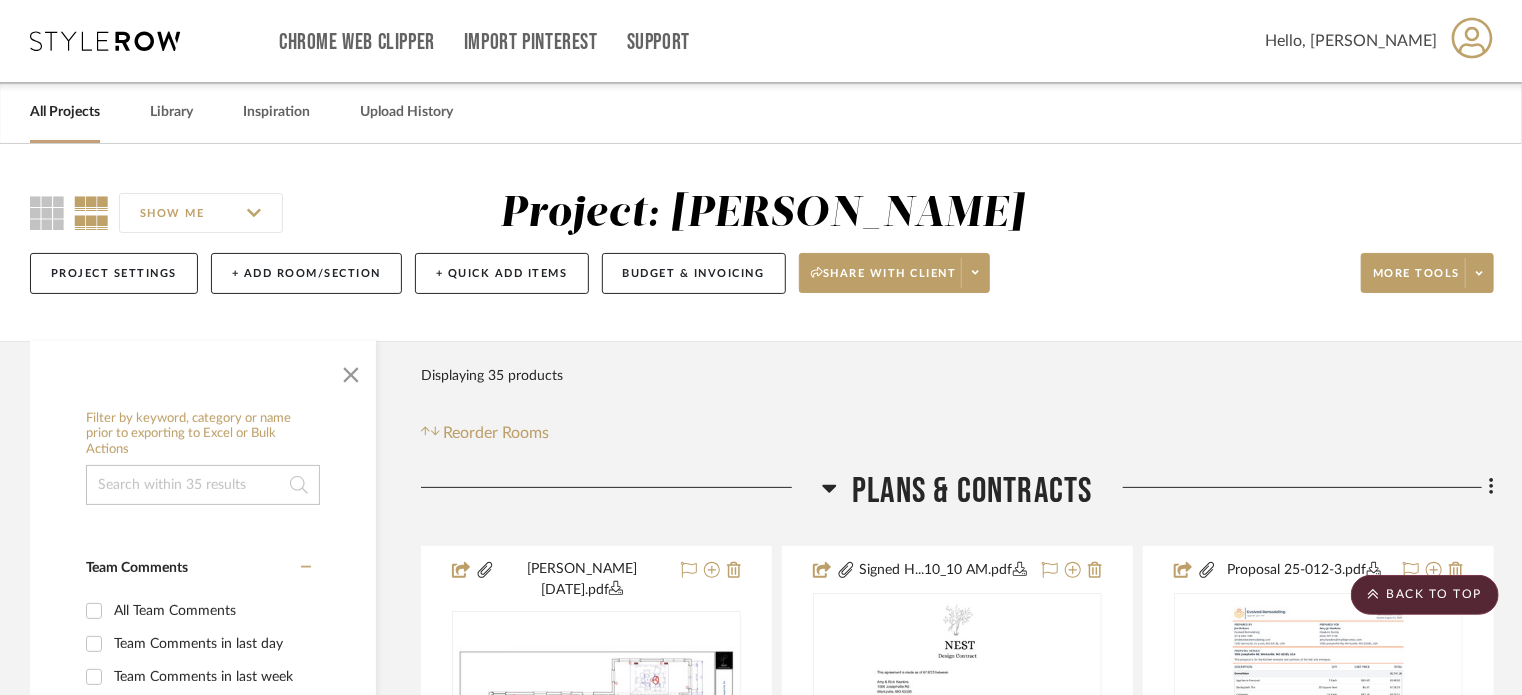 scroll, scrollTop: 0, scrollLeft: 0, axis: both 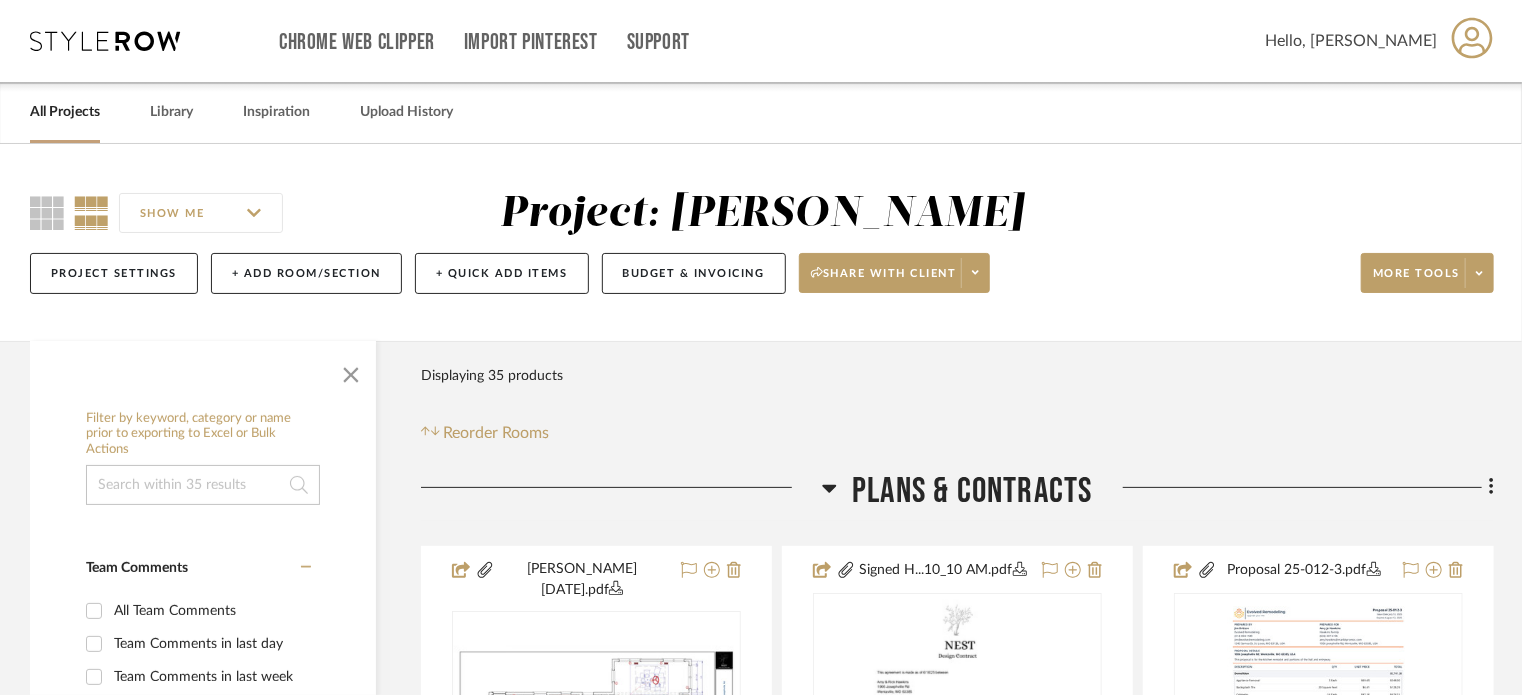 click on "All Projects" at bounding box center [65, 112] 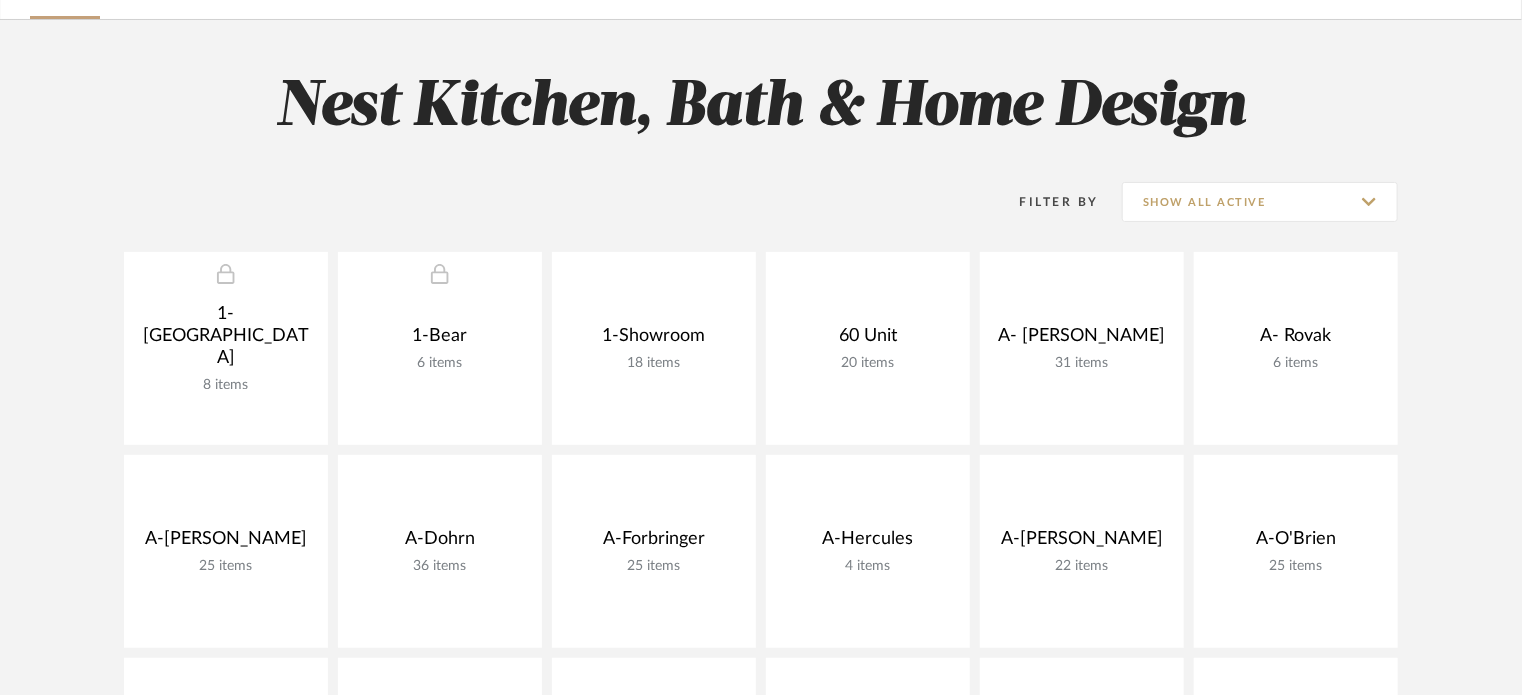 scroll, scrollTop: 0, scrollLeft: 0, axis: both 